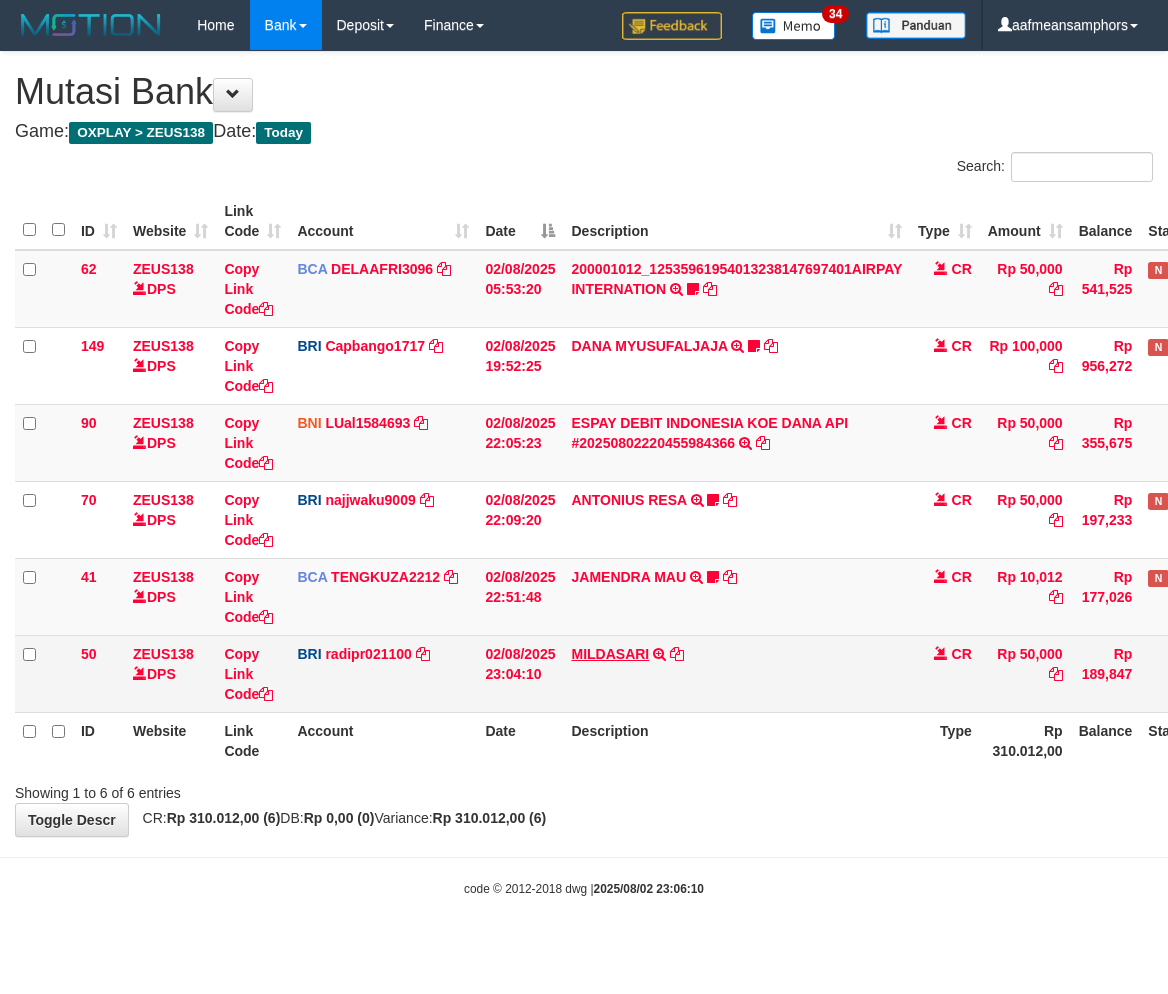 scroll, scrollTop: 0, scrollLeft: 0, axis: both 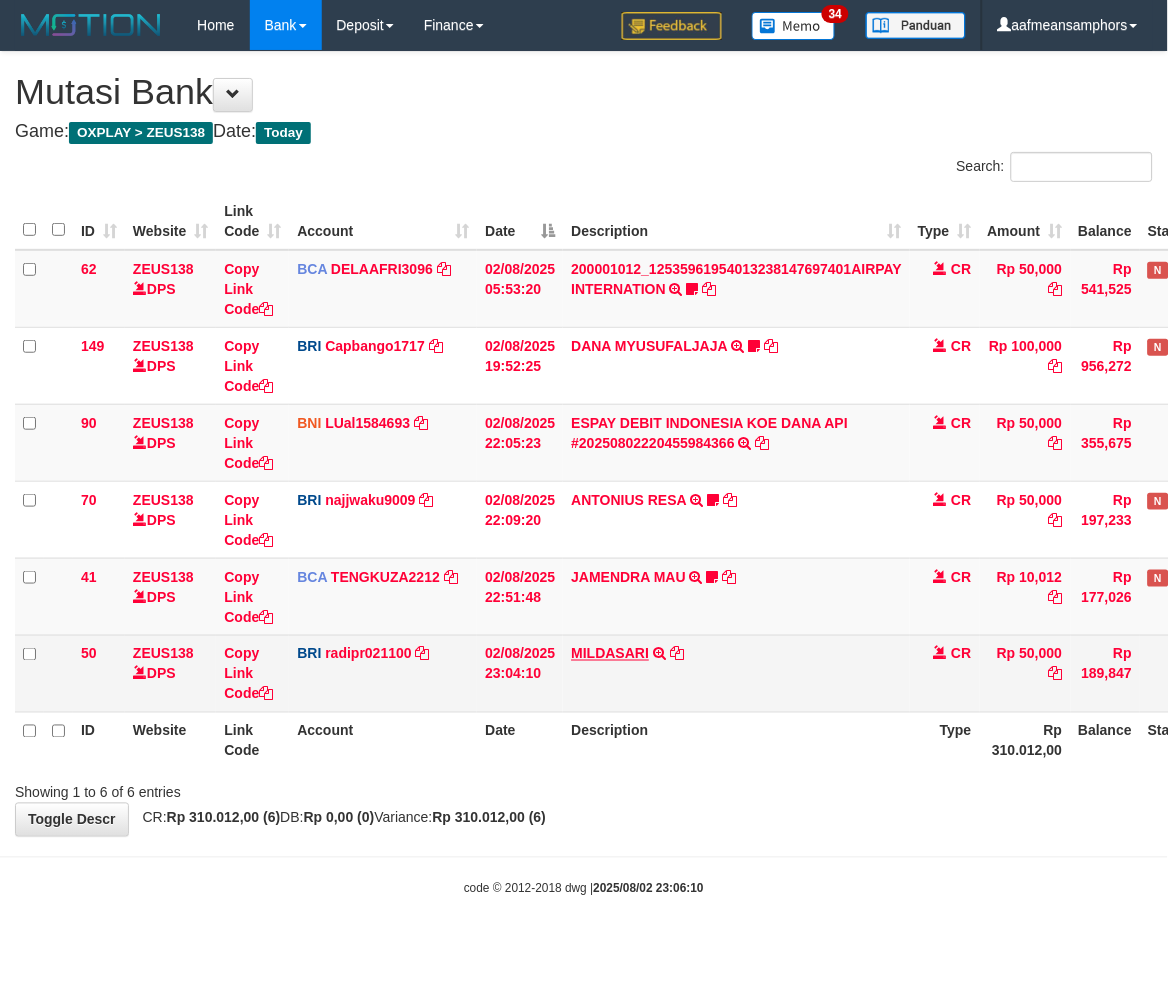 click on "MILDASARI" at bounding box center [610, 654] 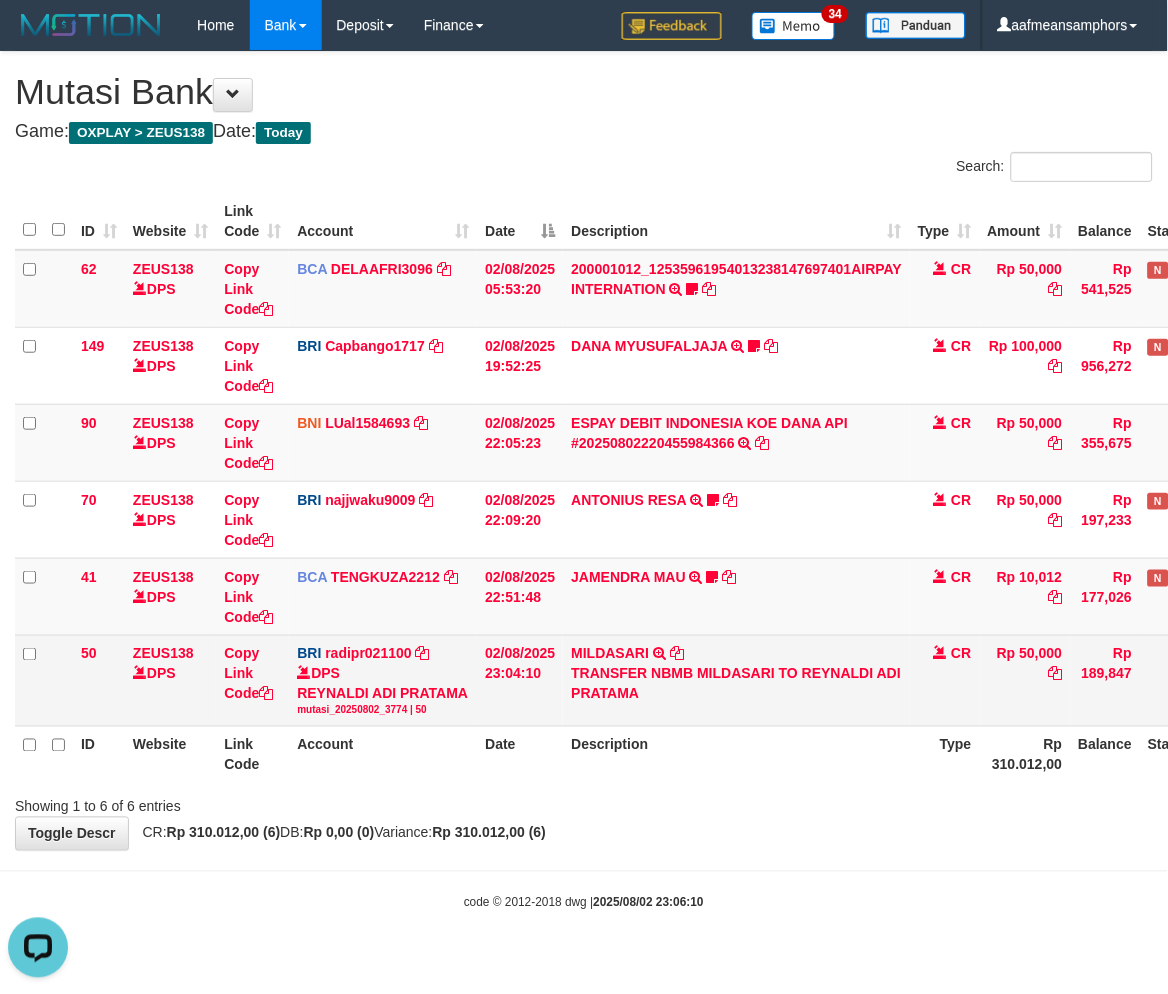 scroll, scrollTop: 0, scrollLeft: 0, axis: both 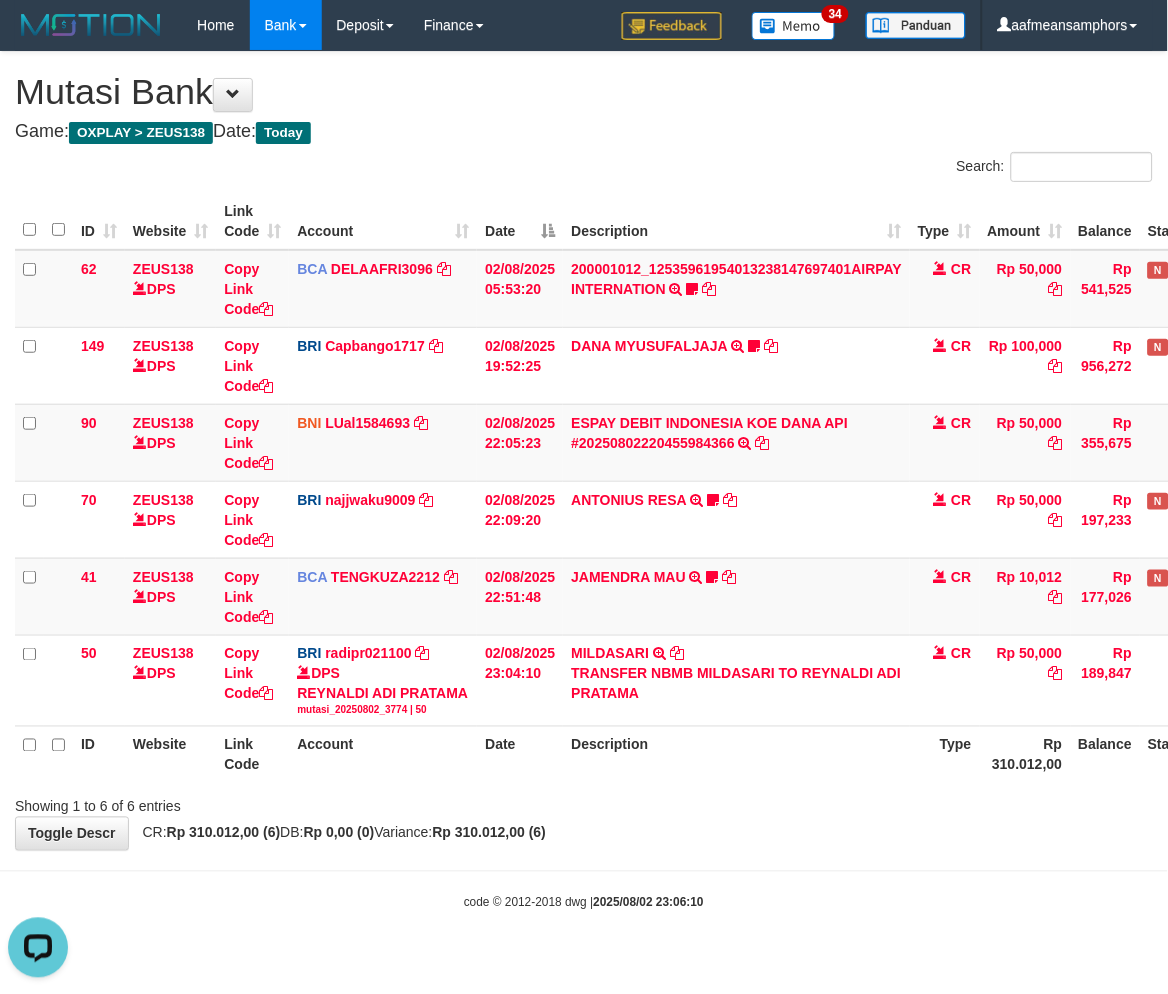drag, startPoint x: 798, startPoint y: 778, endPoint x: 808, endPoint y: 781, distance: 10.440307 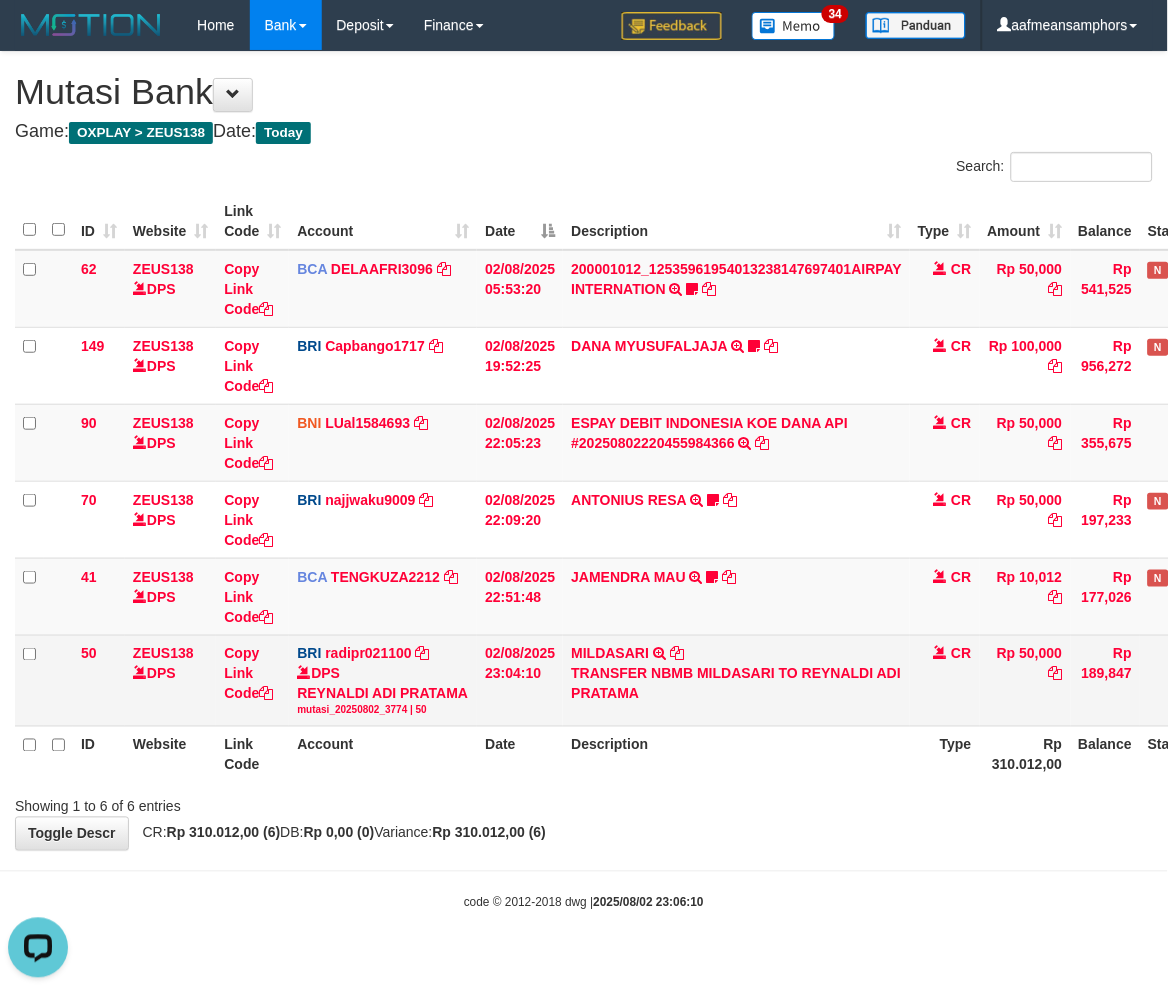 drag, startPoint x: 757, startPoint y: 766, endPoint x: 1162, endPoint y: 716, distance: 408.07474 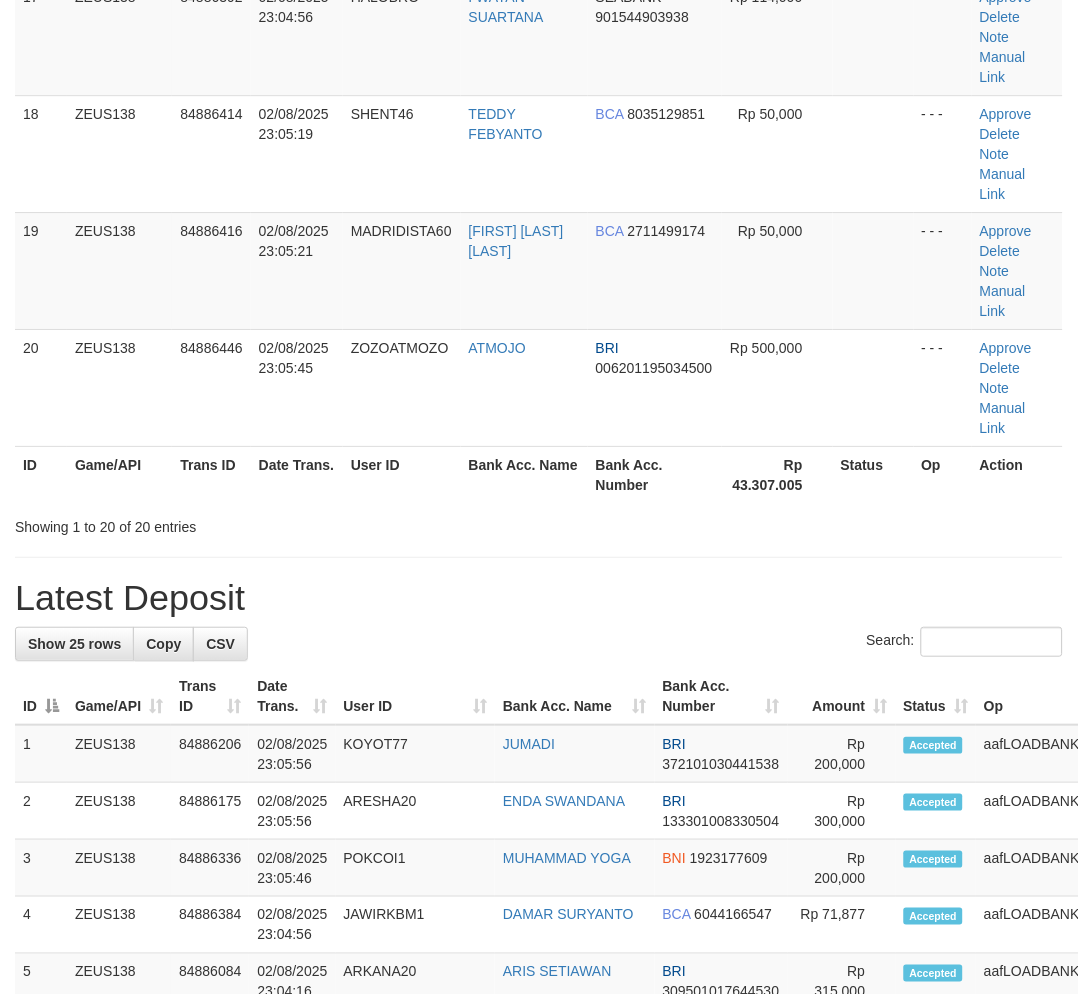 click on "Date Trans." at bounding box center (292, 696) 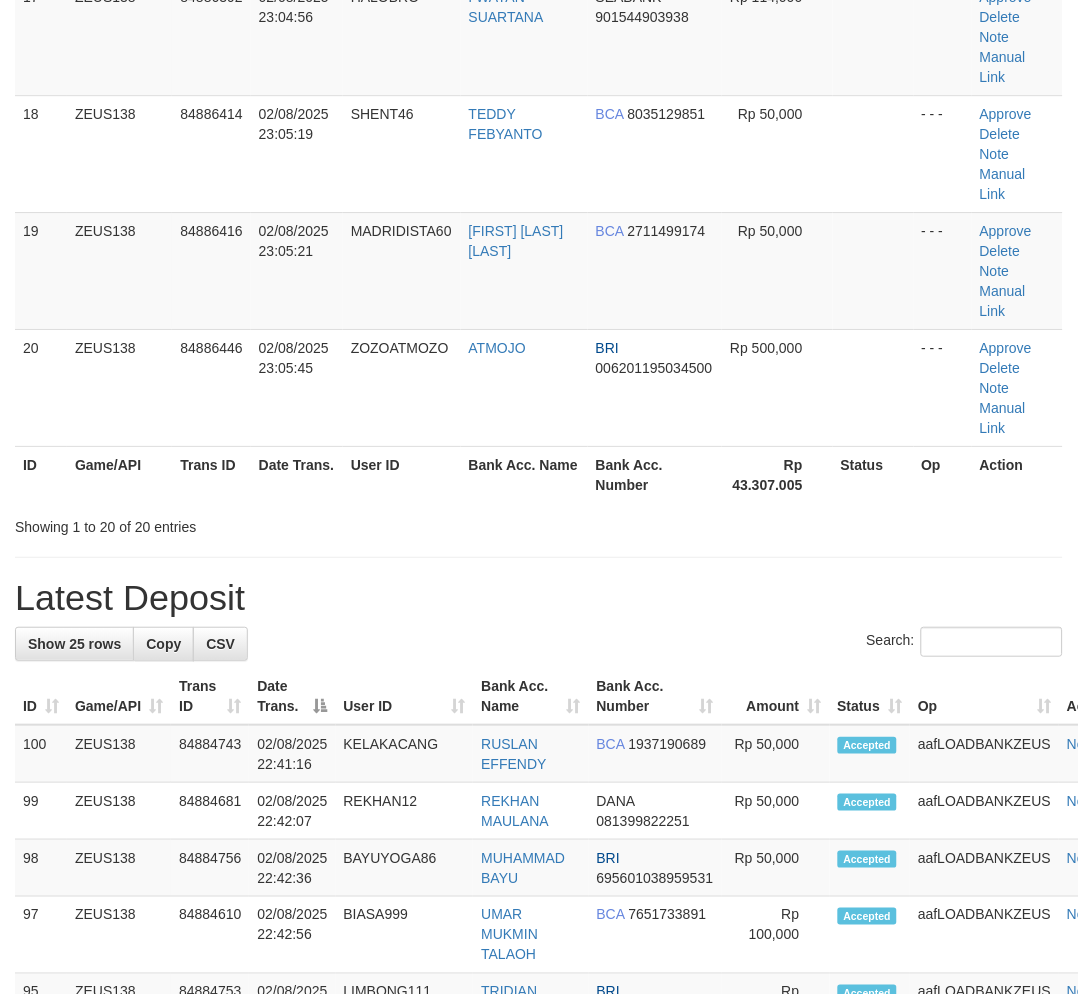 scroll, scrollTop: 1468, scrollLeft: 0, axis: vertical 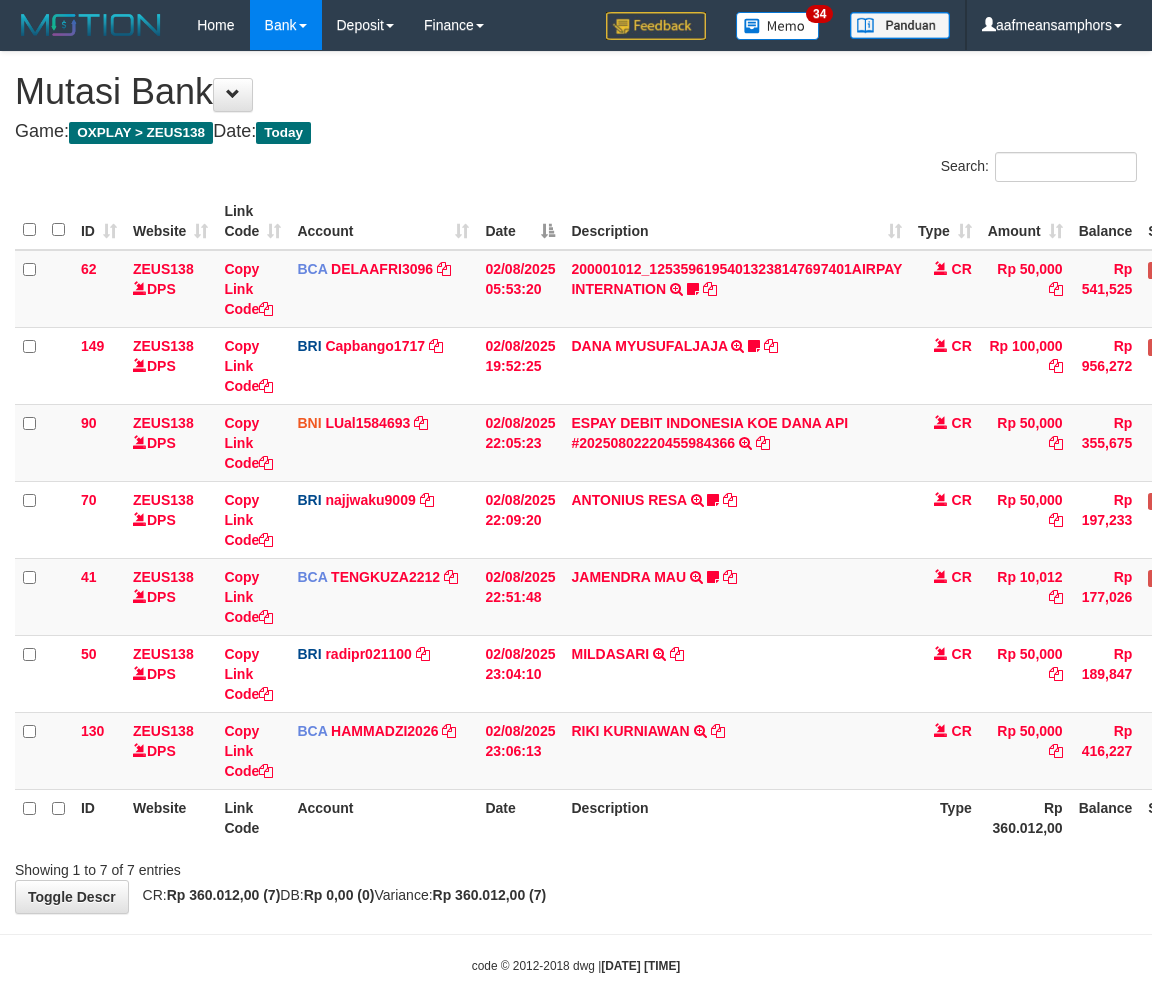 click on "Description" at bounding box center (736, 817) 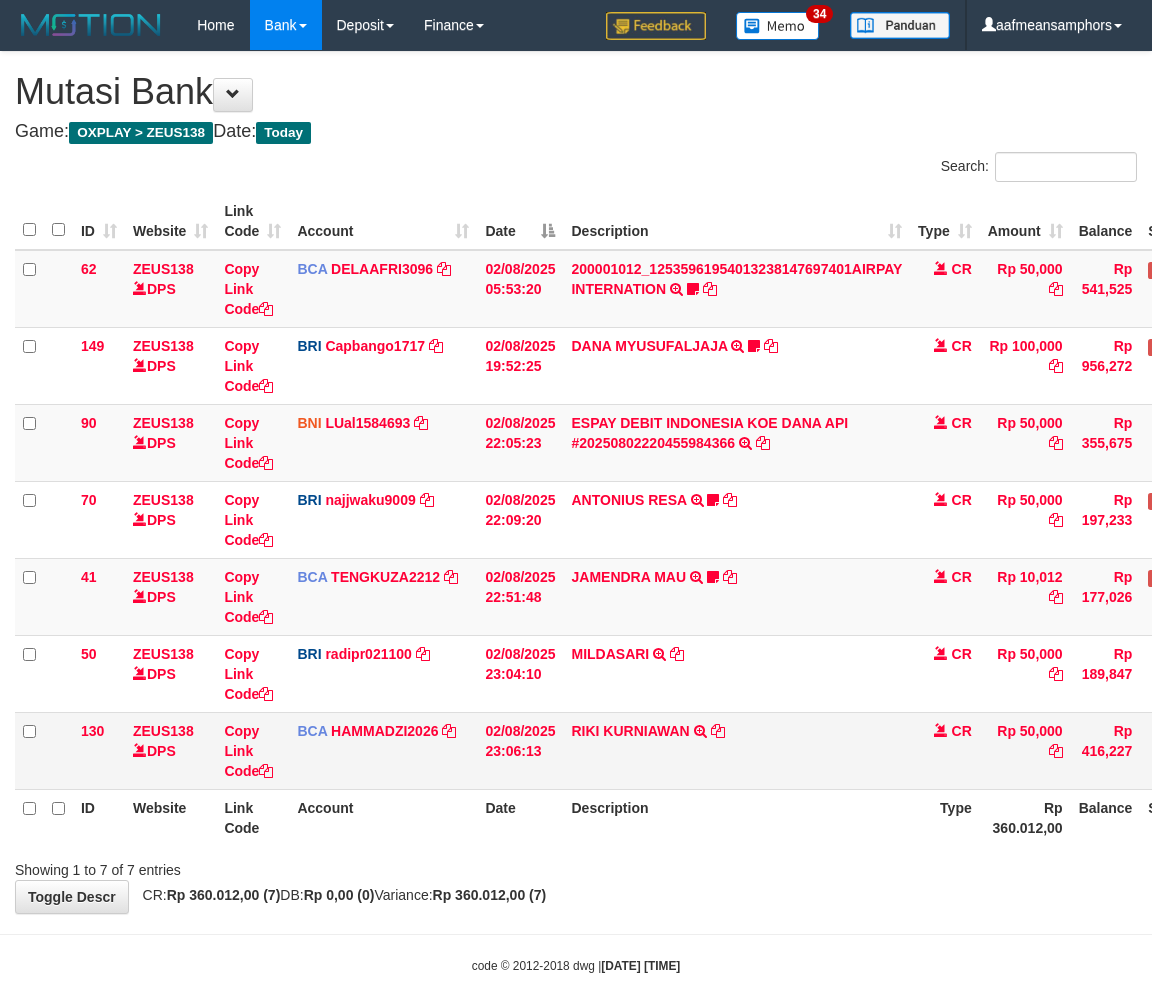 scroll, scrollTop: 0, scrollLeft: 0, axis: both 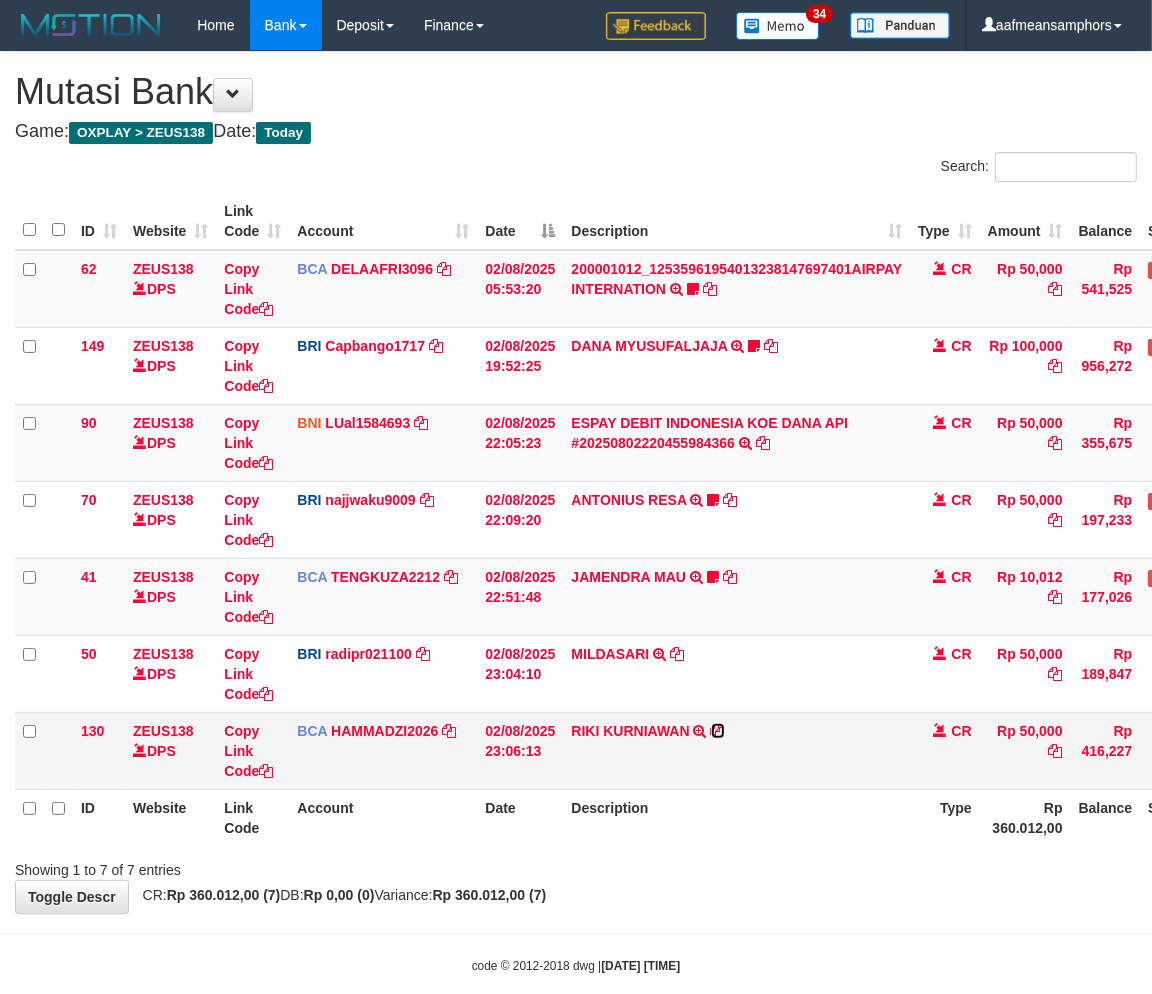 click at bounding box center [718, 731] 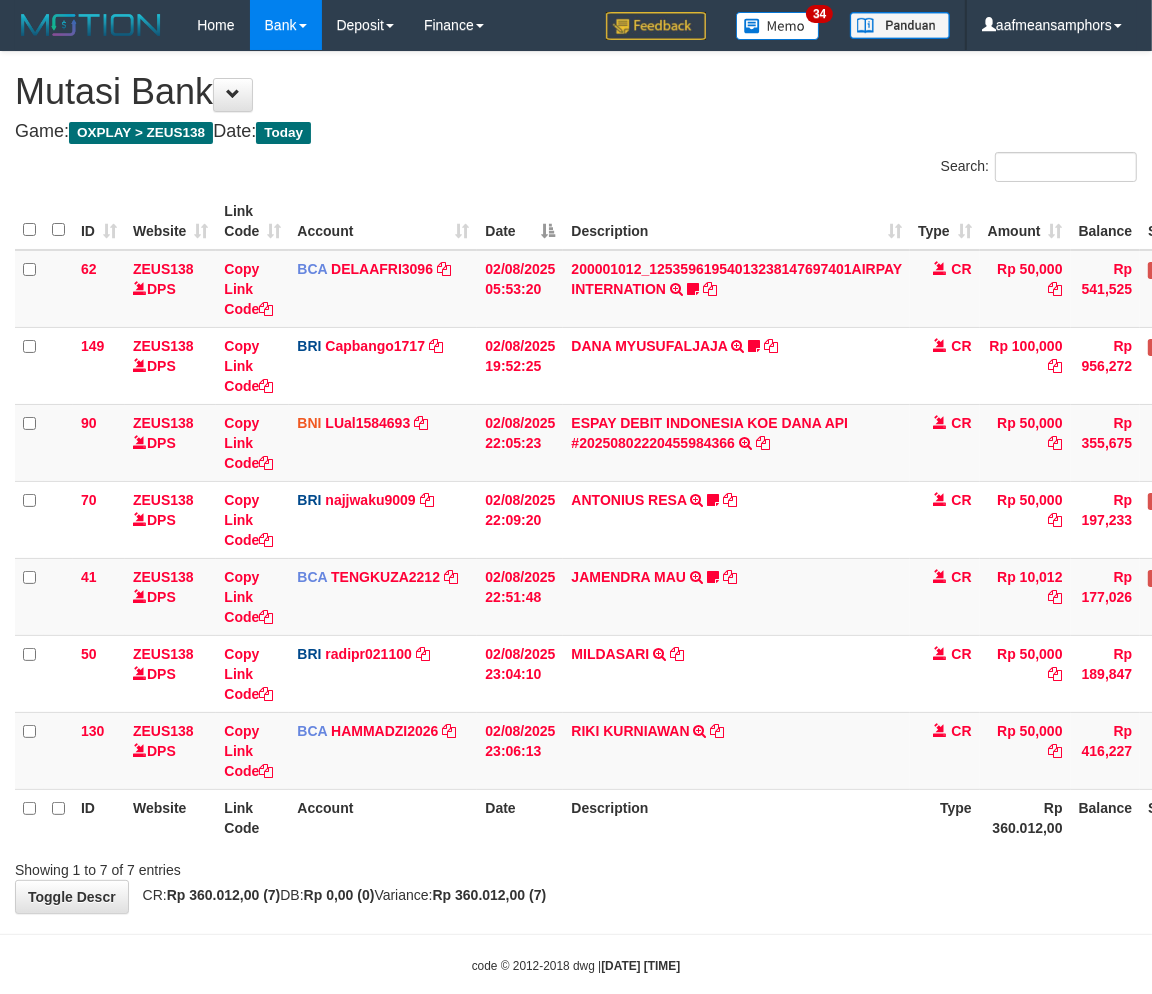 drag, startPoint x: 673, startPoint y: 857, endPoint x: 716, endPoint y: 830, distance: 50.77401 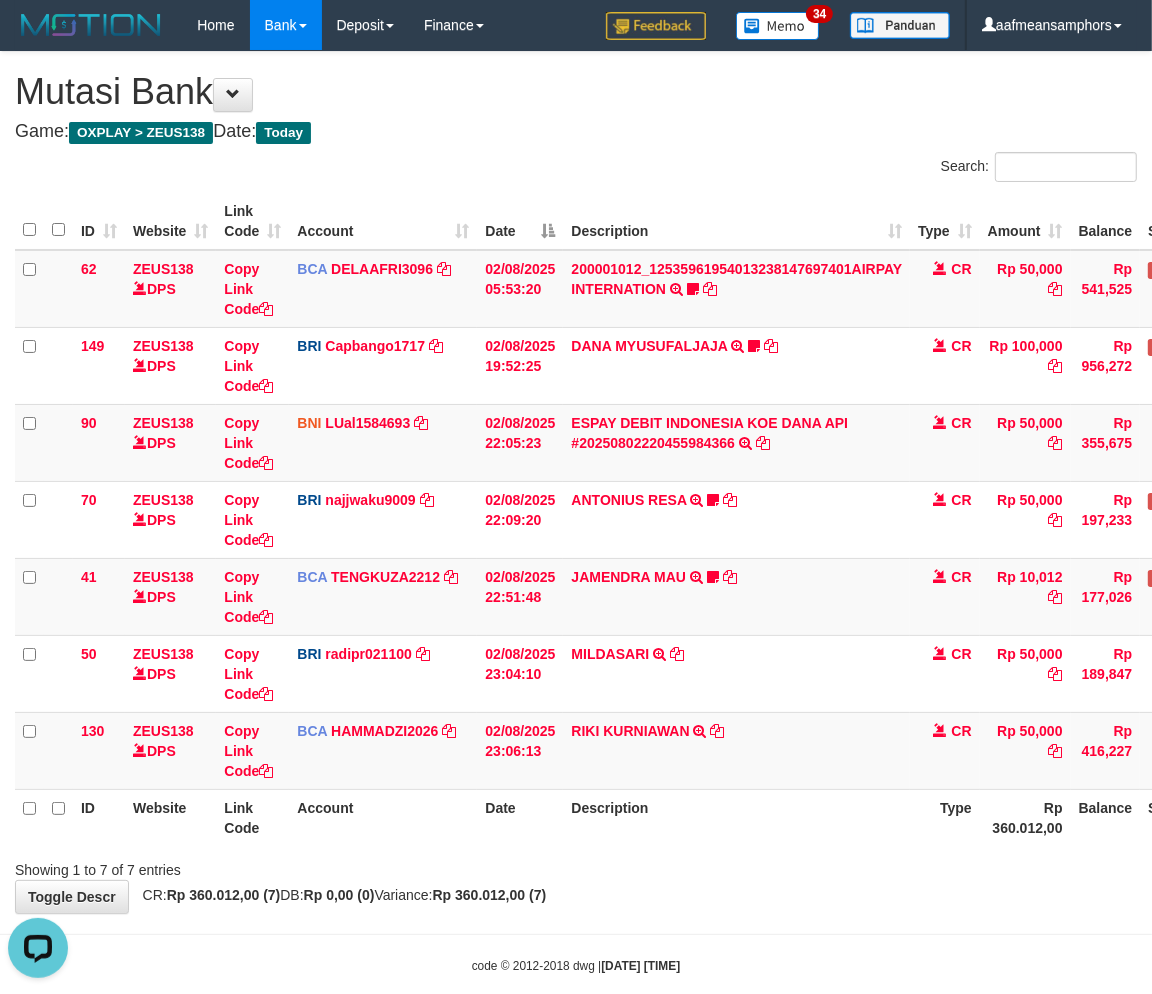 scroll, scrollTop: 0, scrollLeft: 0, axis: both 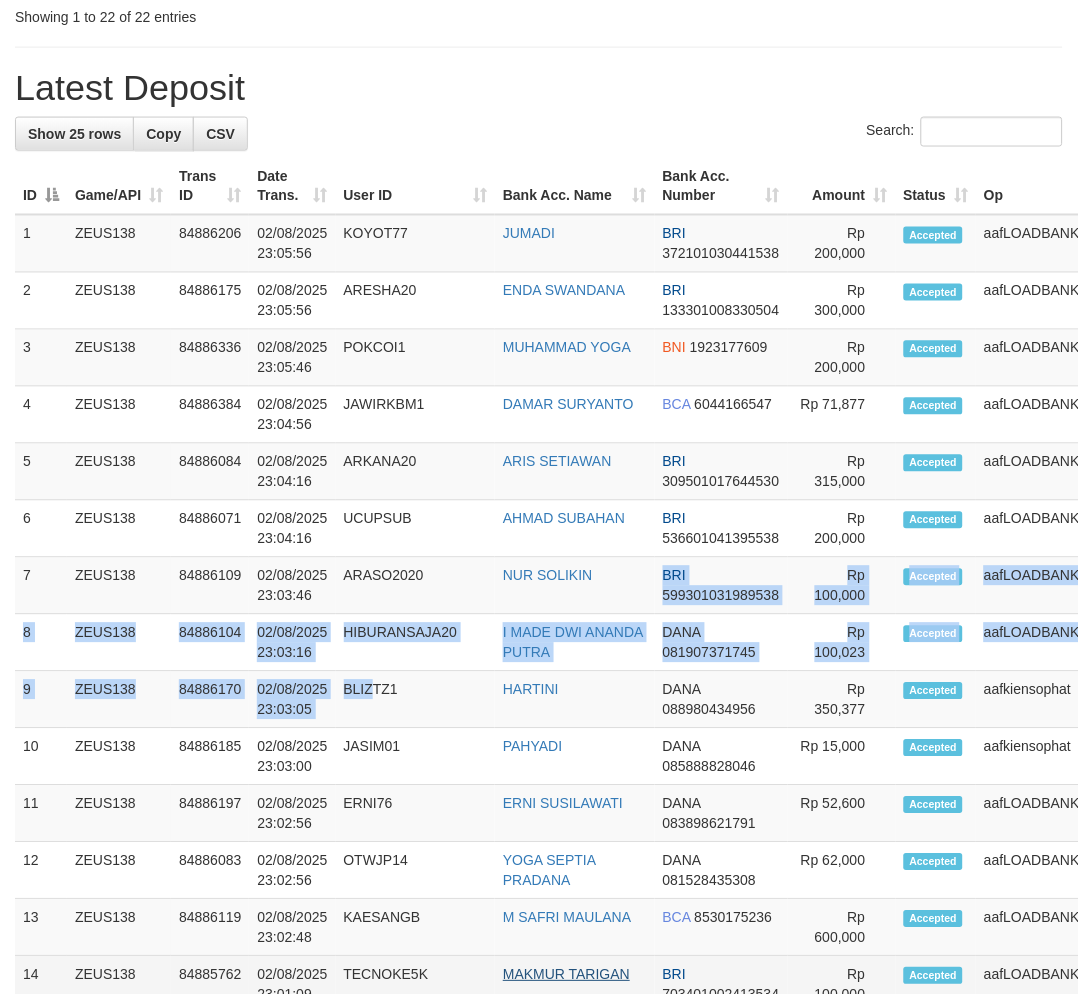 drag, startPoint x: 608, startPoint y: 824, endPoint x: 602, endPoint y: 815, distance: 10.816654 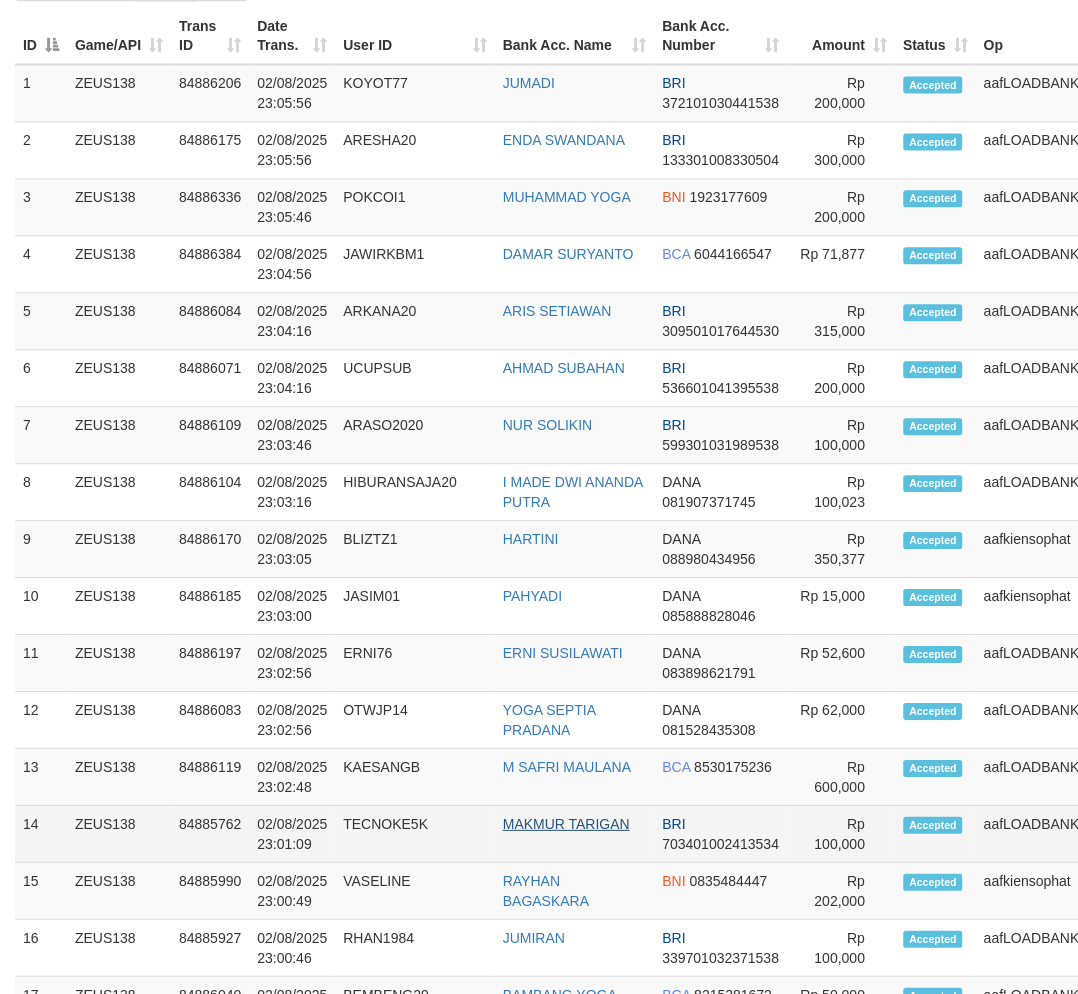 scroll, scrollTop: 950, scrollLeft: 0, axis: vertical 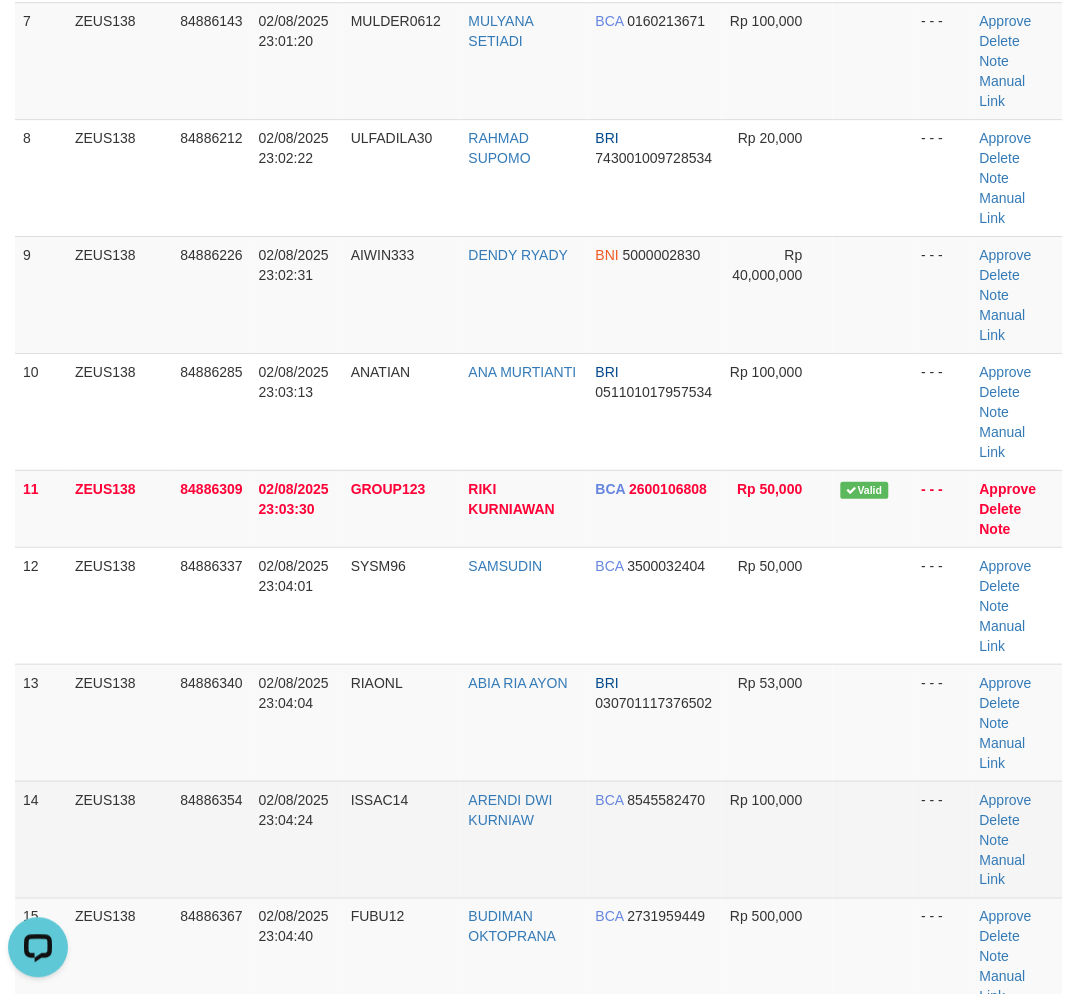 click on "14
ZEUS138
84886354
02/08/2025 23:04:24
ISSAC14
ARENDI DWI KURNIAW
BCA
8545582470
Rp 100,000
- - -
Approve
Delete
Note
Manual Link" at bounding box center (539, 839) 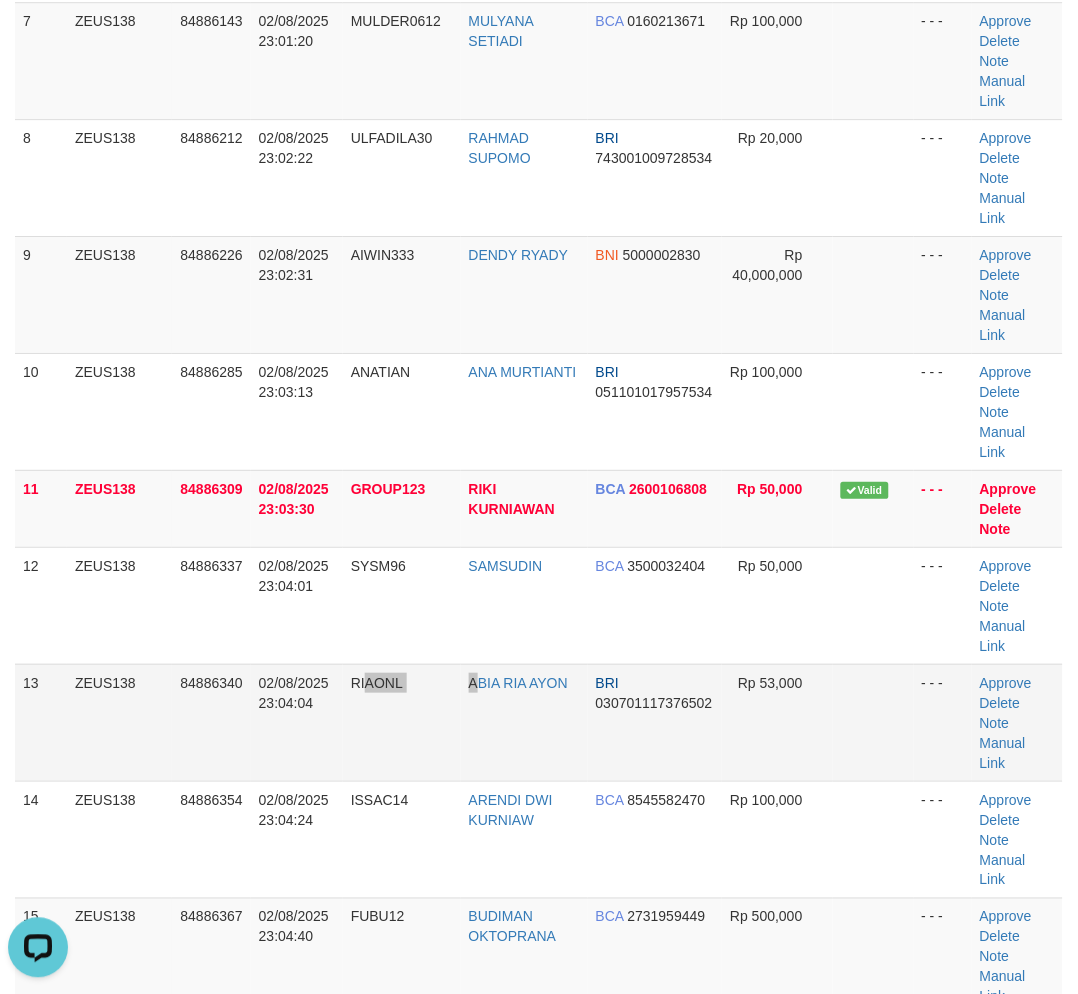 click on "13
ZEUS138
84886340
02/08/2025 23:04:04
RIAONL
ABIA RIA AYON
BRI
030701117376502
Rp 53,000
- - -
Approve
Delete
Note
Manual Link" at bounding box center [539, 722] 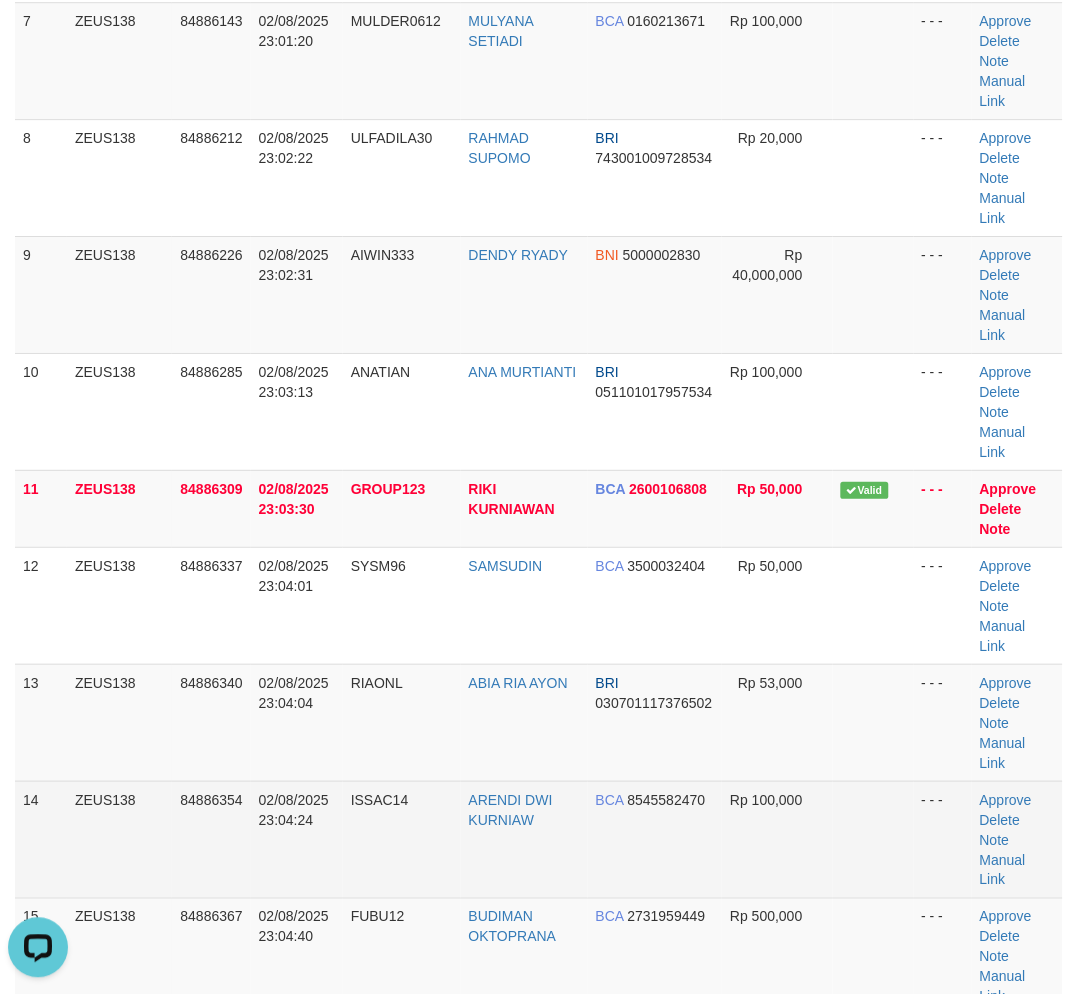 drag, startPoint x: 444, startPoint y: 797, endPoint x: 433, endPoint y: 798, distance: 11.045361 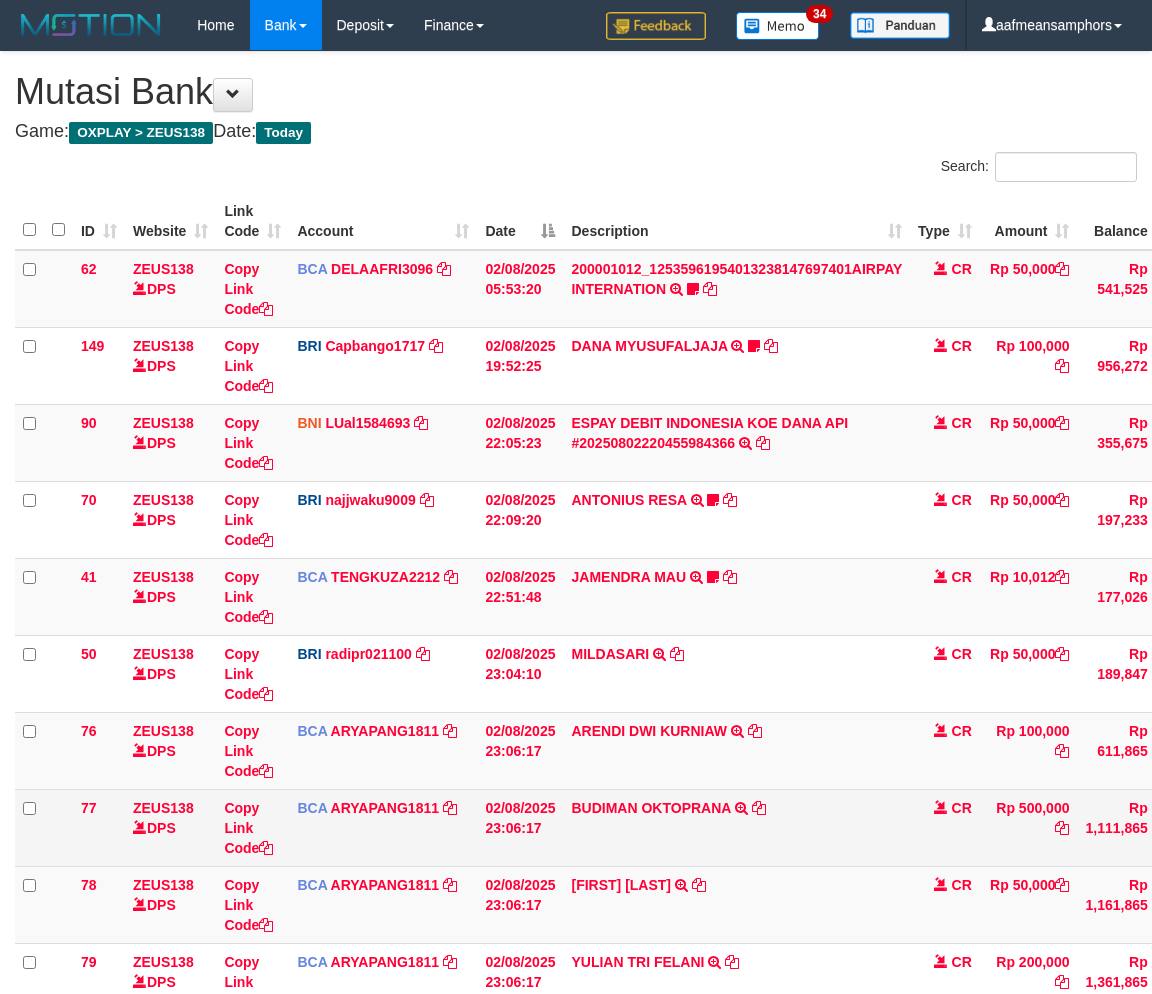 scroll, scrollTop: 0, scrollLeft: 0, axis: both 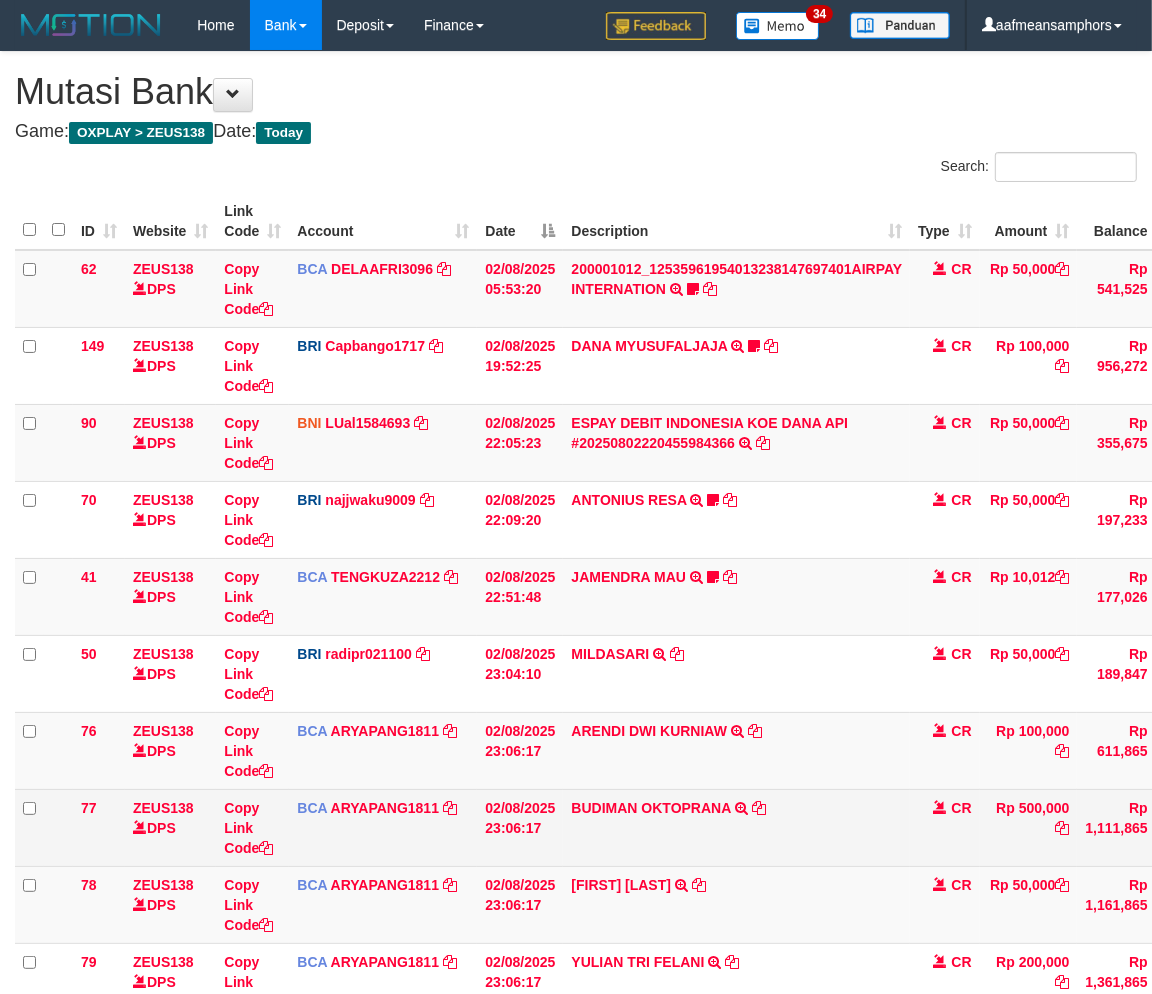 click on "BUDIMAN OKTOPRANA         TRSF E-BANKING CR 0208/FTSCY/WS95031
500000.00BUDIMAN OKTOPRANA" at bounding box center (736, 827) 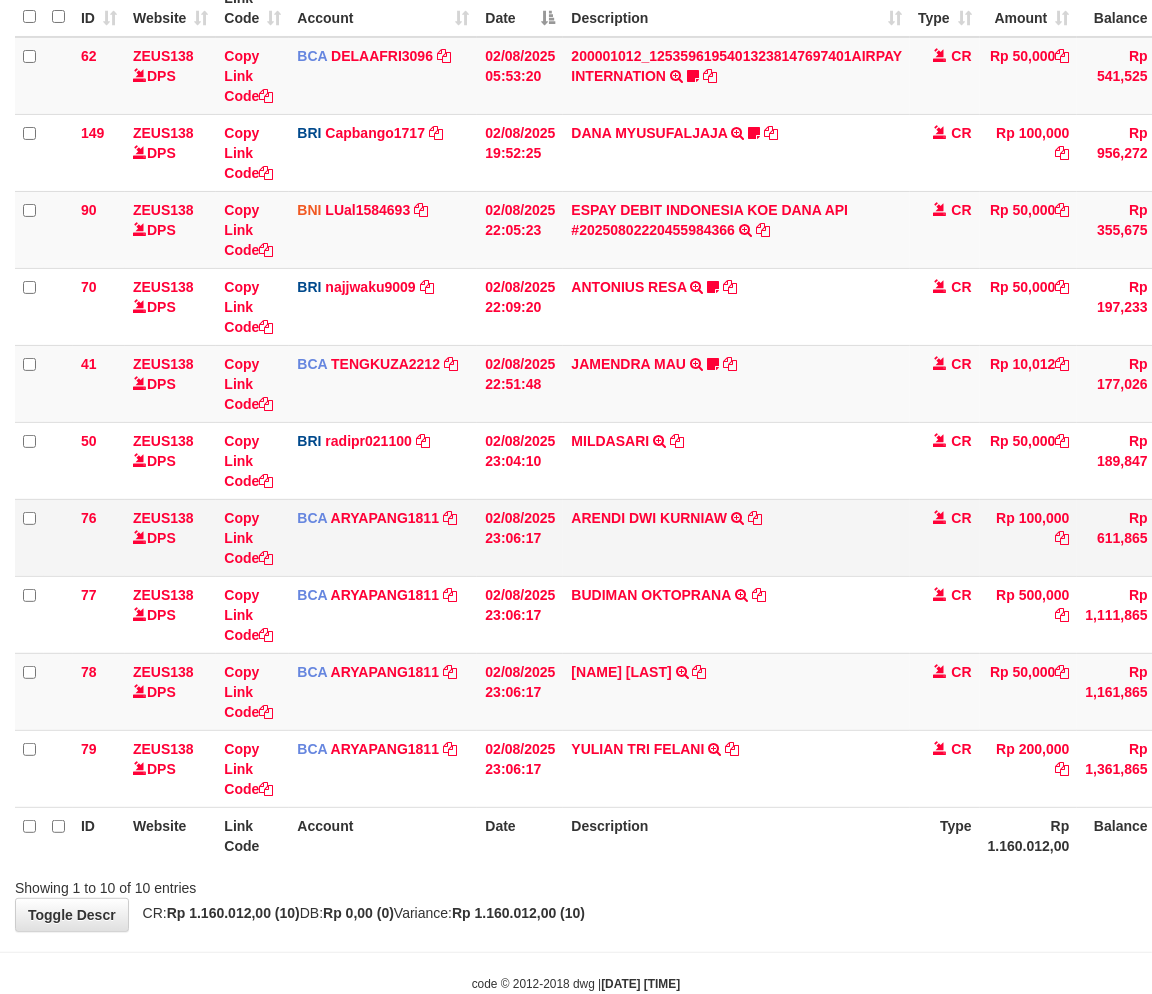 scroll, scrollTop: 222, scrollLeft: 0, axis: vertical 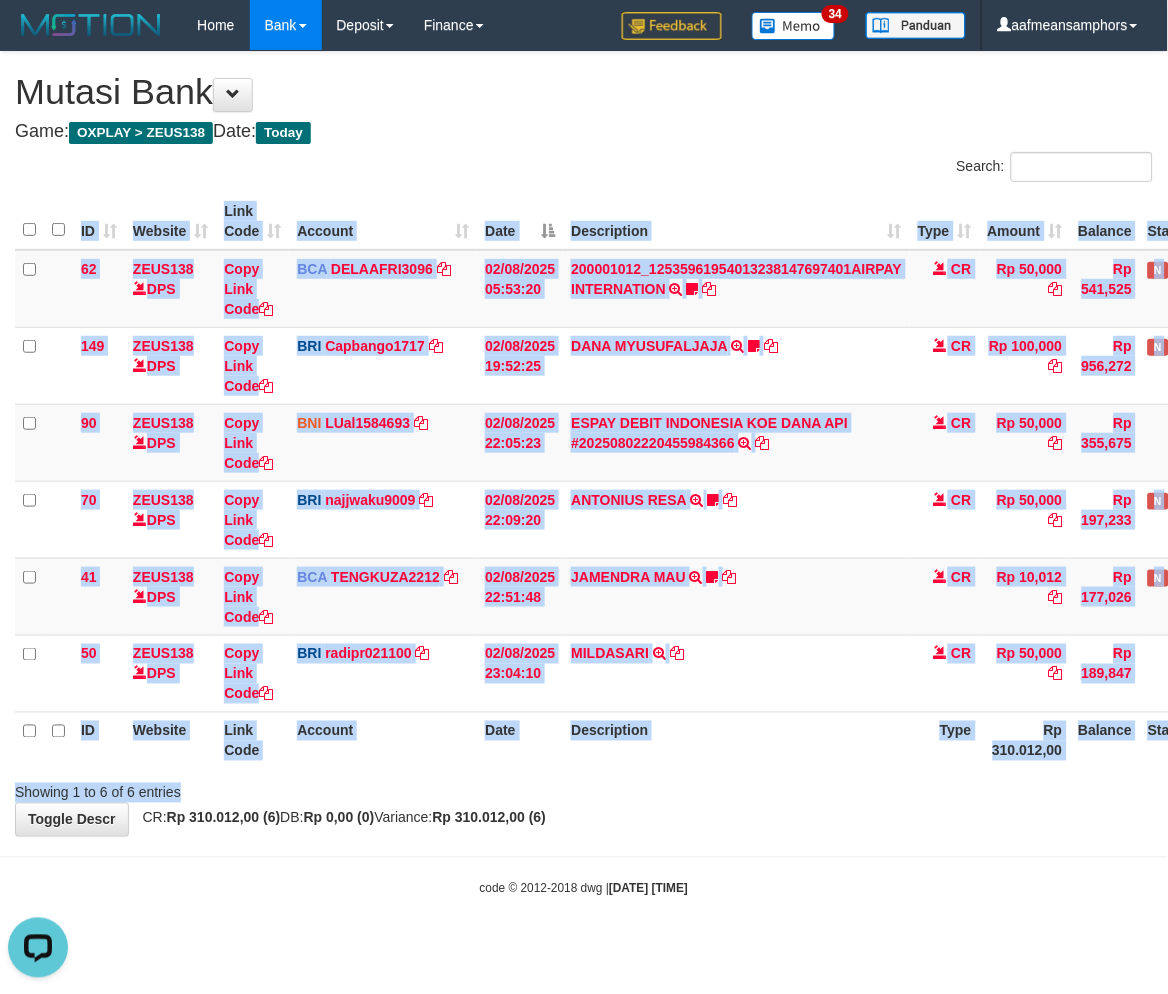 drag, startPoint x: 644, startPoint y: 784, endPoint x: 682, endPoint y: 793, distance: 39.051247 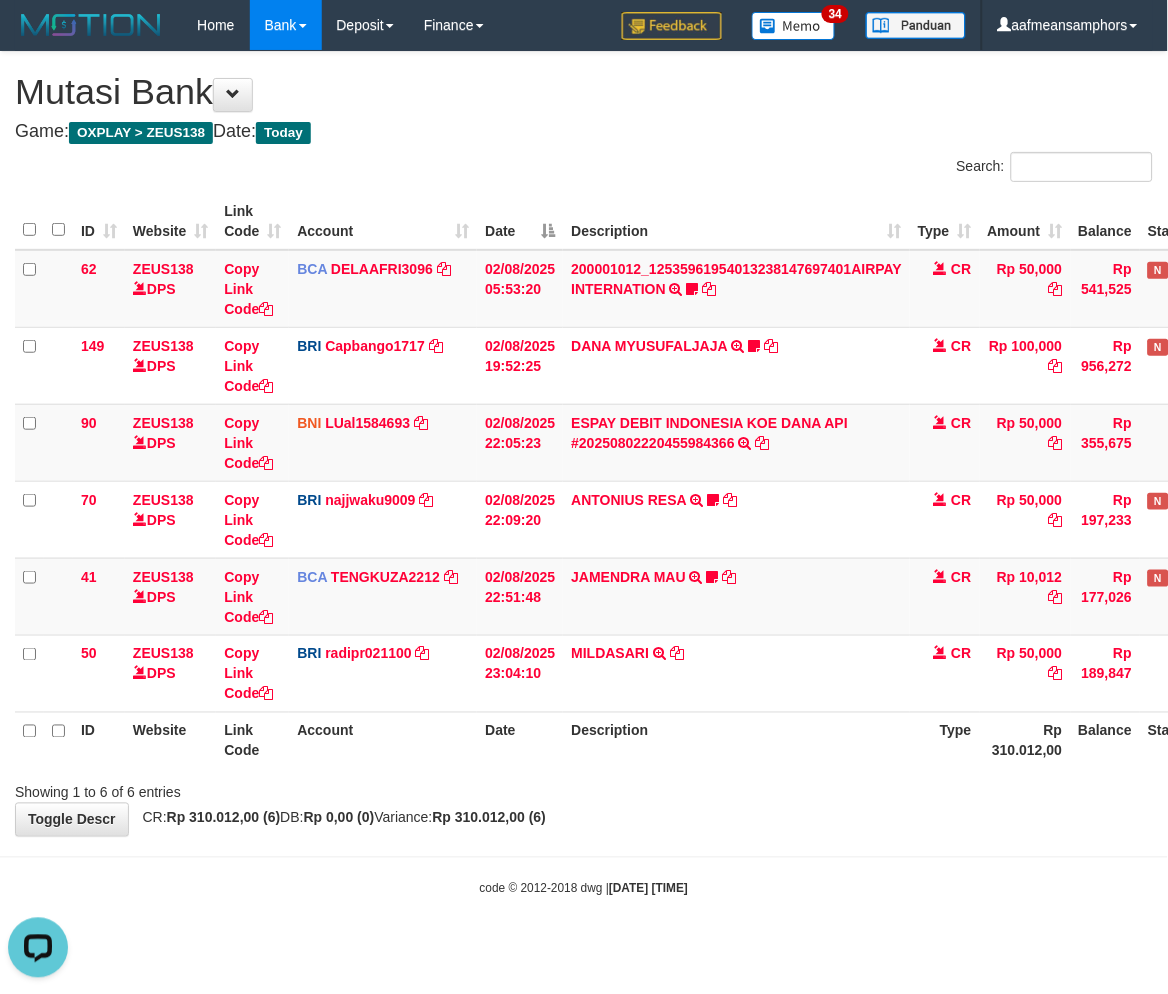 drag, startPoint x: 685, startPoint y: 807, endPoint x: 692, endPoint y: 796, distance: 13.038404 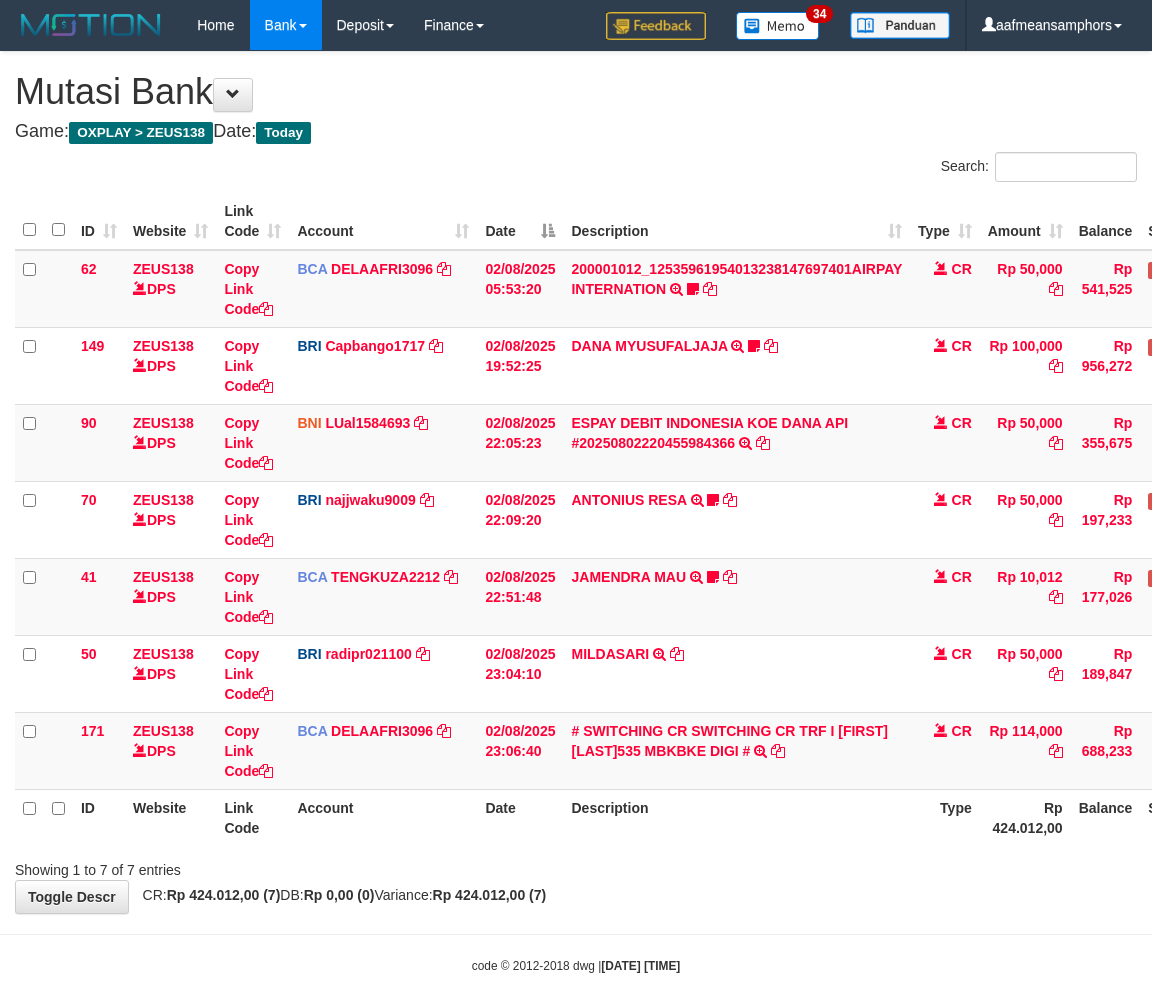 scroll, scrollTop: 0, scrollLeft: 0, axis: both 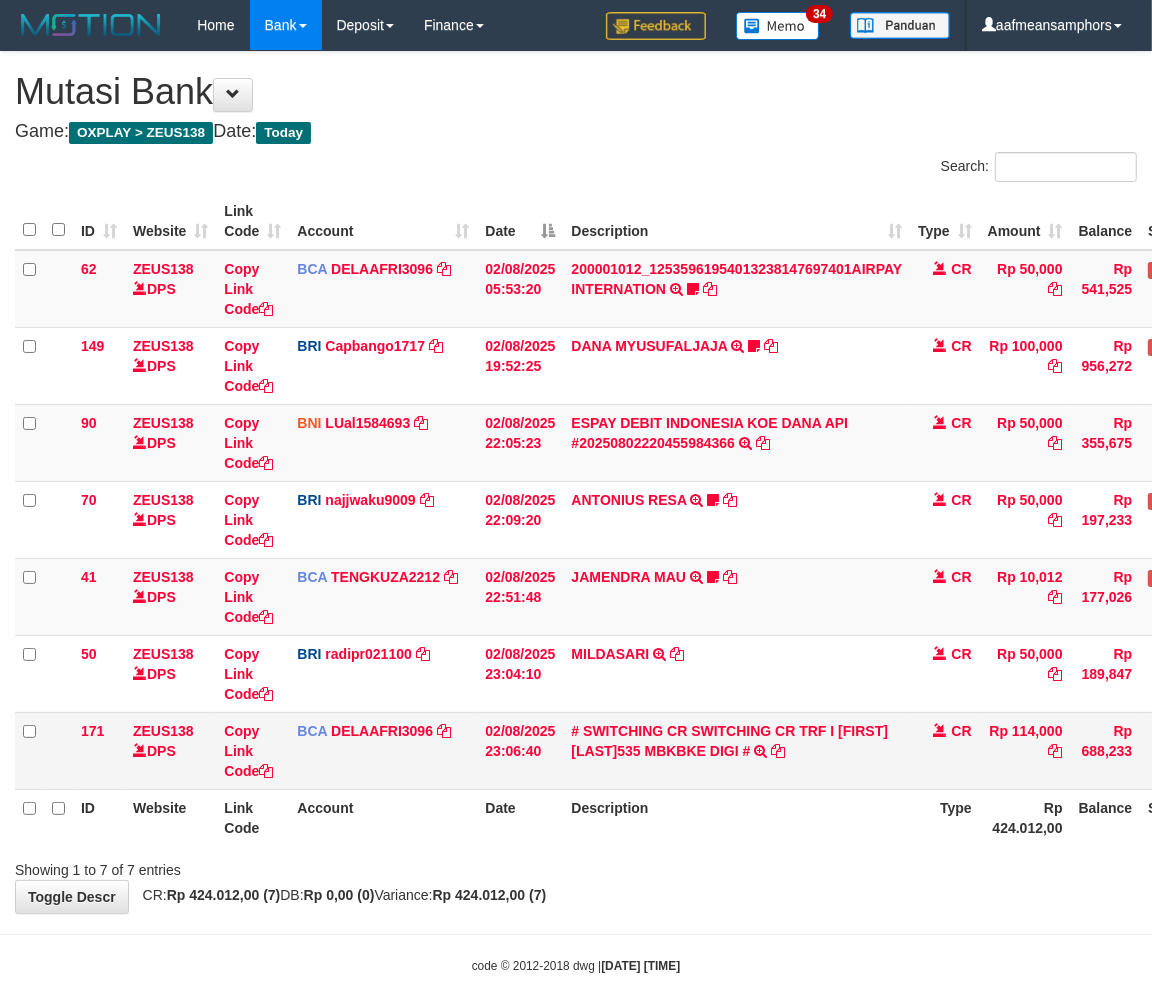 click on "# SWITCHING CR SWITCHING CR TRF I WAYAN SUARTANA535 MBKBKE DIGI #         SWITCHING CR TRF
I WAYAN SUARTANA535 MBKBKE DIGI" at bounding box center (736, 750) 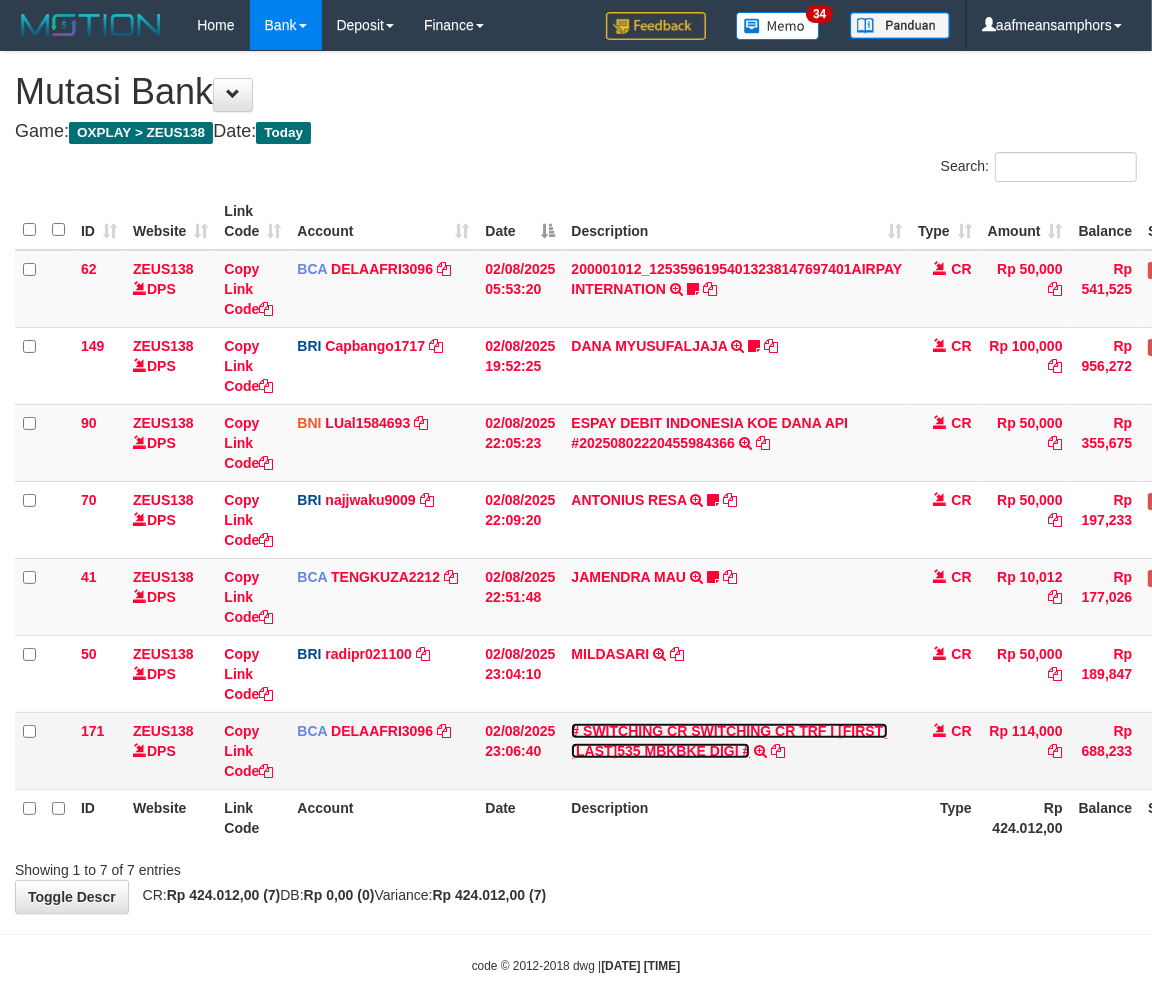click on "# SWITCHING CR SWITCHING CR TRF I WAYAN SUARTANA535 MBKBKE DIGI #" at bounding box center (729, 741) 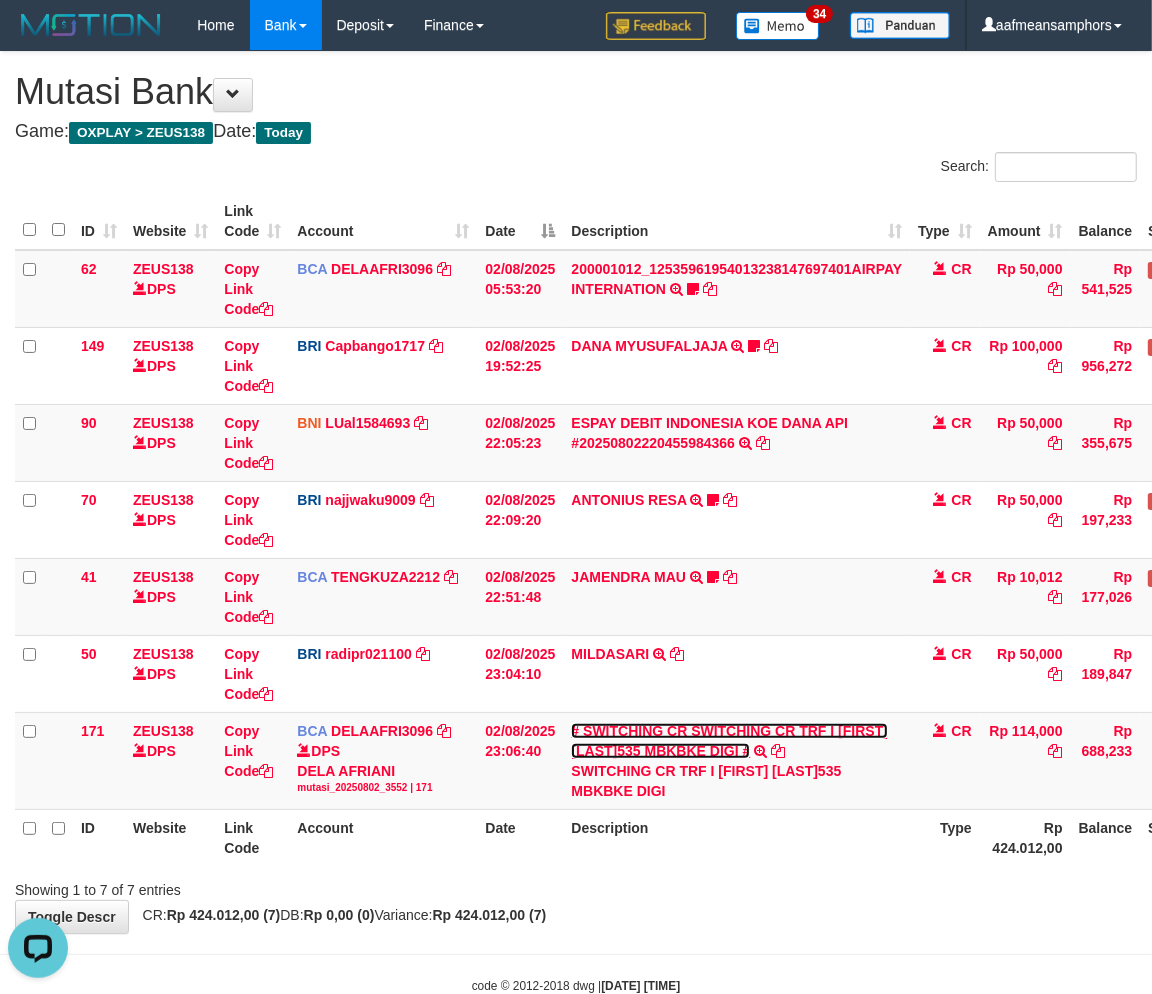 scroll, scrollTop: 0, scrollLeft: 0, axis: both 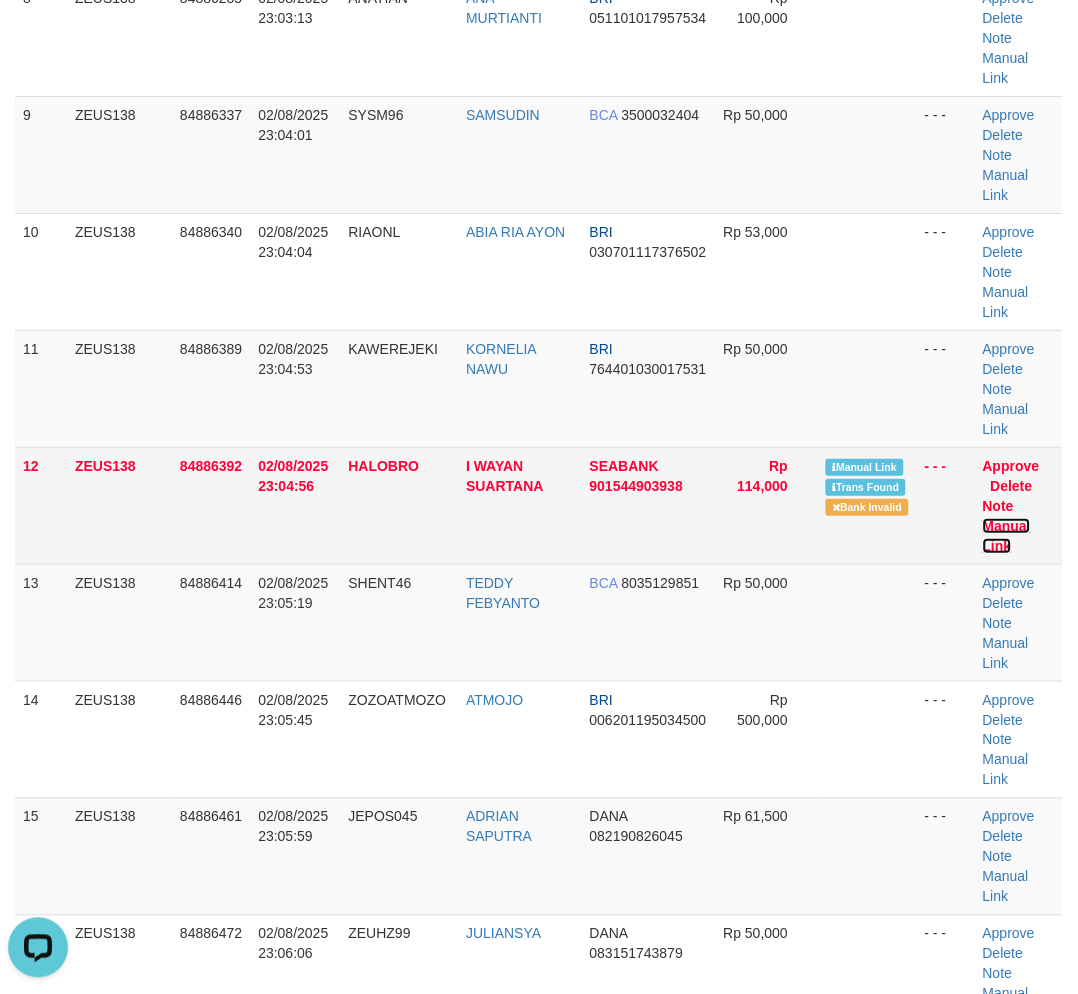 click on "Manual Link" at bounding box center [1007, 536] 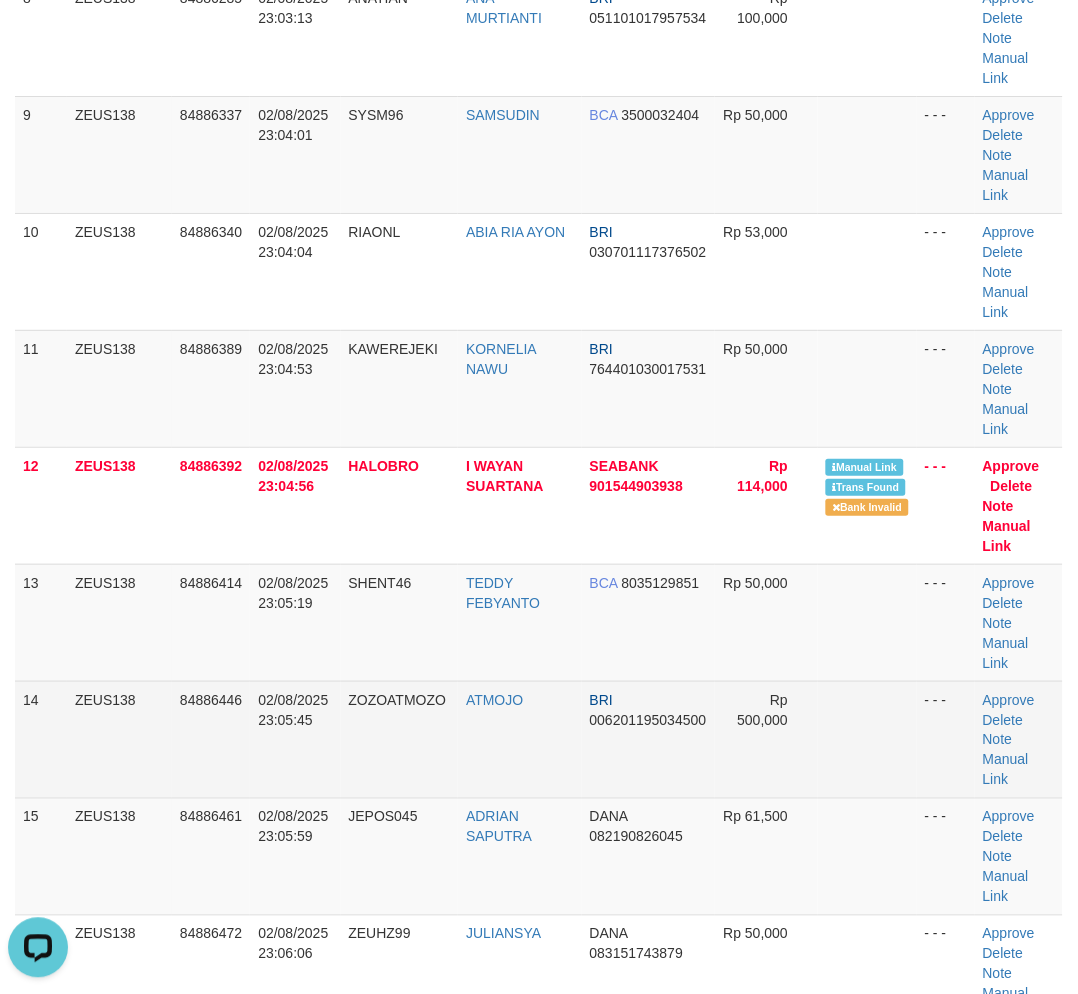 click on "ZOZOATMOZO" at bounding box center [400, 739] 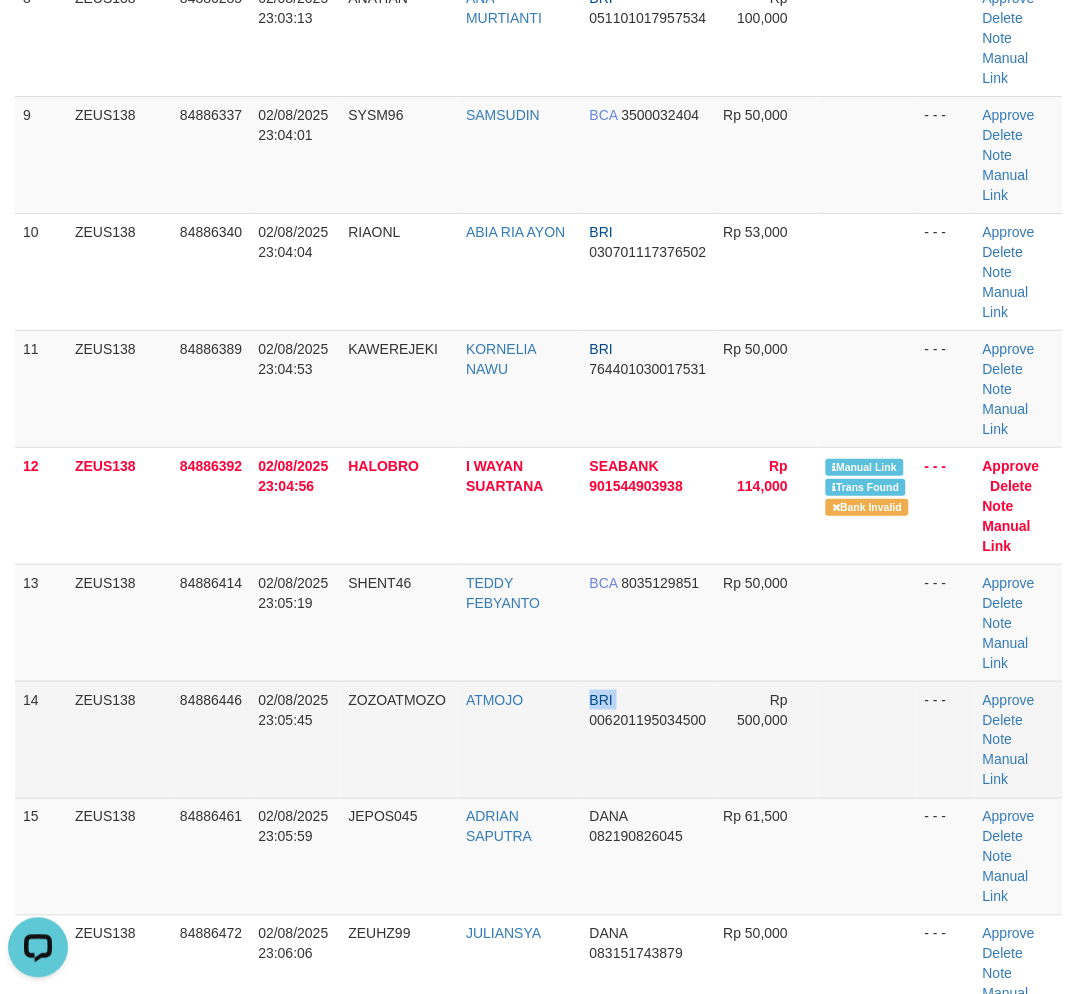 click on "14
ZEUS138
84886446
02/08/2025 23:05:45
ZOZOATMOZO
ATMOJO
BRI
006201195034500
Rp 500,000
- - -
Approve
Delete
Note
Manual Link" at bounding box center [539, 739] 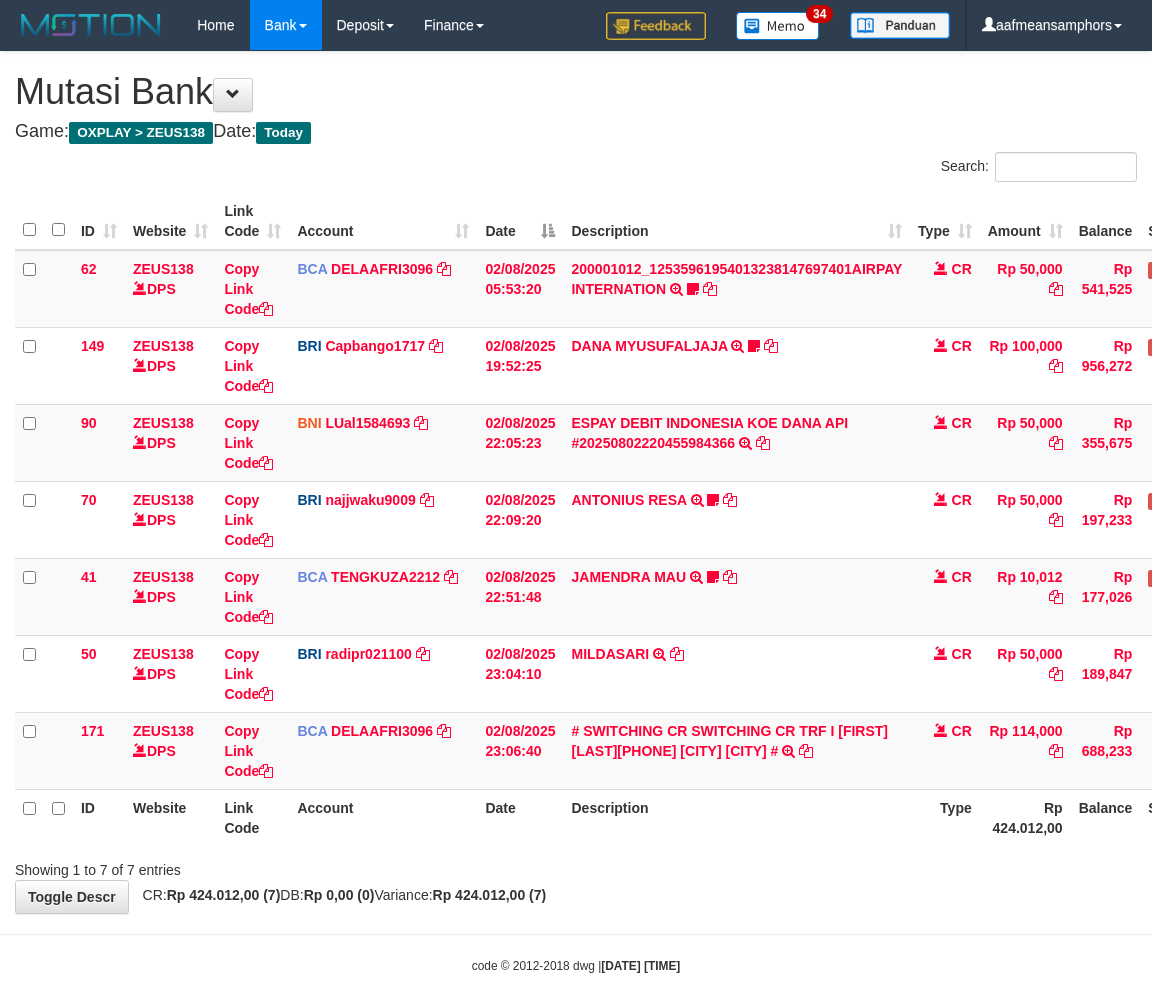 scroll, scrollTop: 0, scrollLeft: 0, axis: both 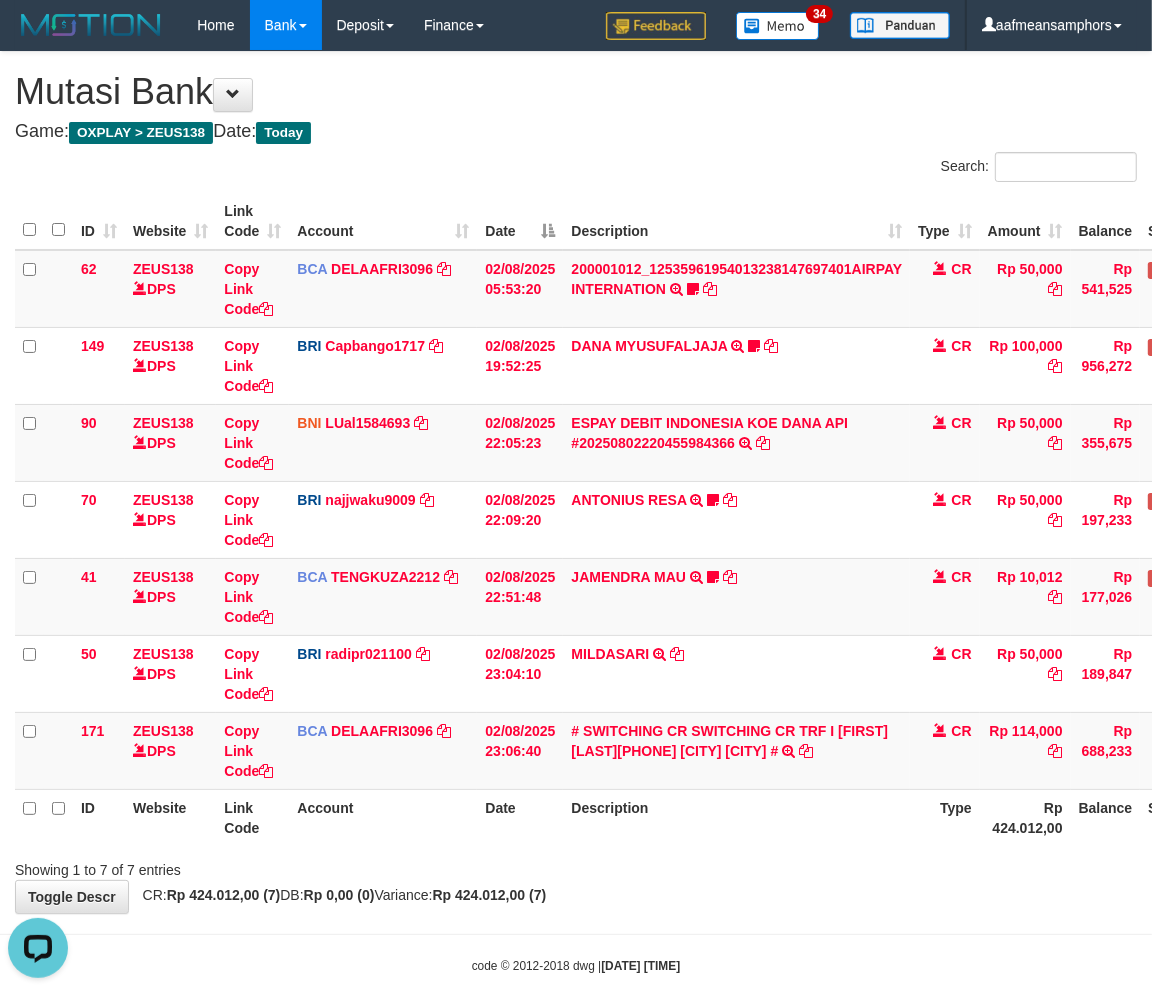 click on "Showing 1 to 7 of 7 entries" at bounding box center (576, 866) 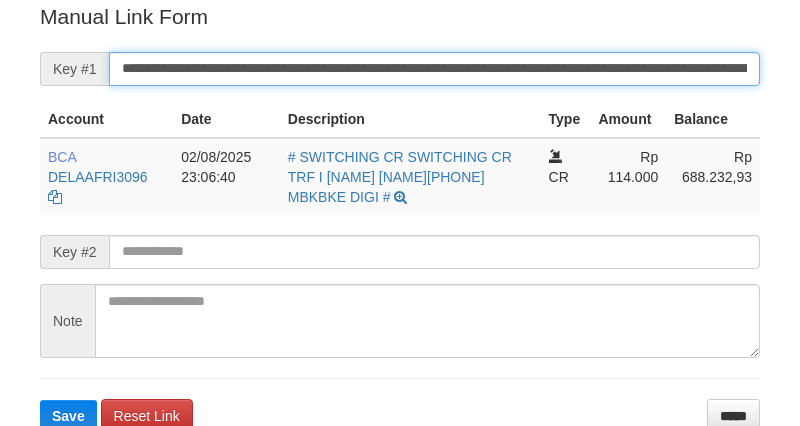 scroll, scrollTop: 404, scrollLeft: 0, axis: vertical 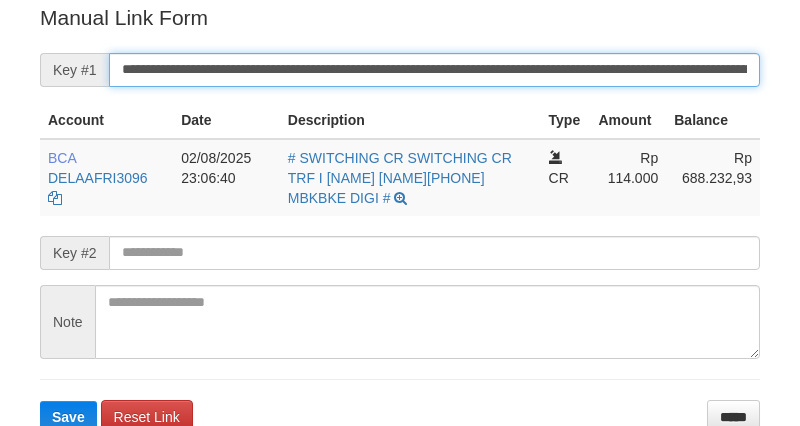 click on "**********" at bounding box center (434, 70) 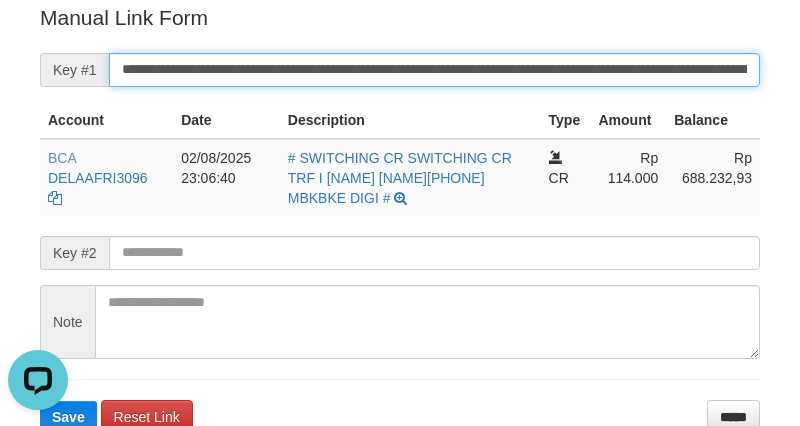 scroll, scrollTop: 0, scrollLeft: 0, axis: both 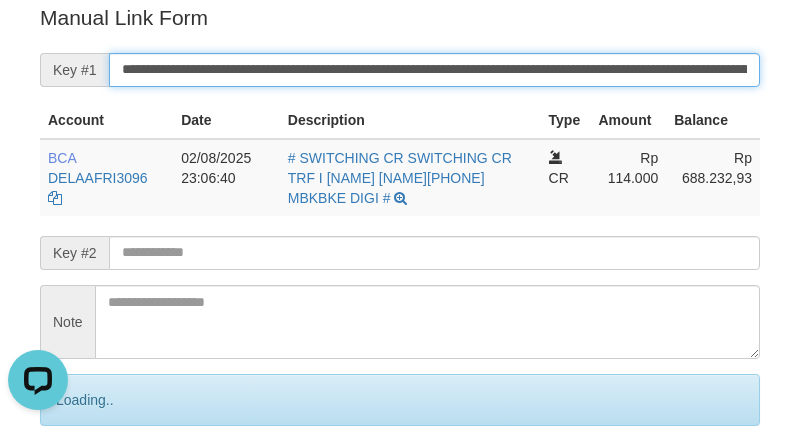 click on "Save" at bounding box center (90, 484) 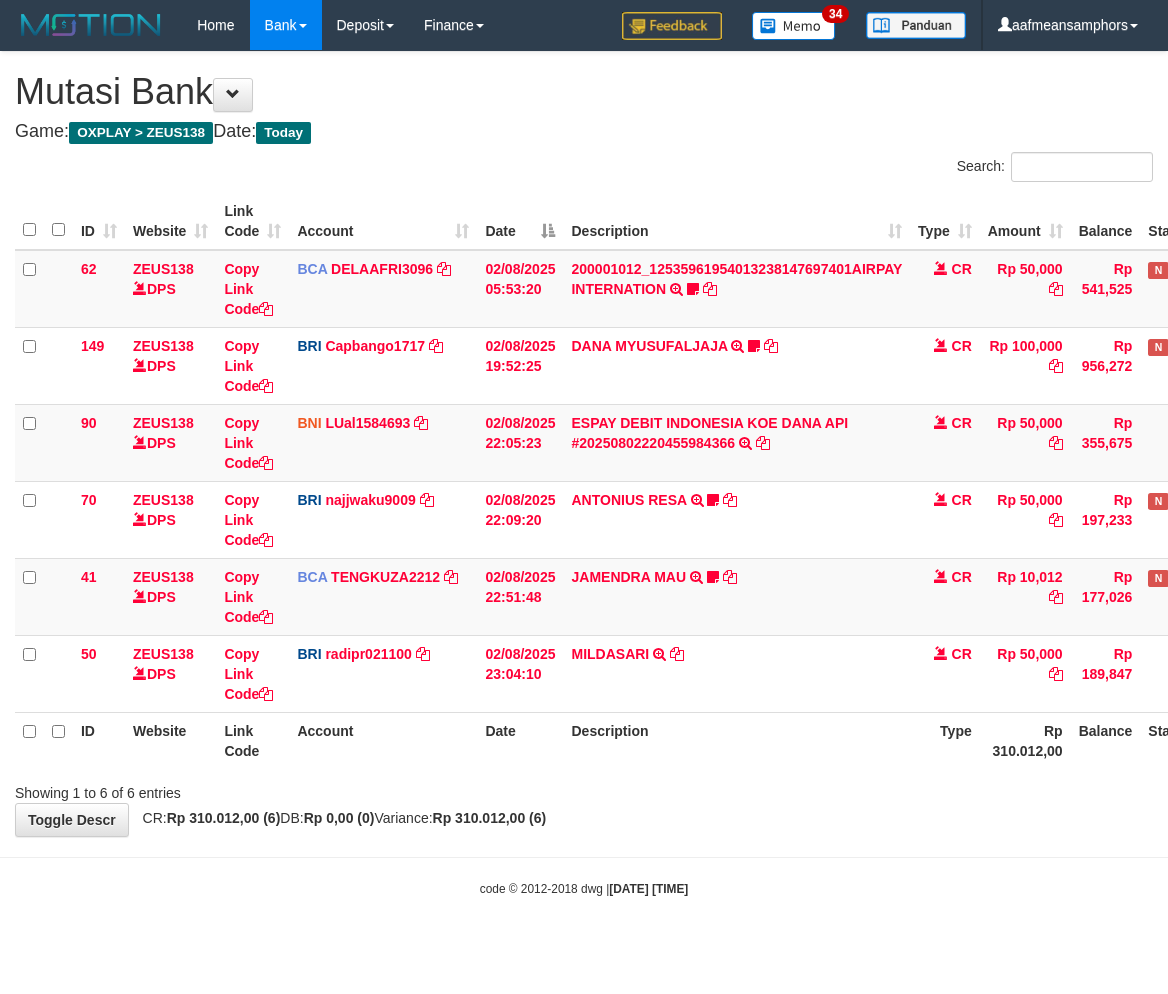 scroll, scrollTop: 0, scrollLeft: 0, axis: both 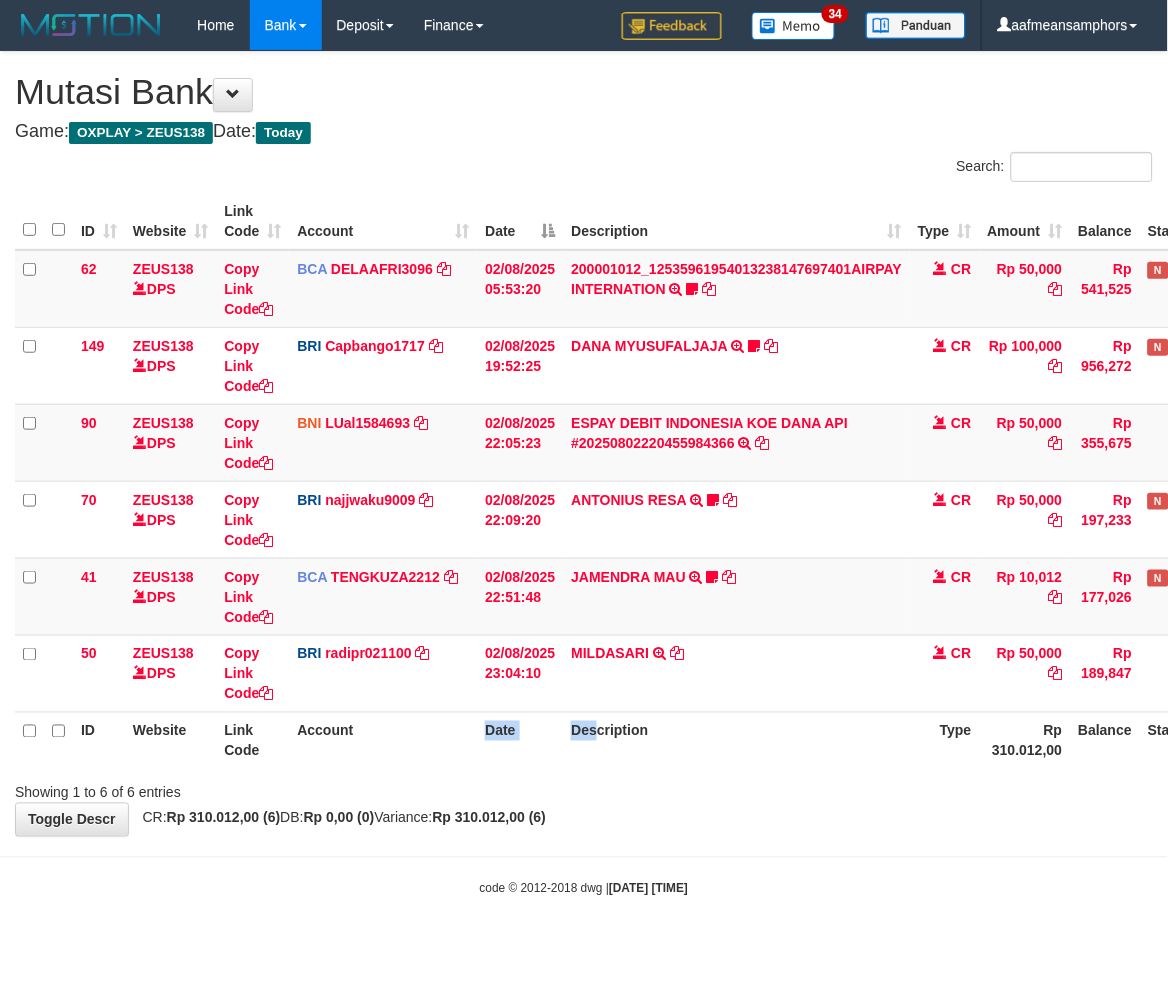drag, startPoint x: 410, startPoint y: 721, endPoint x: 434, endPoint y: 726, distance: 24.5153 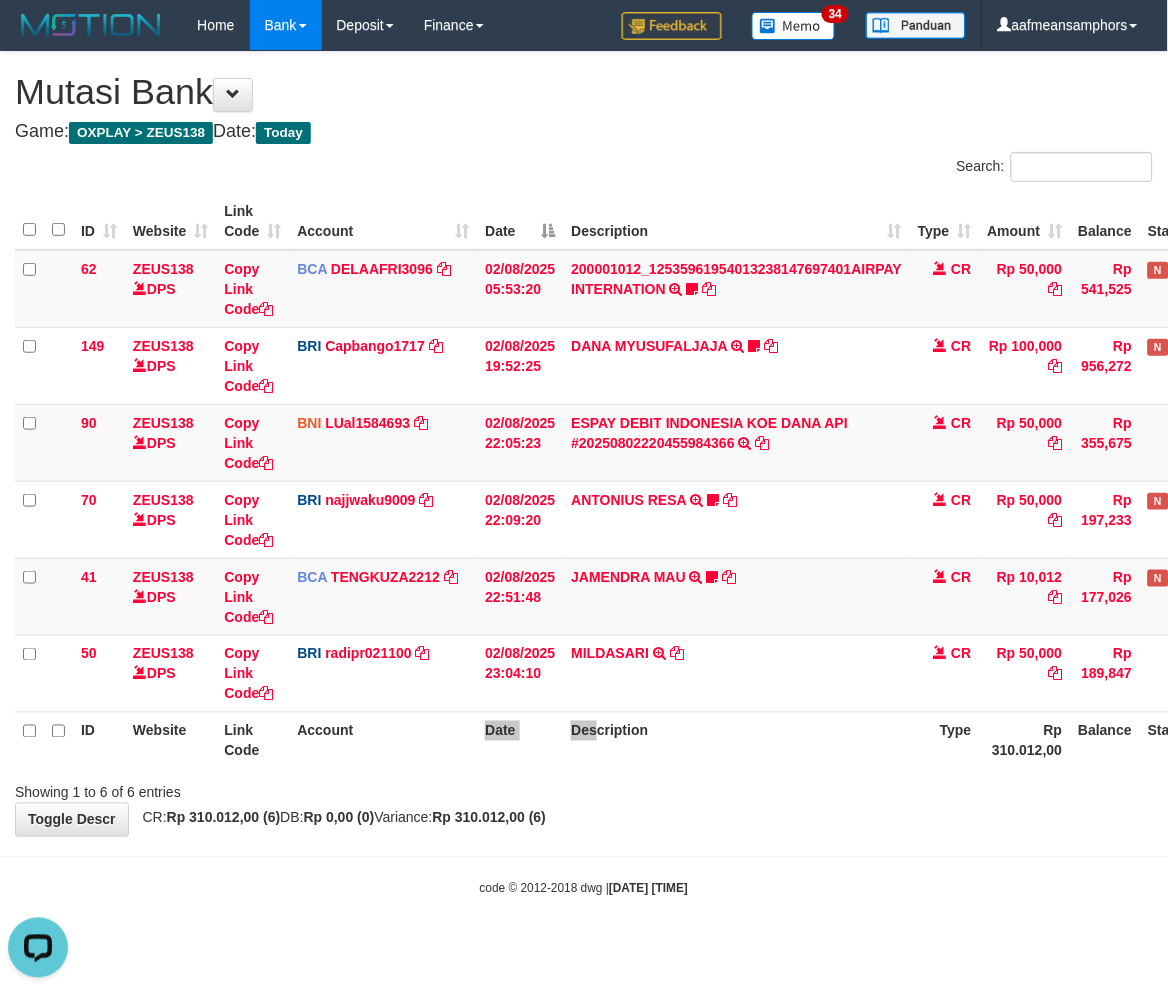 scroll, scrollTop: 0, scrollLeft: 0, axis: both 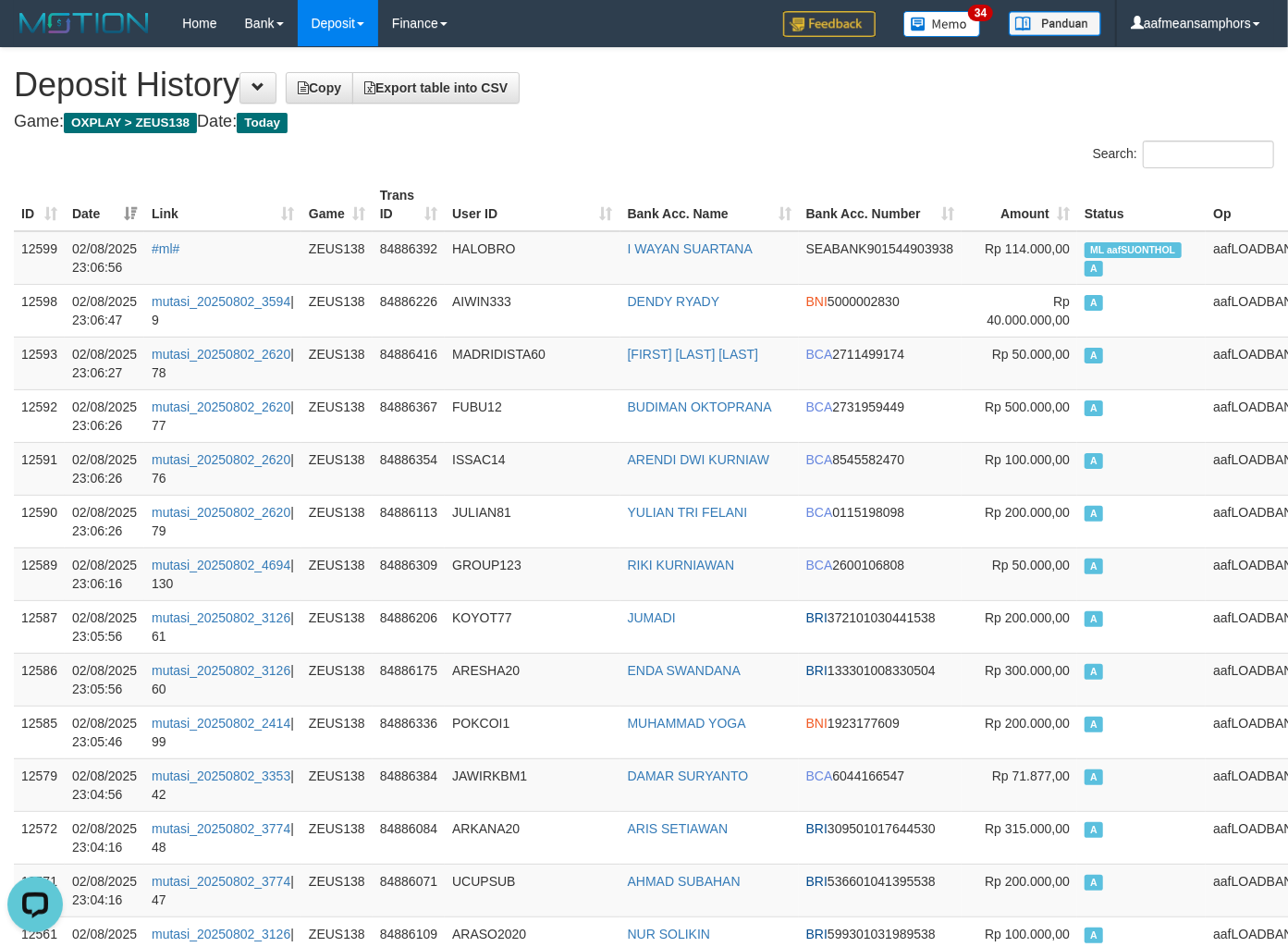 click on "Link" at bounding box center [223, 204] 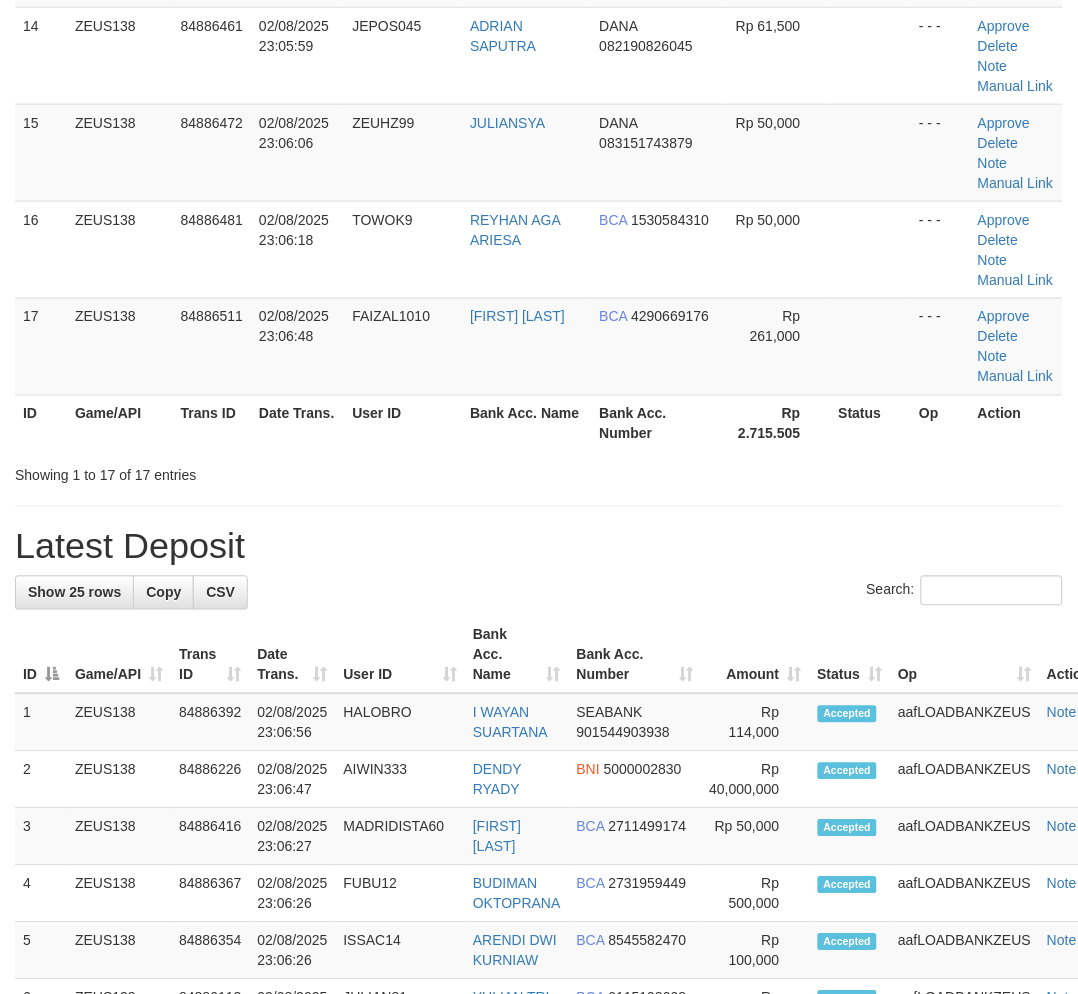 scroll, scrollTop: 1090, scrollLeft: 0, axis: vertical 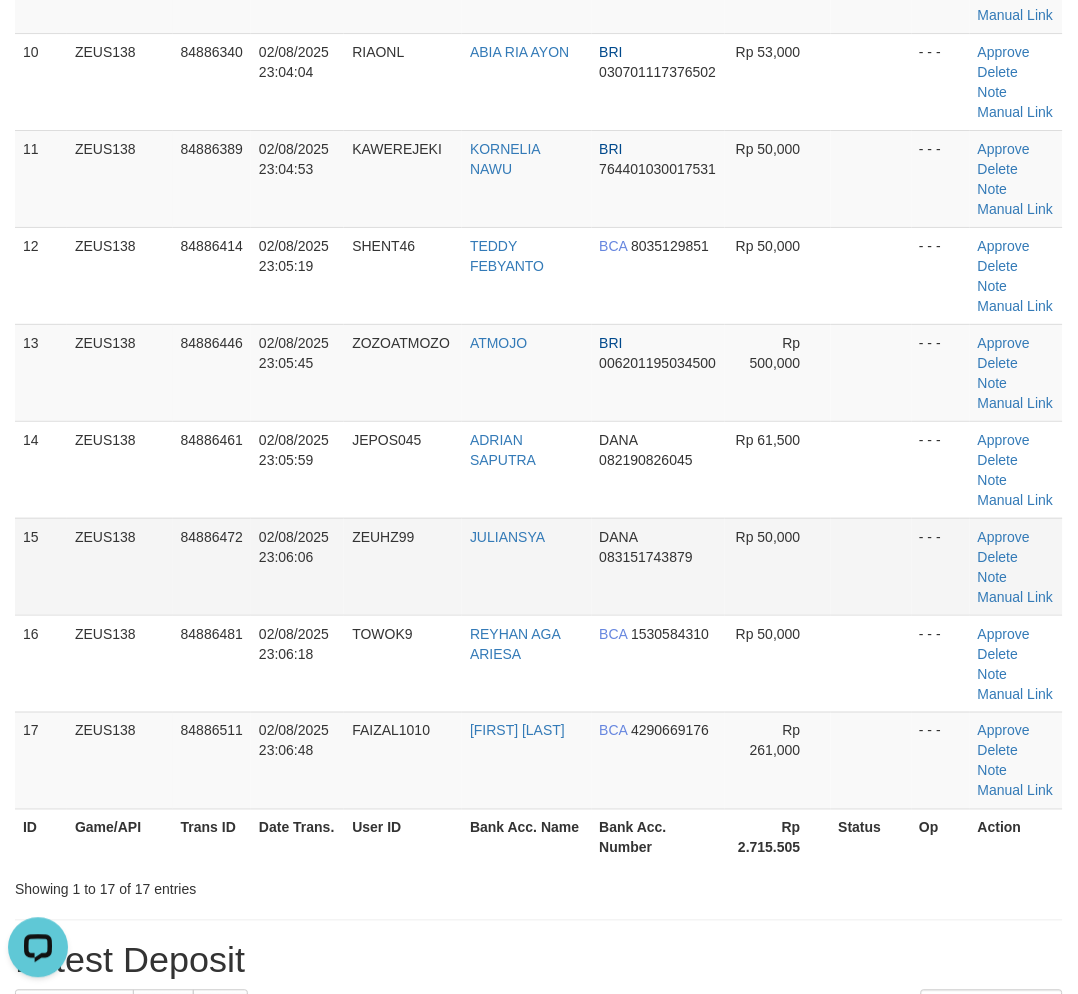 drag, startPoint x: 364, startPoint y: 572, endPoint x: 370, endPoint y: 560, distance: 13.416408 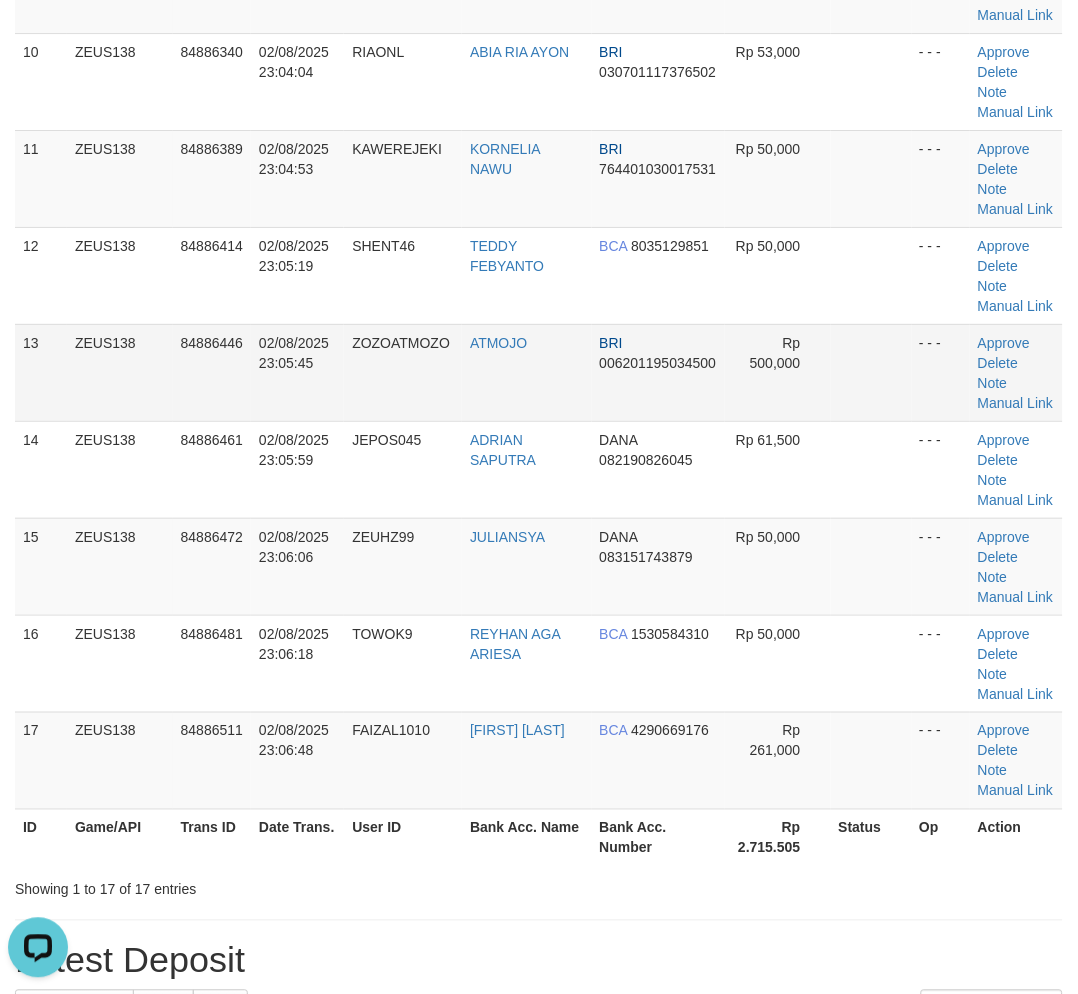 click on "02/08/2025 23:05:59" at bounding box center (297, 469) 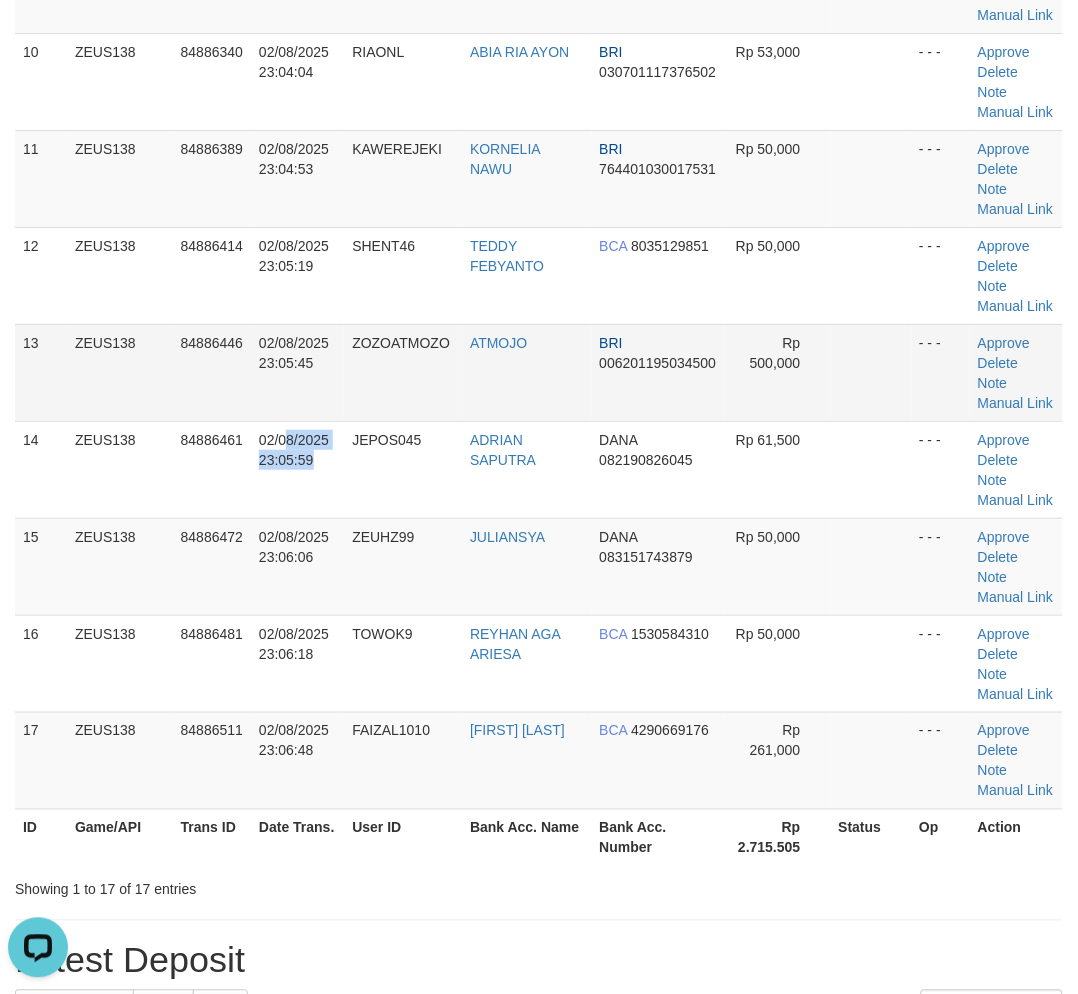 drag, startPoint x: 272, startPoint y: 413, endPoint x: 290, endPoint y: 397, distance: 24.083189 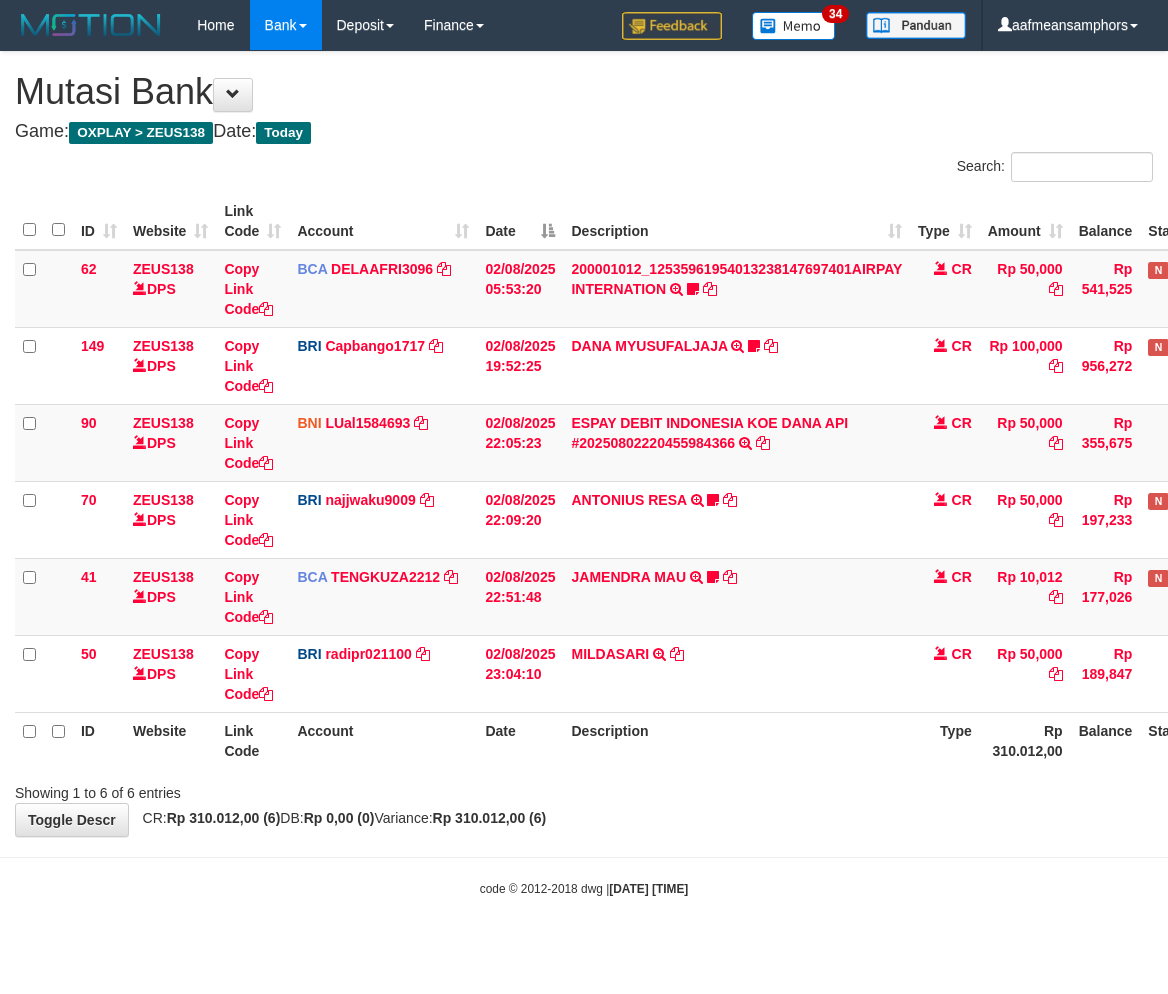 scroll, scrollTop: 0, scrollLeft: 0, axis: both 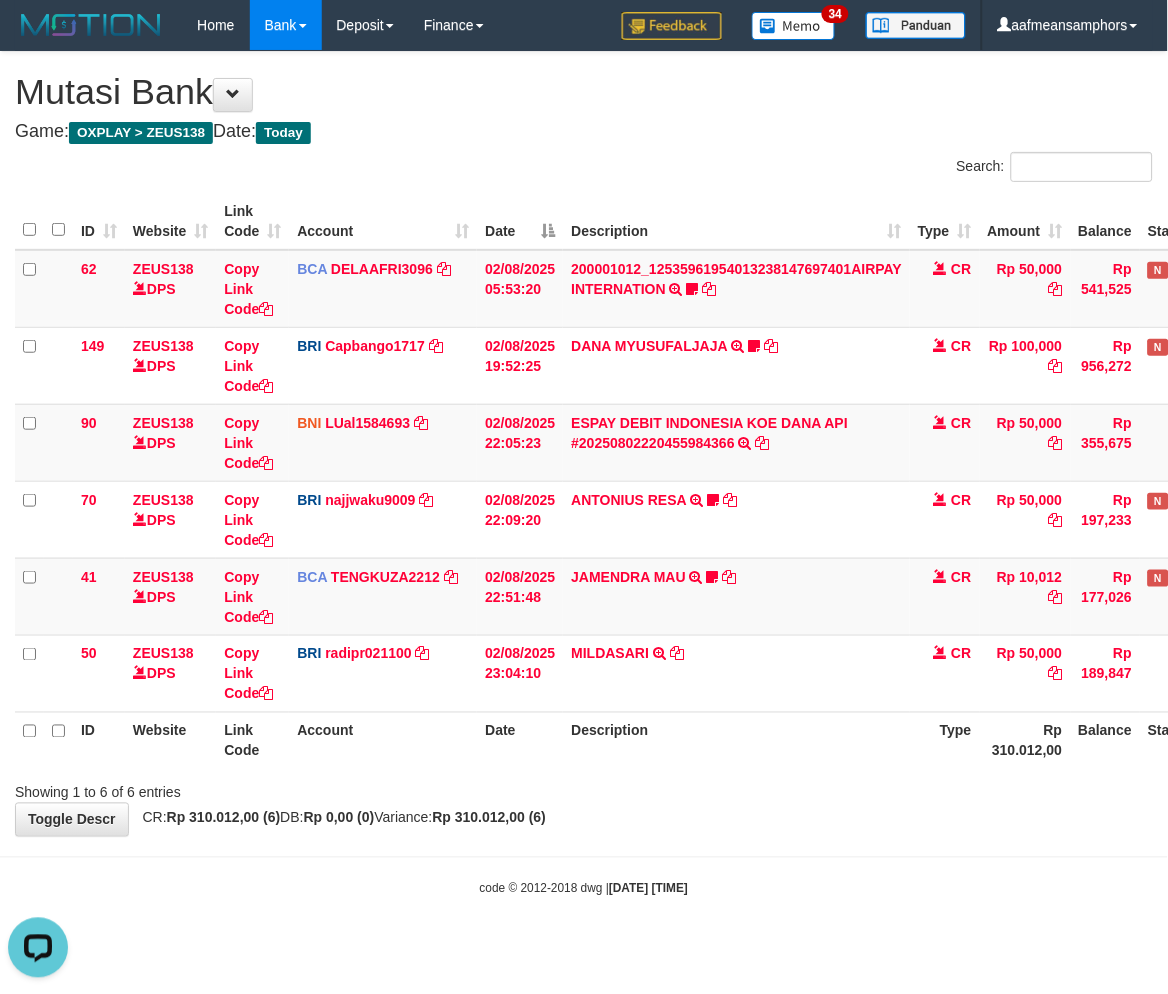 click on "Toggle navigation
Home
Bank
Account List
Load
By Website
Group
[OXPLAY]													ZEUS138
By Load Group (DPS)" at bounding box center [584, 474] 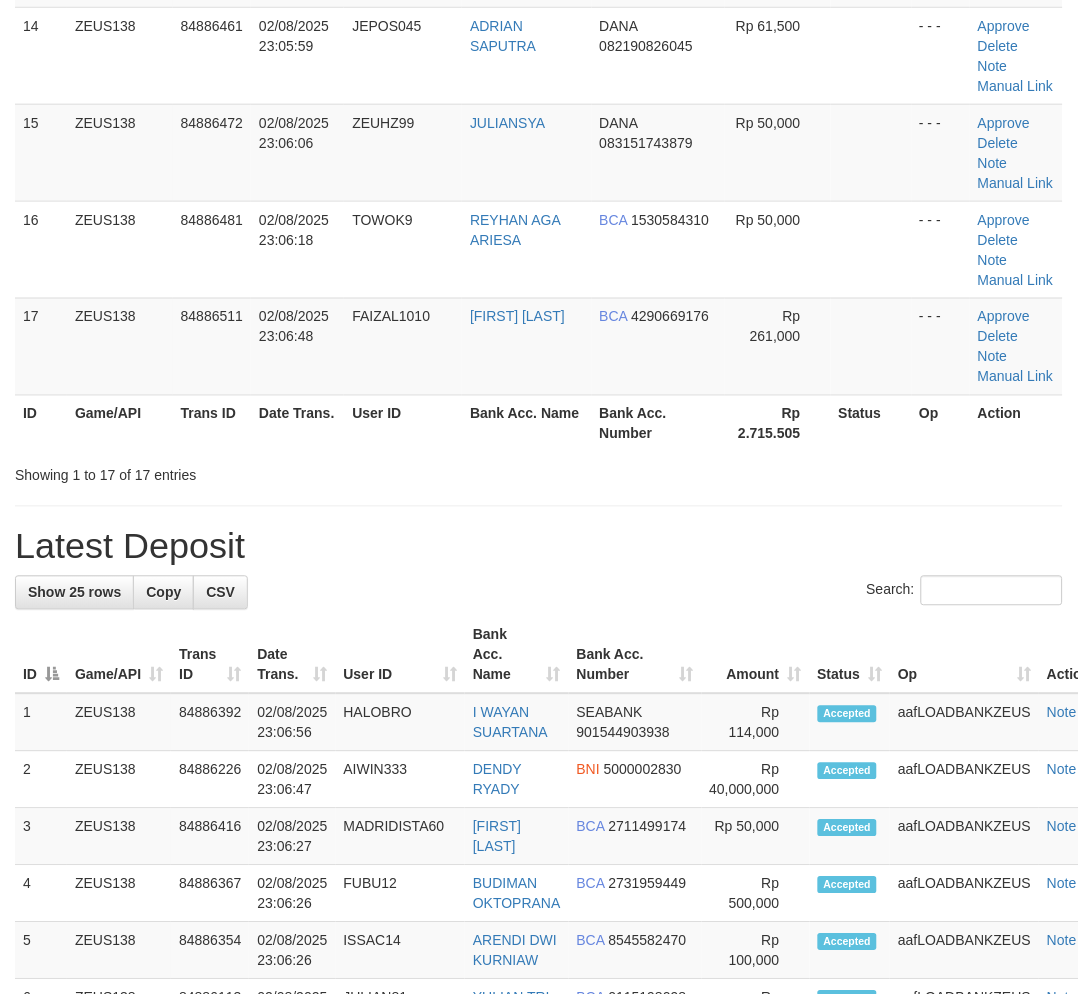 scroll, scrollTop: 1090, scrollLeft: 0, axis: vertical 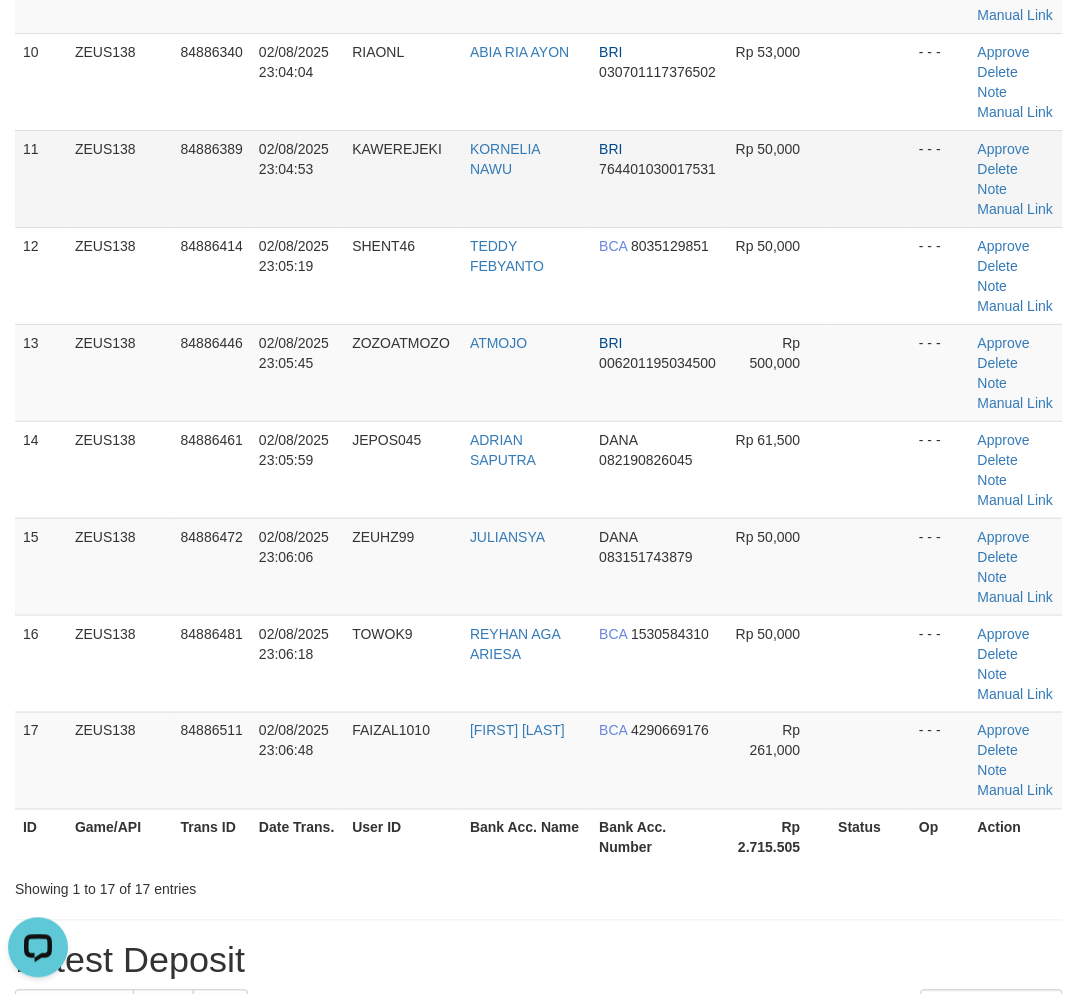 click on "KAWEREJEKI" at bounding box center (403, 178) 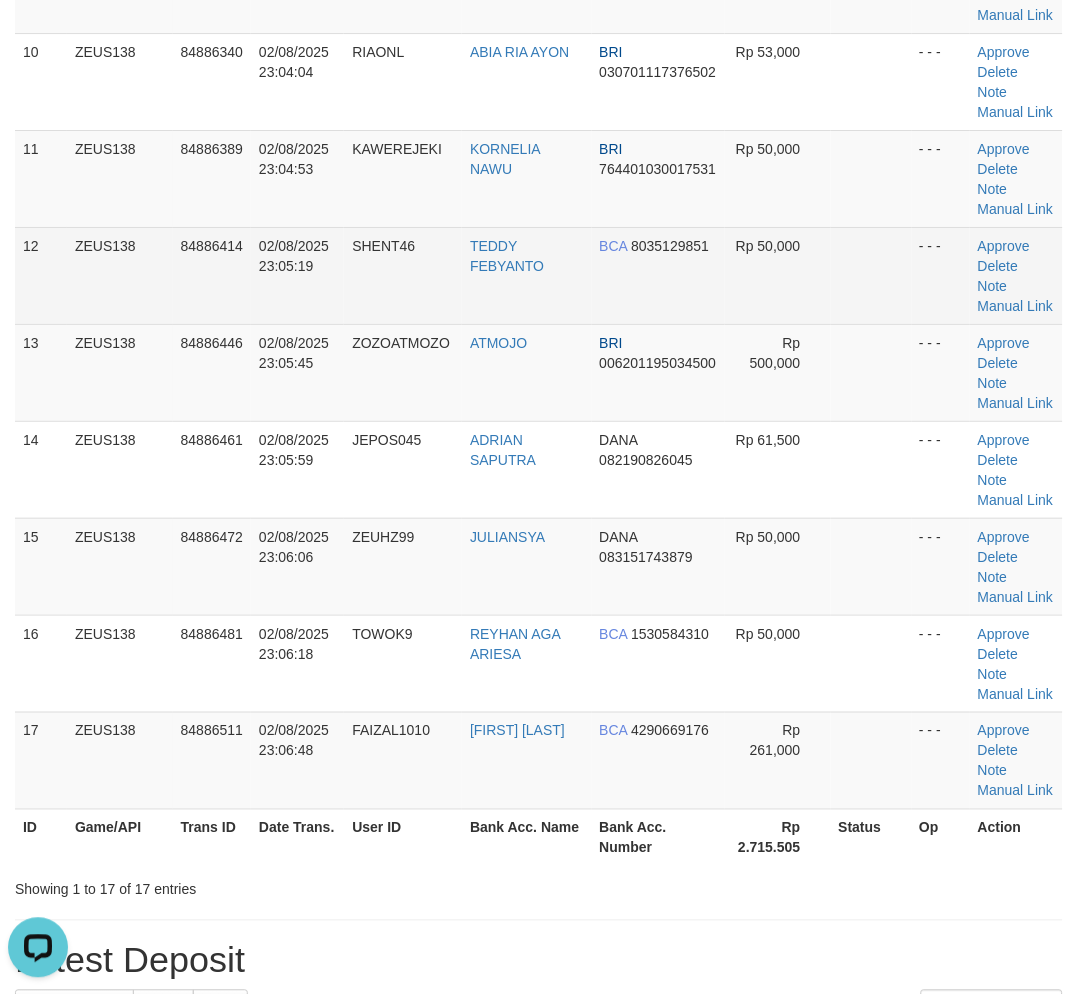 drag, startPoint x: 444, startPoint y: 200, endPoint x: 187, endPoint y: 285, distance: 270.6917 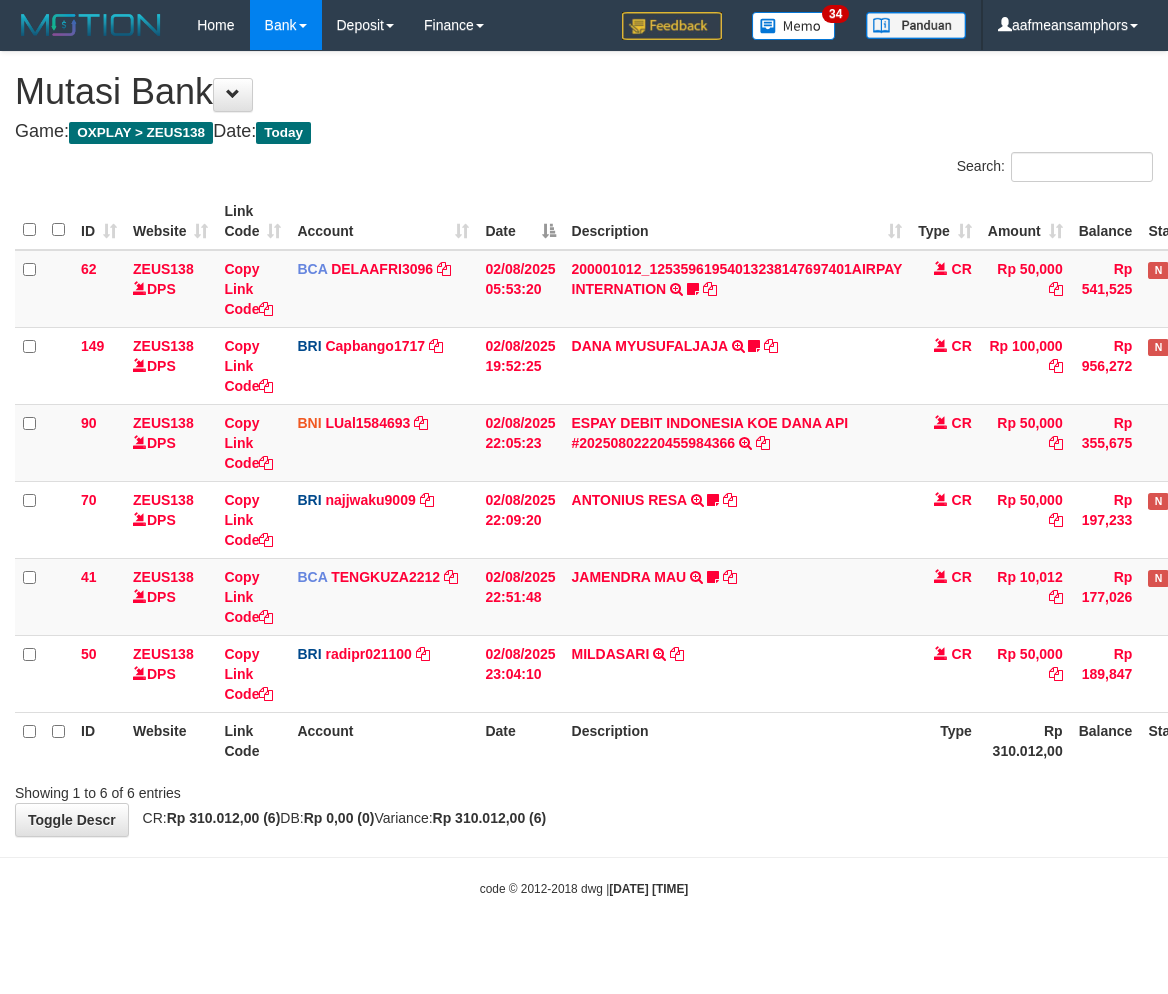 click on "**********" at bounding box center (584, 444) 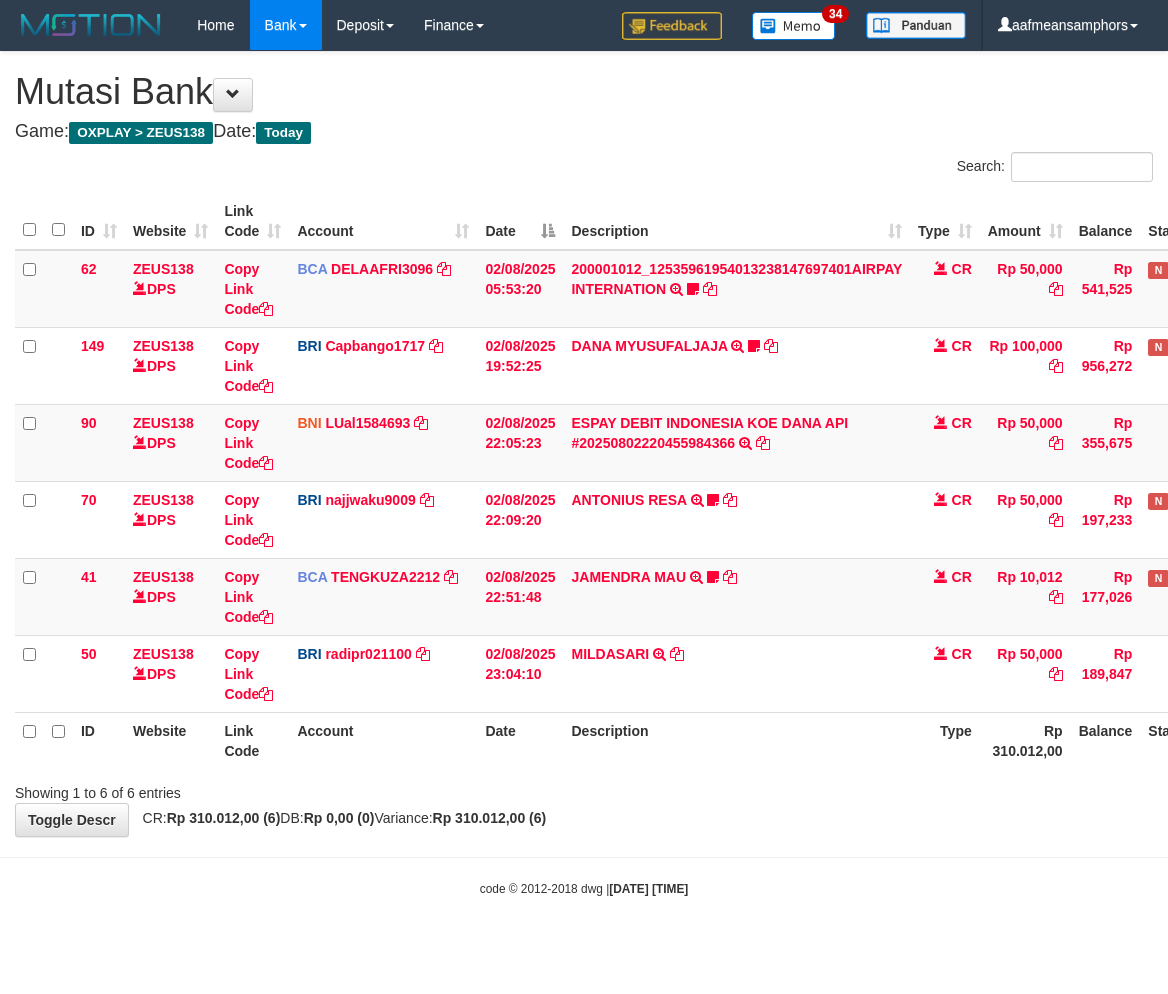 scroll, scrollTop: 0, scrollLeft: 0, axis: both 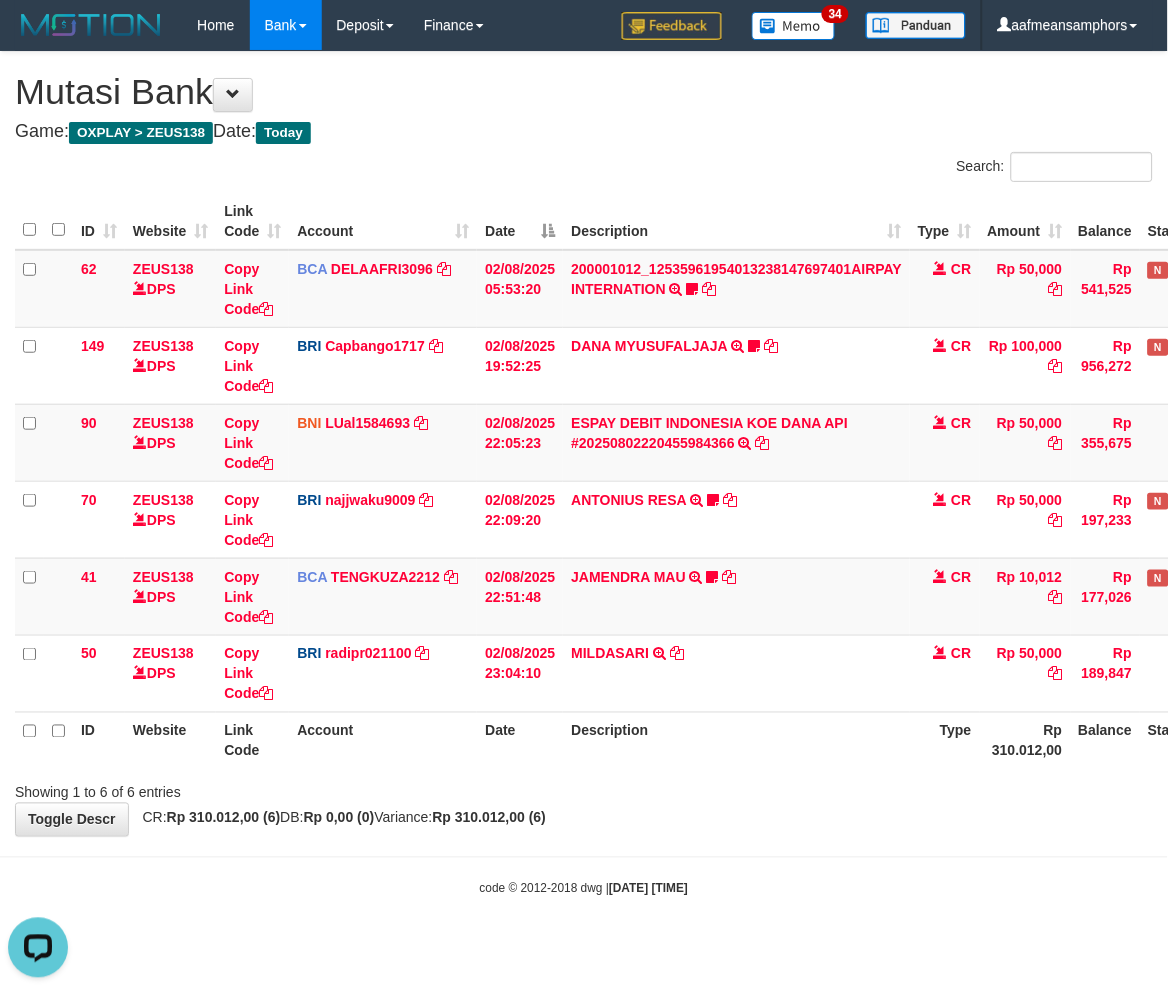 click on "Description" at bounding box center [736, 740] 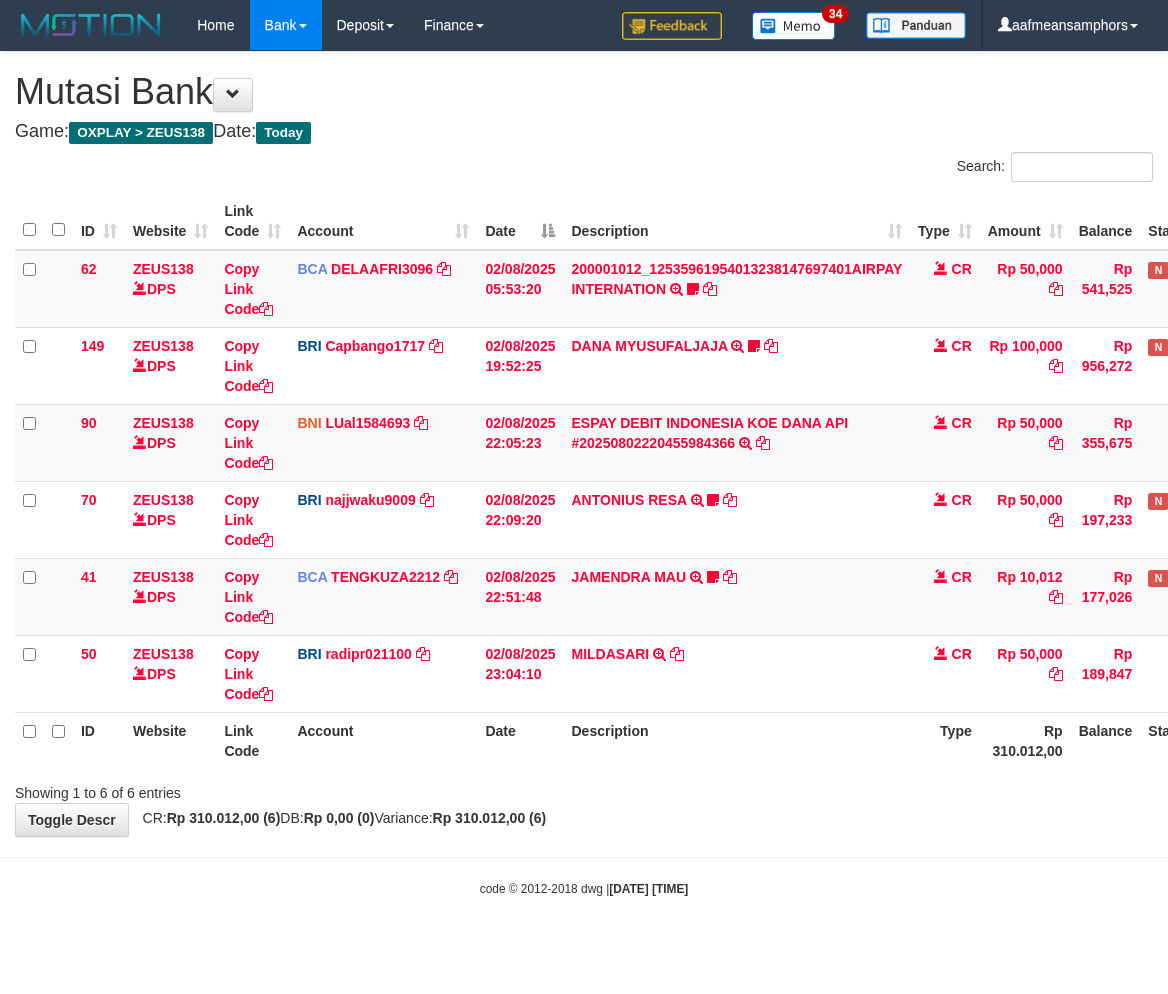 scroll, scrollTop: 0, scrollLeft: 0, axis: both 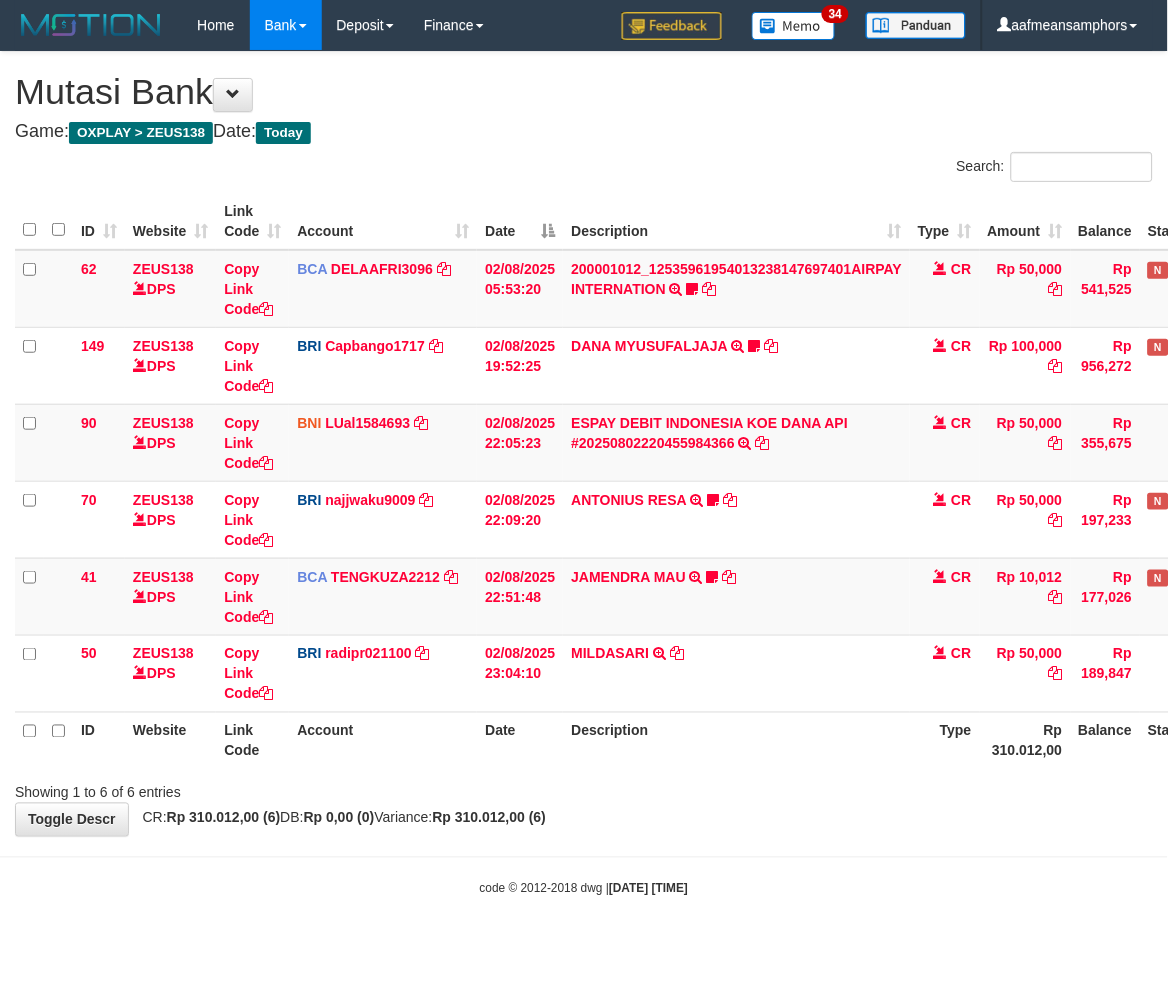 click on "Toggle navigation
Home
Bank
Account List
Load
By Website
Group
[OXPLAY]													ZEUS138
By Load Group (DPS)" at bounding box center [584, 474] 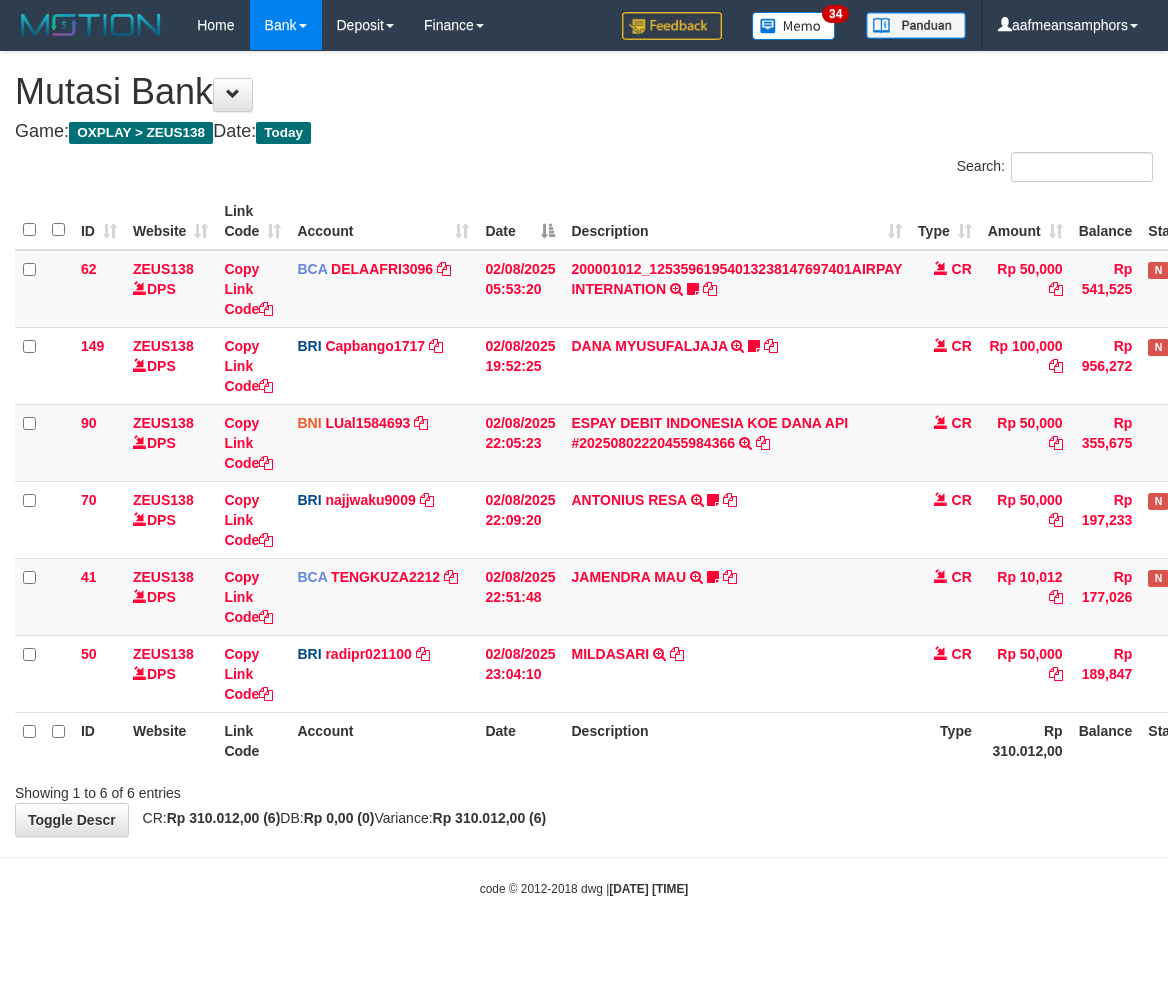 scroll, scrollTop: 0, scrollLeft: 0, axis: both 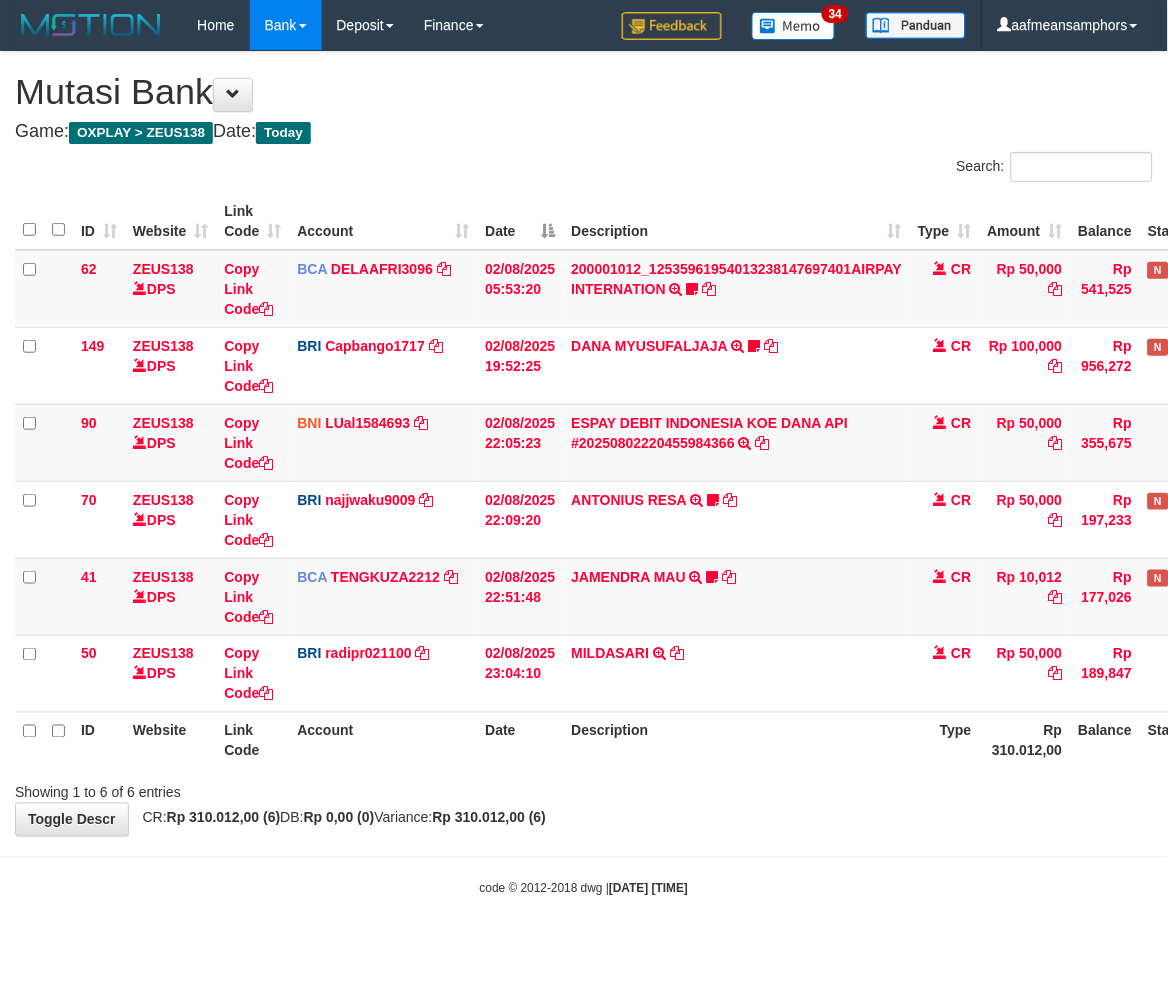 drag, startPoint x: 686, startPoint y: 860, endPoint x: 674, endPoint y: 856, distance: 12.649111 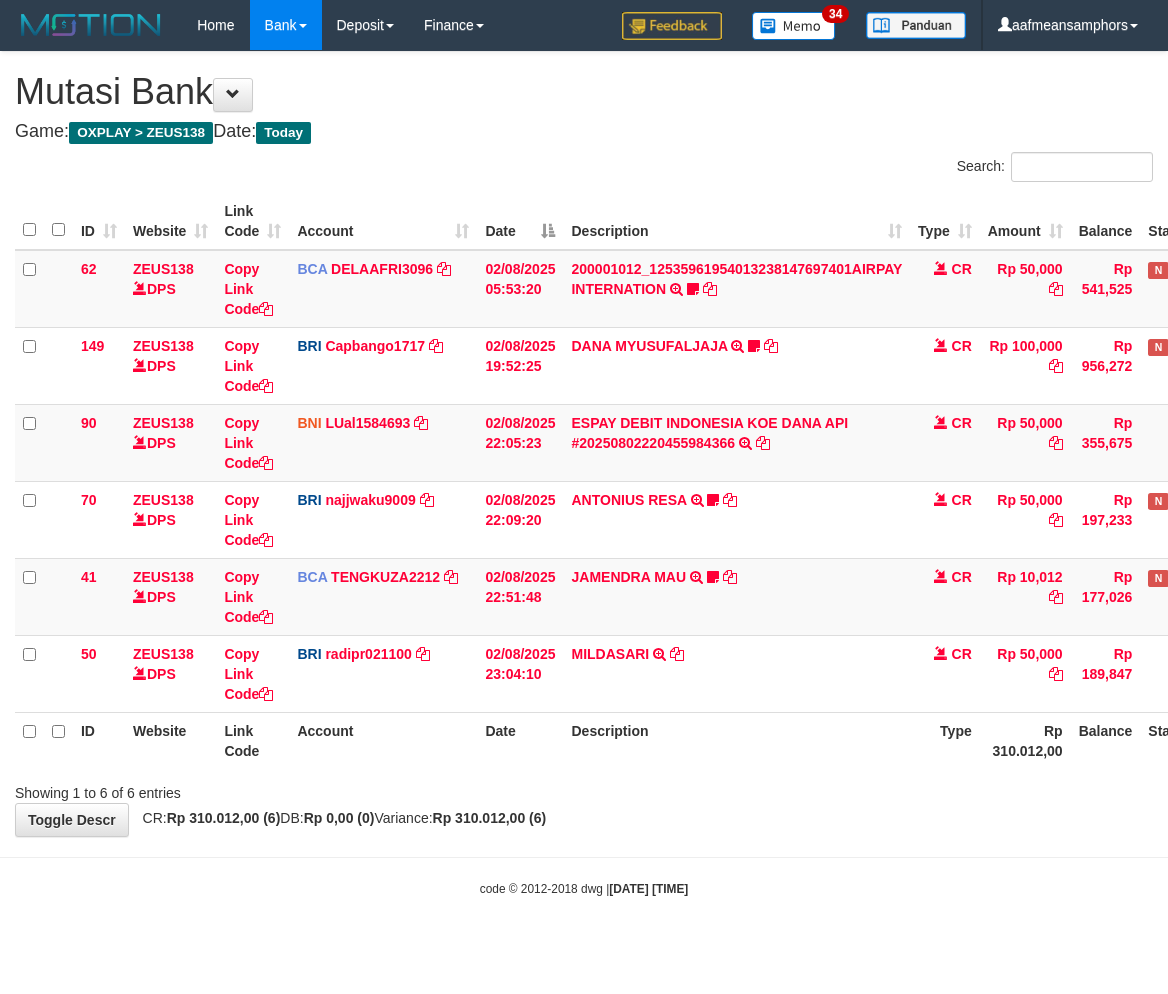 scroll, scrollTop: 0, scrollLeft: 0, axis: both 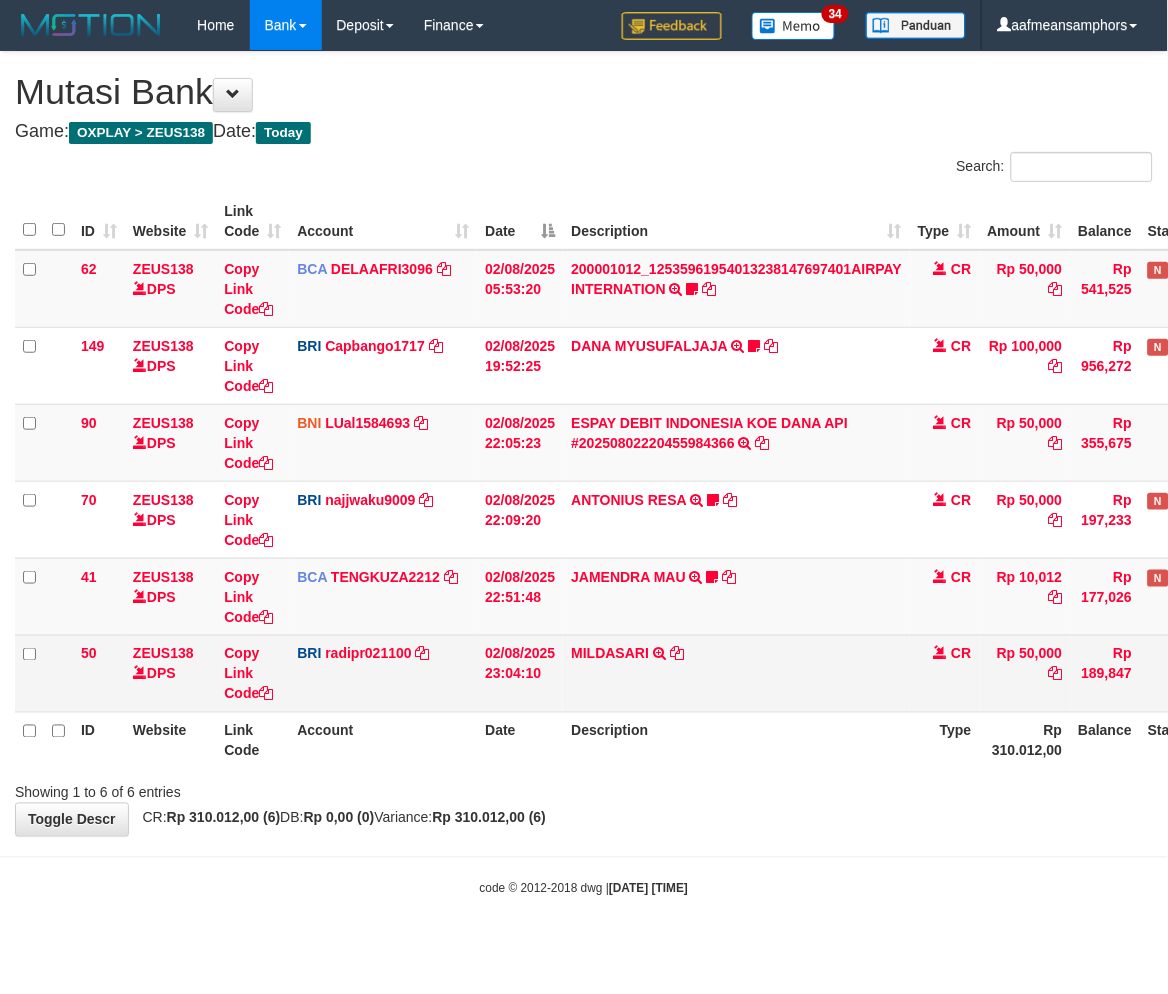 click on "MILDASARI         TRANSFER NBMB MILDASARI TO REYNALDI ADI PRATAMA" at bounding box center [736, 673] 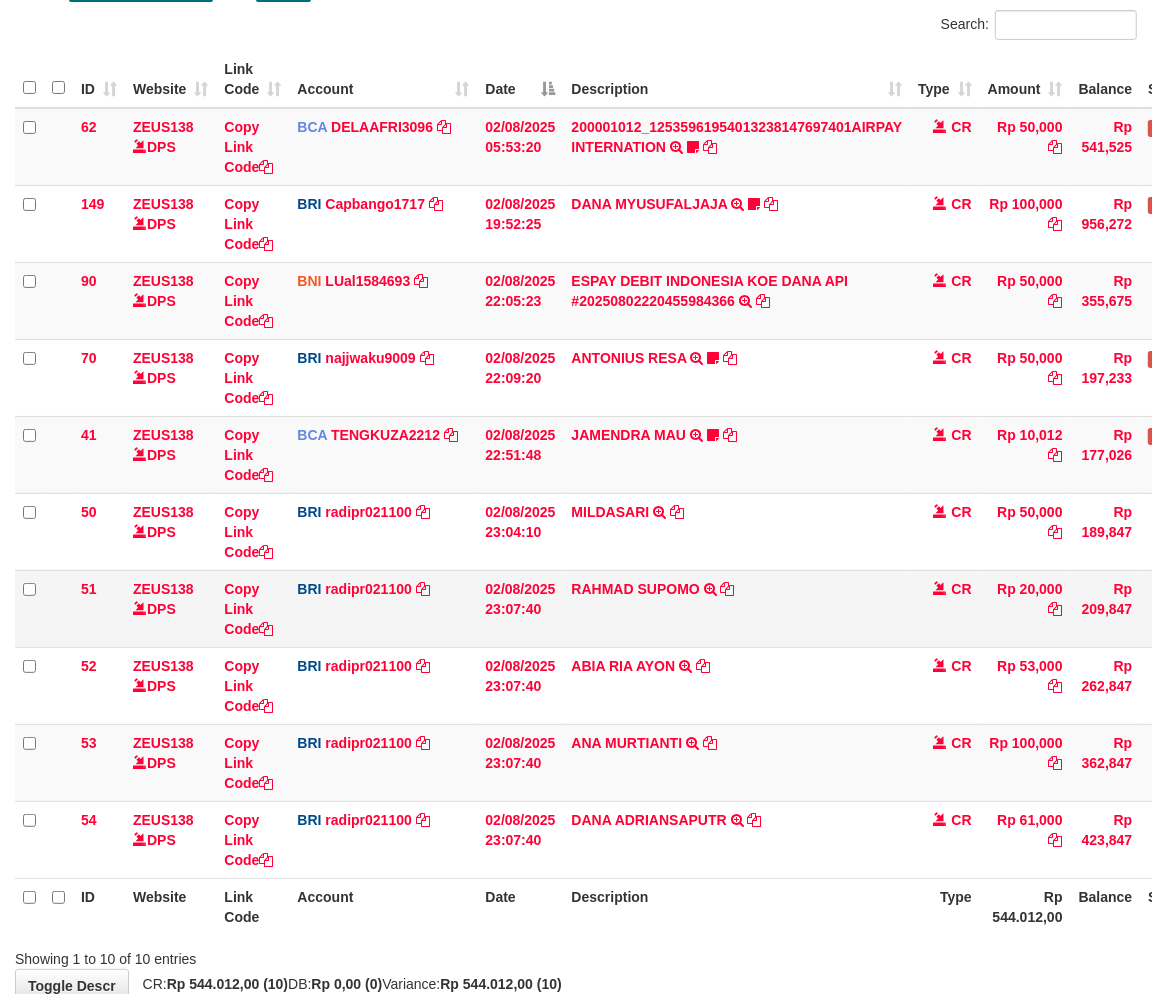 scroll, scrollTop: 261, scrollLeft: 0, axis: vertical 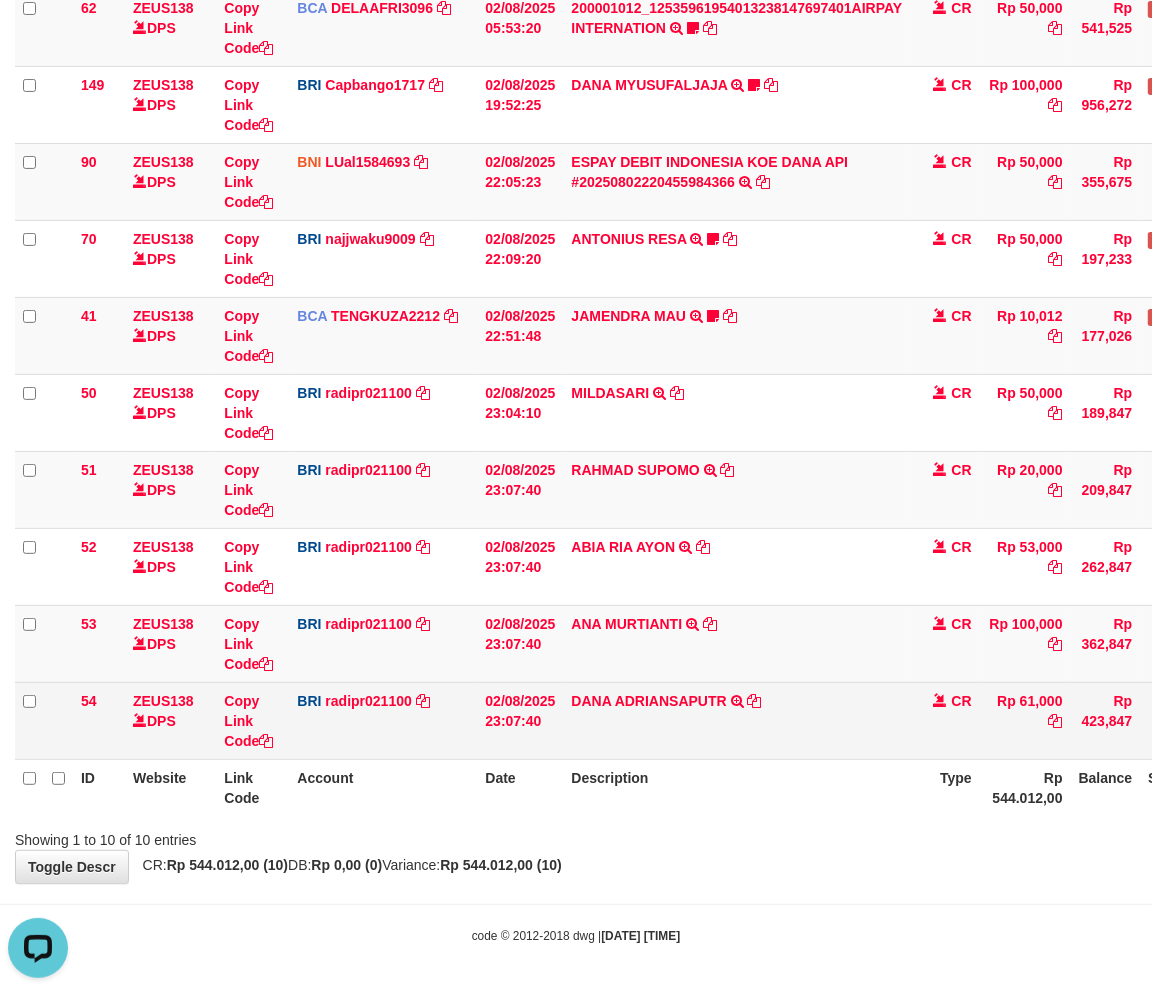 click on "DANA ADRIANSAPUTR         TRANSFER NBMB DANA ADRIANSAPUTR TO REYNALDI ADI PRATAMA" at bounding box center [736, 720] 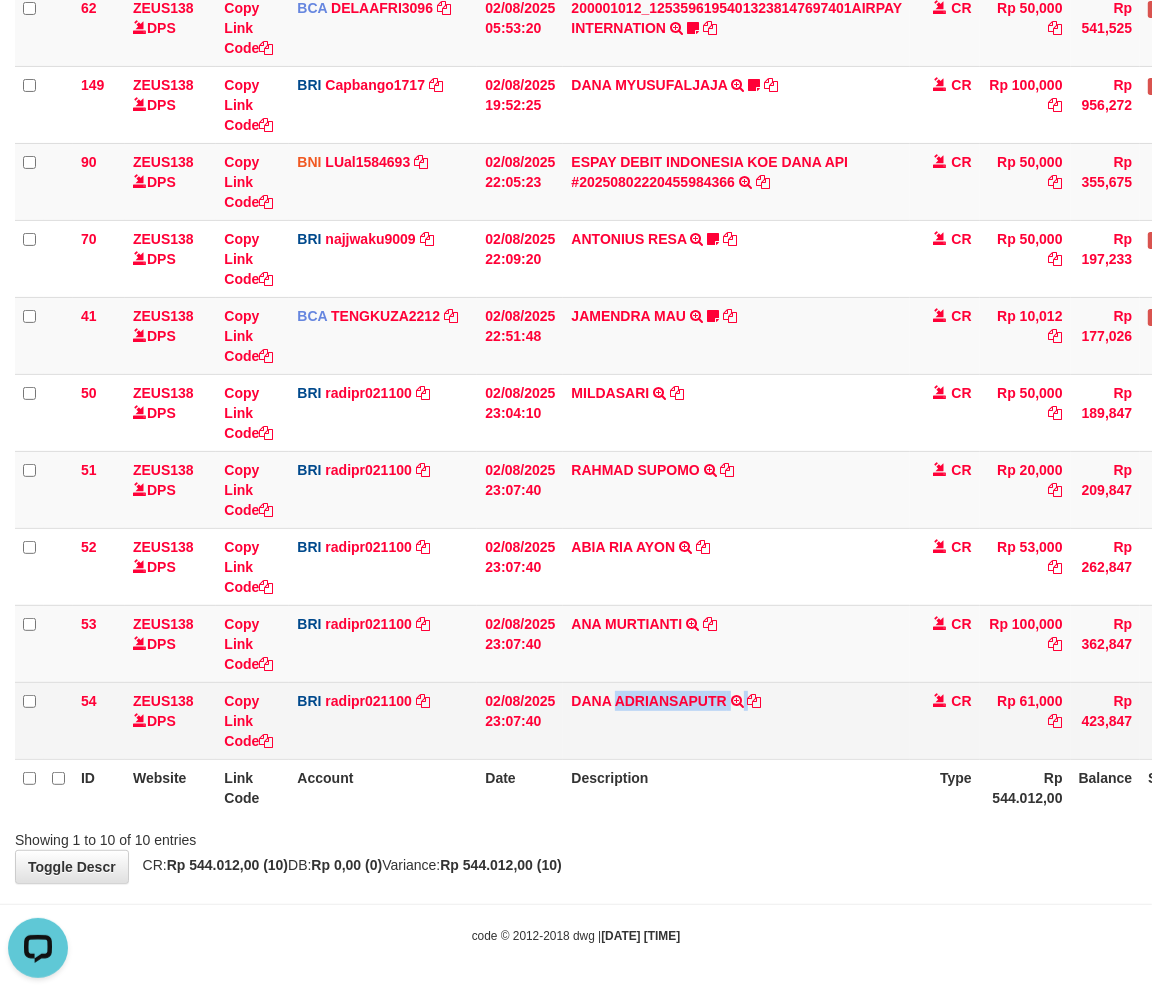 click on "[NAME] TRANSFER NBMB [NAME] TO [NAME]" at bounding box center [736, 720] 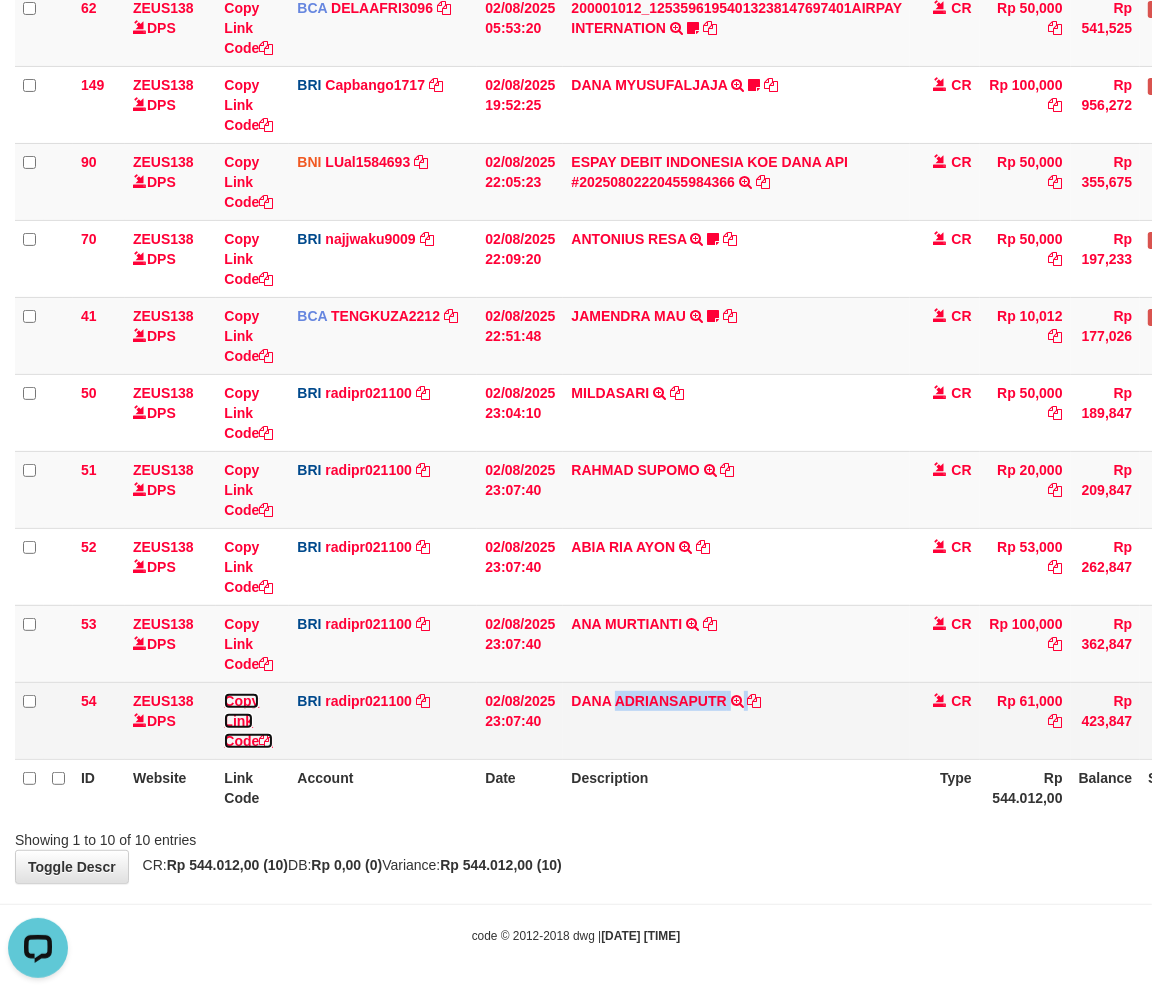 drag, startPoint x: 230, startPoint y: 718, endPoint x: 298, endPoint y: 703, distance: 69.63476 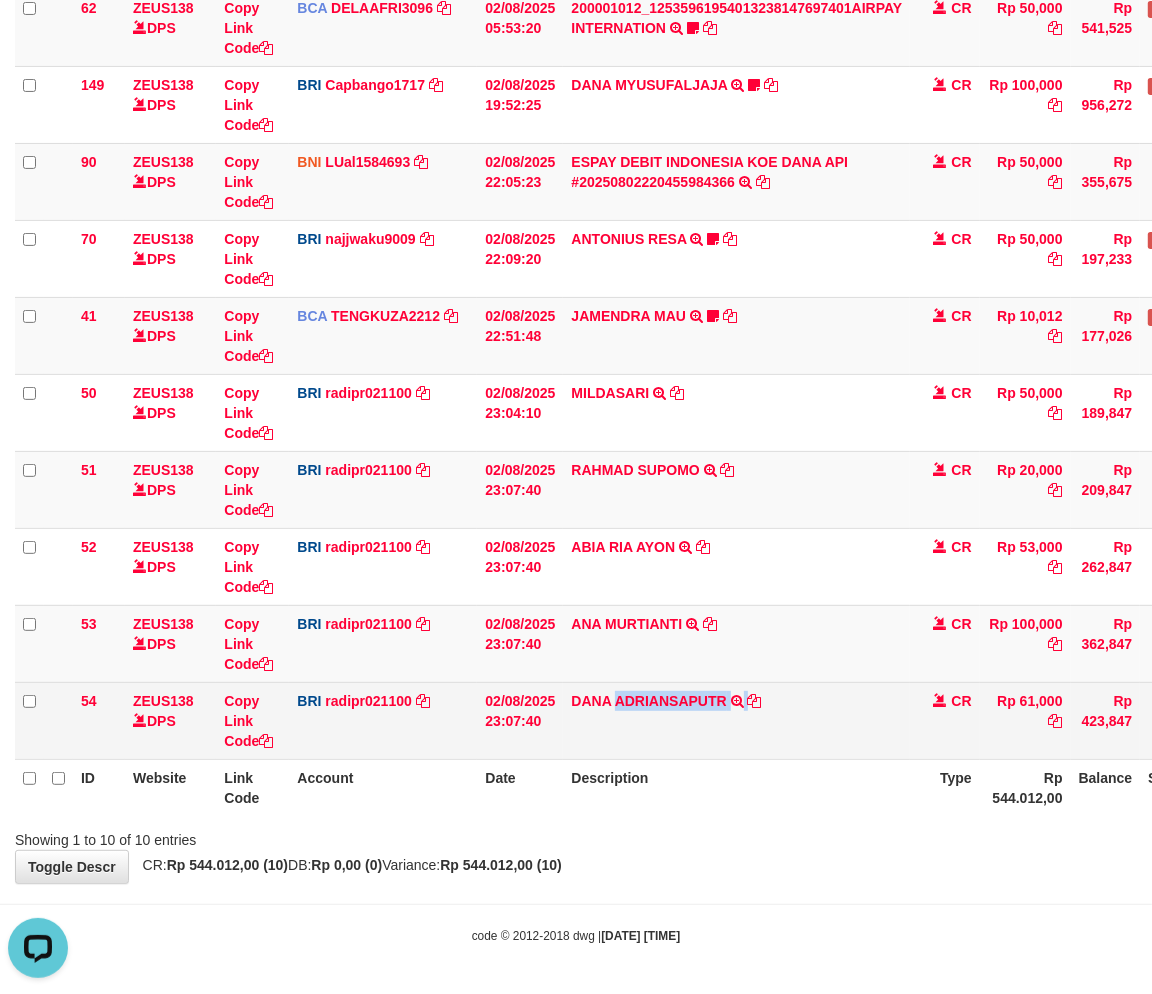 copy on "ADRIANSAPUTR" 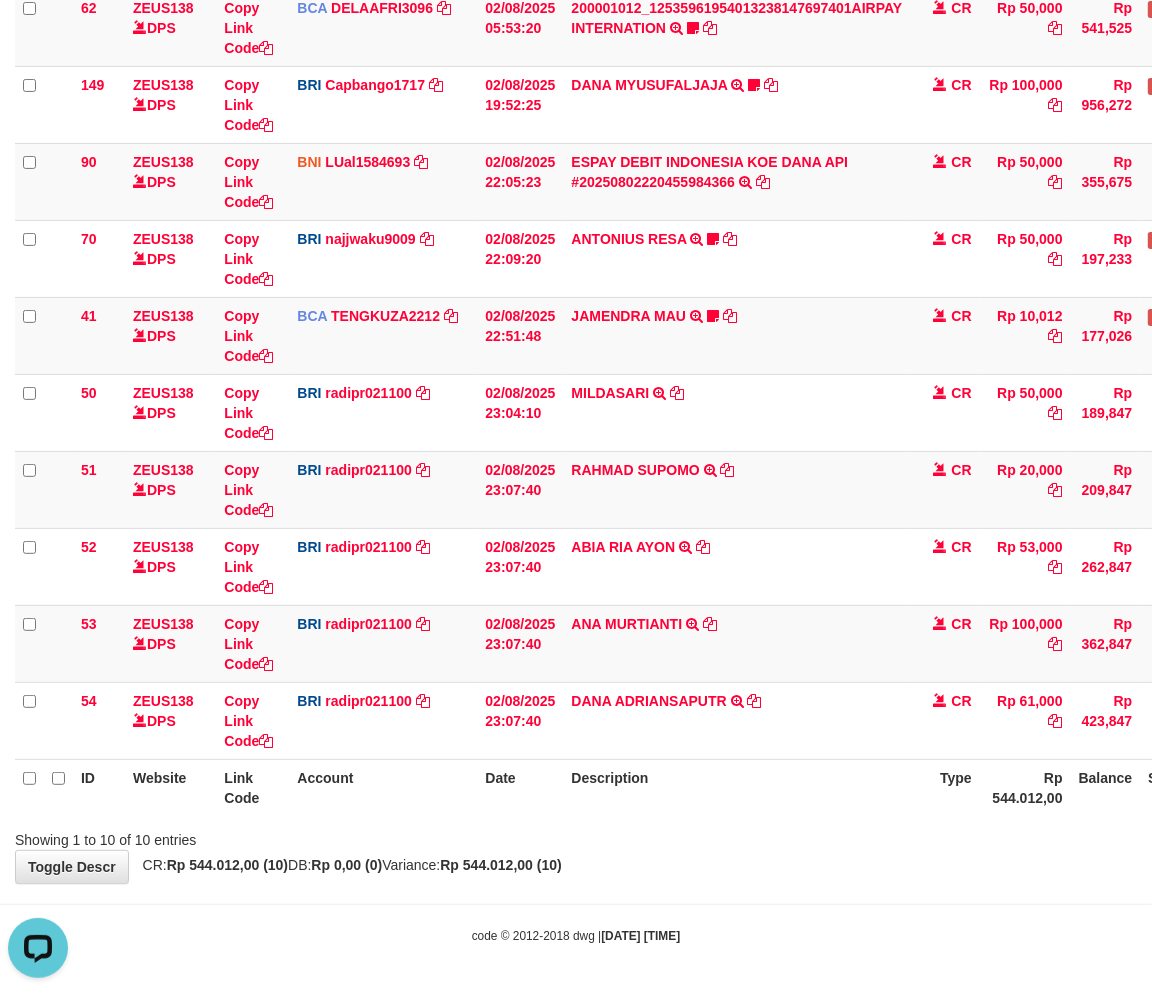 scroll, scrollTop: 274, scrollLeft: 0, axis: vertical 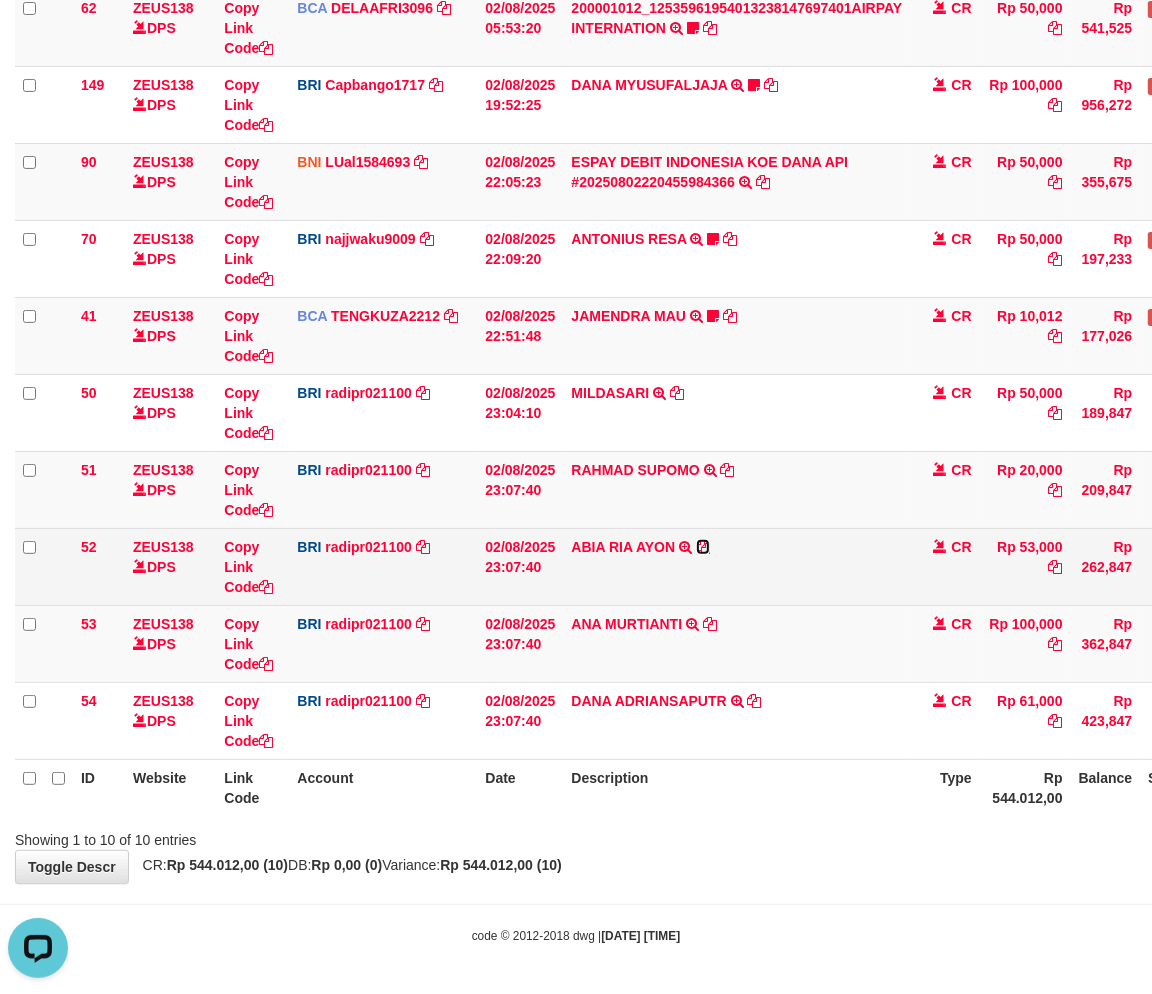 click at bounding box center (703, 547) 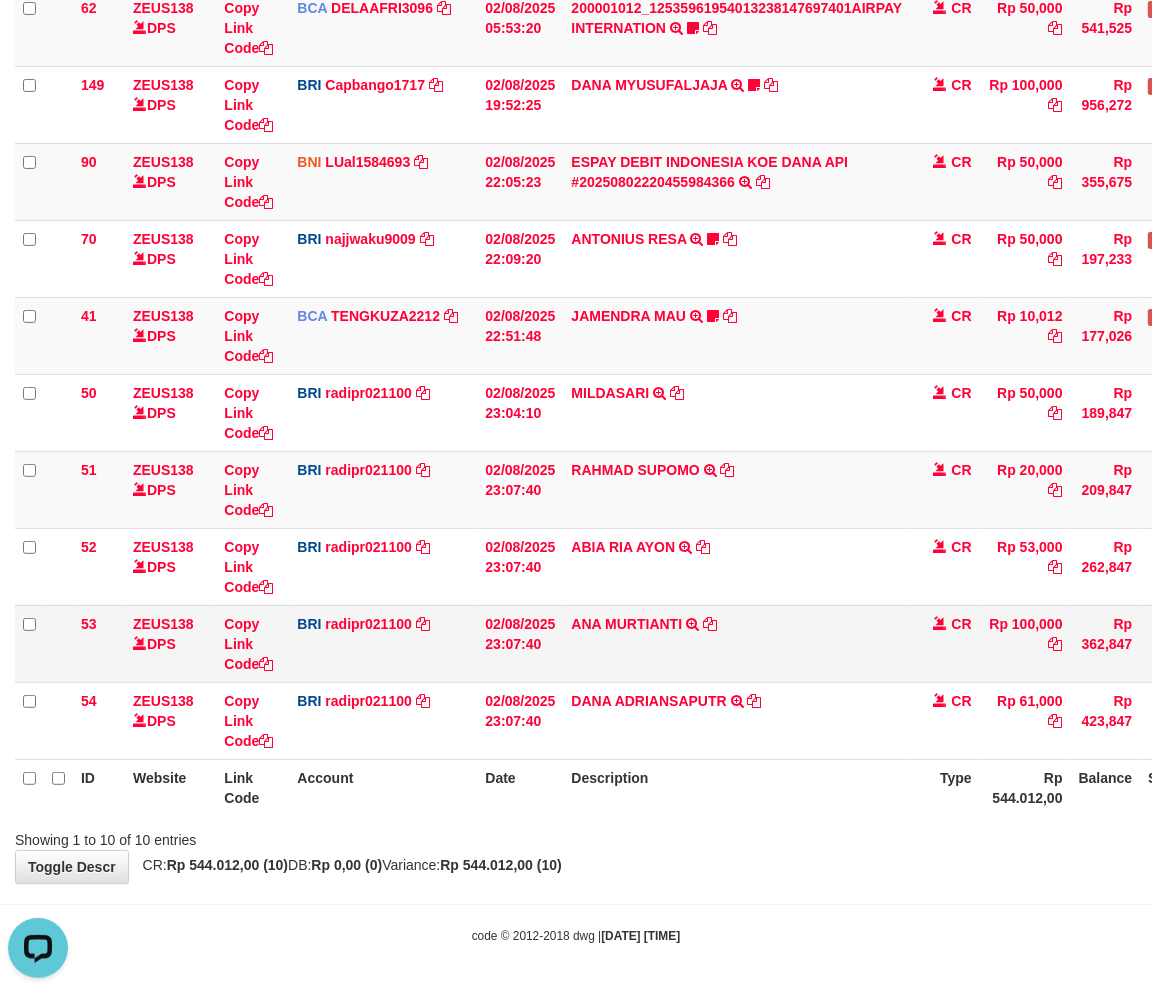 drag, startPoint x: 687, startPoint y: 662, endPoint x: 801, endPoint y: 658, distance: 114.07015 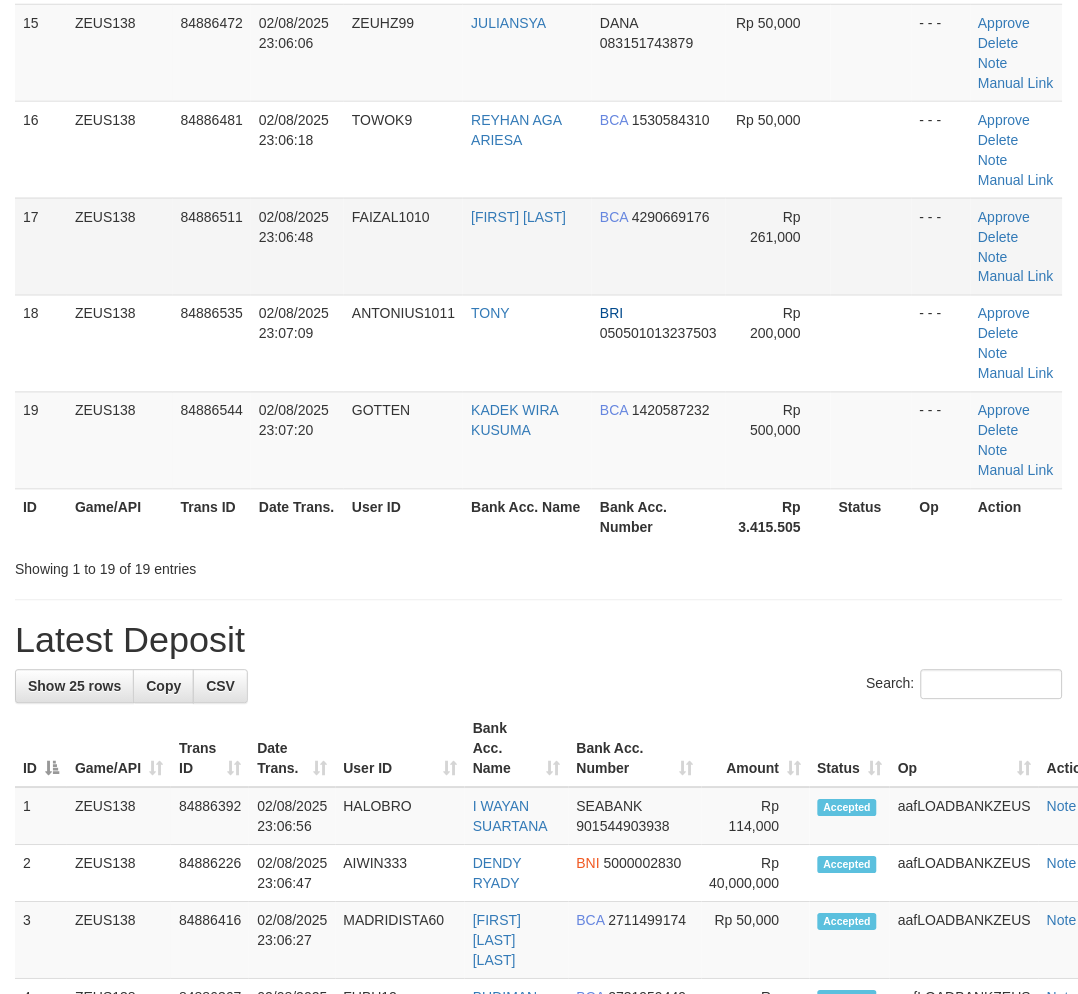drag, startPoint x: 582, startPoint y: 614, endPoint x: 563, endPoint y: 291, distance: 323.55835 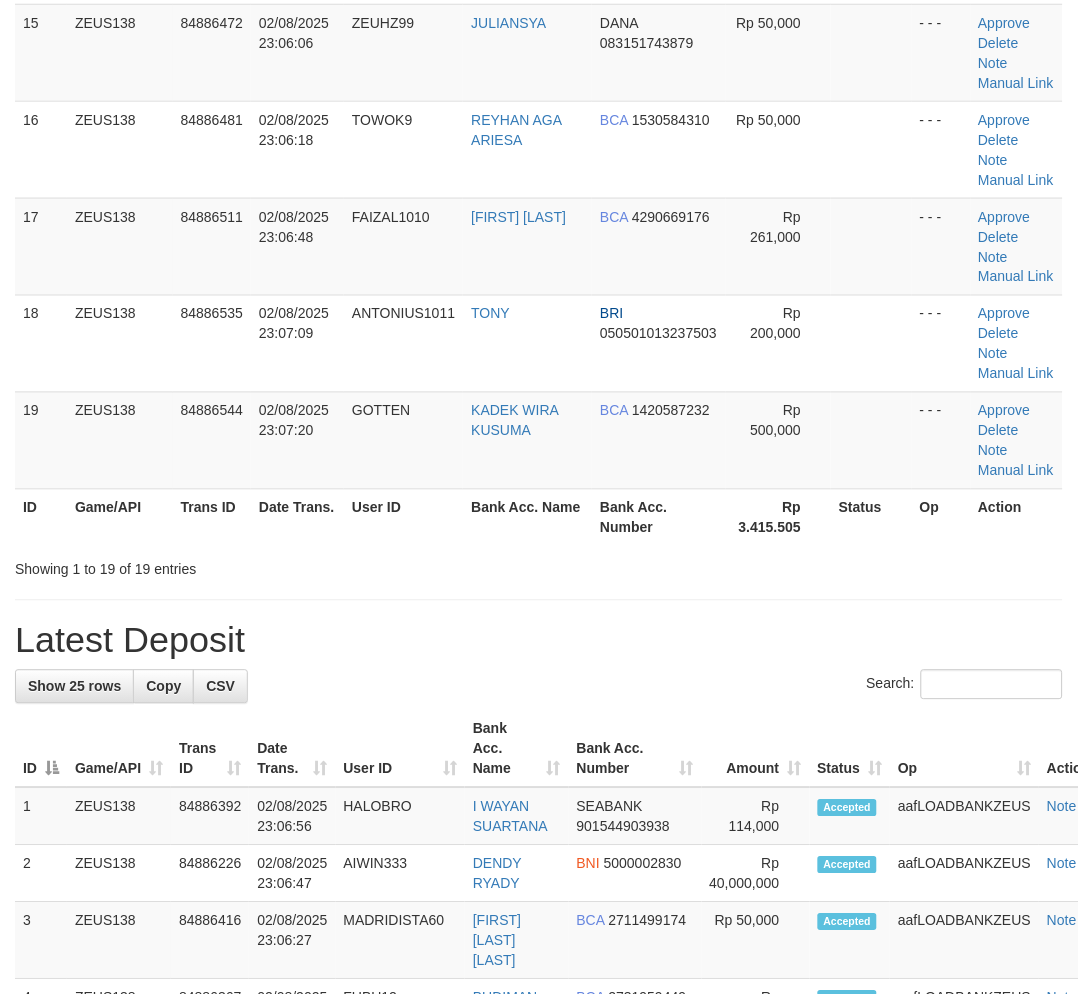 scroll, scrollTop: 1090, scrollLeft: 0, axis: vertical 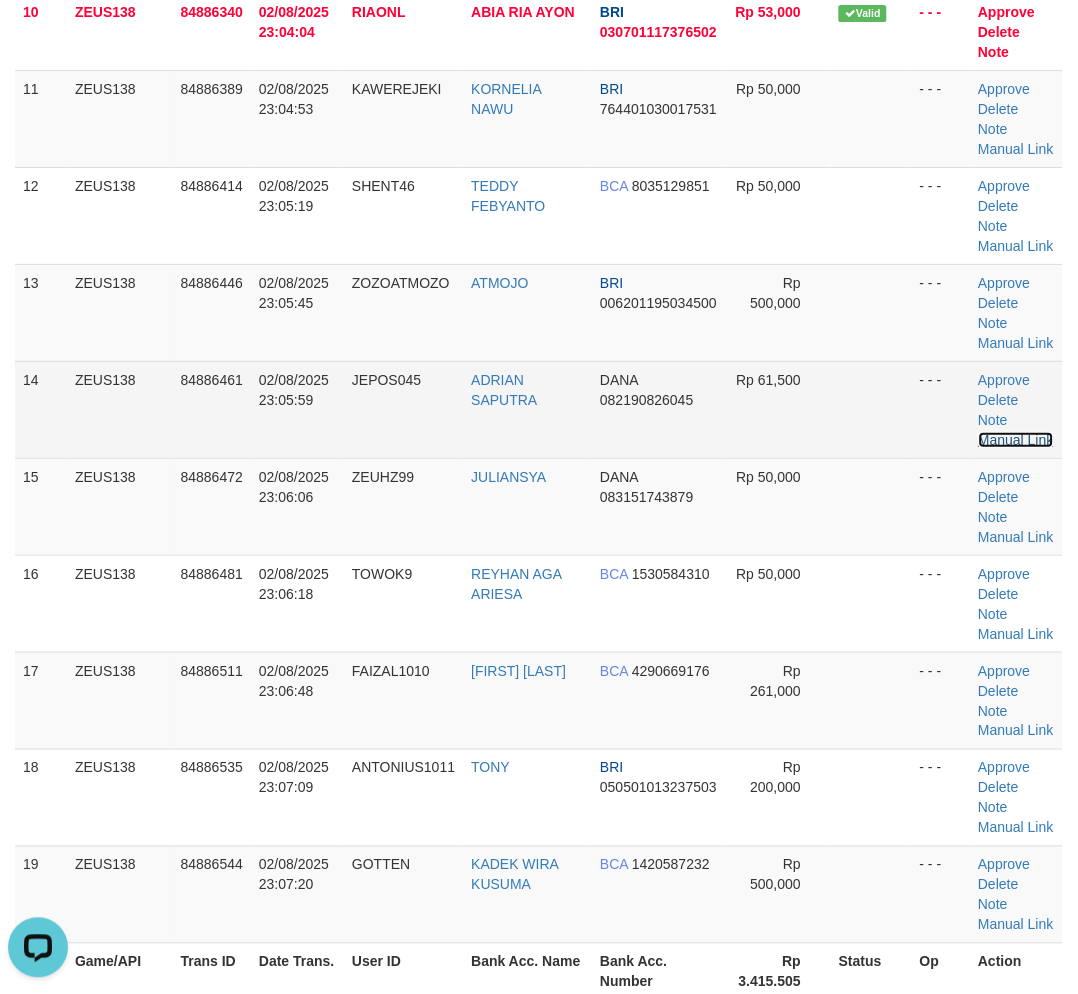 click on "Manual Link" at bounding box center [1017, 440] 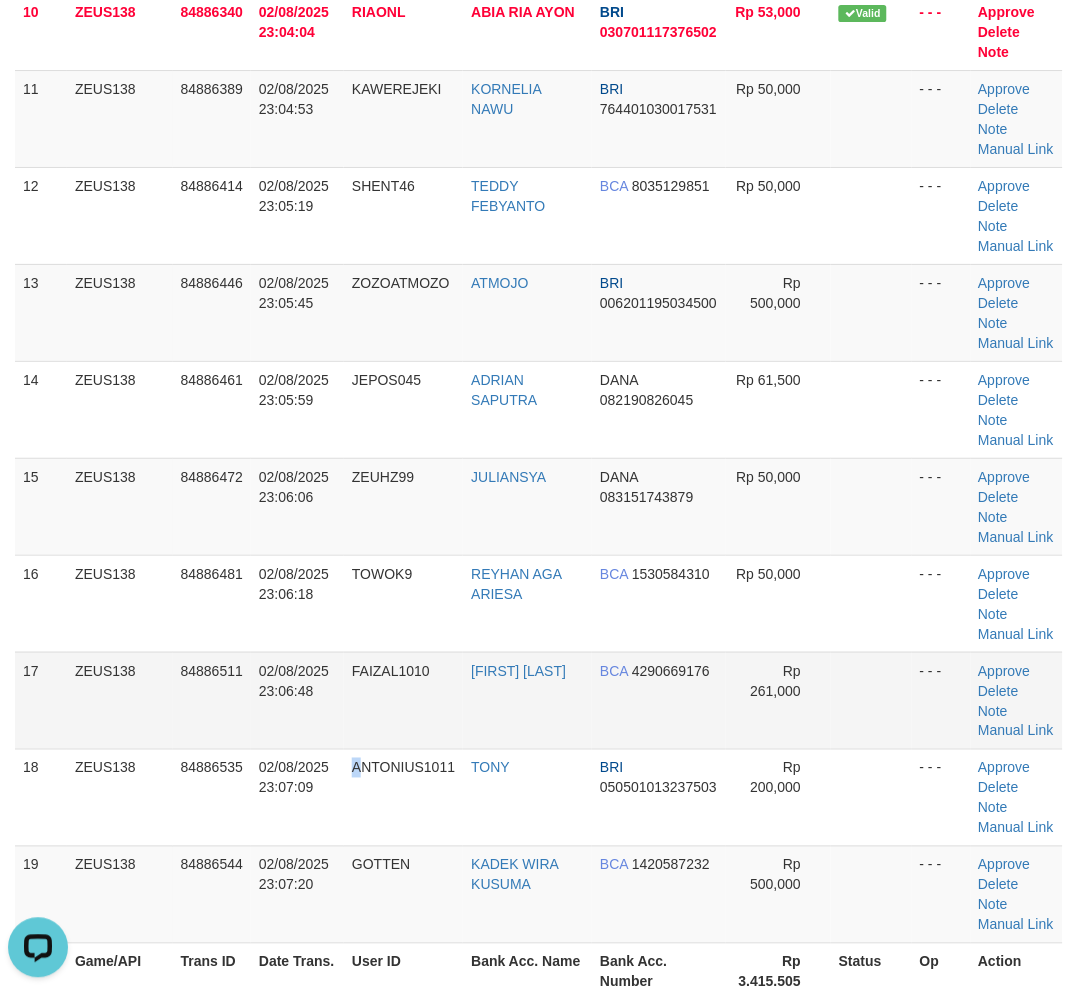 drag, startPoint x: 365, startPoint y: 825, endPoint x: 297, endPoint y: 737, distance: 111.21151 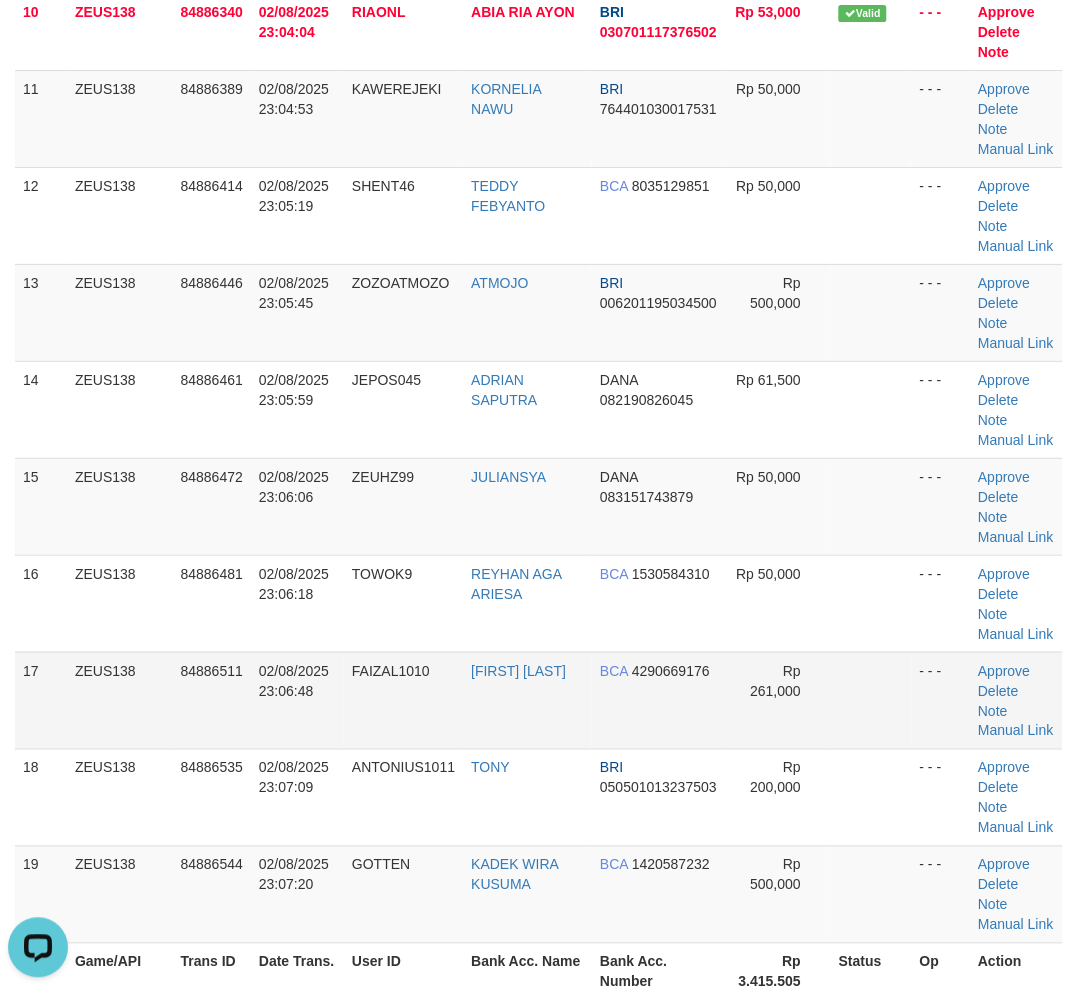 click on "02/08/2025 23:06:48" at bounding box center (297, 700) 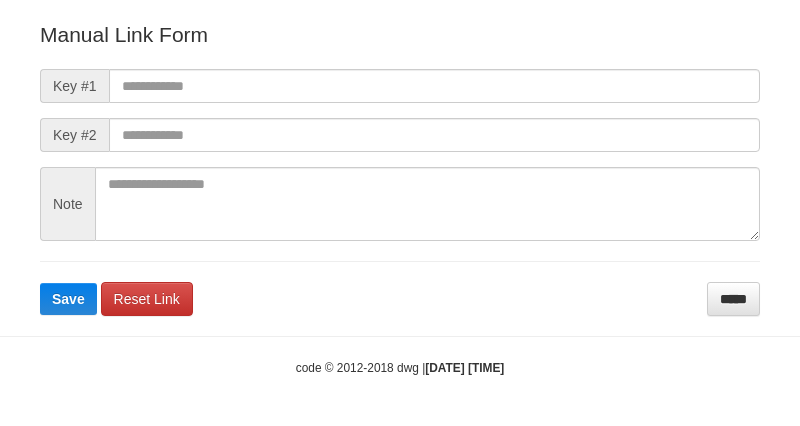 scroll, scrollTop: 222, scrollLeft: 0, axis: vertical 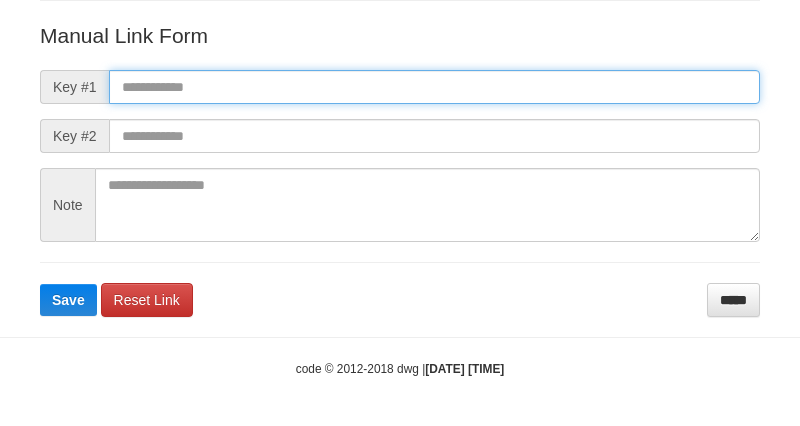 click at bounding box center (434, 87) 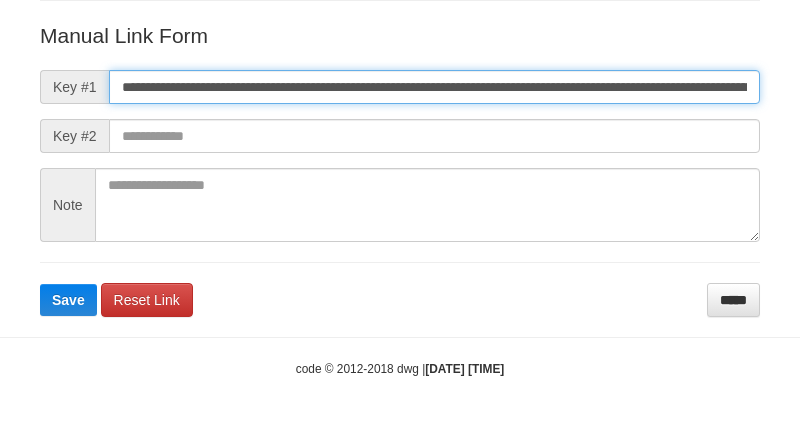 scroll, scrollTop: 0, scrollLeft: 1206, axis: horizontal 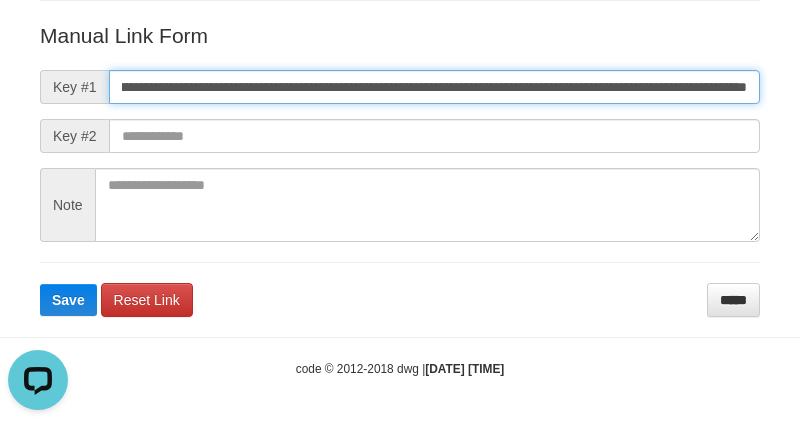 type on "**********" 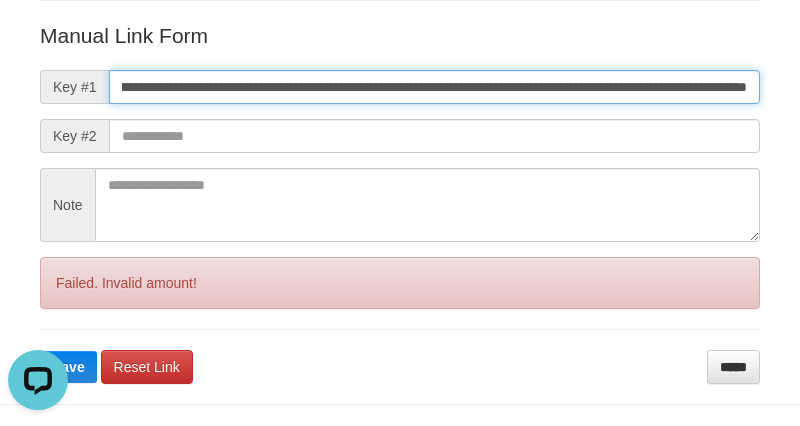 click on "Save" at bounding box center (68, 367) 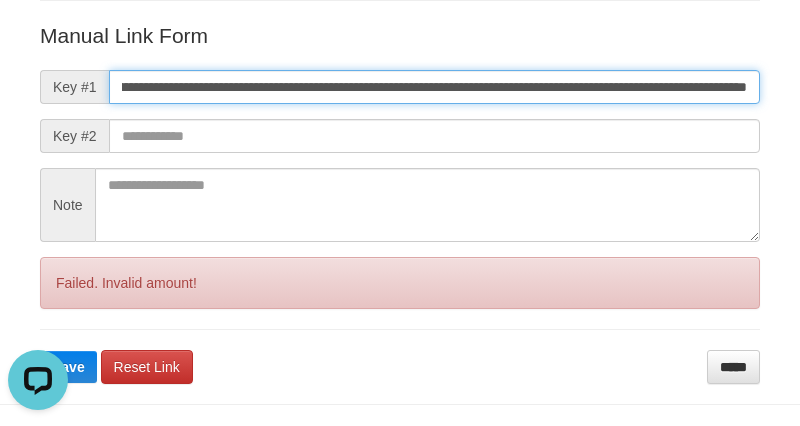 click on "Save" at bounding box center (68, 367) 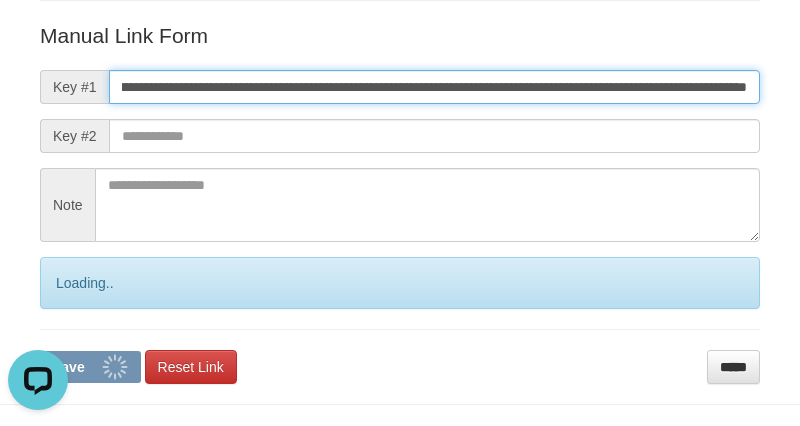 click on "Save" at bounding box center (90, 367) 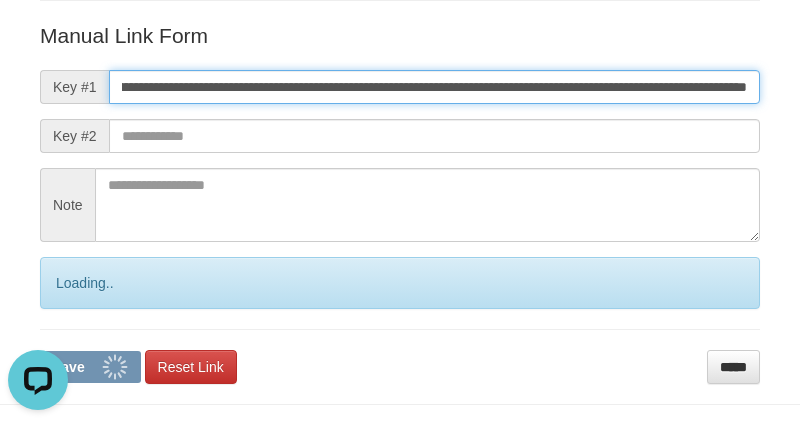 click on "Save" at bounding box center [90, 367] 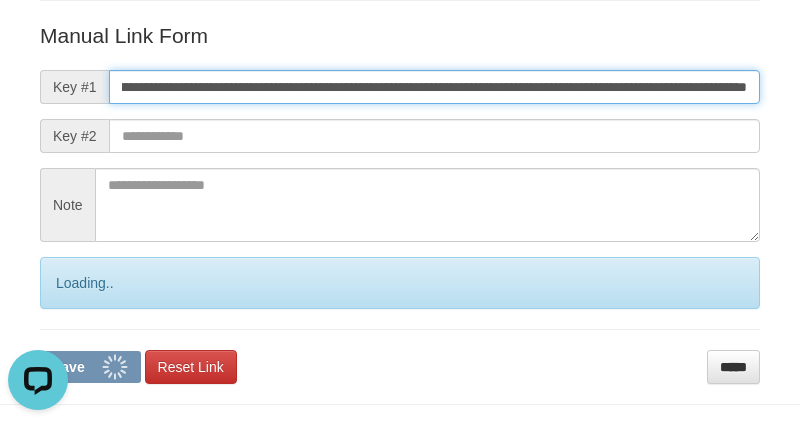 click on "Save" at bounding box center [90, 367] 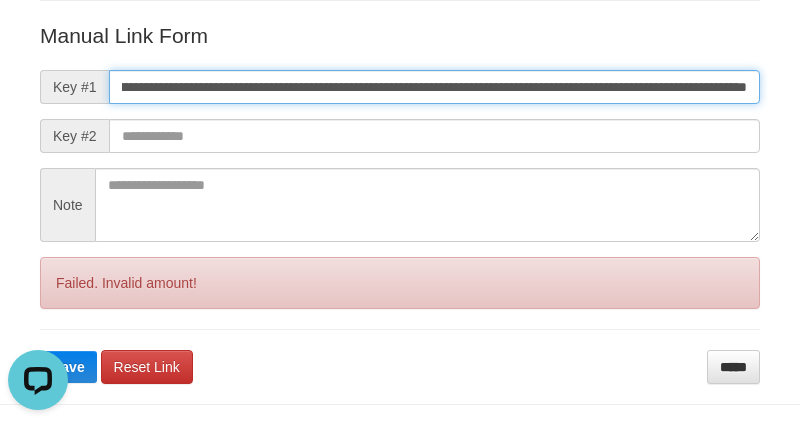 click on "Save" at bounding box center [68, 367] 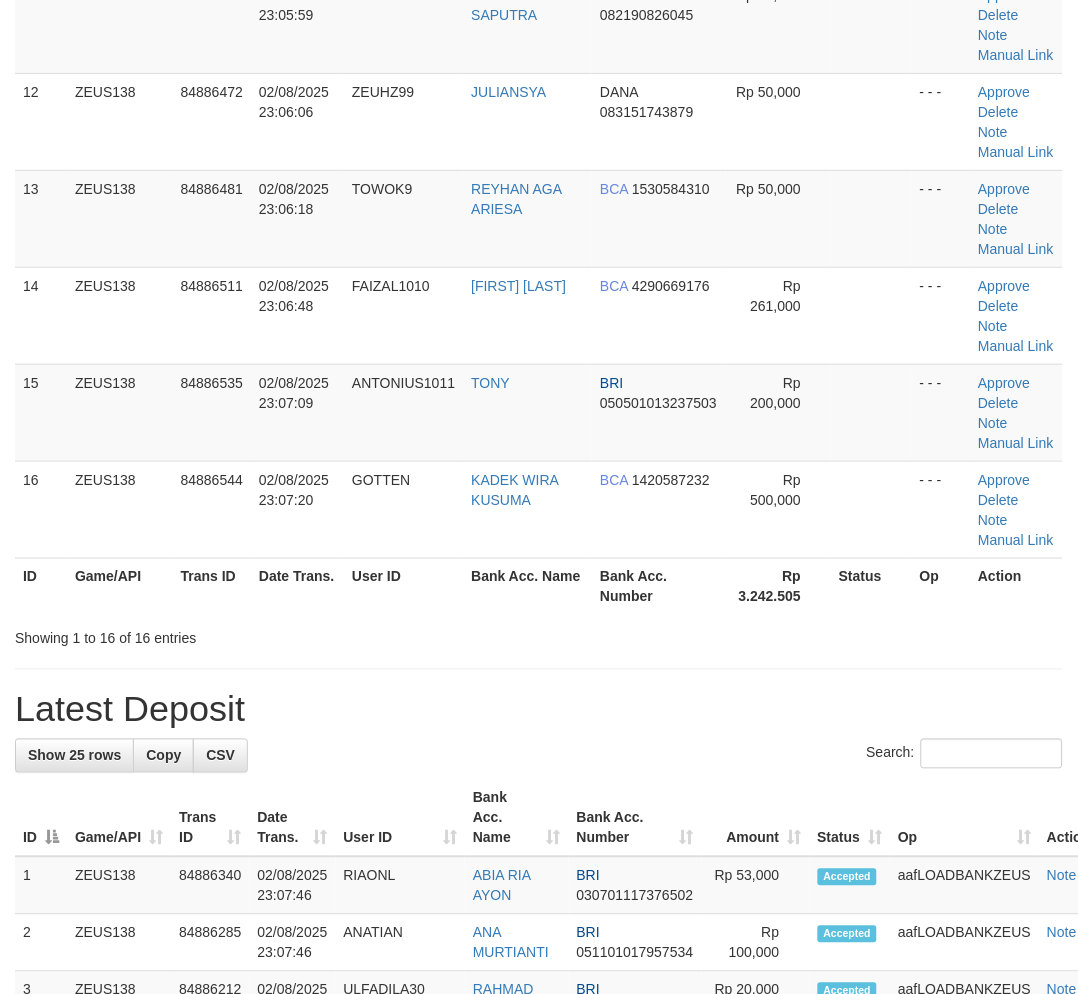 click on "**********" at bounding box center [539, 632] 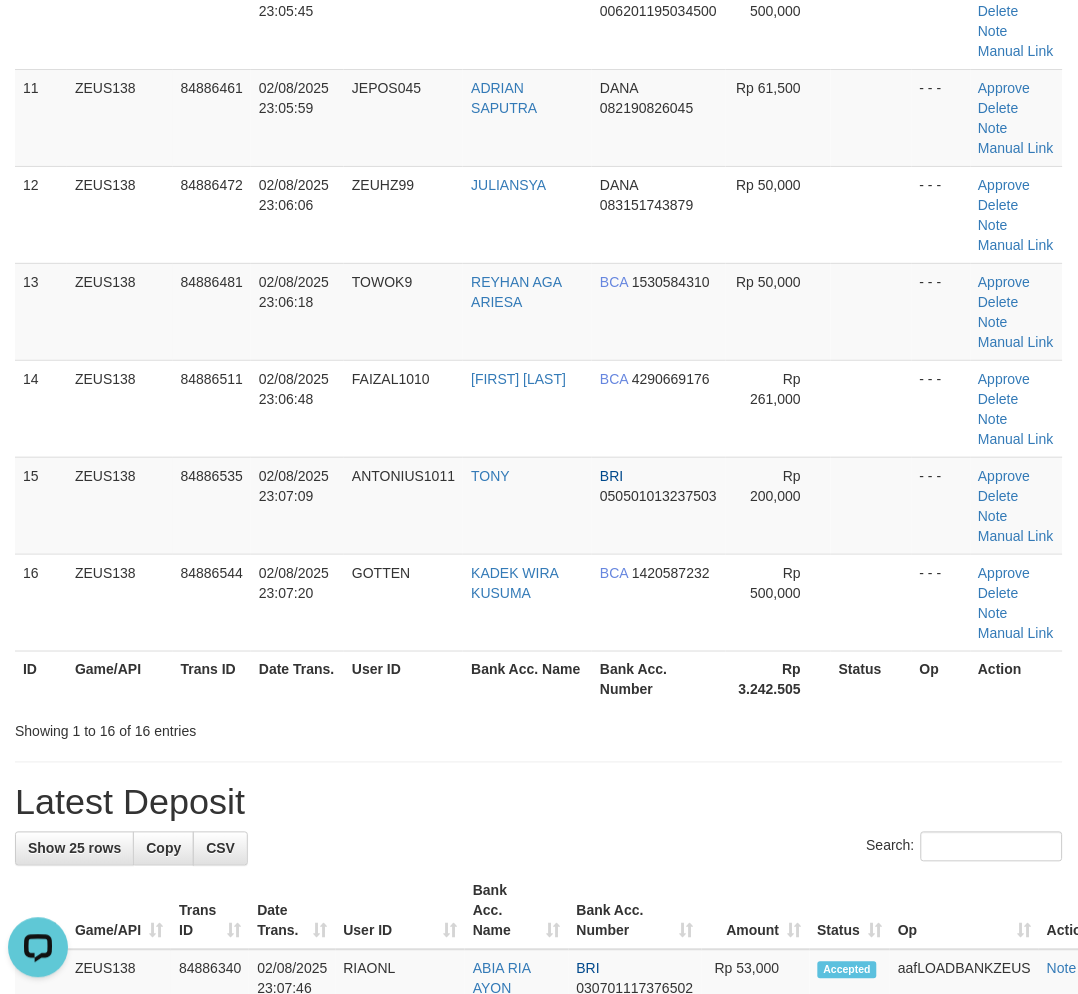 scroll, scrollTop: 0, scrollLeft: 0, axis: both 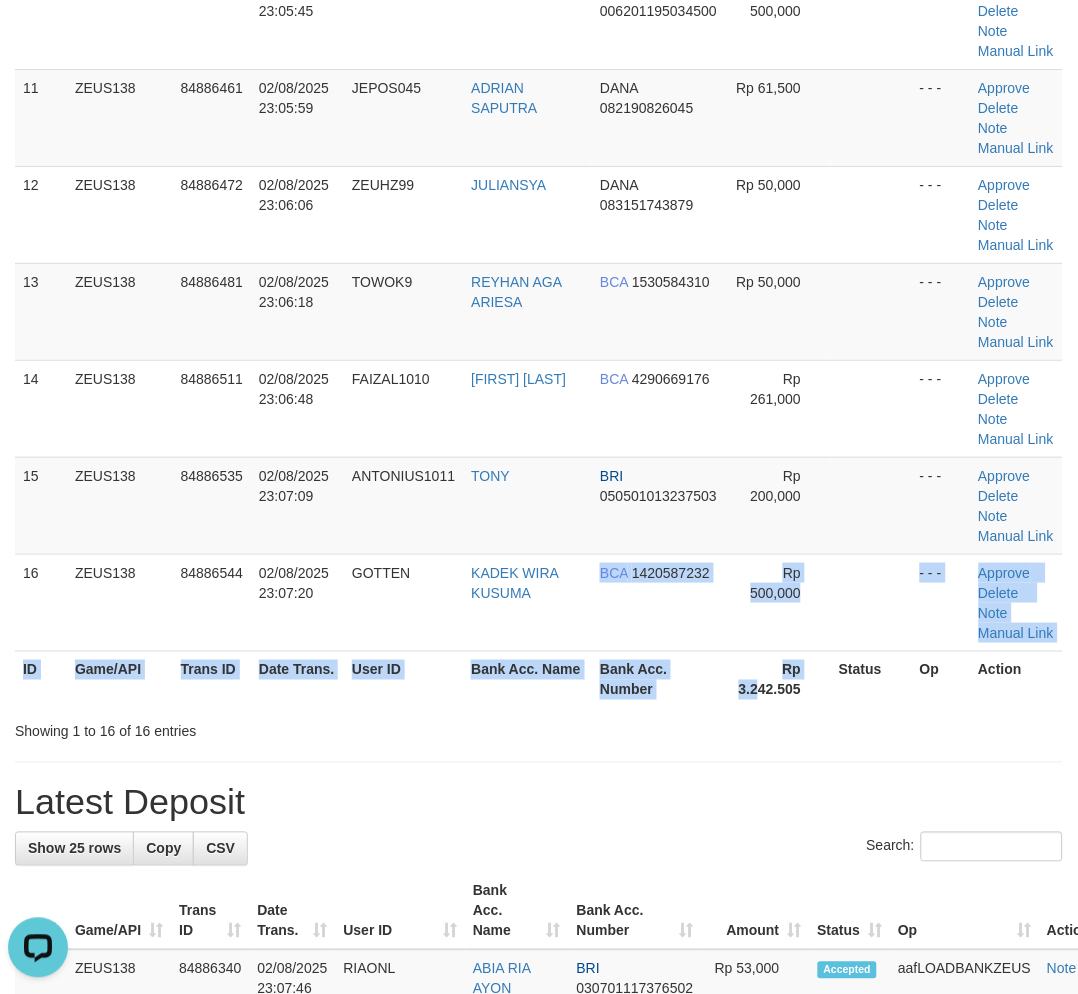 drag, startPoint x: 674, startPoint y: 650, endPoint x: 747, endPoint y: 692, distance: 84.21995 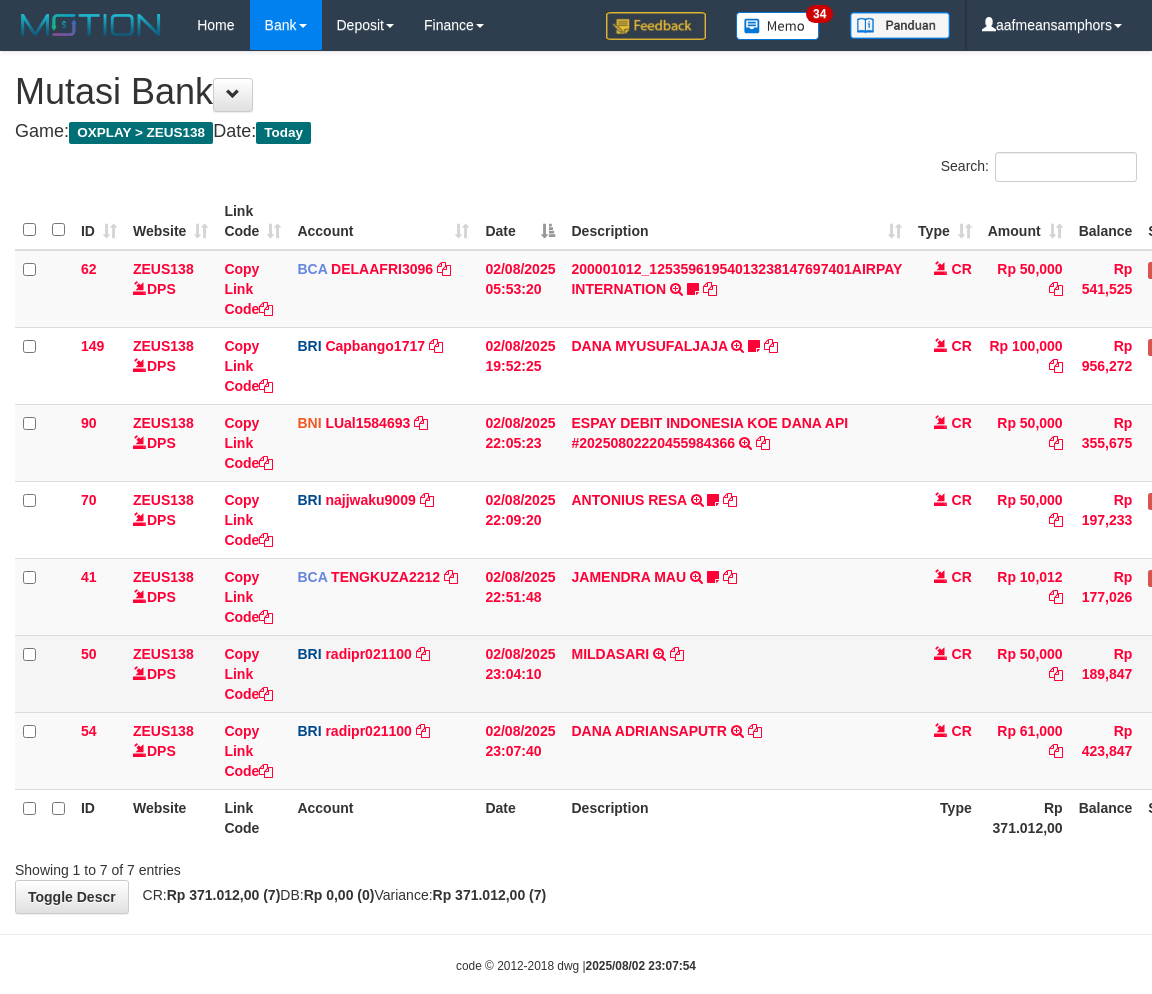 scroll, scrollTop: 0, scrollLeft: 0, axis: both 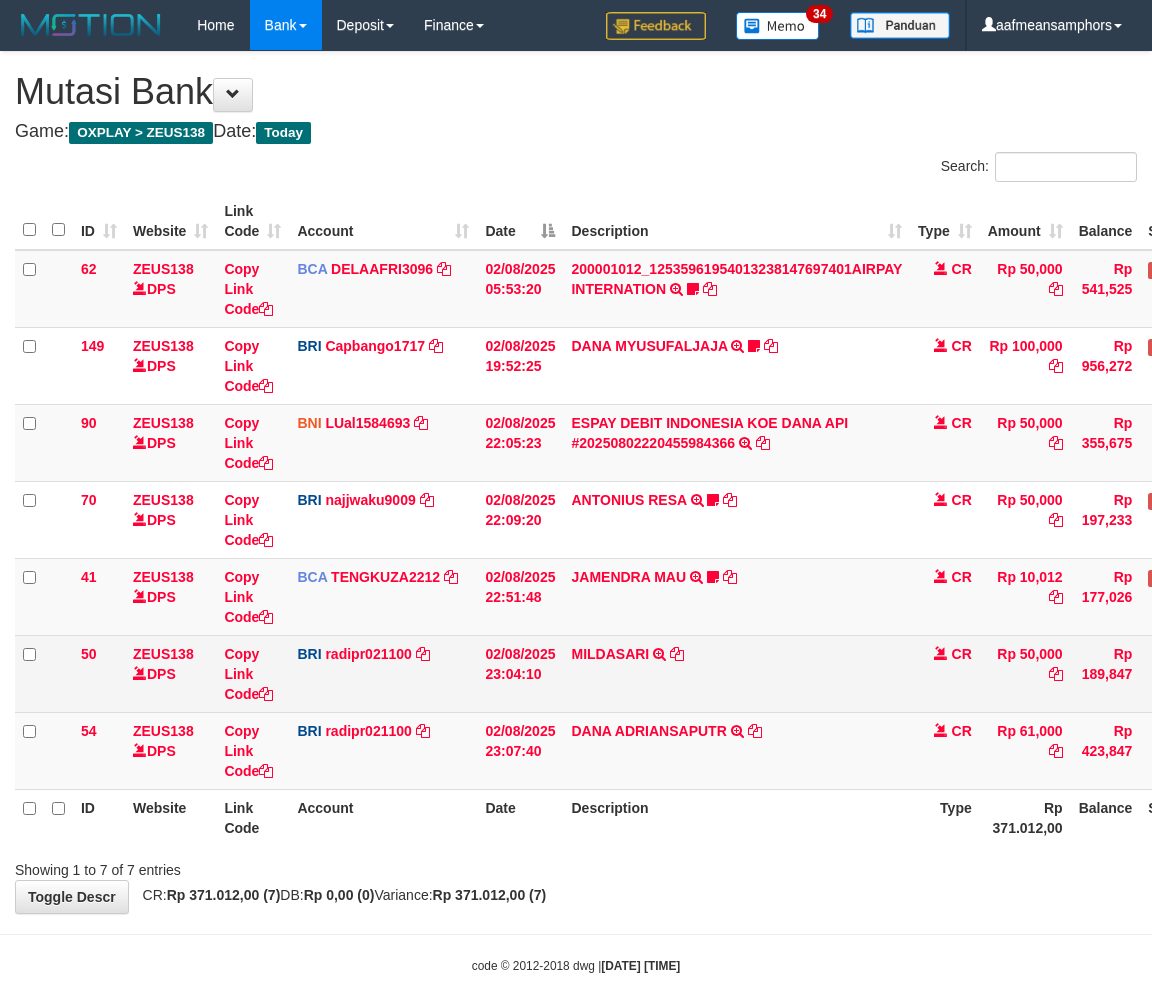 click on "CR" at bounding box center (945, 673) 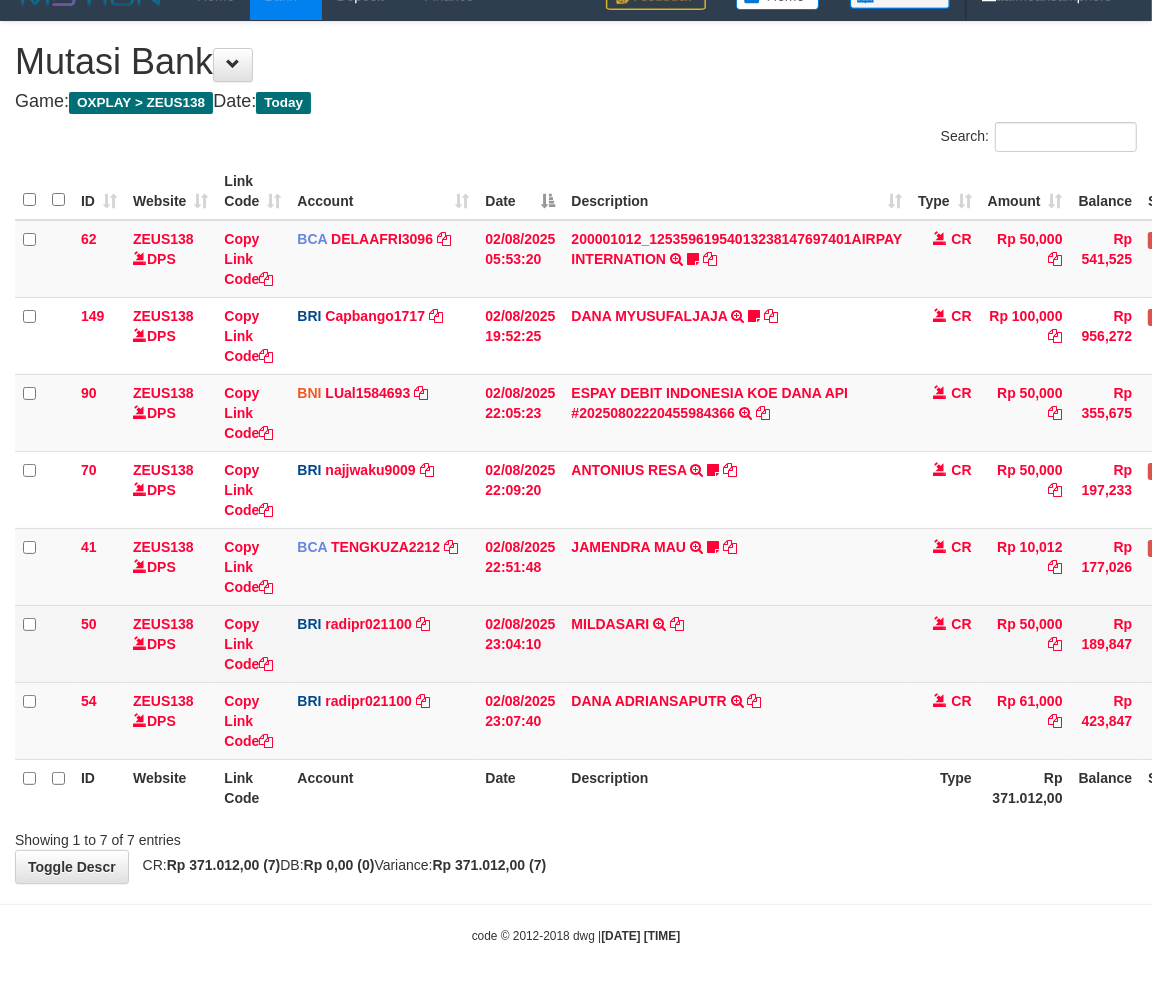 scroll, scrollTop: 30, scrollLeft: 0, axis: vertical 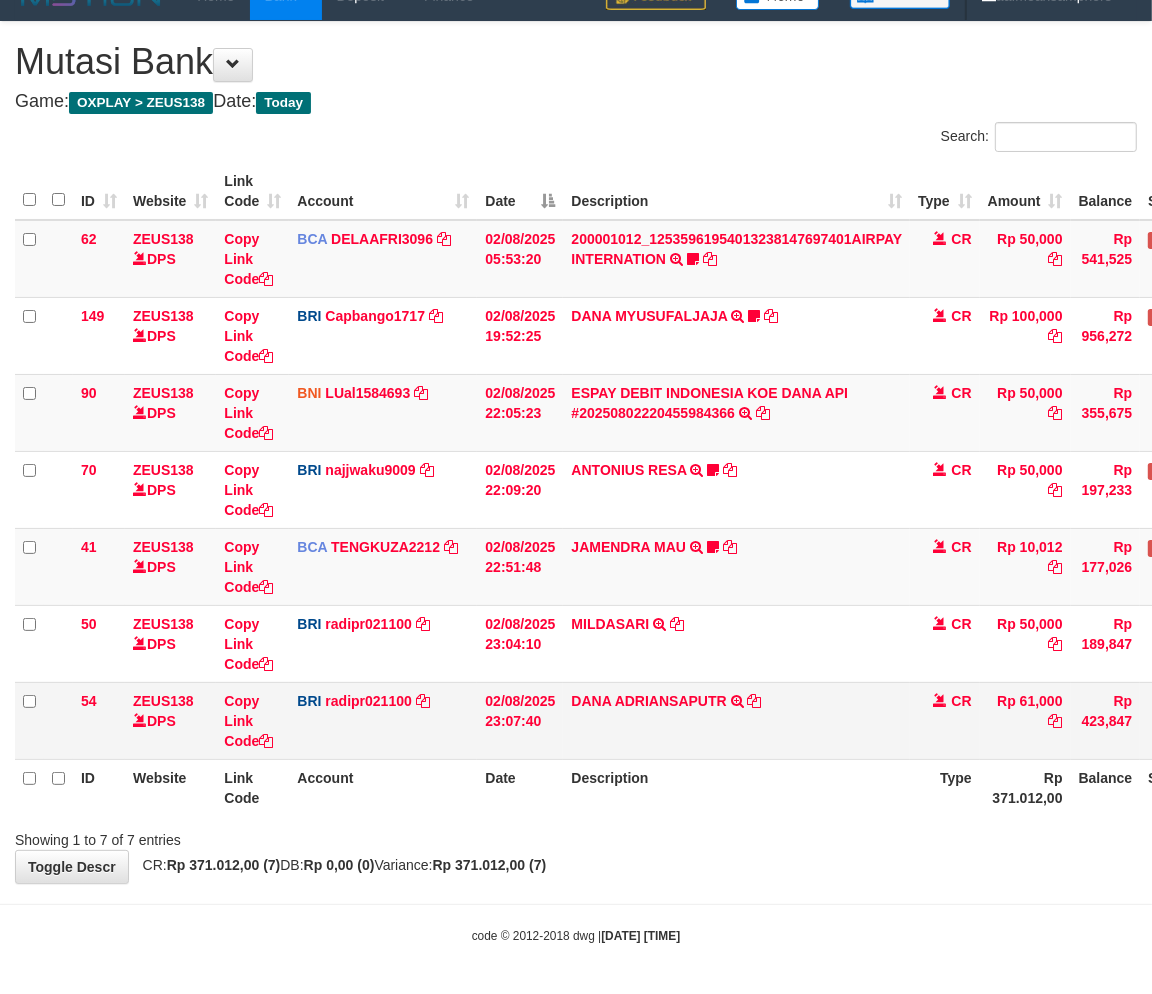 drag, startPoint x: 0, startPoint y: 0, endPoint x: 991, endPoint y: 714, distance: 1221.4242 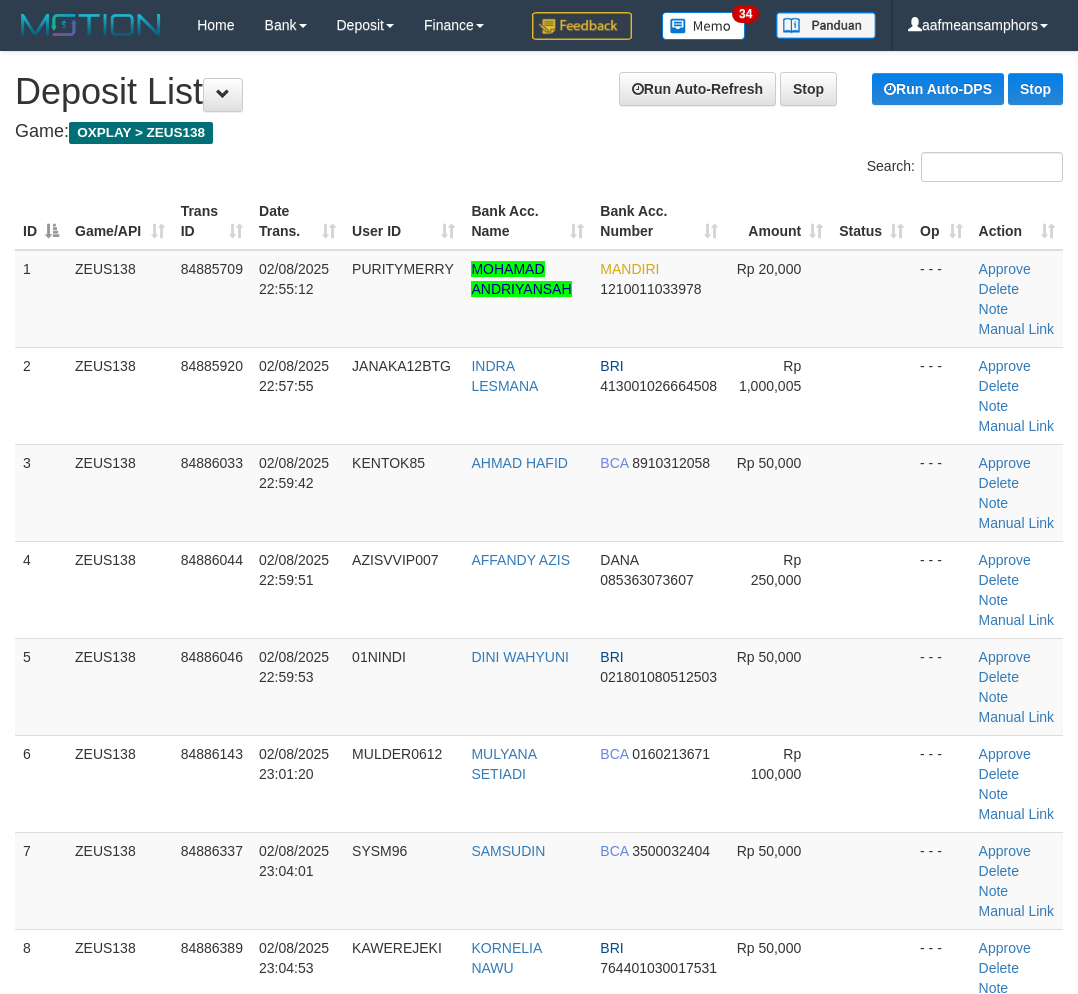 scroll, scrollTop: 1090, scrollLeft: 0, axis: vertical 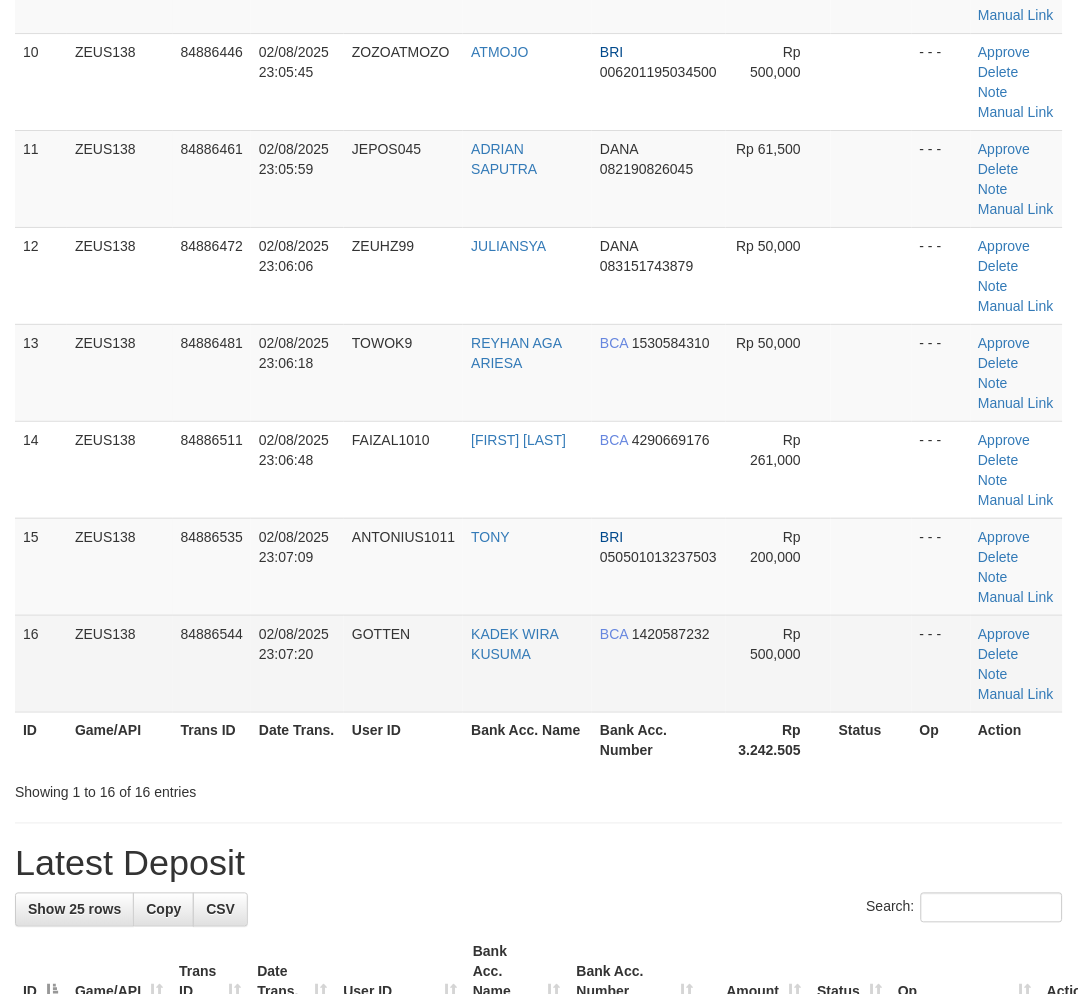 click on "16
[USERNAME]
[PHONE]
[DATE] [TIME]
GOTTEN
[FIRST] [LAST]
BCA
[ACCOUNT_NUMBER]
Rp 500,000
- - -
Approve
Delete
Note
Manual Link" at bounding box center [539, 663] 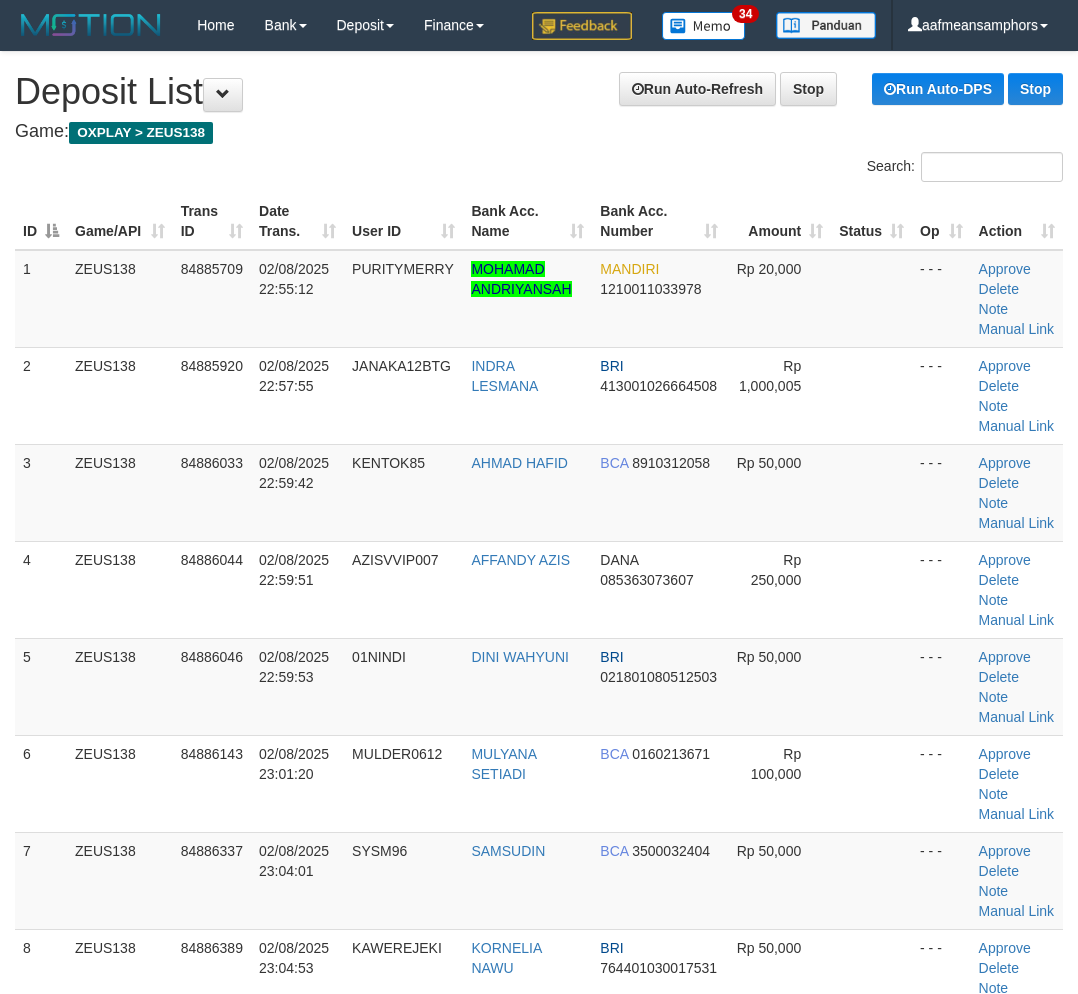 scroll, scrollTop: 2040, scrollLeft: 0, axis: vertical 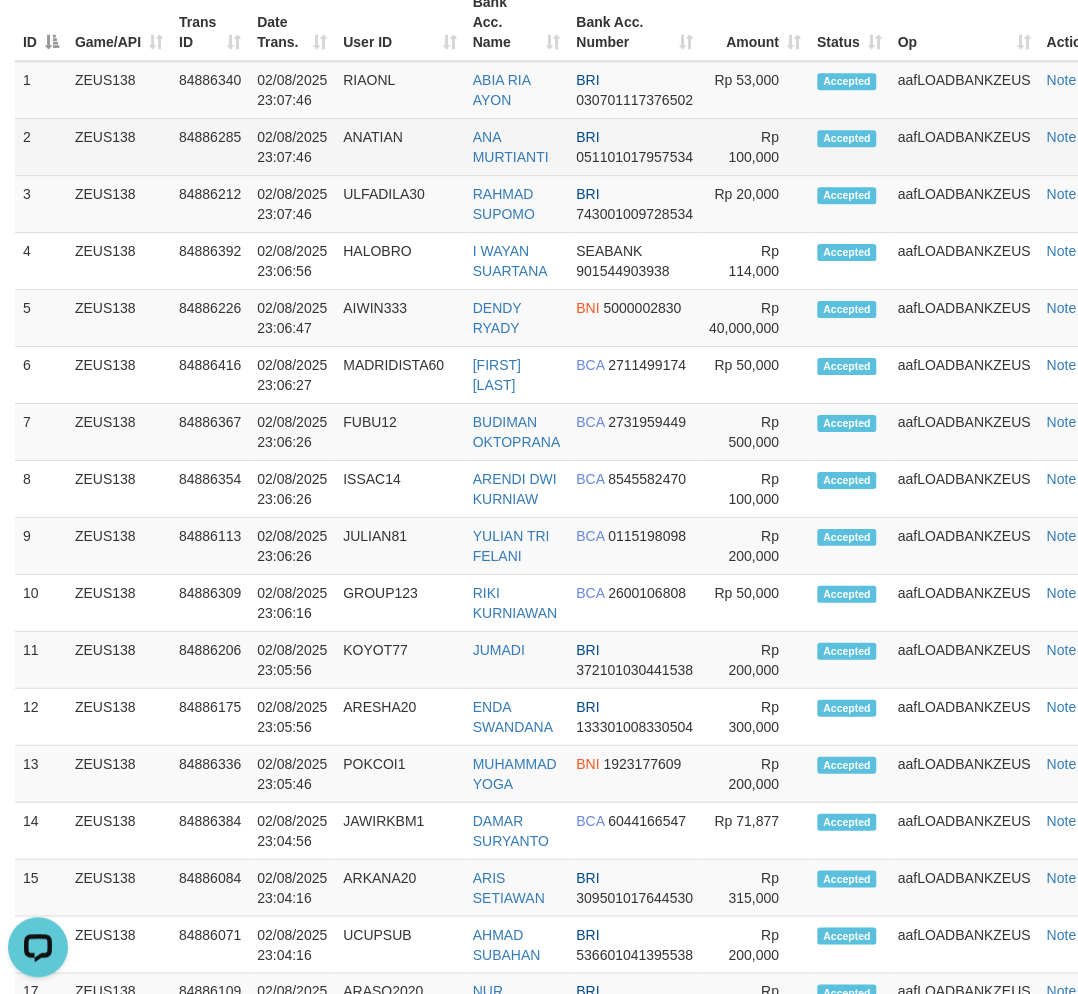 drag, startPoint x: 426, startPoint y: 143, endPoint x: 418, endPoint y: 158, distance: 17 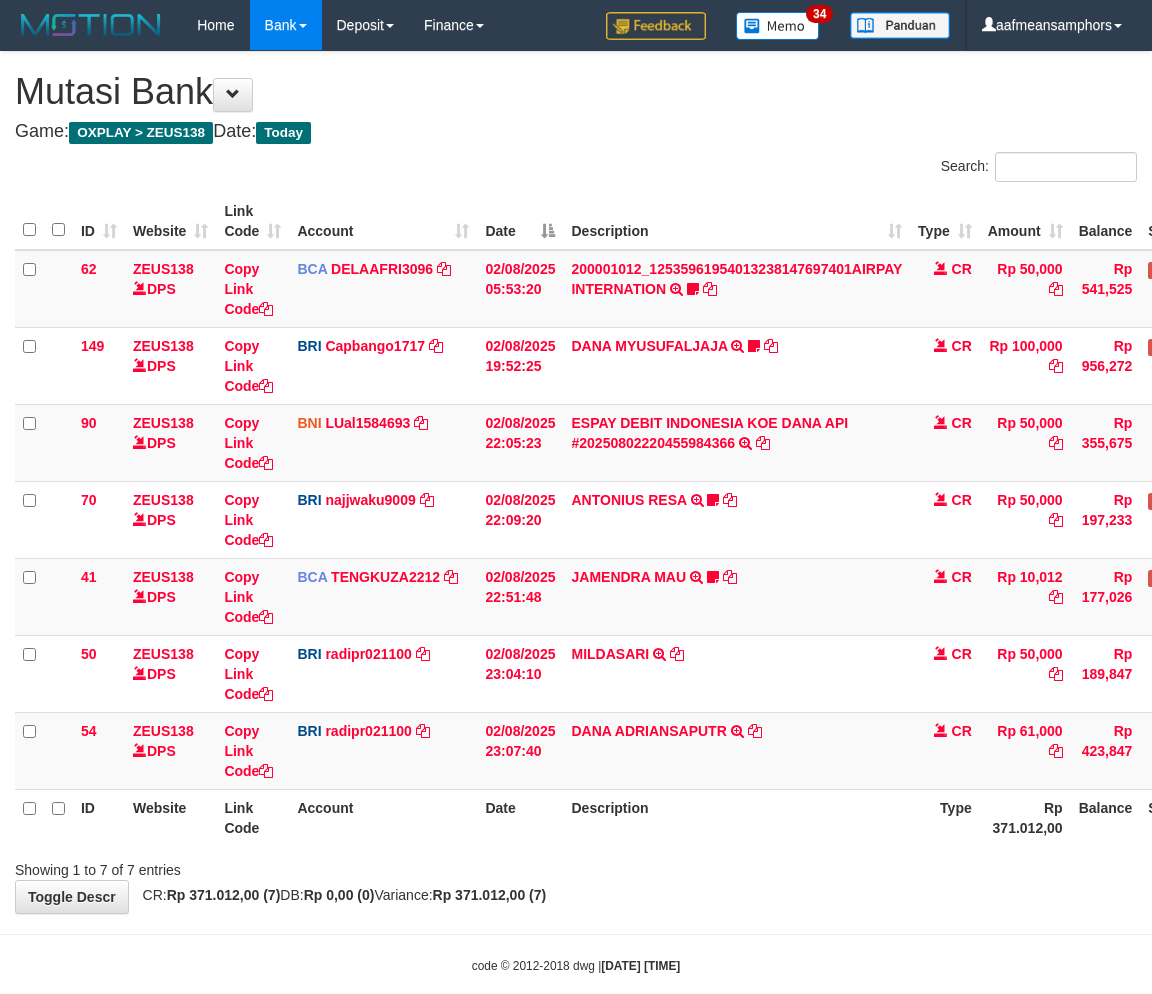 scroll, scrollTop: 30, scrollLeft: 0, axis: vertical 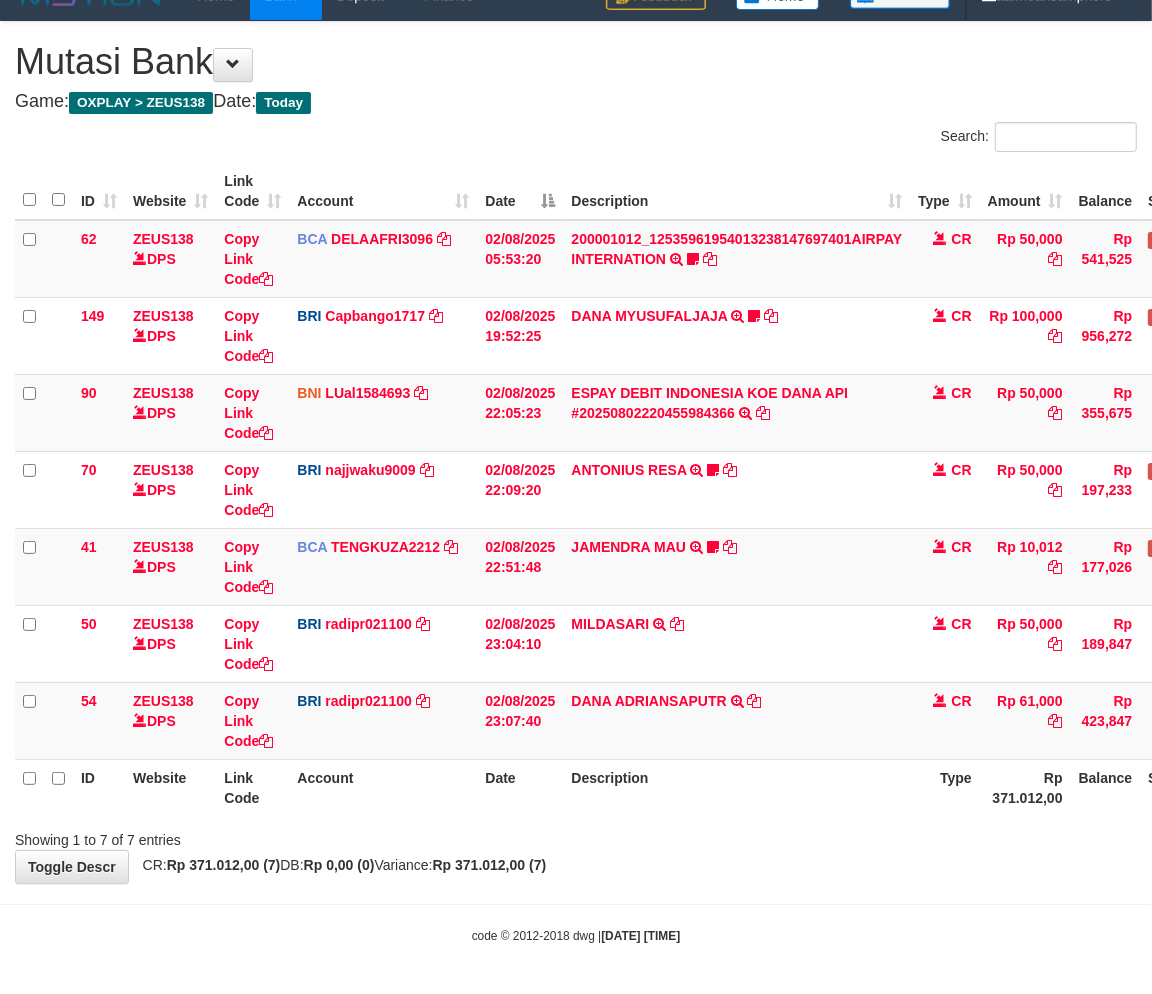 click on "Description" at bounding box center (736, 787) 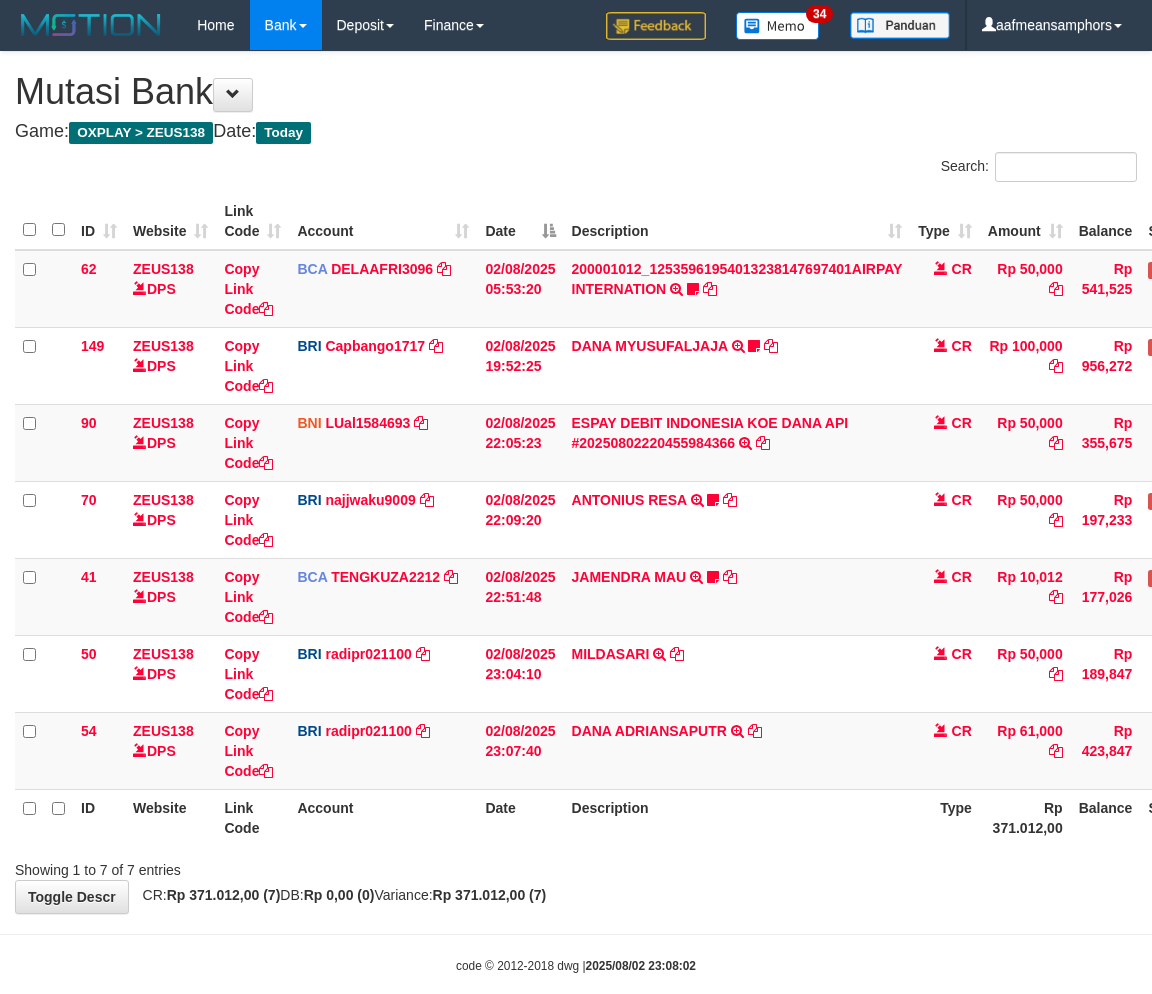click on "ID Website Link Code Account Date Description Type Amount Balance Status Action
62
ZEUS138    DPS
Copy Link Code
BCA
DELAAFRI3096
DPS
[FIRST] [LAST]
mutasi_[DATE]_[NUMBER] | 62
mutasi_[DATE]_[NUMBER] | 62
[DATE] [TIME]
200001012_12535961954013238147697401AIRPAY INTERNATION            TRSF E-BANKING CR 0208/FTSCY/WS95051
50000.00200001012_12535961954013238147697401AIRPAY INTERNATION    Labubutaiki
https://prnt.sc/l7T6Eus7w_Qi
CR
Rp 50,000
Rp 541,525
N
Note
Check
149
ZEUS138" at bounding box center [648, 519] 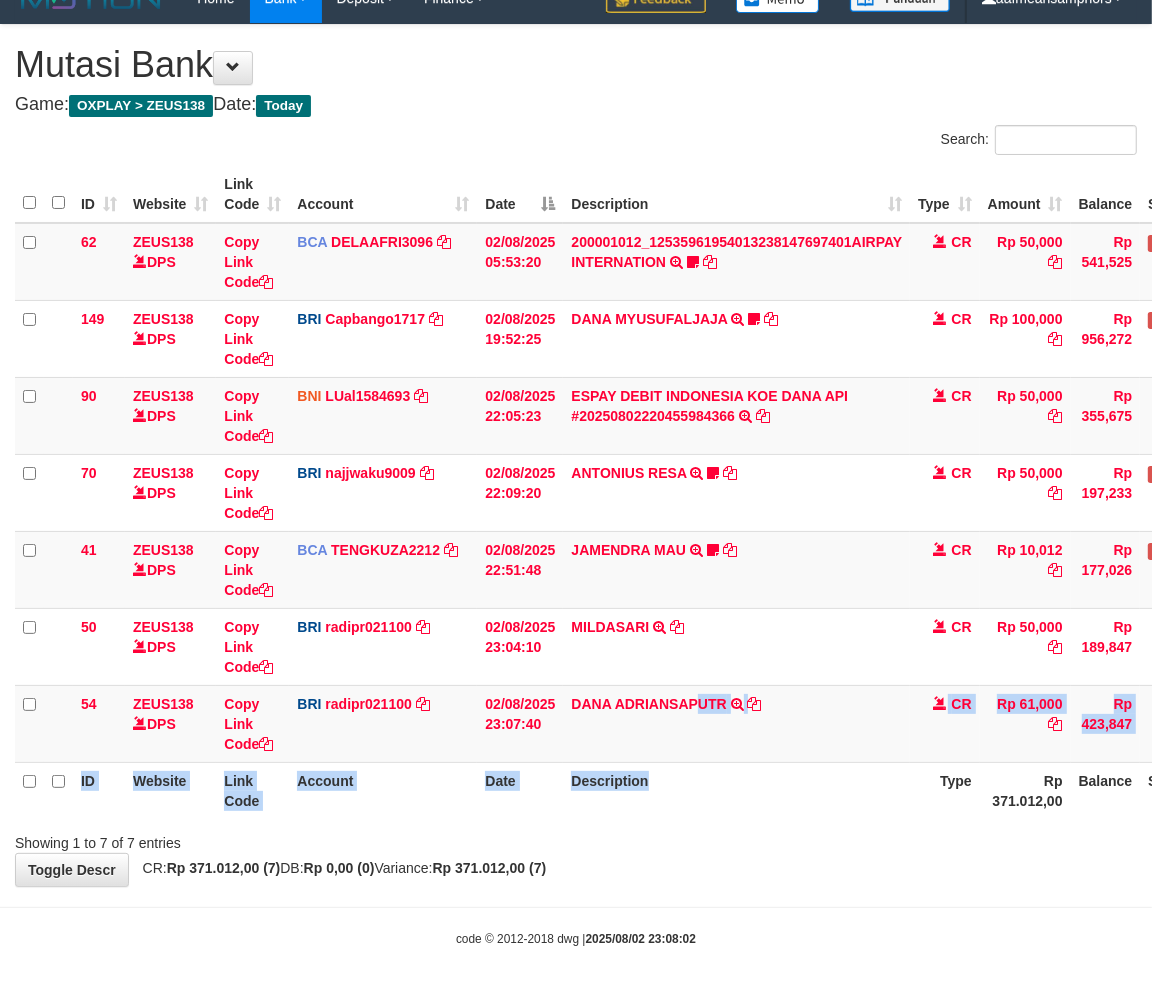 scroll, scrollTop: 30, scrollLeft: 0, axis: vertical 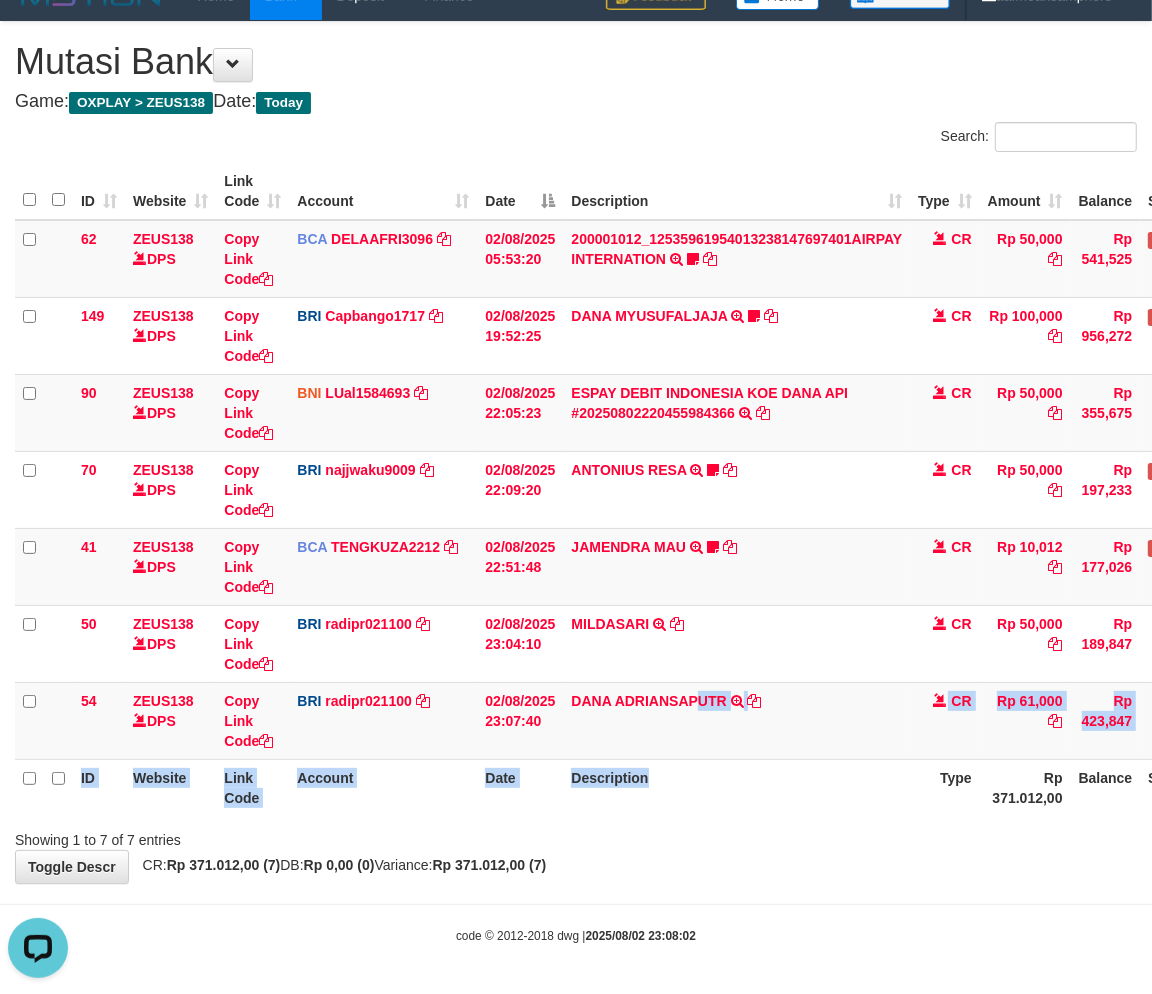 click on "Description" at bounding box center (736, 787) 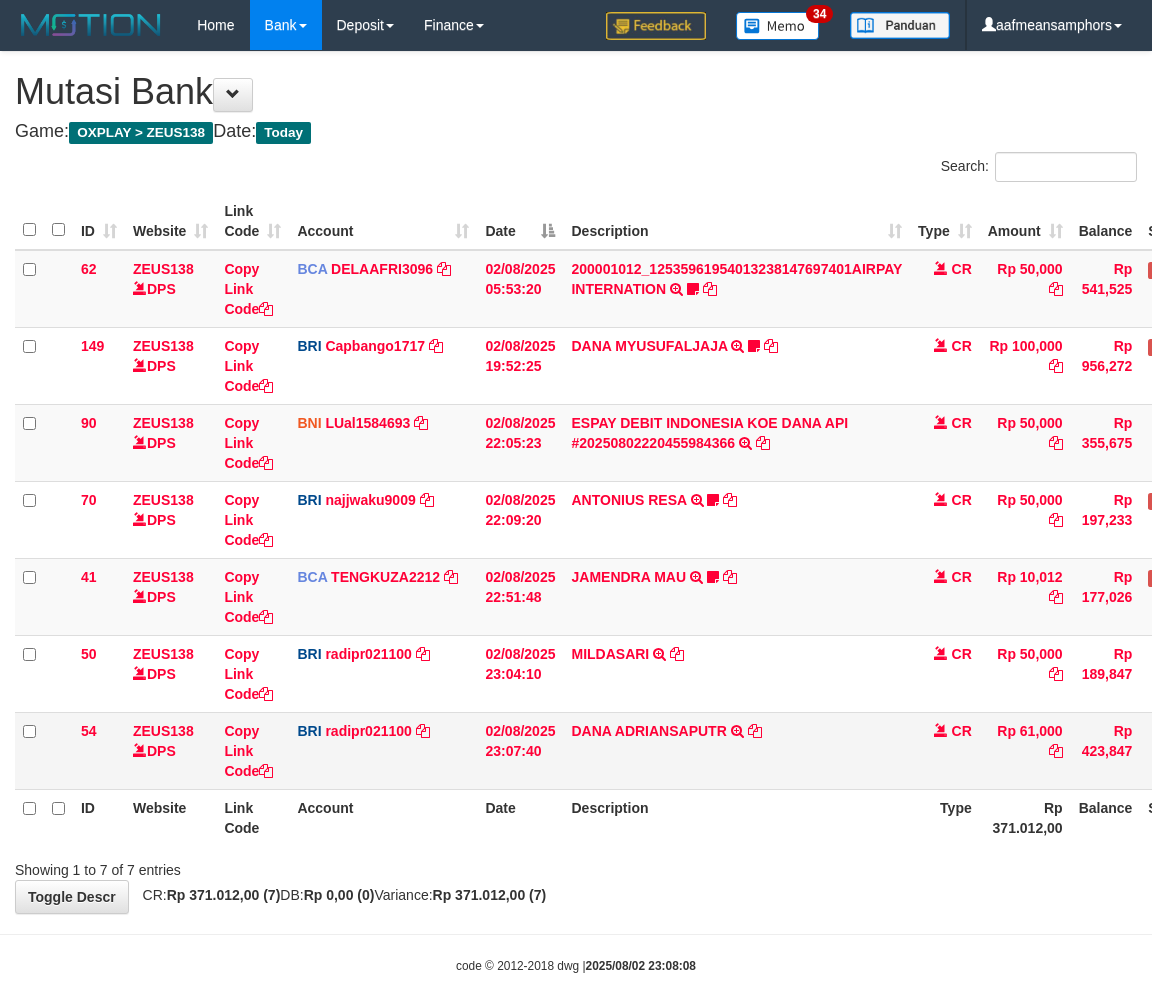 scroll, scrollTop: 30, scrollLeft: 0, axis: vertical 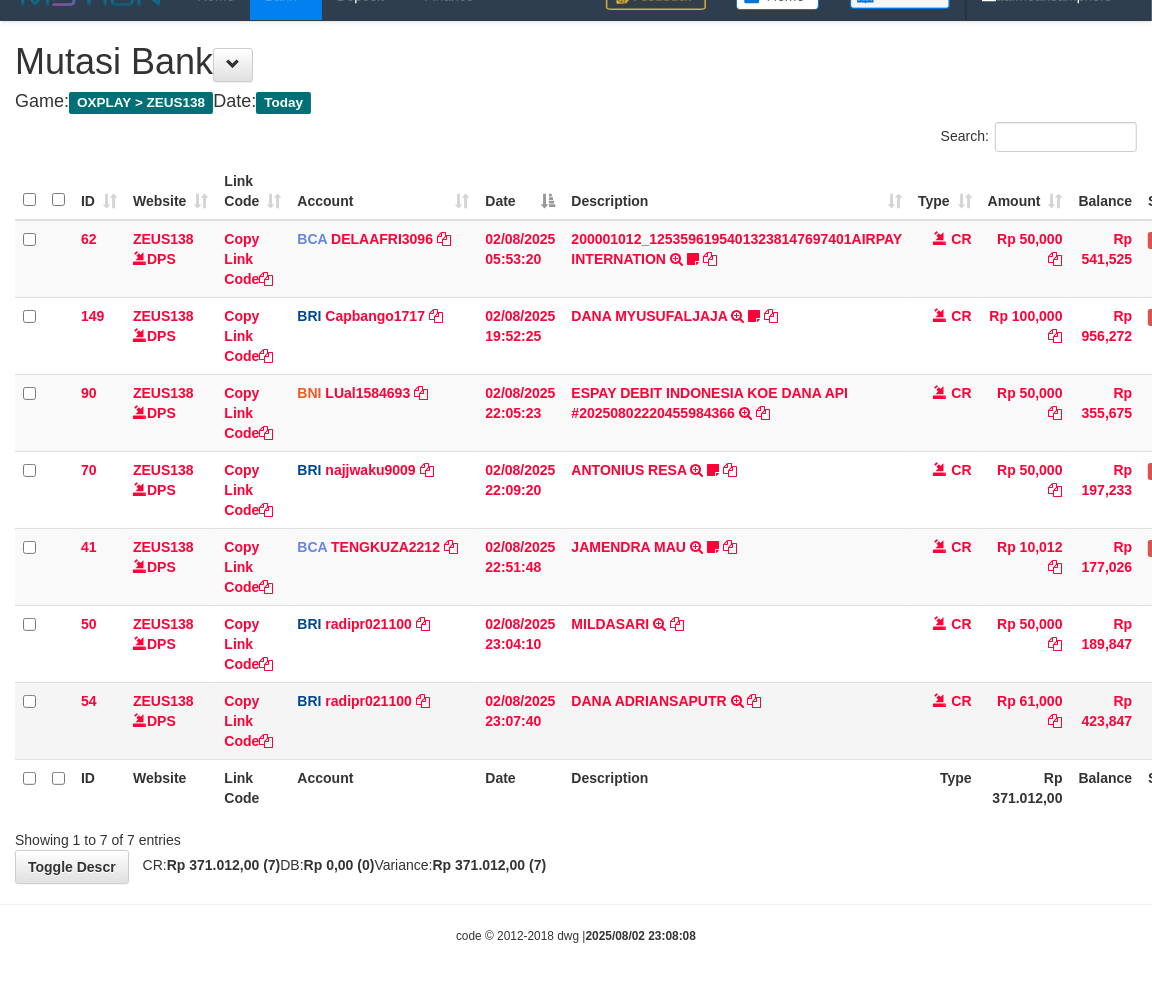 click on "[FIRST] [LAST] TRANSFER NBMB [FIRST] [LAST] TO [FIRST] [LAST]" at bounding box center (736, 720) 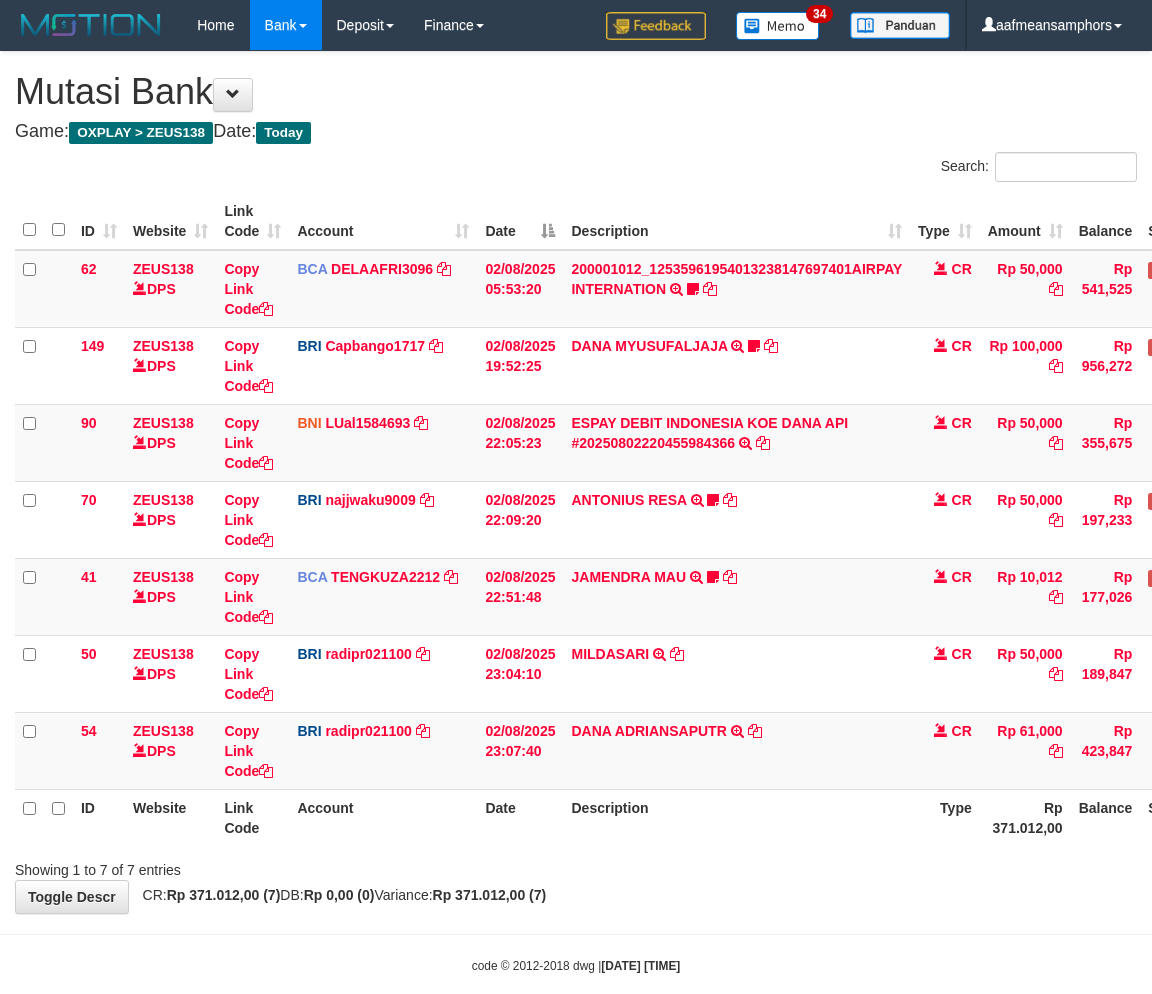 scroll, scrollTop: 30, scrollLeft: 0, axis: vertical 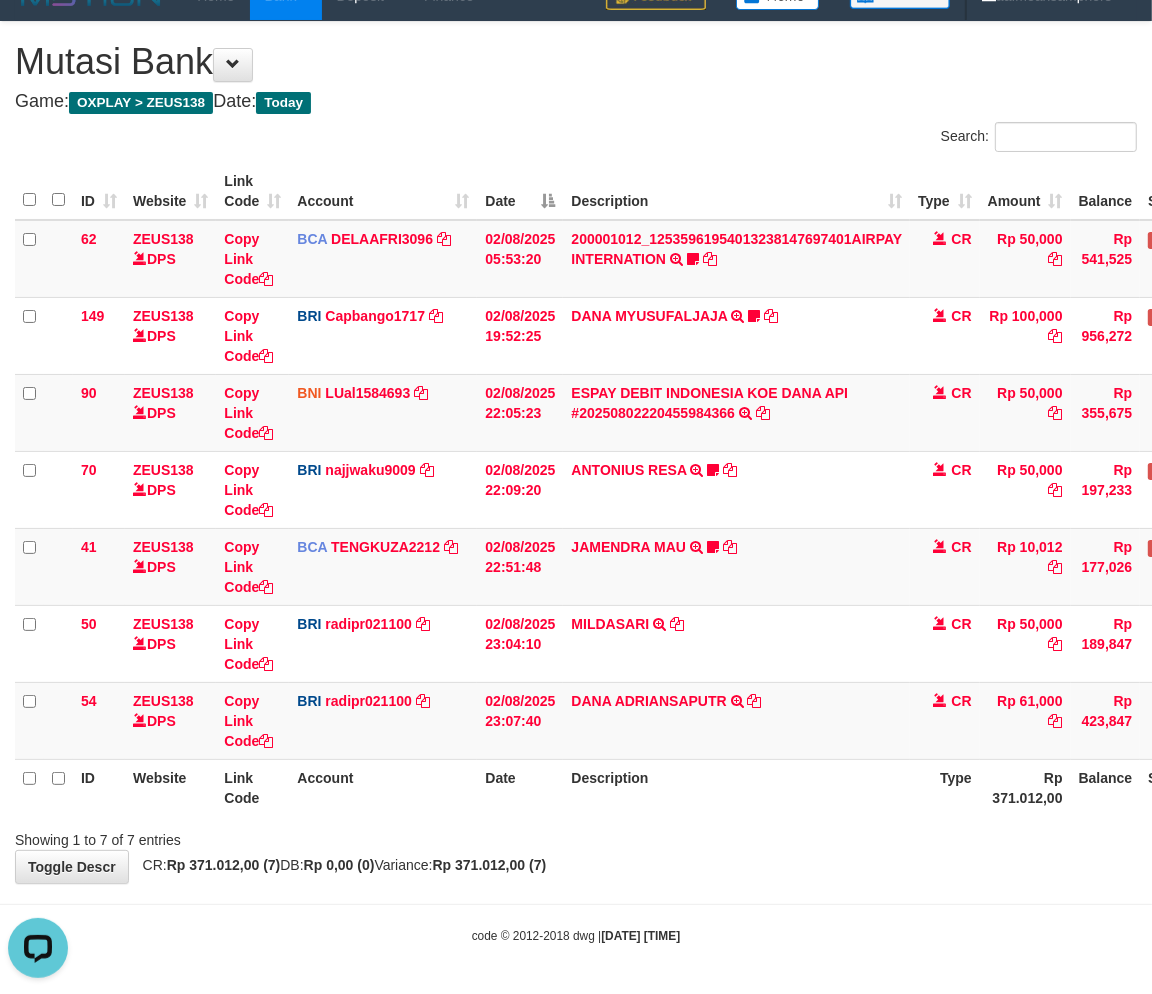 click on "Description" at bounding box center (736, 787) 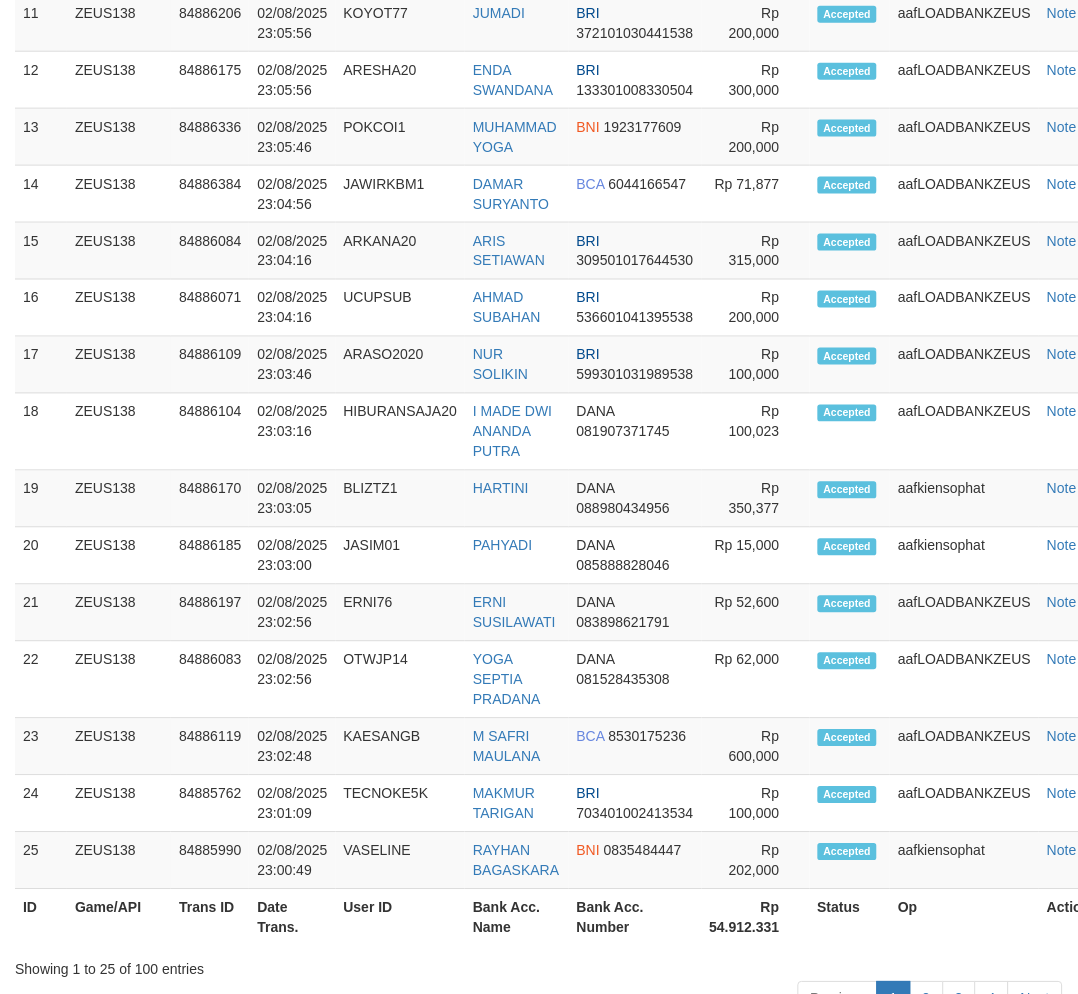 scroll, scrollTop: 2040, scrollLeft: 0, axis: vertical 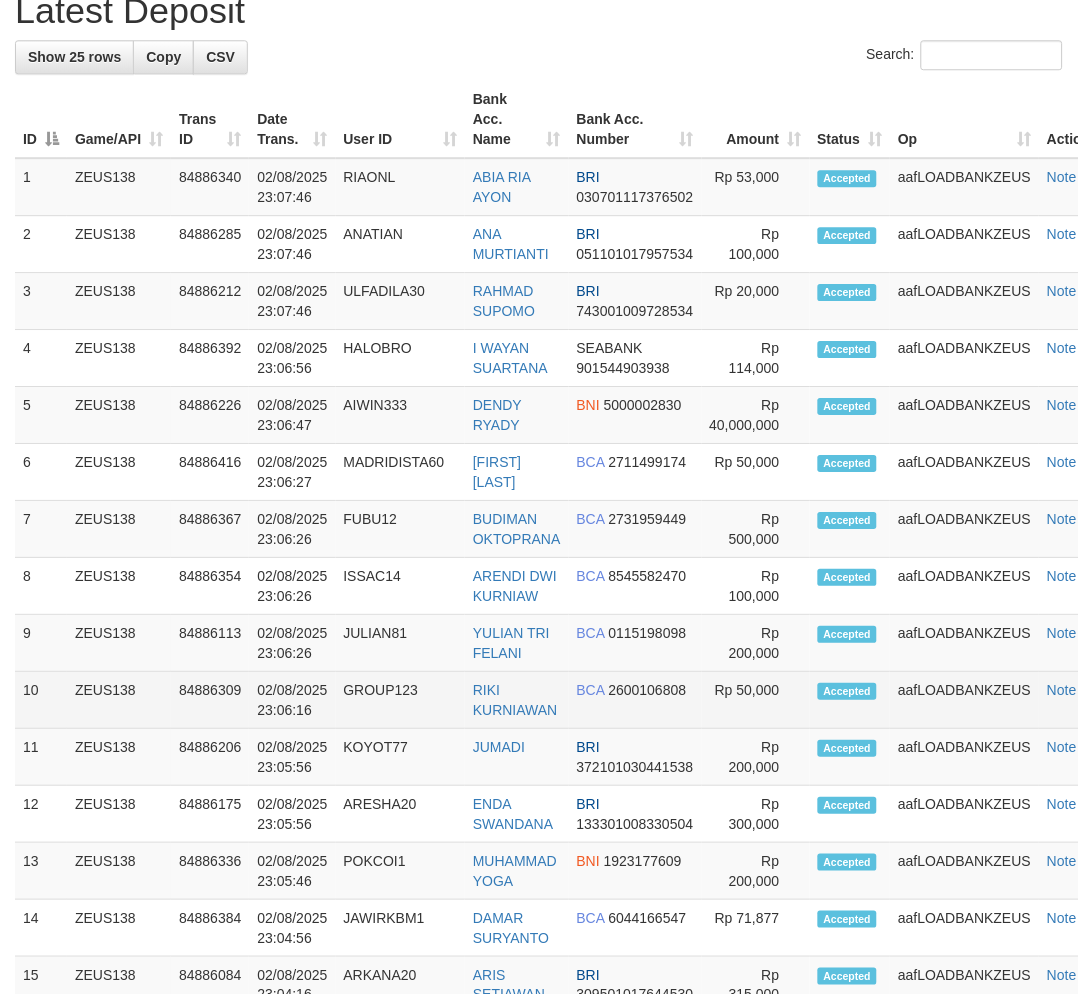 click on "GROUP123" at bounding box center [401, 700] 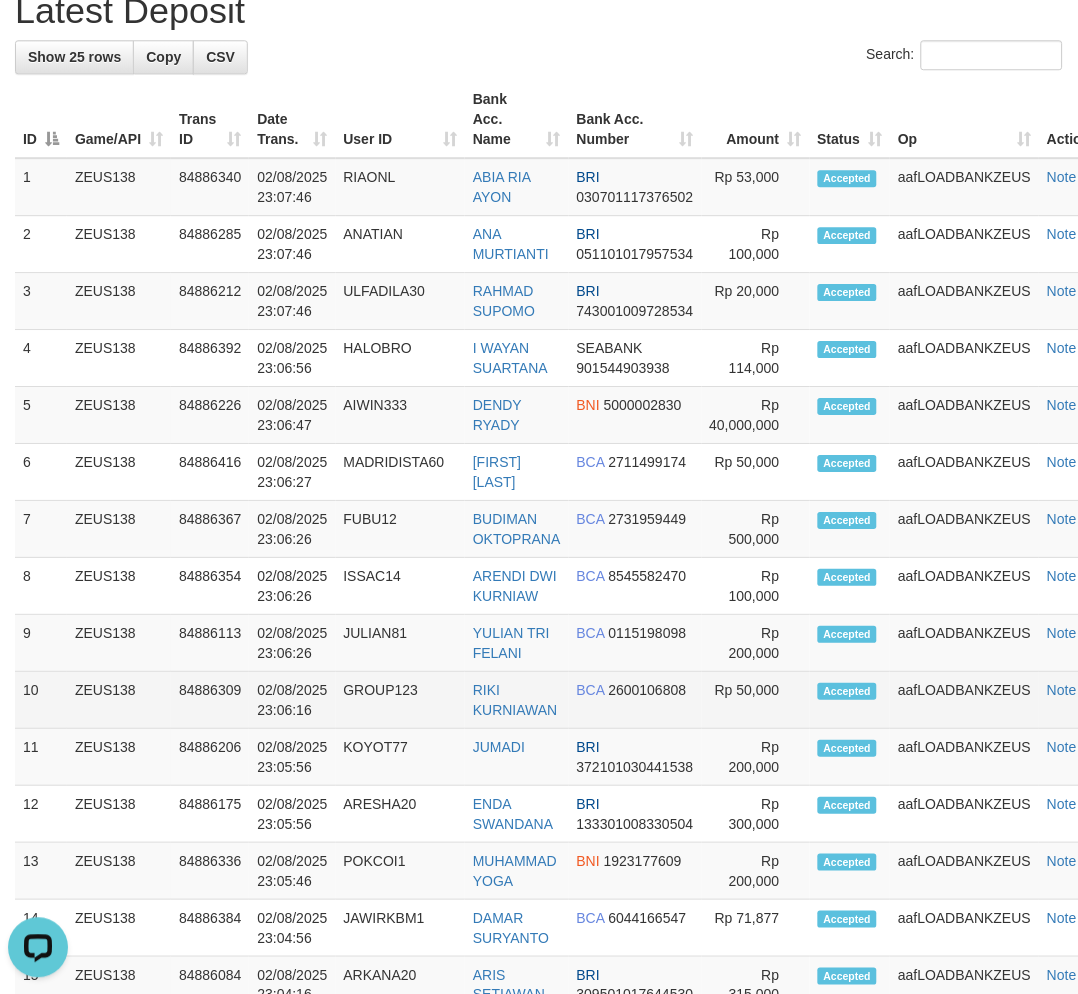 scroll, scrollTop: 0, scrollLeft: 0, axis: both 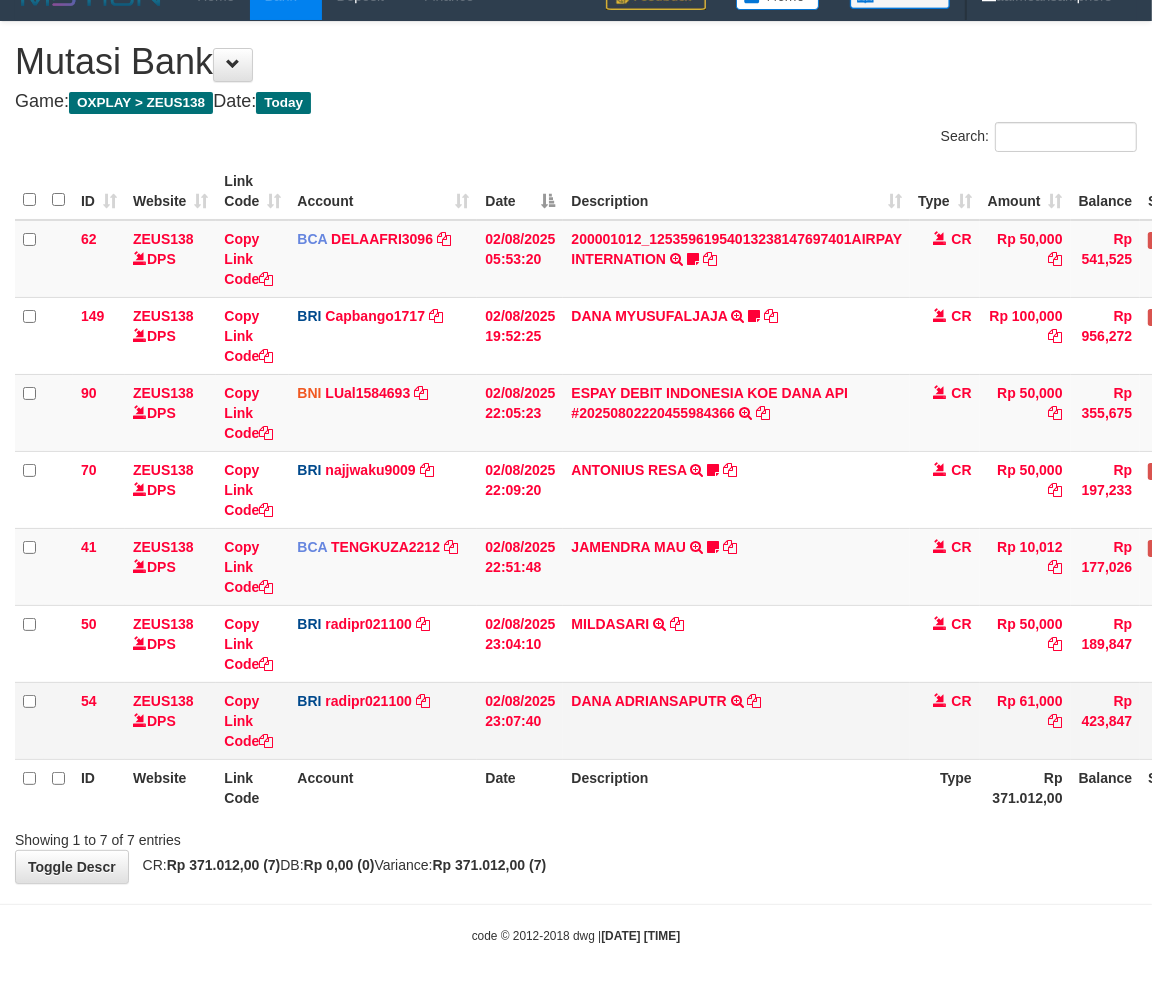 click on "[NAME] TRANSFER NBMB [NAME] TO [NAME]" at bounding box center (736, 720) 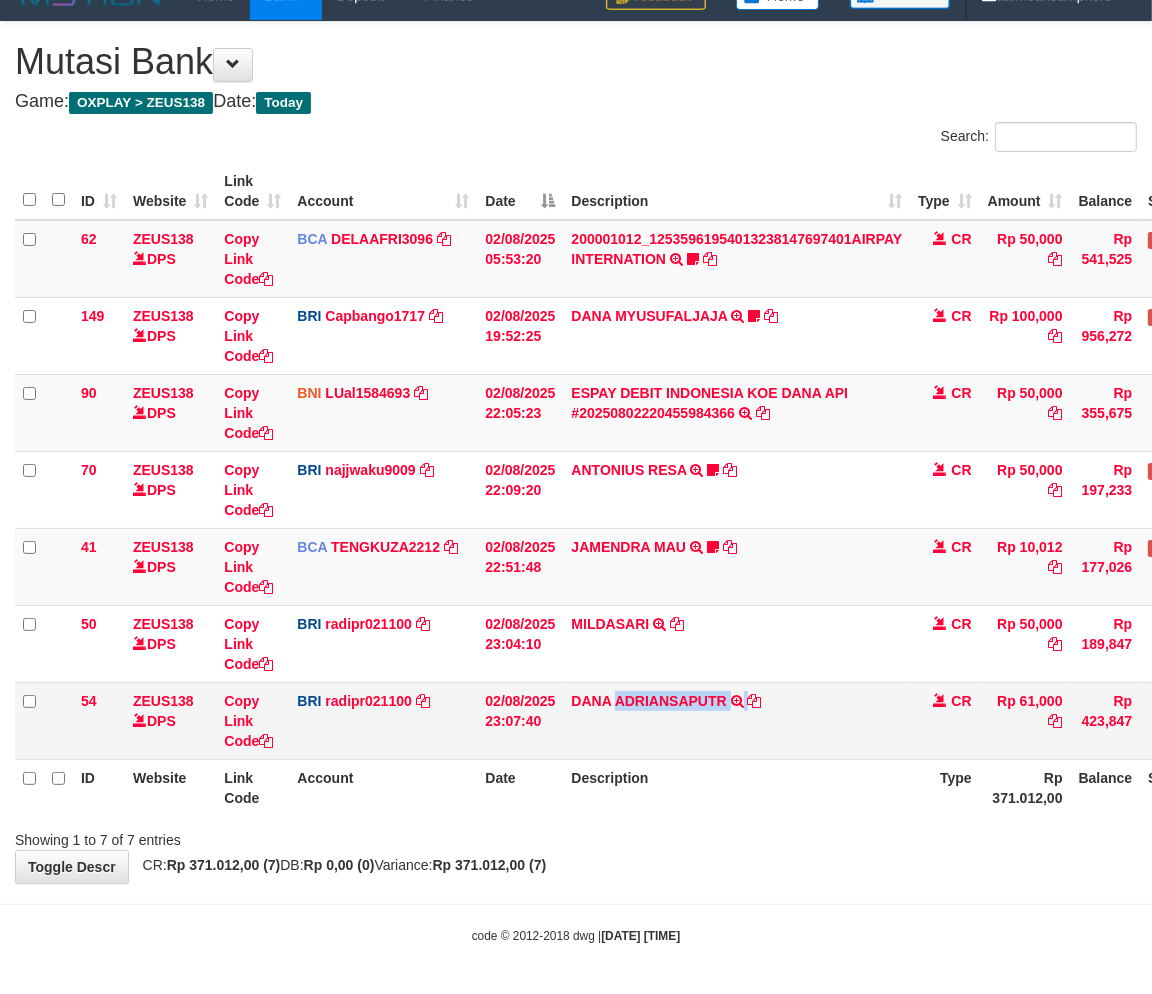 click on "[NAME] TRANSFER NBMB [NAME] TO [NAME]" at bounding box center [736, 720] 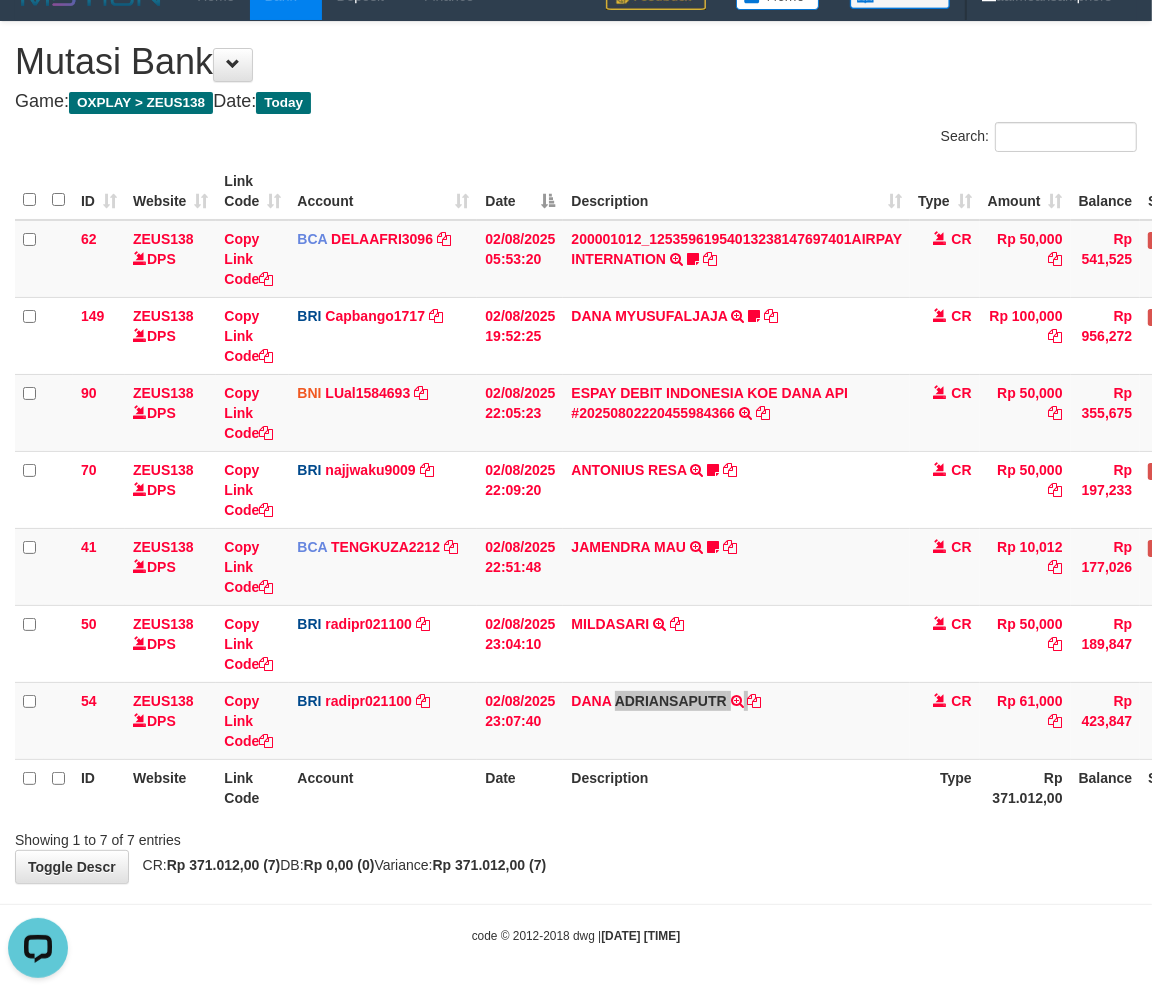 scroll, scrollTop: 0, scrollLeft: 0, axis: both 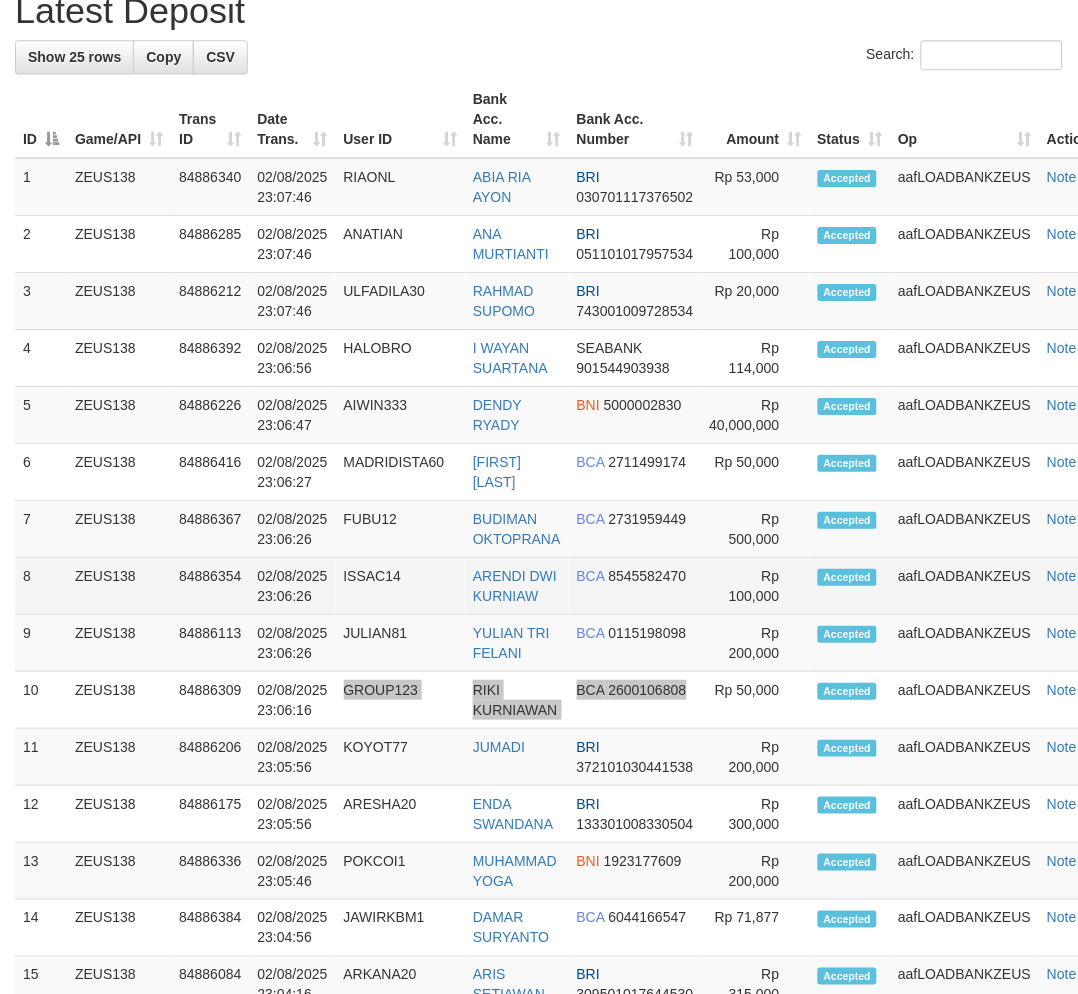 click on "10
[USERNAME]
[PHONE]
[DATE] [TIME]
[GROUP]
[FIRST] [LAST]
[BRAND]
[ACCOUNT_NUMBER]
Rp 50,000
Accepted
[TEXT]
Note" at bounding box center [568, 700] 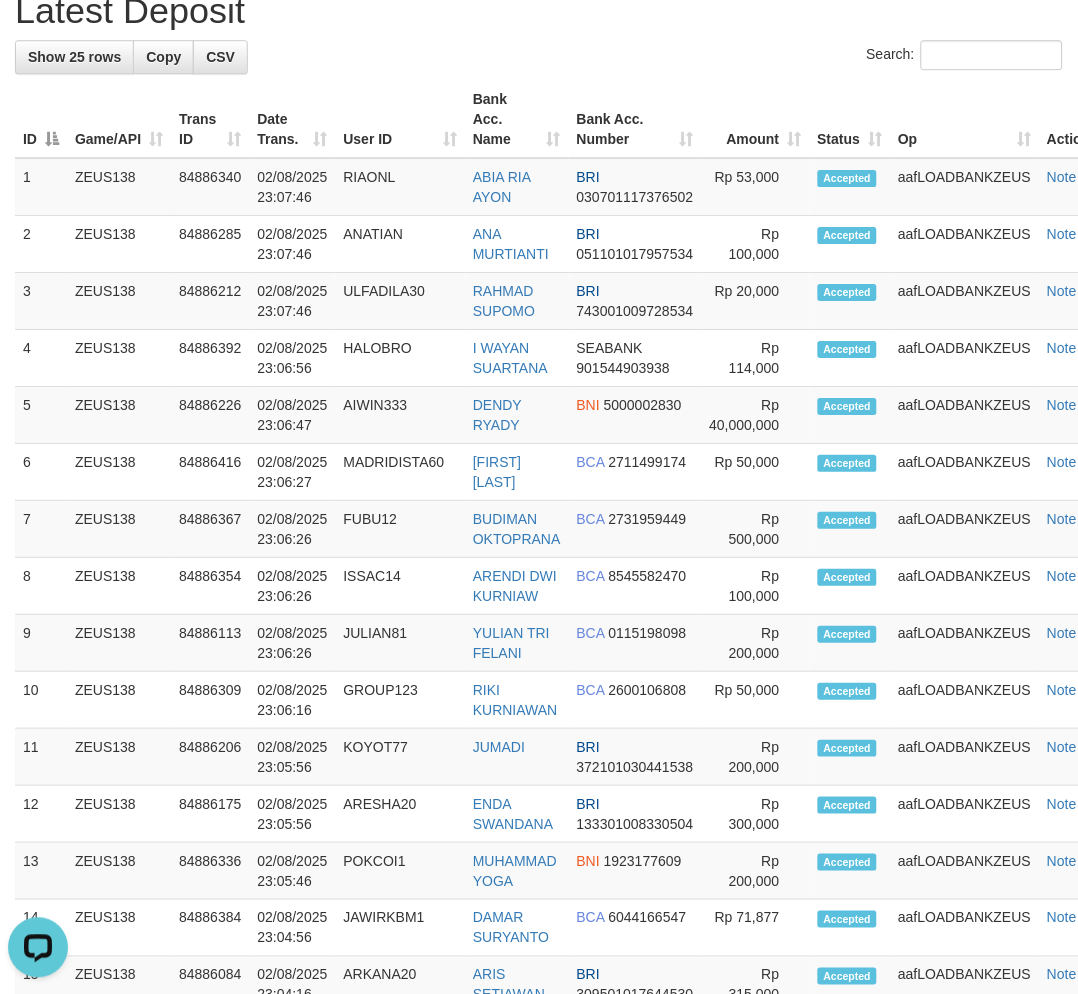 scroll, scrollTop: 0, scrollLeft: 0, axis: both 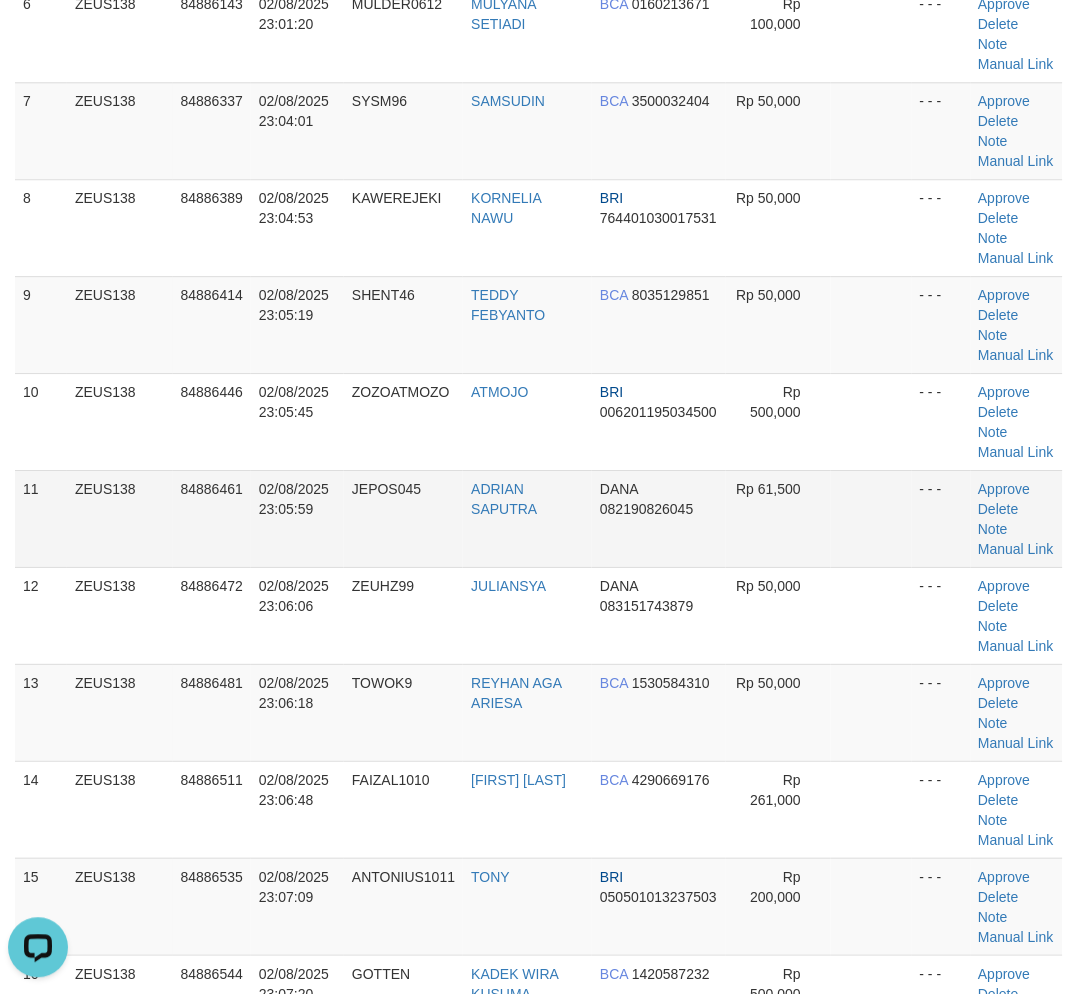 click on "JEPOS045" at bounding box center [403, 518] 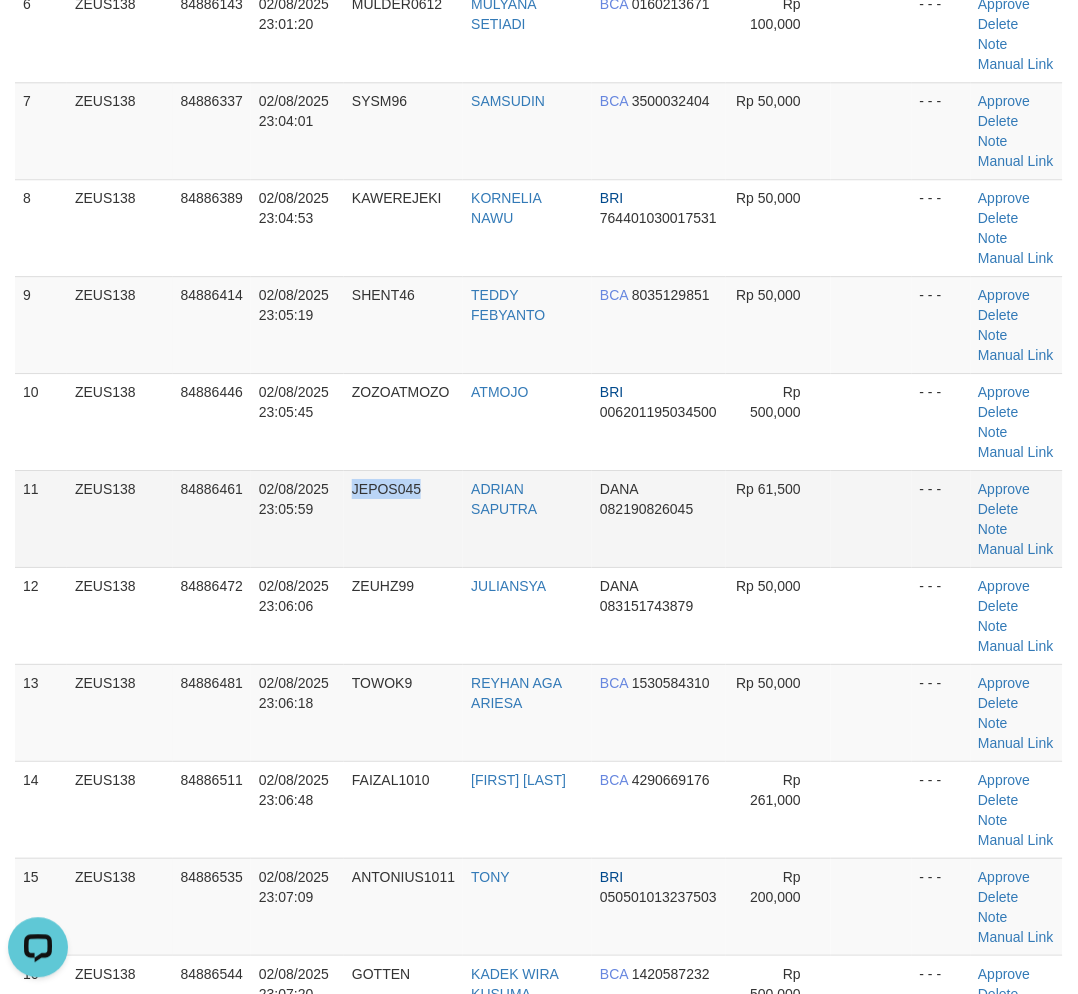 click on "JEPOS045" at bounding box center [403, 518] 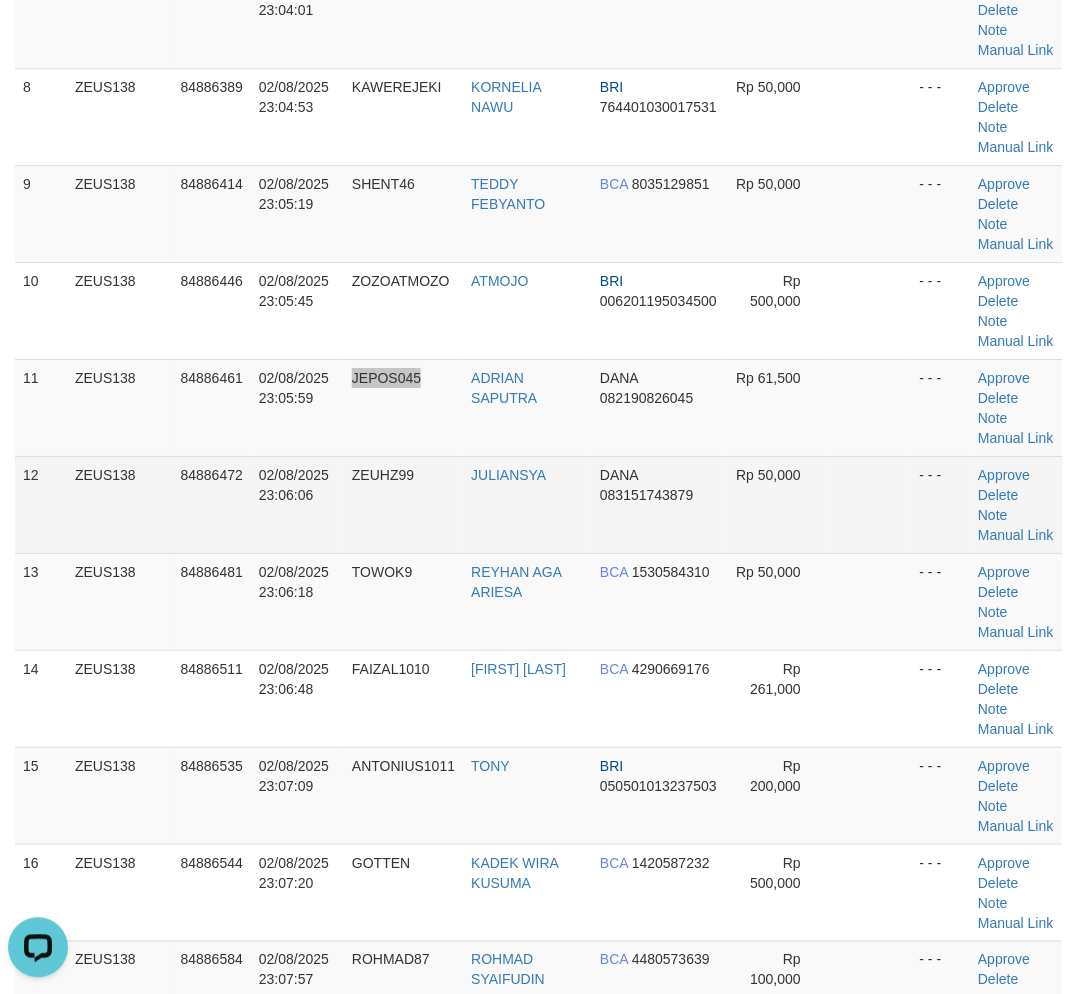 scroll, scrollTop: 1083, scrollLeft: 0, axis: vertical 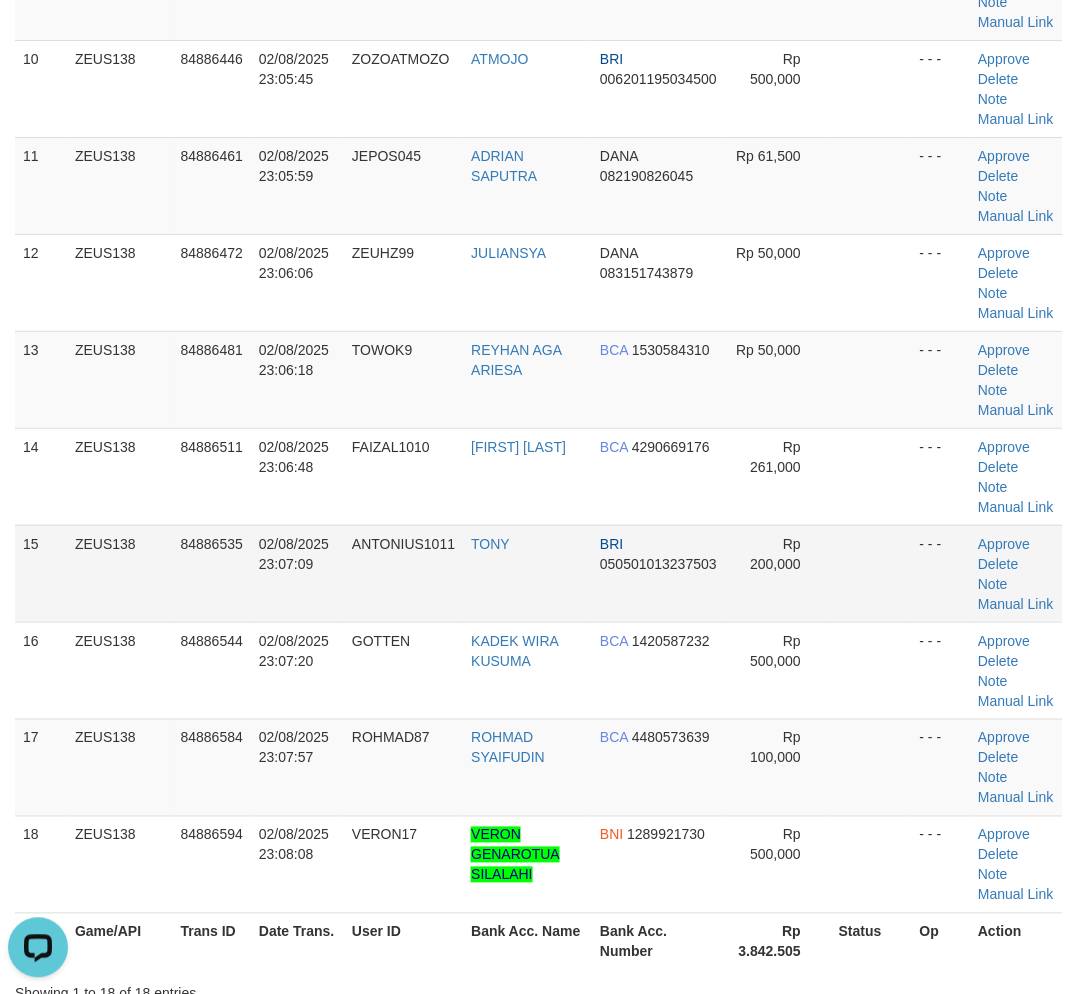 drag, startPoint x: 444, startPoint y: 598, endPoint x: 427, endPoint y: 601, distance: 17.262676 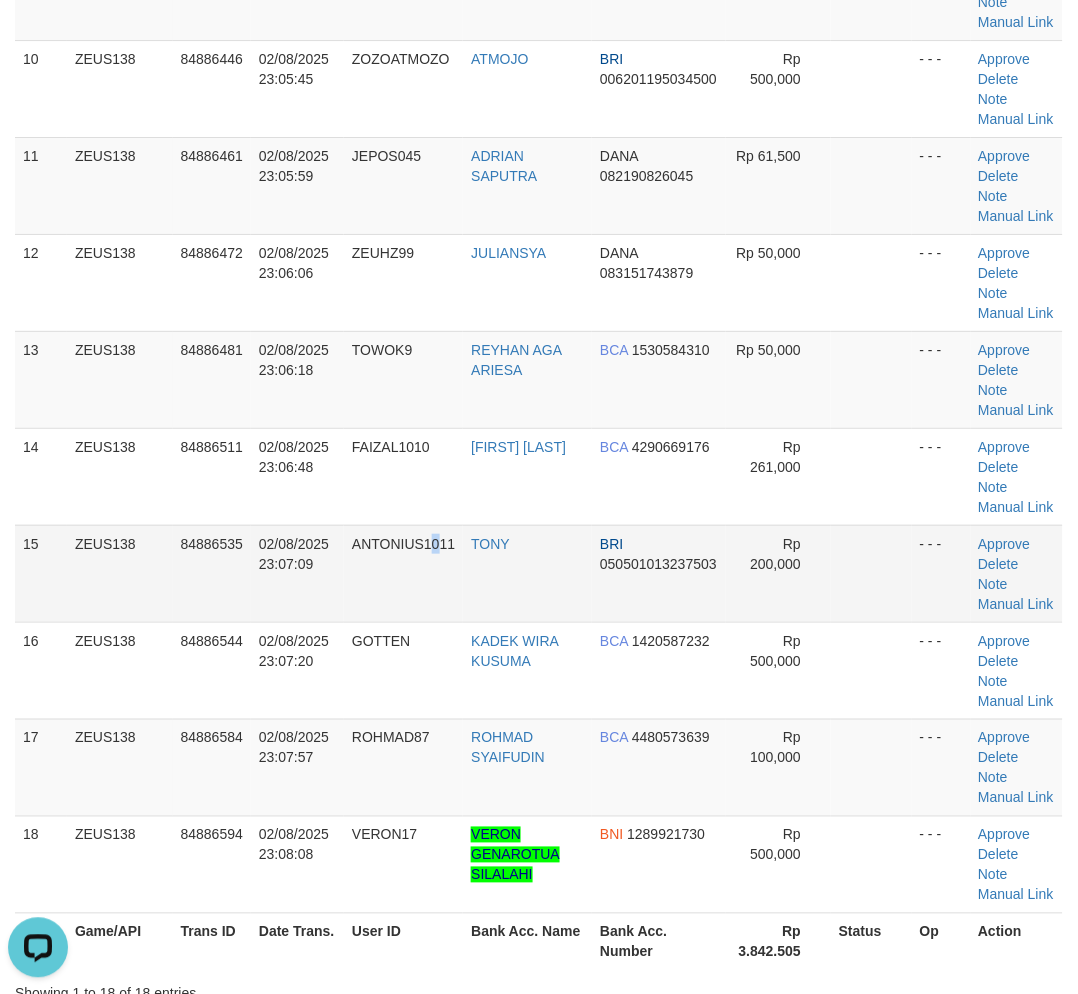 click on "ANTONIUS1011" at bounding box center [403, 573] 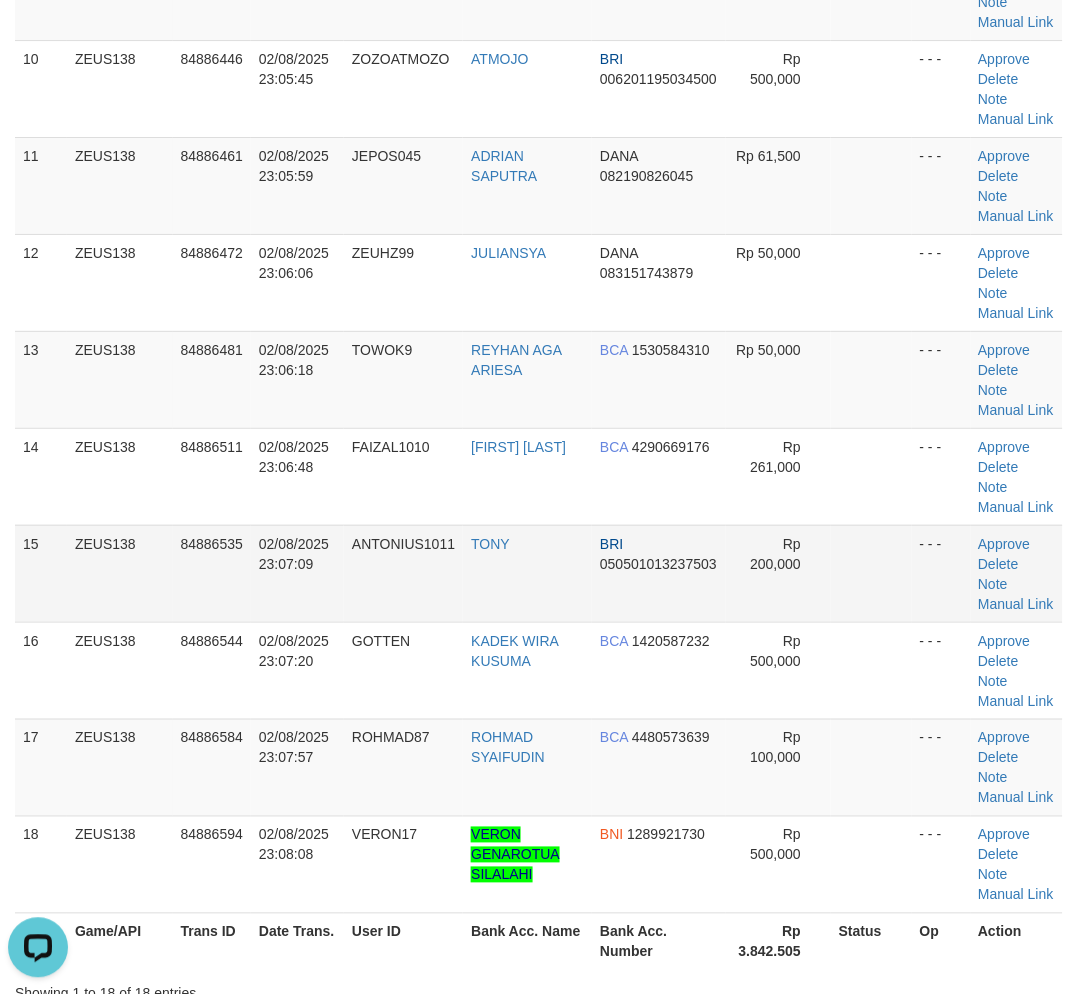 click on "ANTONIUS1011" at bounding box center (403, 573) 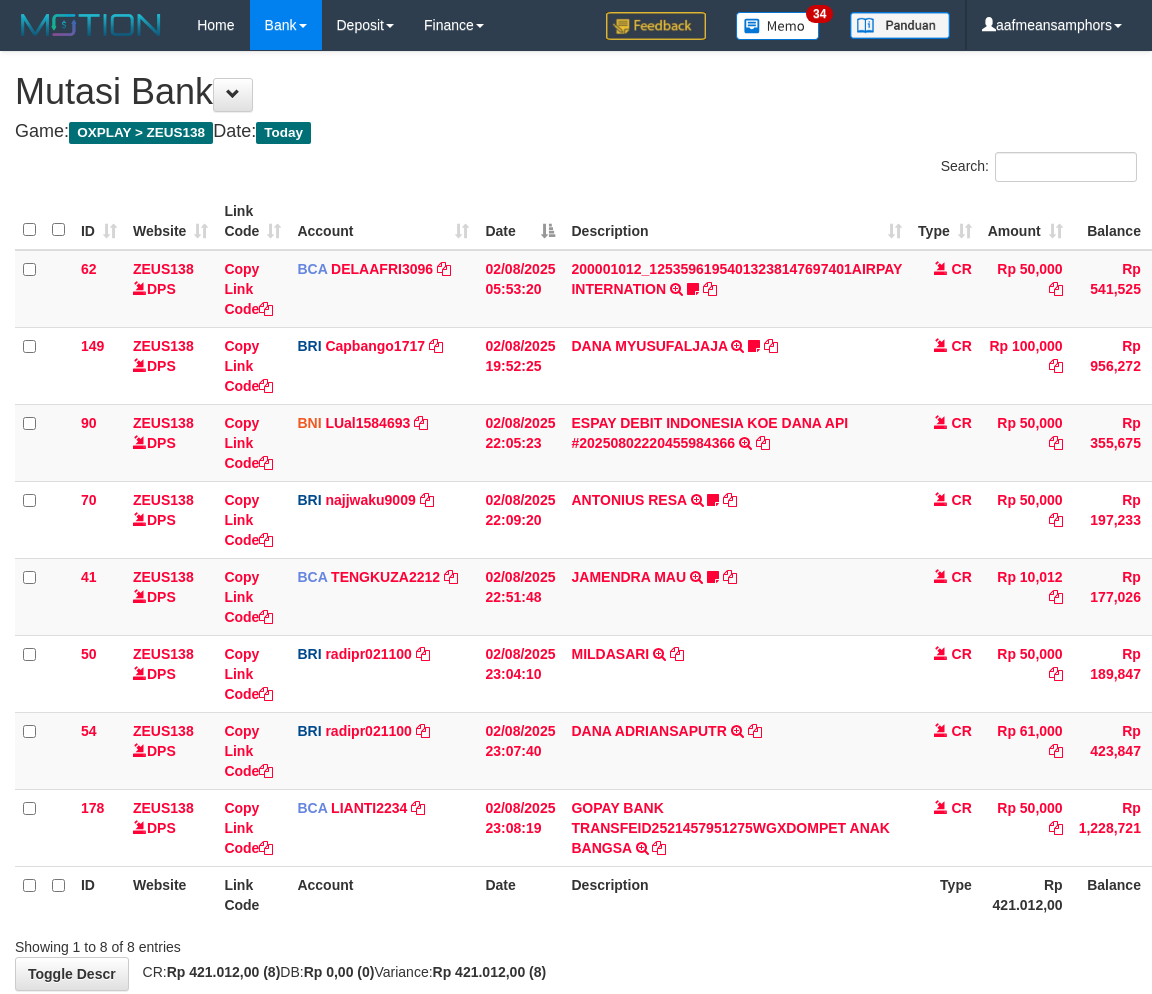 scroll, scrollTop: 30, scrollLeft: 0, axis: vertical 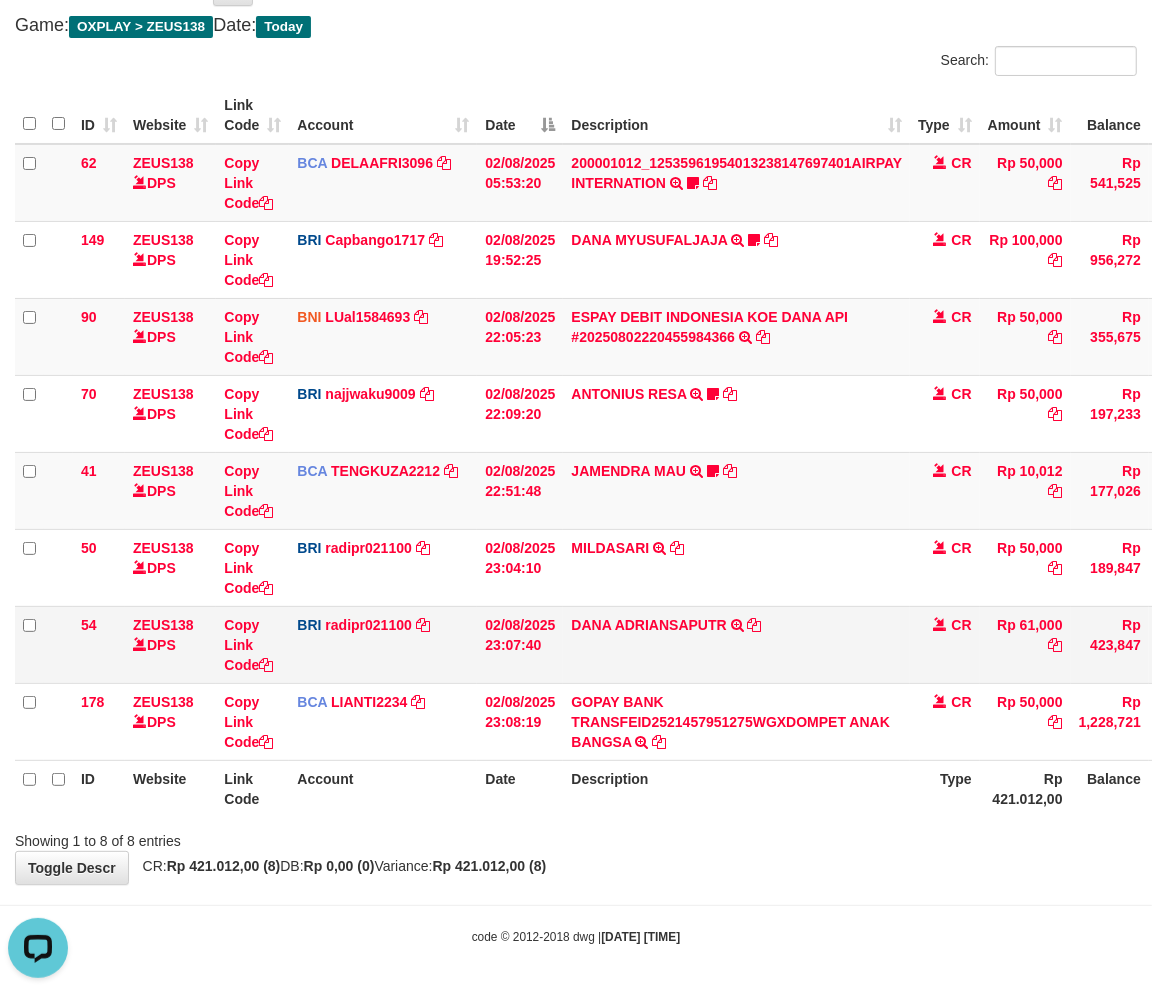 click on "[NAME]         TRANSFER NBMB [NAME] TO [NAME]" at bounding box center [736, 644] 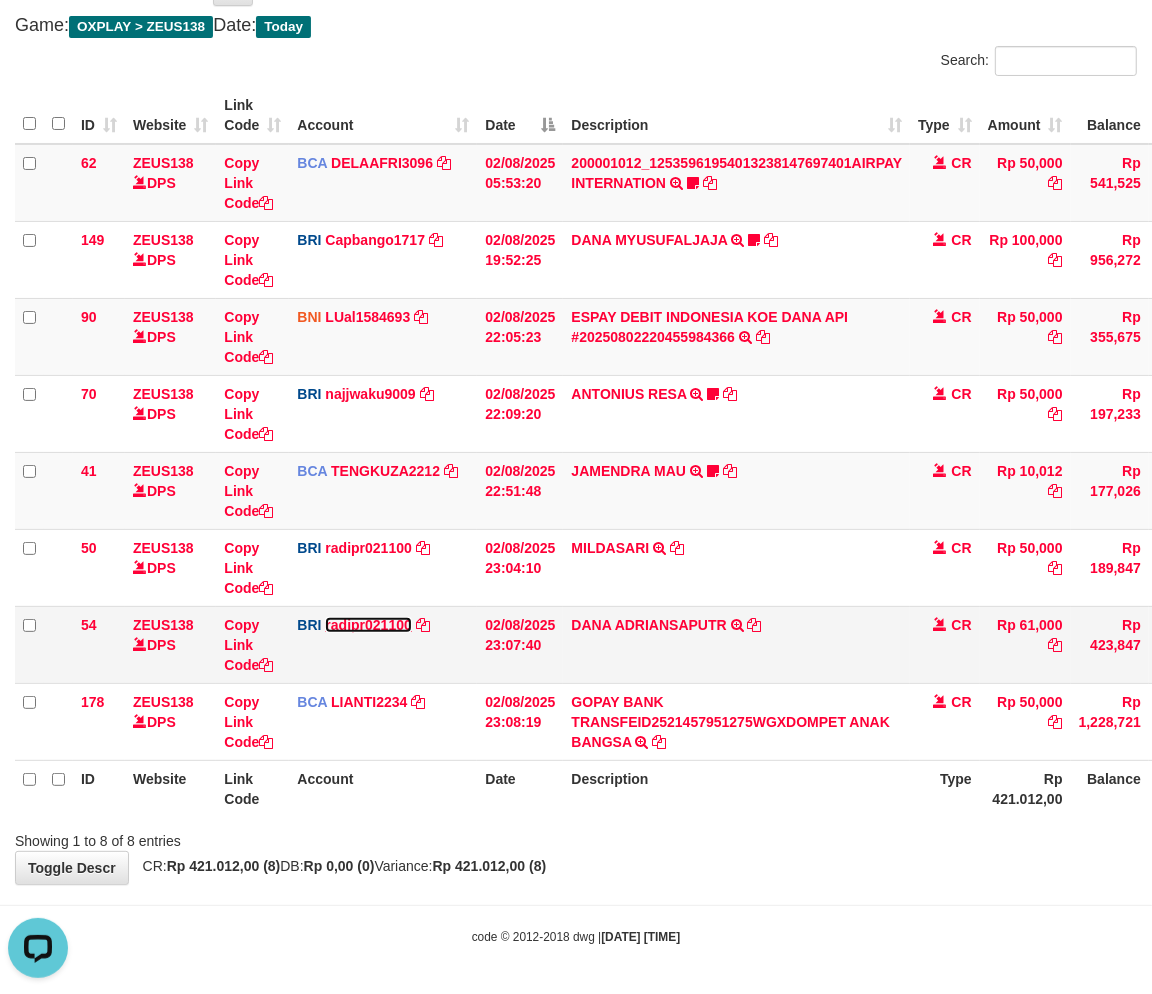 click on "radipr021100" at bounding box center [368, 625] 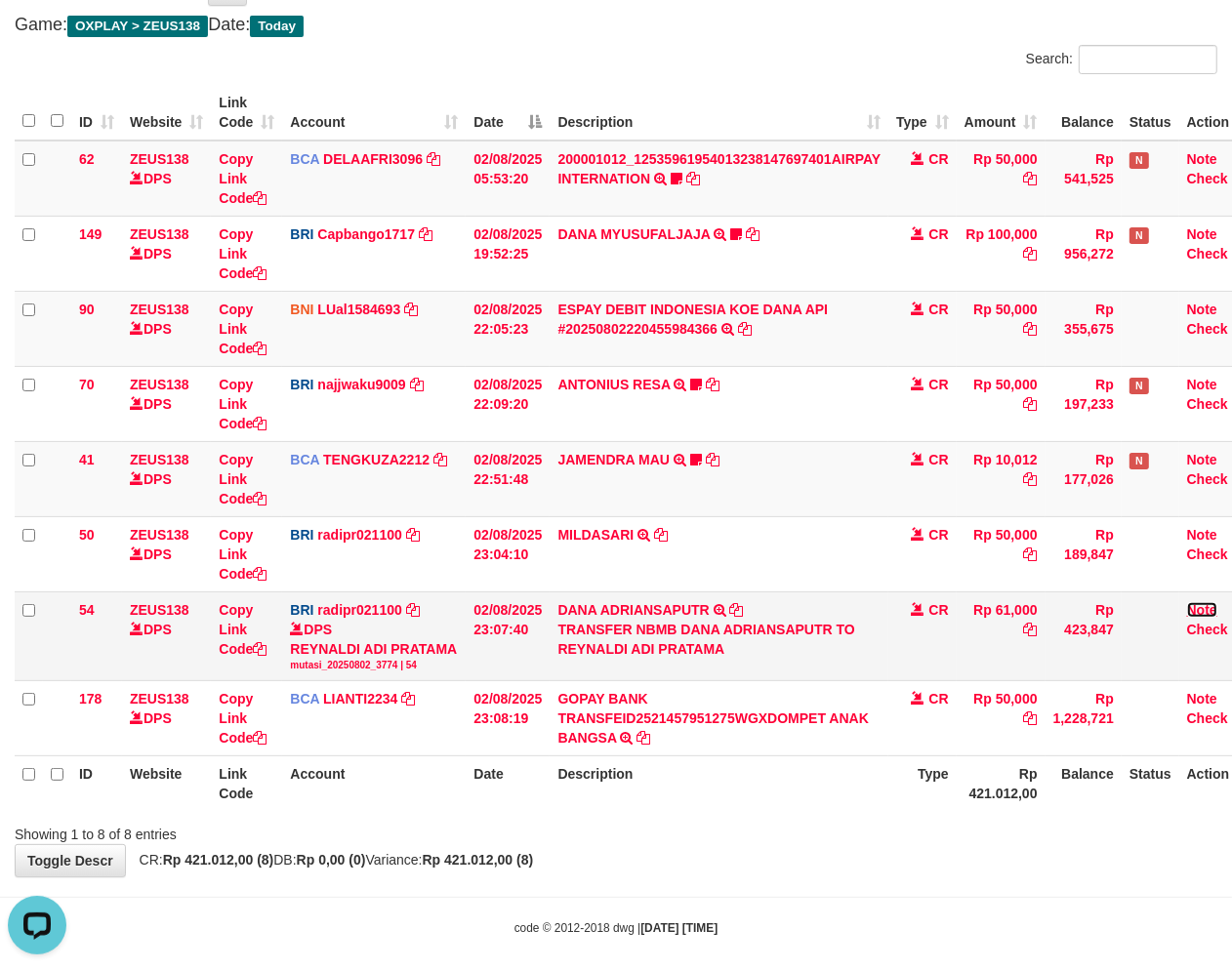 click on "Note" at bounding box center (1202, 610) 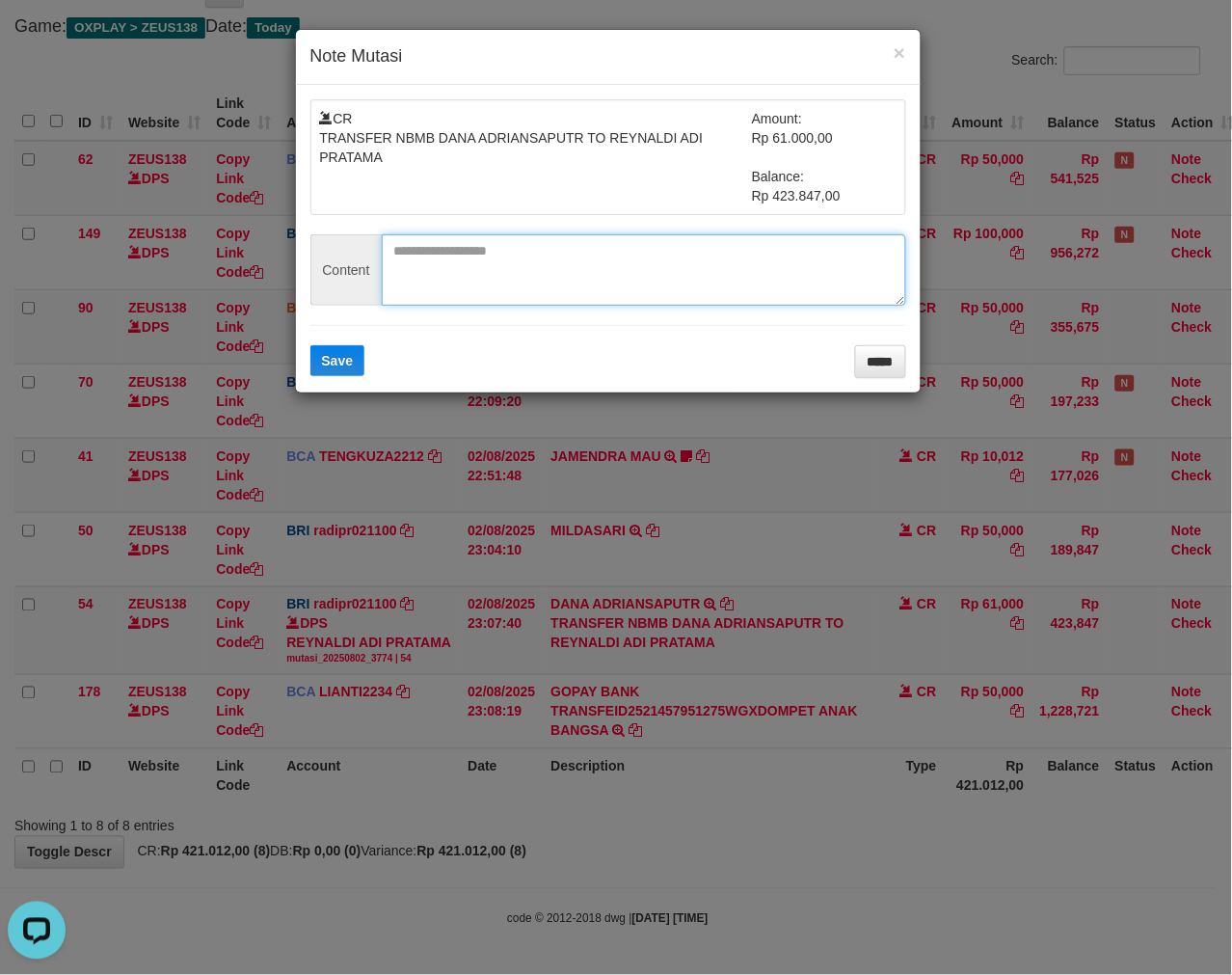 drag, startPoint x: 440, startPoint y: 252, endPoint x: 387, endPoint y: 324, distance: 89.40358 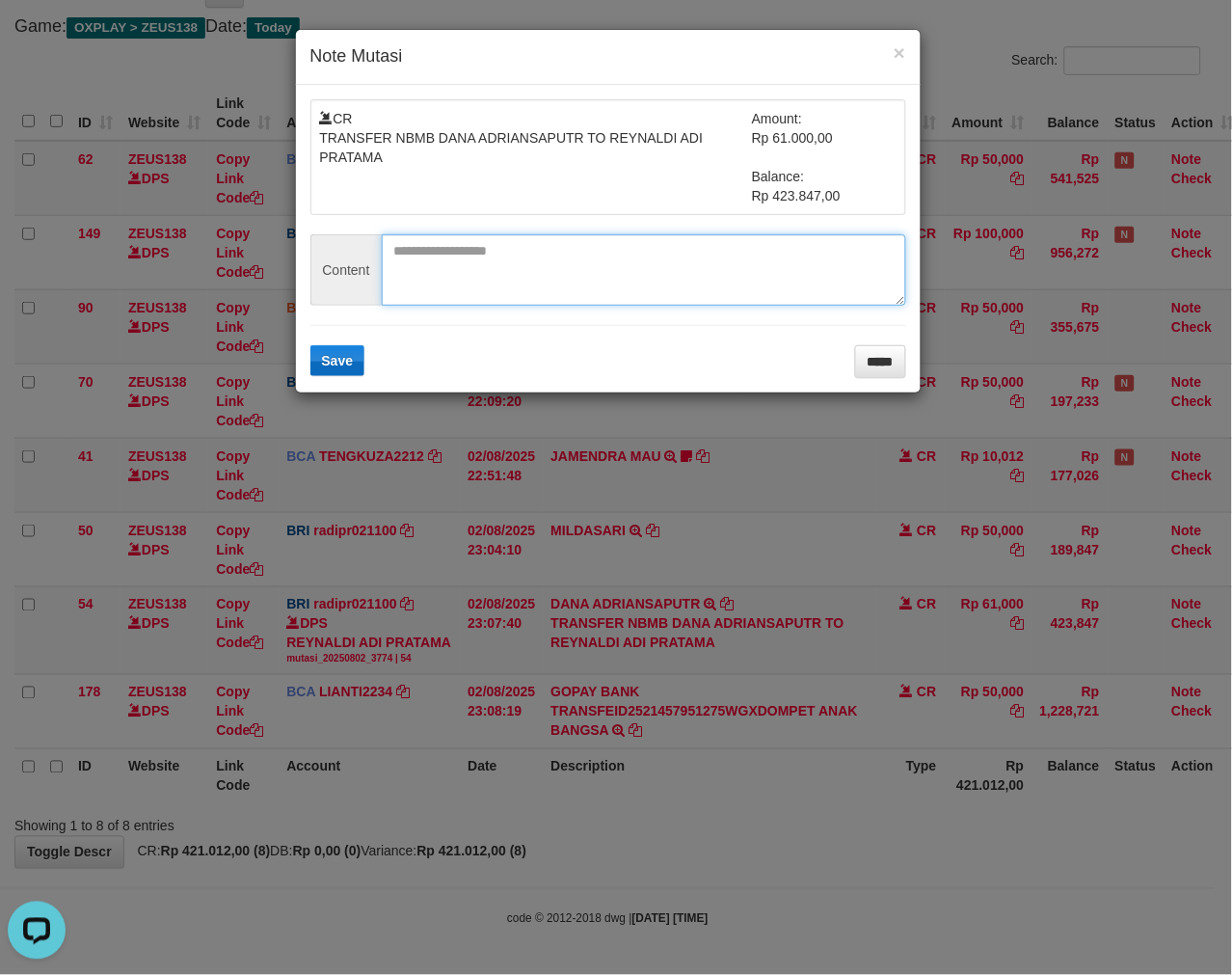paste on "********" 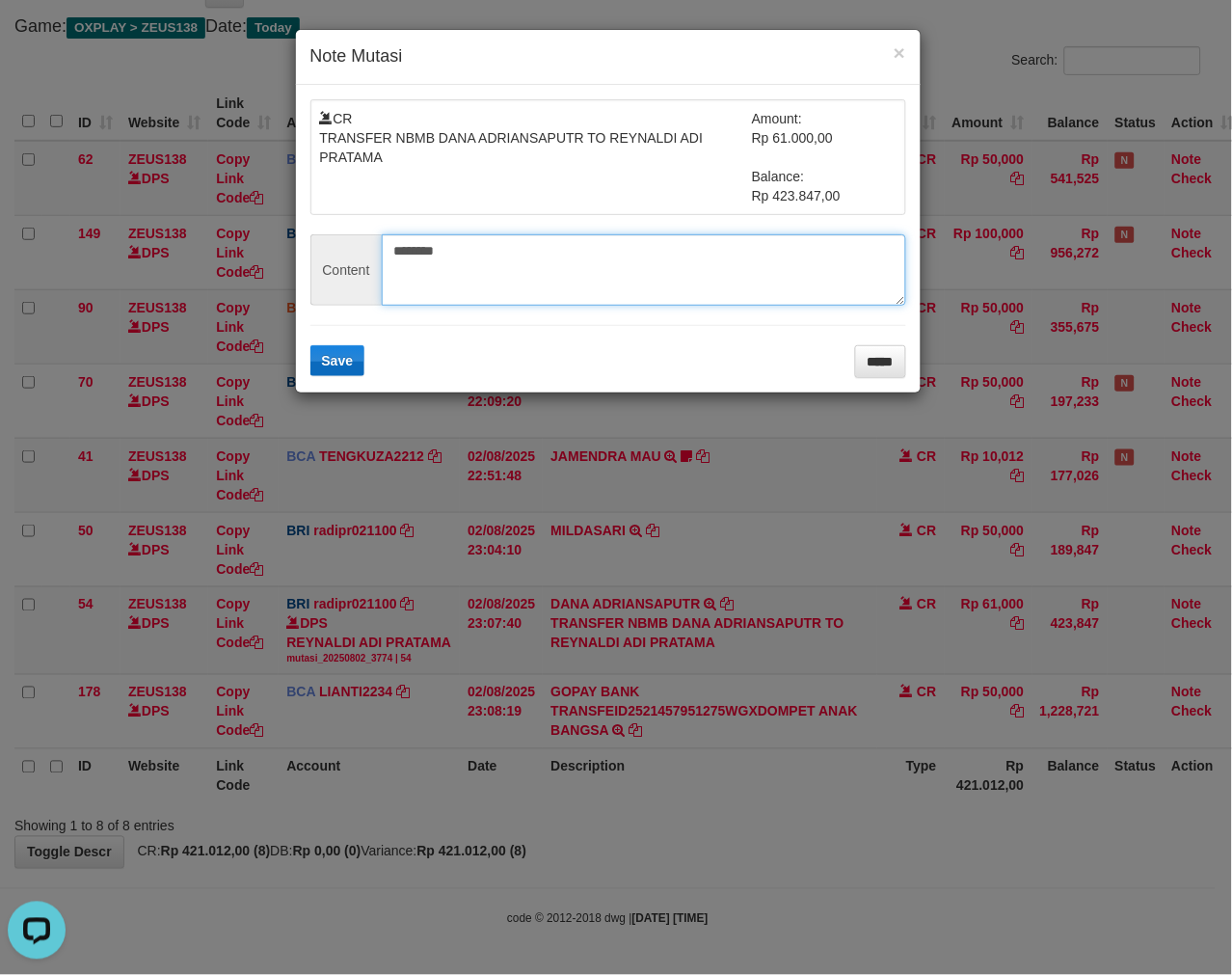type on "********" 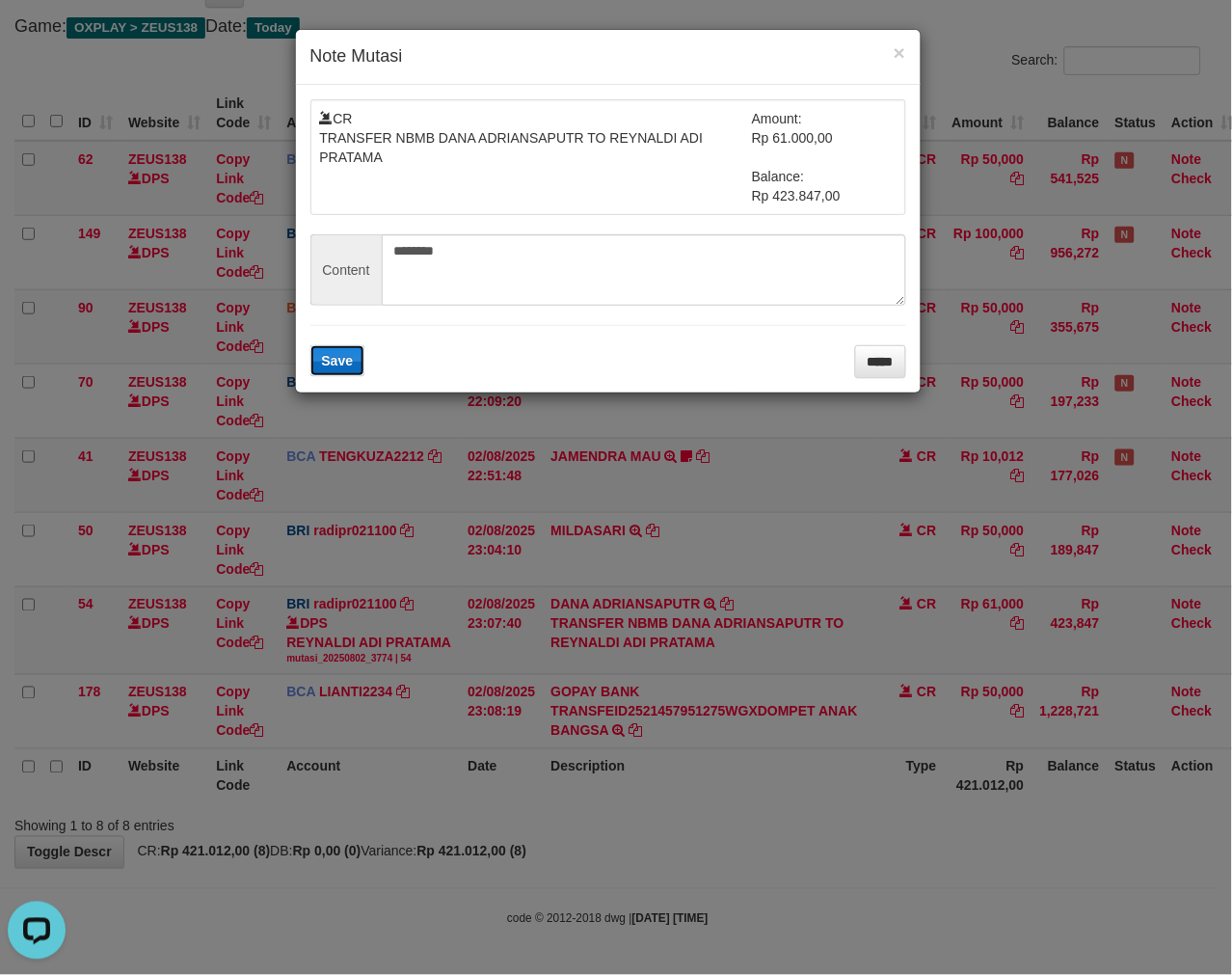 click on "Save" at bounding box center [337, 361] 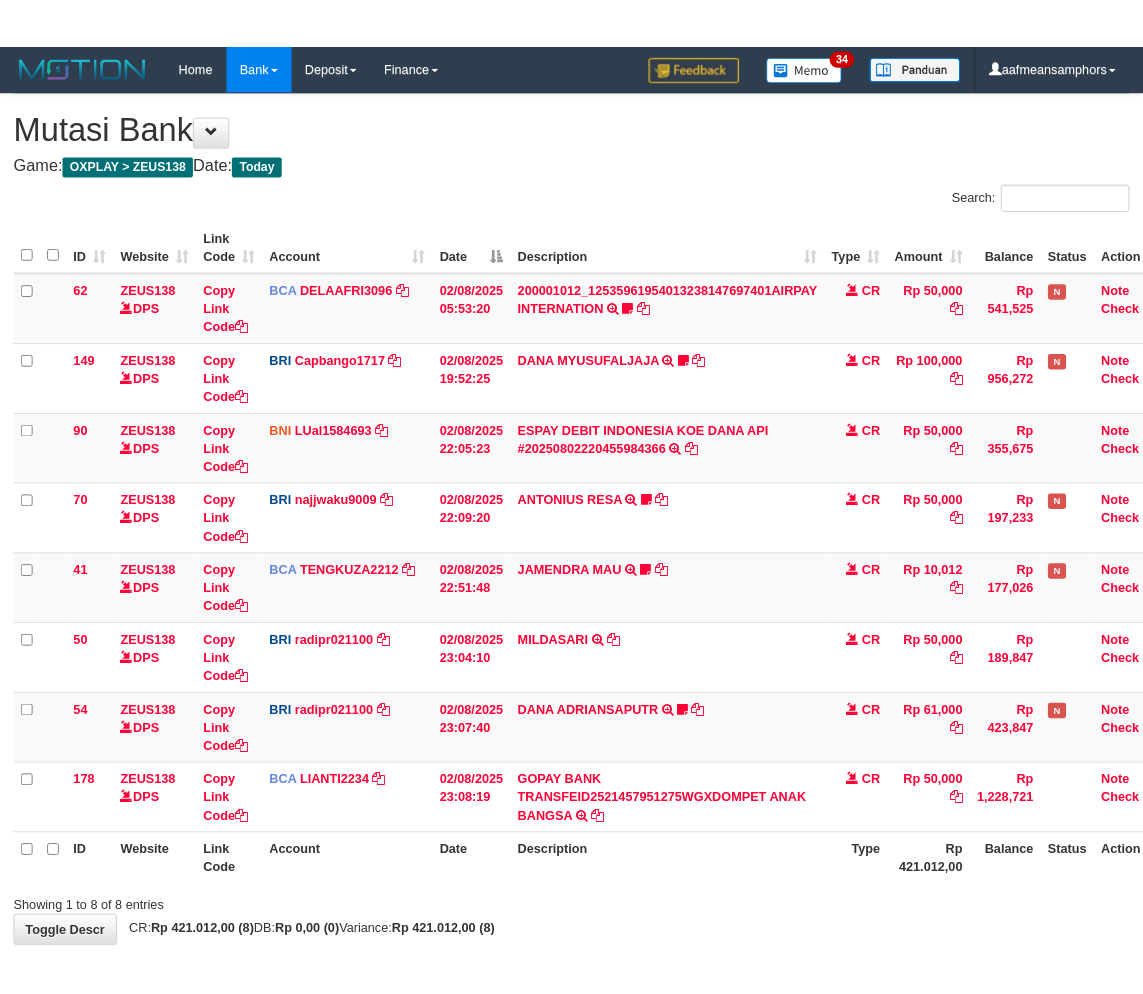 scroll, scrollTop: 105, scrollLeft: 0, axis: vertical 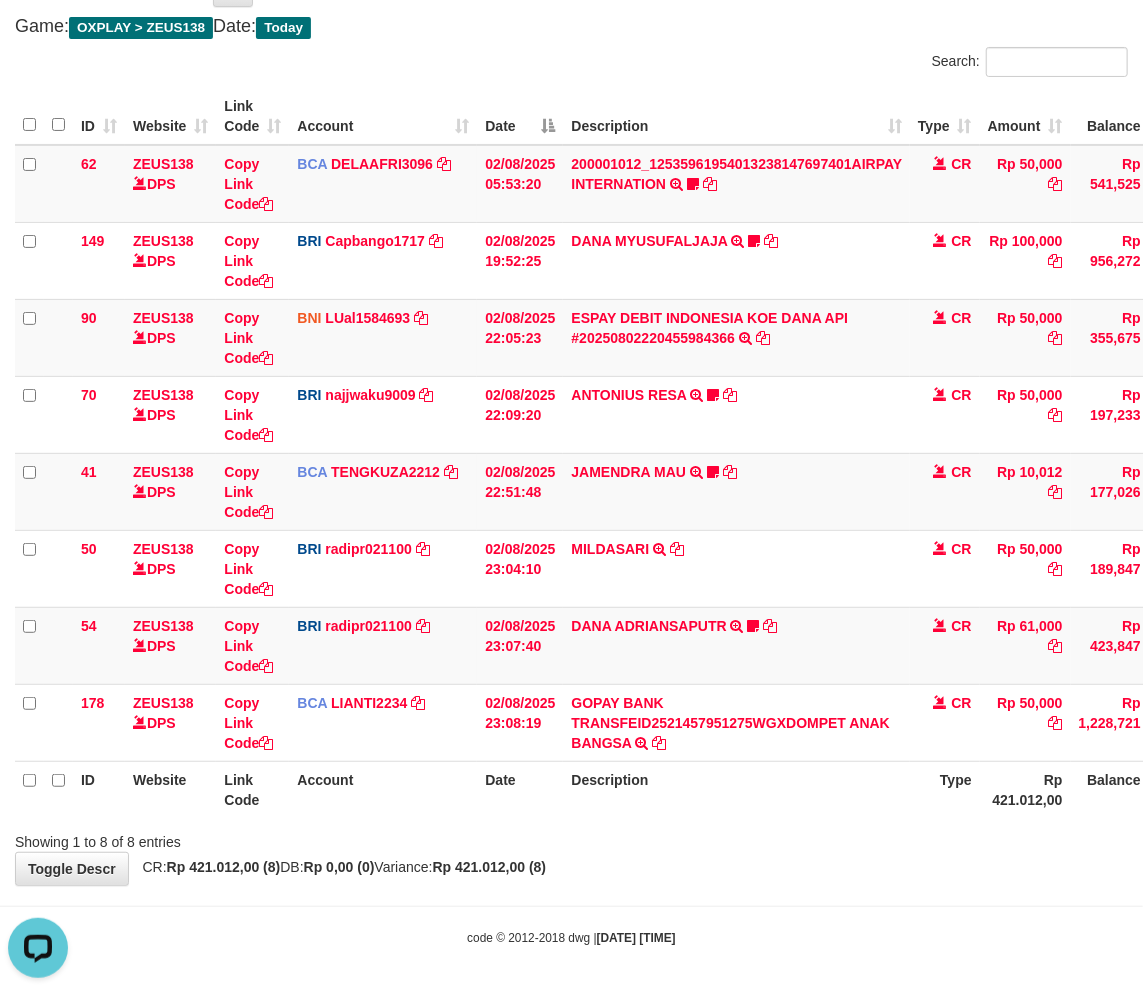 click on "GOPAY BANK TRANSFEID2521457951275WGXDOMPET ANAK BANGSA         TRSF E-BANKING CR 0208/FTSCY/WS95051
50000.00GOPAY BANK TRANSFEID2521457951275WGXDOMPET ANAK BANGSA" at bounding box center [736, 722] 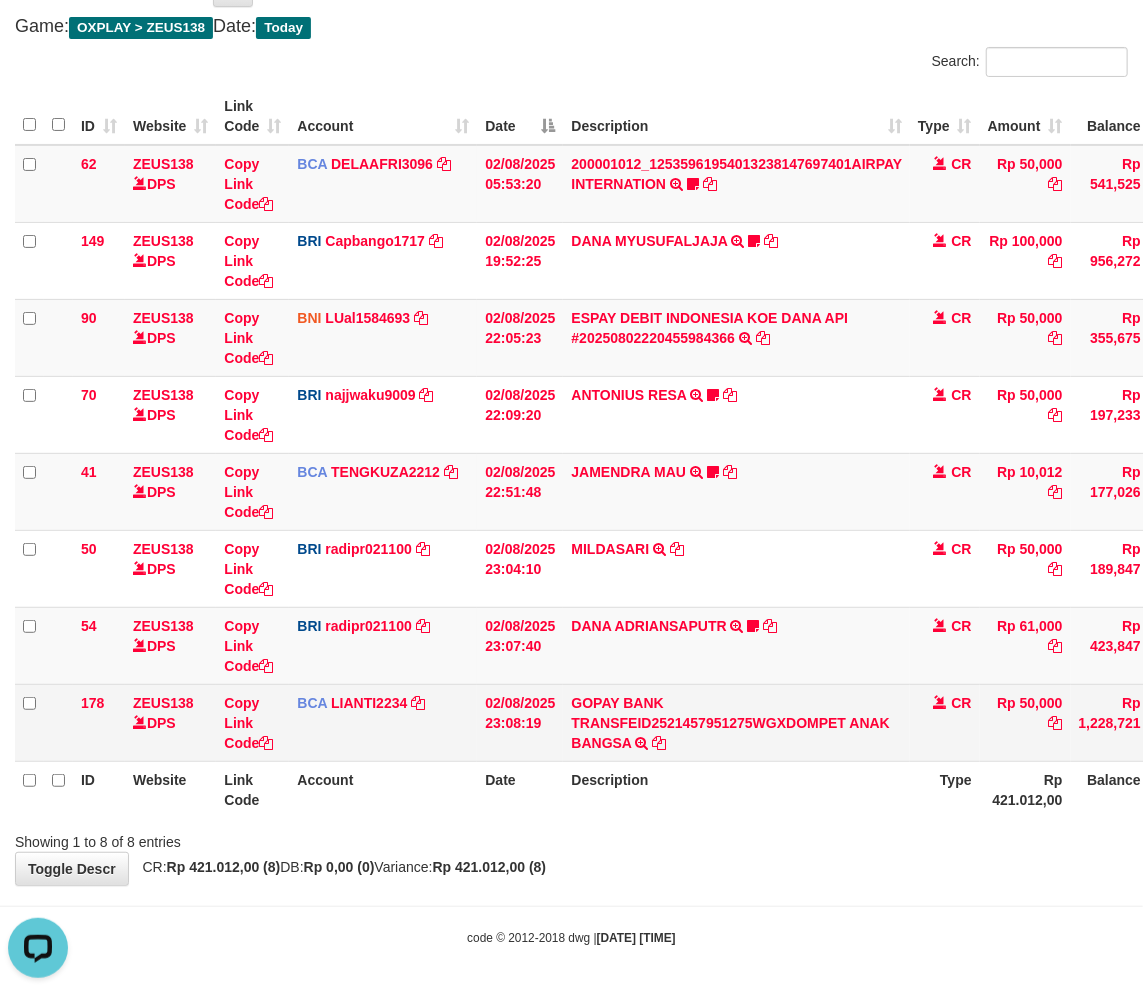click on "GOPAY BANK TRANSFEID2521457951275WGXDOMPET ANAK BANGSA         TRSF E-BANKING CR 0208/FTSCY/WS95051
50000.00GOPAY BANK TRANSFEID2521457951275WGXDOMPET ANAK BANGSA" at bounding box center [736, 722] 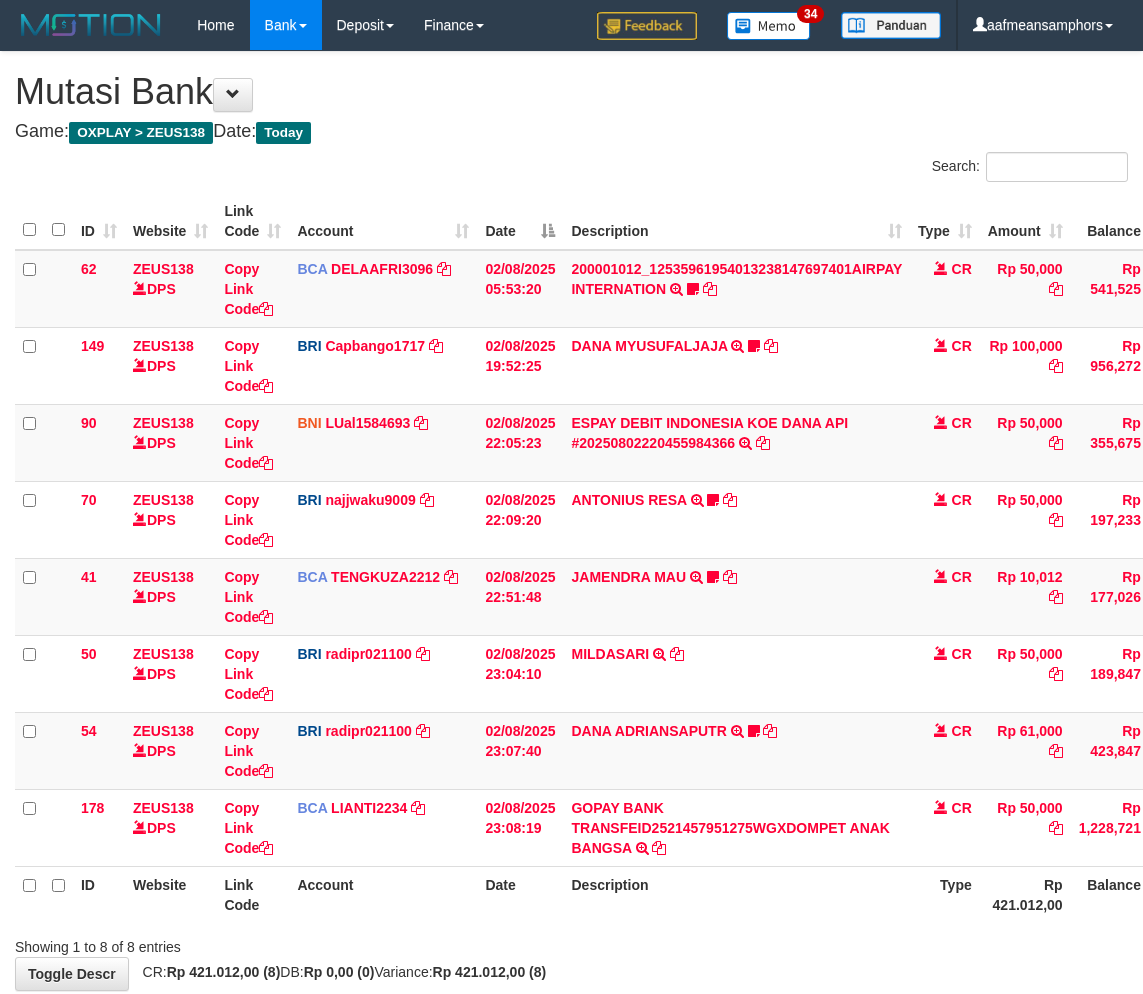 scroll, scrollTop: 106, scrollLeft: 0, axis: vertical 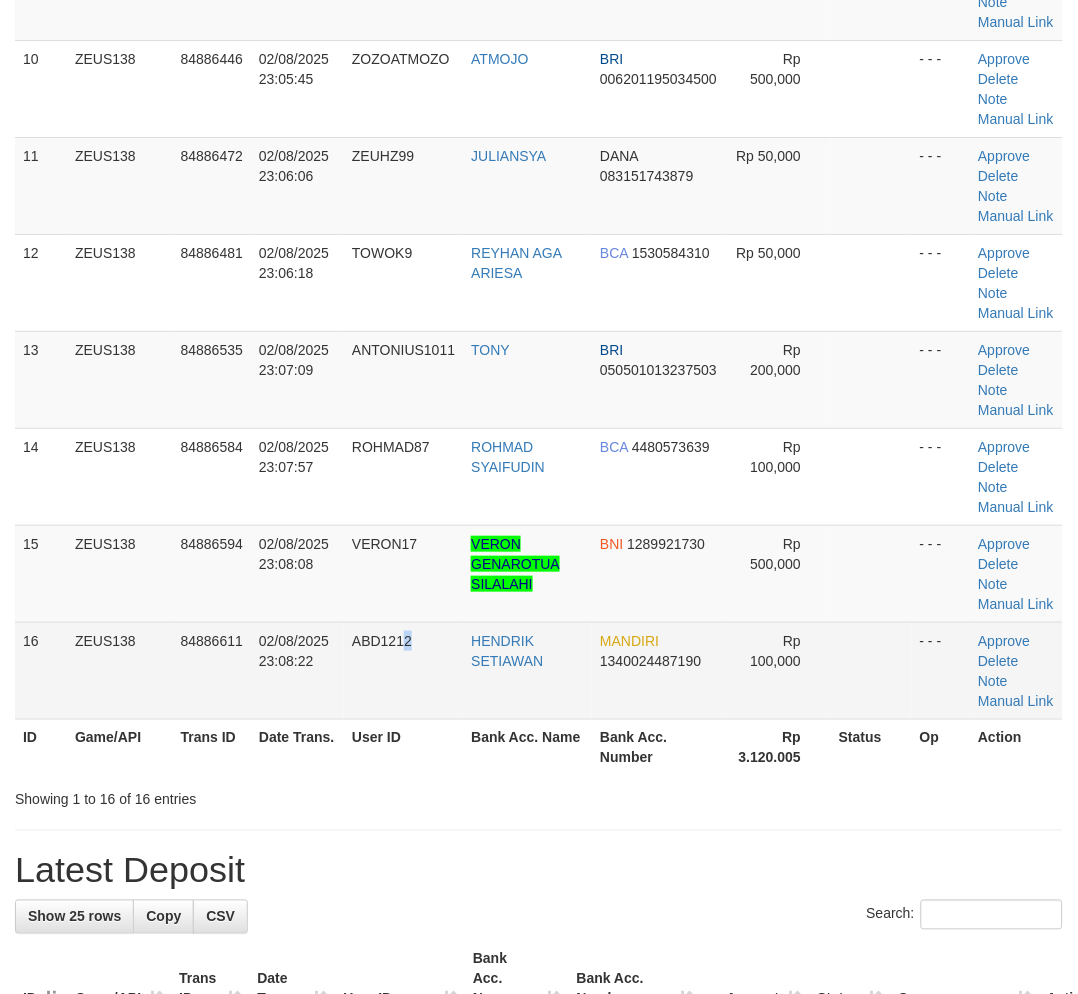 drag, startPoint x: 407, startPoint y: 707, endPoint x: 102, endPoint y: 695, distance: 305.23596 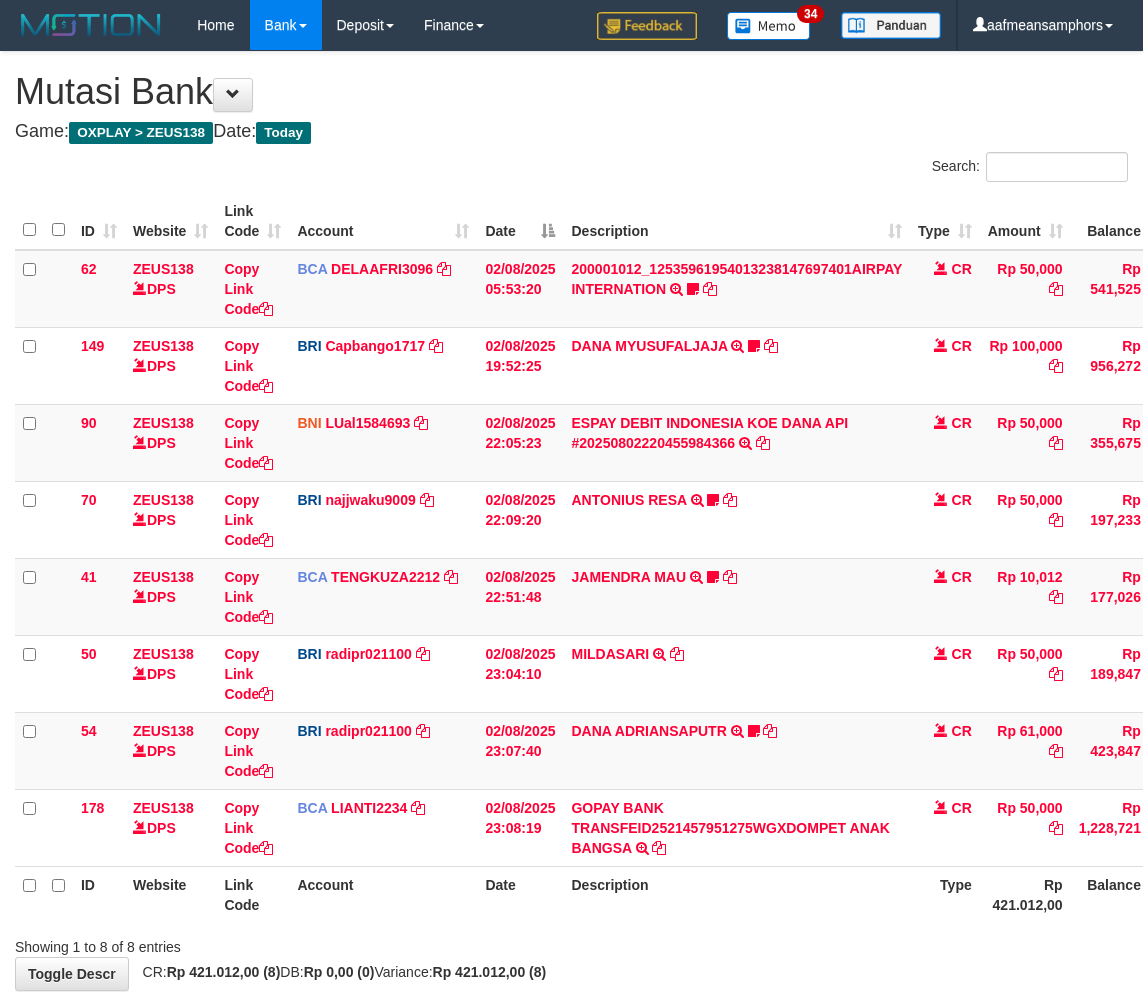 scroll, scrollTop: 106, scrollLeft: 0, axis: vertical 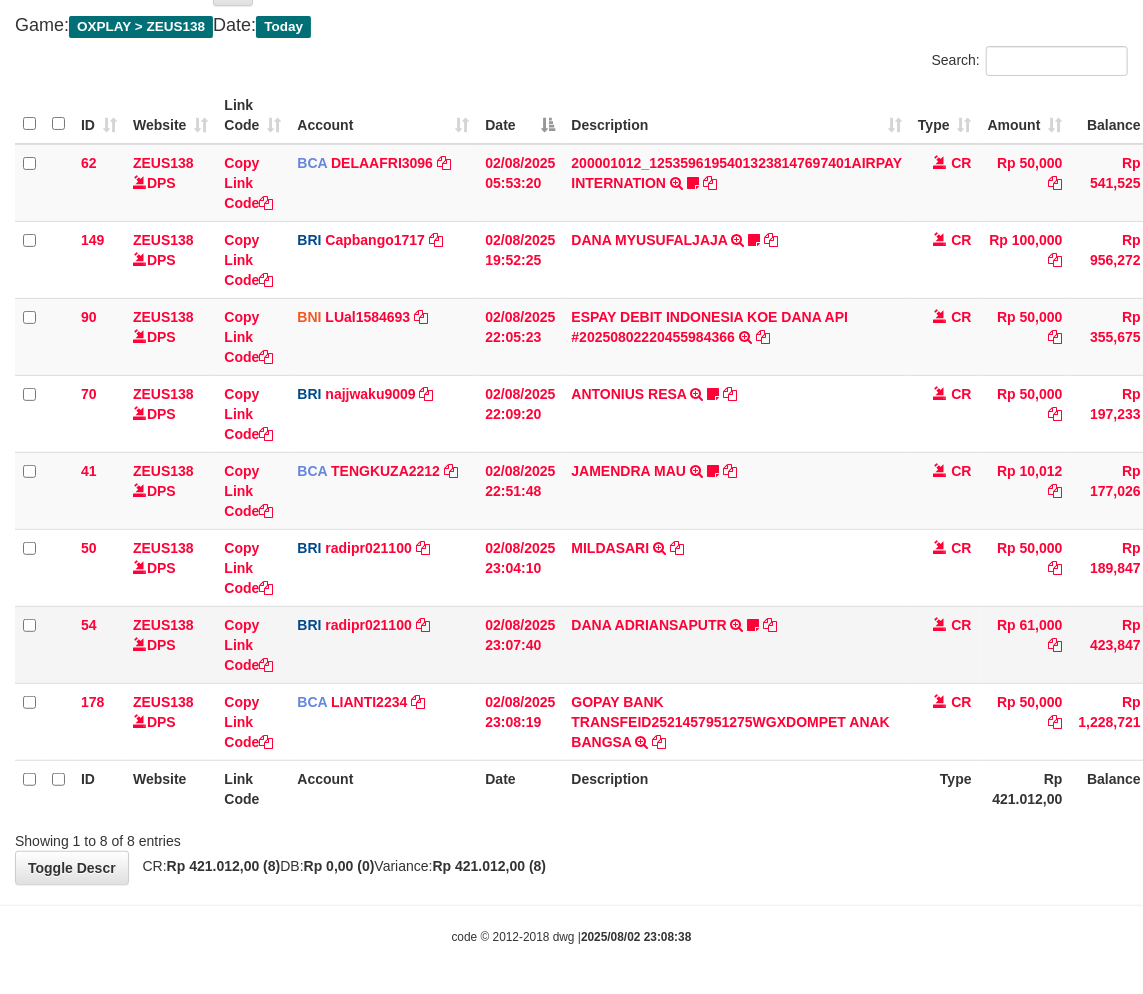 click on "[NAME] [NAME] TRANSFER NBMB [NAME] [NAME] TO [NAME] [NAME] JEPOS045" at bounding box center (736, 644) 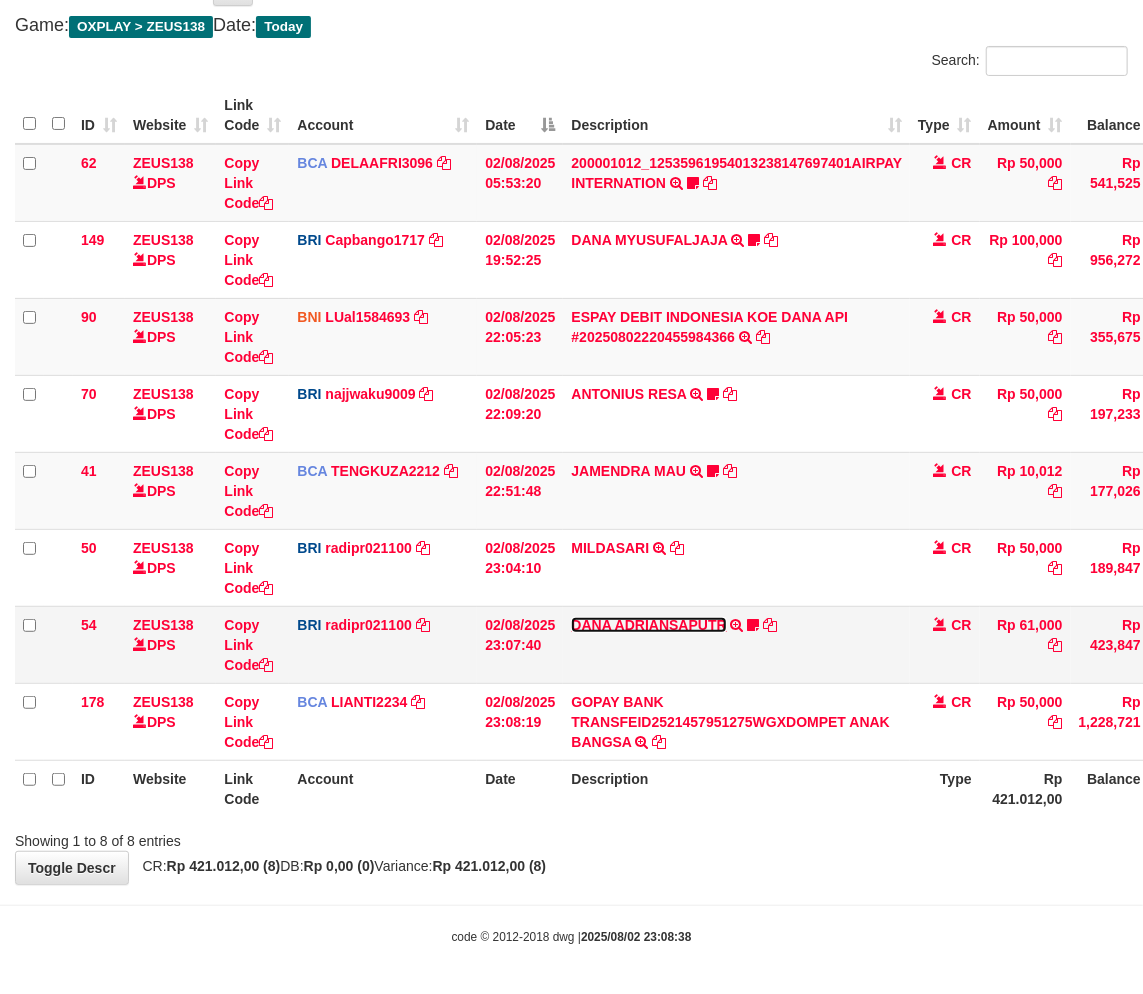 click on "DANA ADRIANSAPUTR" at bounding box center [648, 625] 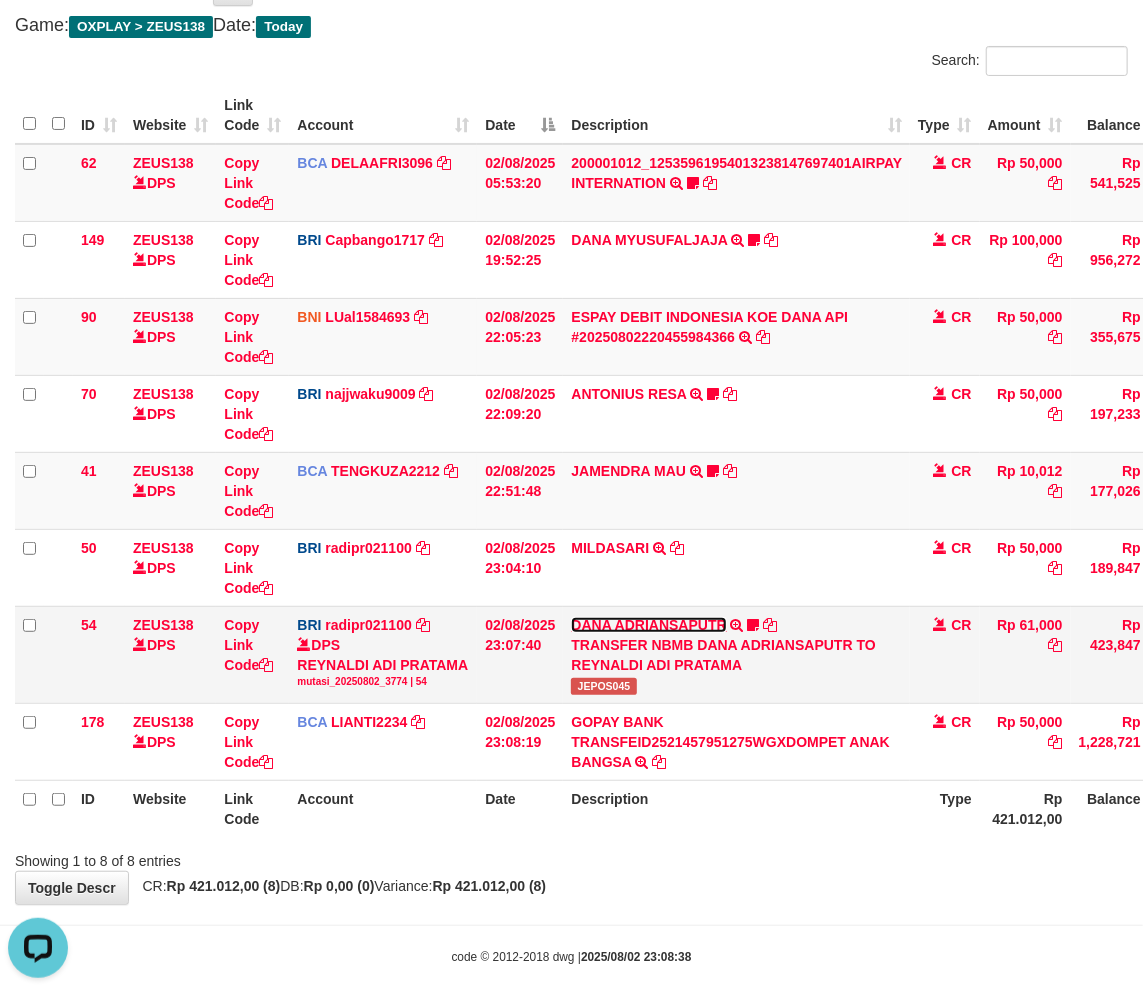 scroll, scrollTop: 0, scrollLeft: 0, axis: both 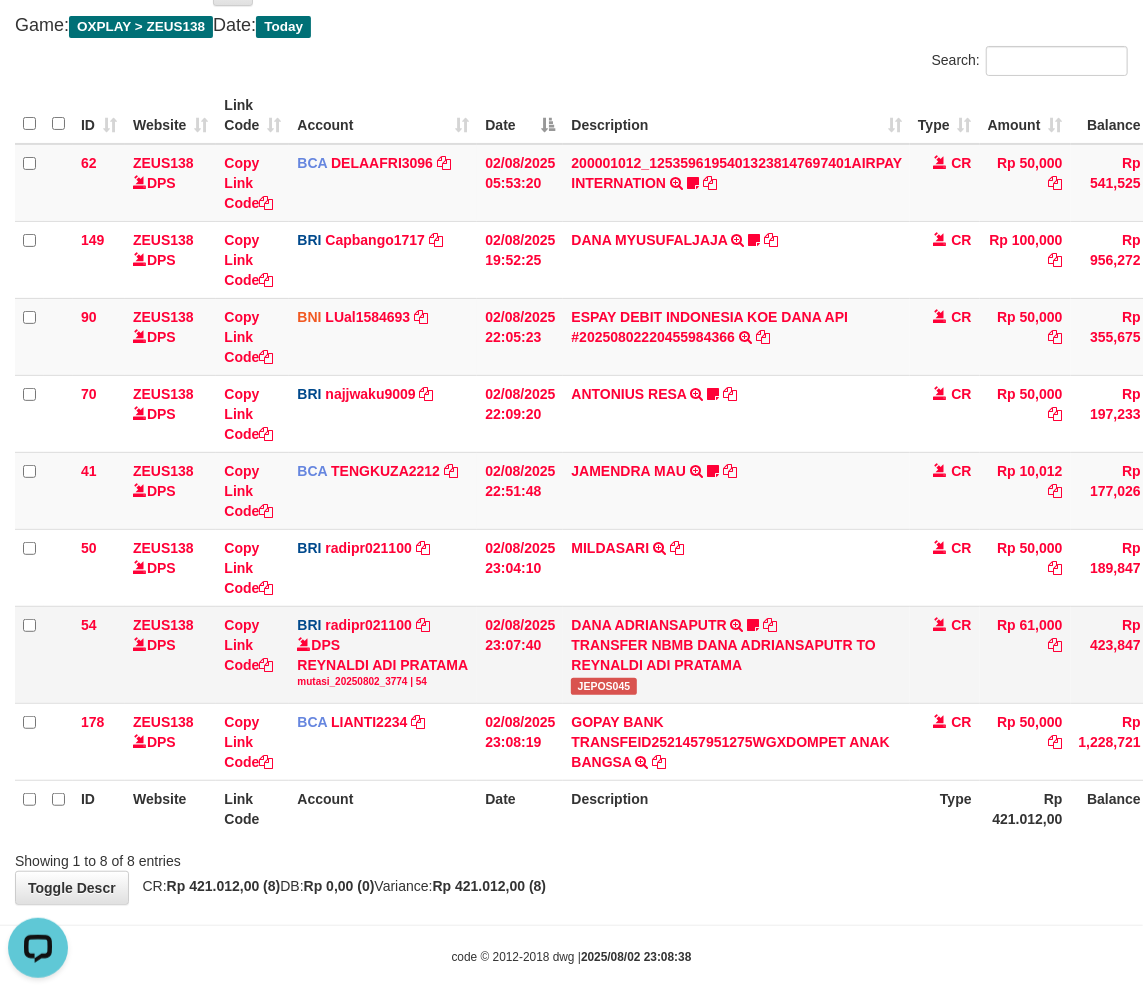 click on "JEPOS045" at bounding box center (603, 686) 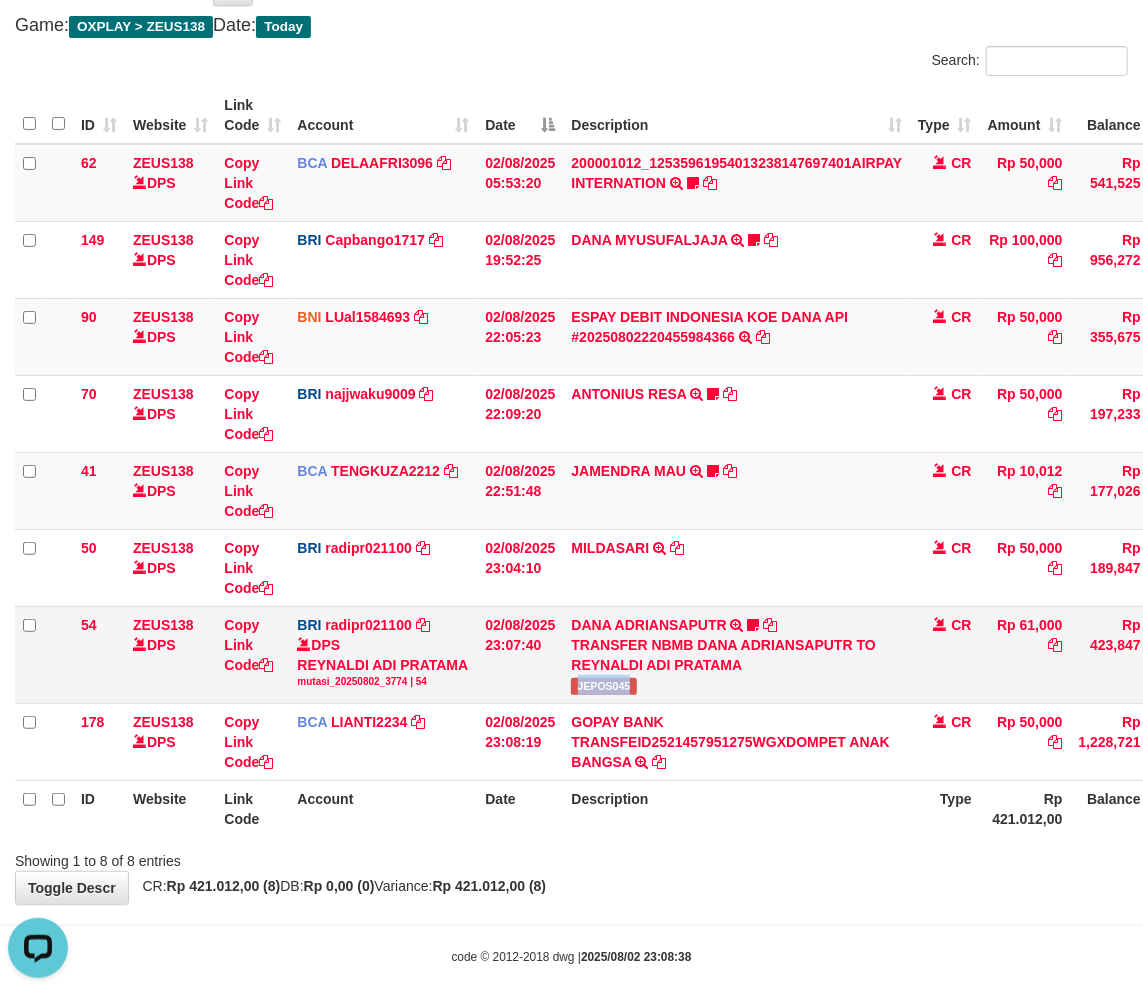 click on "JEPOS045" at bounding box center (603, 686) 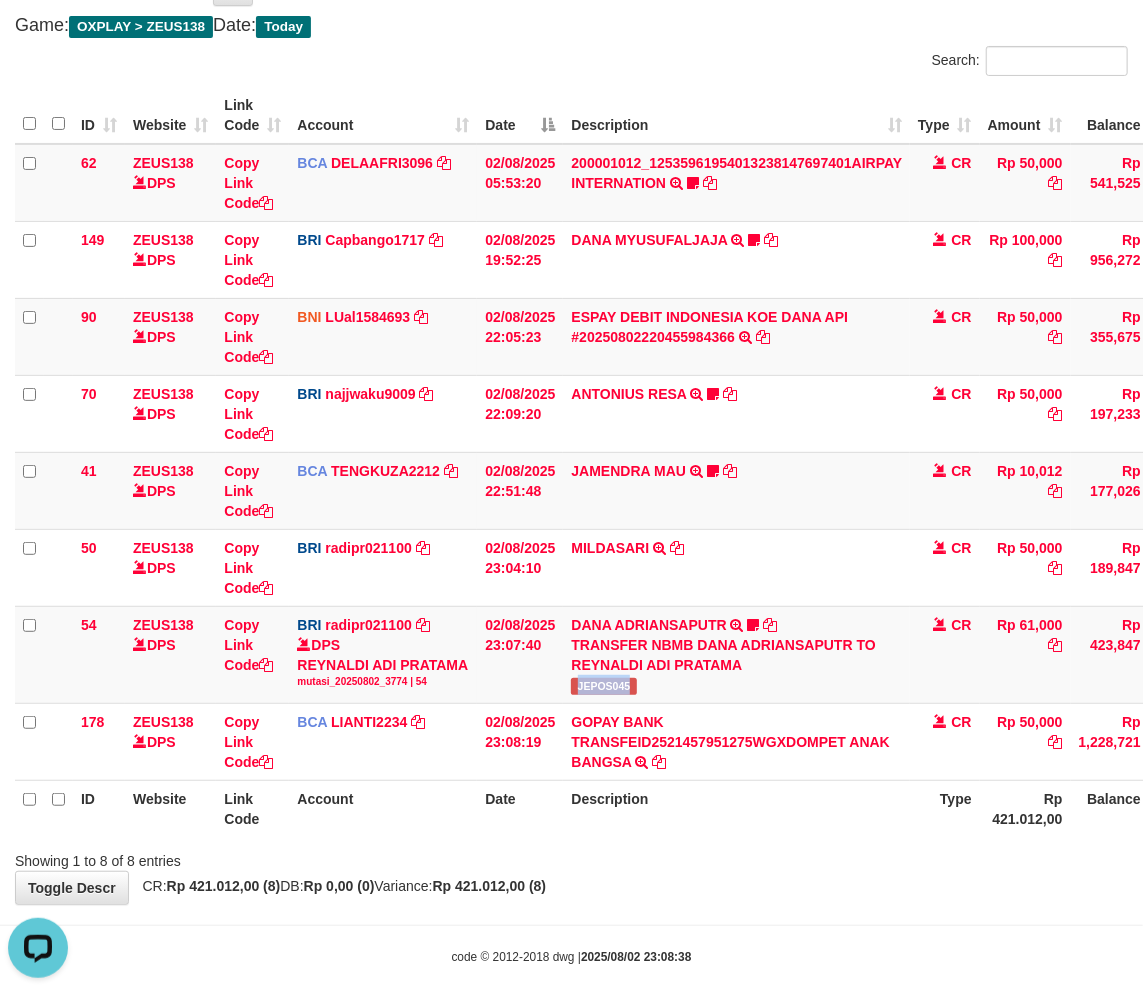 copy on "JEPOS045" 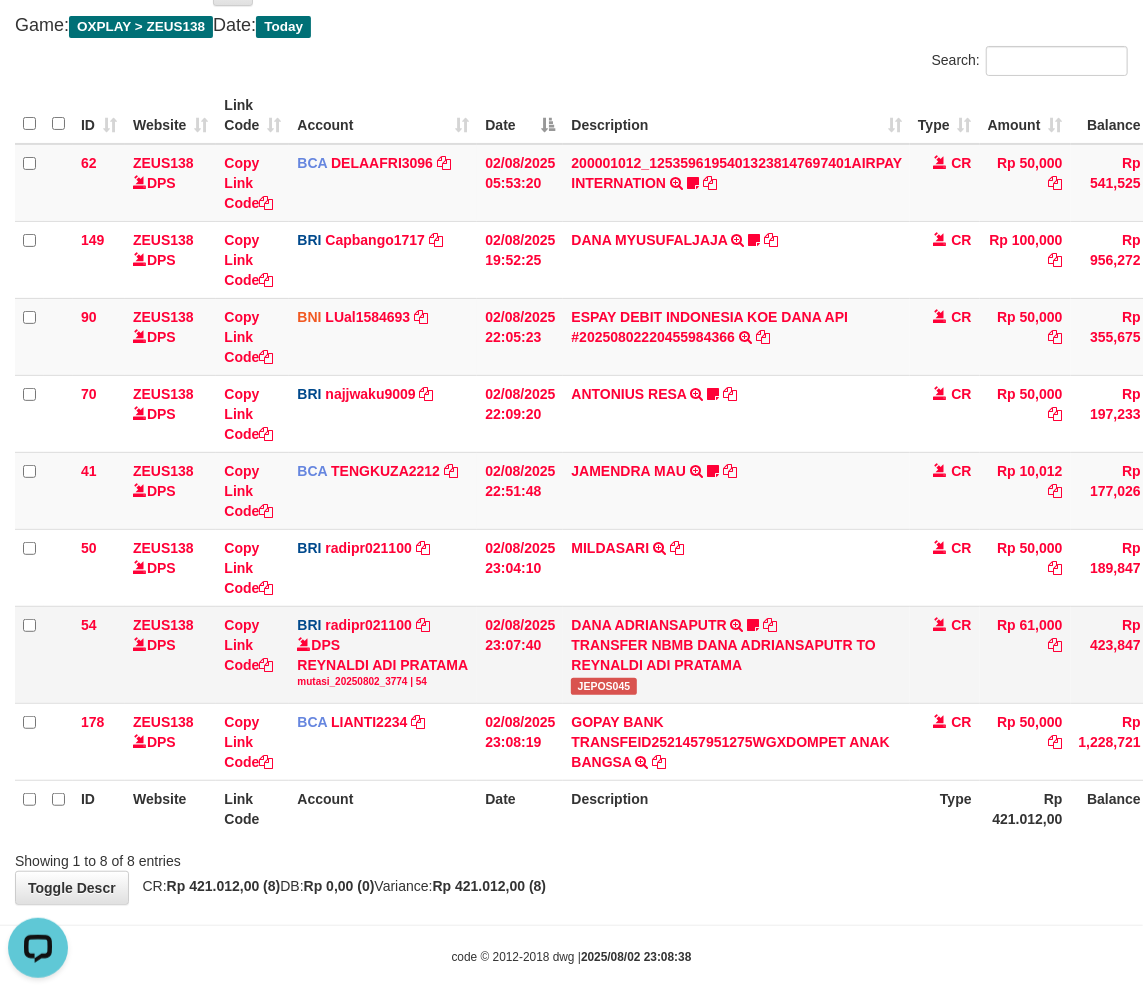 click on "TRANSFER NBMB DANA ADRIANSAPUTR TO REYNALDI ADI PRATAMA" at bounding box center [736, 655] 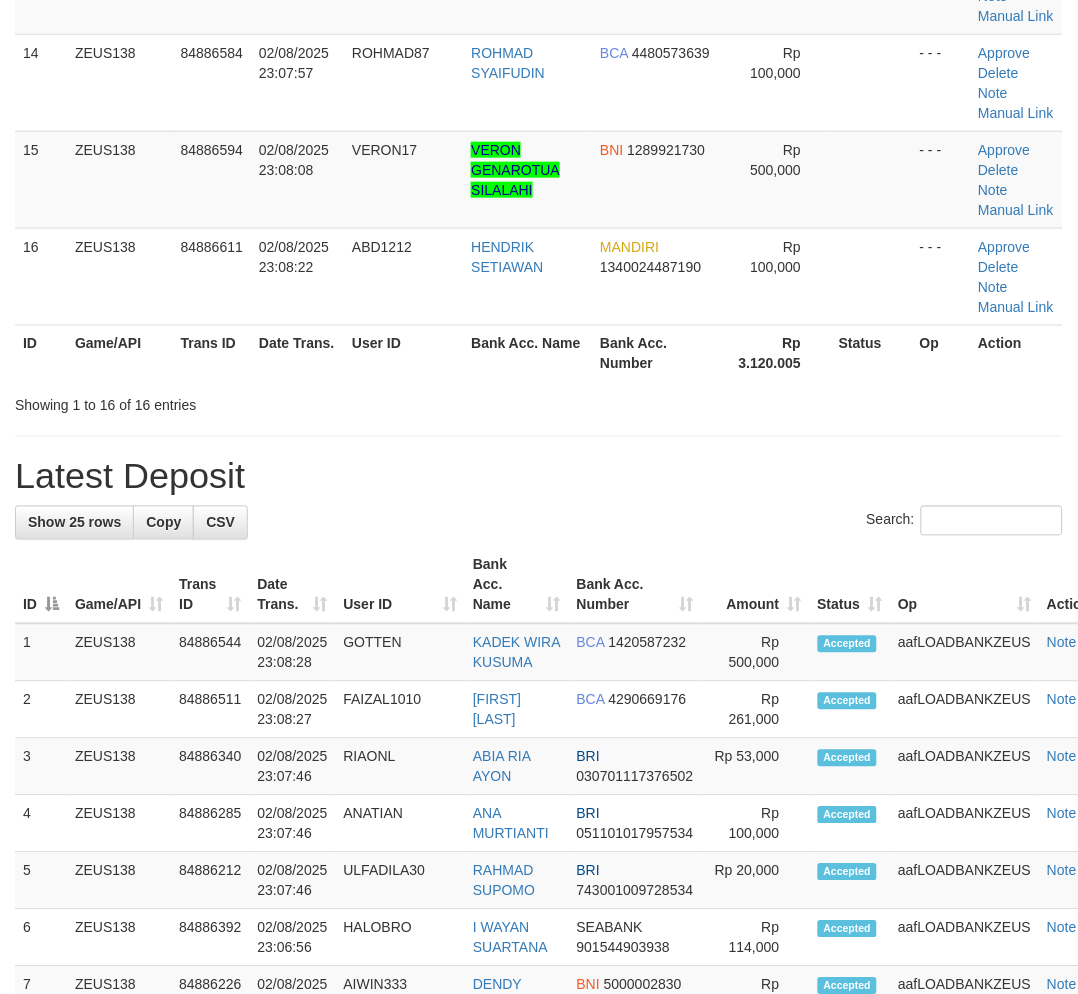 scroll, scrollTop: 1083, scrollLeft: 0, axis: vertical 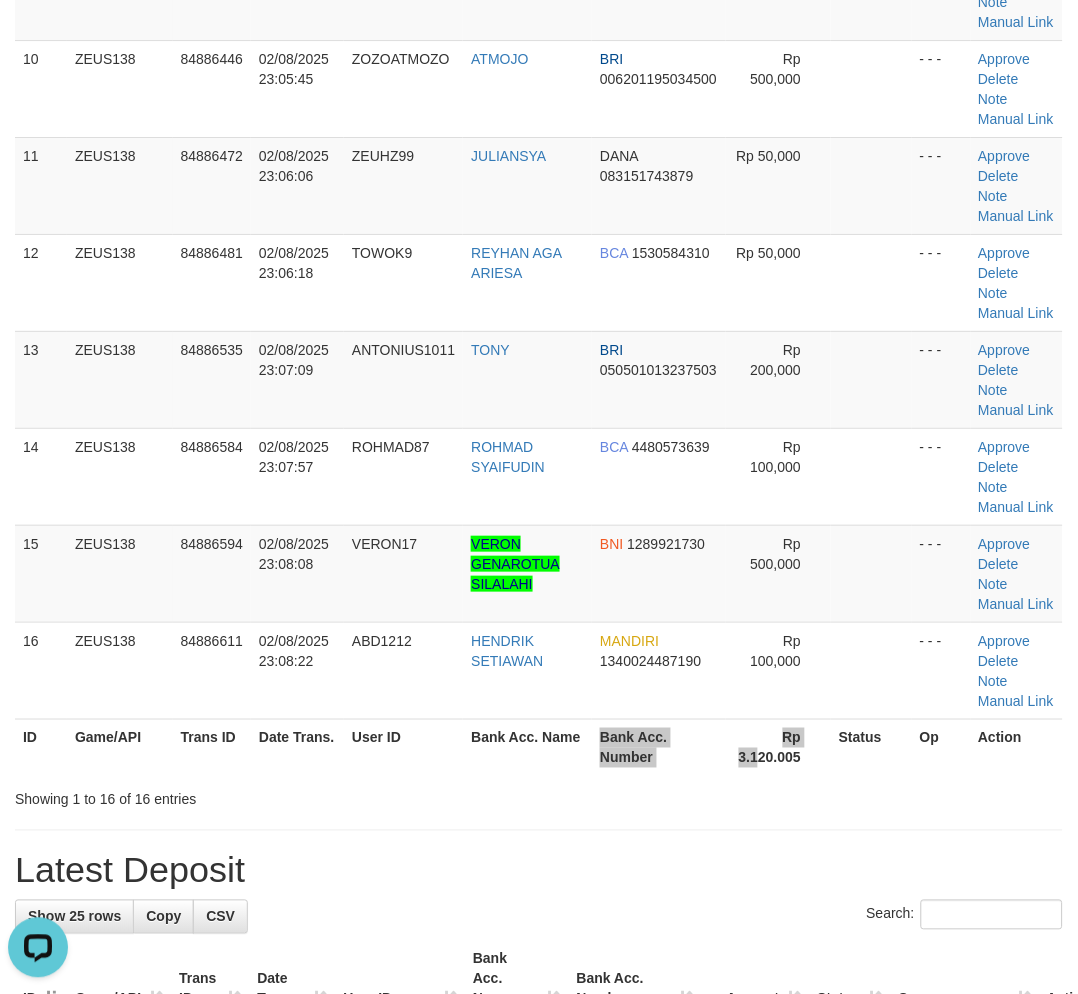 click on "ID Game/API Trans ID Date Trans. User ID Bank Acc. Name Bank Acc. Number Rp 3.120.005 Status Op Action" at bounding box center [539, 747] 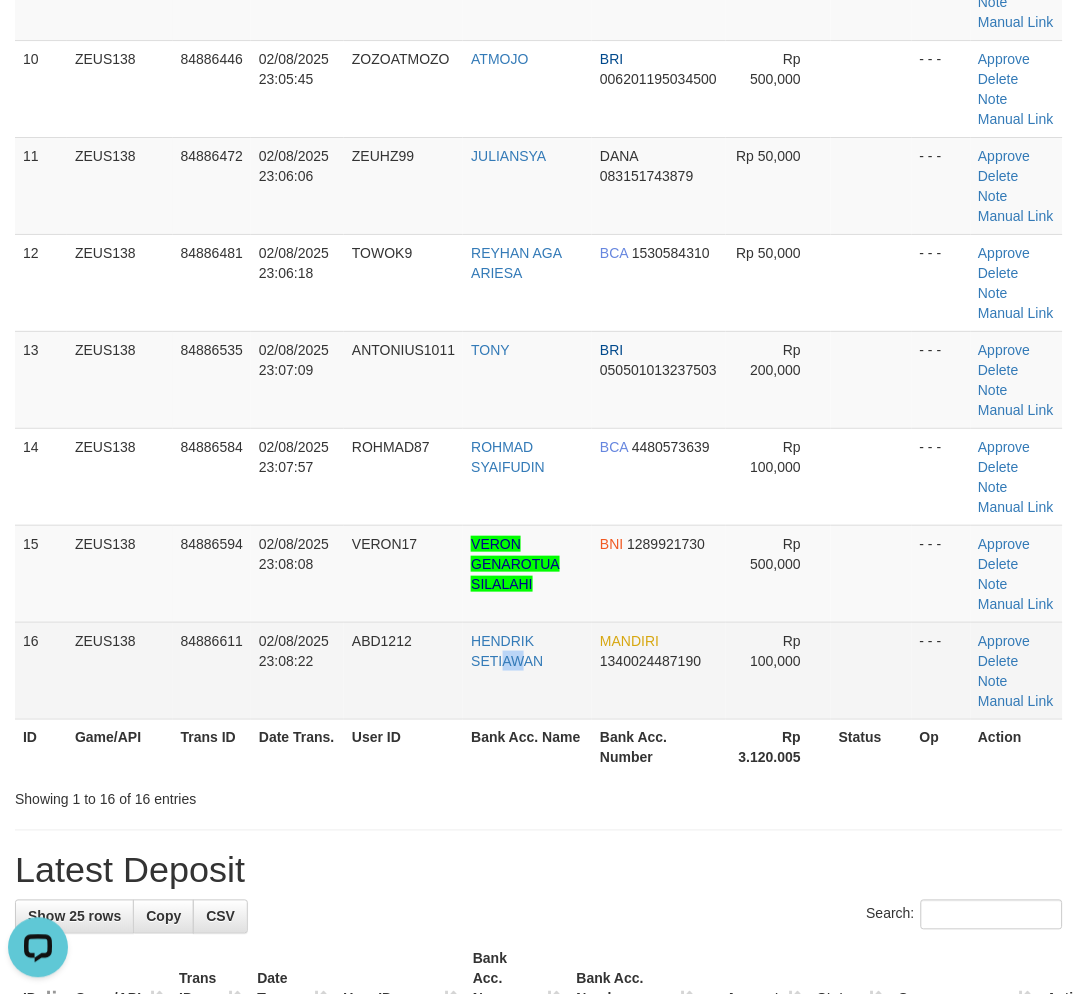 click on "HENDRIK SETIAWAN" at bounding box center [527, 670] 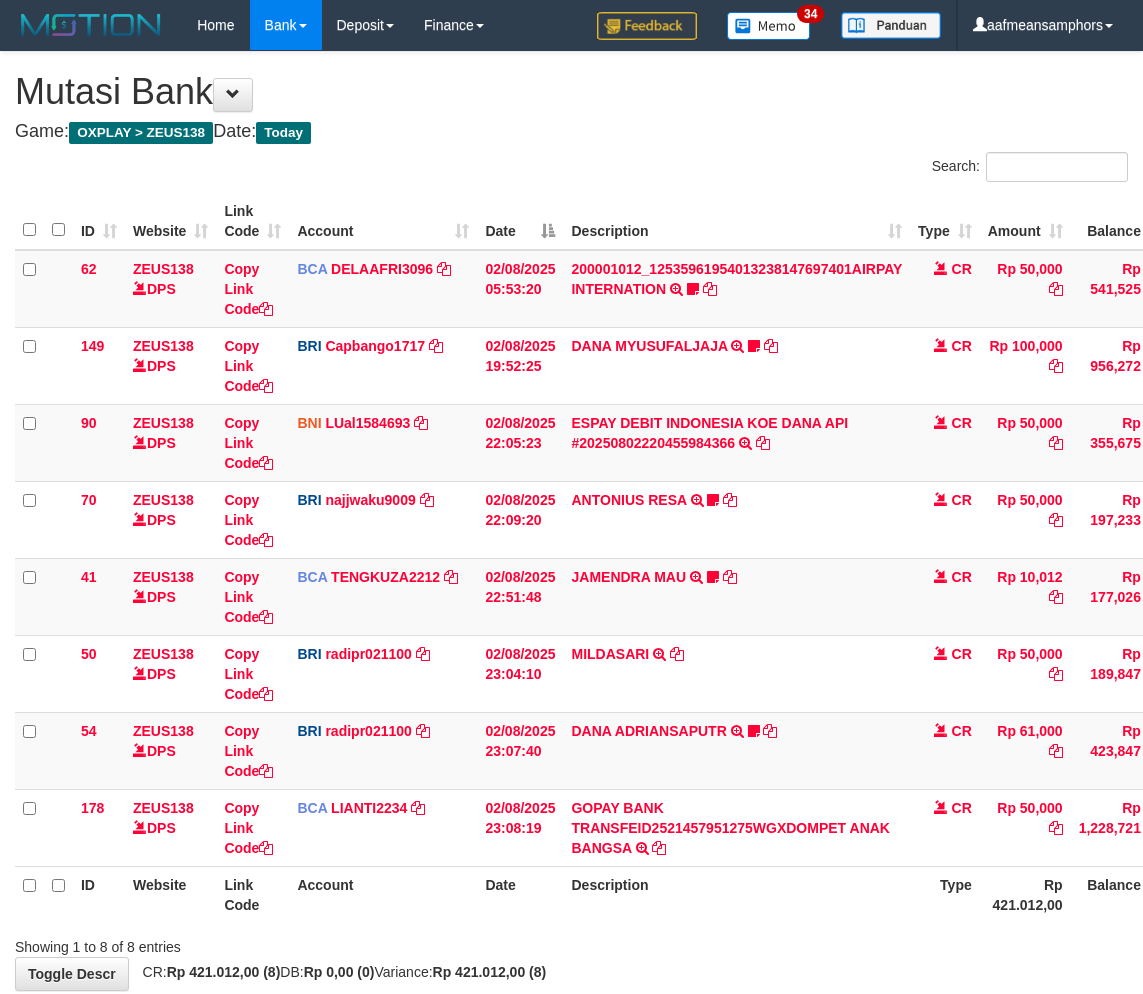 scroll, scrollTop: 106, scrollLeft: 0, axis: vertical 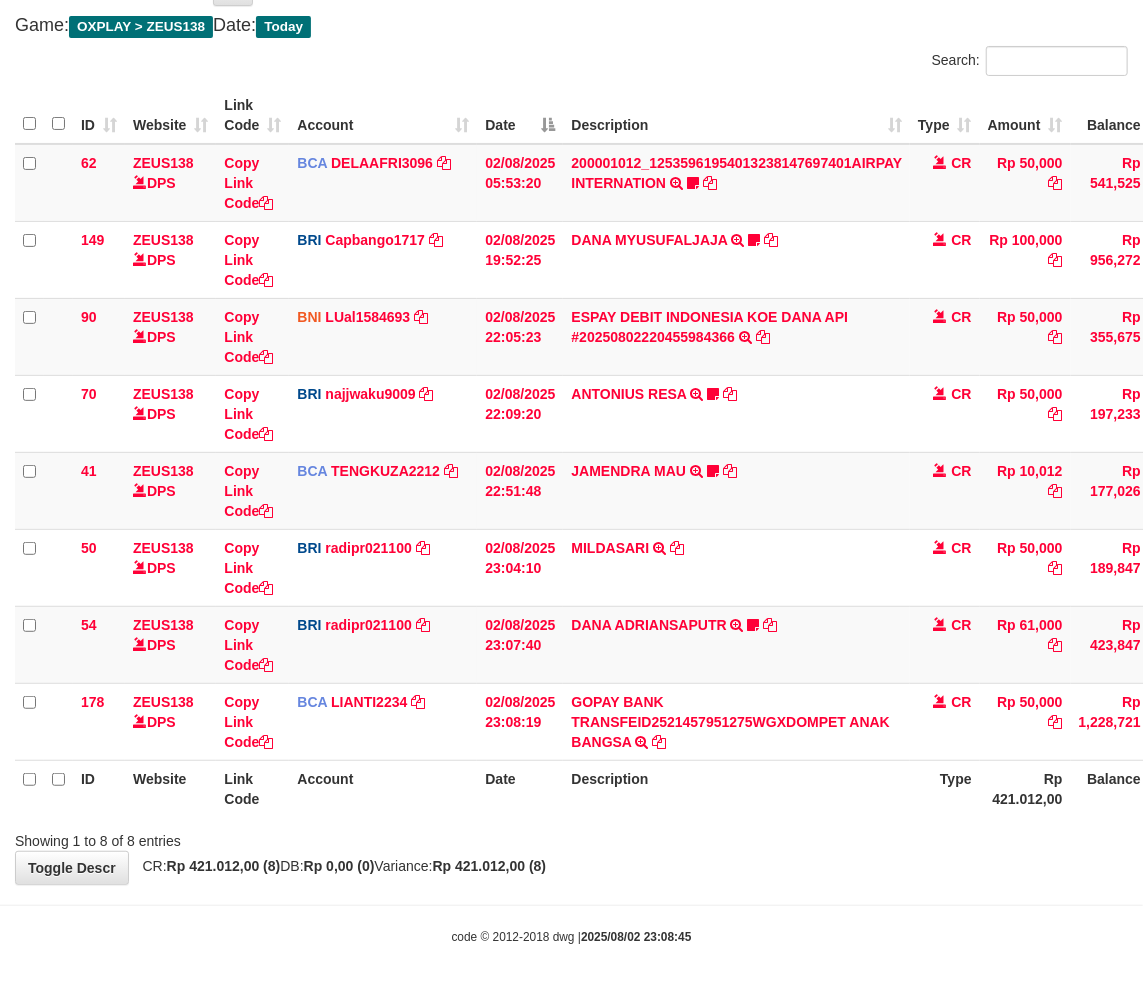 click on "Description" at bounding box center [736, 788] 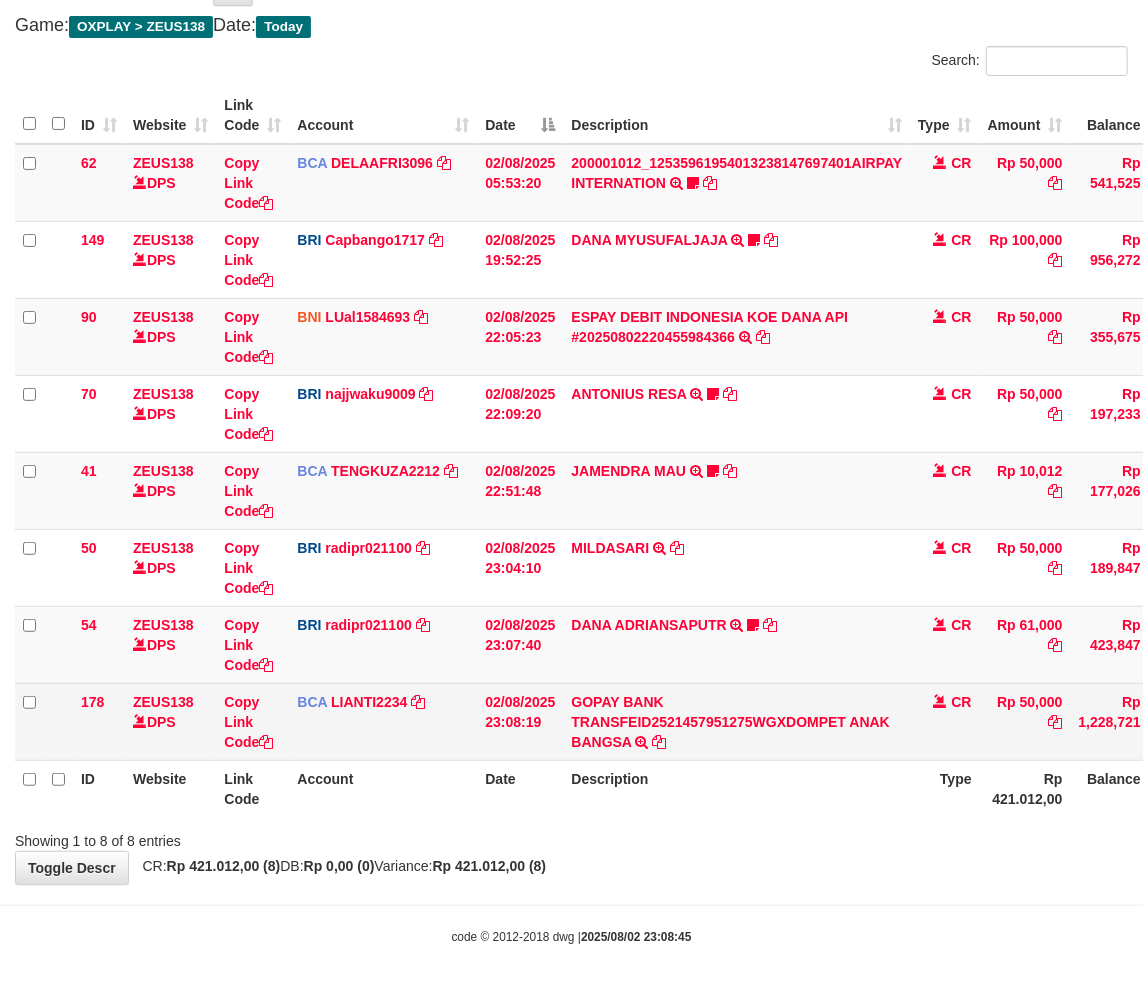click on "Description" at bounding box center [736, 788] 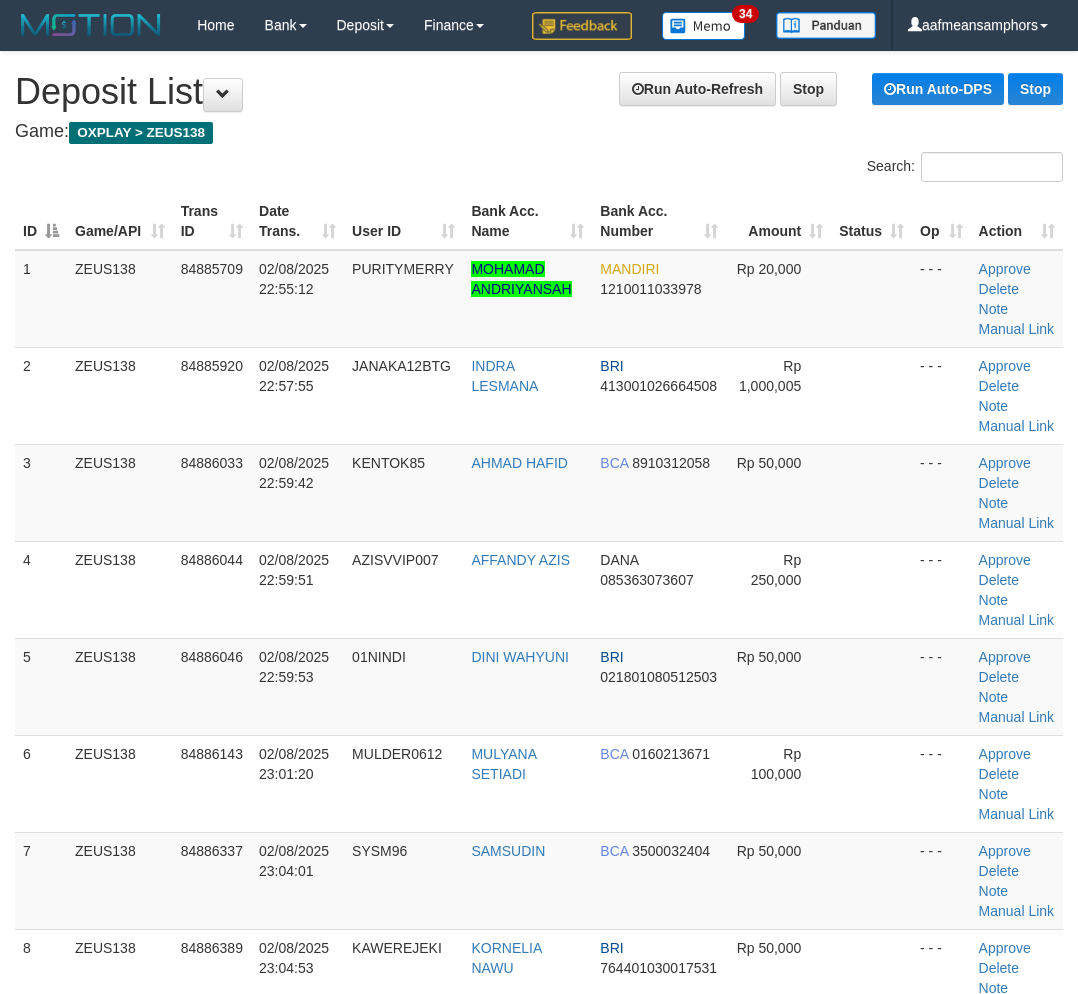 scroll, scrollTop: 1477, scrollLeft: 0, axis: vertical 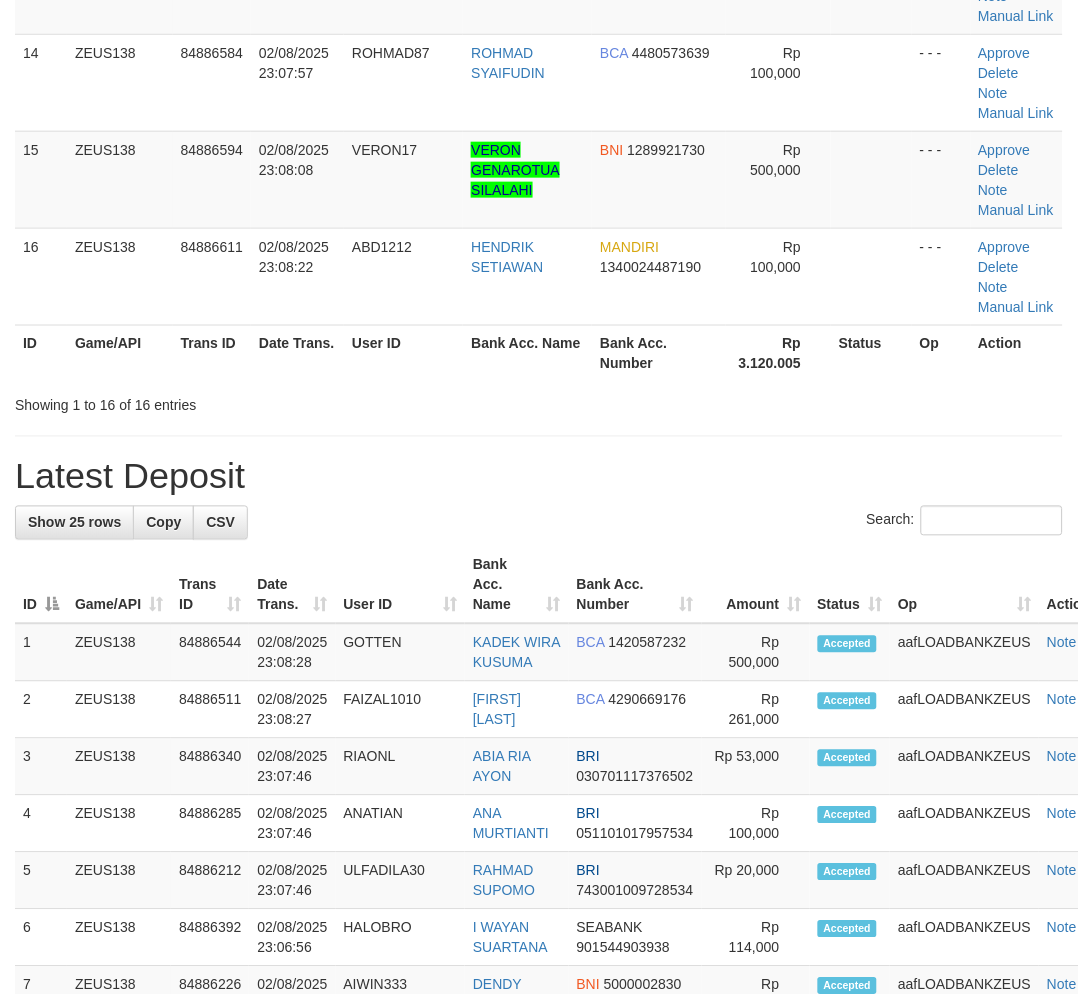 click on "Latest Deposit" at bounding box center [539, 477] 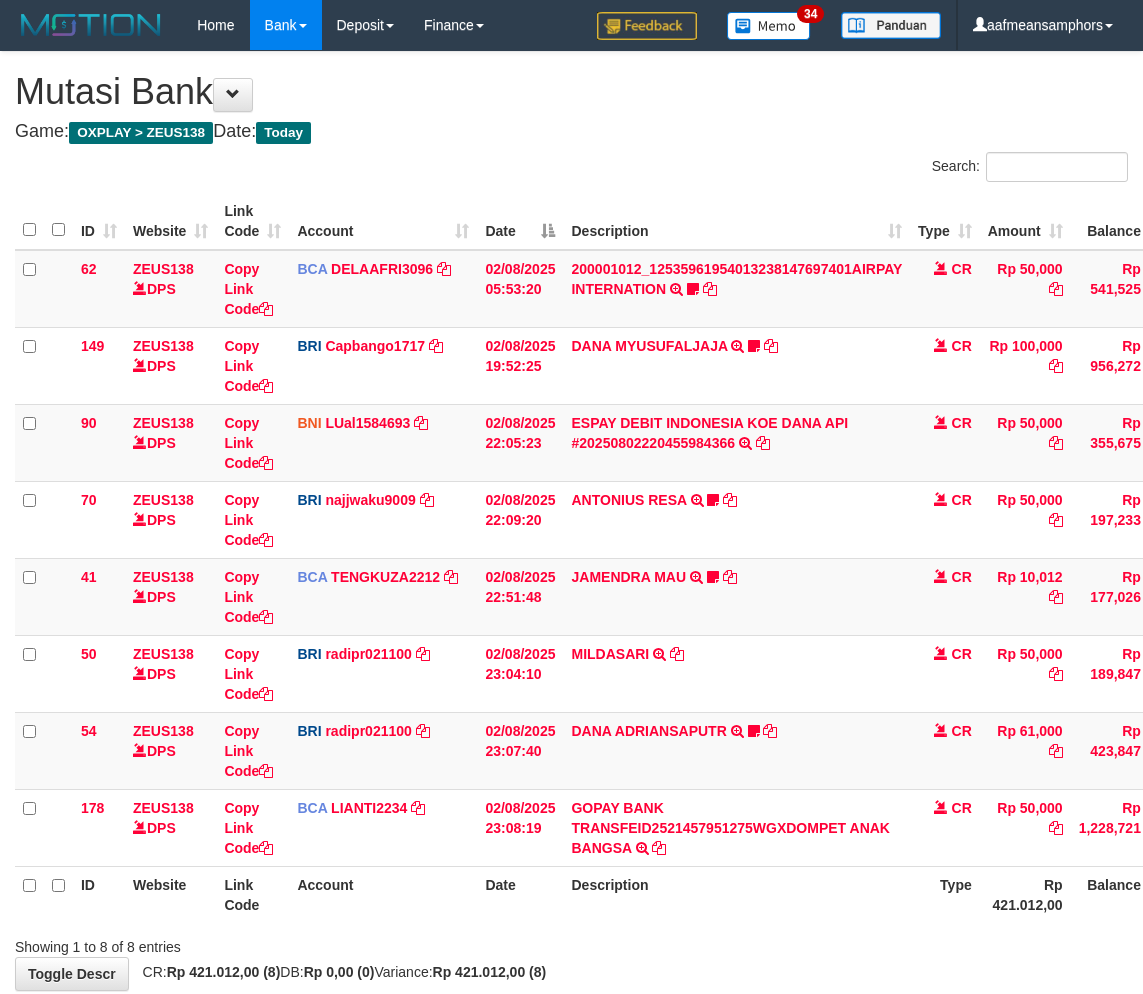 scroll, scrollTop: 106, scrollLeft: 0, axis: vertical 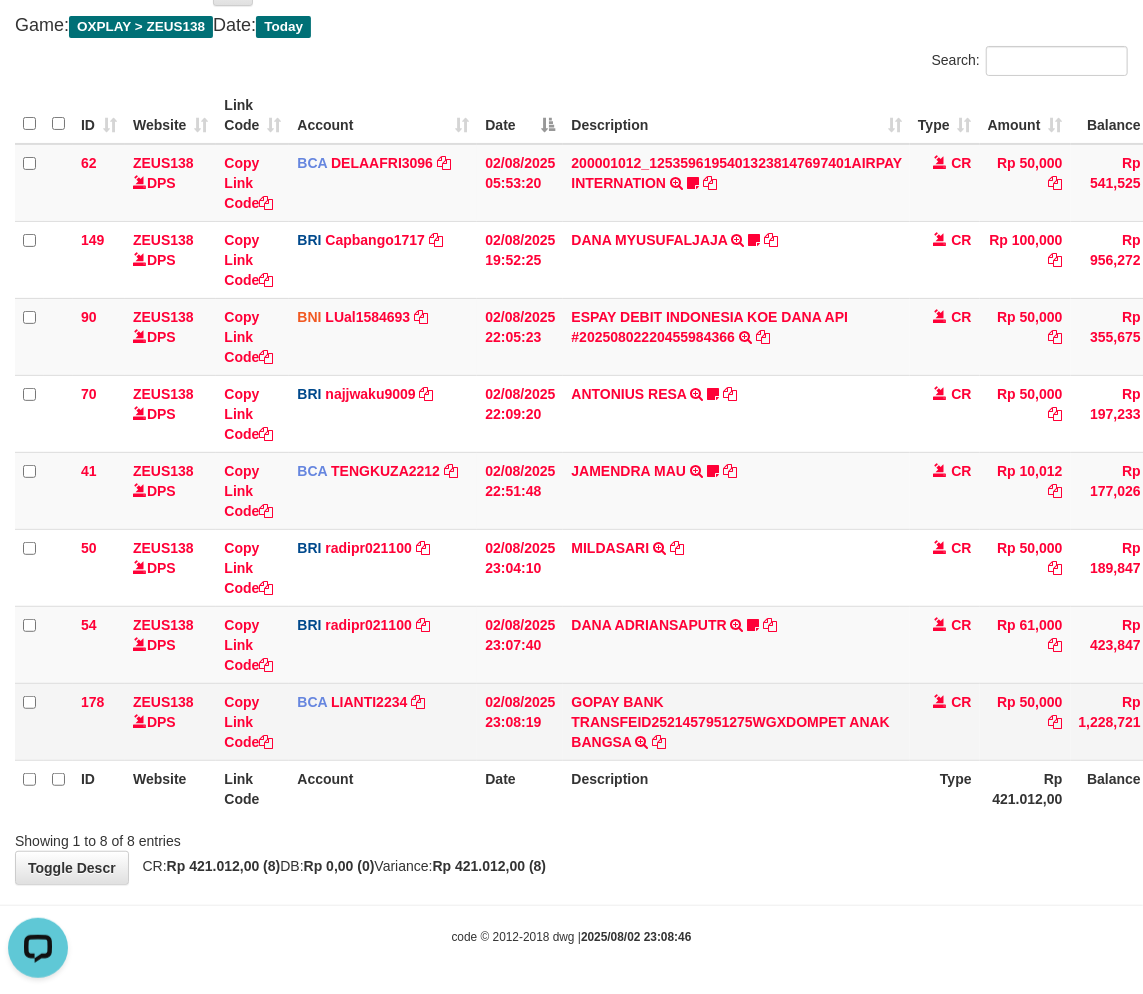 click on "GOPAY BANK TRANSFEID2521457951275WGXDOMPET ANAK BANGSA         TRSF E-BANKING CR 0208/FTSCY/WS95051
50000.00GOPAY BANK TRANSFEID2521457951275WGXDOMPET ANAK BANGSA" at bounding box center [736, 721] 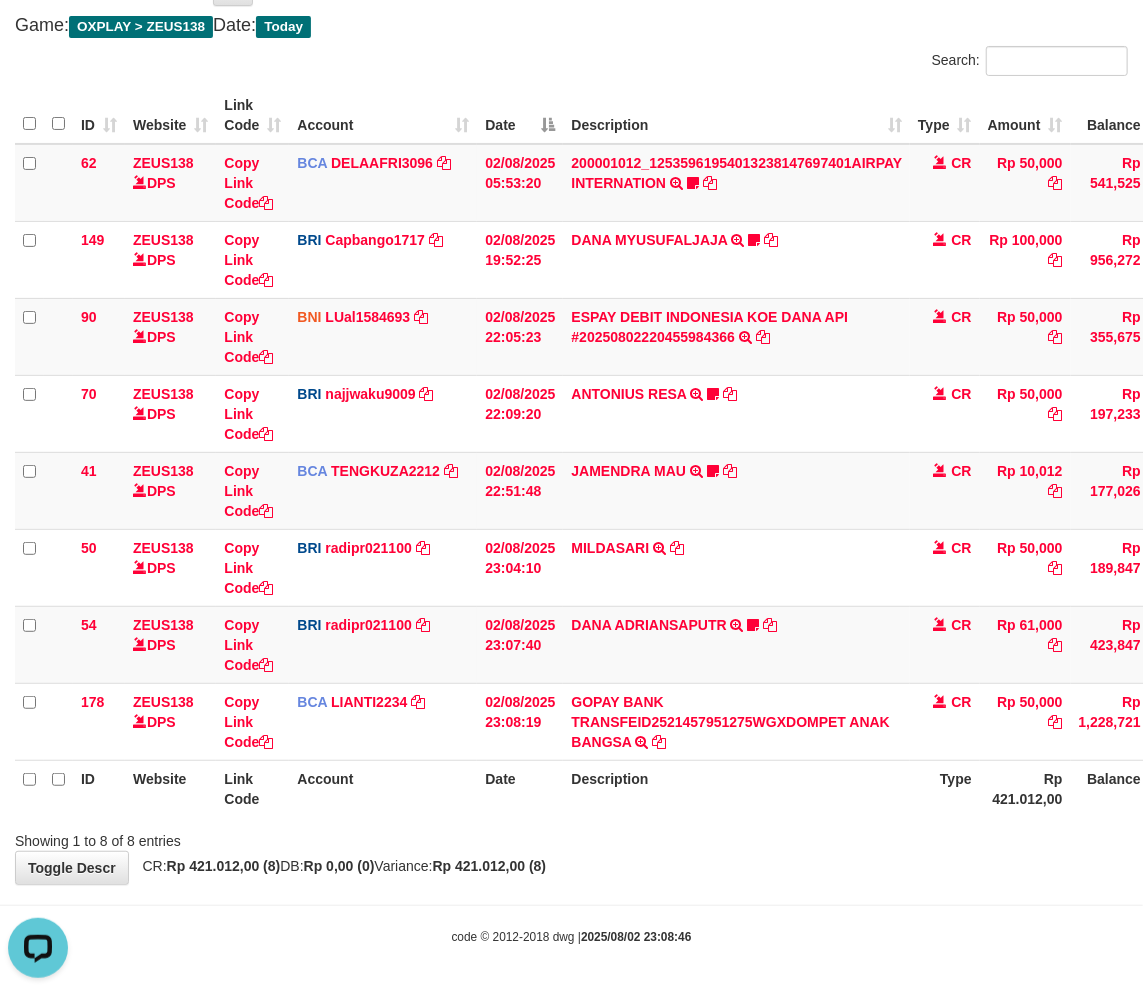drag, startPoint x: 823, startPoint y: 750, endPoint x: 1143, endPoint y: 520, distance: 394.0812 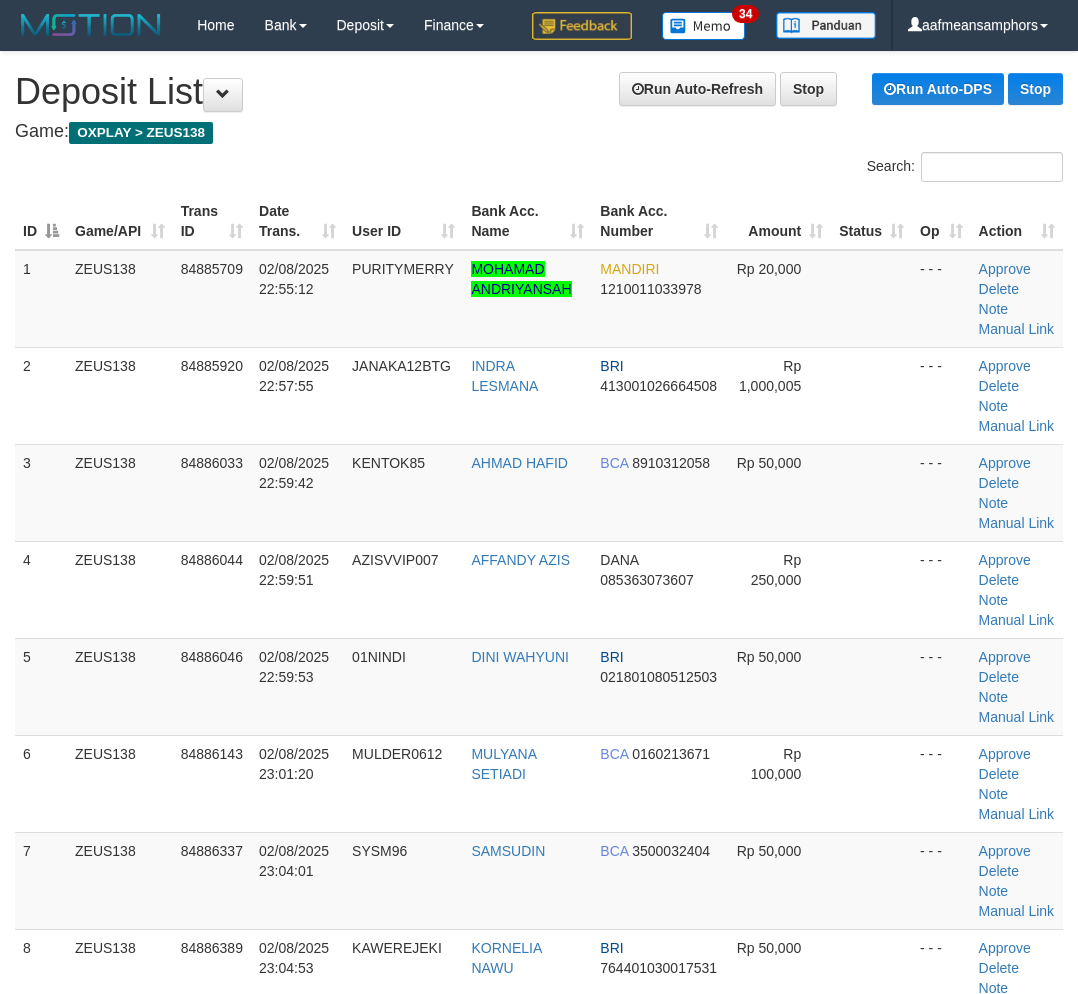 scroll, scrollTop: 1477, scrollLeft: 0, axis: vertical 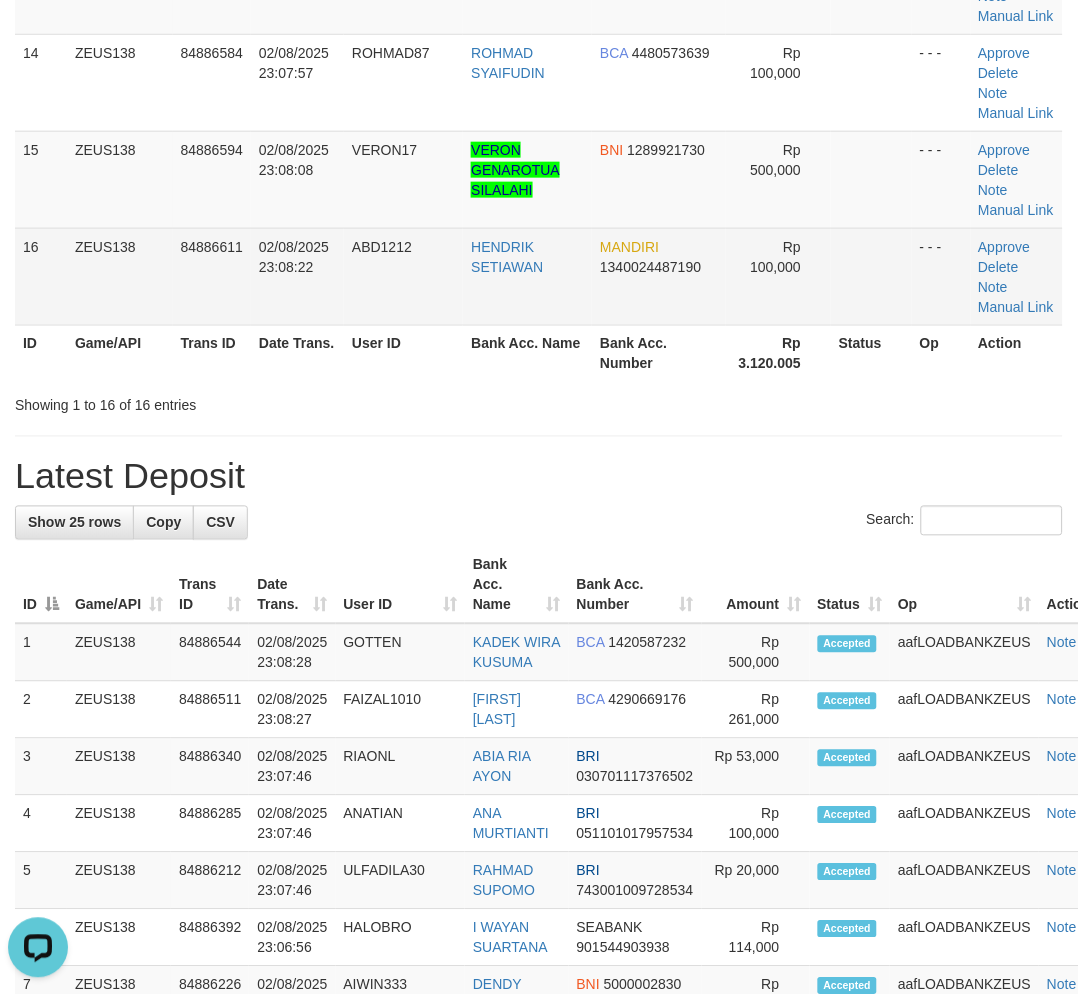 click on "MANDIRI
1340024487190" at bounding box center [659, 276] 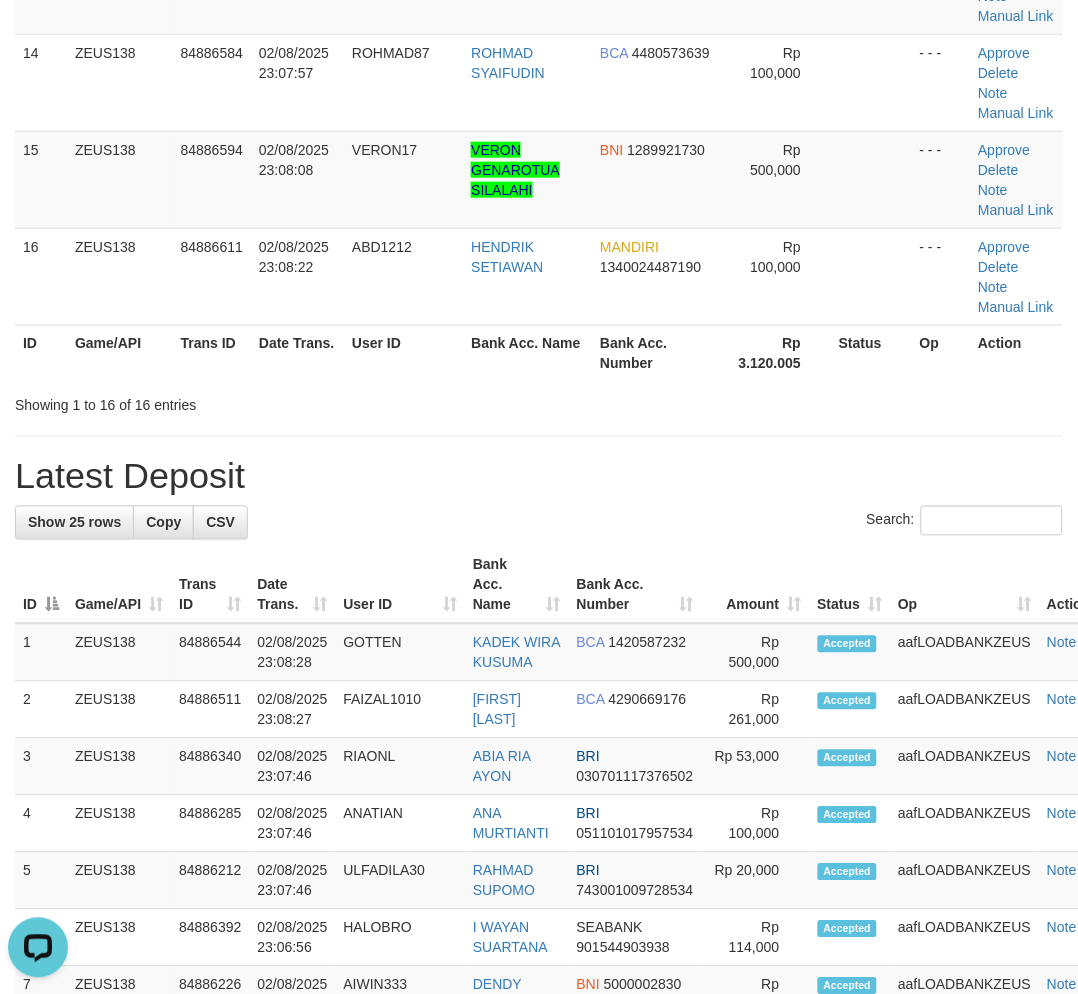 click on "Showing 1 to 16 of 16 entries" at bounding box center [224, 402] 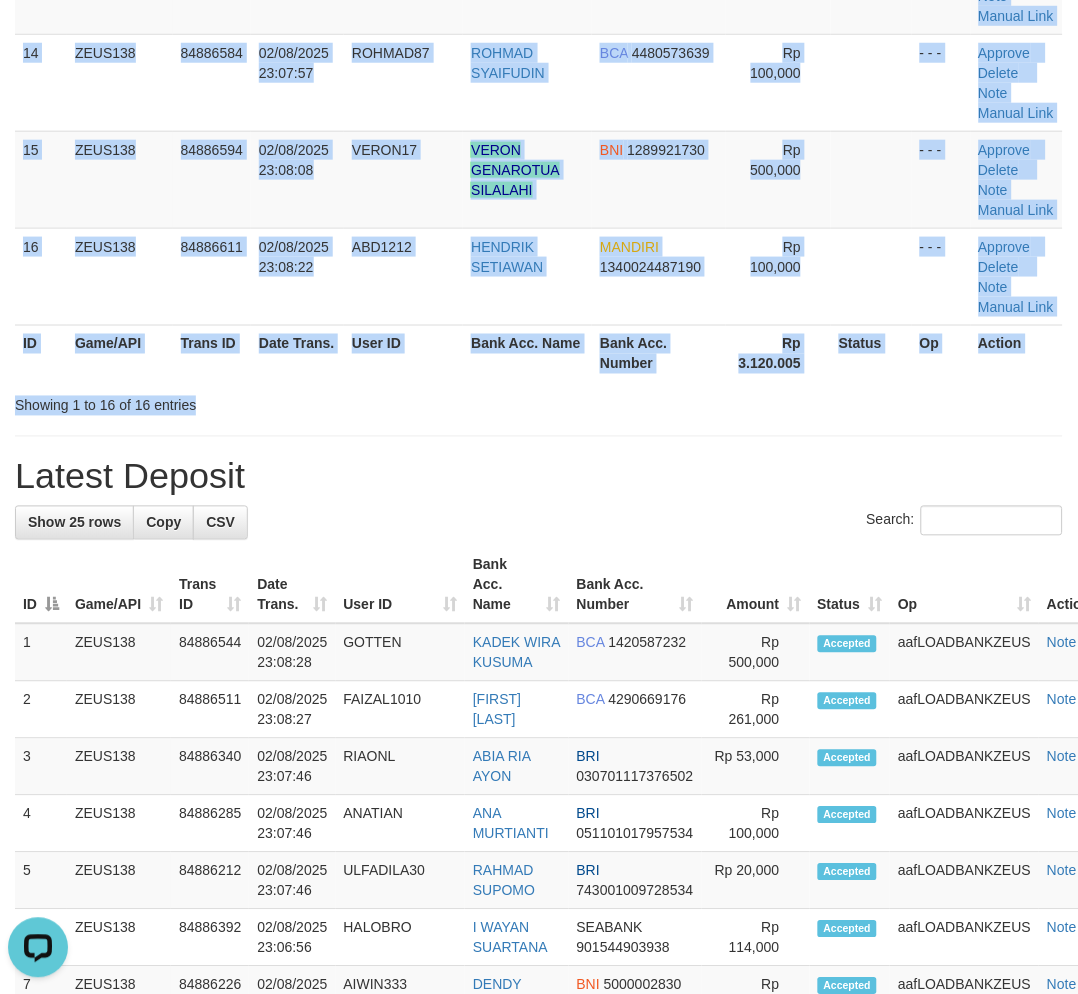 drag, startPoint x: 586, startPoint y: 396, endPoint x: 487, endPoint y: 400, distance: 99.08077 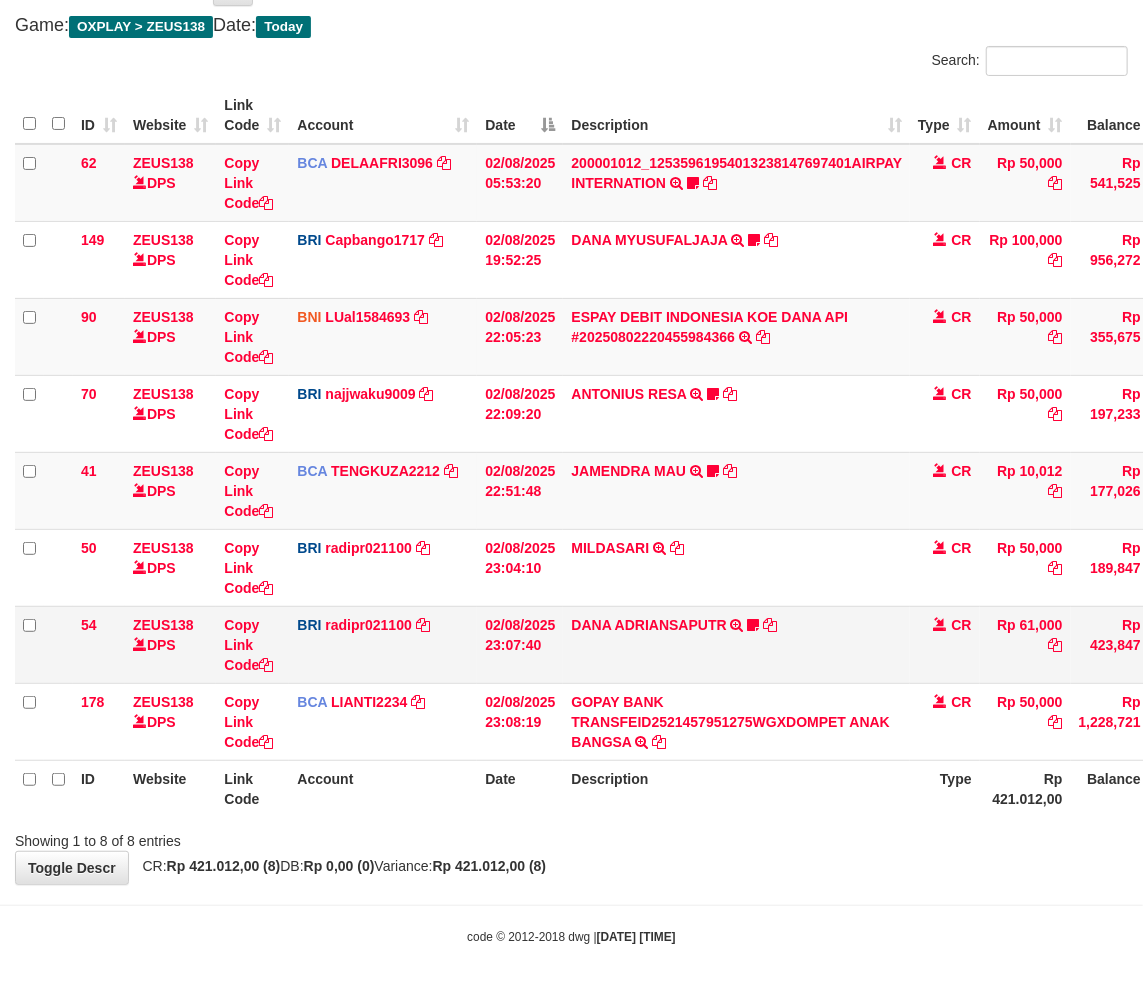 click on "GOPAY BANK TRANSFEID2521457951275WGXDOMPET ANAK BANGSA         TRSF E-BANKING CR 0208/FTSCY/WS95051
50000.00GOPAY BANK TRANSFEID2521457951275WGXDOMPET ANAK BANGSA" at bounding box center (736, 721) 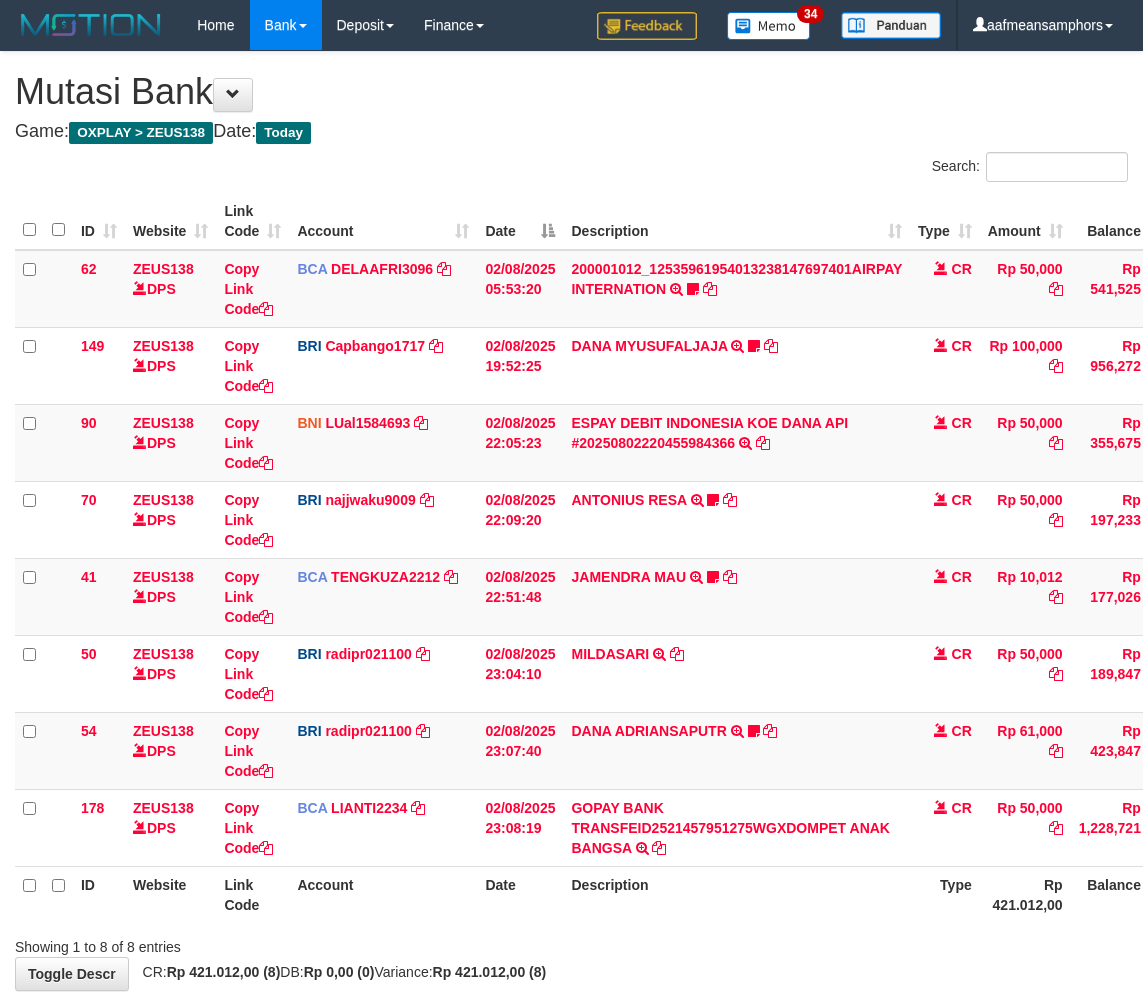 scroll, scrollTop: 106, scrollLeft: 0, axis: vertical 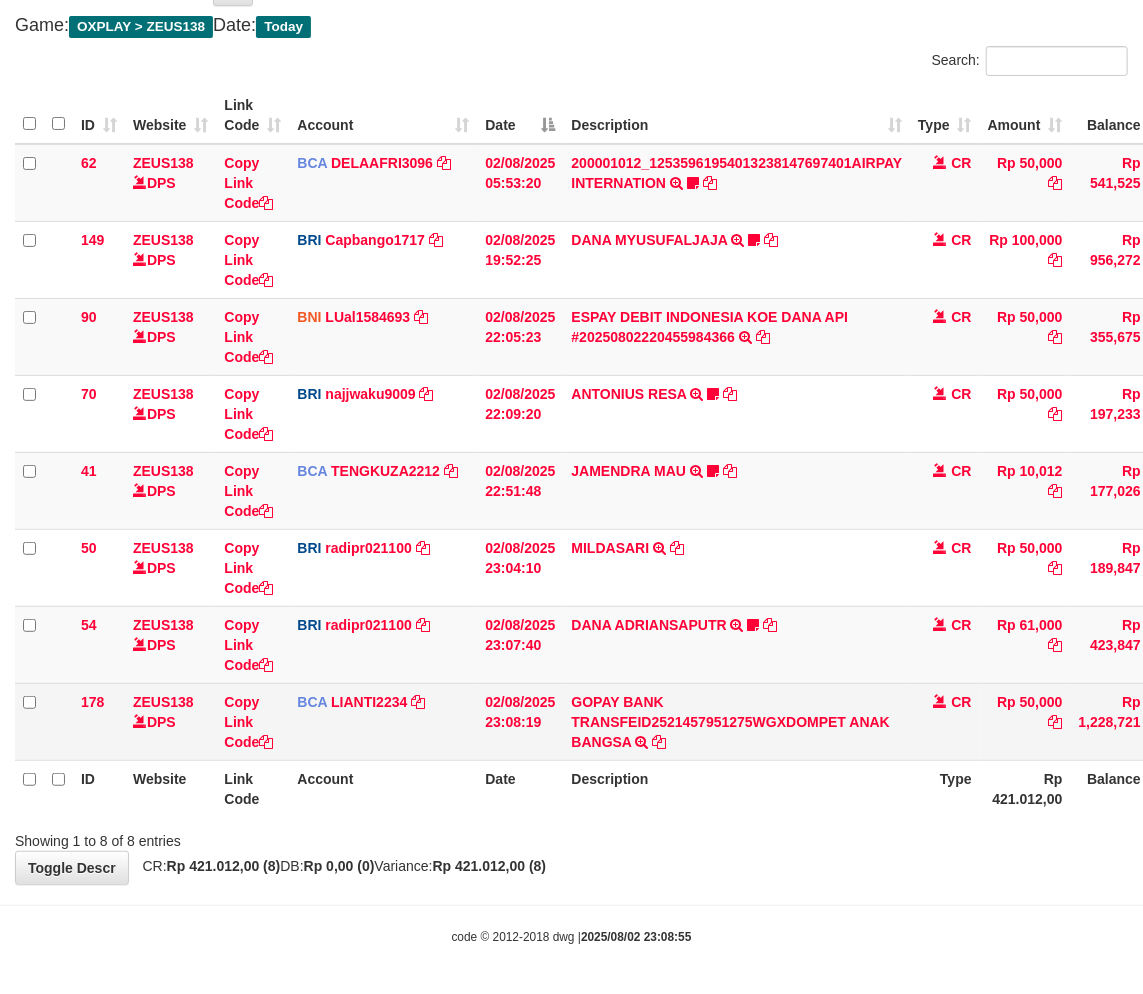 drag, startPoint x: 650, startPoint y: 776, endPoint x: 804, endPoint y: 683, distance: 179.90276 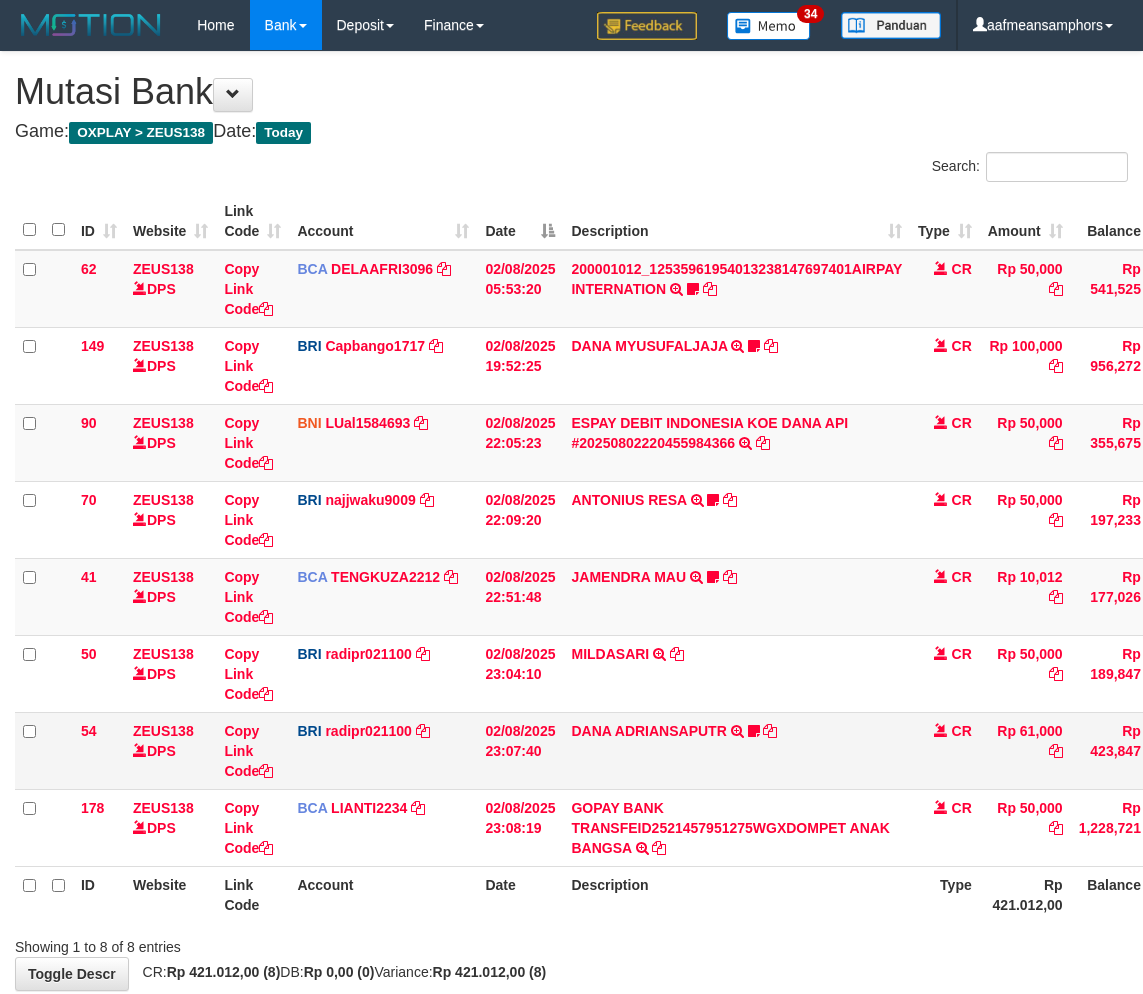scroll, scrollTop: 106, scrollLeft: 0, axis: vertical 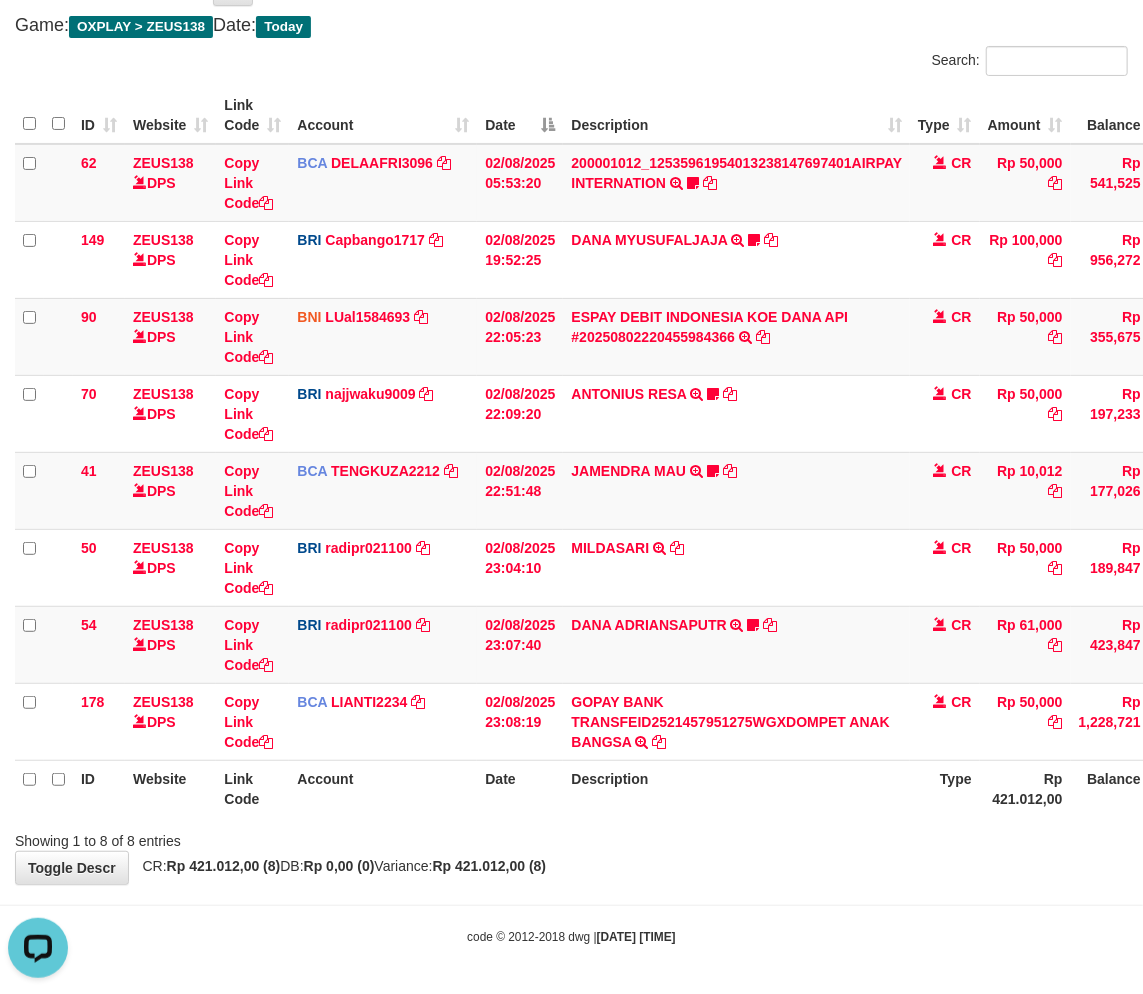 click on "Toggle navigation
Home
Bank
Account List
Load
By Website
Group
[OXPLAY]													ZEUS138
By Load Group (DPS)" at bounding box center [571, 445] 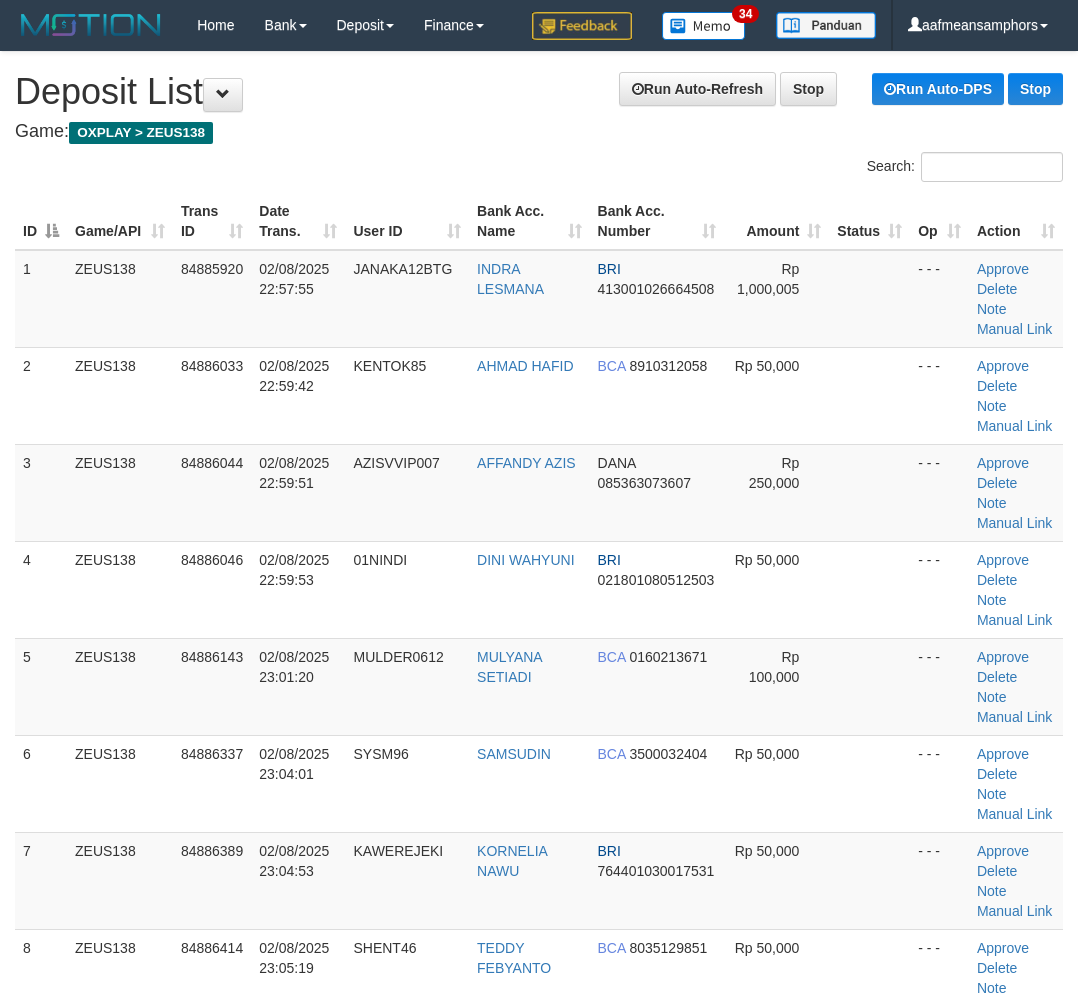 scroll, scrollTop: 1574, scrollLeft: 0, axis: vertical 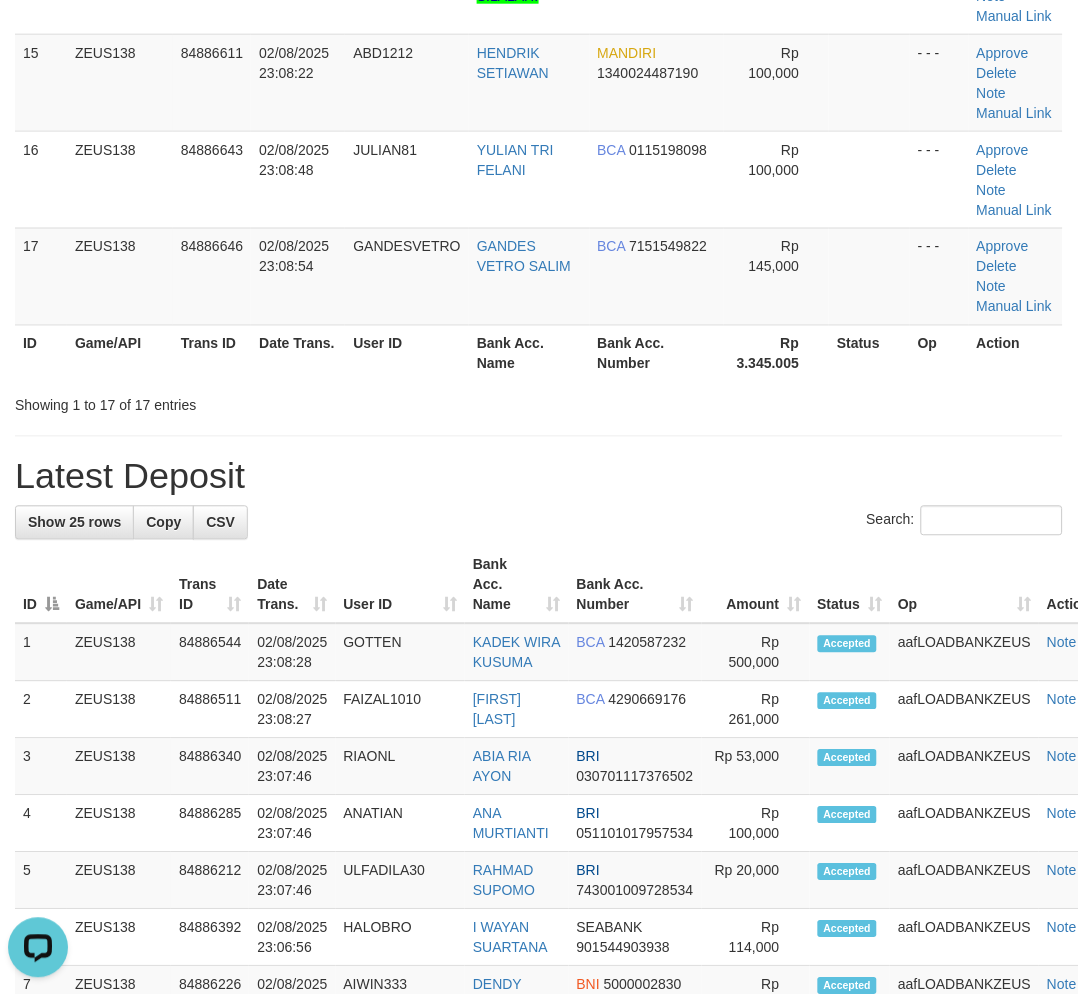 click on "Latest Deposit" at bounding box center [539, 477] 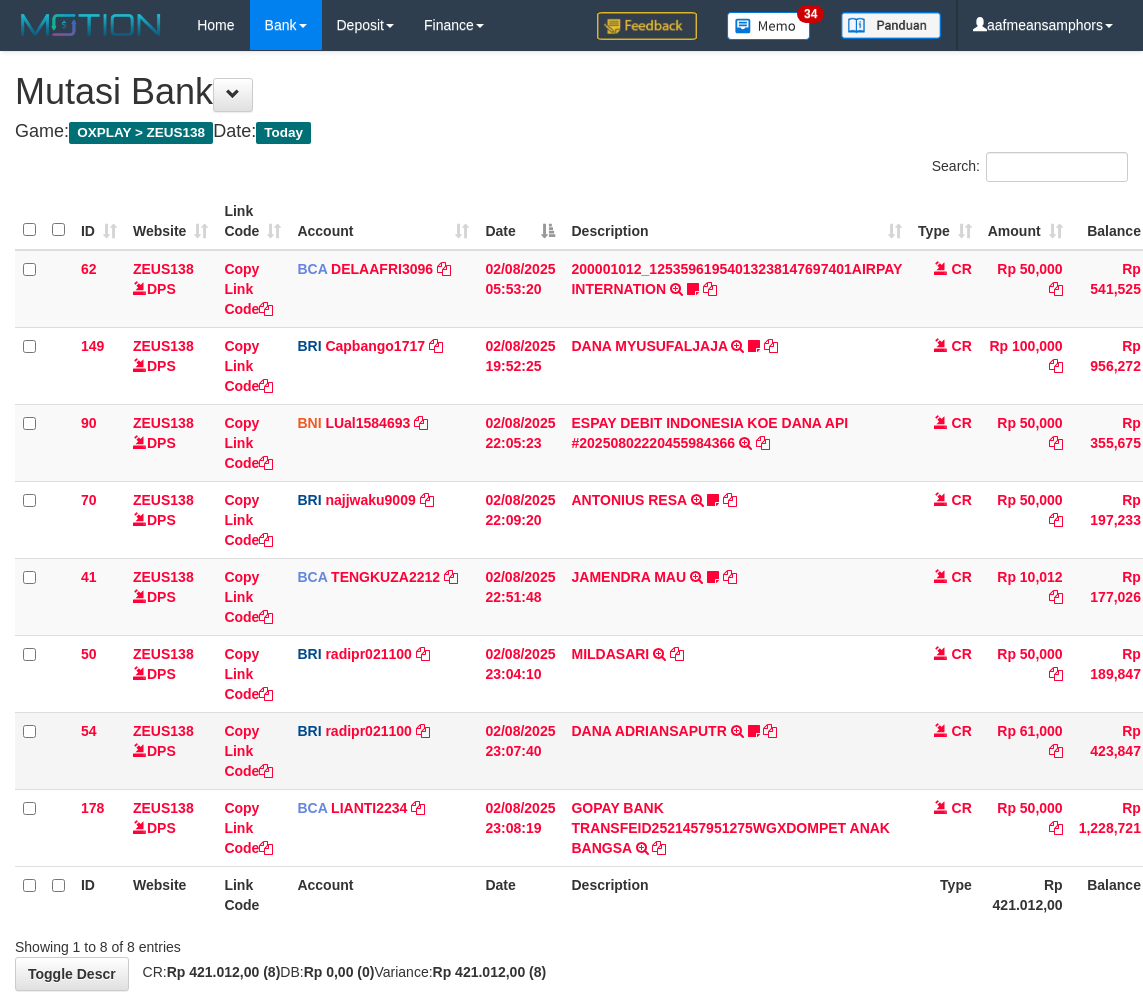 scroll, scrollTop: 106, scrollLeft: 0, axis: vertical 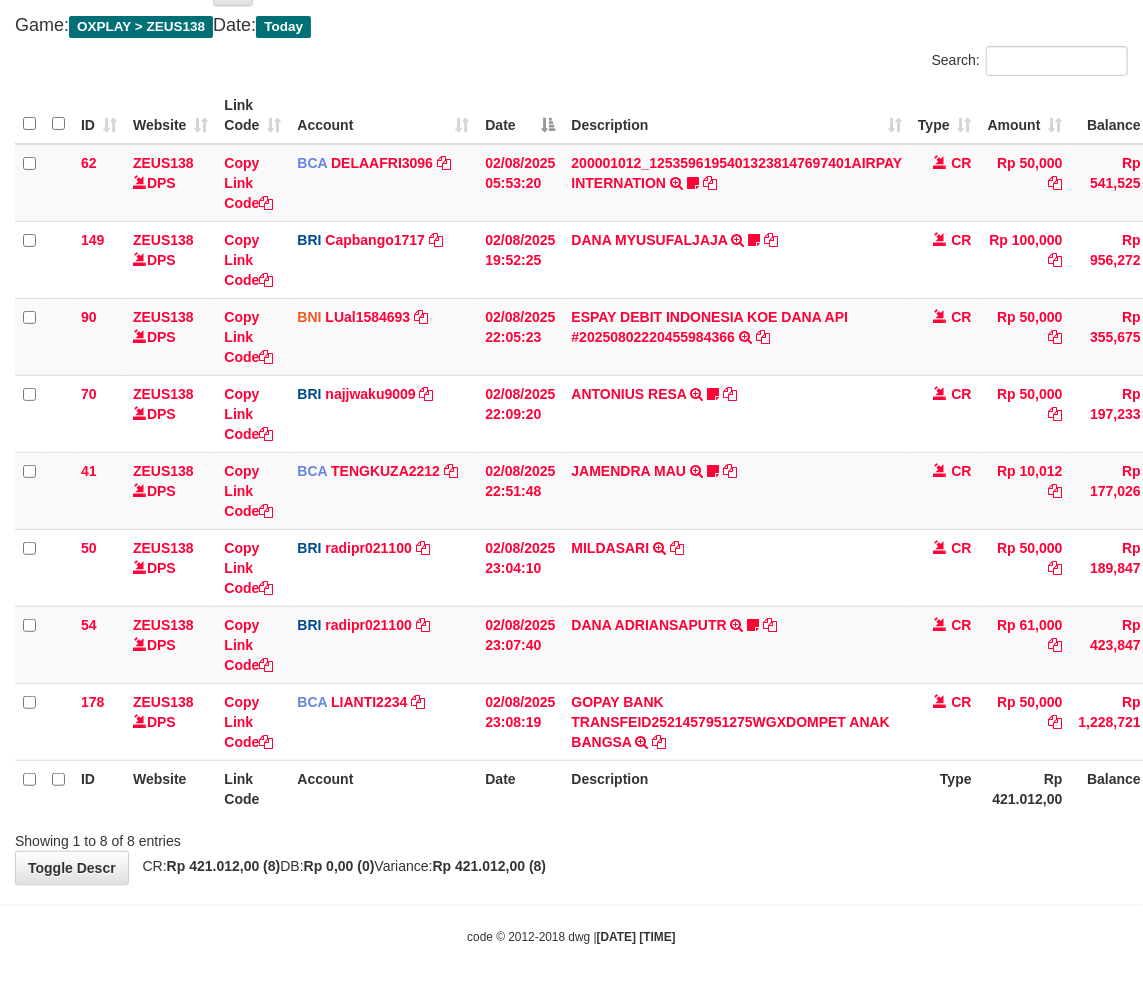 drag, startPoint x: 668, startPoint y: 896, endPoint x: 676, endPoint y: 831, distance: 65.490456 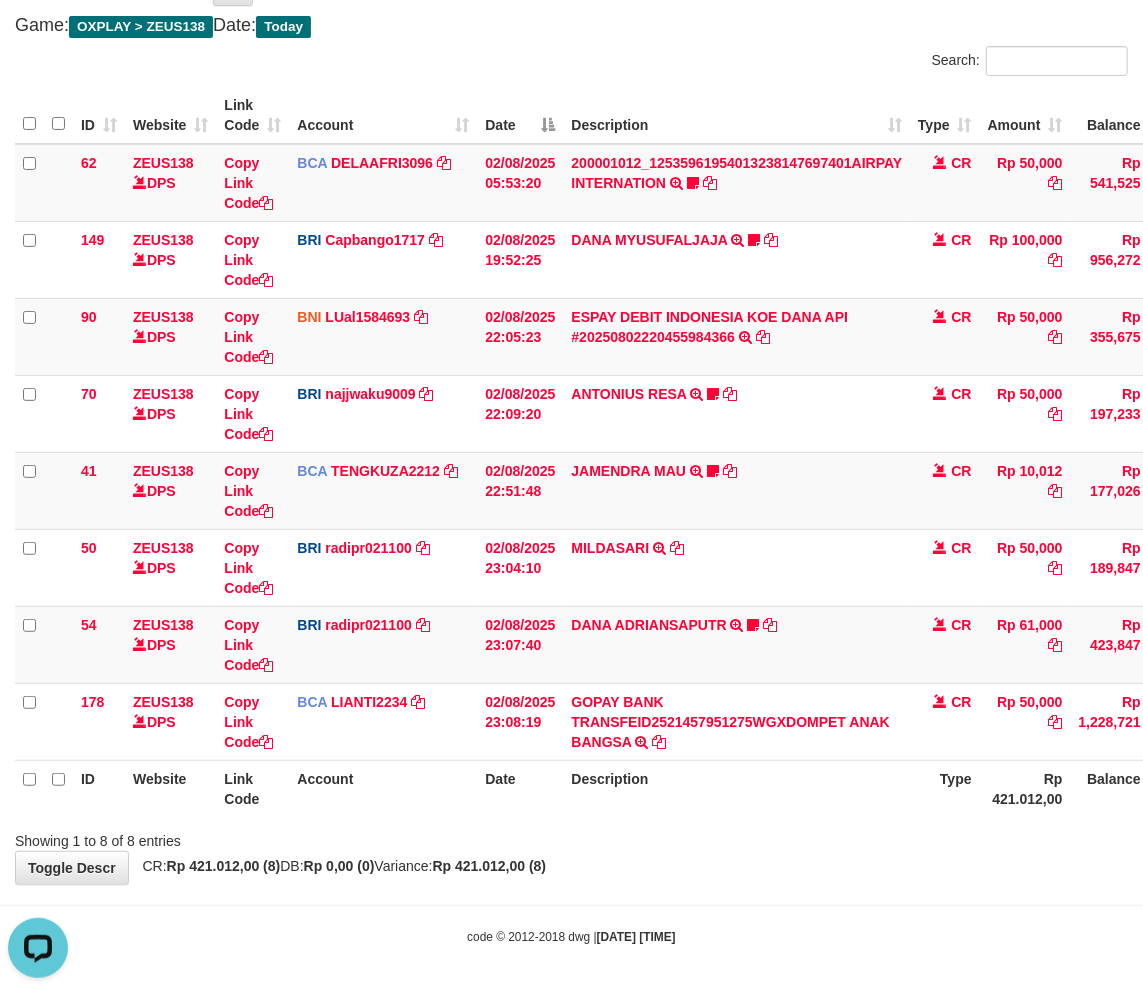 scroll, scrollTop: 0, scrollLeft: 0, axis: both 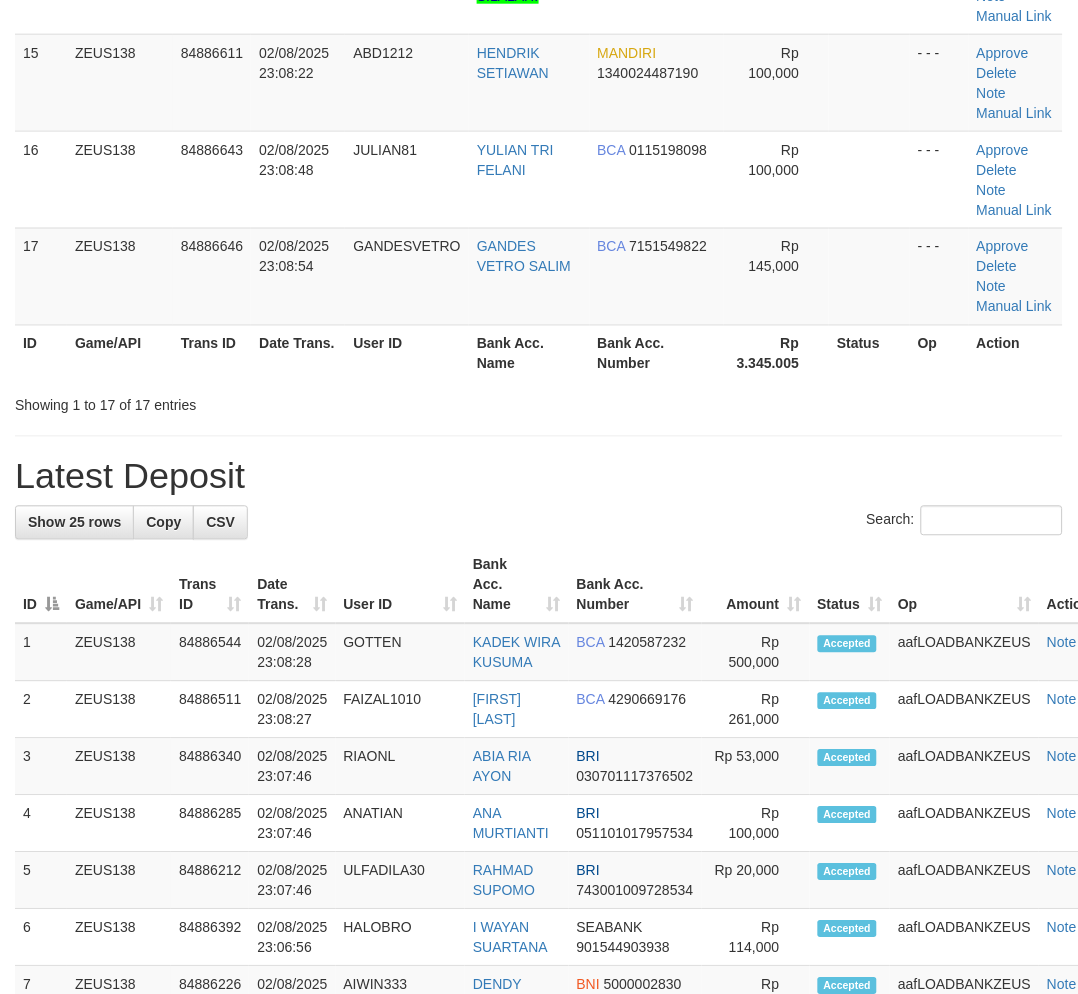 drag, startPoint x: 266, startPoint y: 537, endPoint x: 190, endPoint y: 555, distance: 78.10249 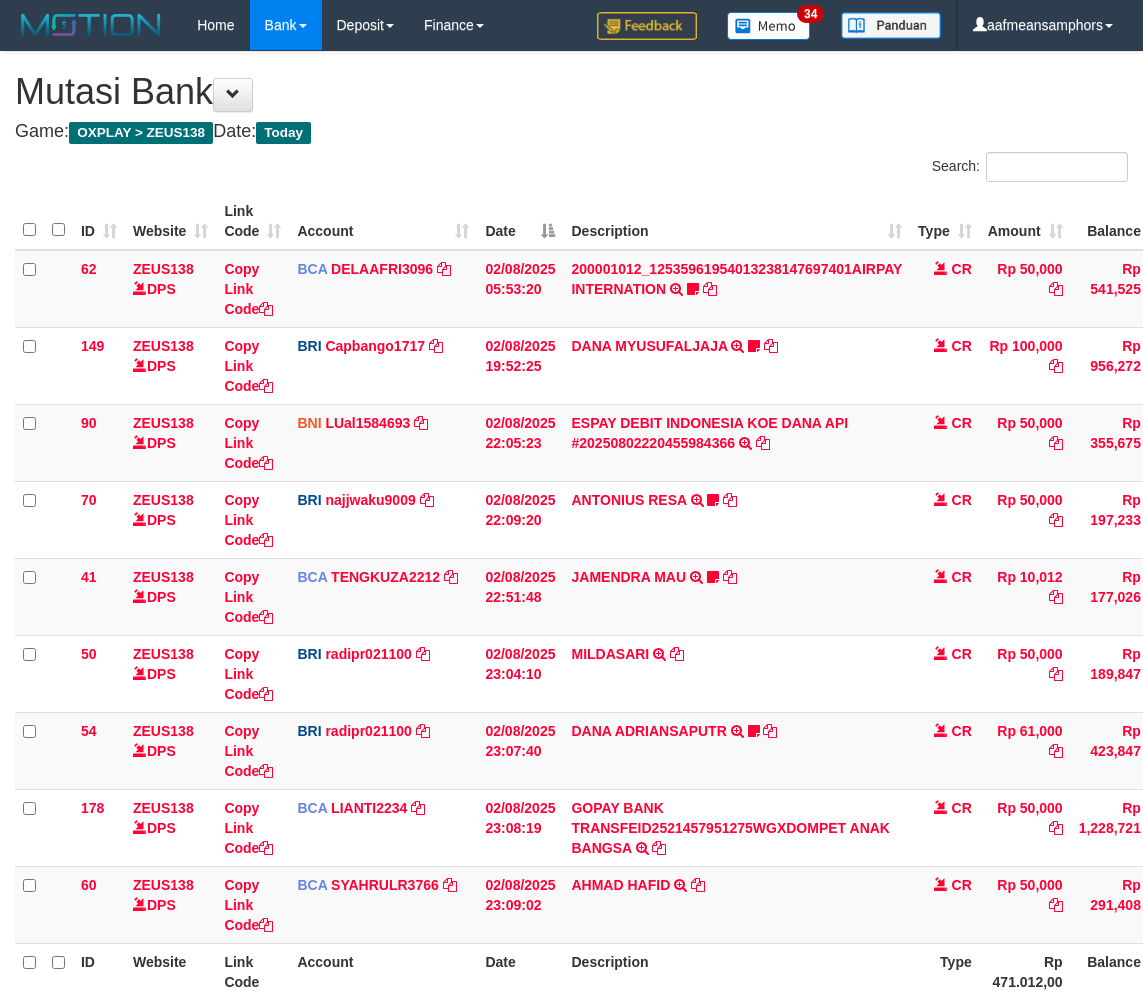 scroll, scrollTop: 107, scrollLeft: 0, axis: vertical 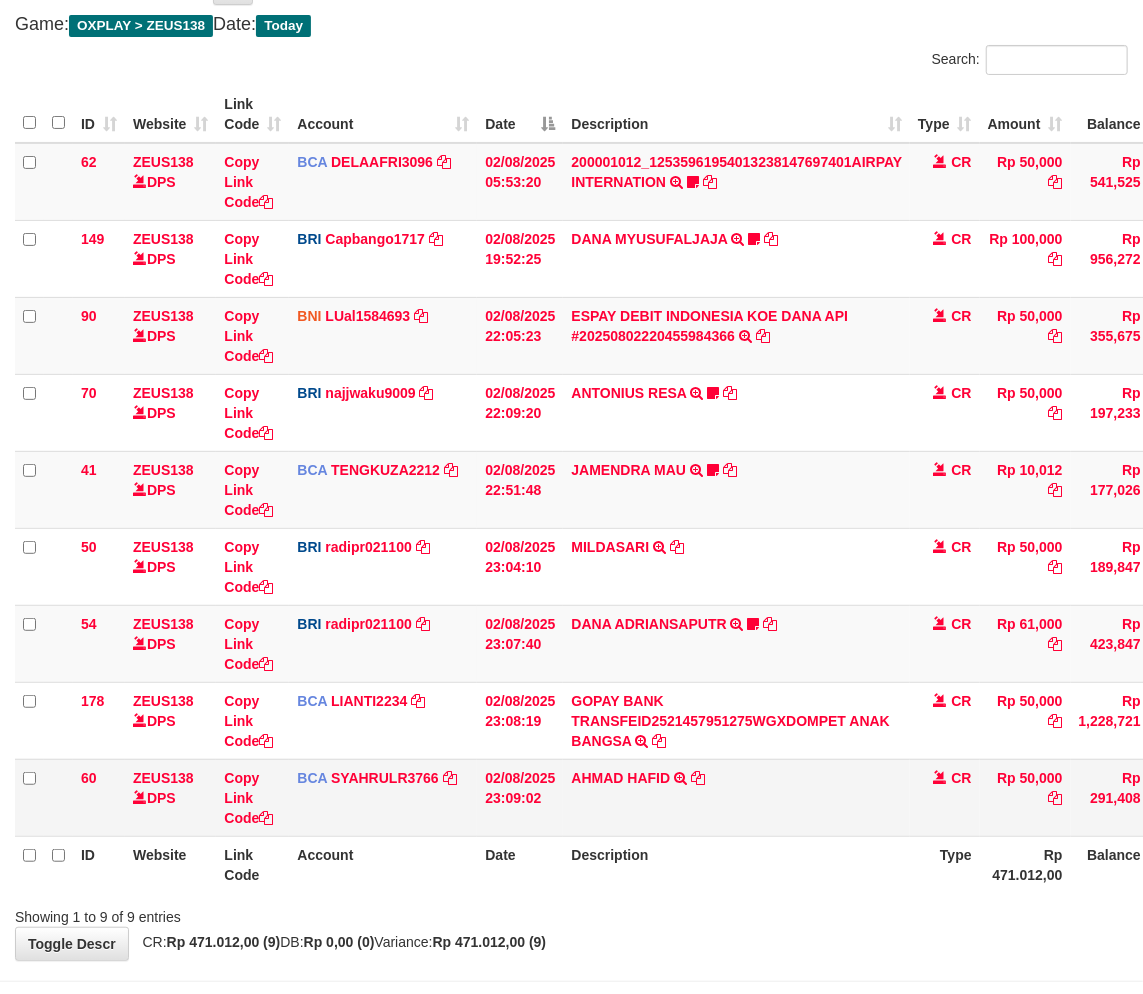drag, startPoint x: 743, startPoint y: 843, endPoint x: 736, endPoint y: 797, distance: 46.52956 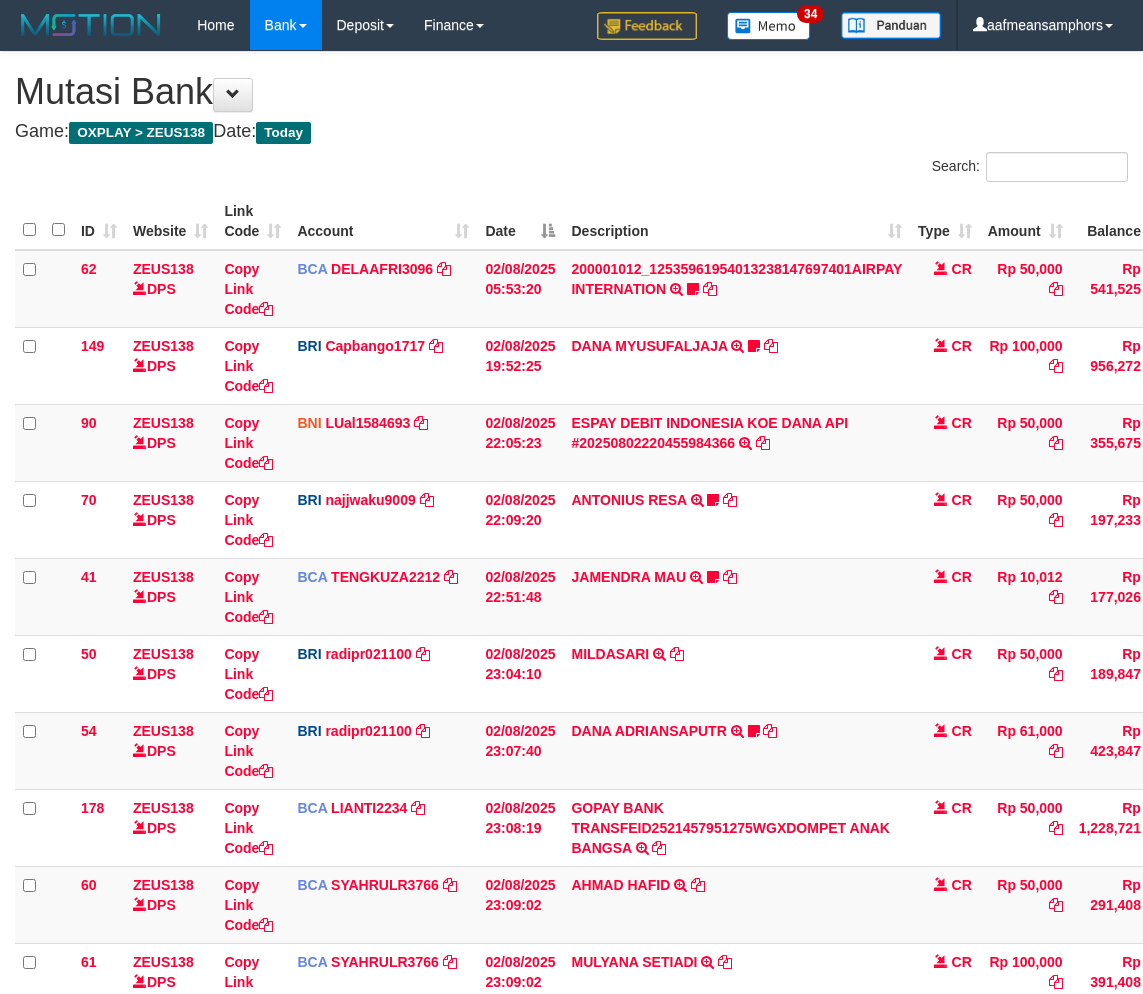 click at bounding box center [698, 885] 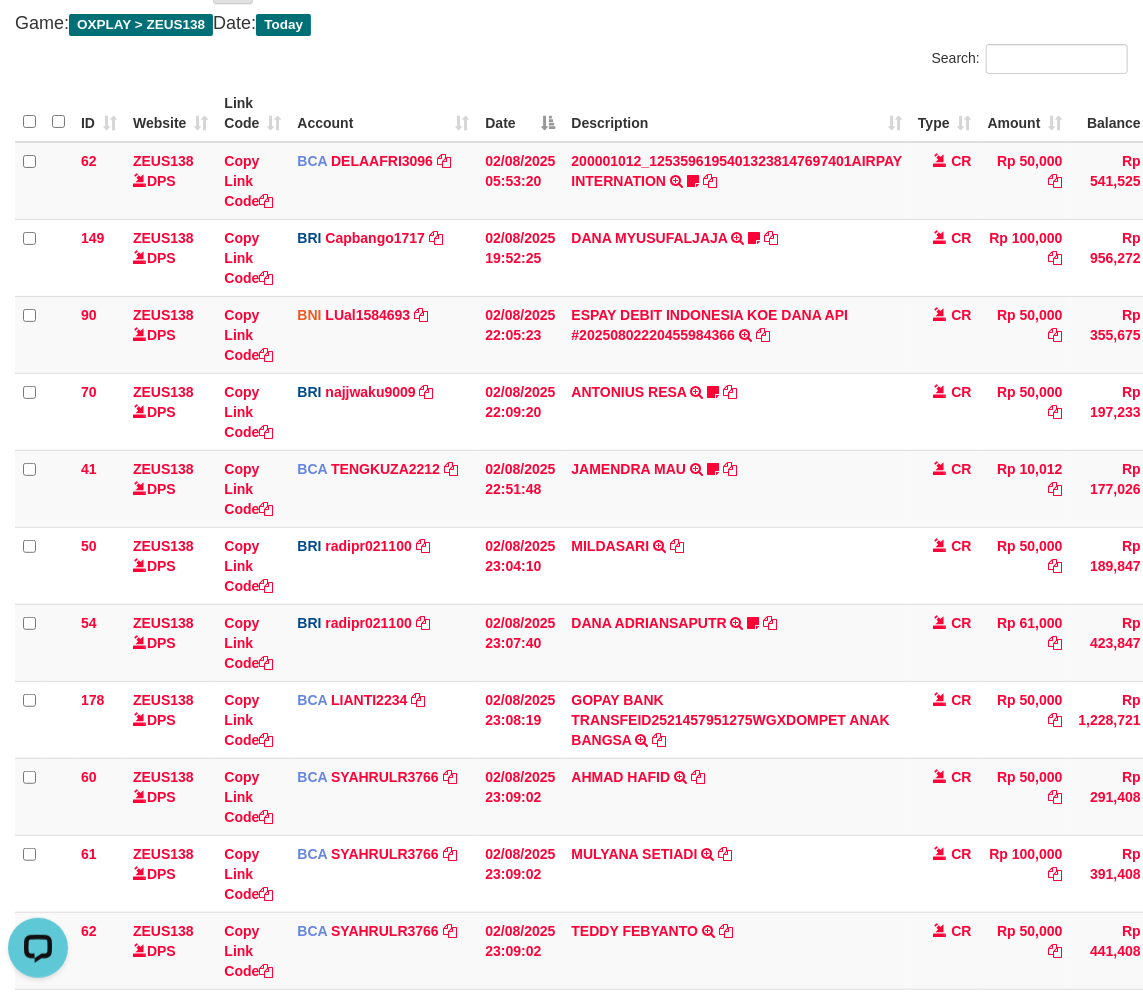scroll, scrollTop: 0, scrollLeft: 0, axis: both 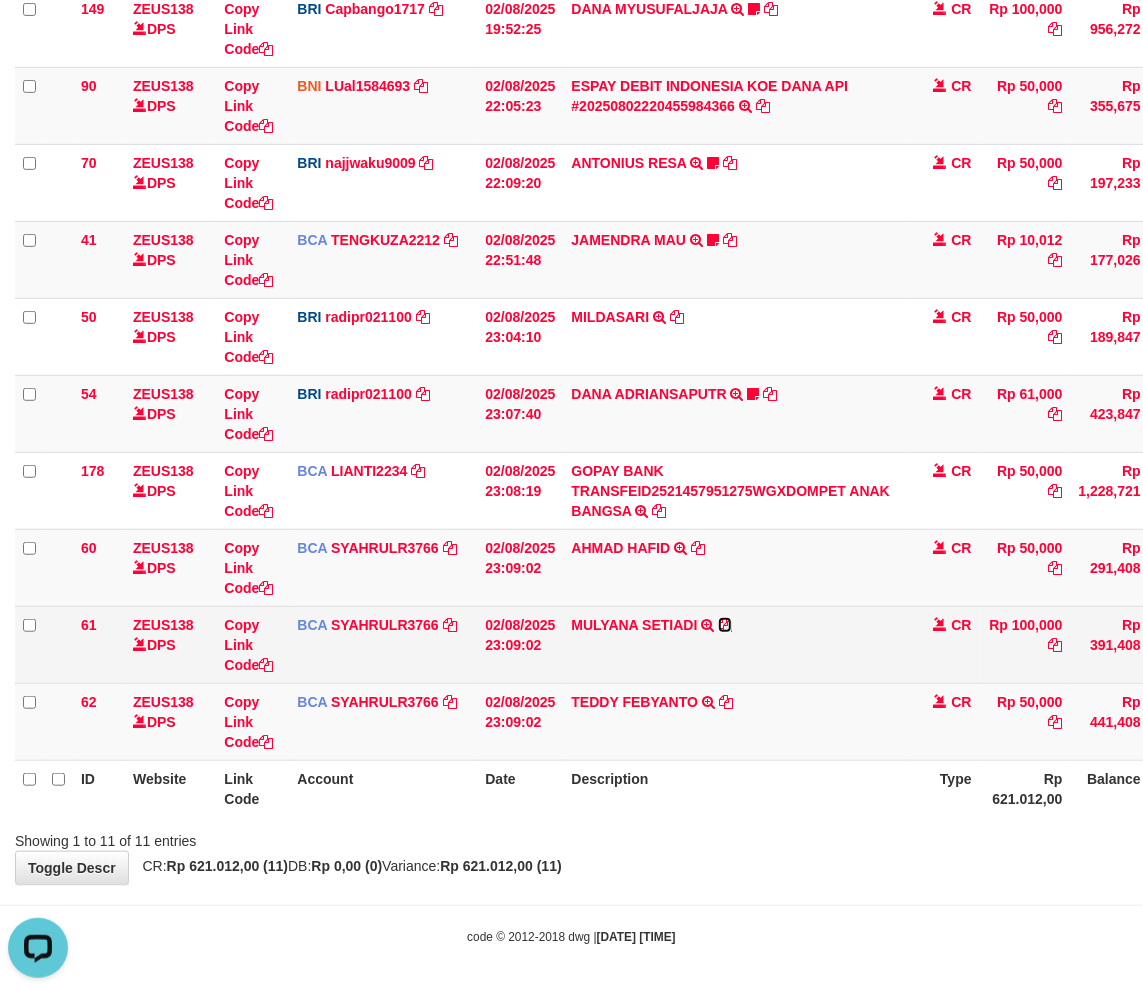 drag, startPoint x: 725, startPoint y: 618, endPoint x: 750, endPoint y: 623, distance: 25.495098 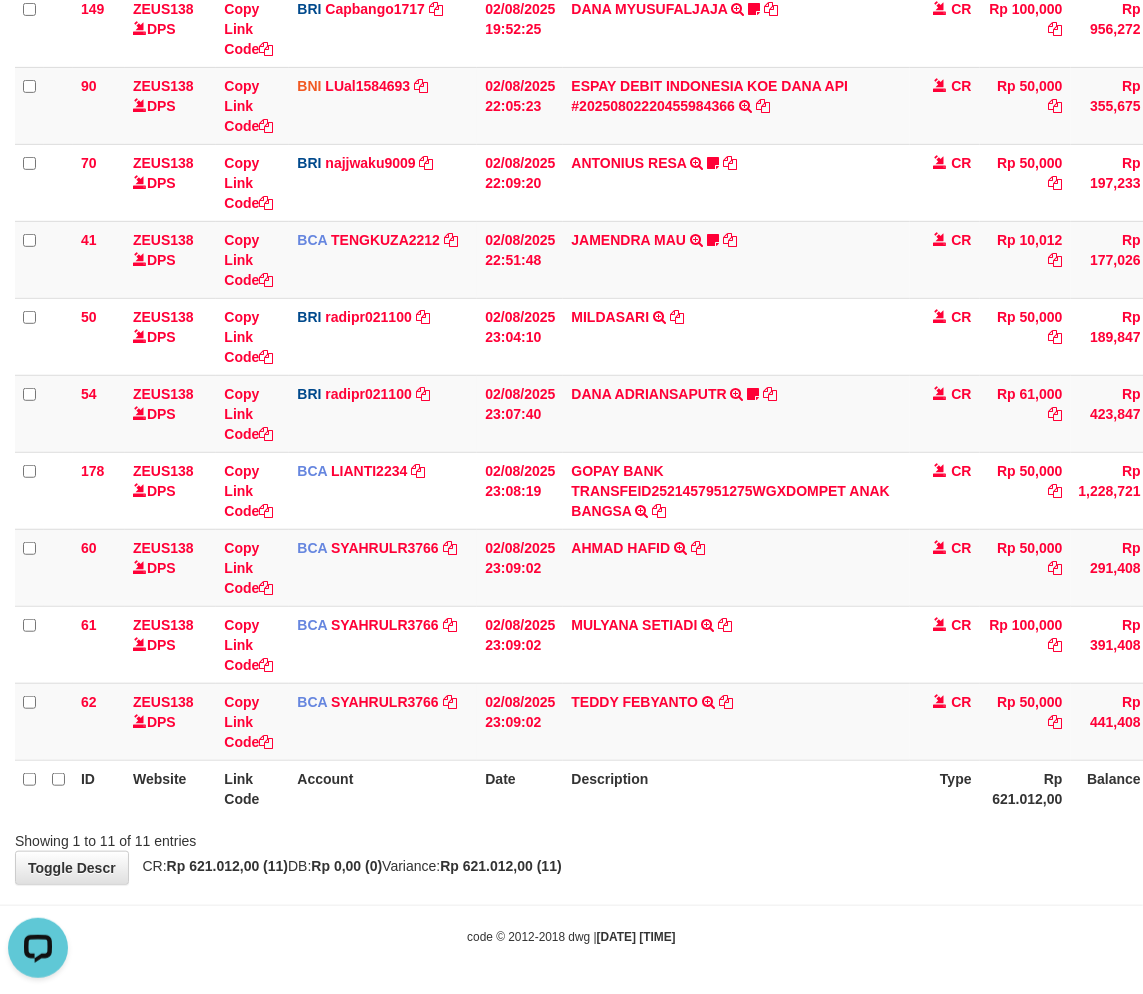 click on "Description" at bounding box center [736, 788] 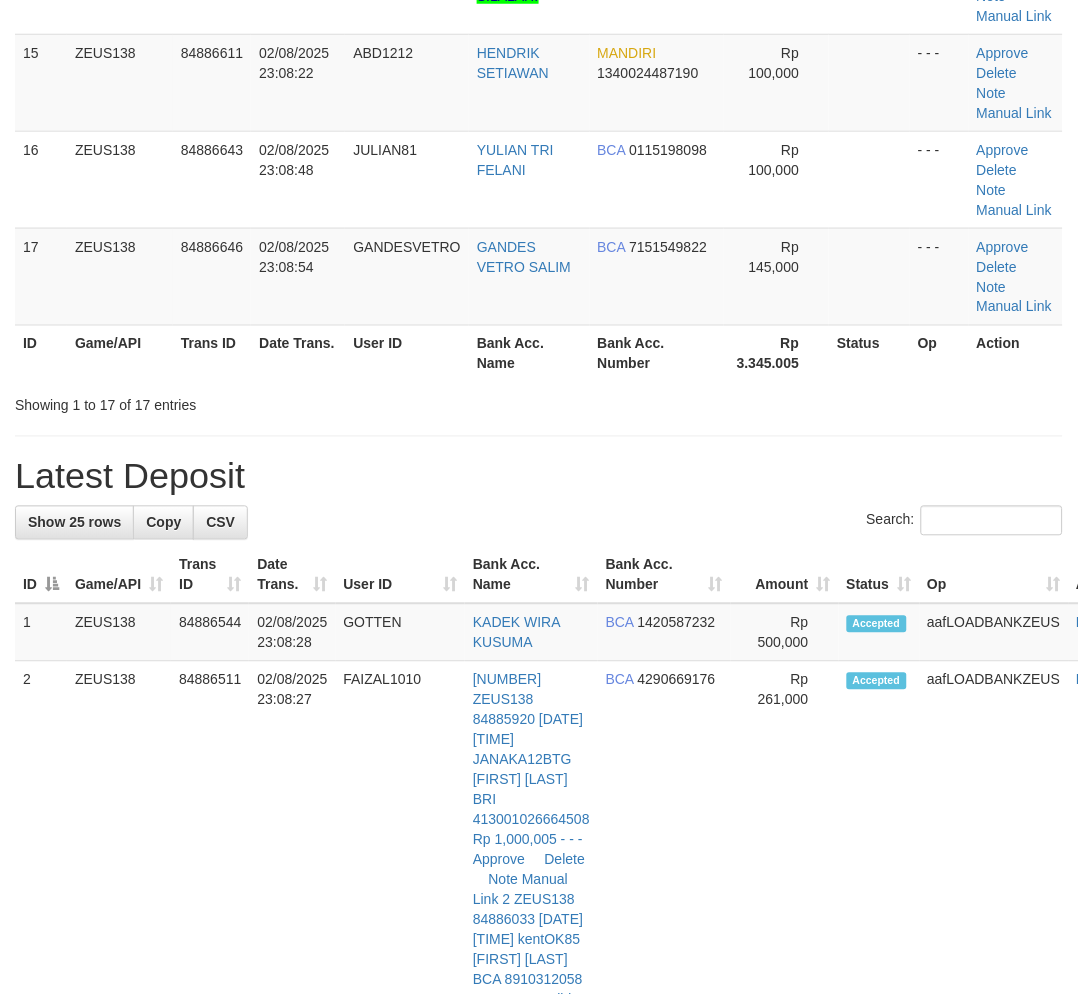 drag, startPoint x: 672, startPoint y: 592, endPoint x: 674, endPoint y: 582, distance: 10.198039 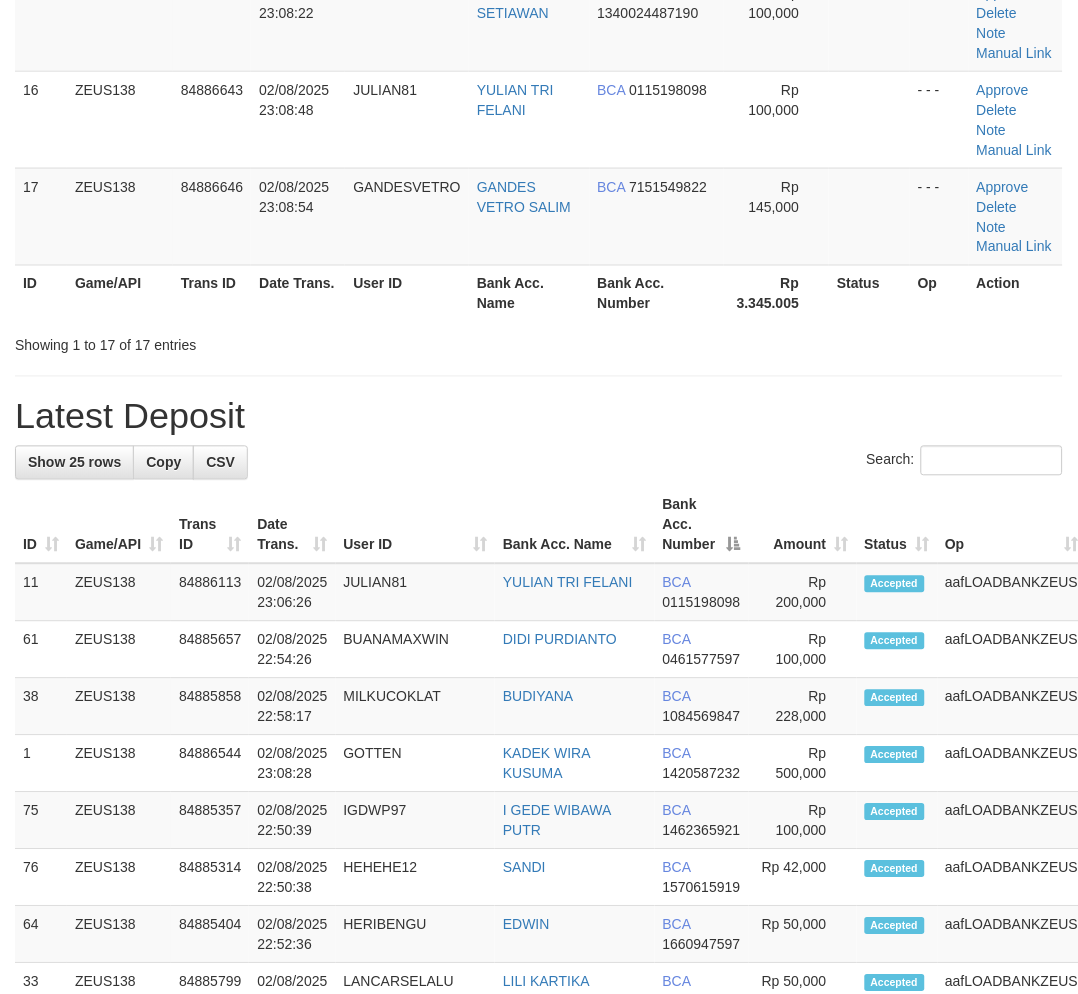 scroll, scrollTop: 0, scrollLeft: 0, axis: both 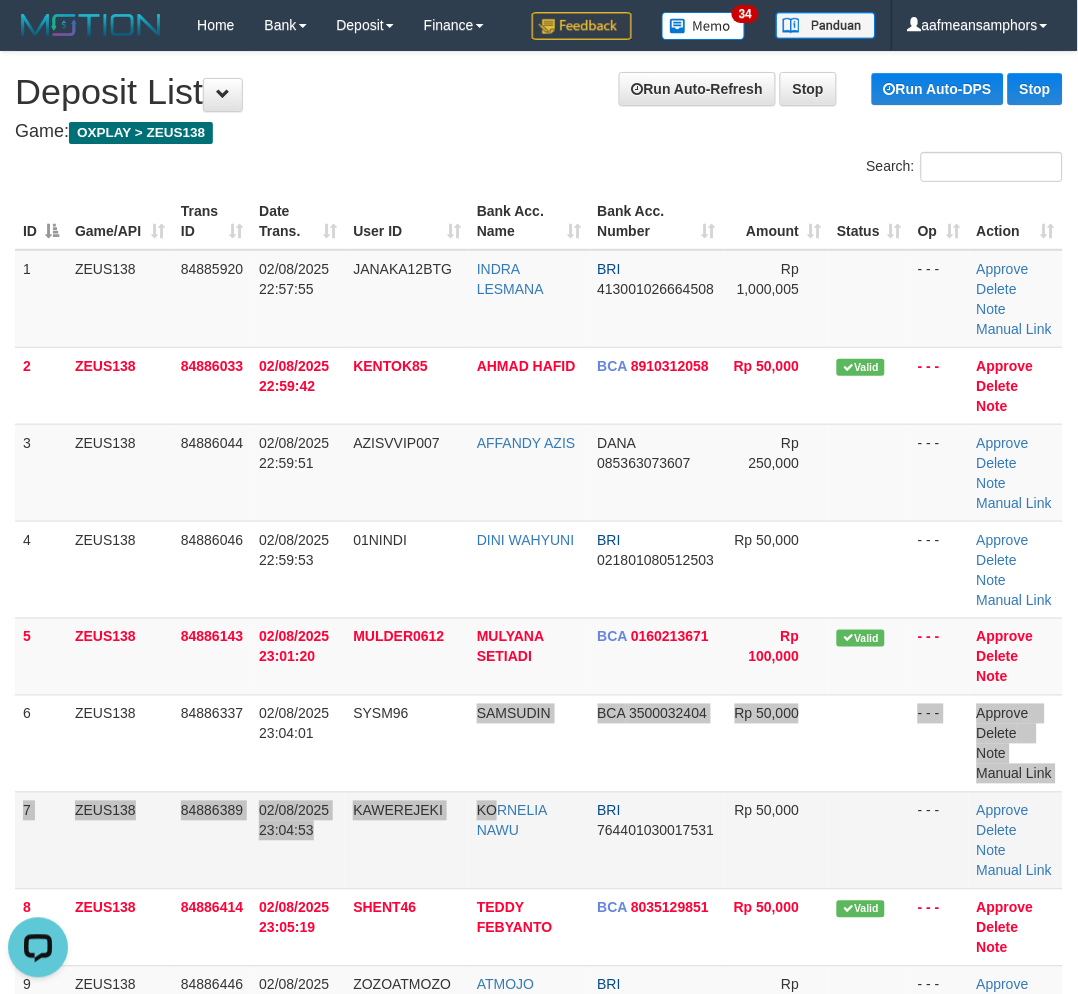 click on "1
ZEUS138
84885920
02/08/2025 22:57:55
JANAKA12BTG
INDRA LESMANA
BRI
413001026664508
Rp 1,000,005
- - -
Approve
Delete
Note
Manual Link
2
ZEUS138
84886033
02/08/2025 22:59:42
KENTOK85
AHMAD HAFID
BCA
8910312058
Rp 50,000
Valid" at bounding box center [539, 1045] 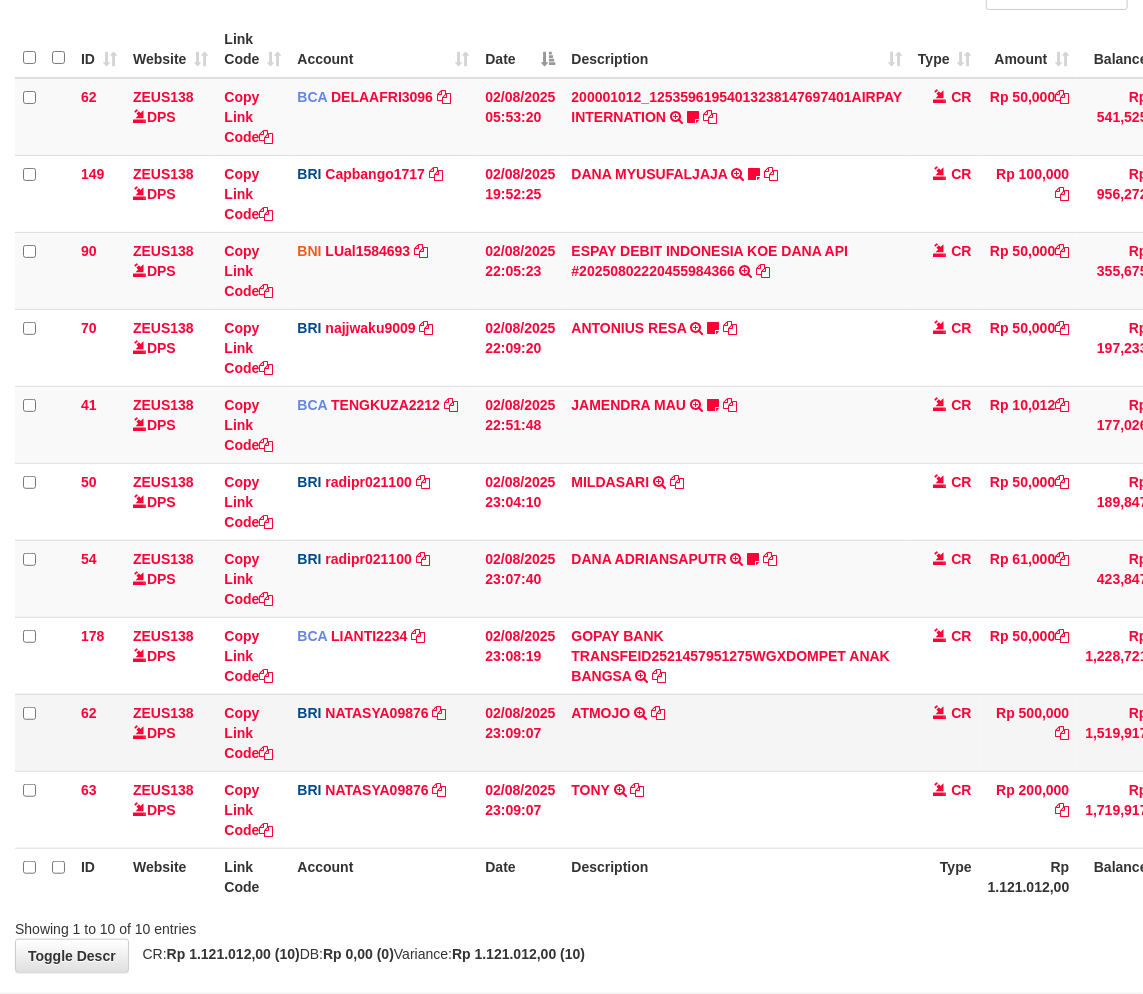 scroll, scrollTop: 261, scrollLeft: 0, axis: vertical 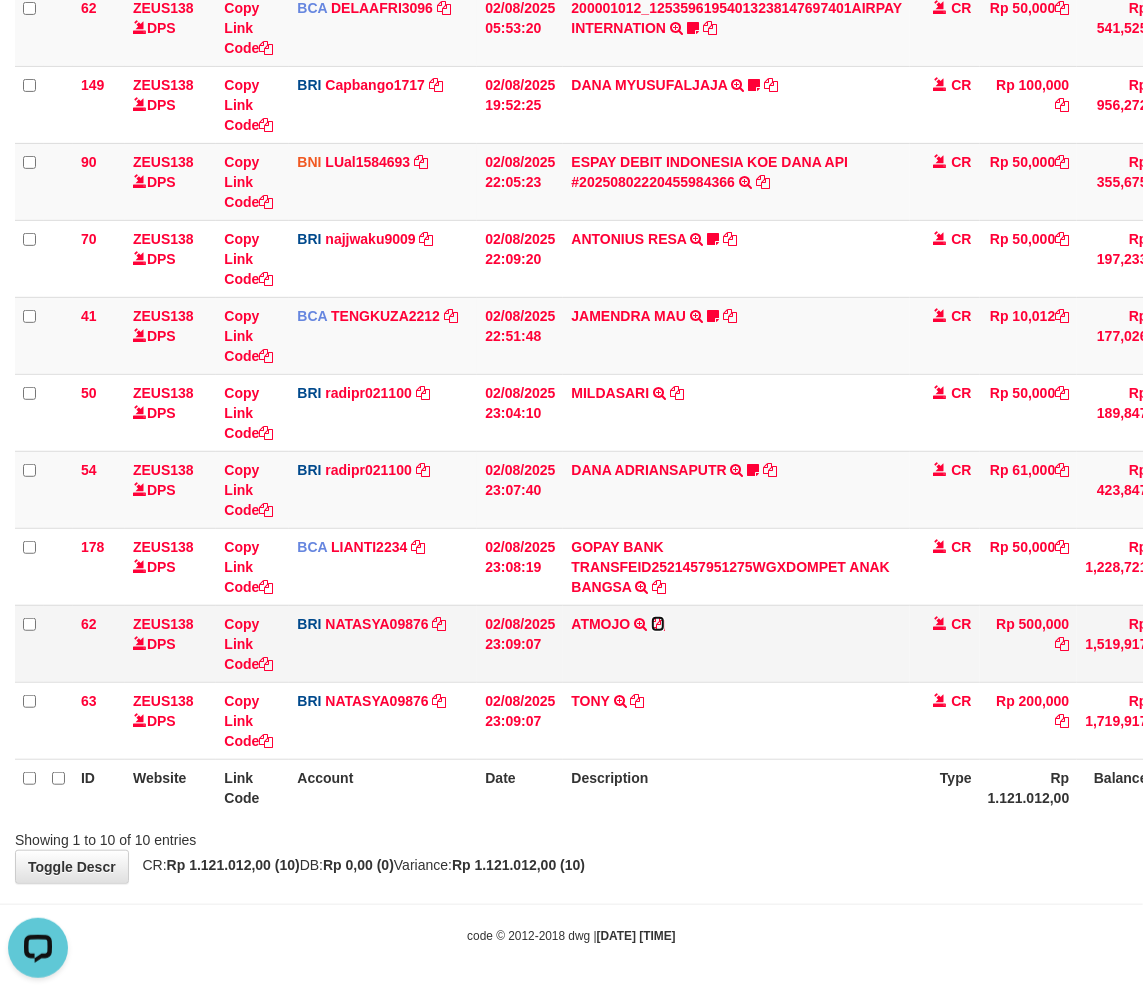 drag, startPoint x: 658, startPoint y: 622, endPoint x: 850, endPoint y: 637, distance: 192.58505 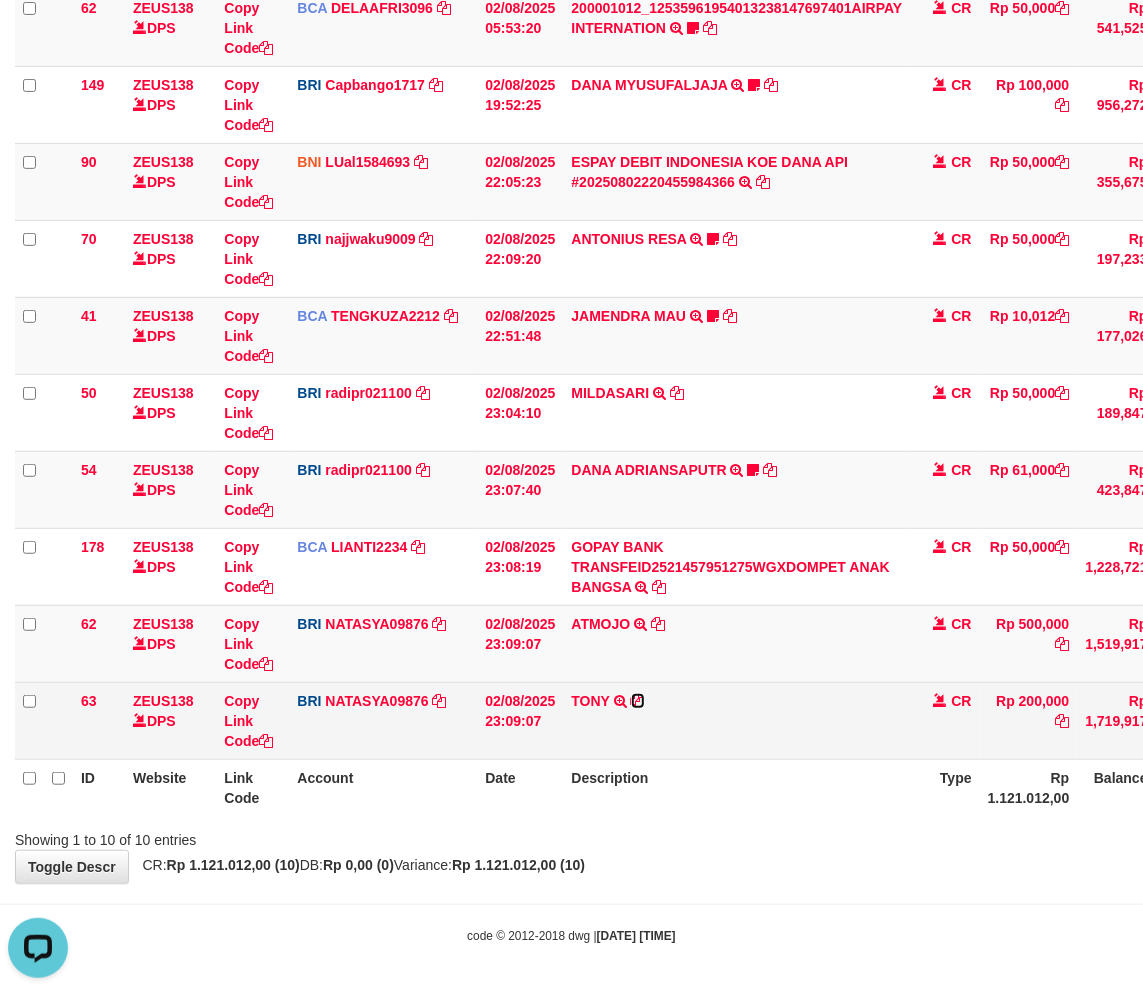 click at bounding box center [638, 701] 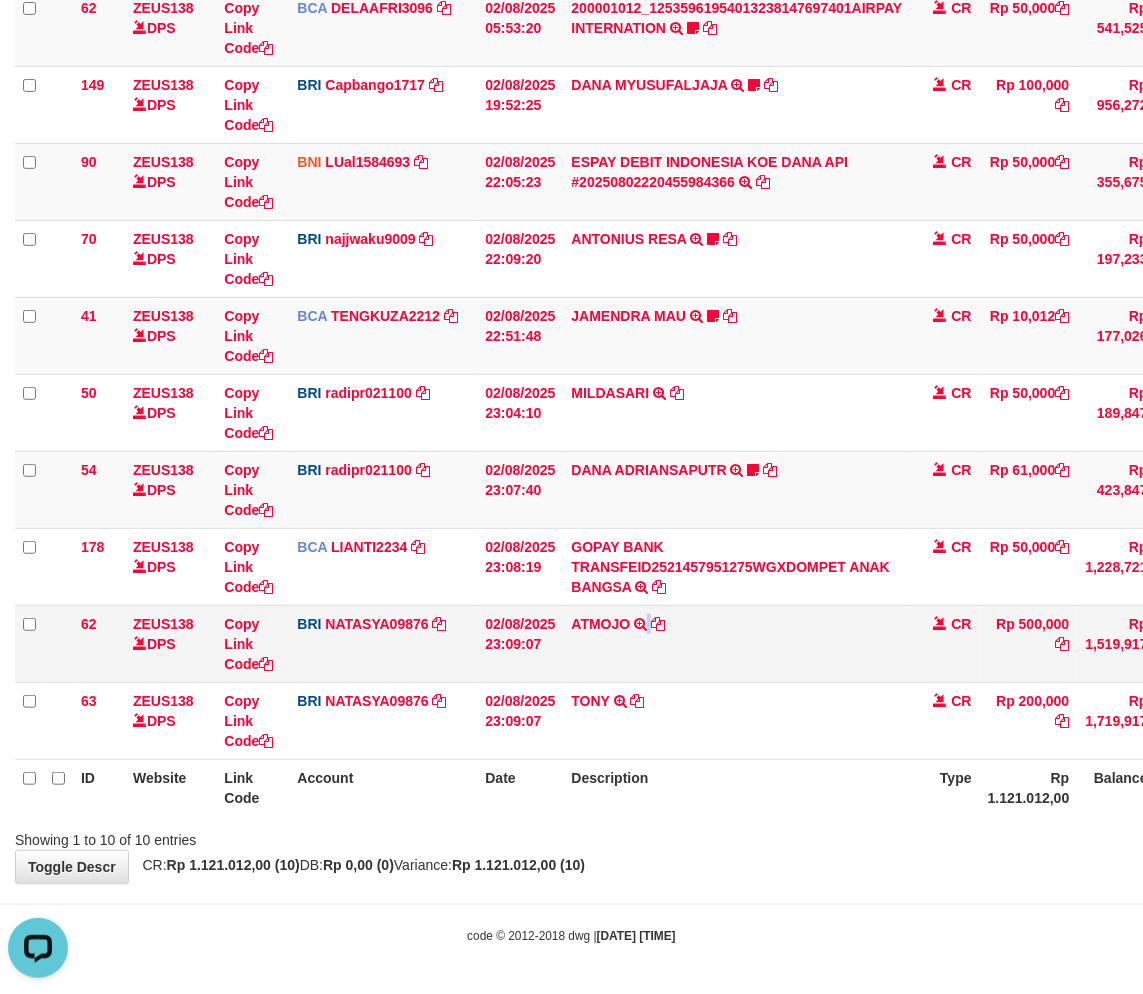 click on "ATMOJO         TRANSFER NBMB ATMOJO TO SITI NURLITA SAPITRI" at bounding box center [736, 643] 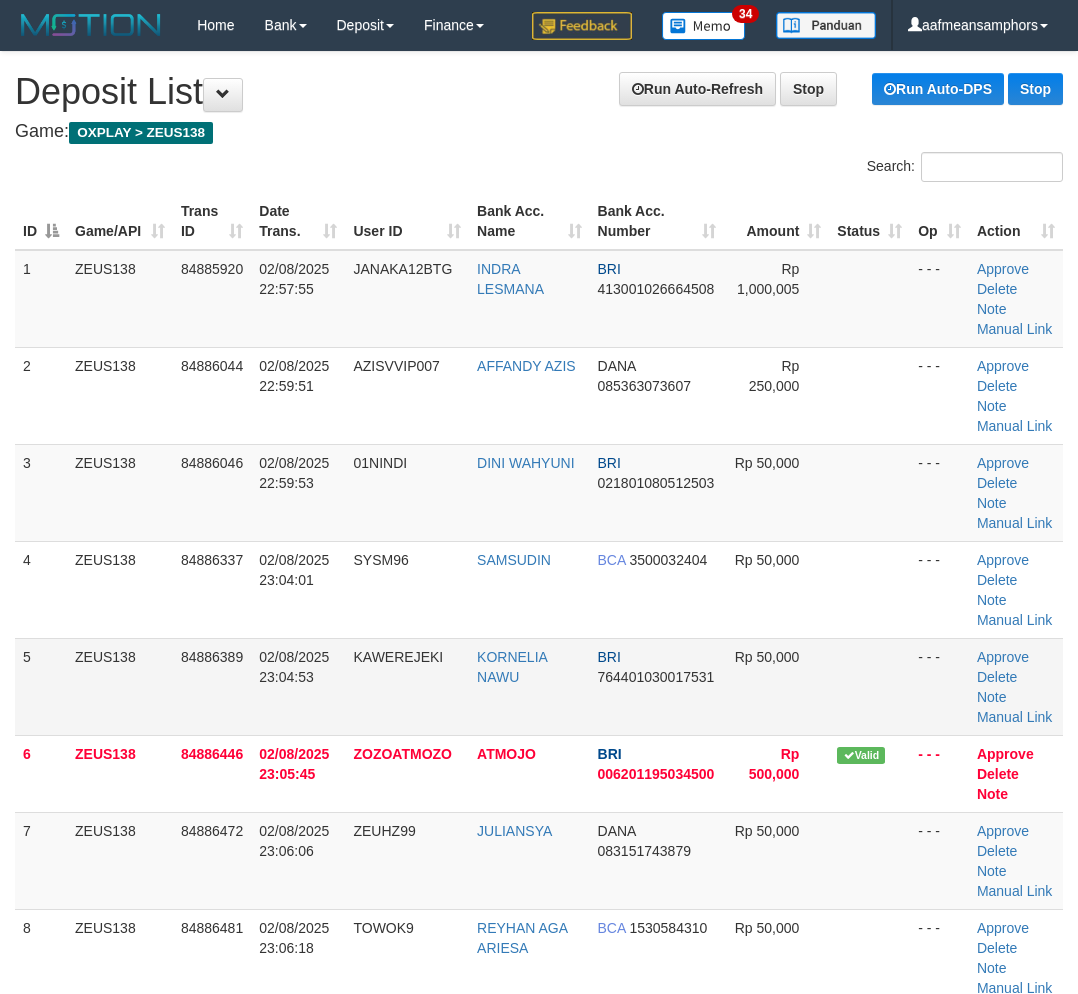 scroll, scrollTop: 0, scrollLeft: 0, axis: both 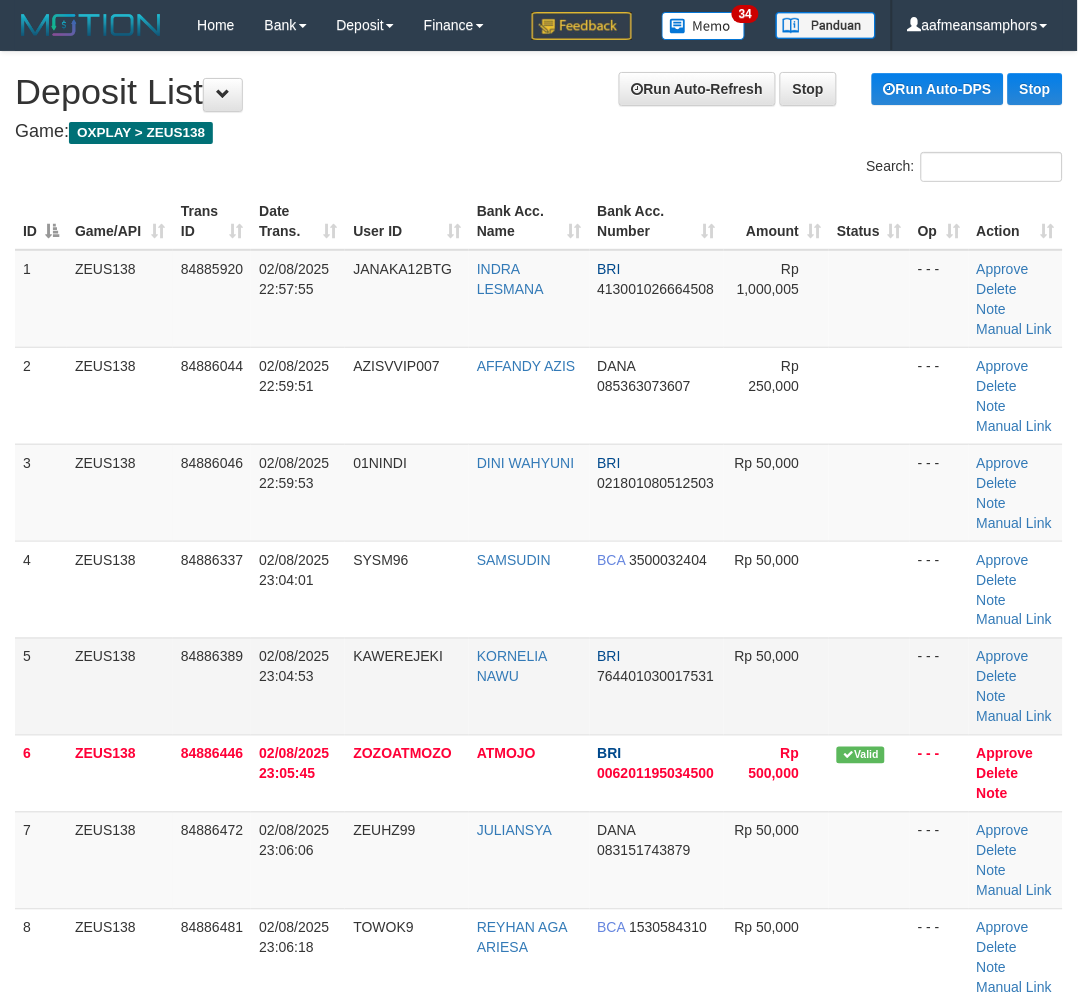 click on "5
ZEUS138
84886389
02/08/2025 23:04:53
KAWEREJEKI
KORNELIA NAWU
BRI
764401030017531
Rp 50,000
- - -
Approve
Delete
Note
Manual Link" at bounding box center (539, 686) 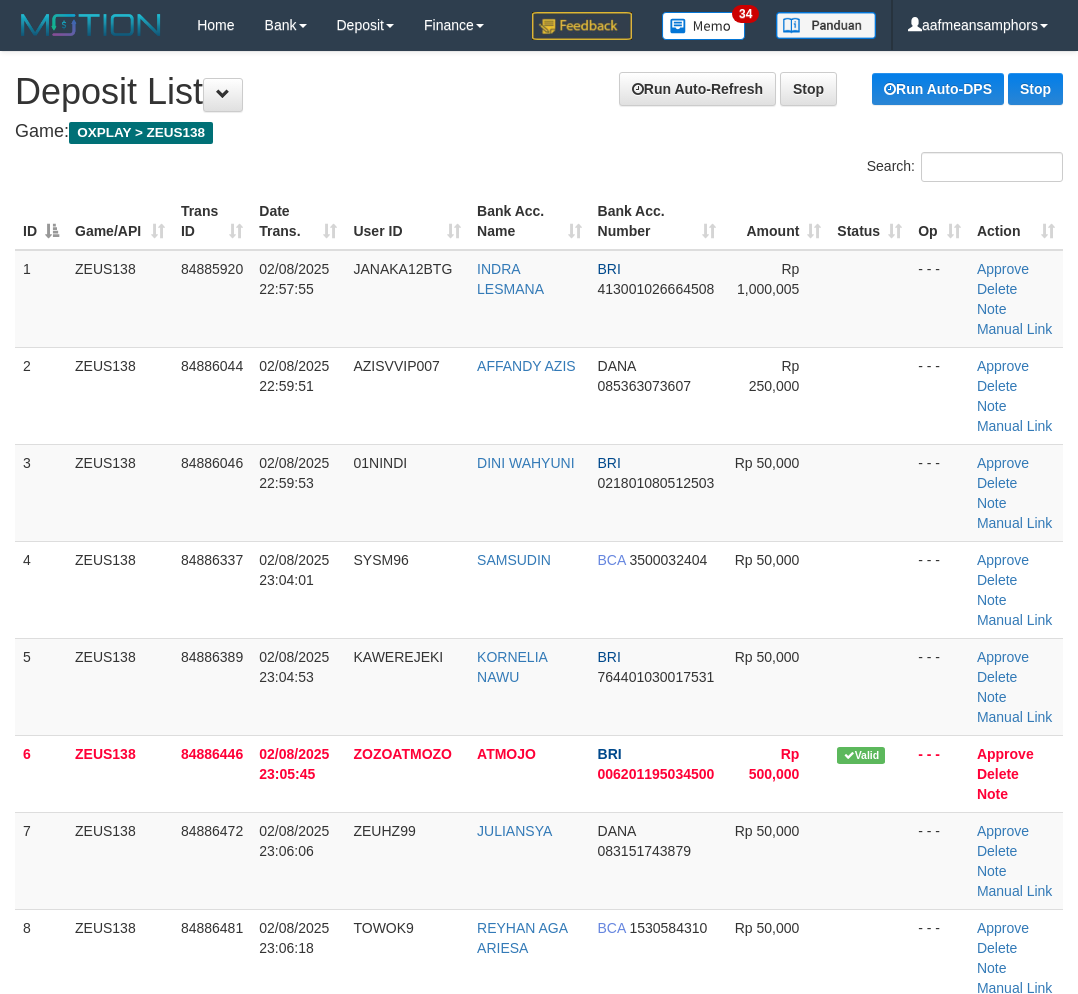 scroll, scrollTop: 0, scrollLeft: 0, axis: both 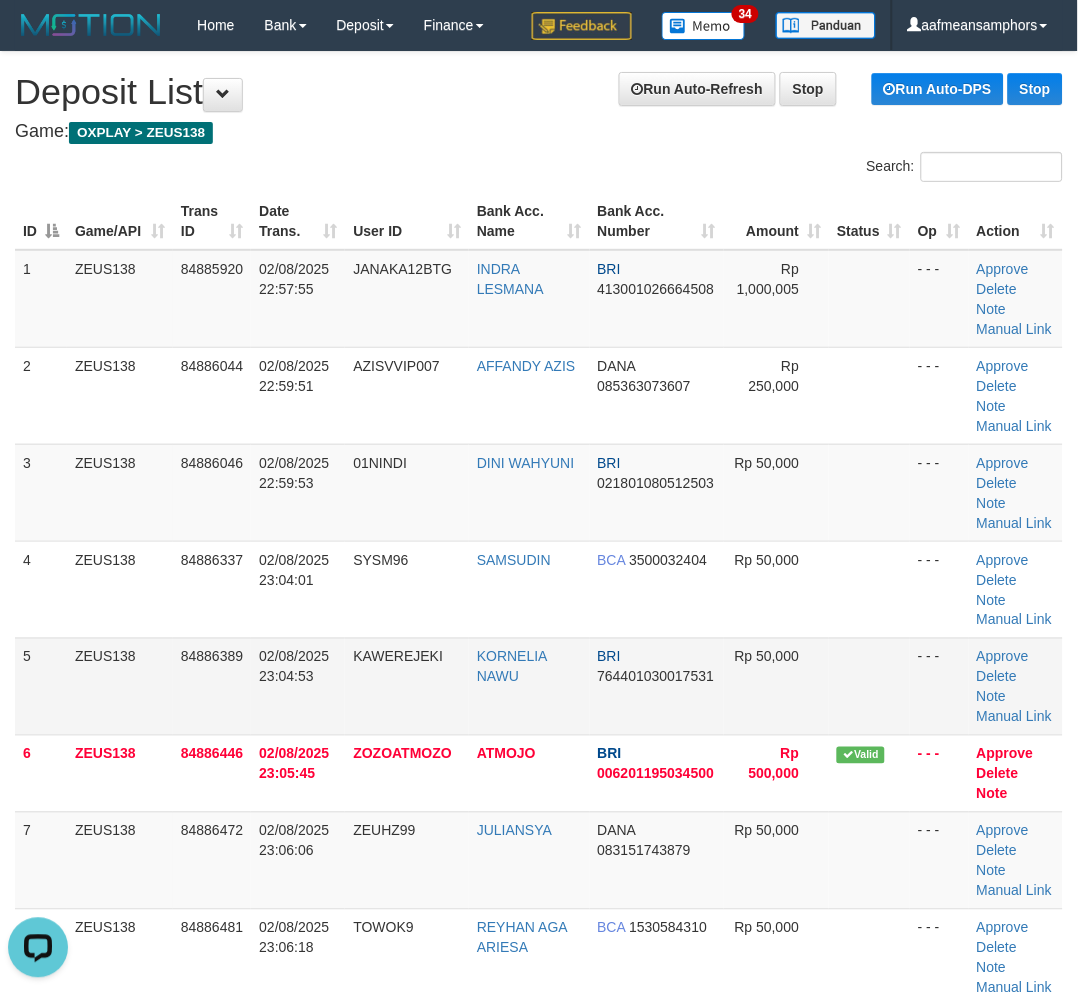 drag, startPoint x: 466, startPoint y: 708, endPoint x: 483, endPoint y: 711, distance: 17.262676 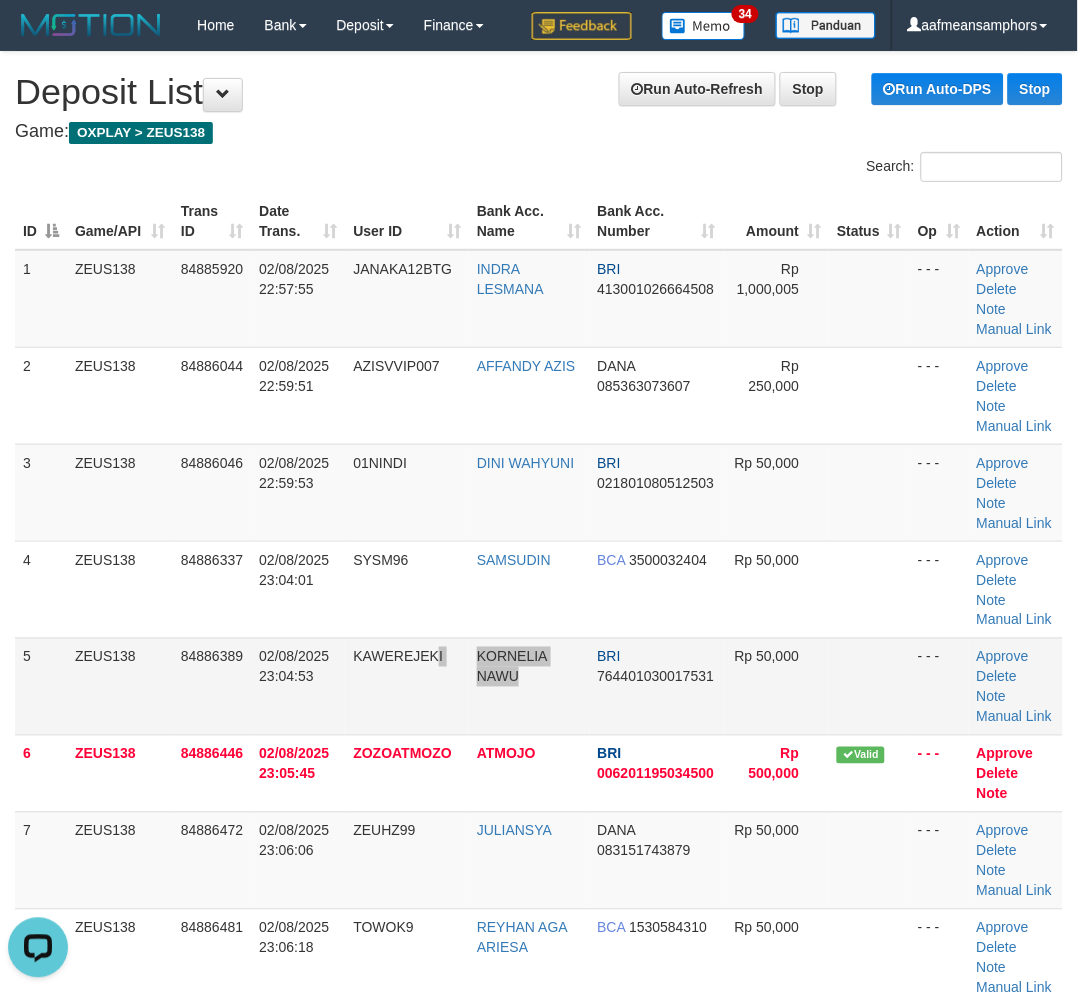 click on "5
ZEUS138
84886389
02/08/2025 23:04:53
KAWEREJEKI
KORNELIA NAWU
BRI
764401030017531
Rp 50,000
- - -
Approve
Delete
Note
Manual Link" at bounding box center [539, 686] 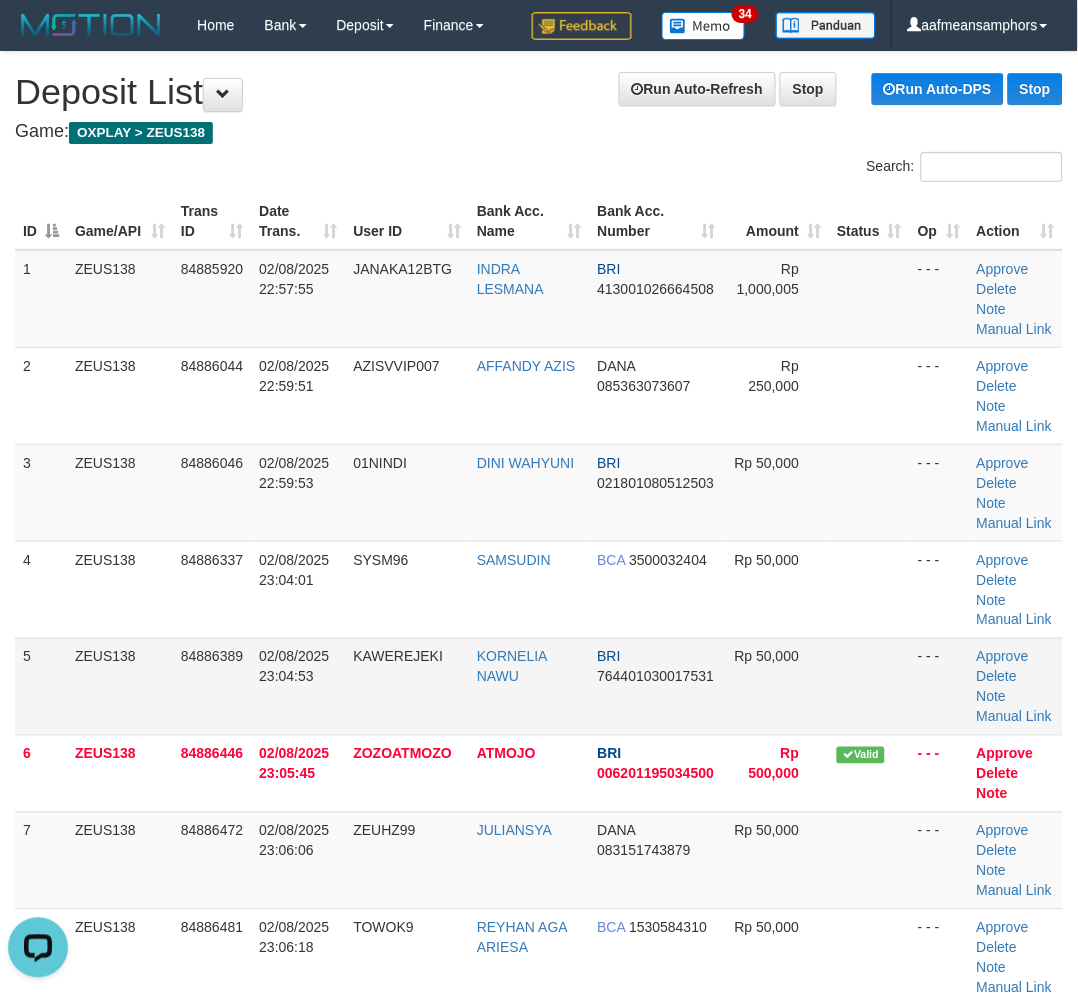 scroll, scrollTop: 525, scrollLeft: 0, axis: vertical 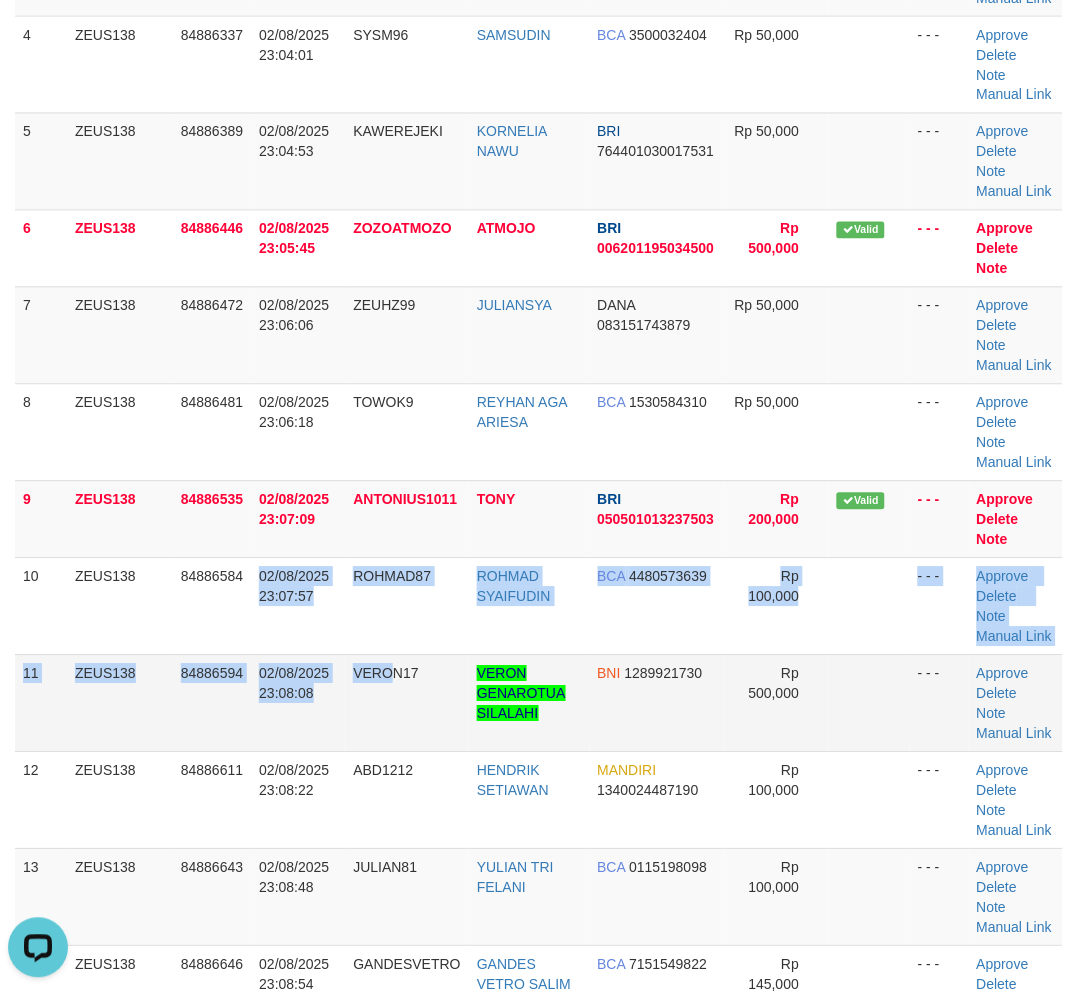 click on "1
ZEUS138
84885920
02/08/2025 22:57:55
JANAKA12BTG
INDRA LESMANA
BRI
413001026664508
Rp 1,000,005
- - -
Approve
Delete
Note
Manual Link
2
ZEUS138
84886044
02/08/2025 22:59:51
AZISVVIP007
AFFANDY AZIS
DANA
085363073607
Rp 250,000
- - -
Approve" at bounding box center (539, 433) 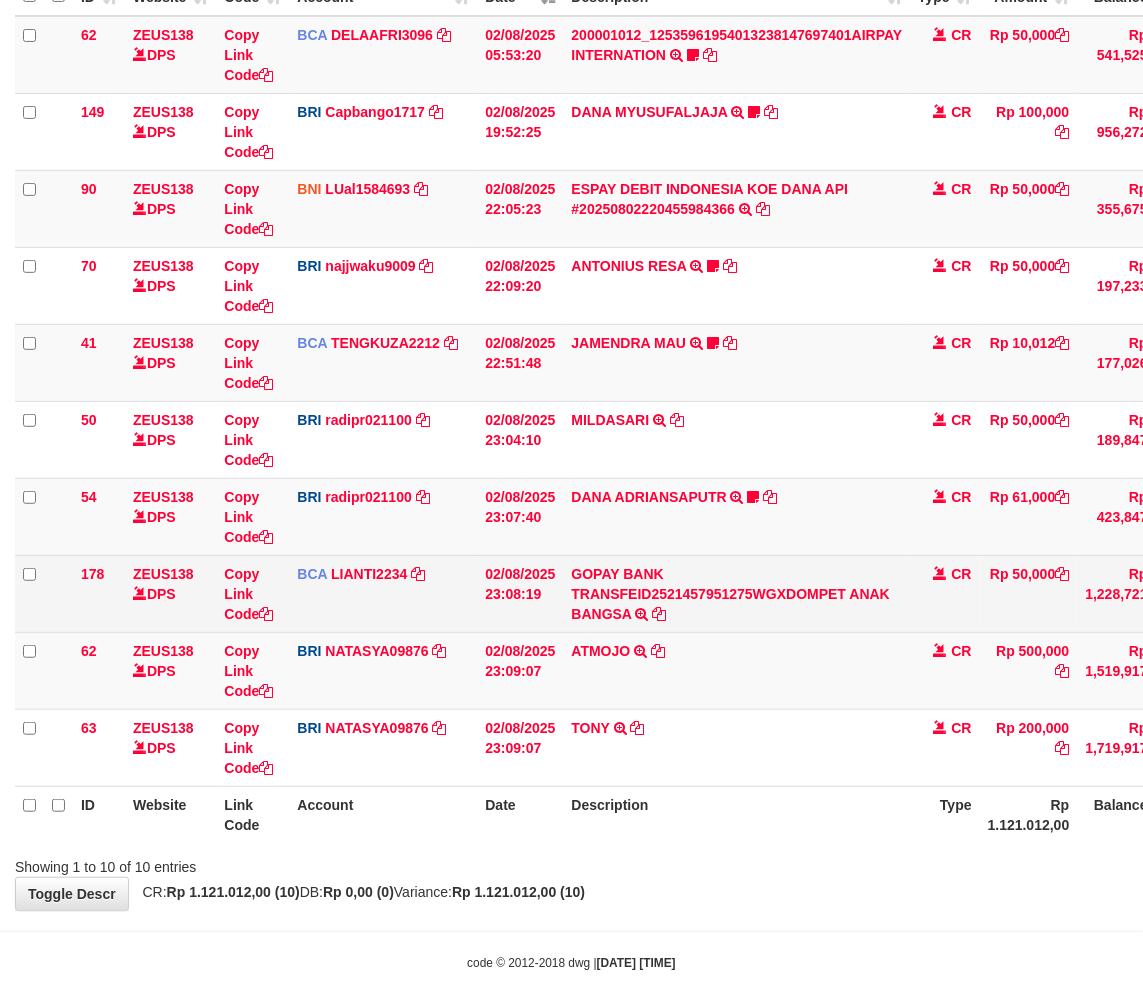 scroll, scrollTop: 261, scrollLeft: 0, axis: vertical 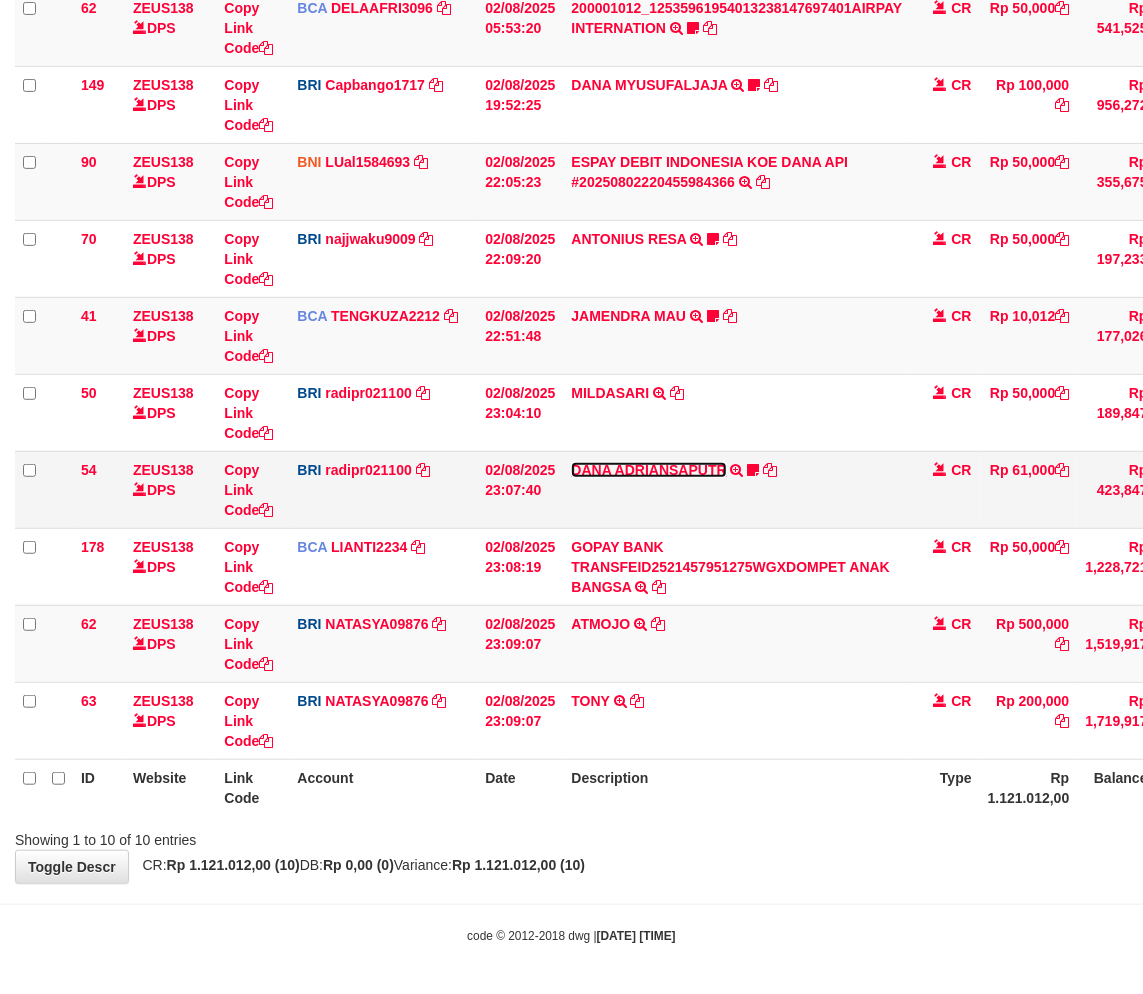 click on "DANA ADRIANSAPUTR" at bounding box center [648, 470] 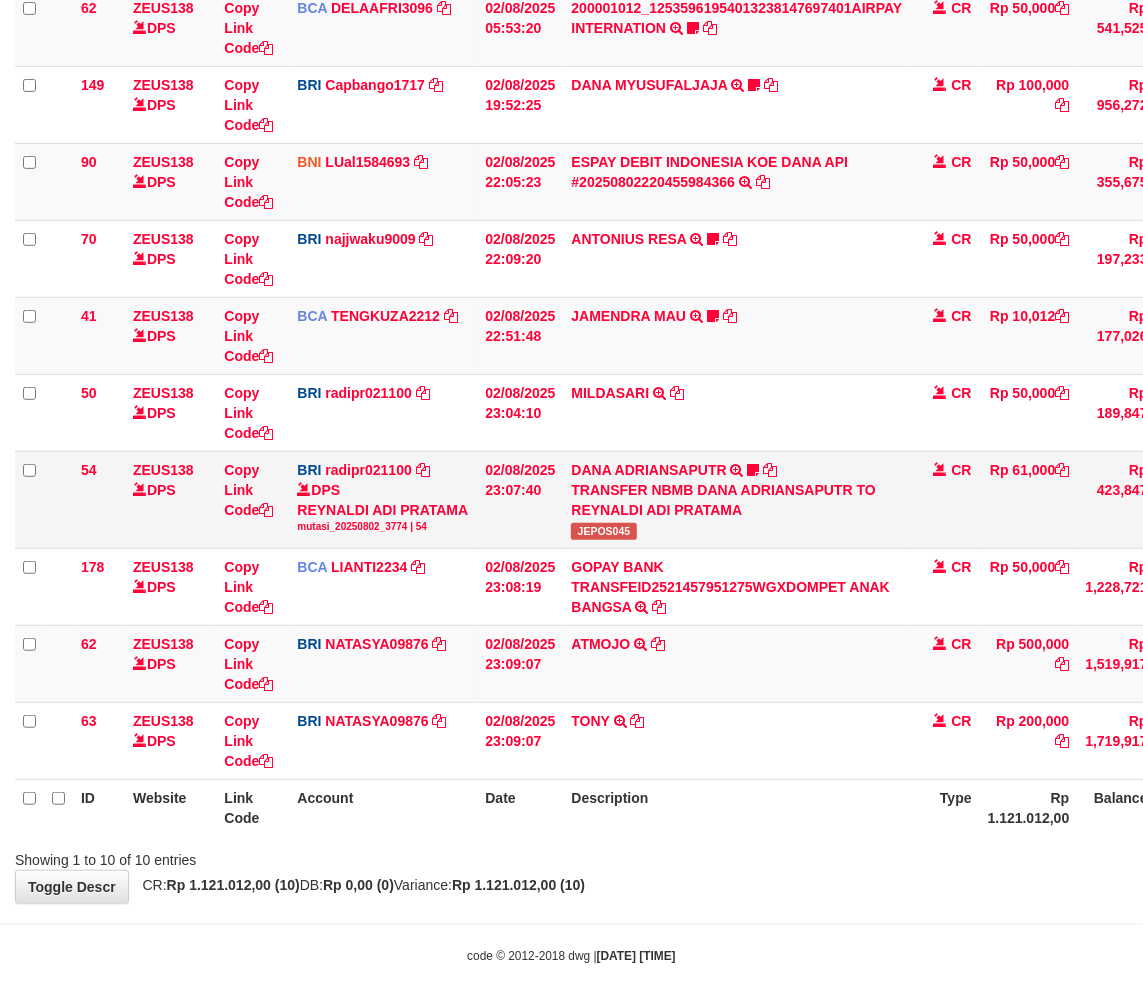 click on "JEPOS045" at bounding box center (603, 531) 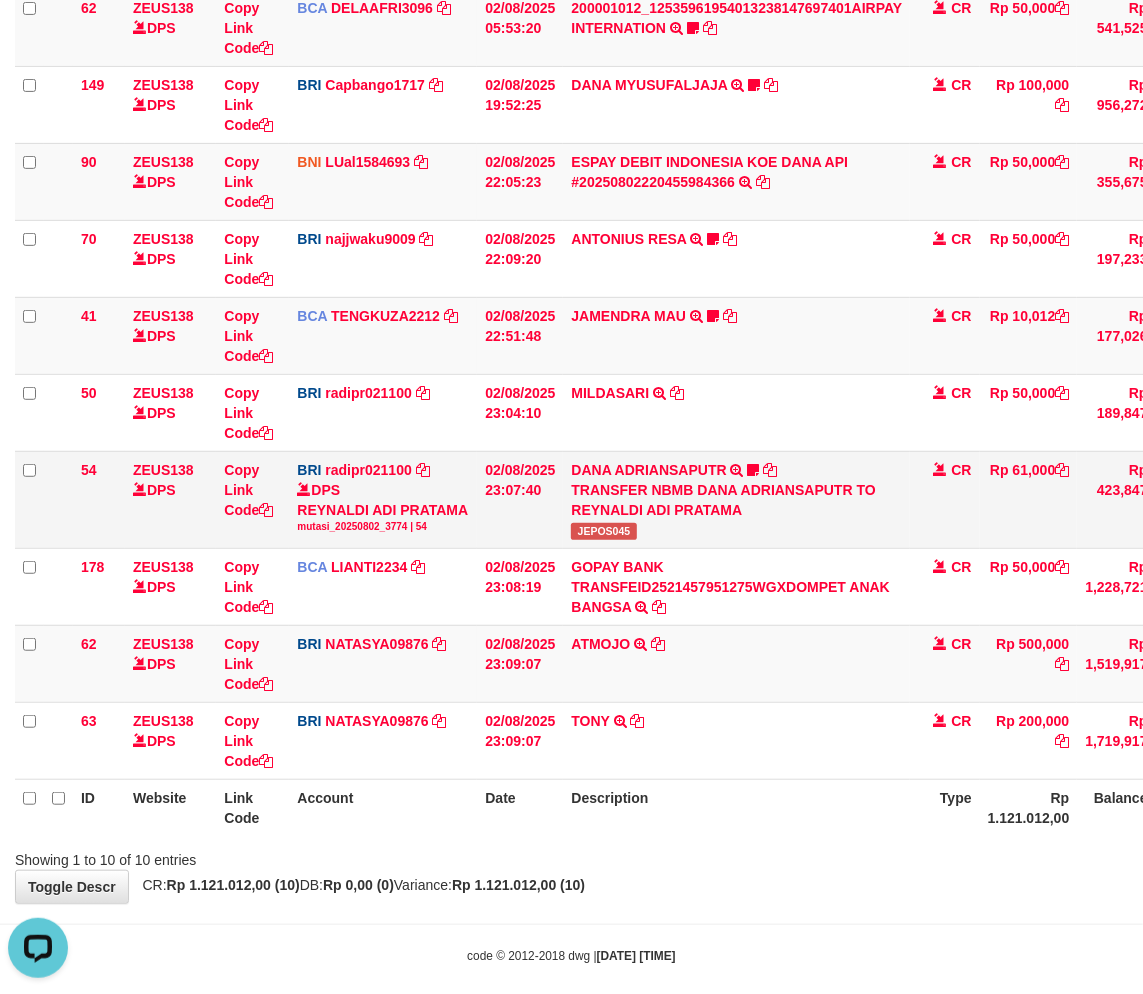 scroll, scrollTop: 0, scrollLeft: 0, axis: both 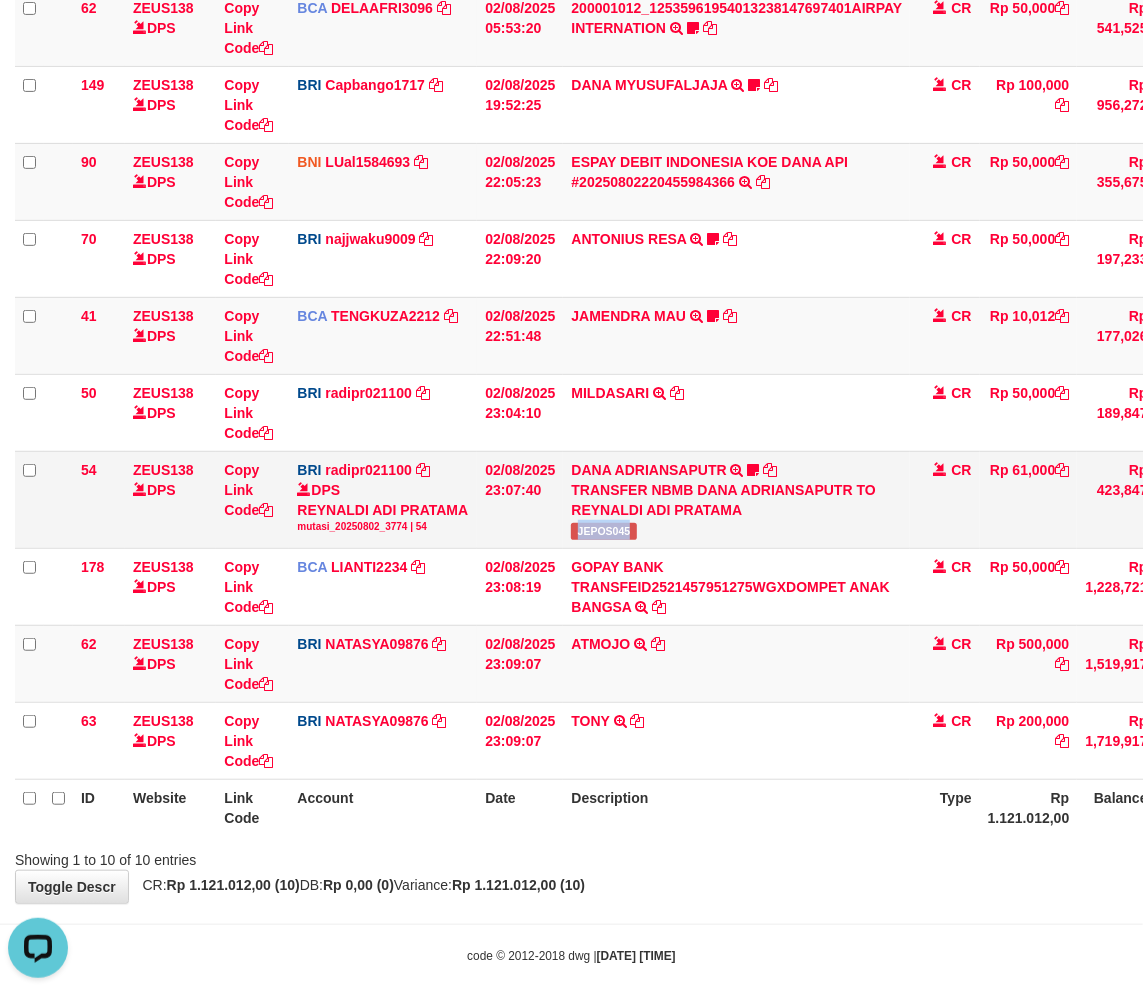 click on "JEPOS045" at bounding box center [603, 531] 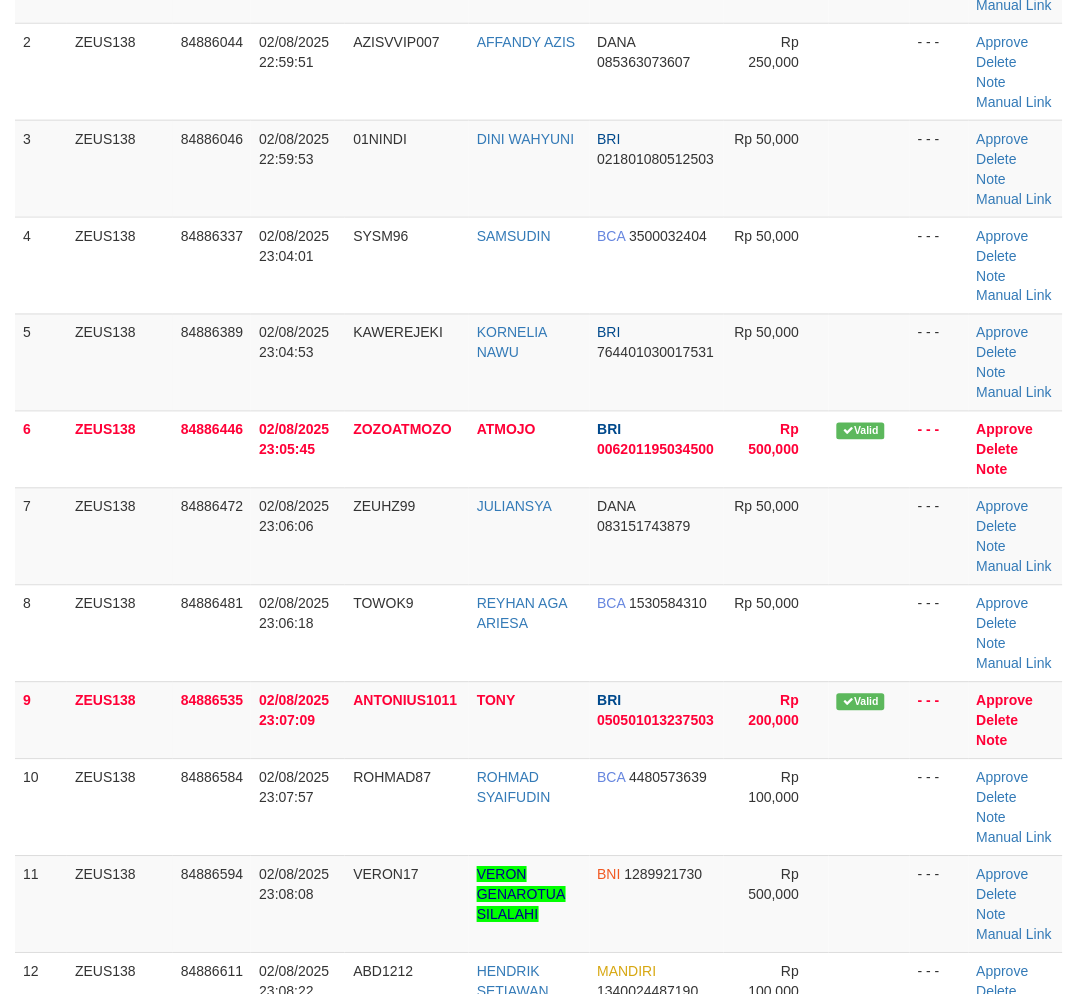scroll, scrollTop: 525, scrollLeft: 0, axis: vertical 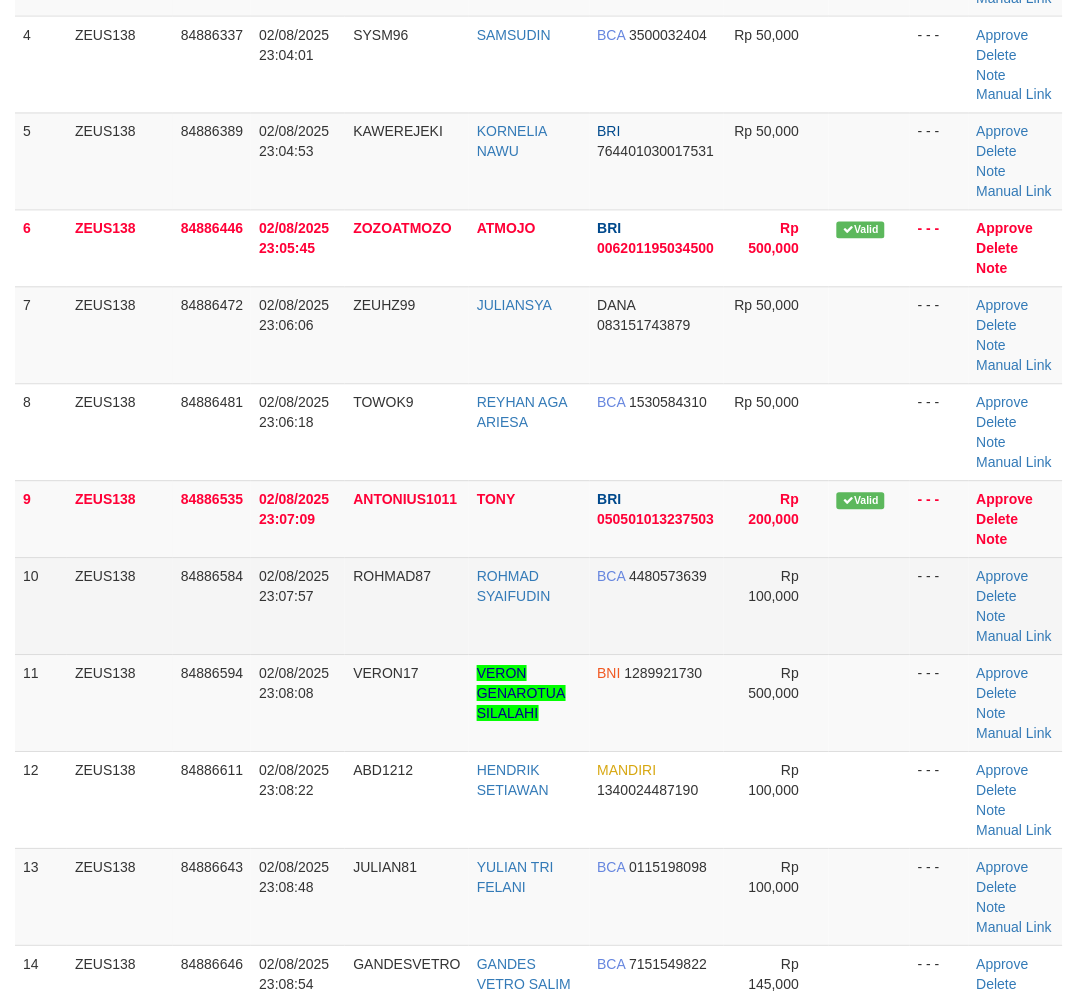 click on "10
ZEUS138
84886584
02/08/2025 23:07:57
ROHMAD87
ROHMAD SYAIFUDIN
BCA
4480573639
Rp 100,000
- - -
Approve
Delete
Note
Manual Link" at bounding box center (539, 606) 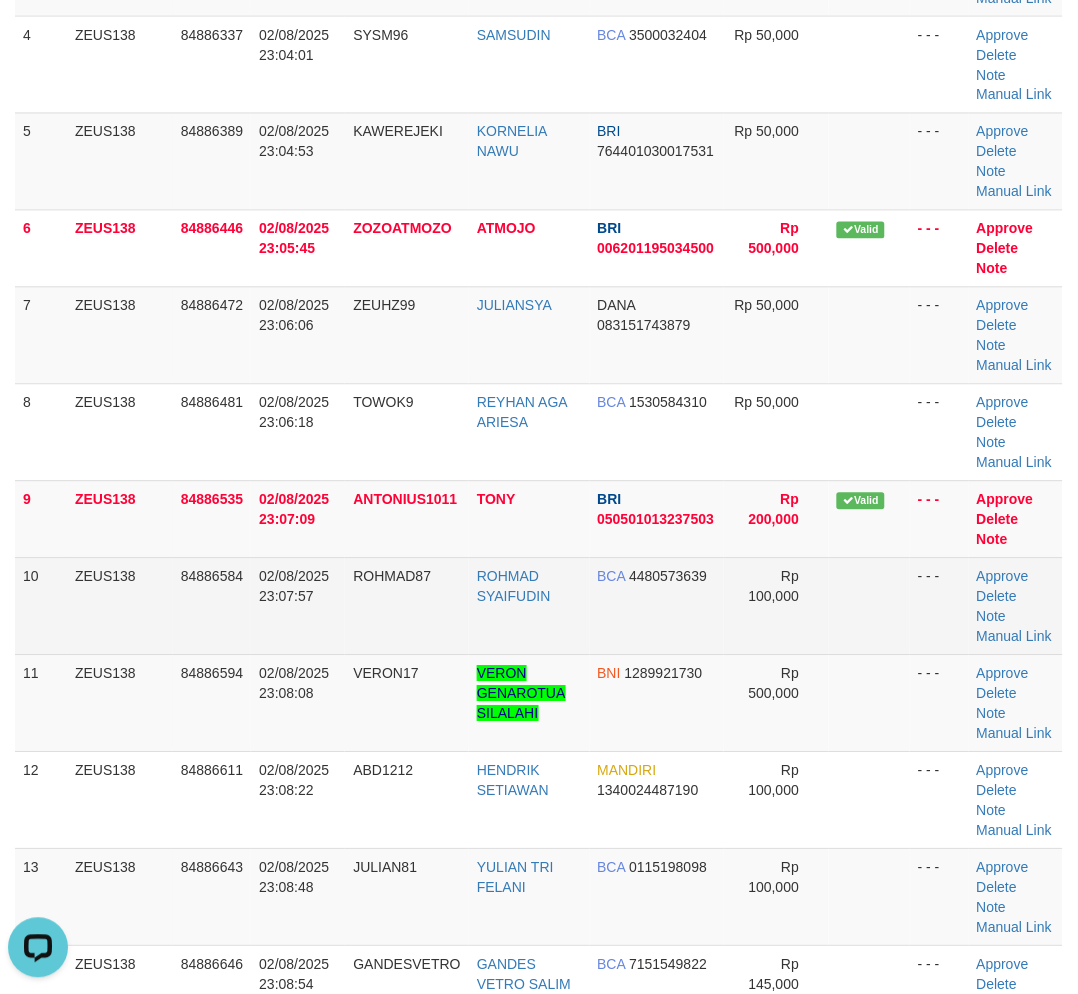 scroll, scrollTop: 0, scrollLeft: 0, axis: both 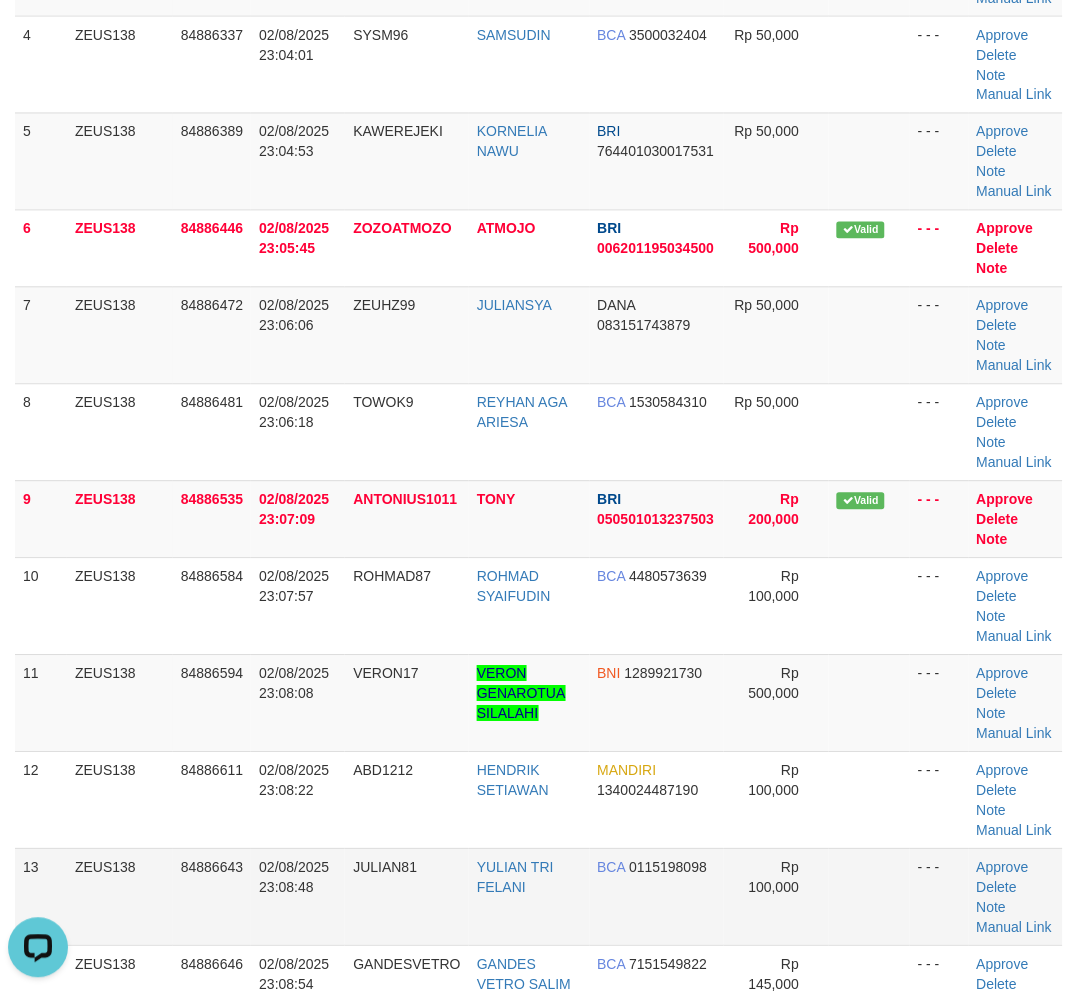 click on "1
ZEUS138
84885920
02/08/2025 22:57:55
JANAKA12BTG
INDRA LESMANA
BRI
413001026664508
Rp 1,000,005
- - -
Approve
Delete
Note
Manual Link
2
ZEUS138
84886044
02/08/2025 22:59:51
AZISVVIP007
AFFANDY AZIS
DANA
085363073607
Rp 250,000
- - -
Approve" at bounding box center (539, 433) 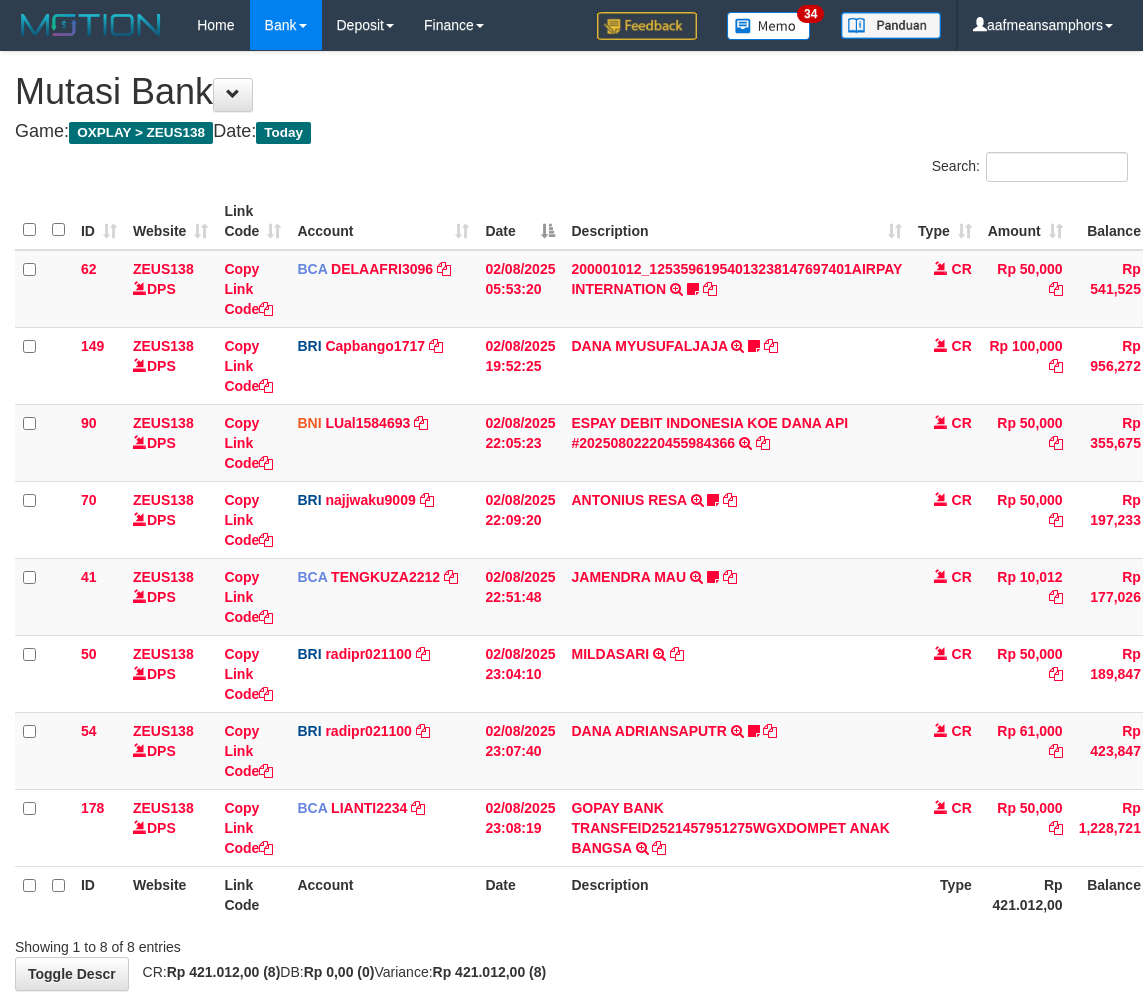 scroll, scrollTop: 106, scrollLeft: 0, axis: vertical 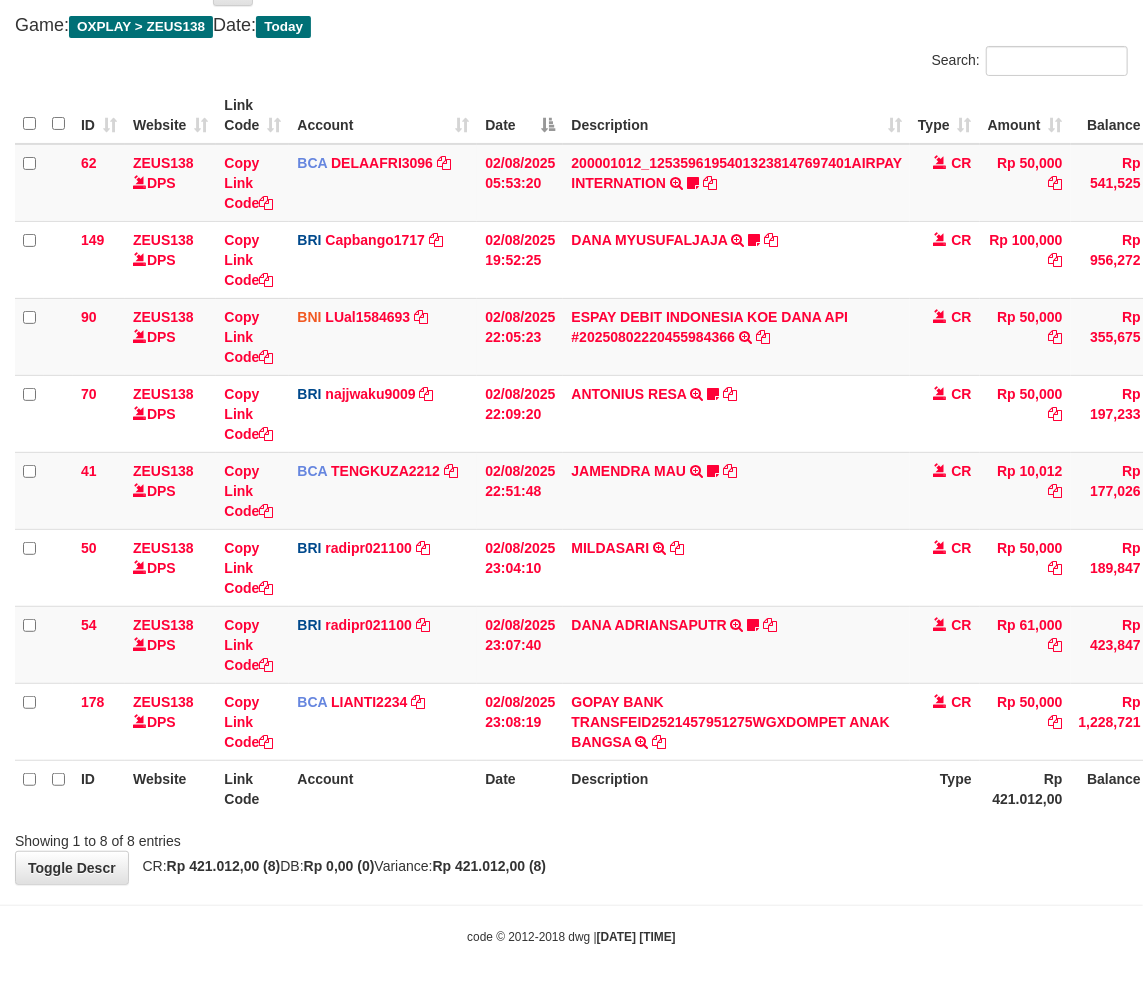click on "Showing 1 to 8 of 8 entries" at bounding box center (571, 837) 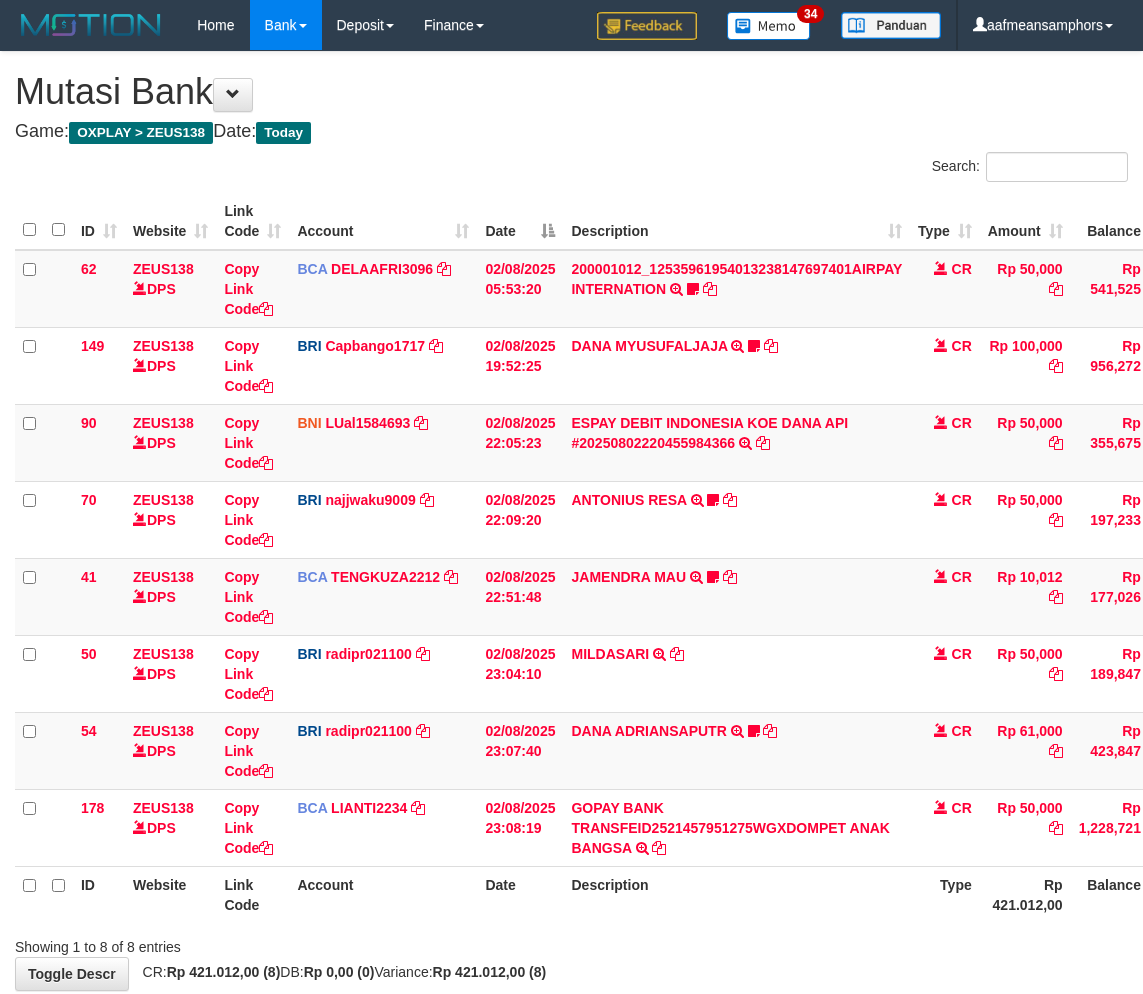 scroll, scrollTop: 106, scrollLeft: 0, axis: vertical 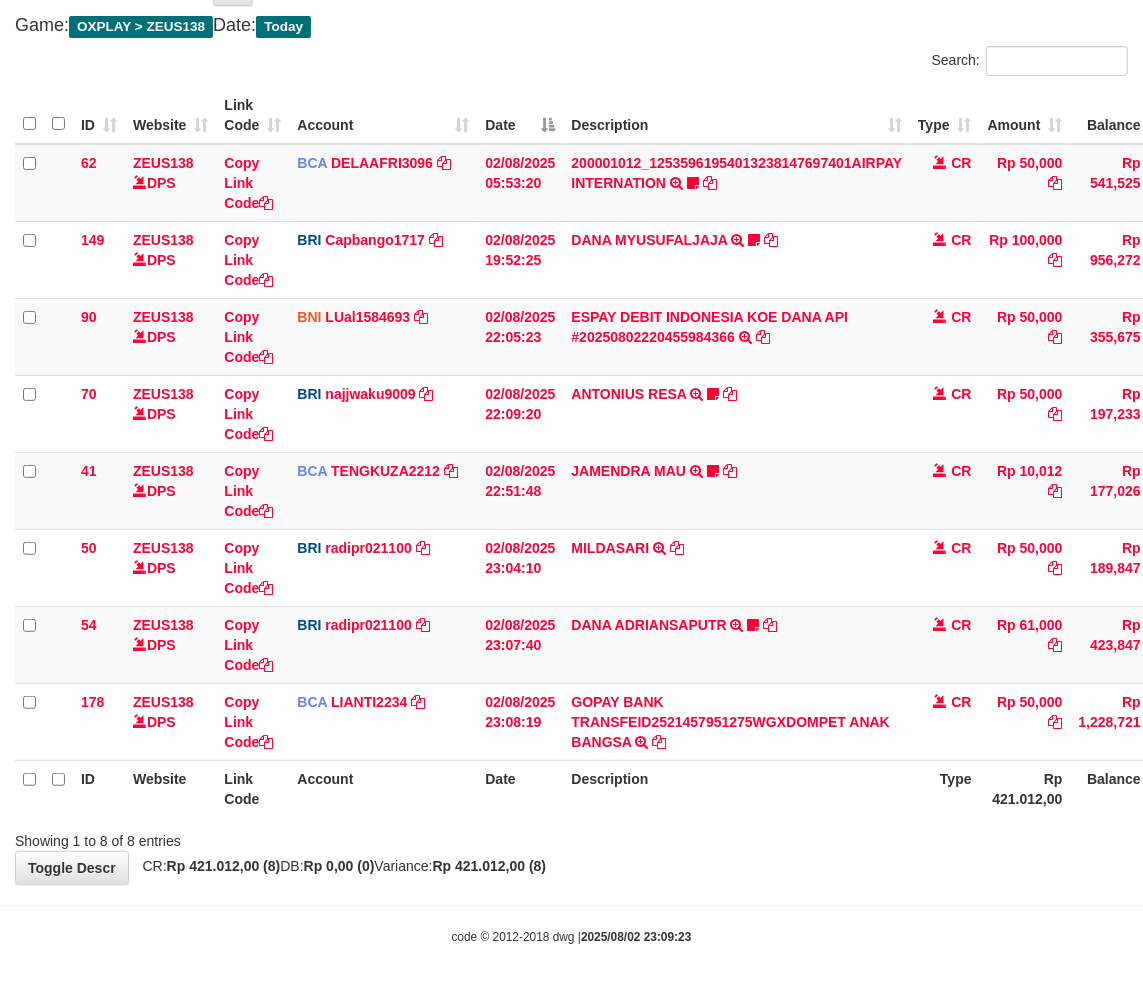 click on "Description" at bounding box center (736, 788) 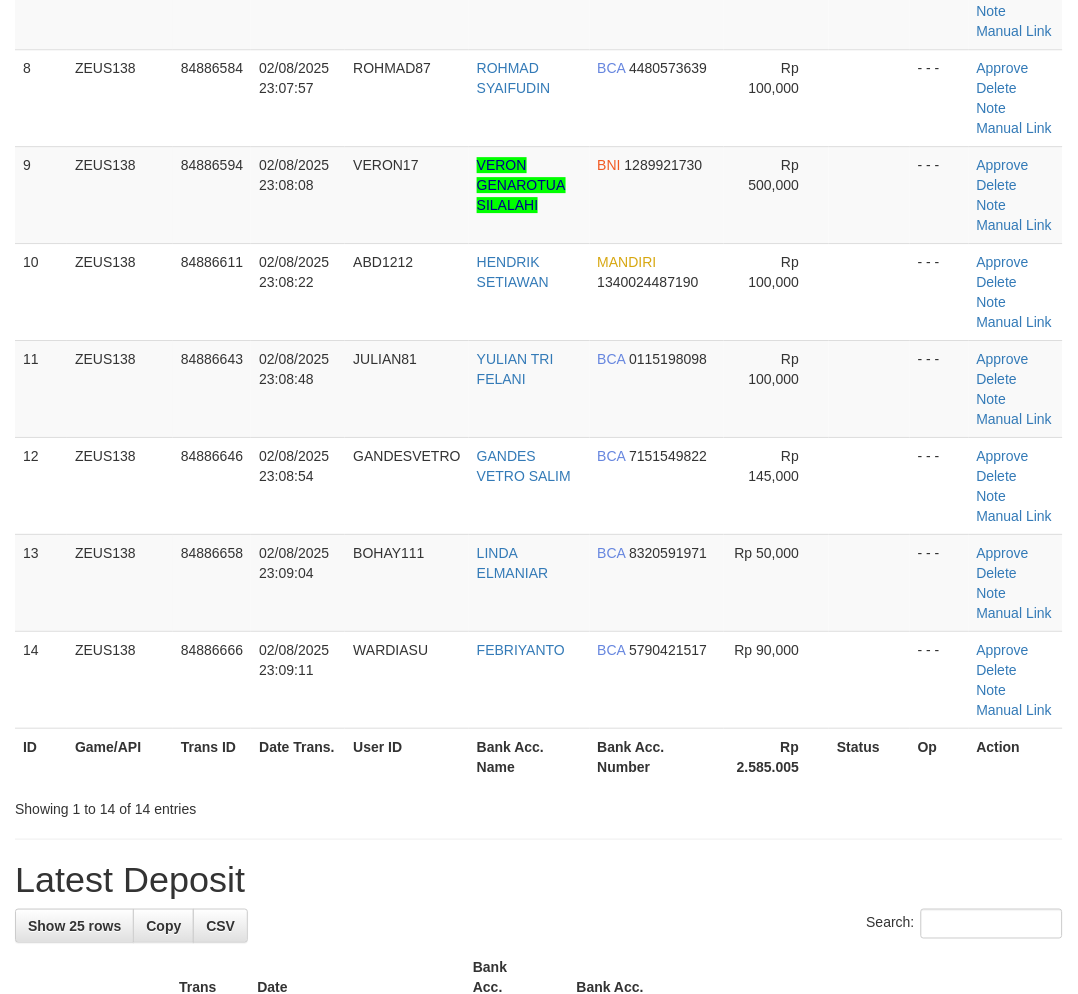 scroll, scrollTop: 525, scrollLeft: 0, axis: vertical 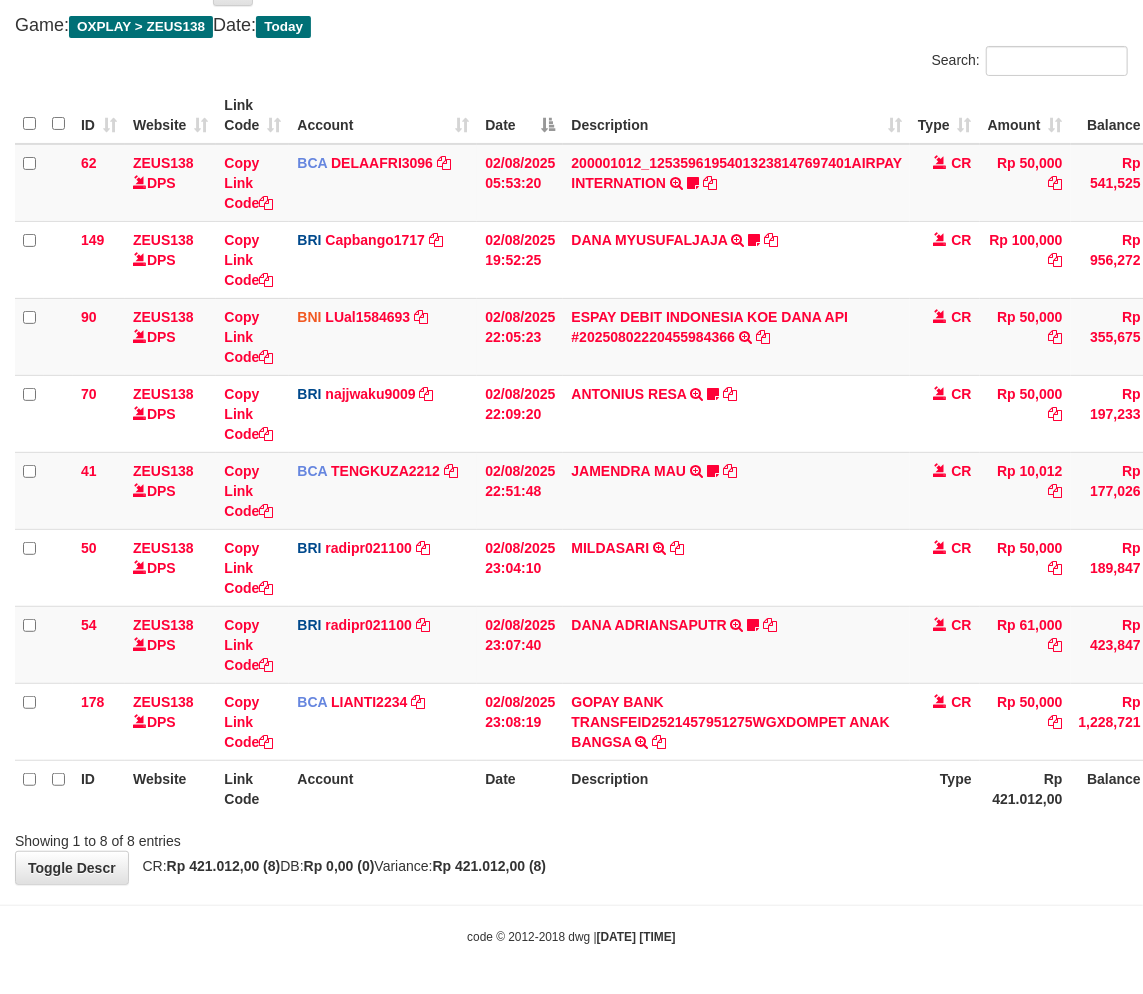 click on "Description" at bounding box center [736, 788] 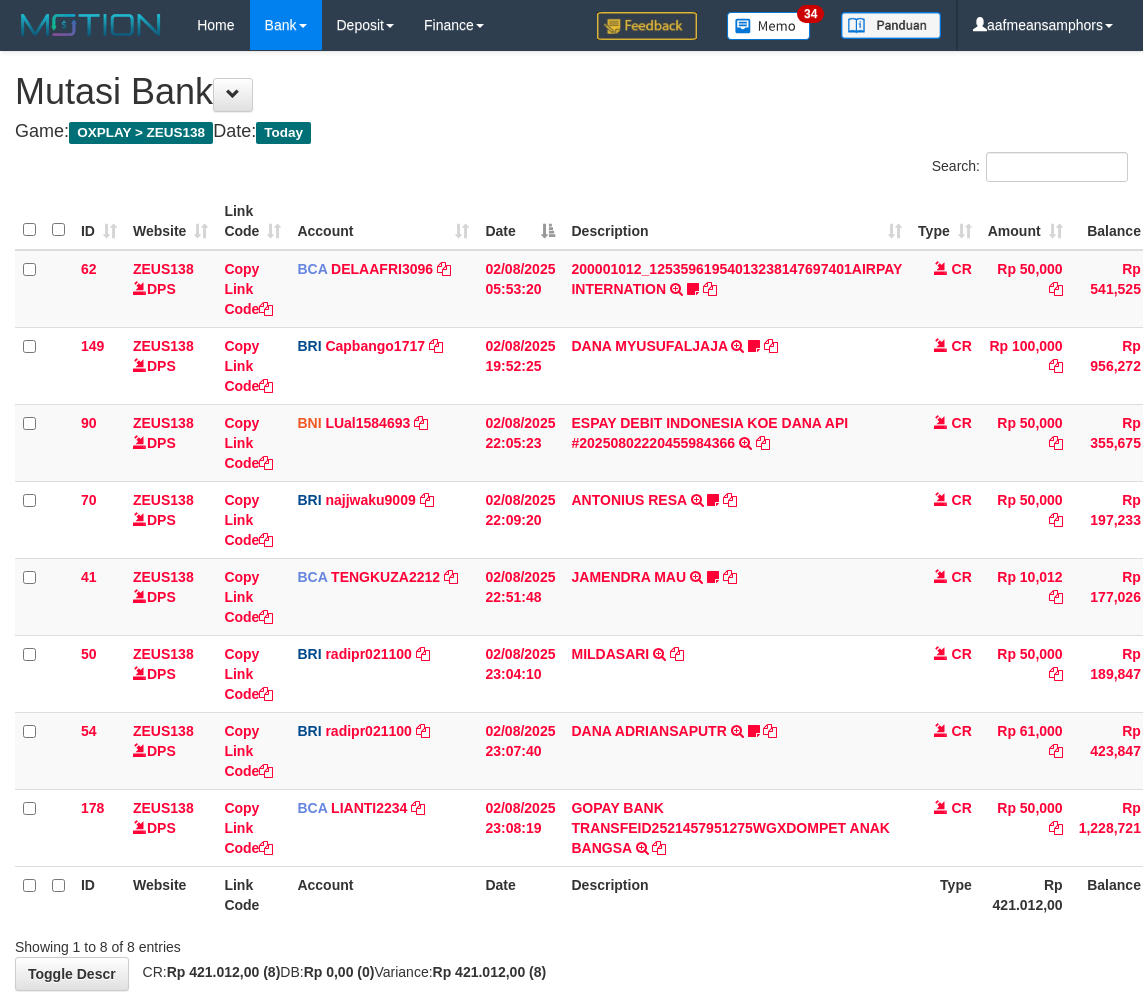 scroll, scrollTop: 106, scrollLeft: 0, axis: vertical 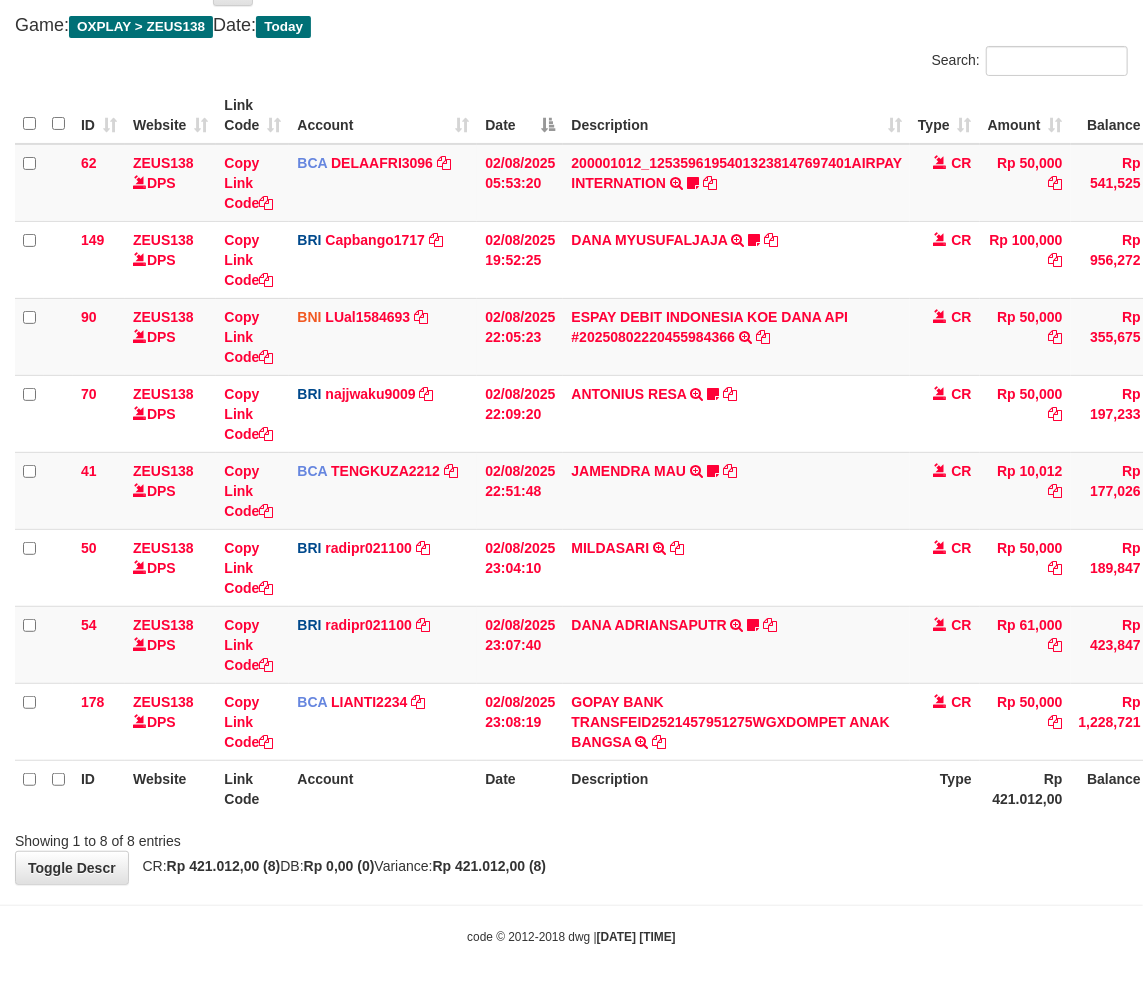 drag, startPoint x: 695, startPoint y: 810, endPoint x: 1130, endPoint y: 782, distance: 435.9002 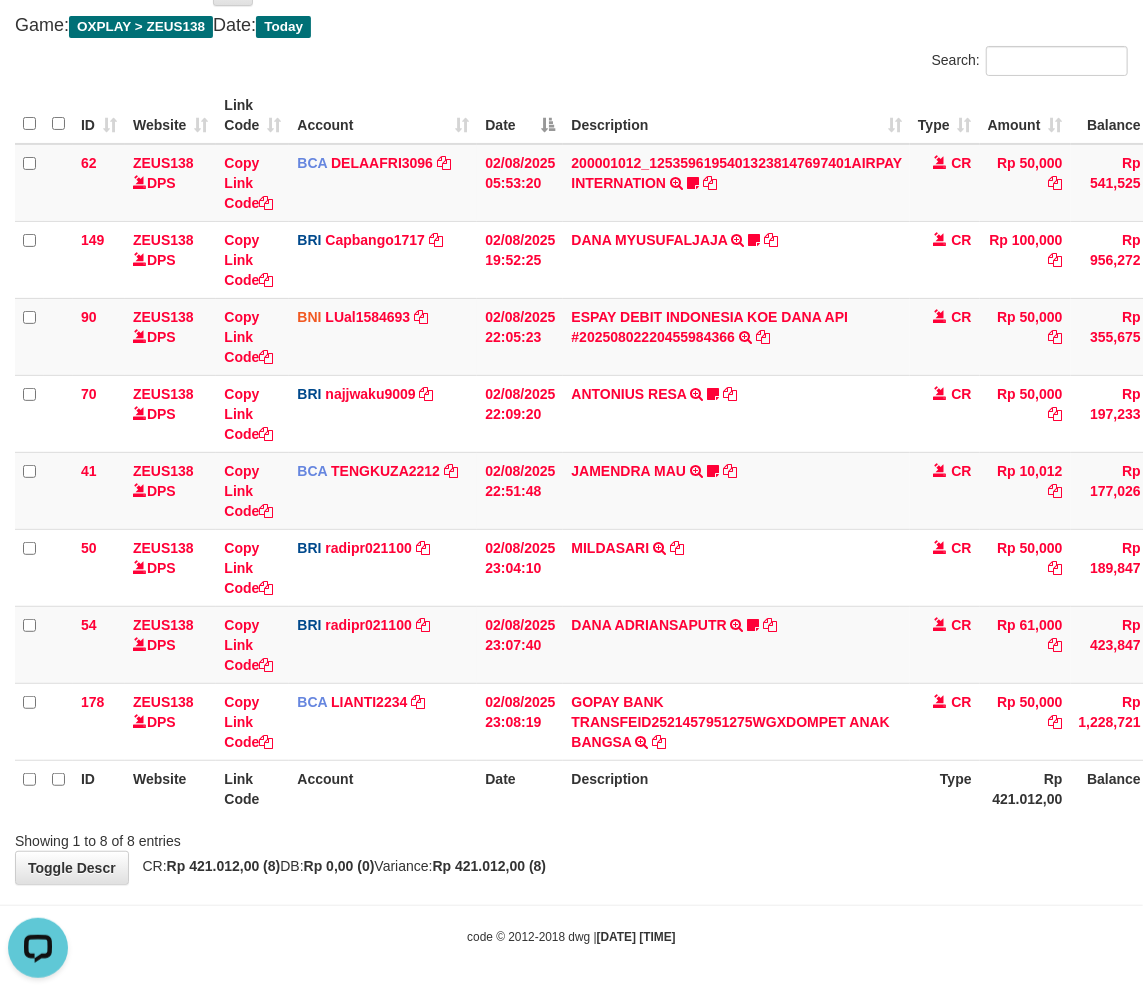 scroll, scrollTop: 0, scrollLeft: 0, axis: both 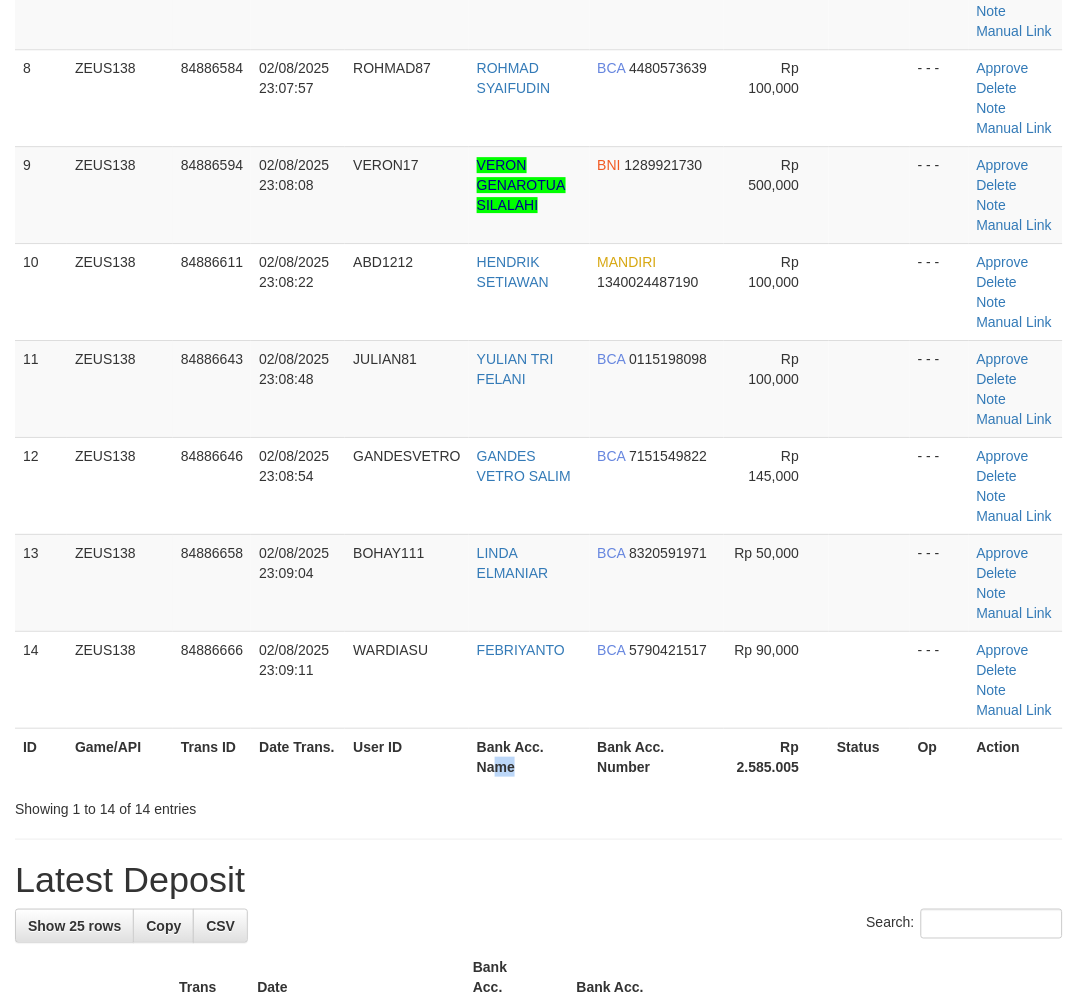 drag, startPoint x: 524, startPoint y: 776, endPoint x: 511, endPoint y: 775, distance: 13.038404 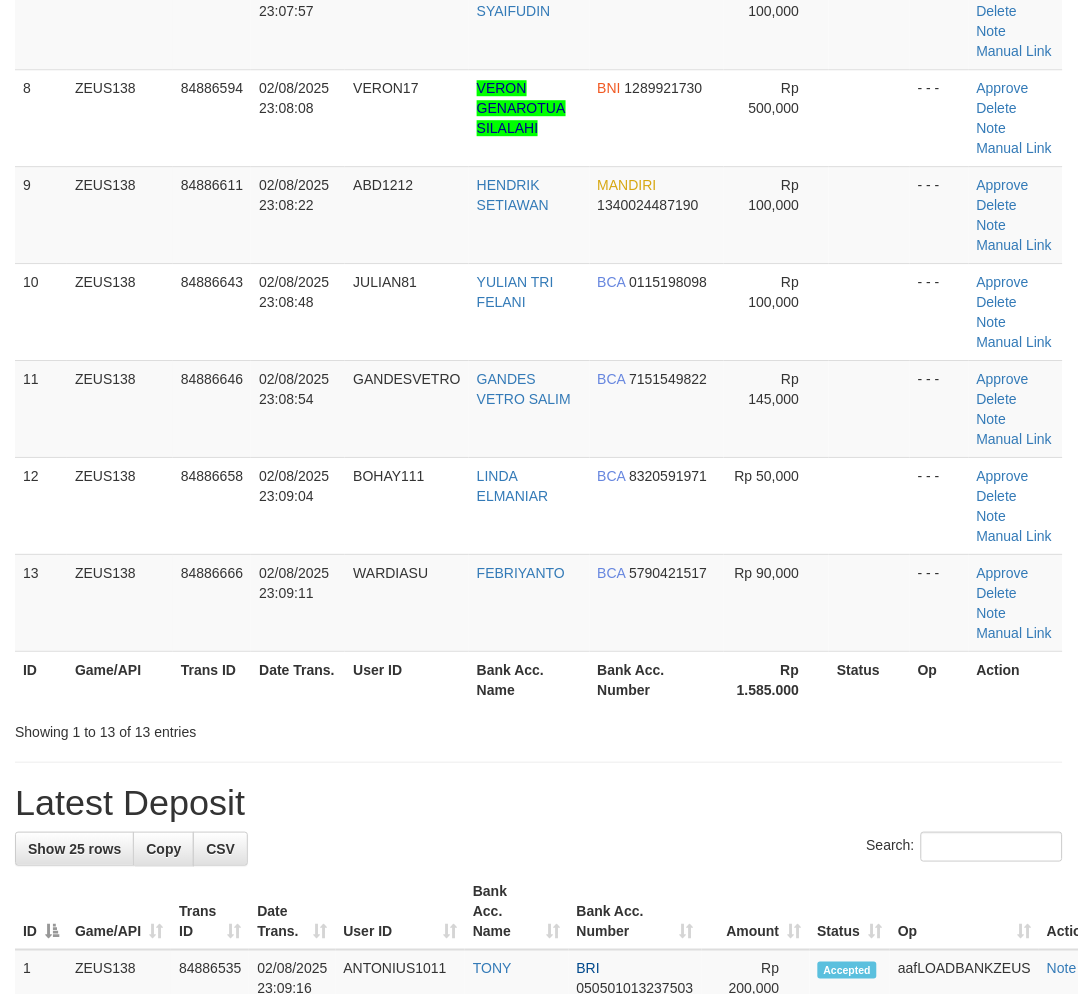 scroll, scrollTop: 525, scrollLeft: 0, axis: vertical 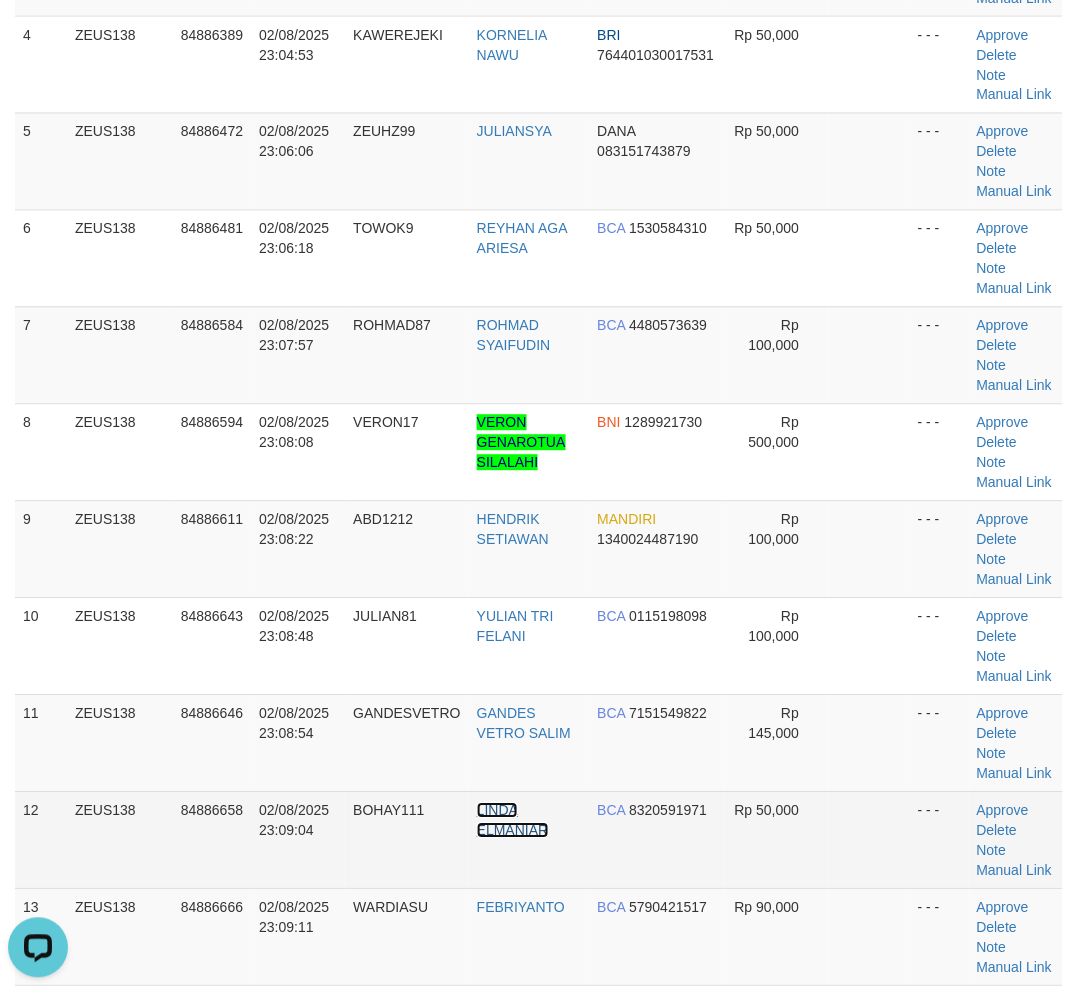click on "LINDA ELMANIAR" at bounding box center (513, 821) 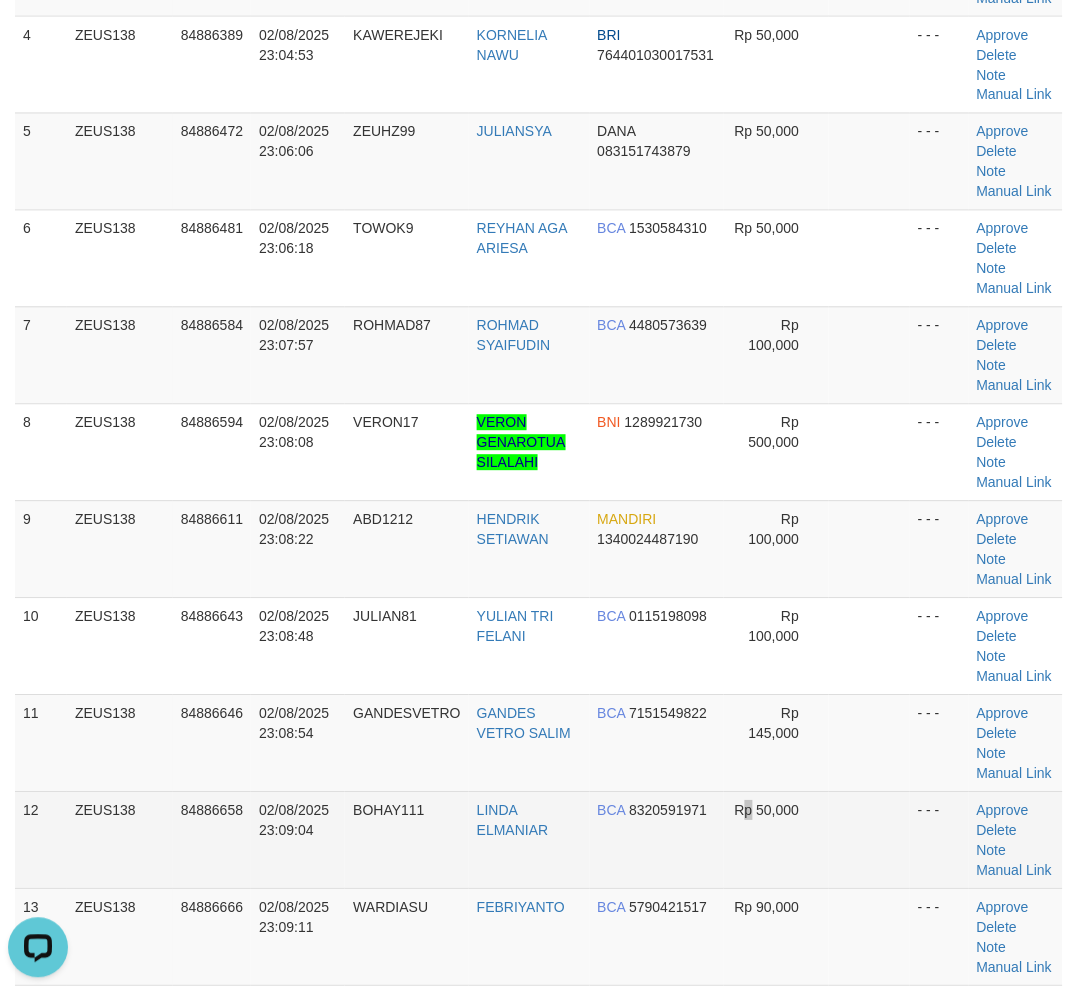 click on "Rp 50,000" at bounding box center [777, 840] 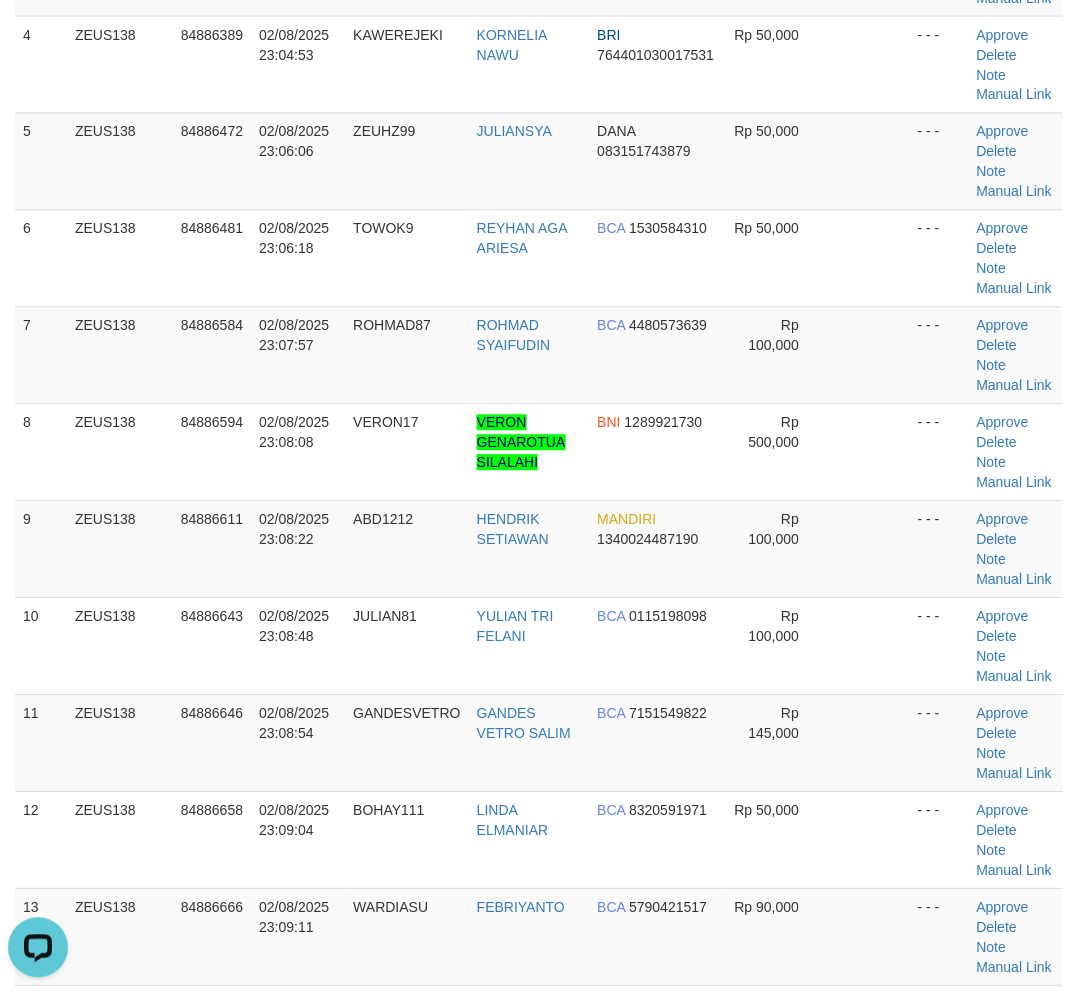 drag, startPoint x: 473, startPoint y: 802, endPoint x: 0, endPoint y: 763, distance: 474.6051 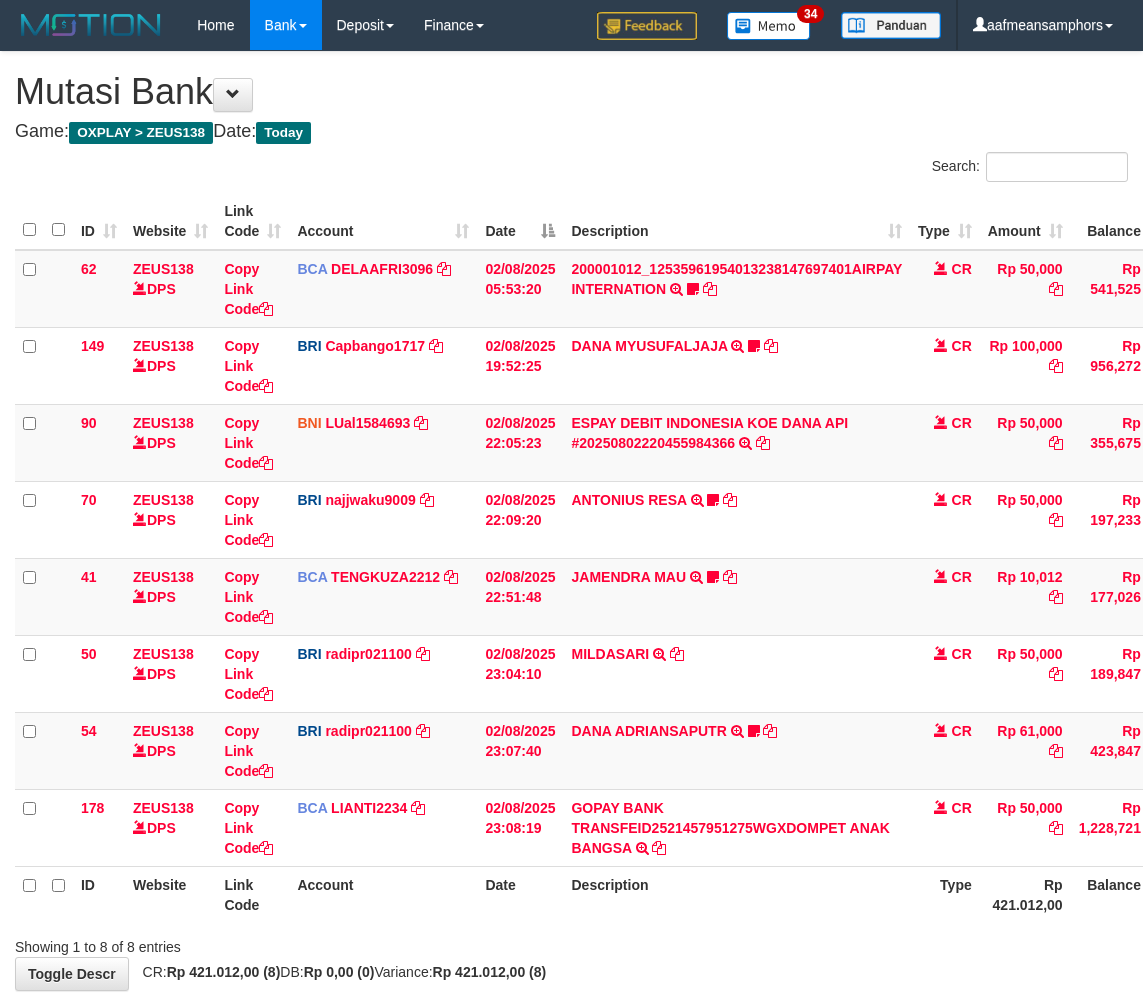 scroll, scrollTop: 106, scrollLeft: 0, axis: vertical 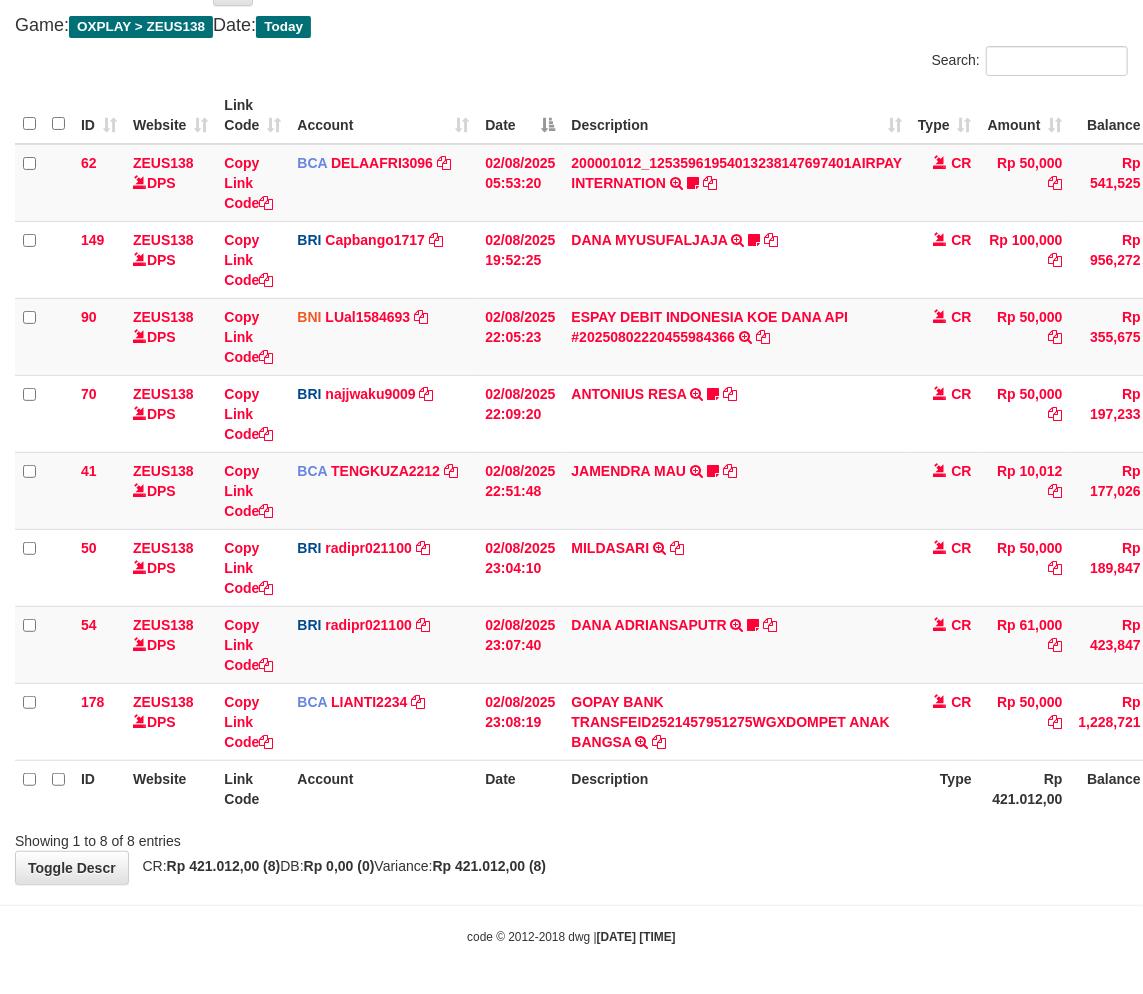 click on "Showing 1 to 8 of 8 entries" at bounding box center [571, 837] 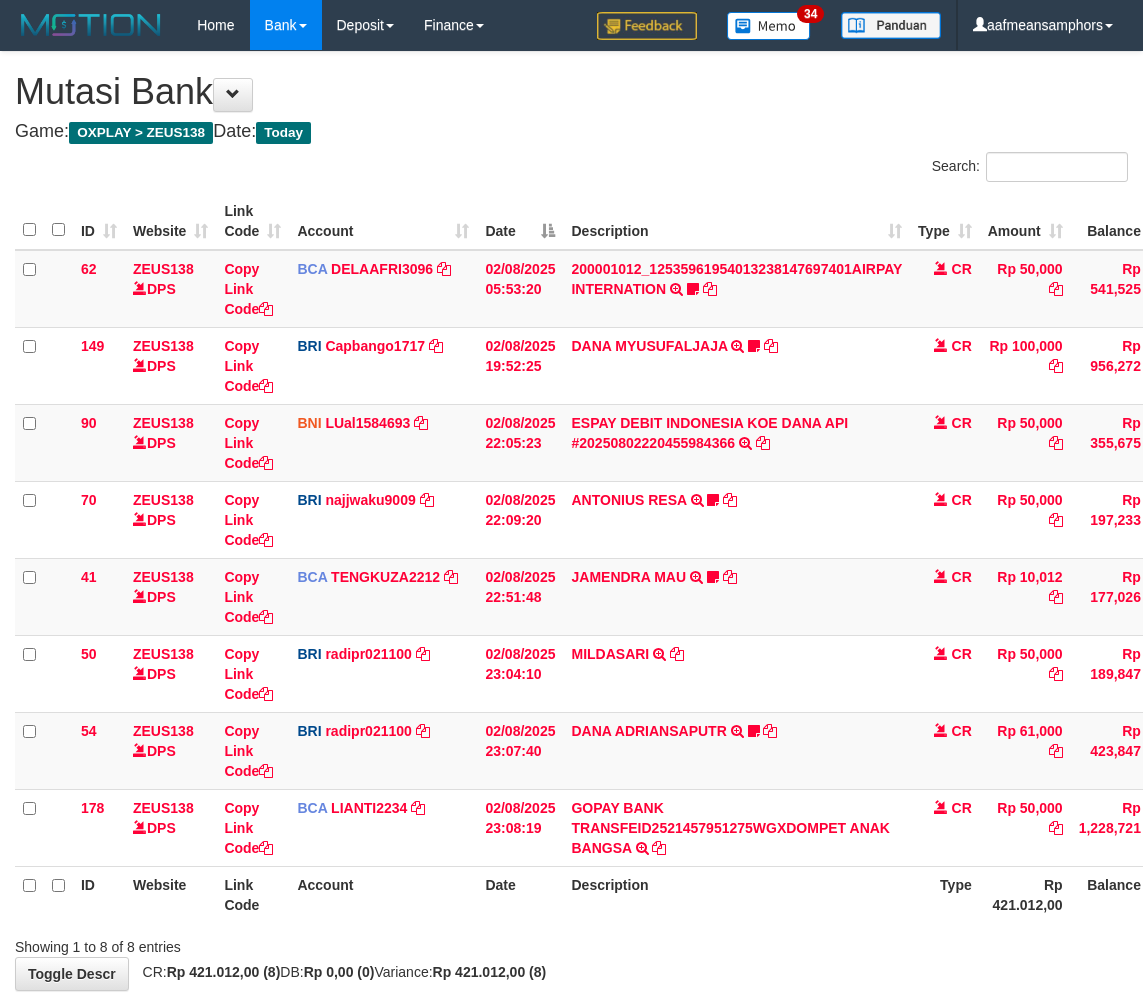 scroll, scrollTop: 106, scrollLeft: 0, axis: vertical 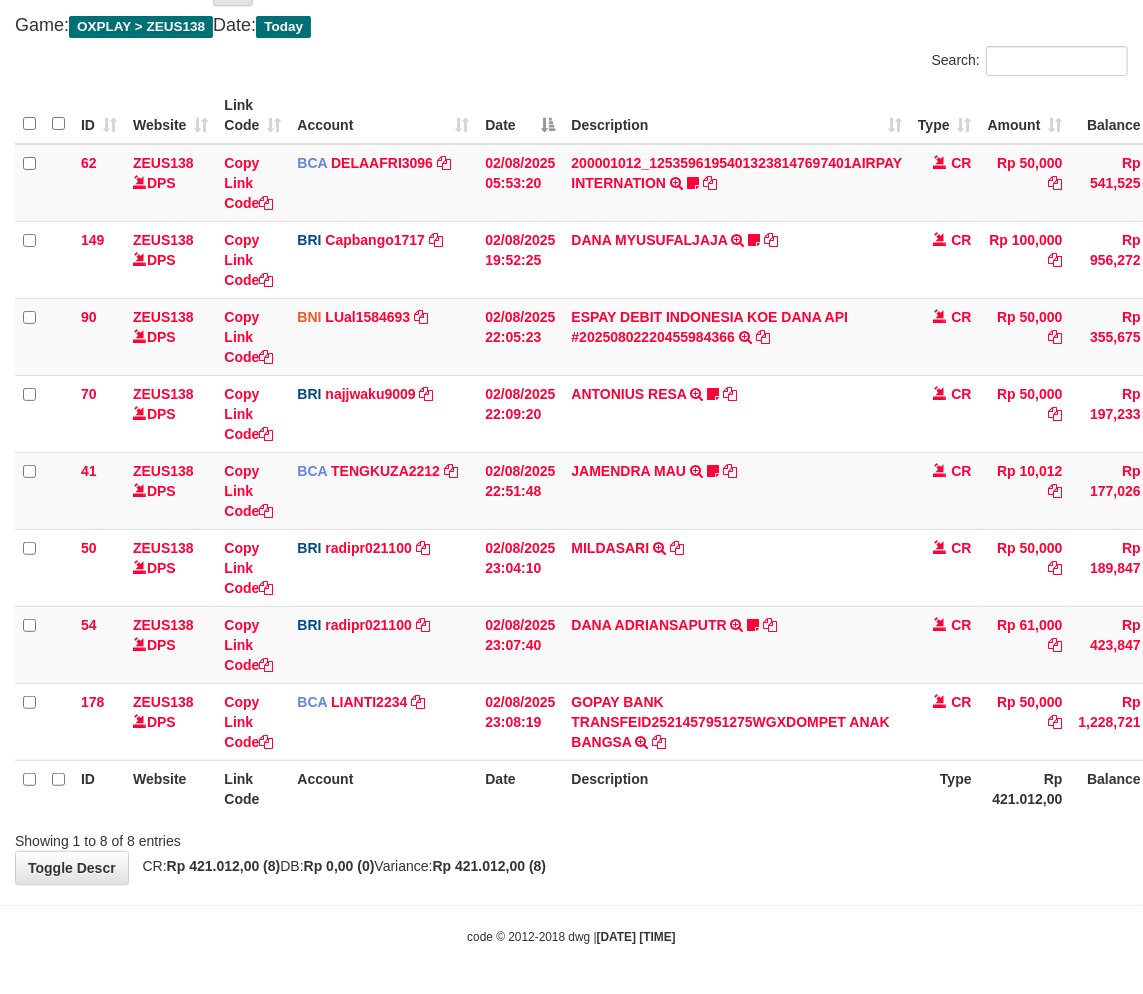 click on "Showing 1 to 8 of 8 entries" at bounding box center [571, 837] 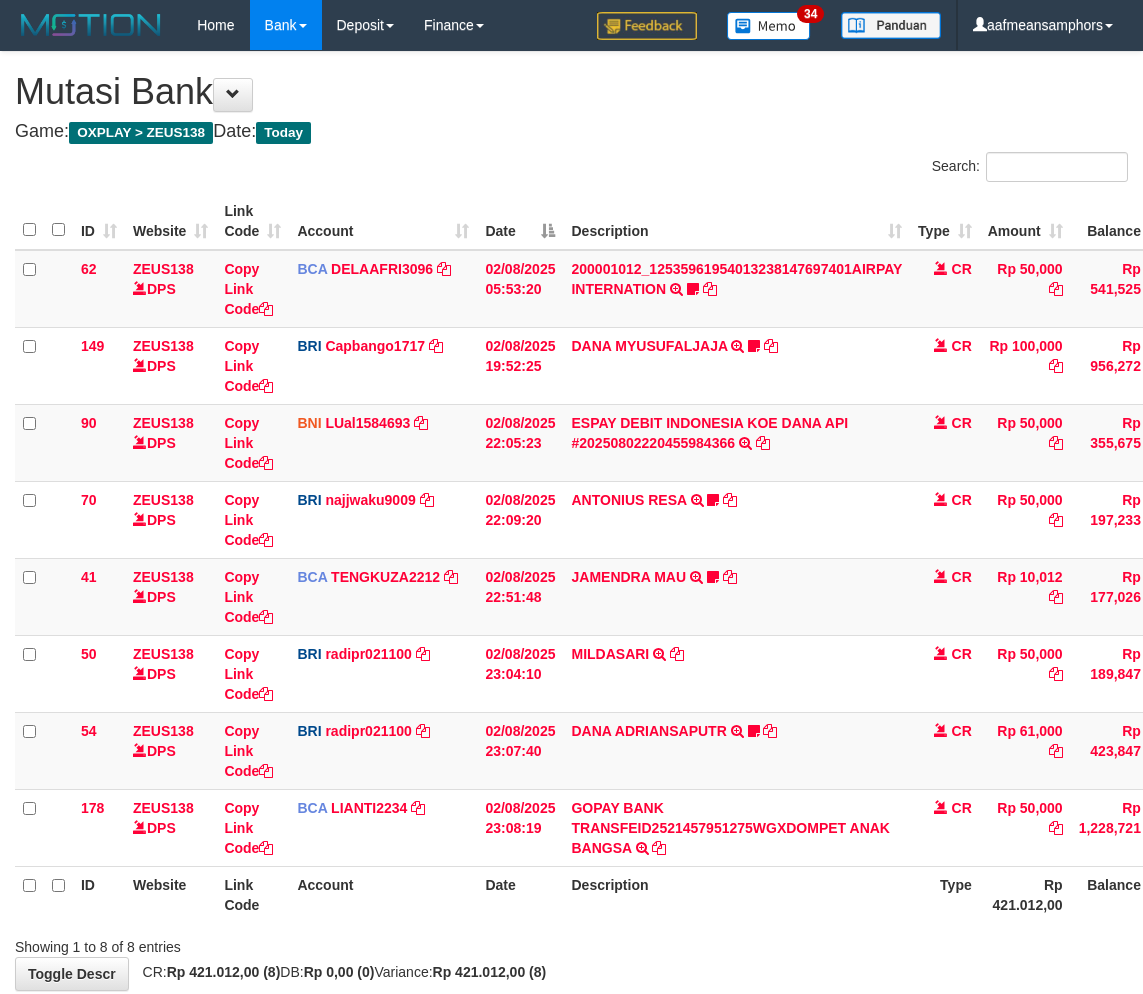 scroll, scrollTop: 106, scrollLeft: 0, axis: vertical 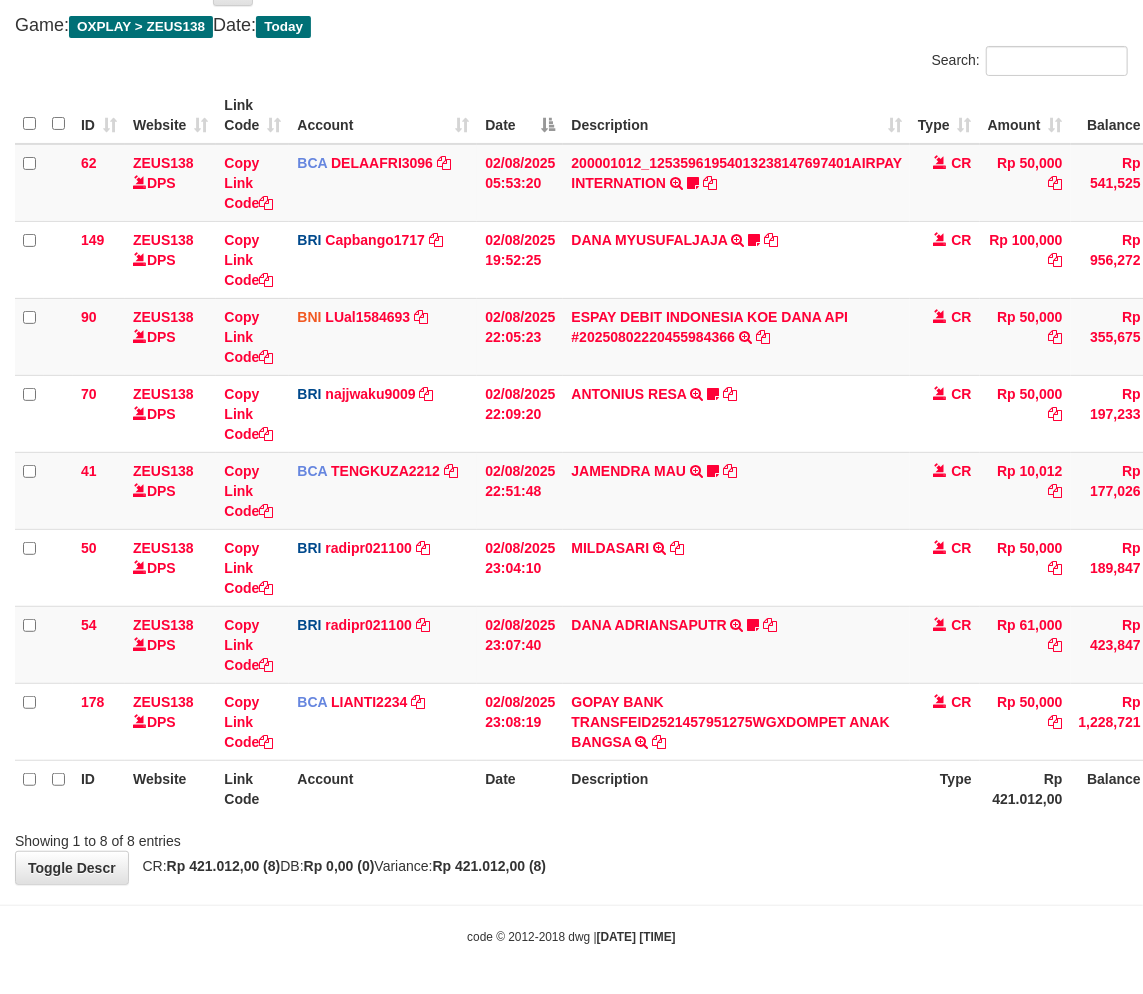 drag, startPoint x: 560, startPoint y: 818, endPoint x: 571, endPoint y: 822, distance: 11.7046995 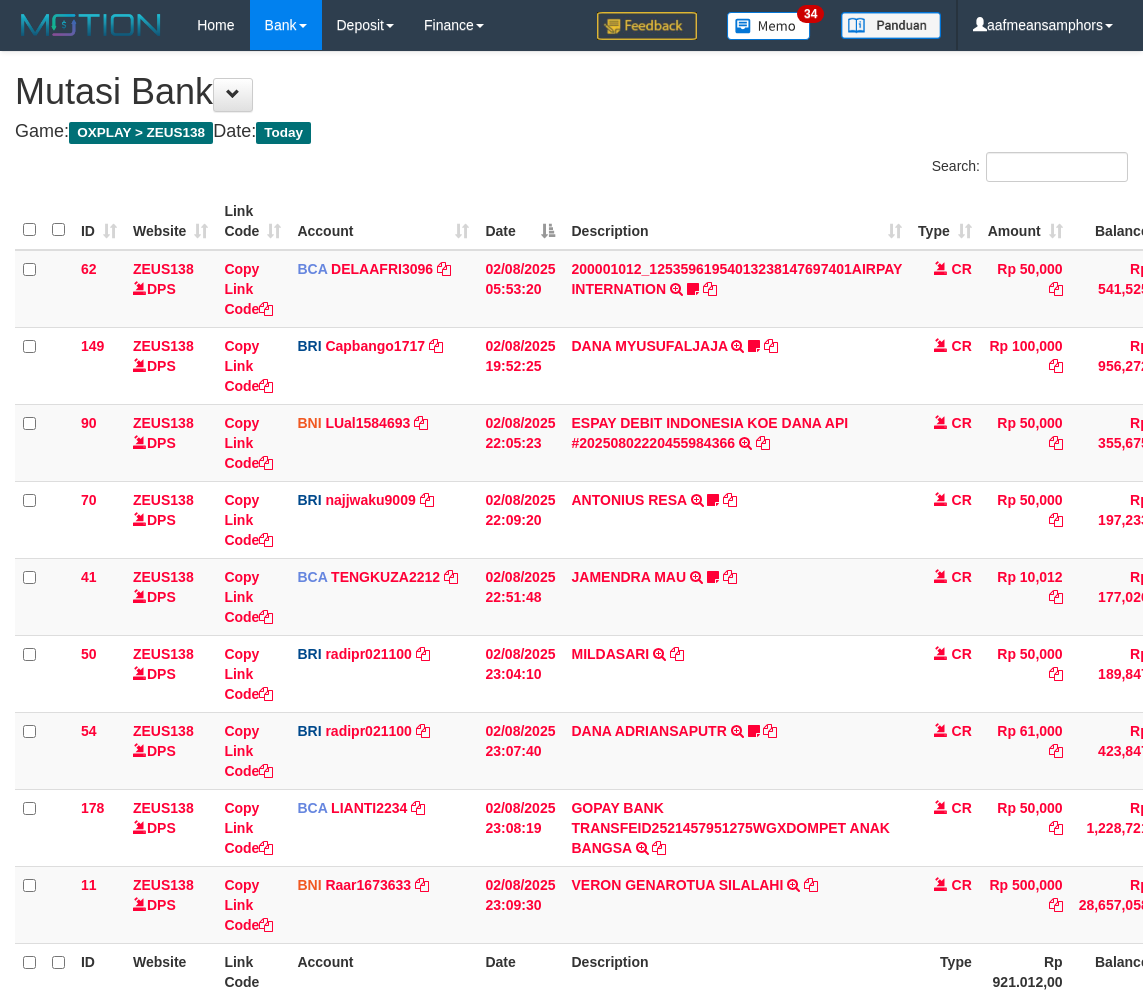 scroll, scrollTop: 107, scrollLeft: 0, axis: vertical 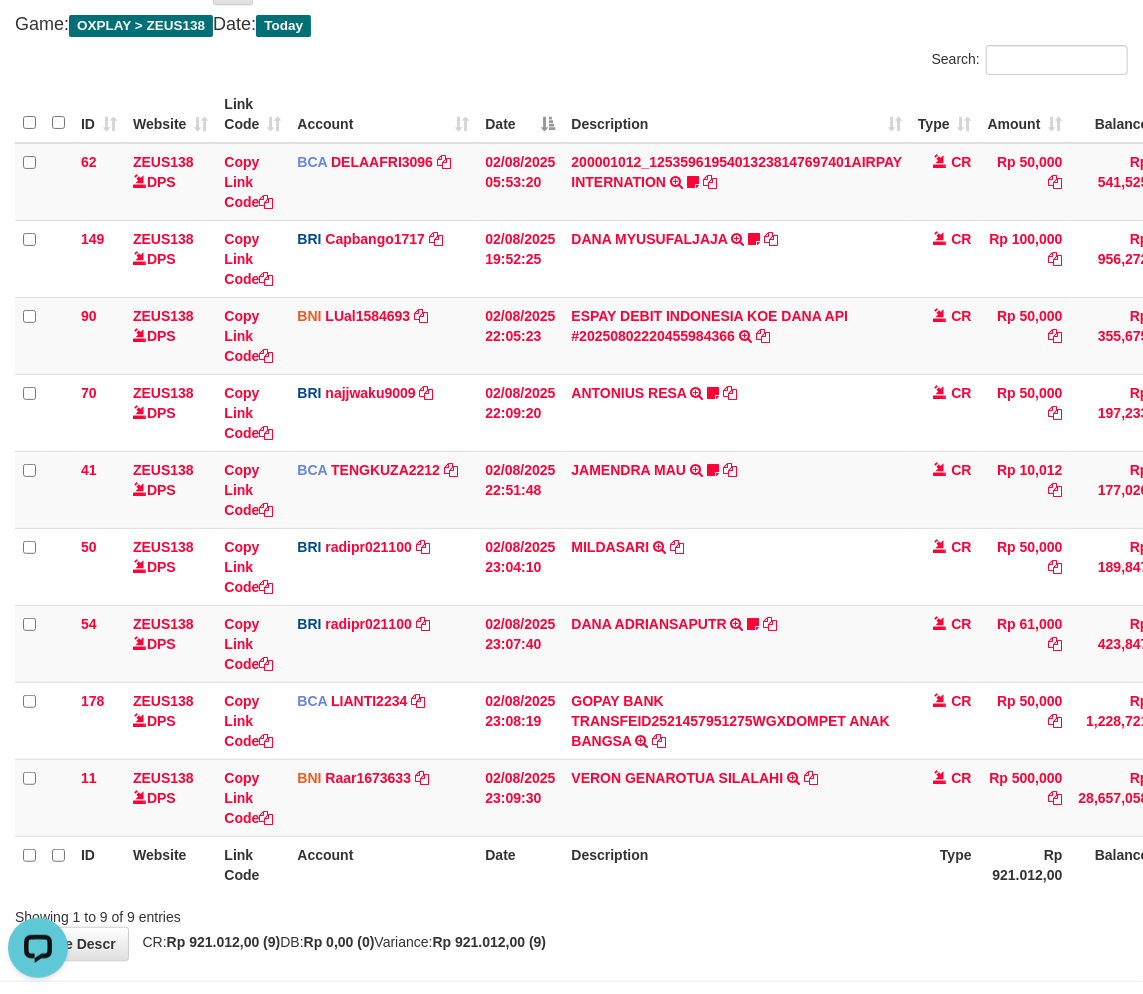 click on "Description" at bounding box center (736, 864) 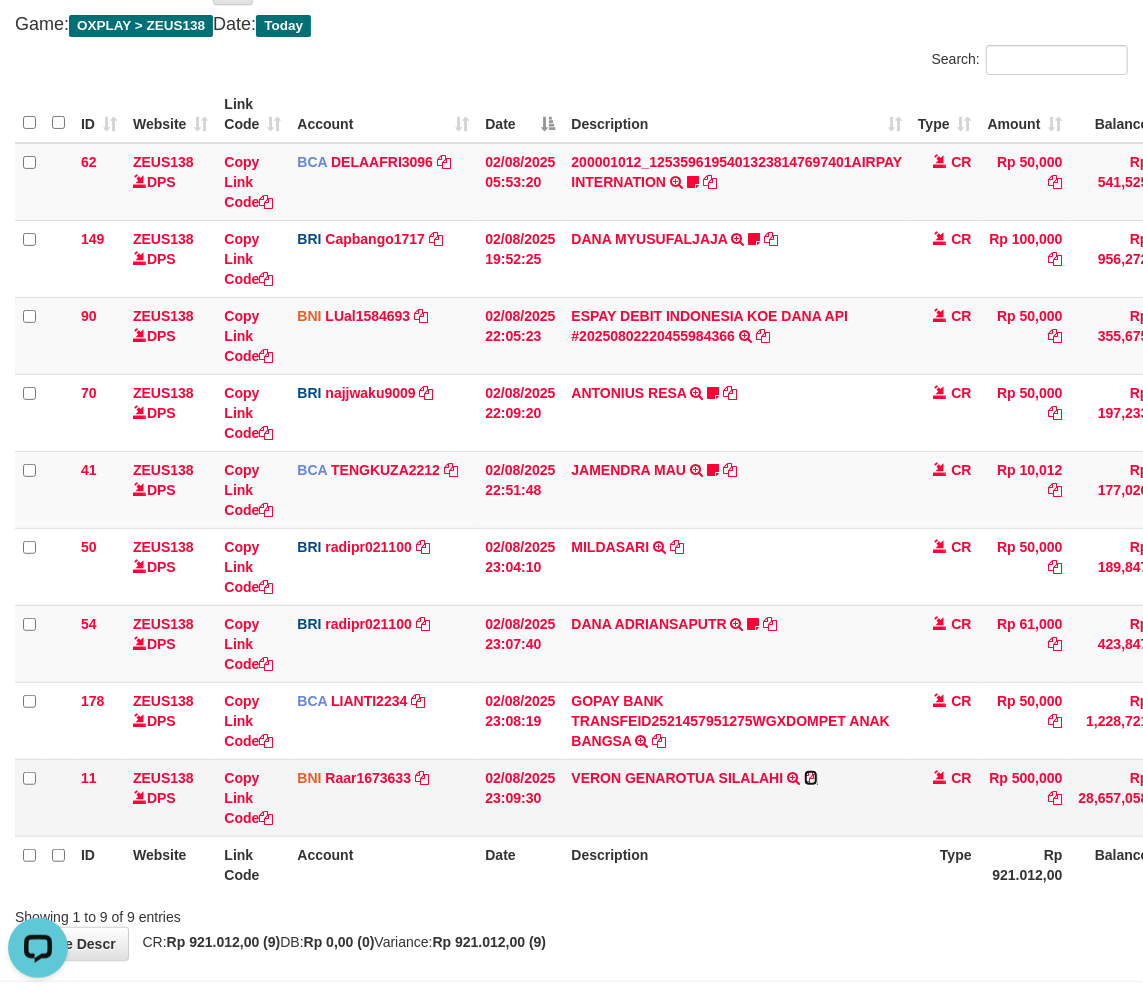 click at bounding box center (811, 778) 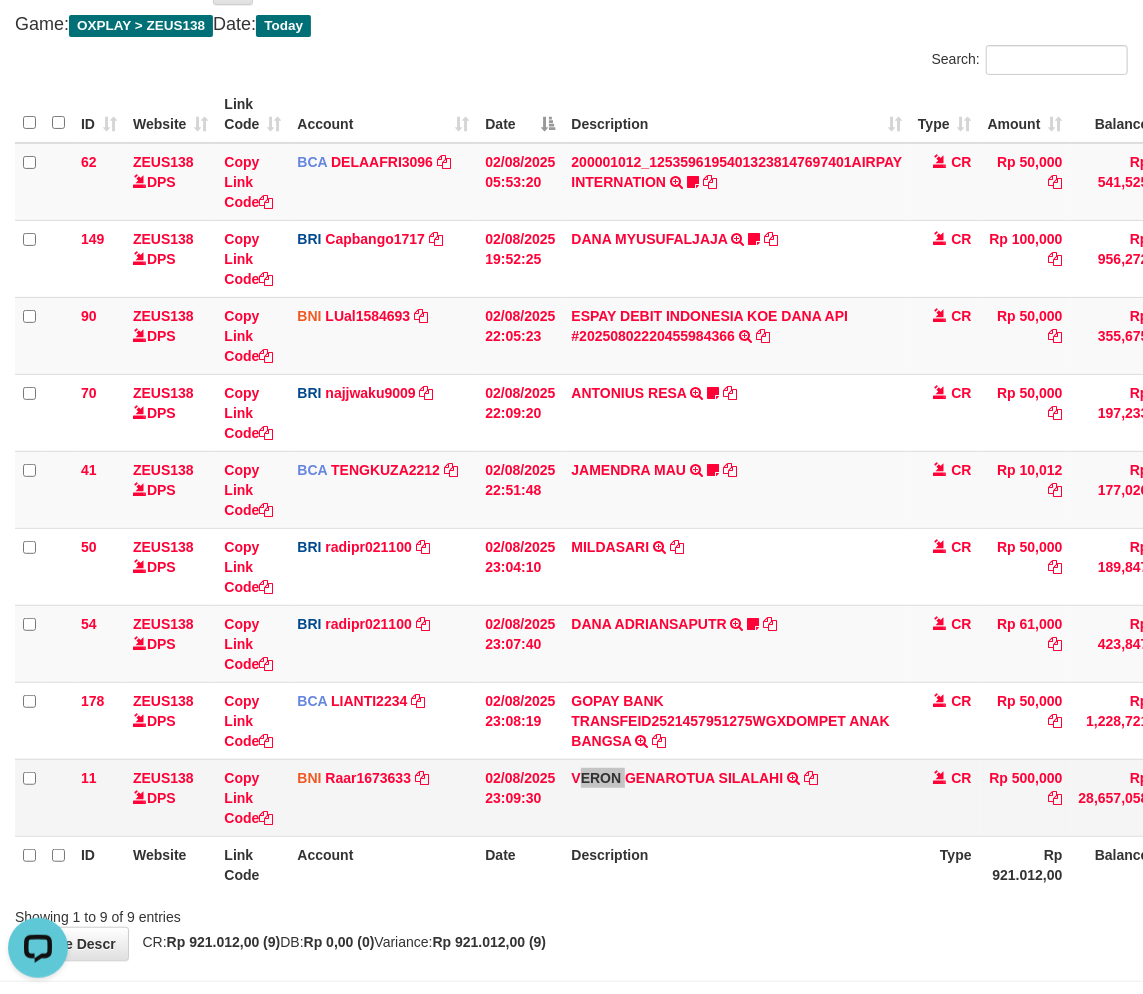 click on "VERON GENAROTUA SILALAHI         TRANSFER DARI SDR VERON GENAROTUA SILALAHI" at bounding box center [736, 797] 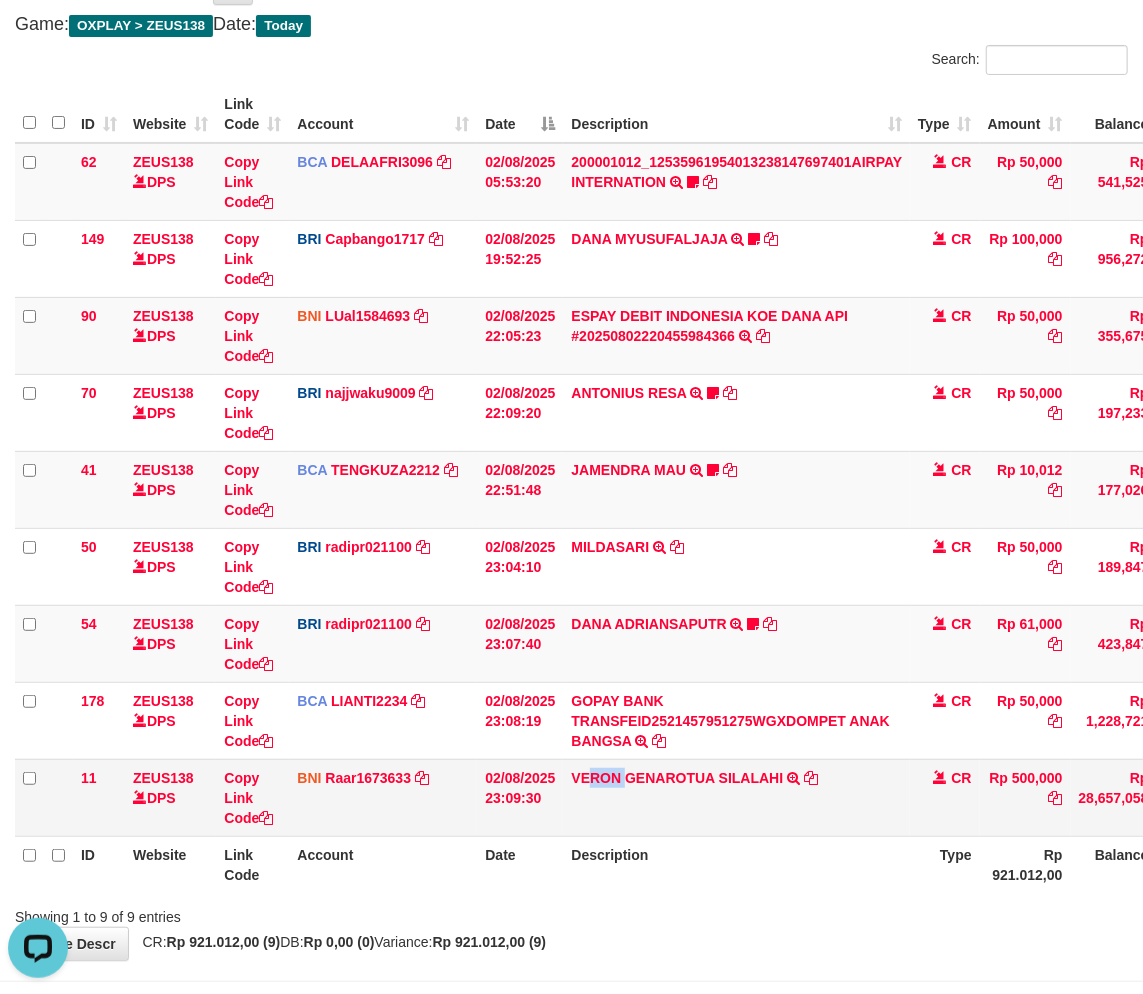 click on "VERON GENAROTUA SILALAHI         TRANSFER DARI SDR VERON GENAROTUA SILALAHI" at bounding box center (736, 797) 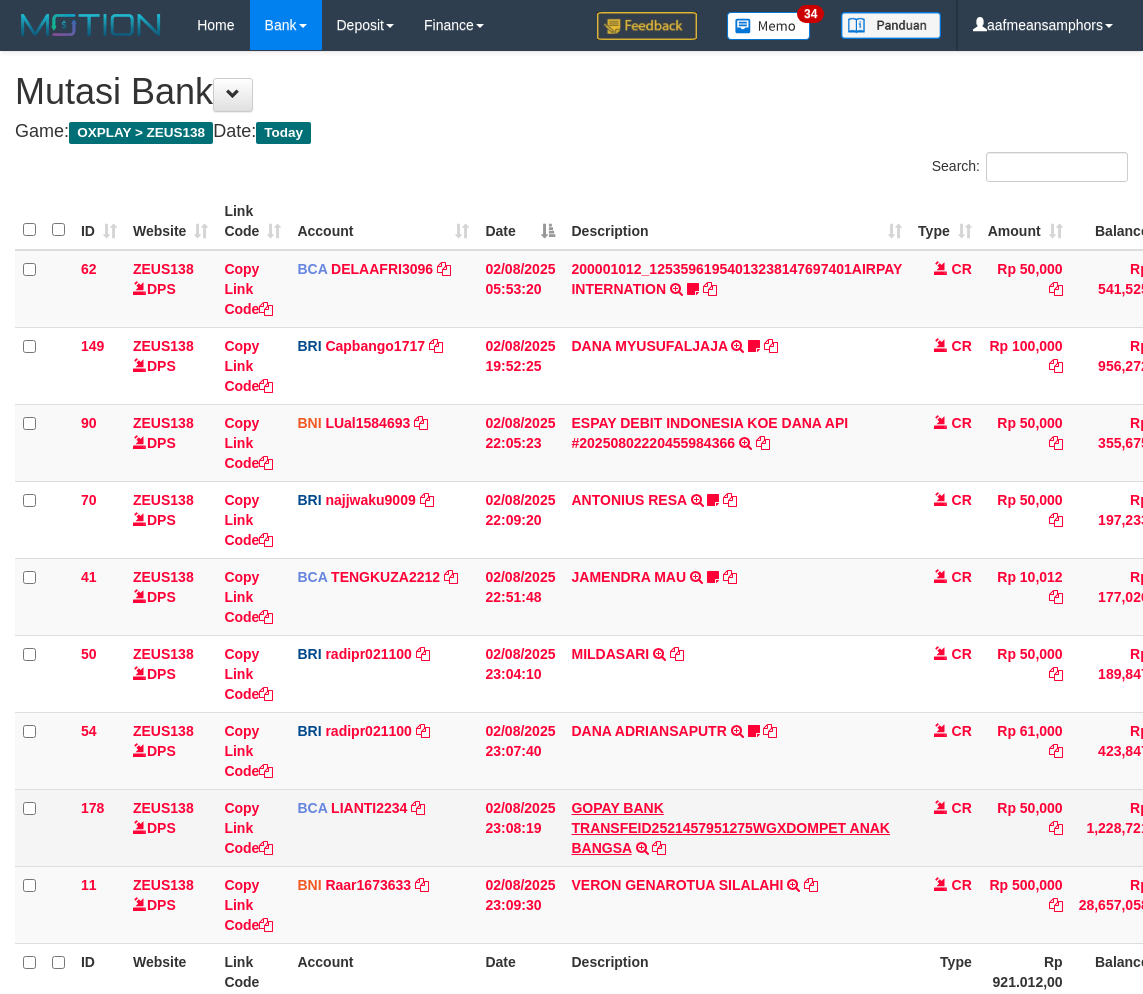scroll, scrollTop: 108, scrollLeft: 0, axis: vertical 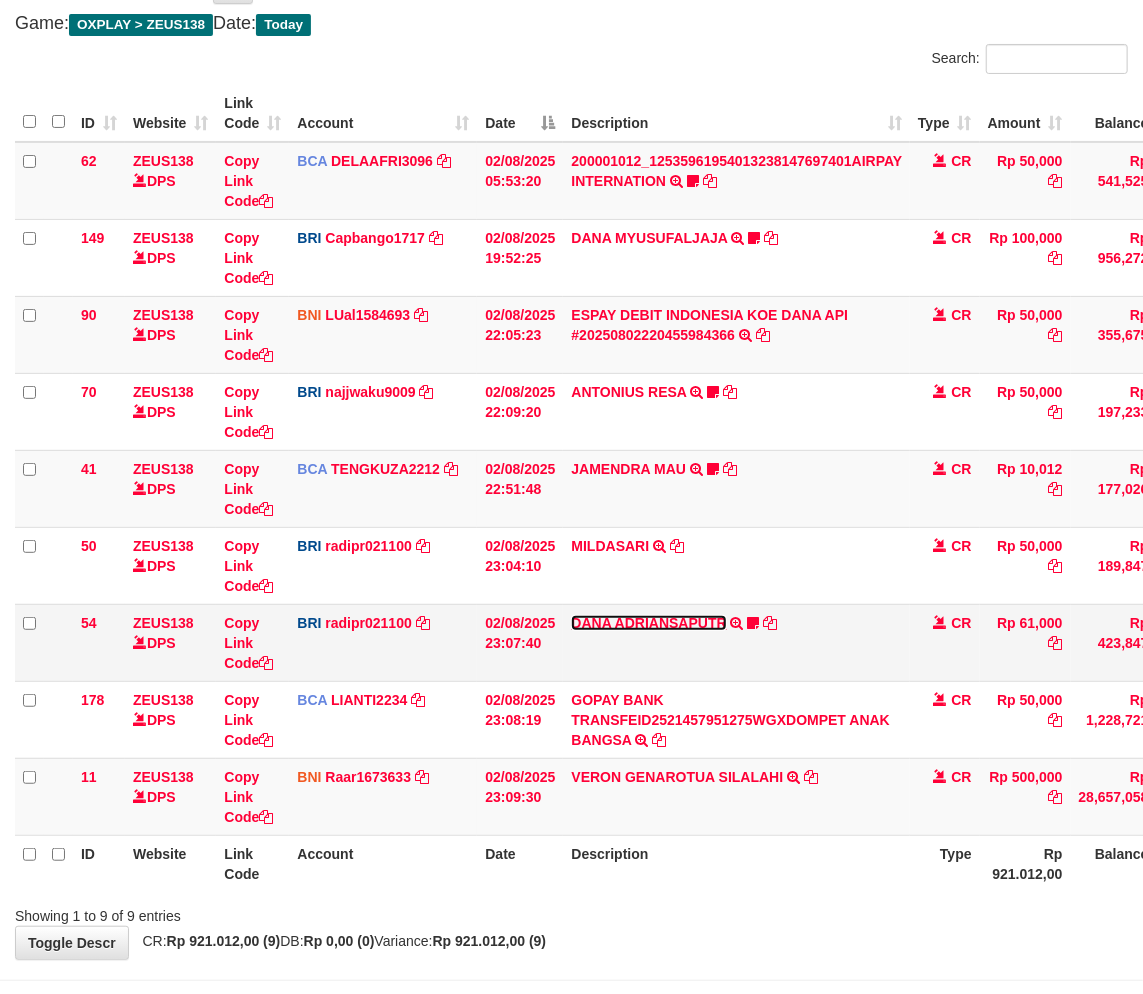 click on "DANA ADRIANSAPUTR" at bounding box center (648, 623) 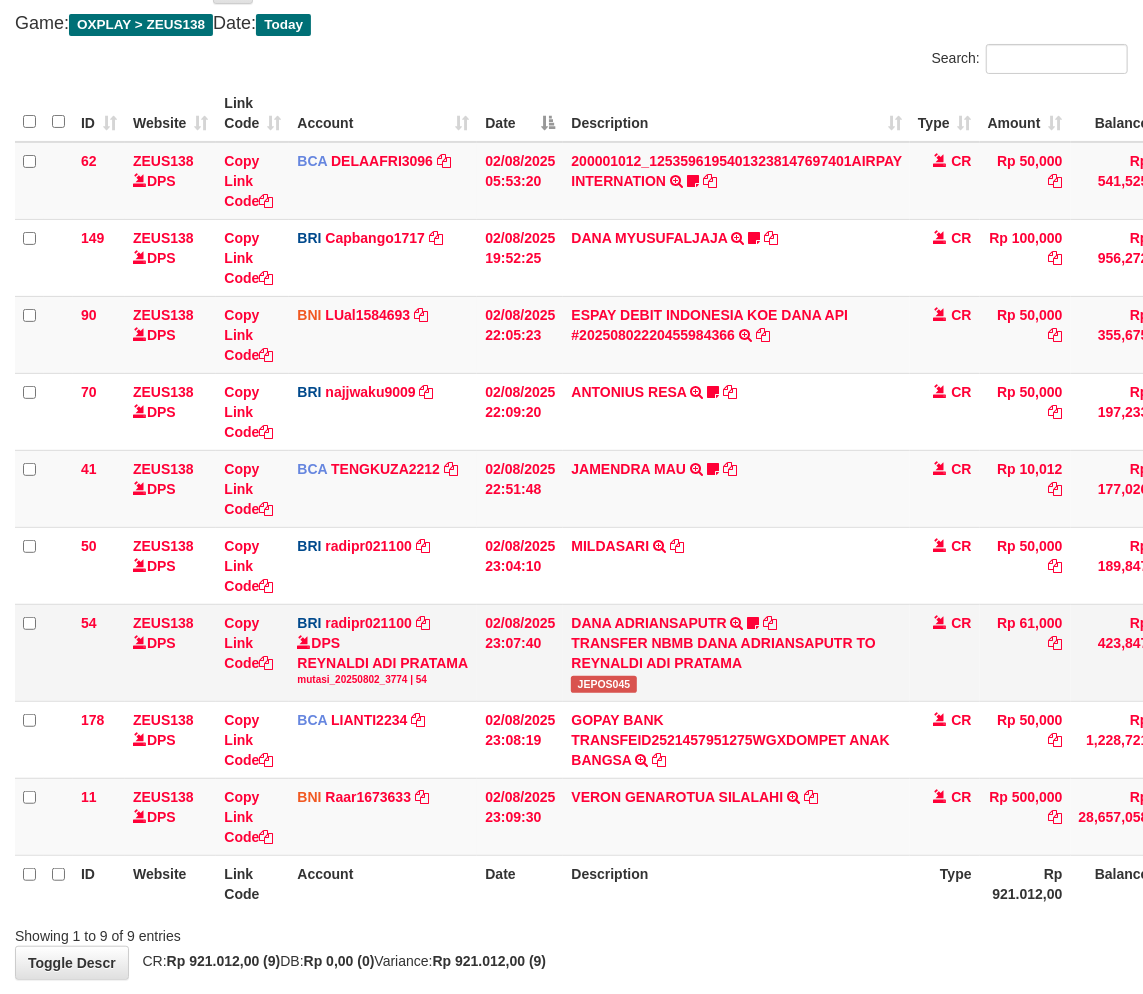 click on "JEPOS045" at bounding box center (603, 684) 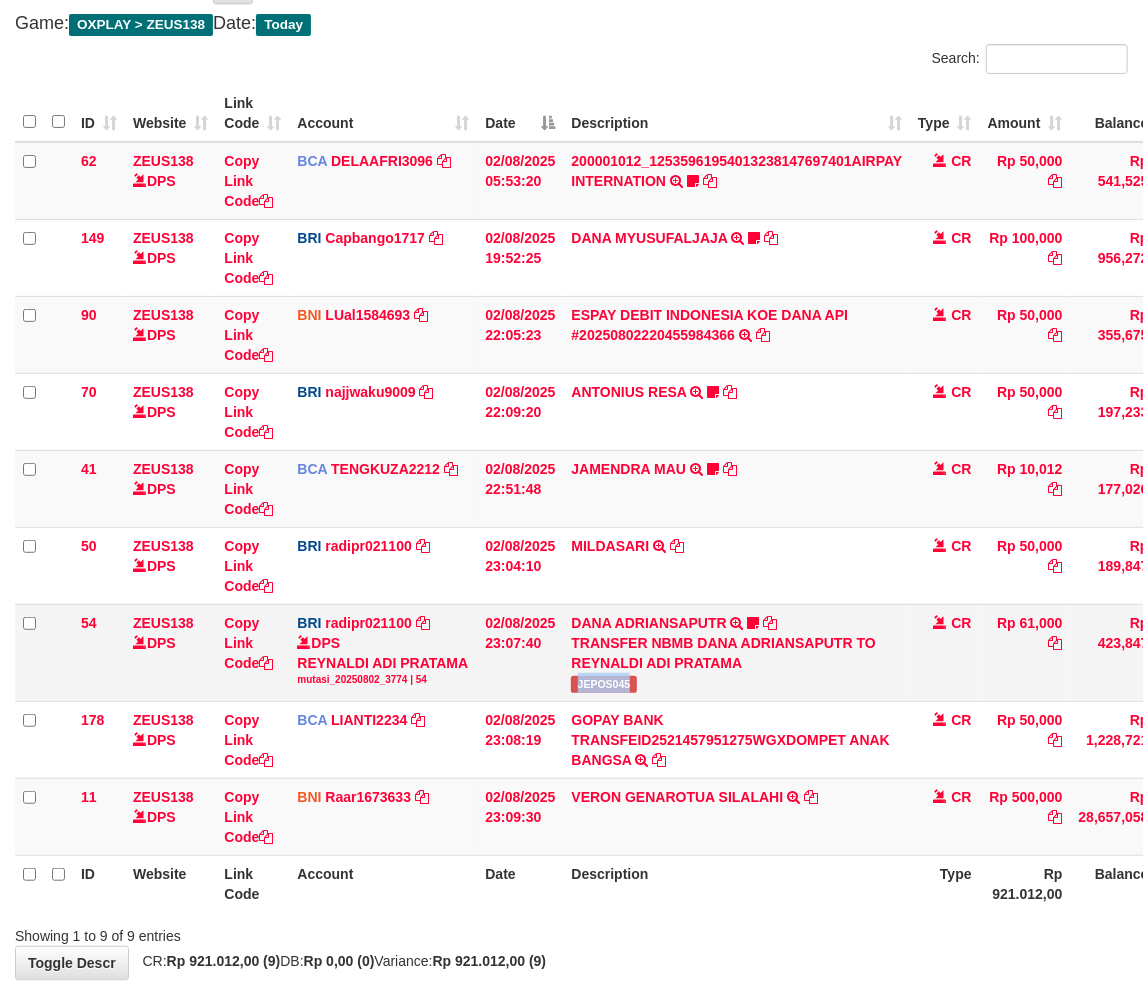 click on "DANA ADRIANSAPUTR            TRANSFER NBMB DANA ADRIANSAPUTR TO REYNALDI ADI PRATAMA    JEPOS045" at bounding box center (736, 652) 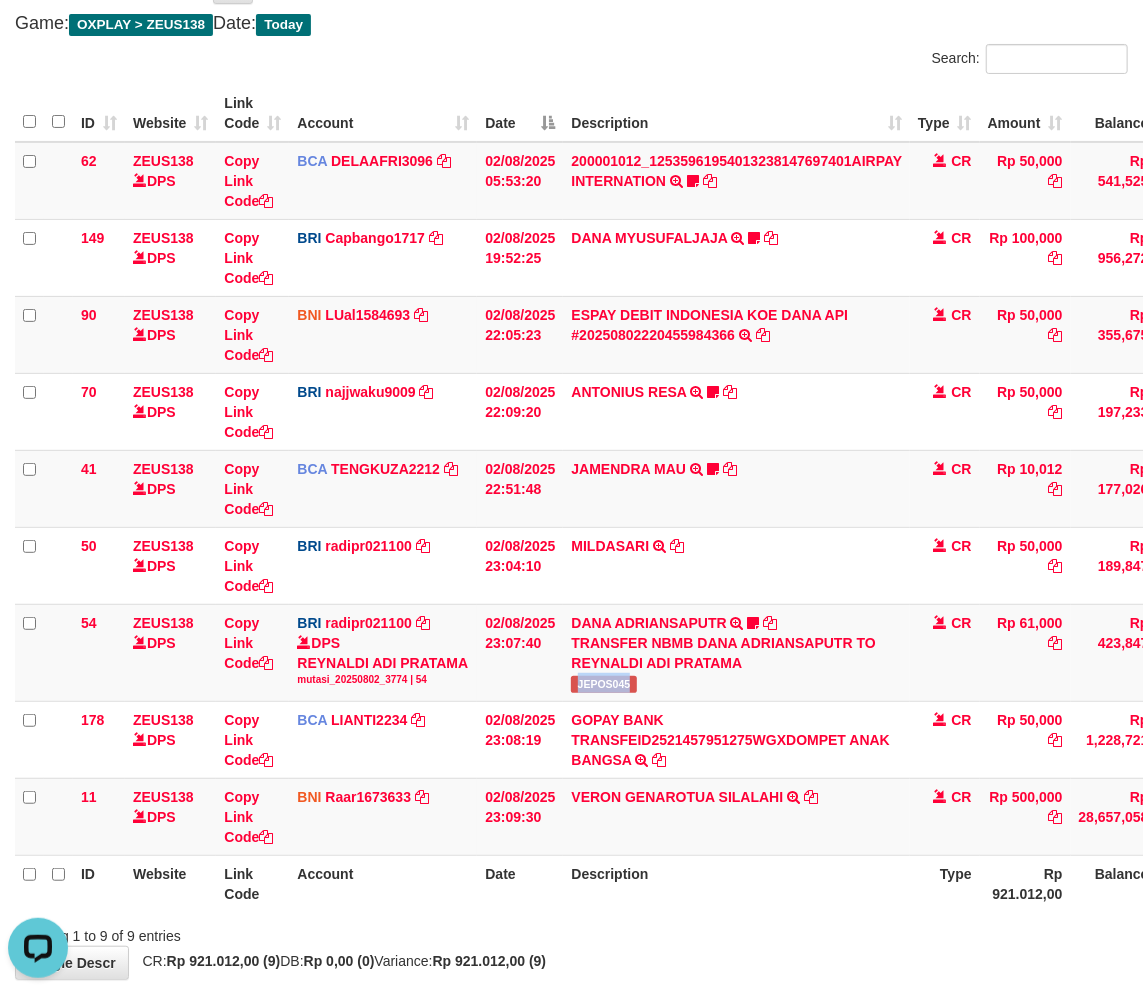 scroll, scrollTop: 0, scrollLeft: 0, axis: both 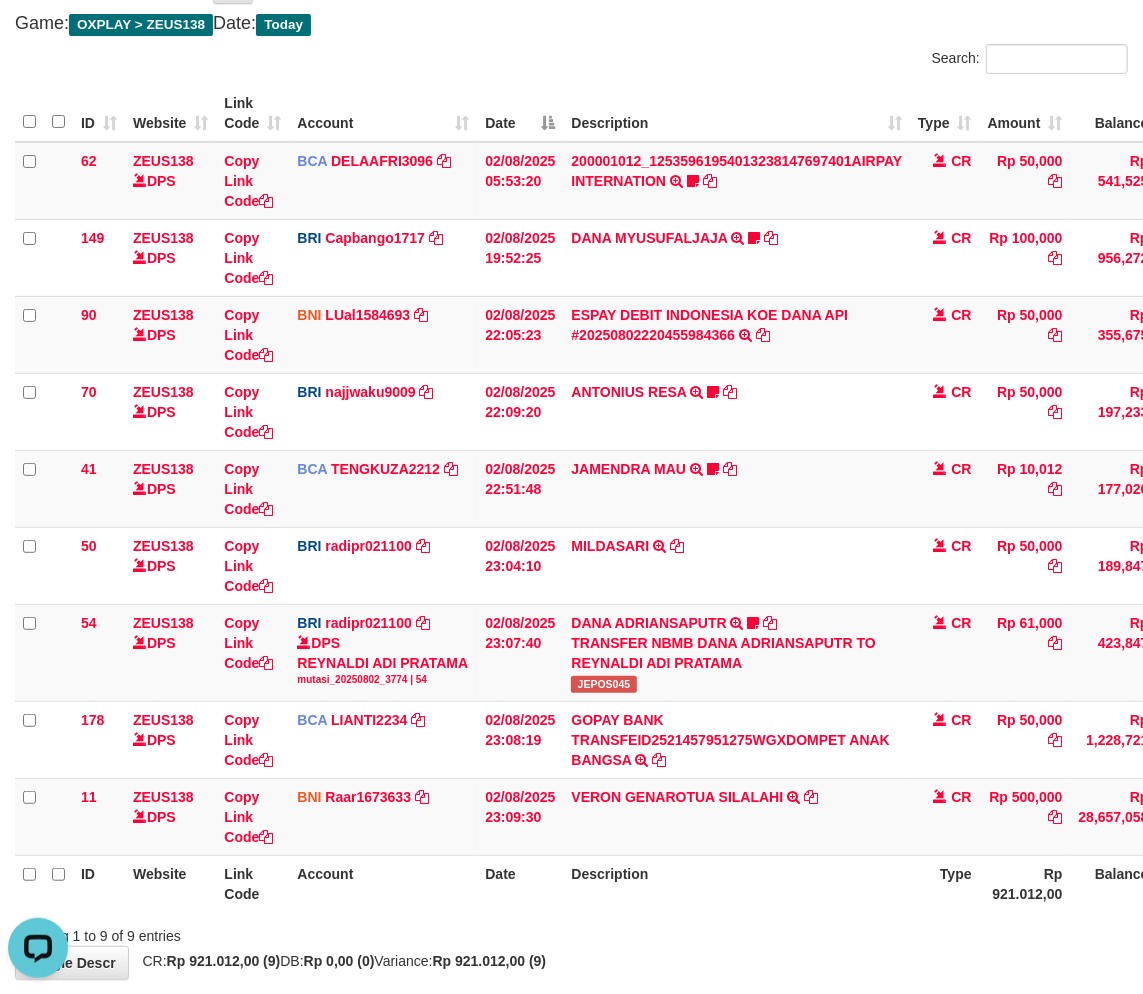 click on "Description" at bounding box center [736, 883] 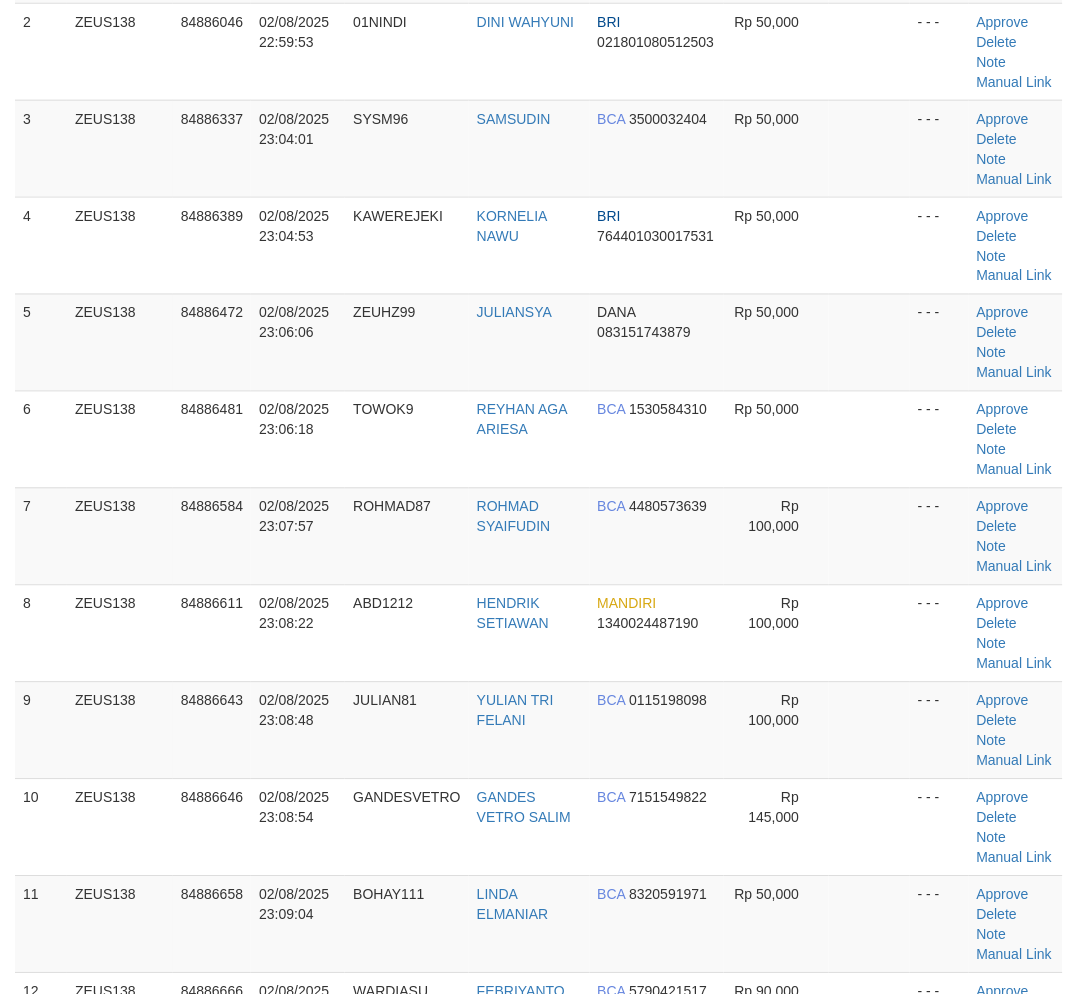 scroll, scrollTop: 525, scrollLeft: 0, axis: vertical 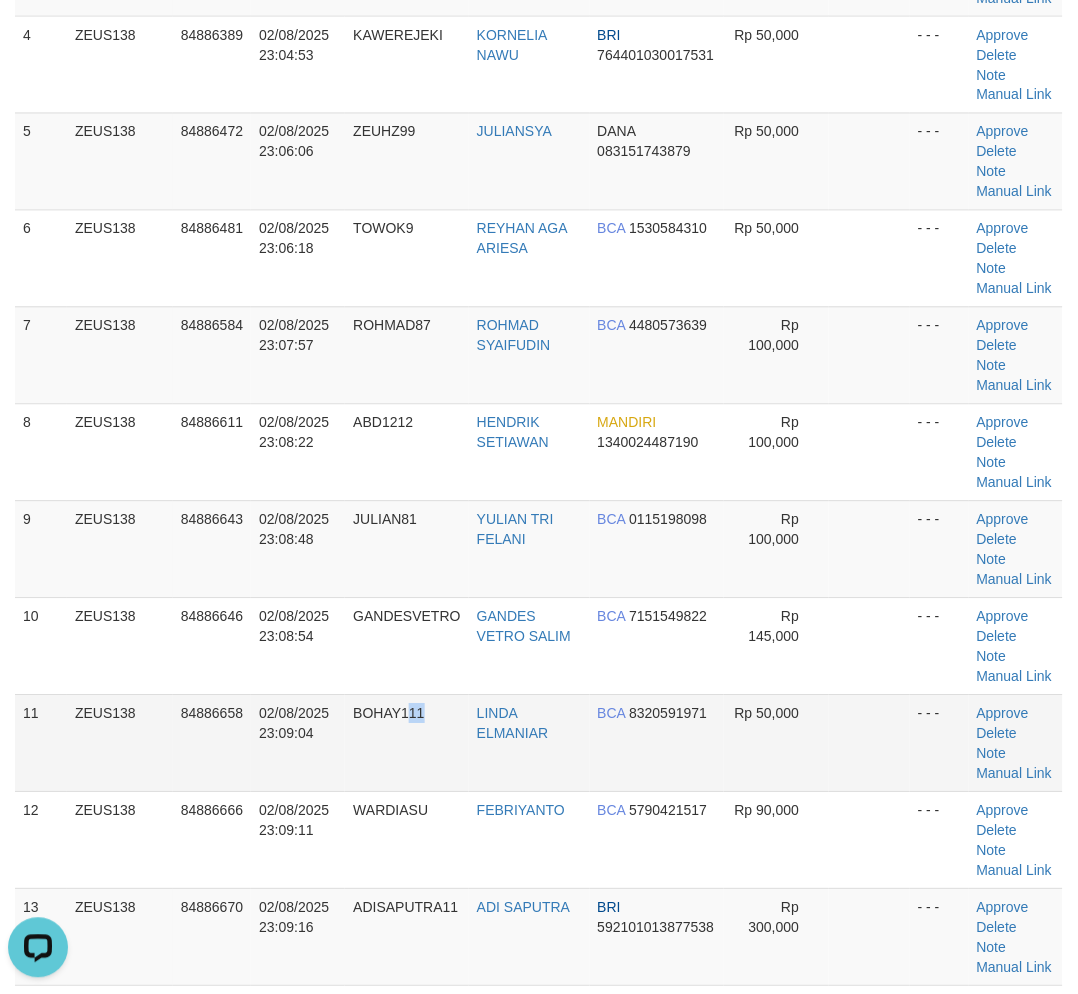 click on "BOHAY111" at bounding box center [407, 743] 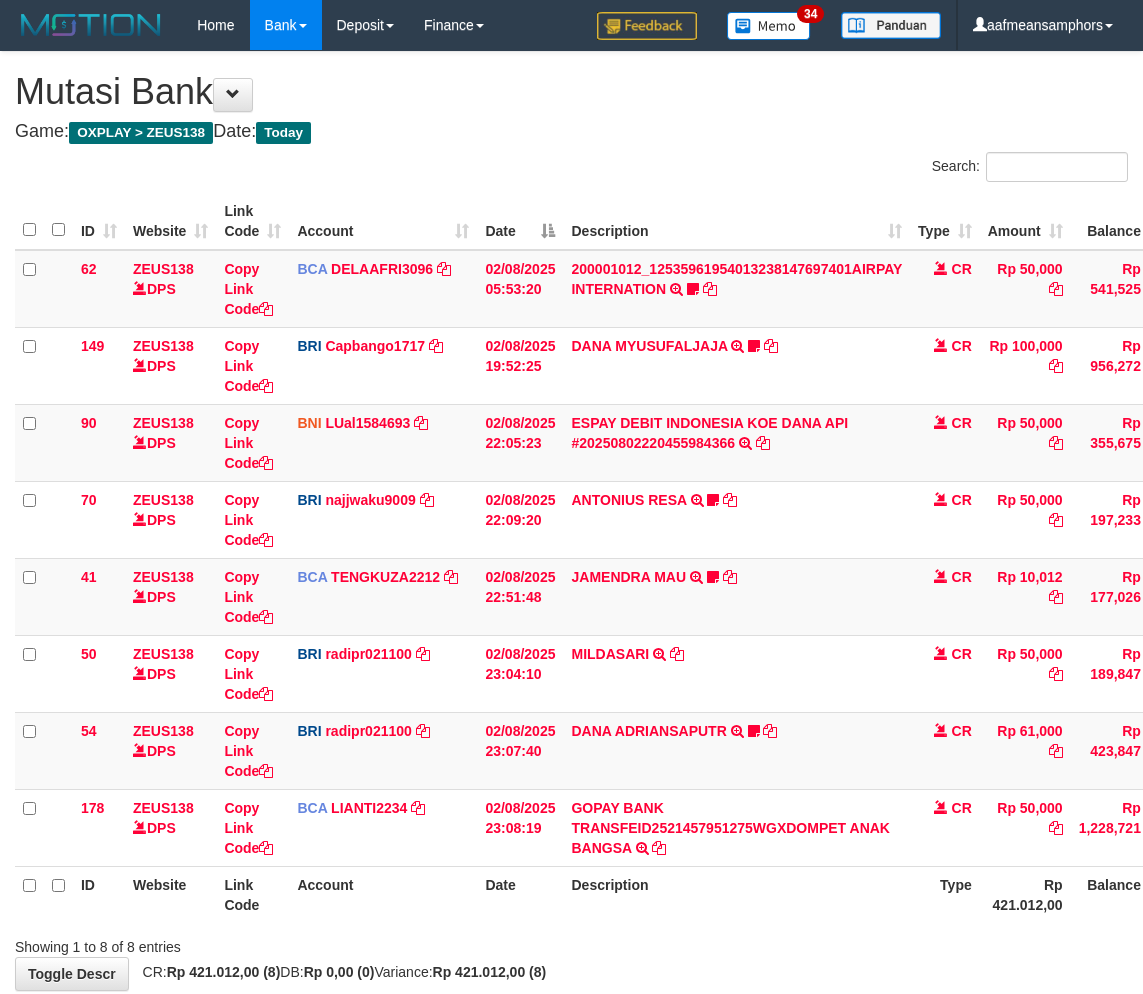 scroll, scrollTop: 106, scrollLeft: 0, axis: vertical 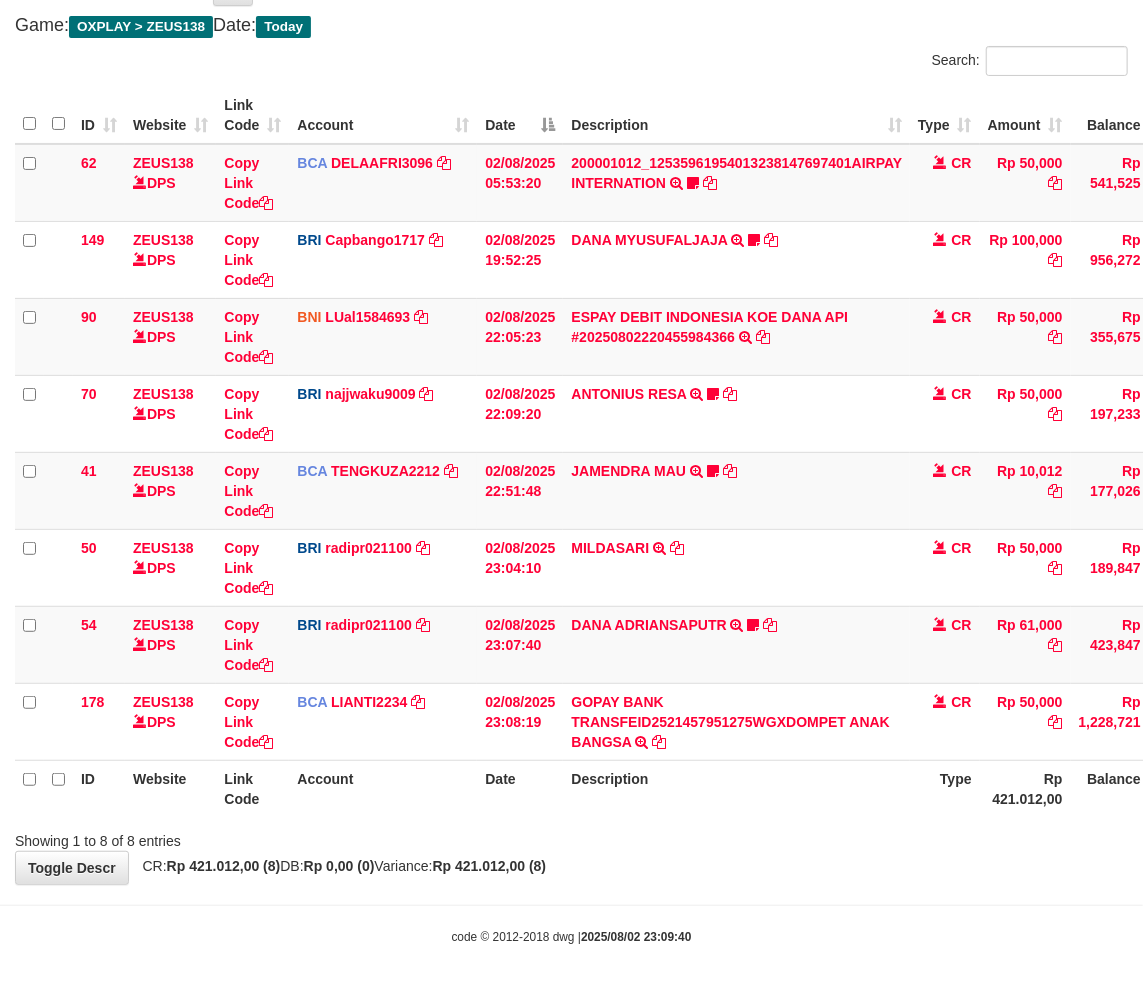 click on "Showing 1 to 8 of 8 entries" at bounding box center (571, 837) 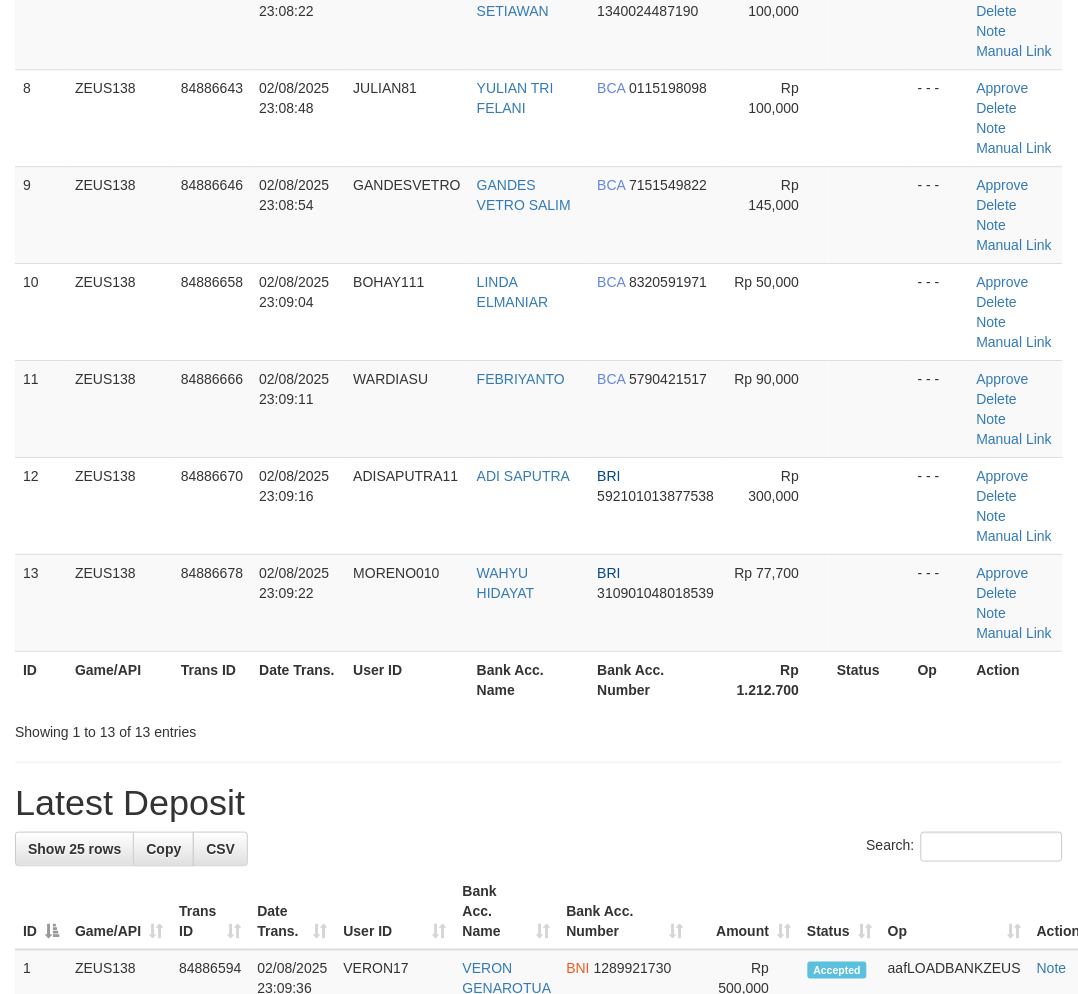 scroll, scrollTop: 525, scrollLeft: 0, axis: vertical 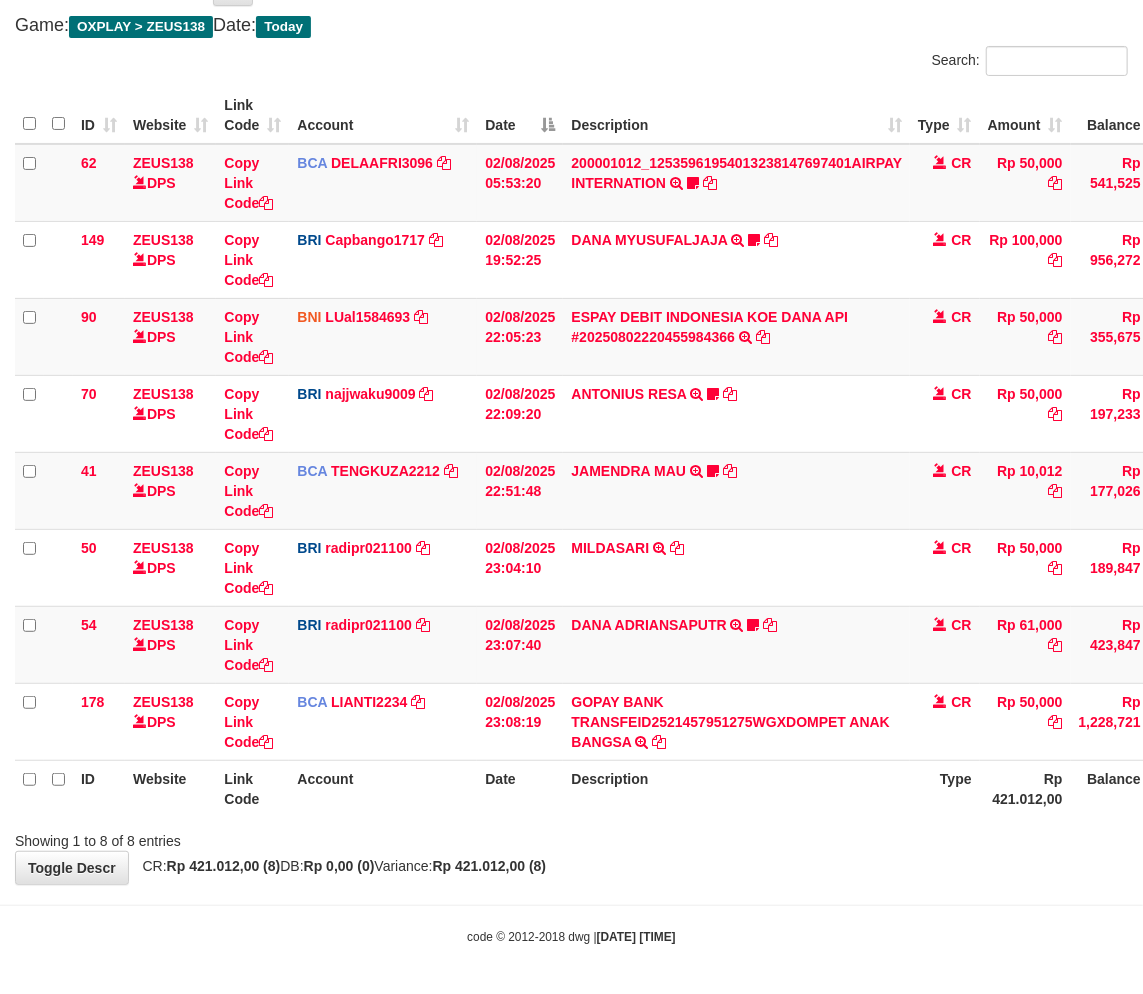 click on "Showing 1 to 8 of 8 entries" at bounding box center [571, 837] 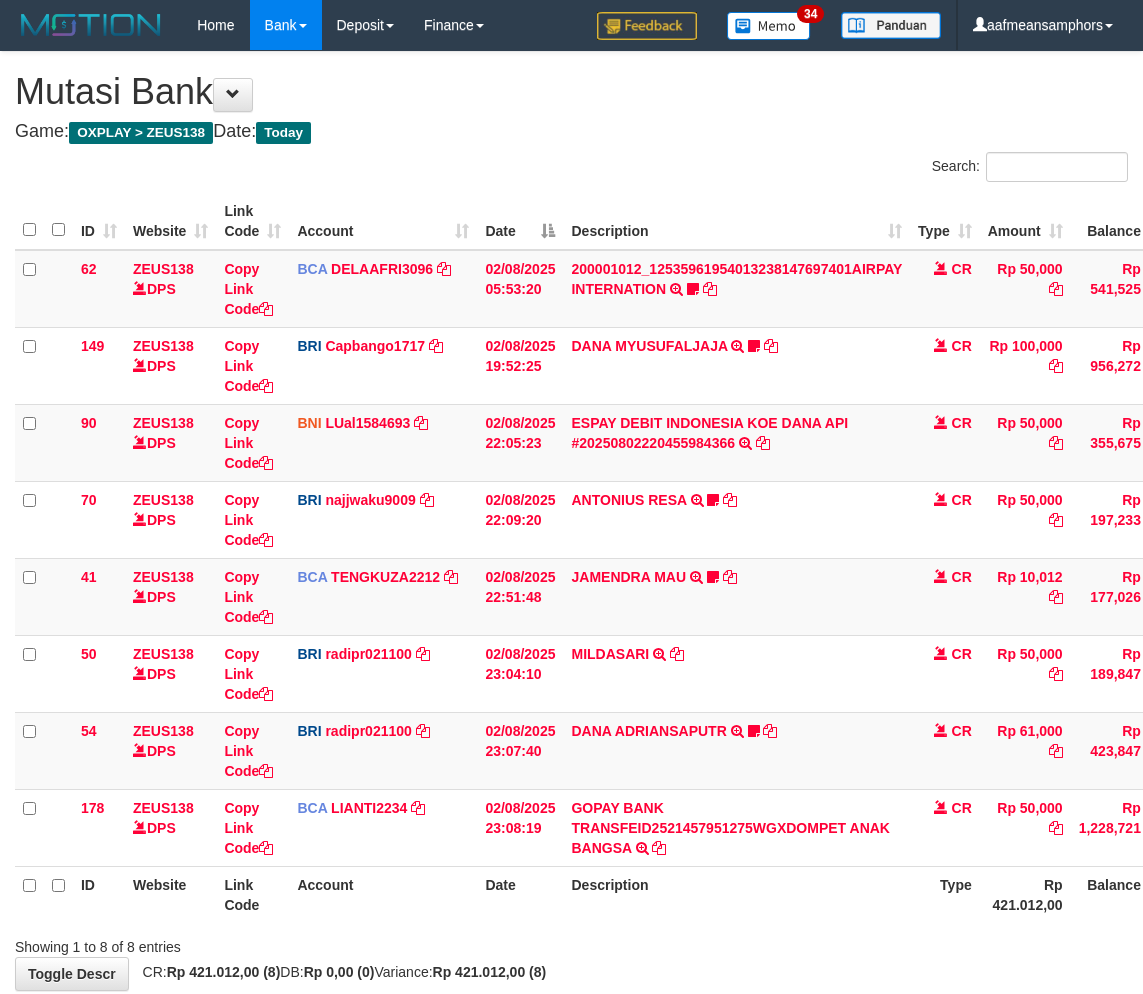 scroll, scrollTop: 106, scrollLeft: 0, axis: vertical 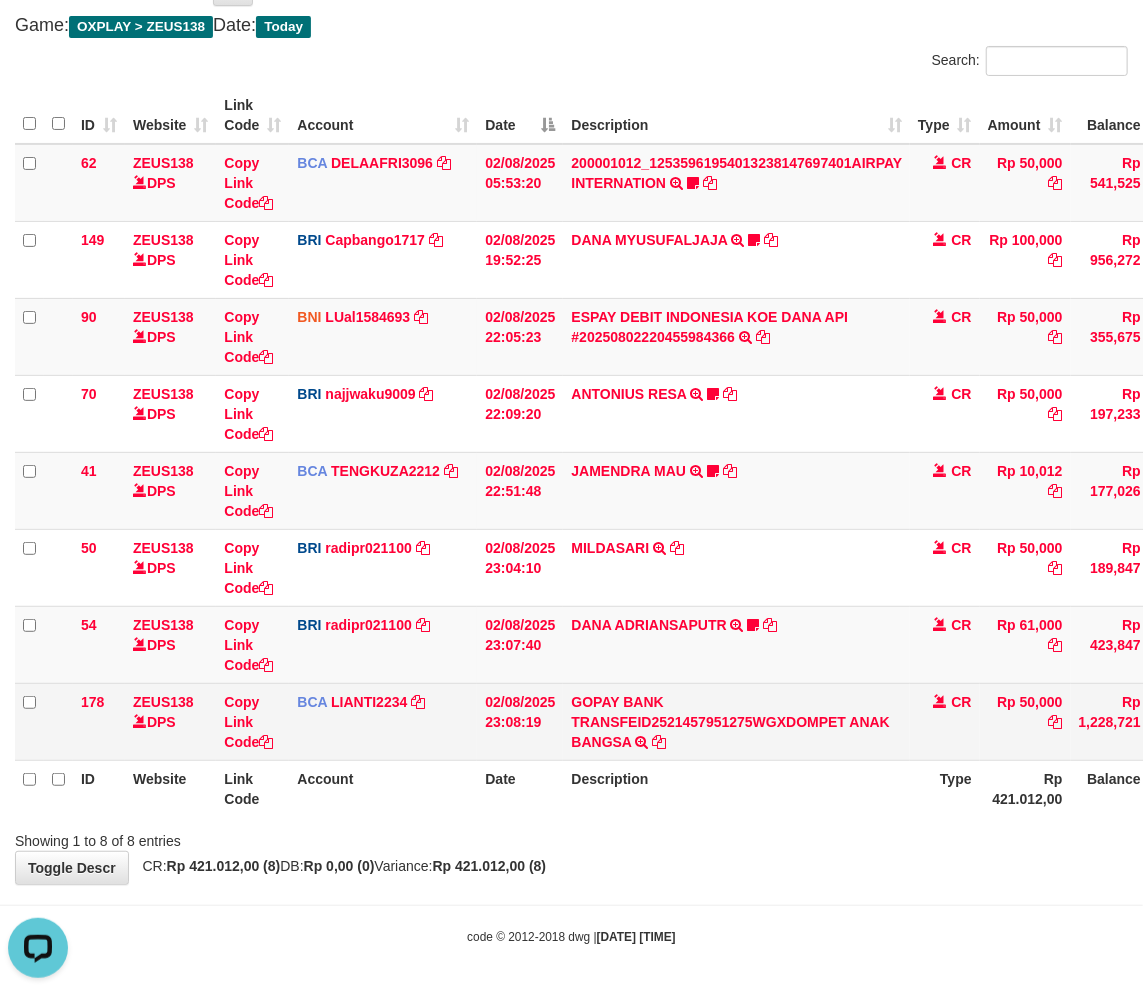 click on "GOPAY BANK TRANSFEID2521457951275WGXDOMPET ANAK BANGSA         TRSF E-BANKING CR 0208/FTSCY/WS95051
50000.00GOPAY BANK TRANSFEID2521457951275WGXDOMPET ANAK BANGSA" at bounding box center [736, 721] 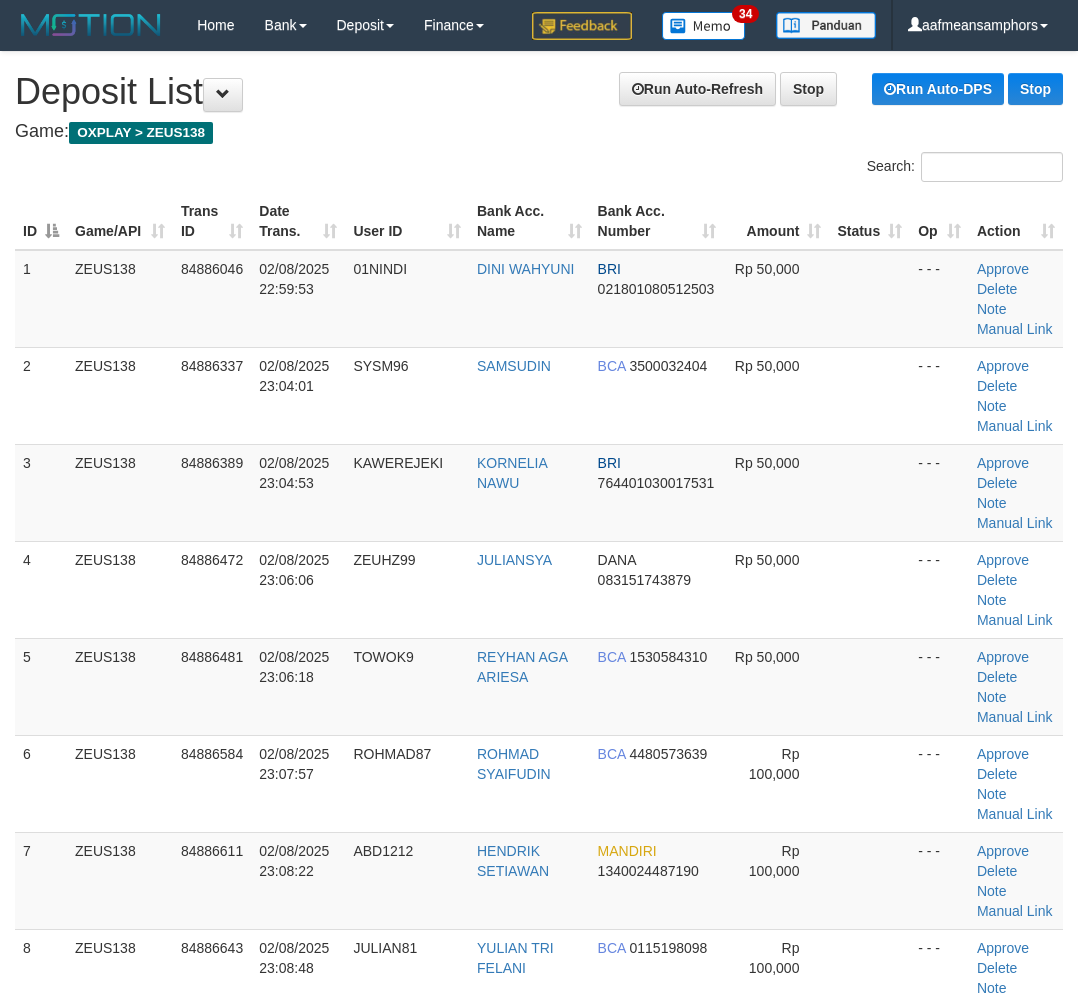 click on "**********" at bounding box center (539, 1720) 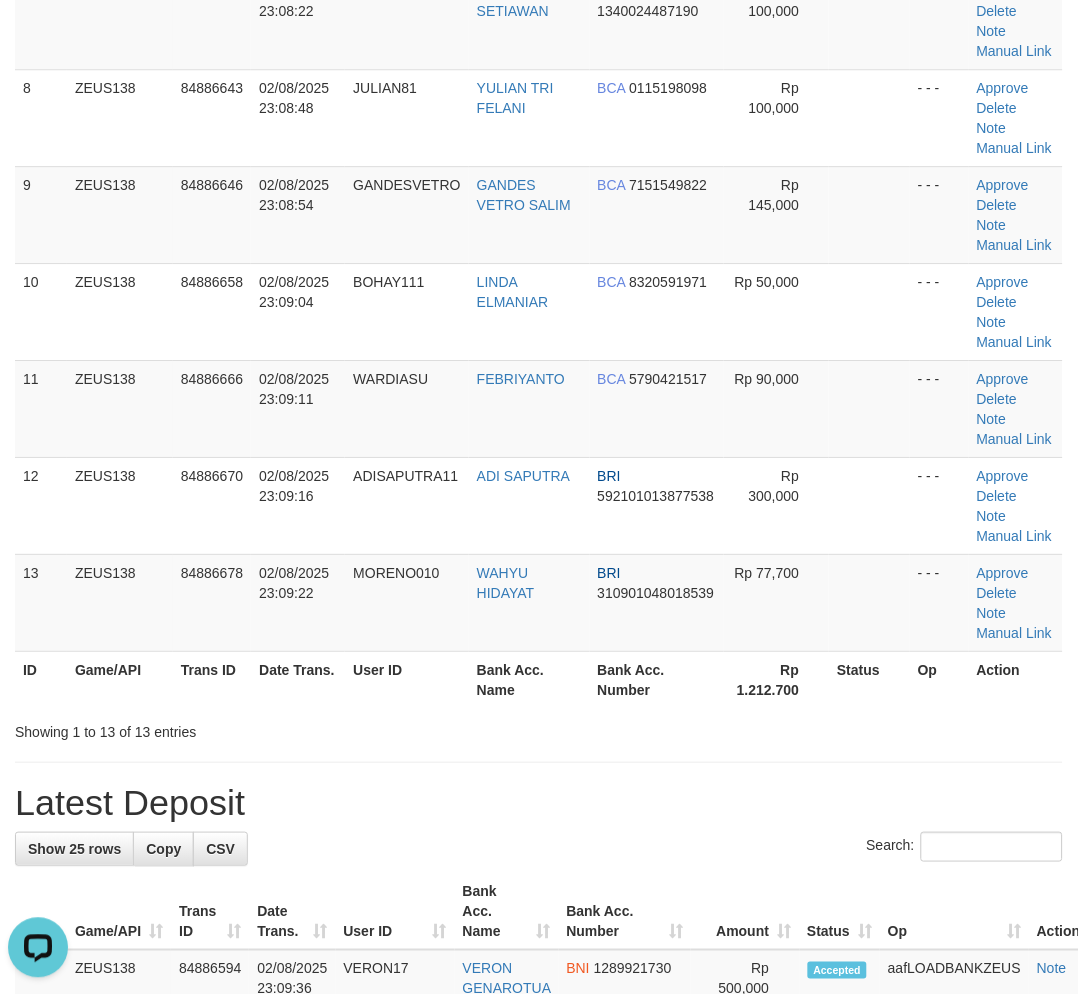 scroll, scrollTop: 0, scrollLeft: 0, axis: both 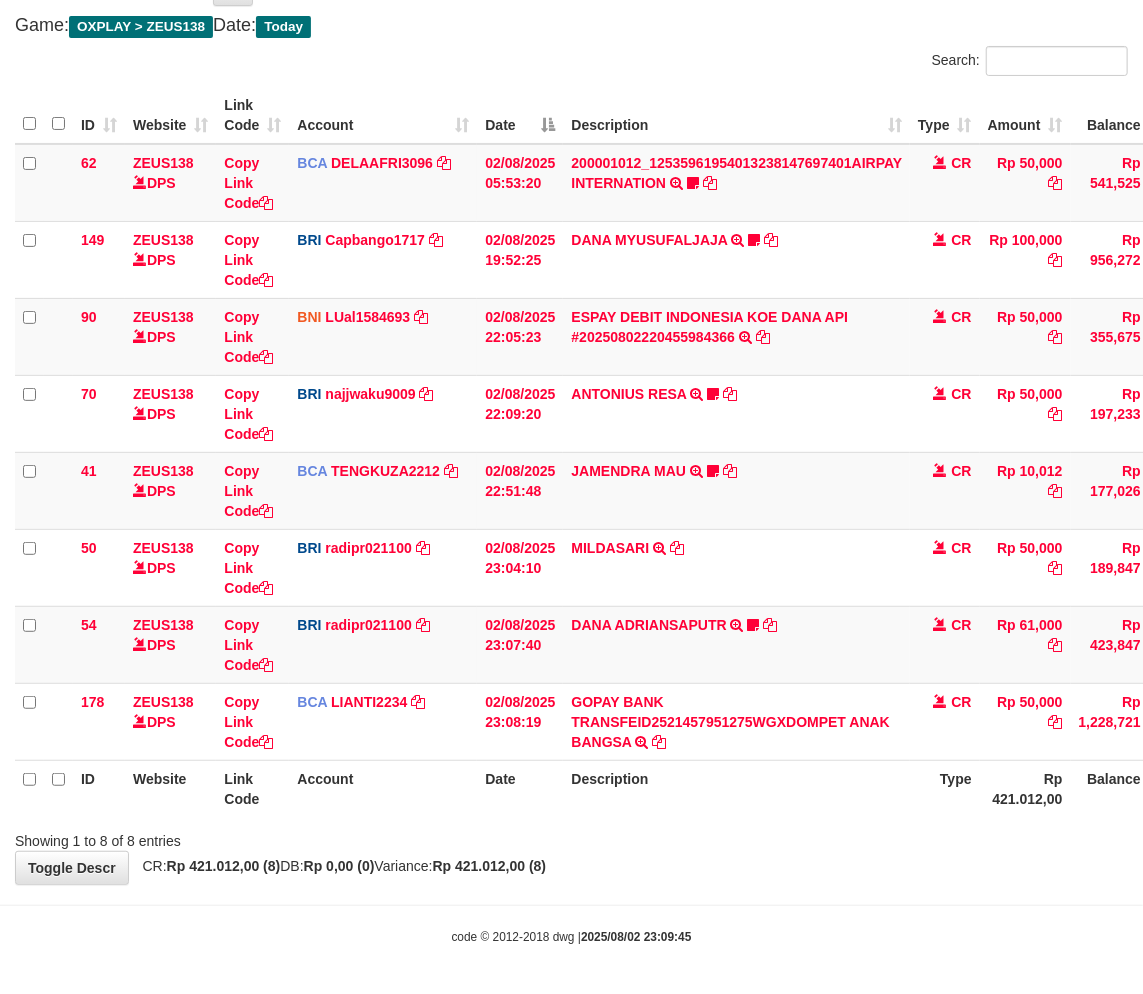 click on "Description" at bounding box center [736, 788] 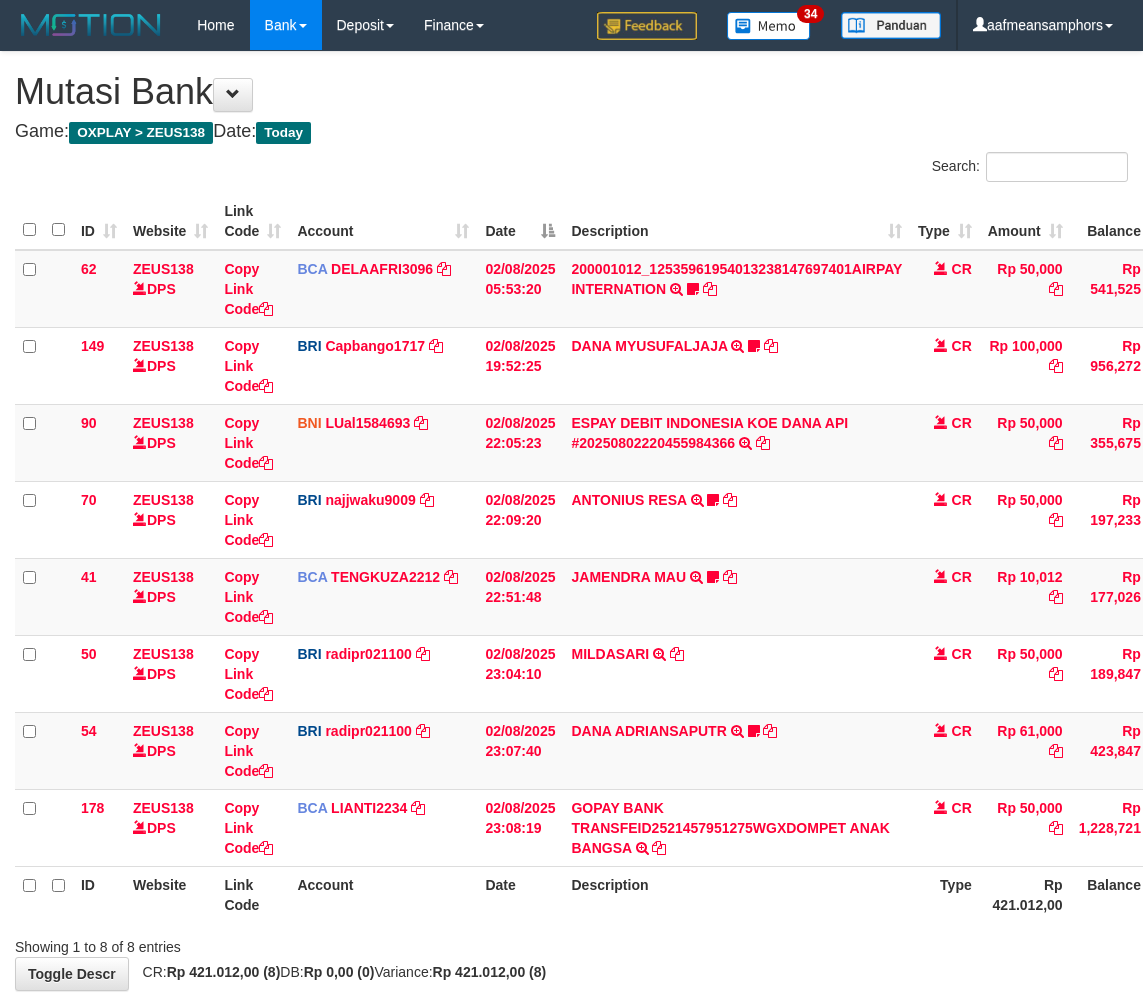 scroll, scrollTop: 106, scrollLeft: 0, axis: vertical 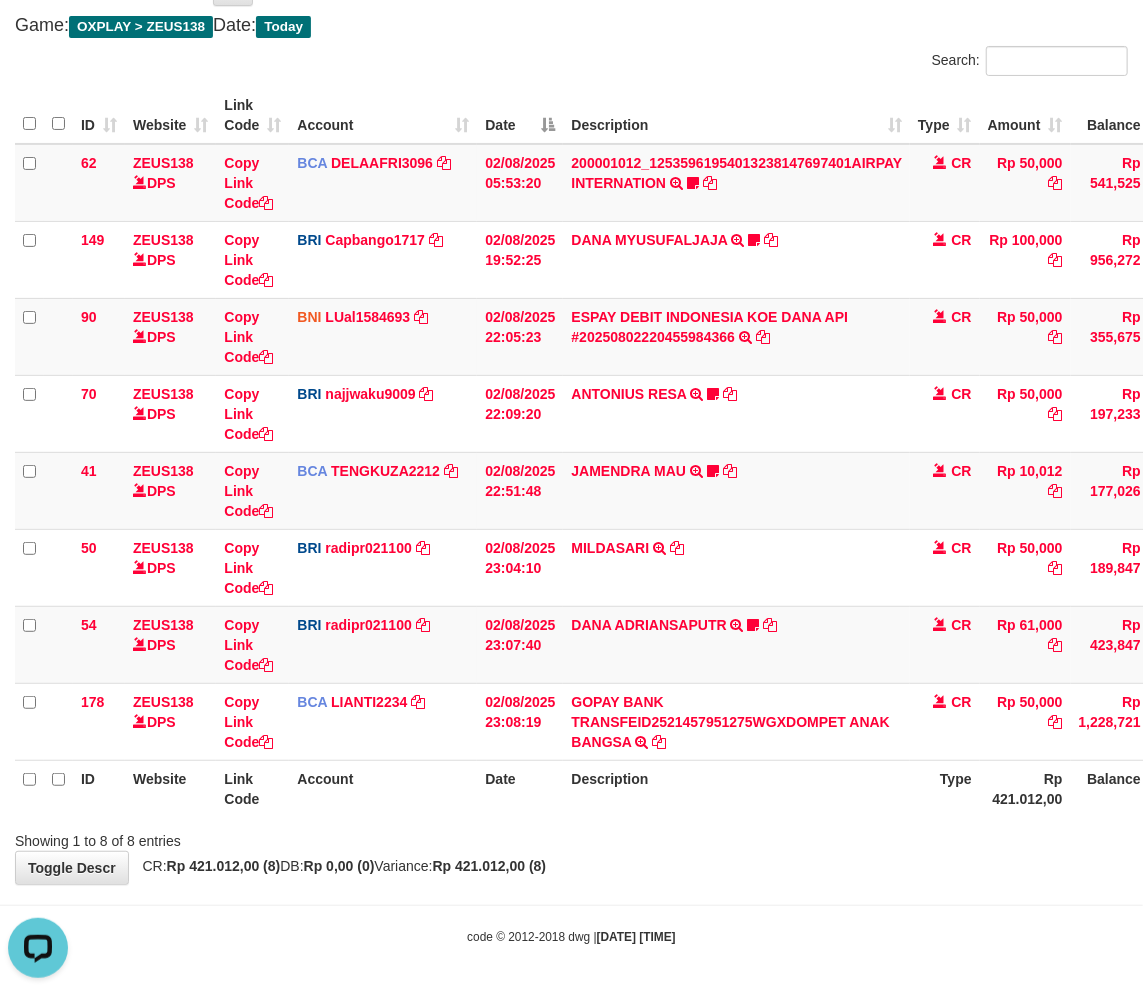 click on "Toggle navigation
Home
Bank
Account List
Load
By Website
Group
[OXPLAY]													ZEUS138
By Load Group (DPS)" at bounding box center [571, 445] 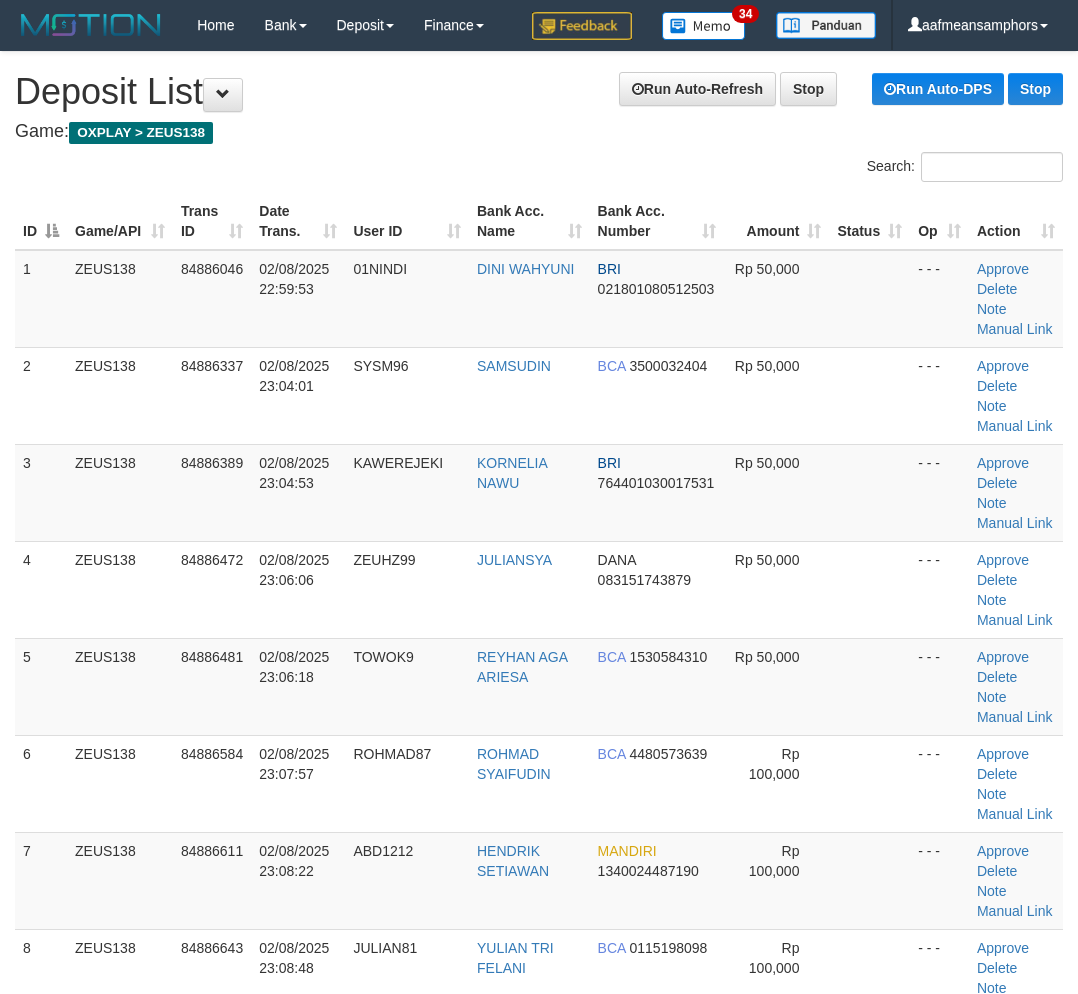 scroll, scrollTop: 860, scrollLeft: 0, axis: vertical 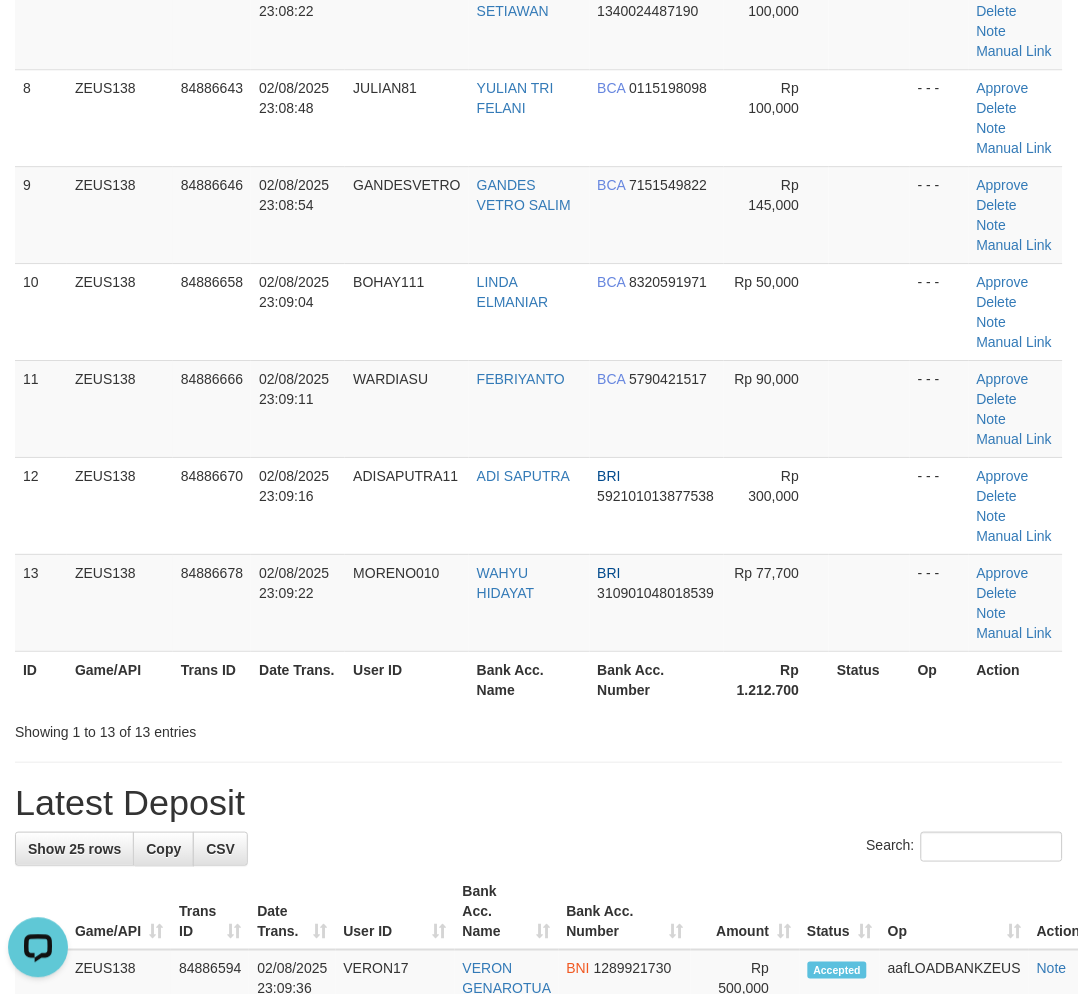 drag, startPoint x: 453, startPoint y: 848, endPoint x: 398, endPoint y: 845, distance: 55.081757 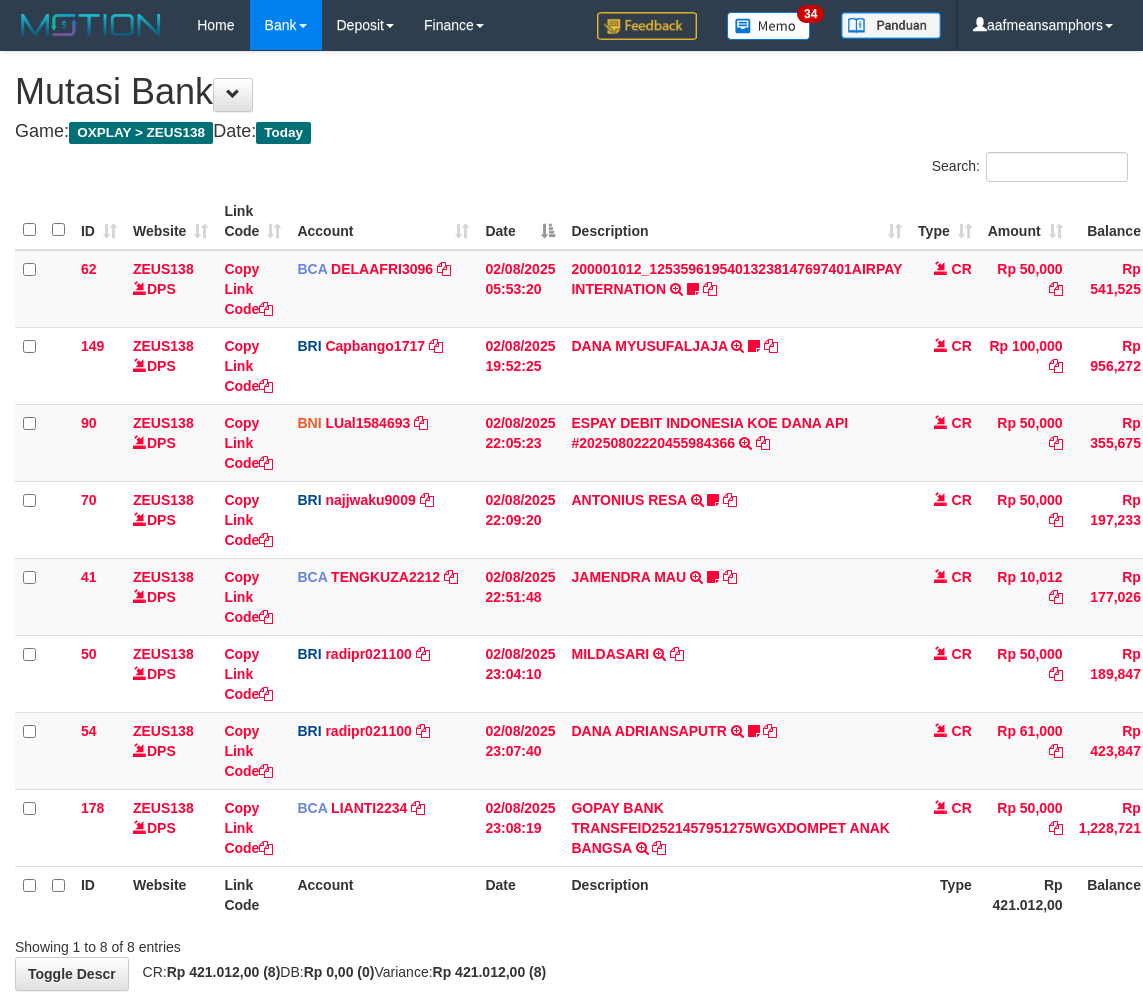 click on "**********" at bounding box center (571, 521) 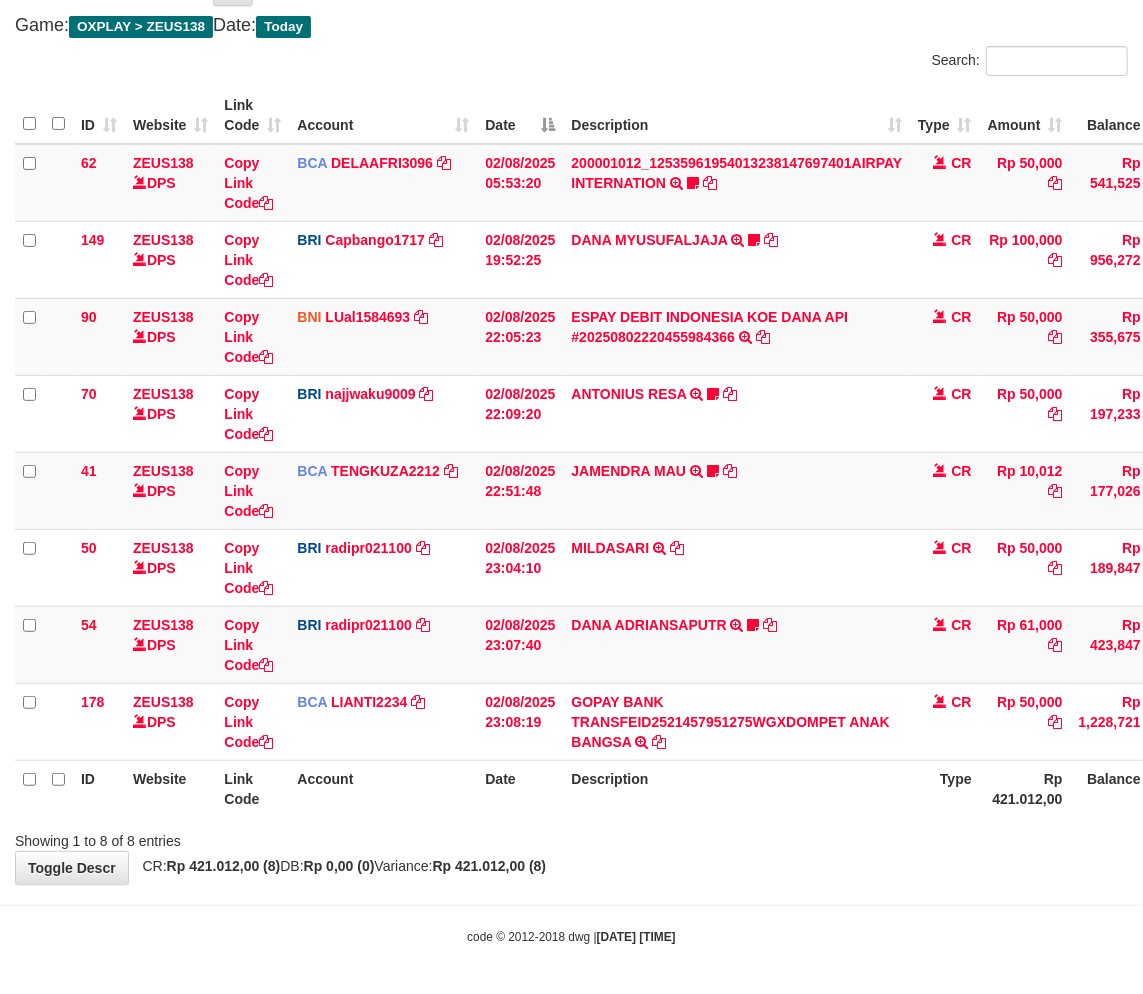 click on "**********" at bounding box center [571, 415] 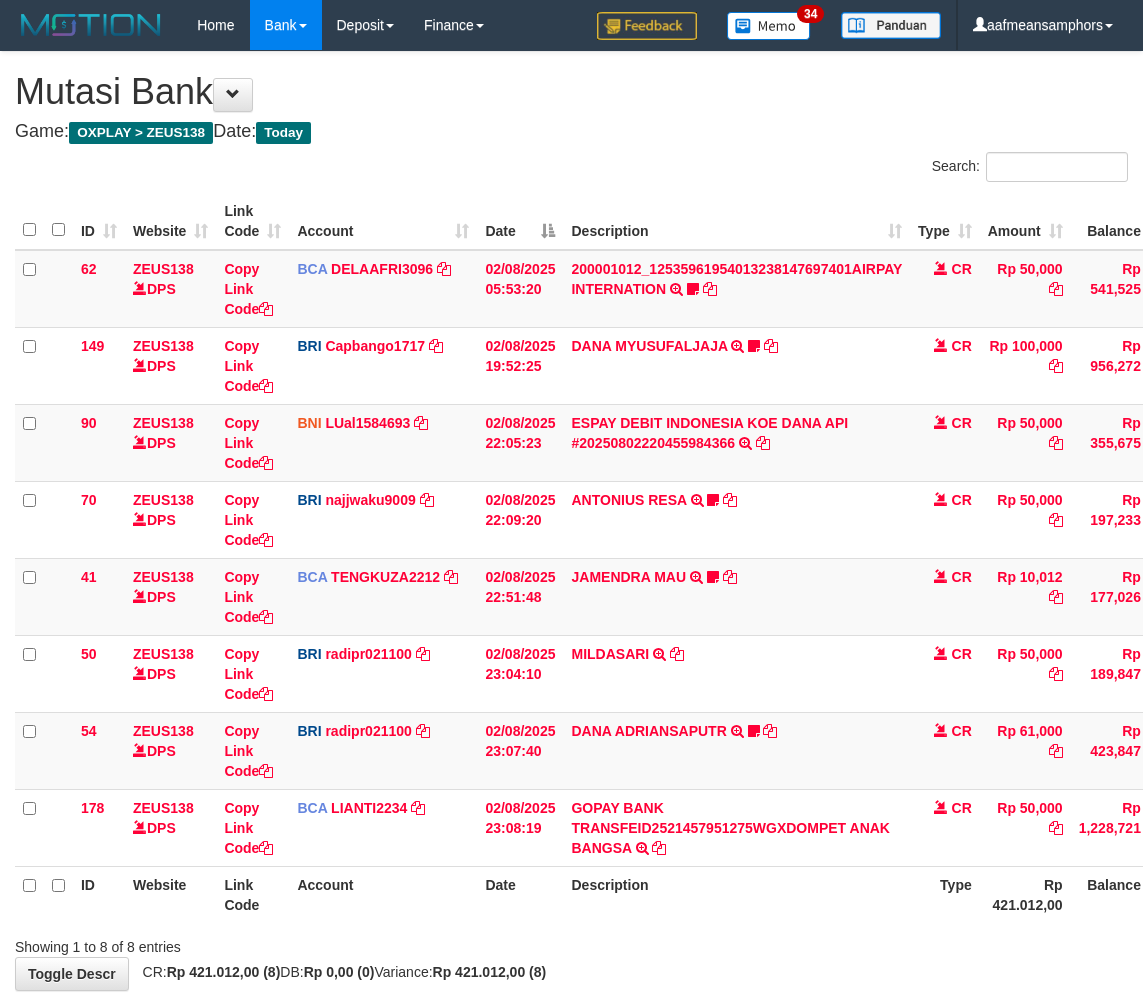 scroll, scrollTop: 106, scrollLeft: 0, axis: vertical 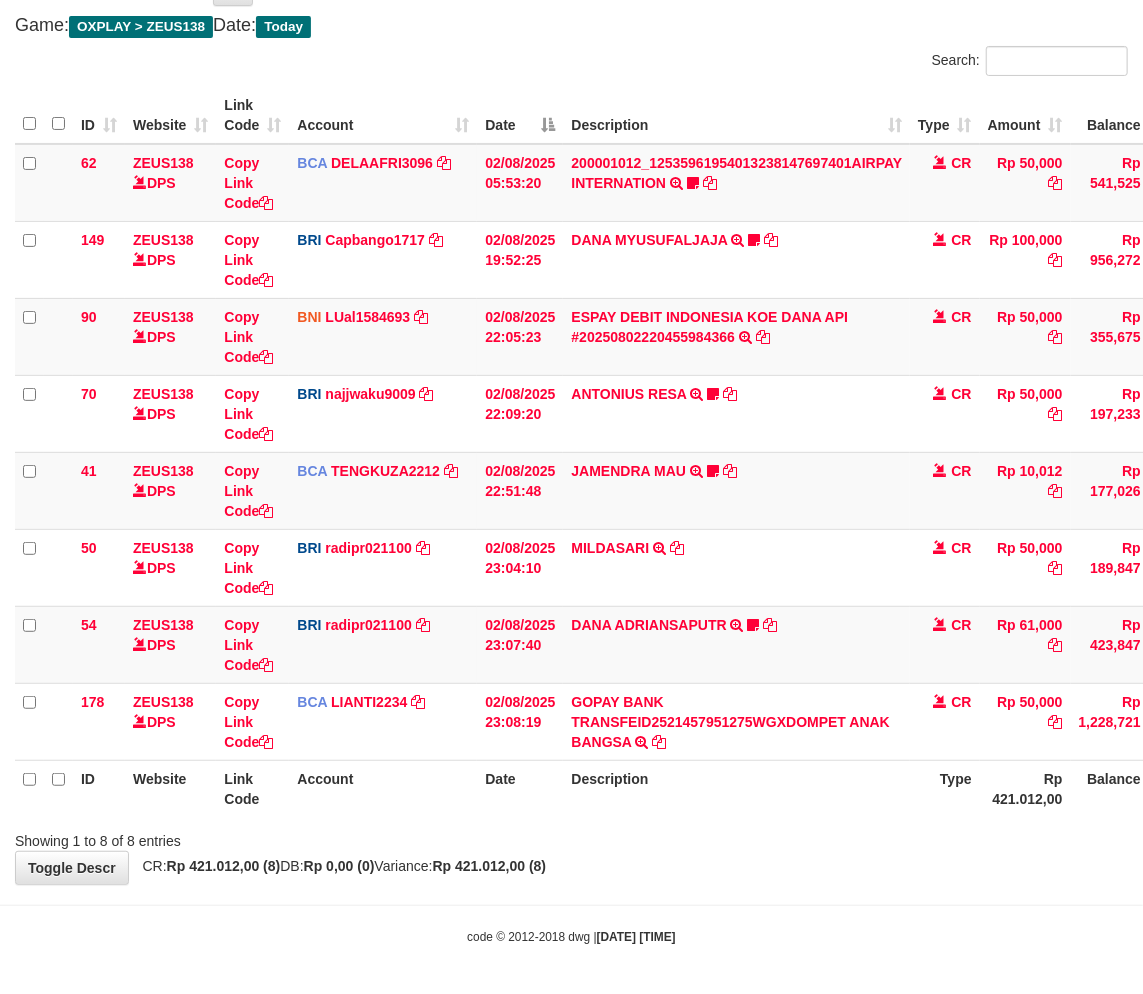 click on "**********" at bounding box center [571, 415] 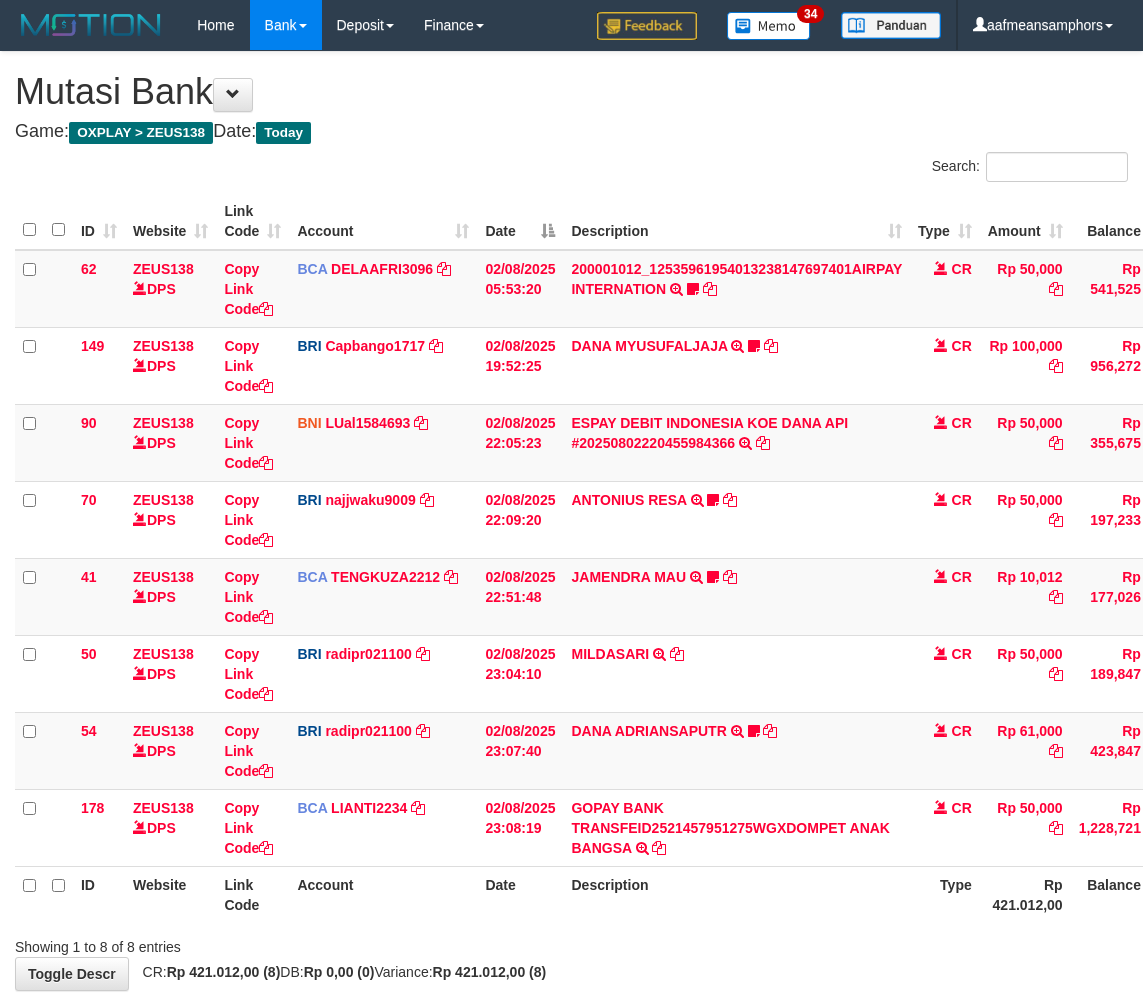 scroll, scrollTop: 106, scrollLeft: 0, axis: vertical 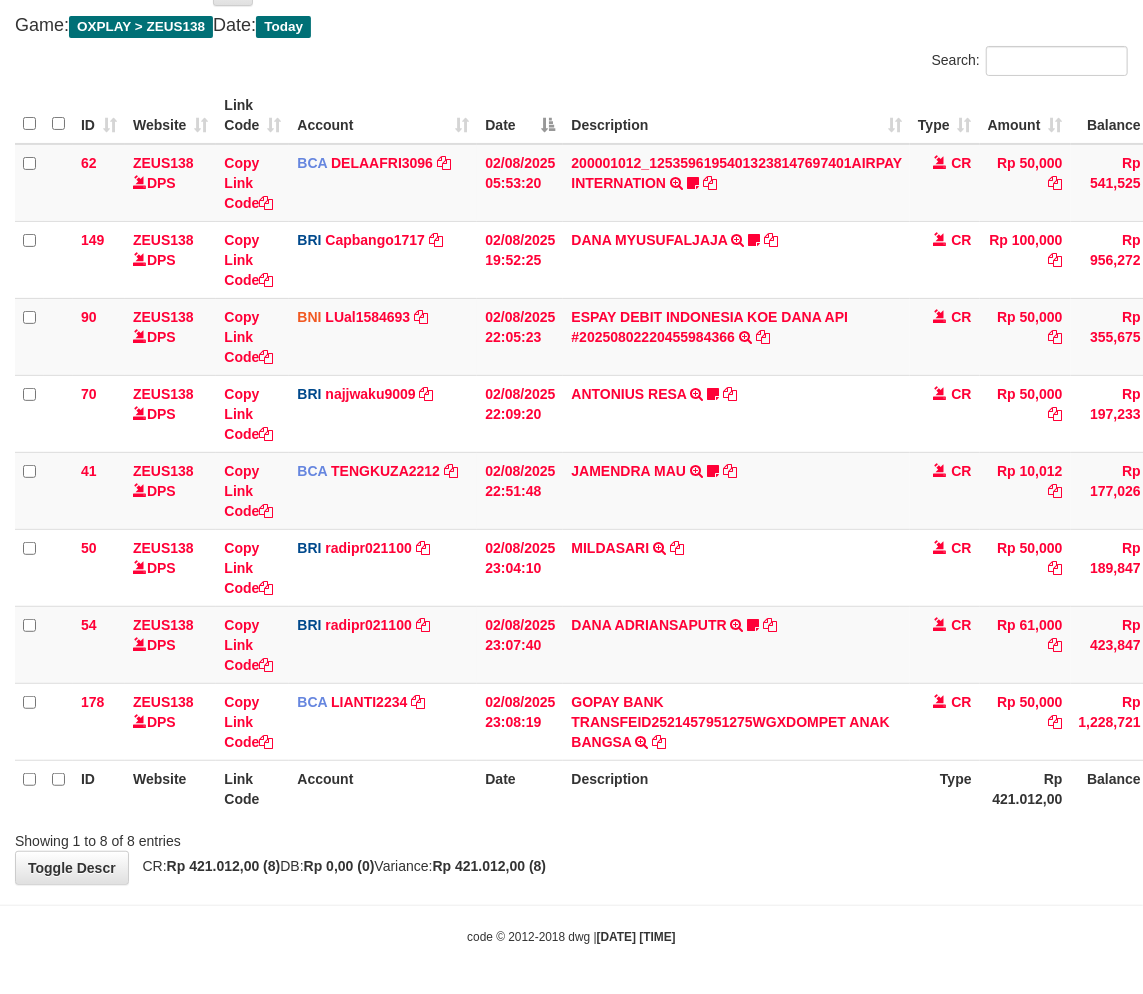 drag, startPoint x: 0, startPoint y: 0, endPoint x: 875, endPoint y: 844, distance: 1215.7142 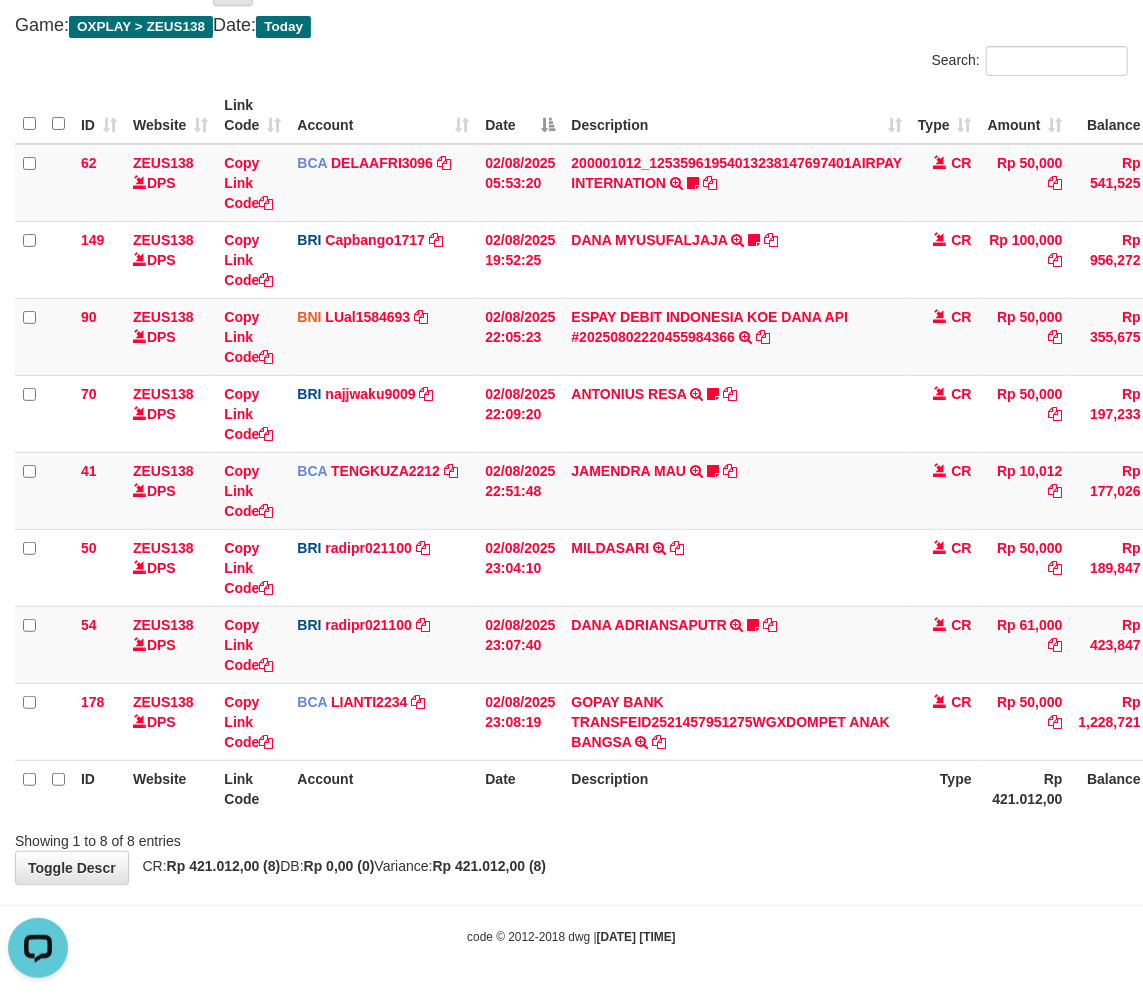 scroll, scrollTop: 0, scrollLeft: 0, axis: both 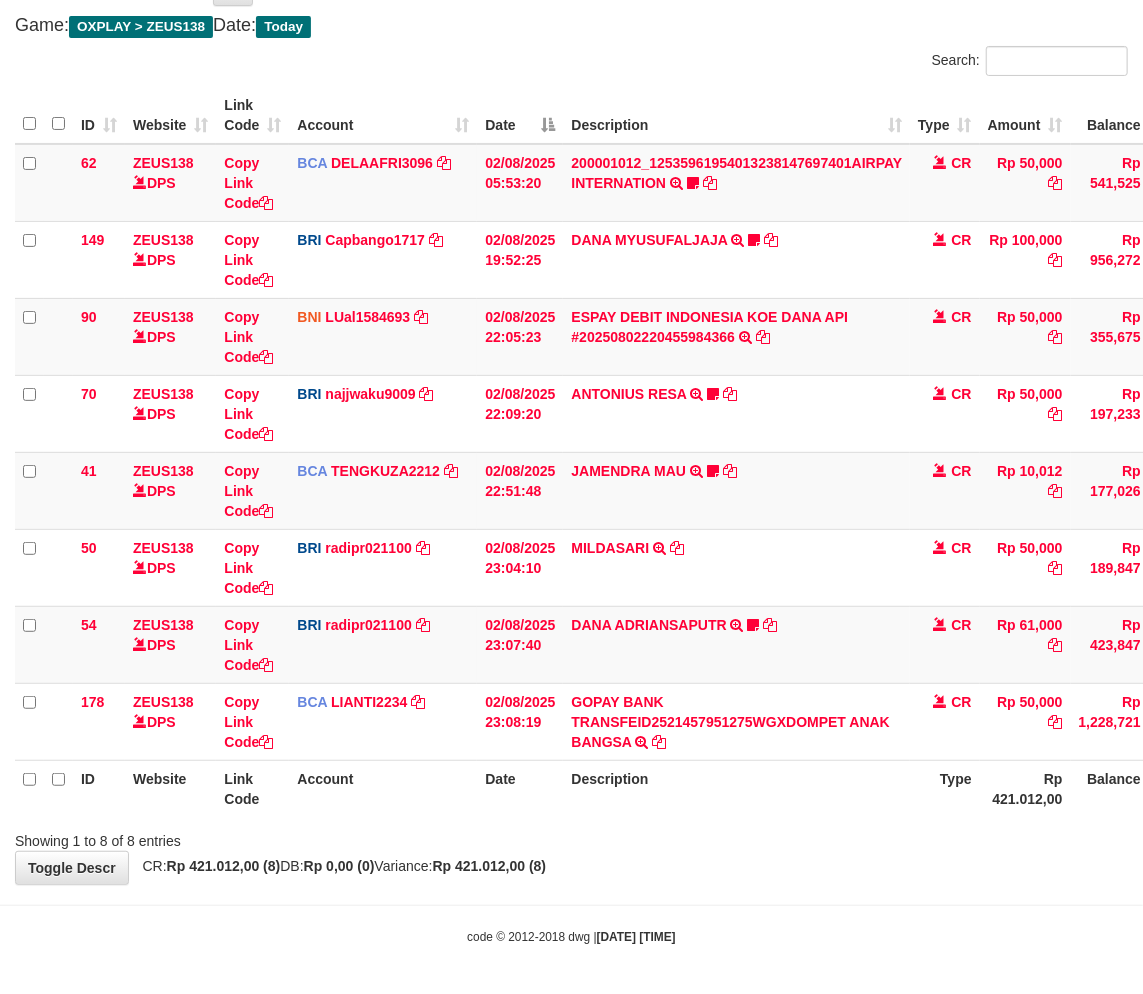 click on "Showing 1 to 8 of 8 entries" at bounding box center (571, 837) 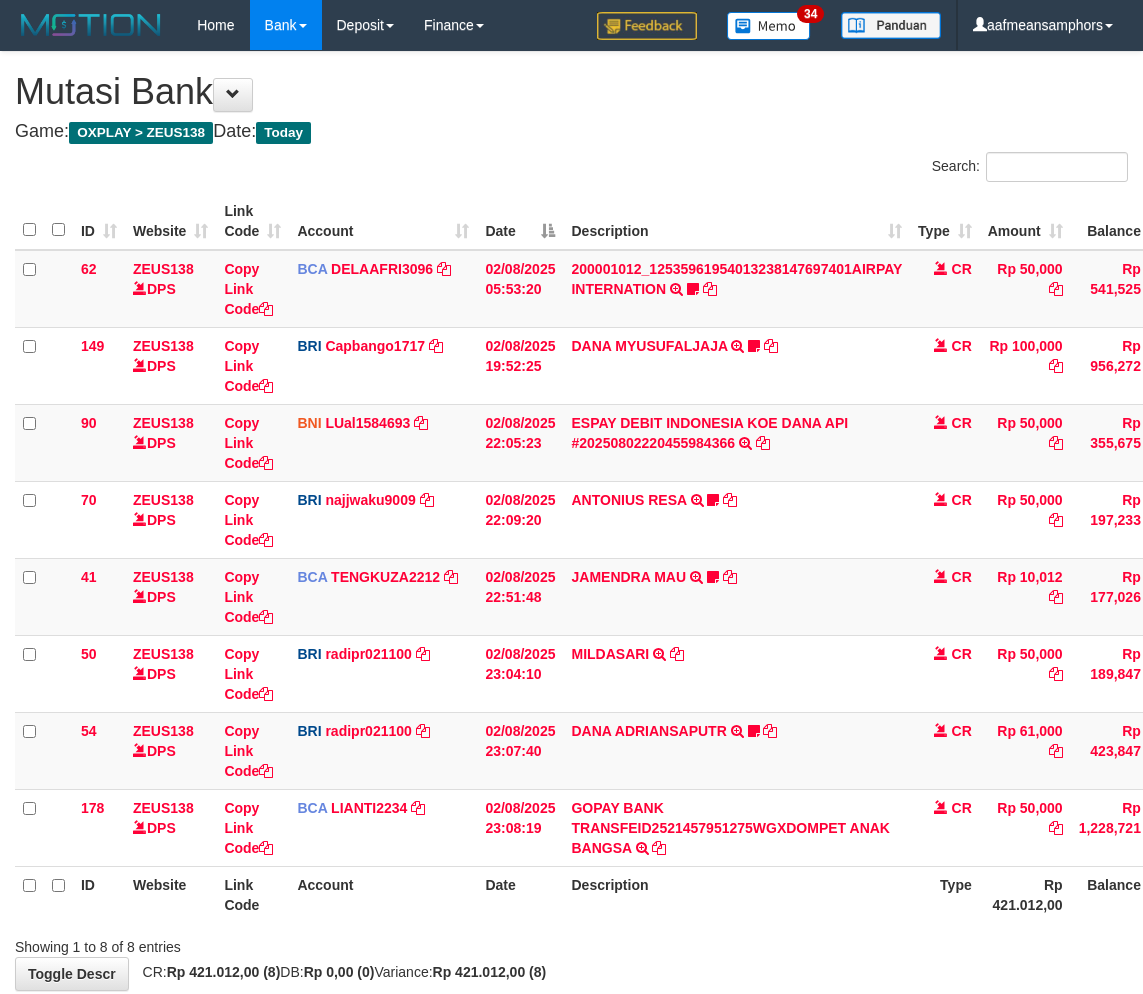 scroll, scrollTop: 106, scrollLeft: 0, axis: vertical 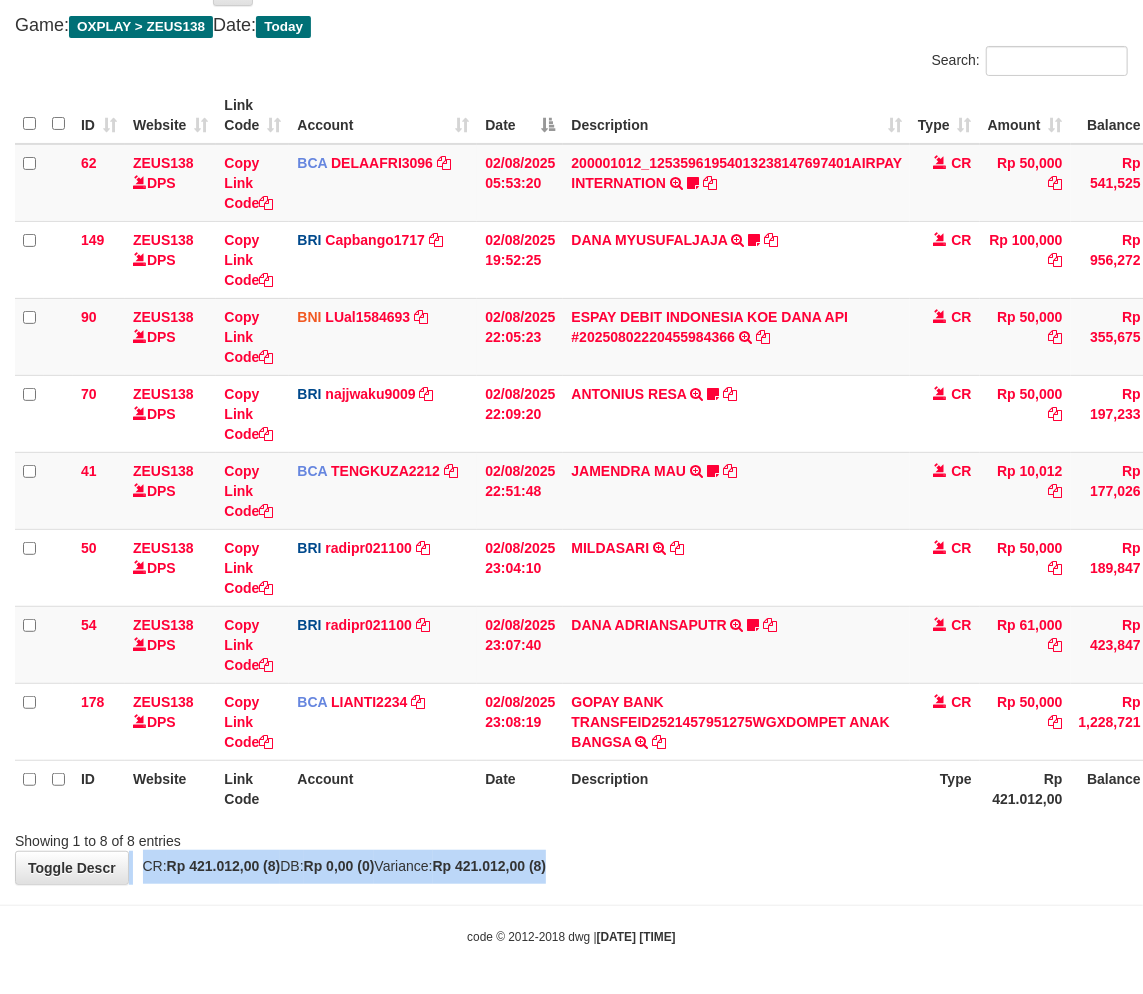 click on "**********" at bounding box center (571, 415) 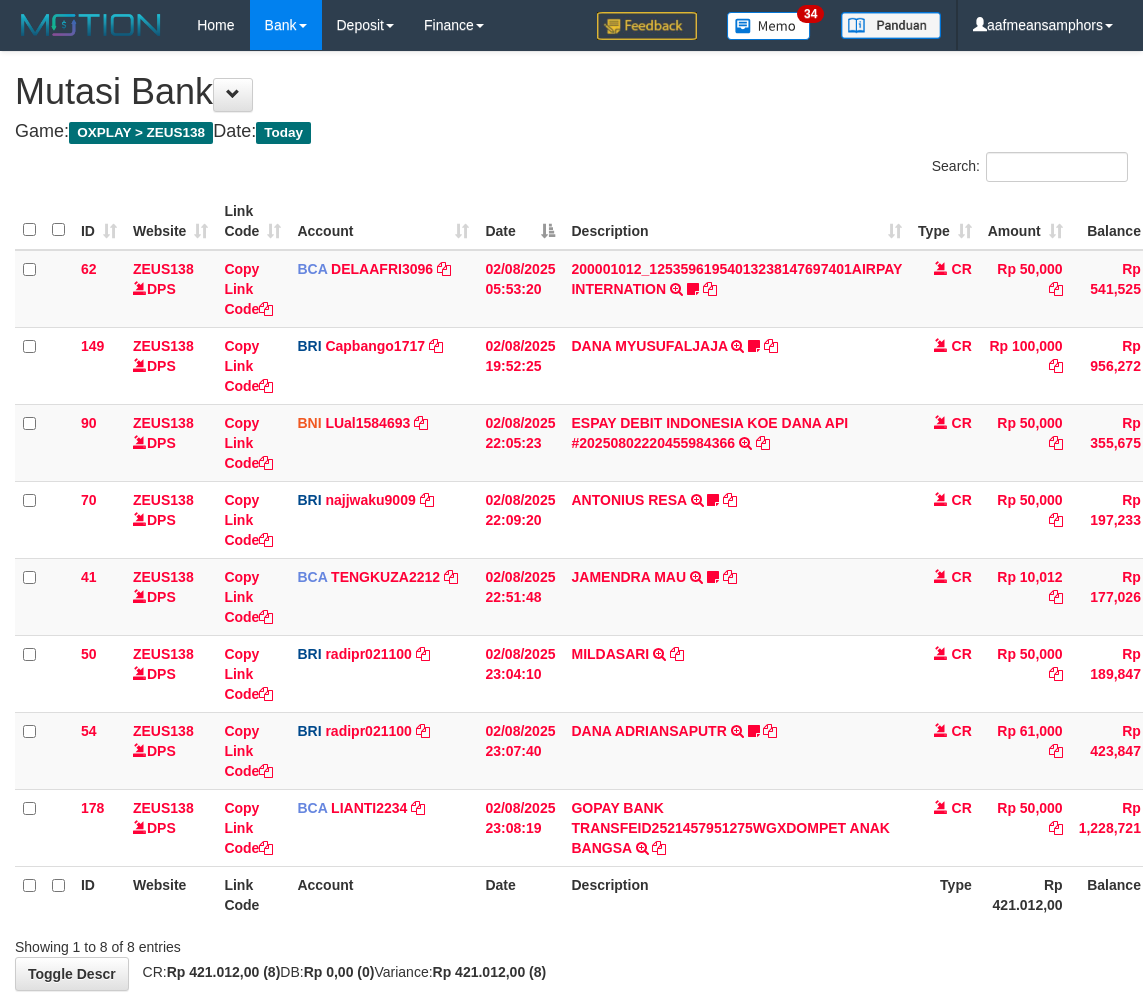 click on "**********" at bounding box center (571, 521) 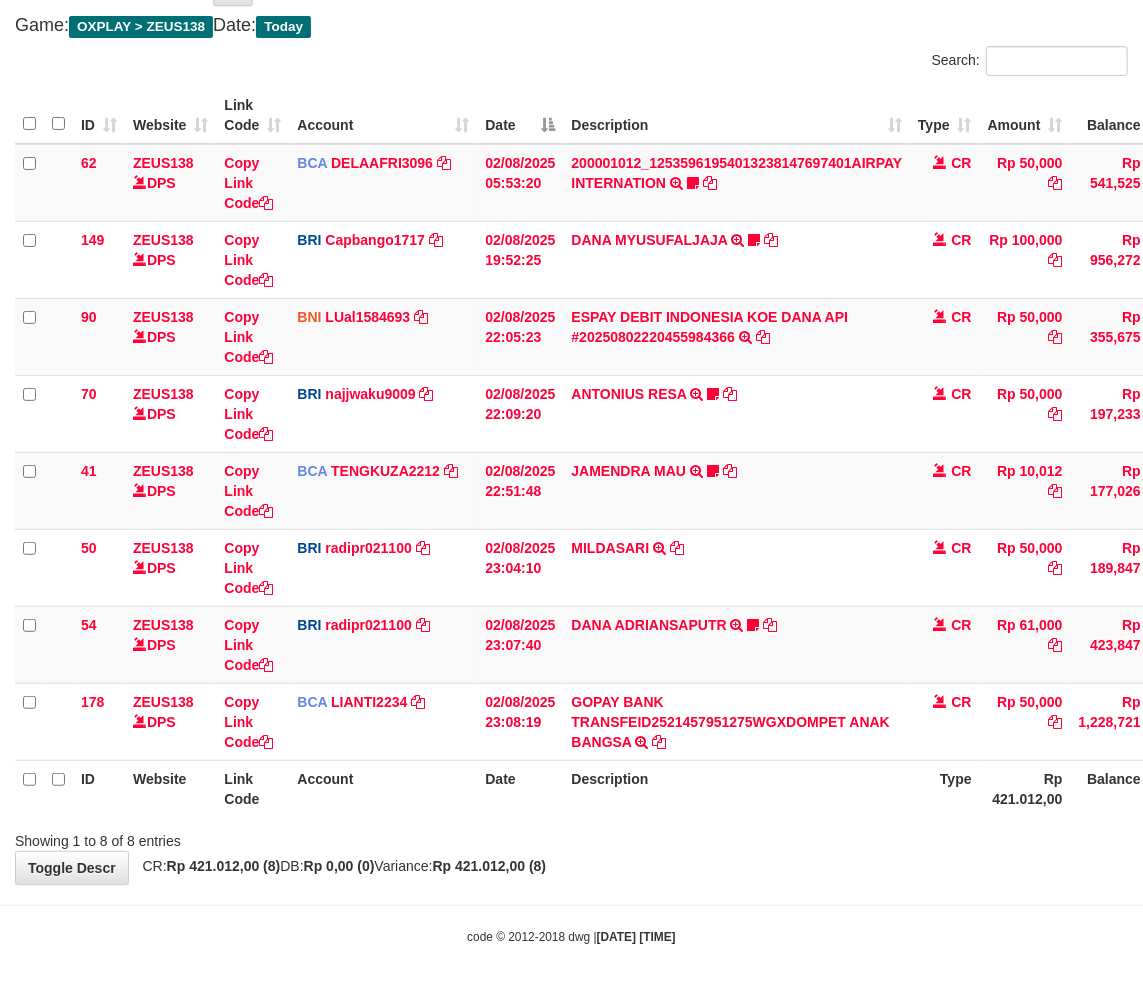 click on "**********" at bounding box center (571, 415) 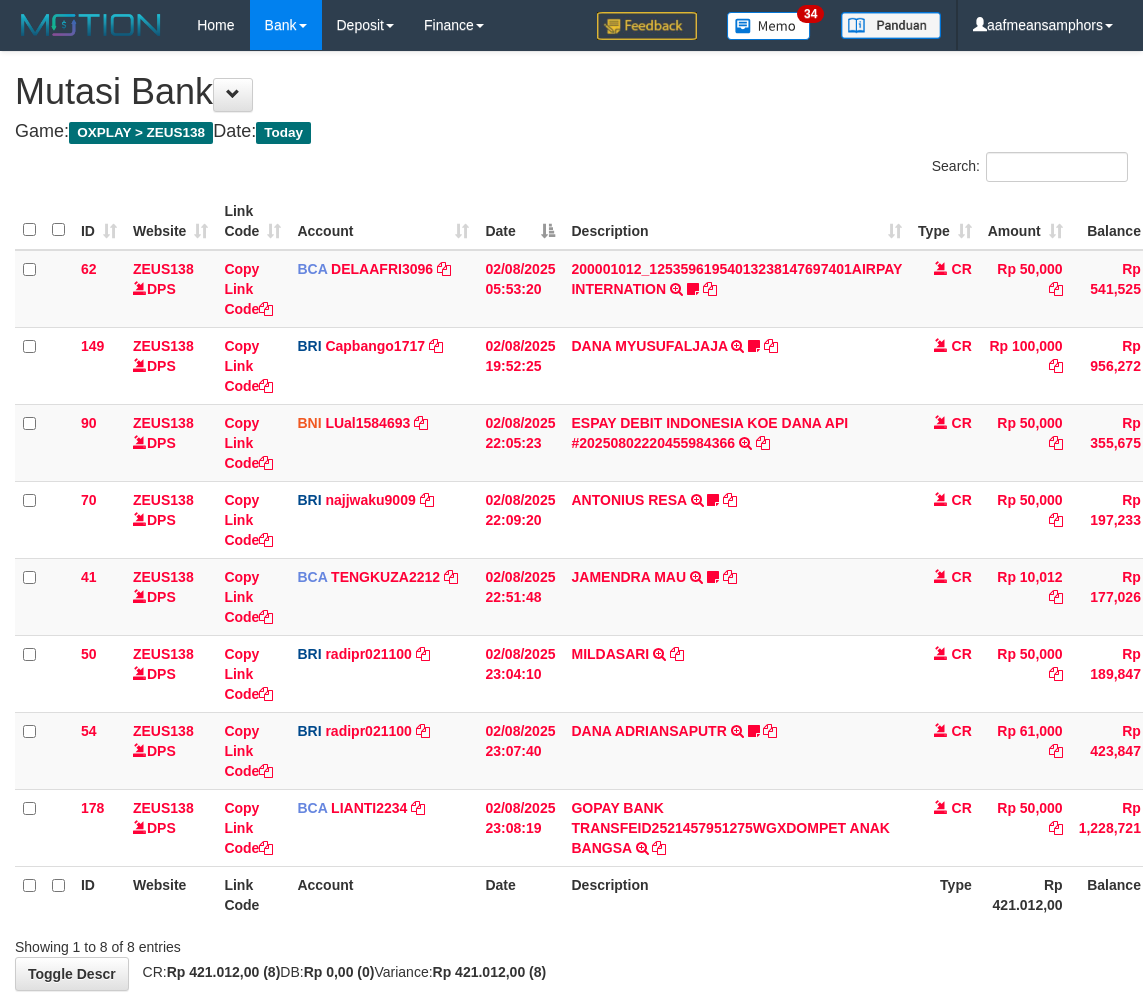 scroll, scrollTop: 106, scrollLeft: 0, axis: vertical 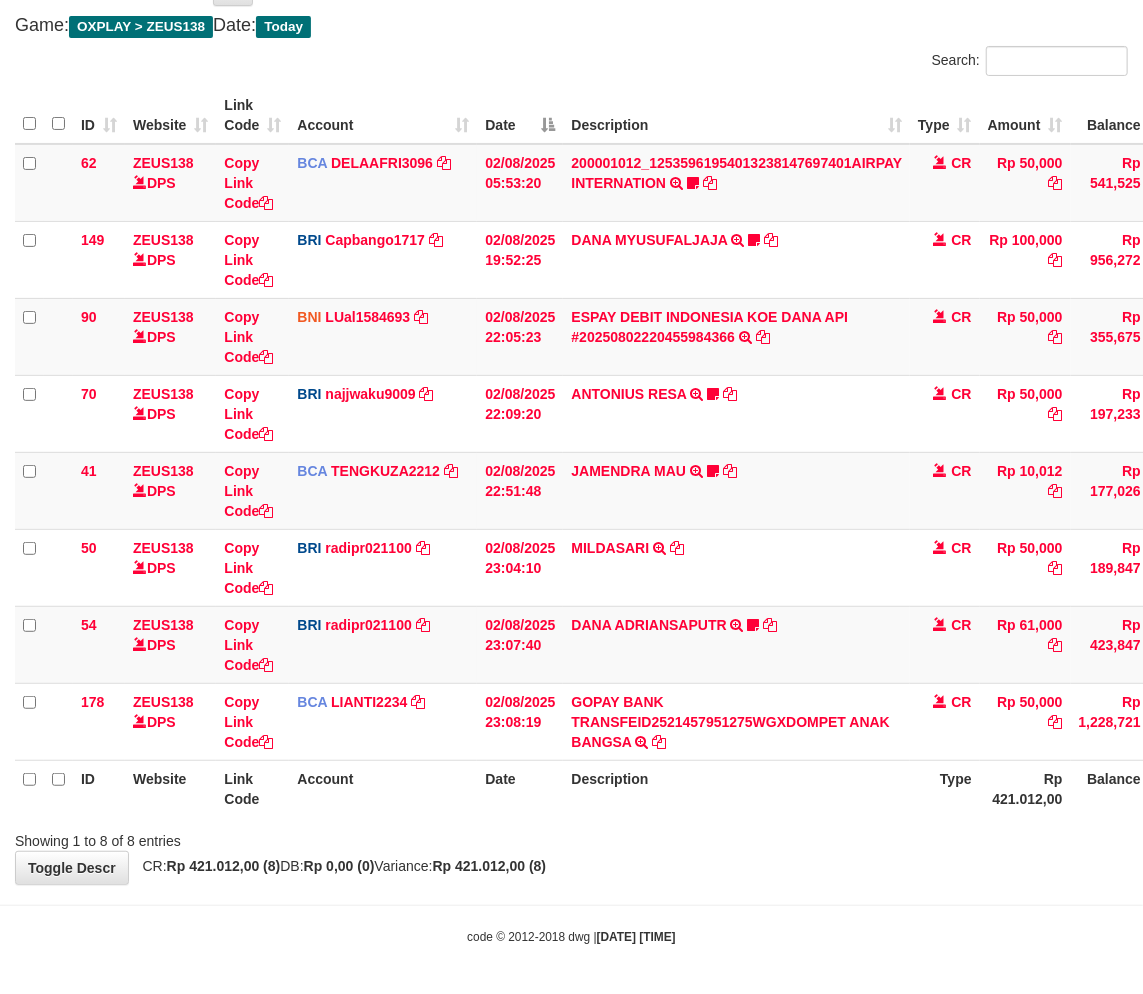 click on "Showing 1 to 8 of 8 entries" at bounding box center (571, 837) 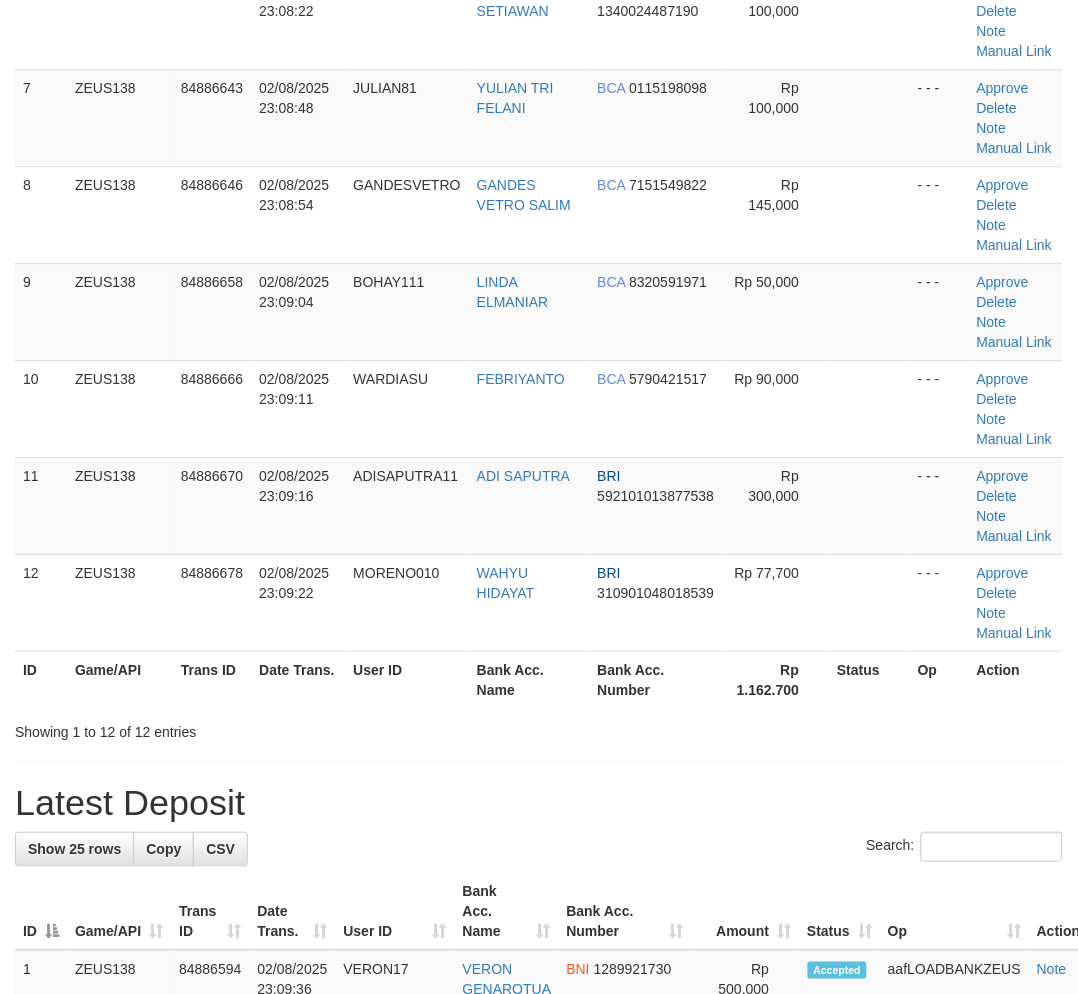 scroll, scrollTop: 860, scrollLeft: 0, axis: vertical 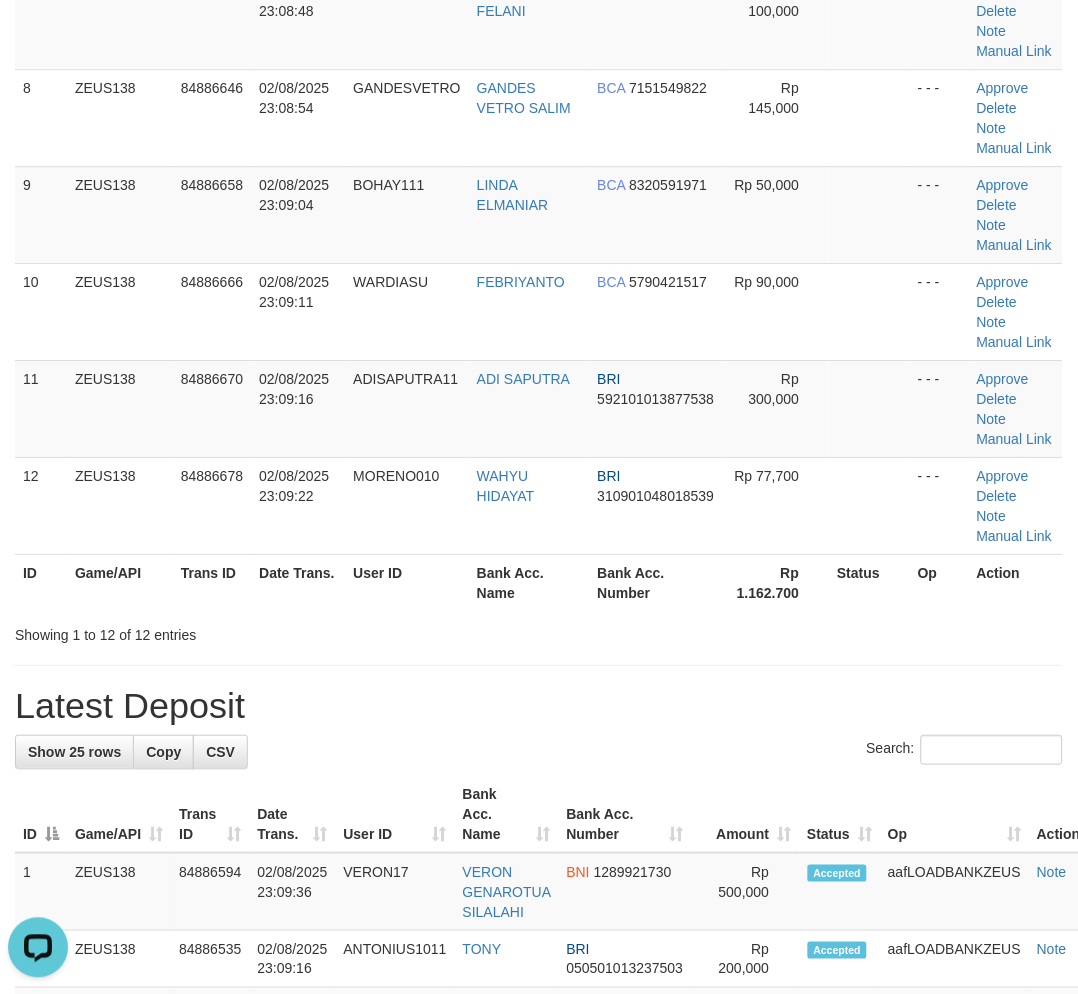 click on "**********" at bounding box center [539, 822] 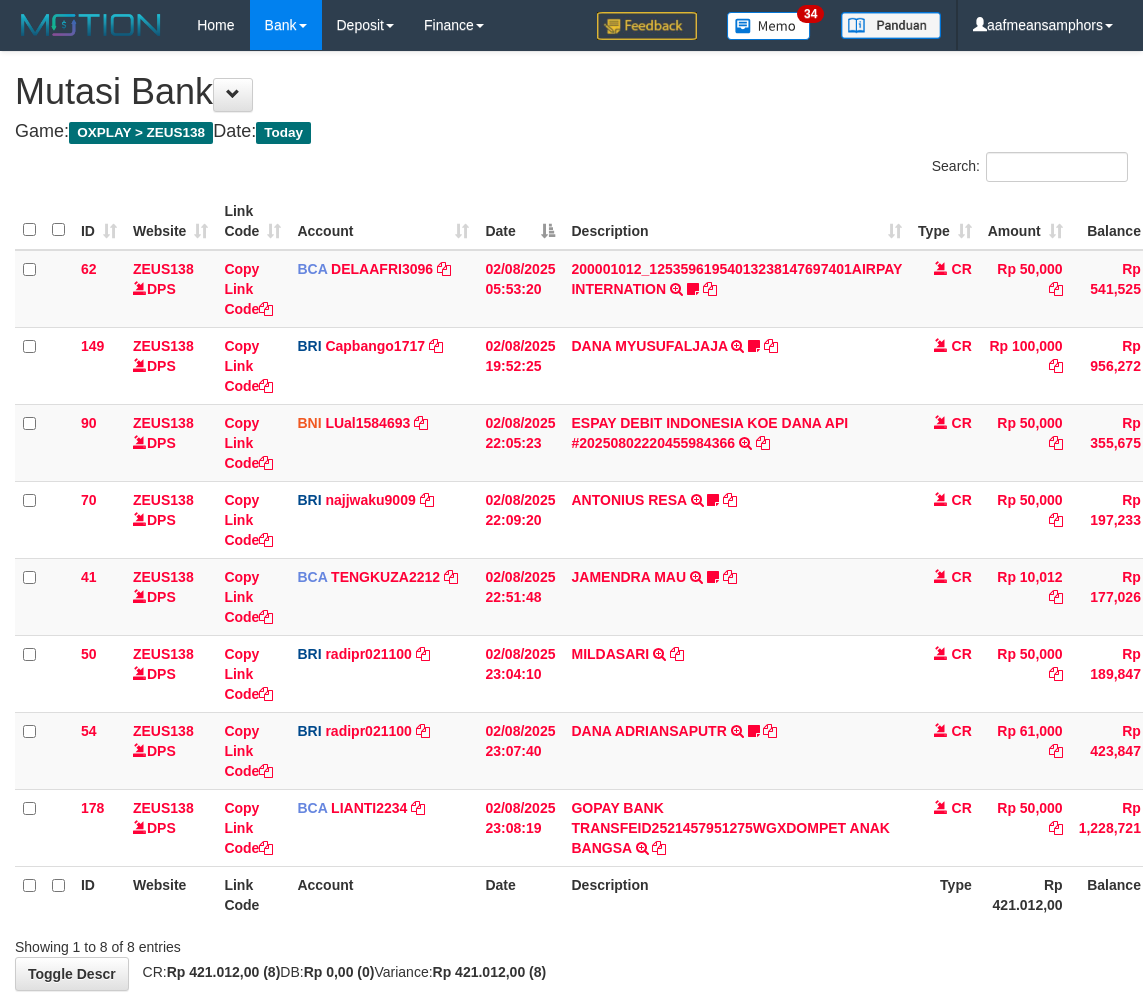 scroll, scrollTop: 106, scrollLeft: 0, axis: vertical 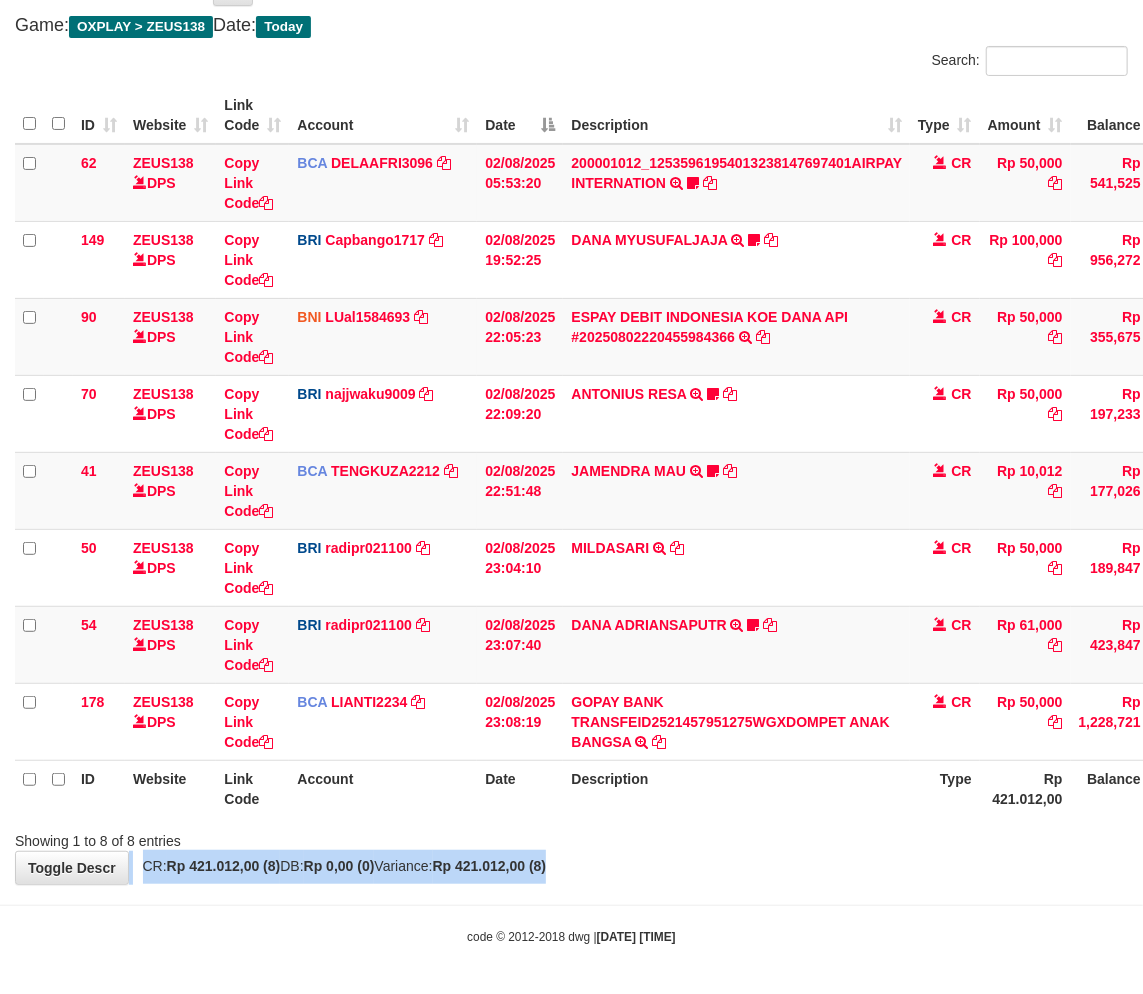 drag, startPoint x: 713, startPoint y: 847, endPoint x: 704, endPoint y: 837, distance: 13.453624 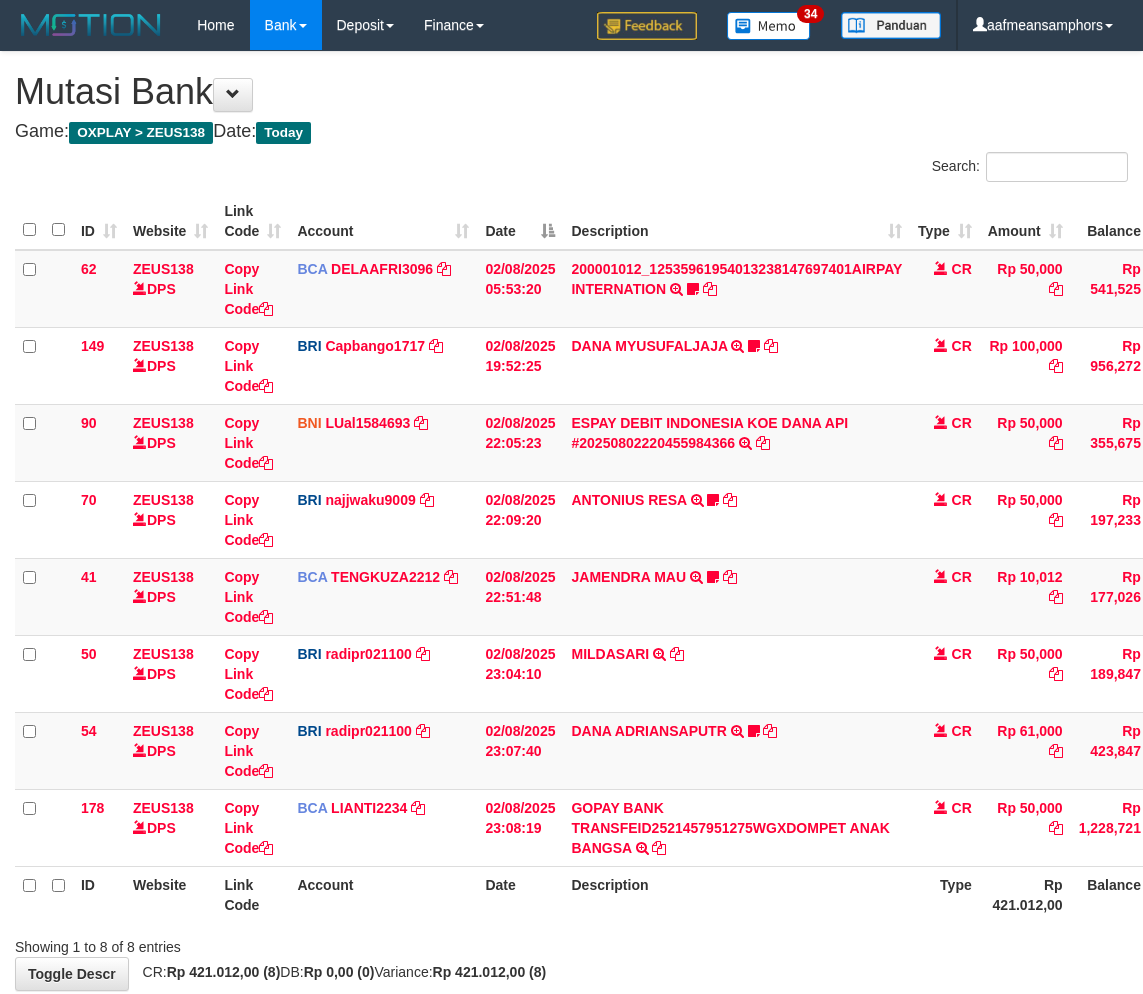 scroll, scrollTop: 106, scrollLeft: 0, axis: vertical 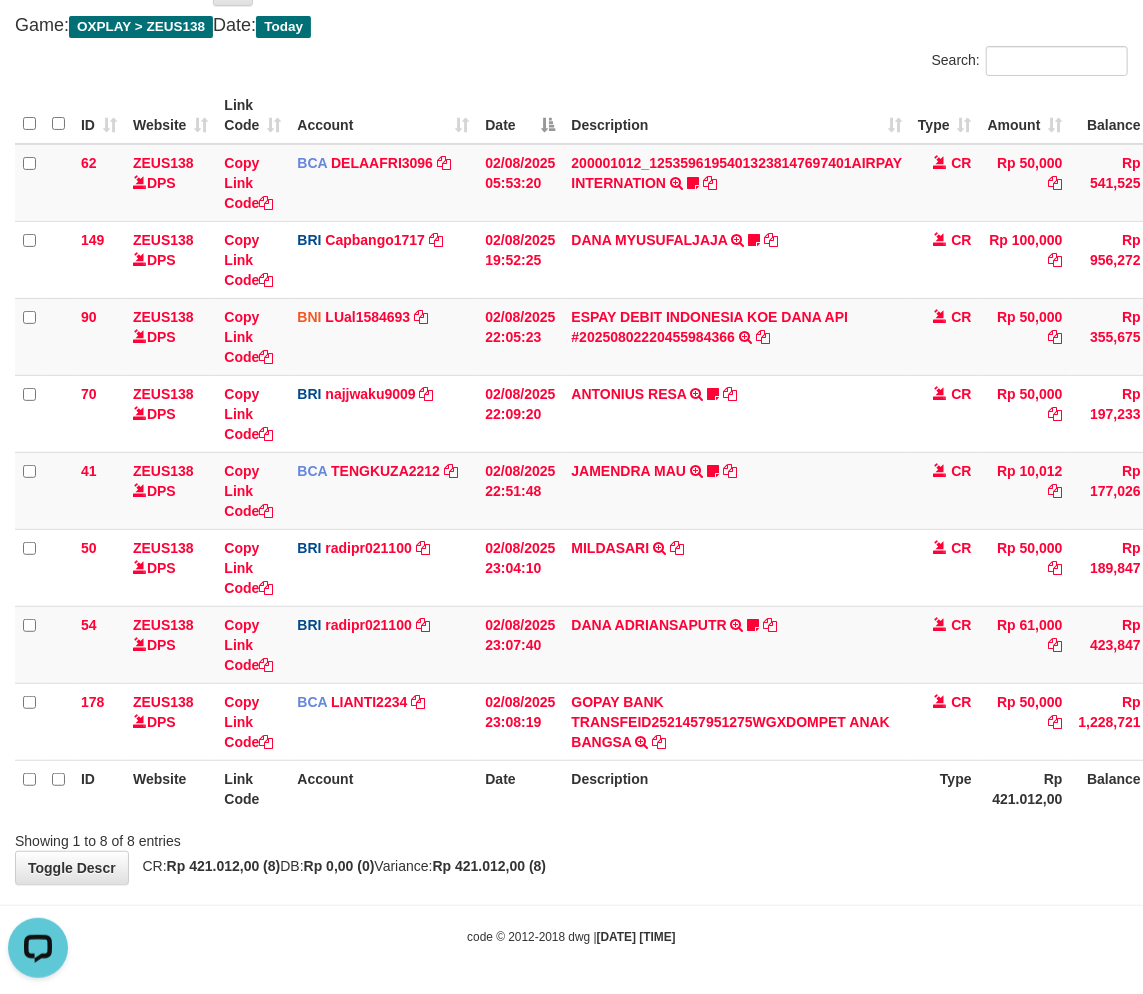click on "**********" at bounding box center [571, 415] 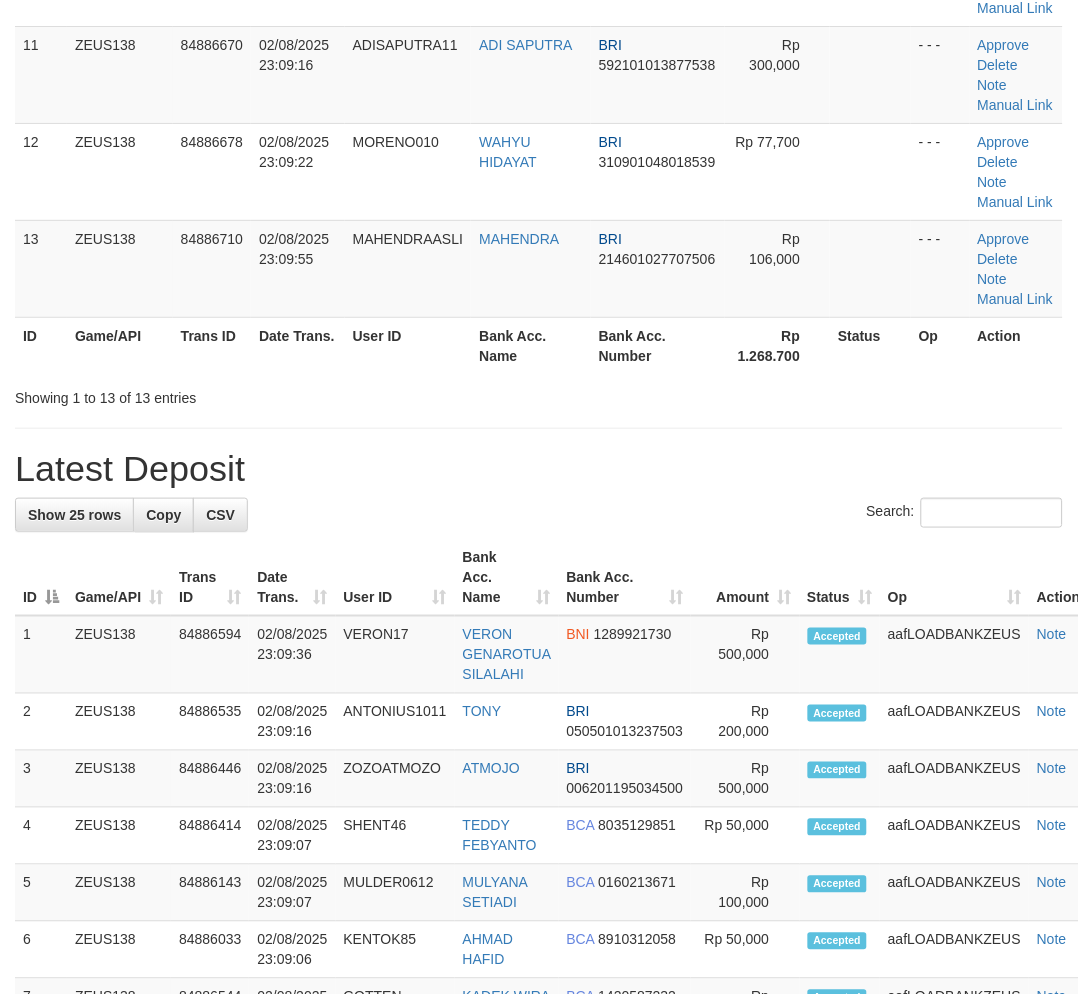scroll, scrollTop: 860, scrollLeft: 0, axis: vertical 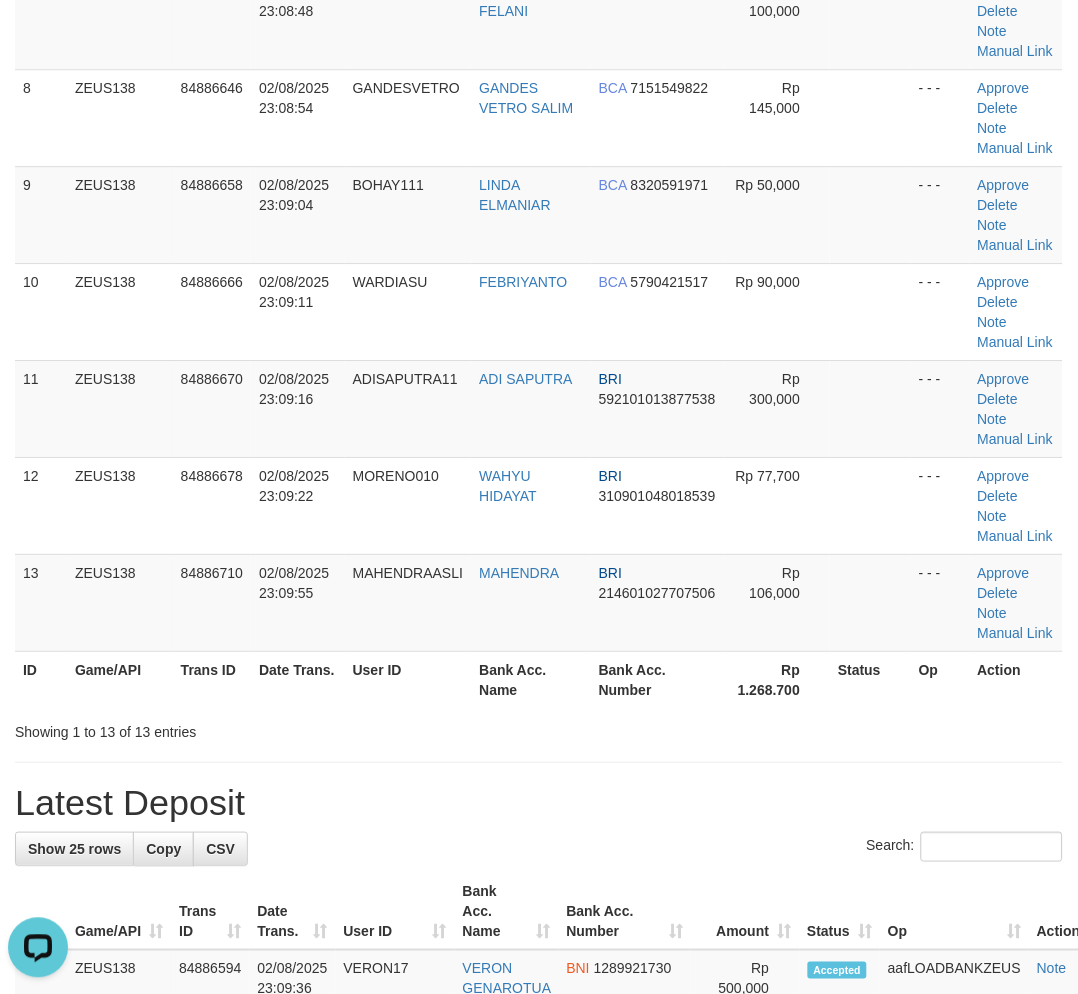 click on "**********" at bounding box center (539, 860) 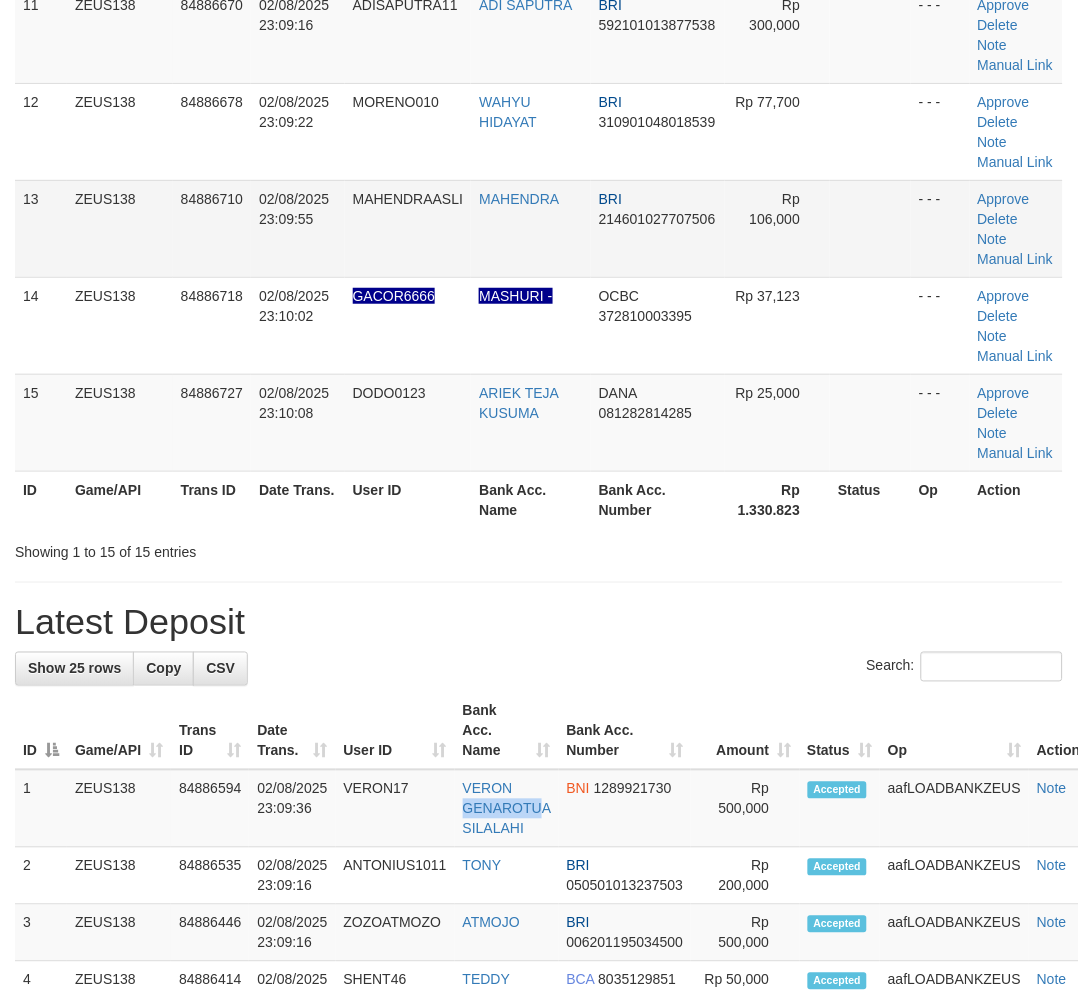 scroll, scrollTop: 860, scrollLeft: 0, axis: vertical 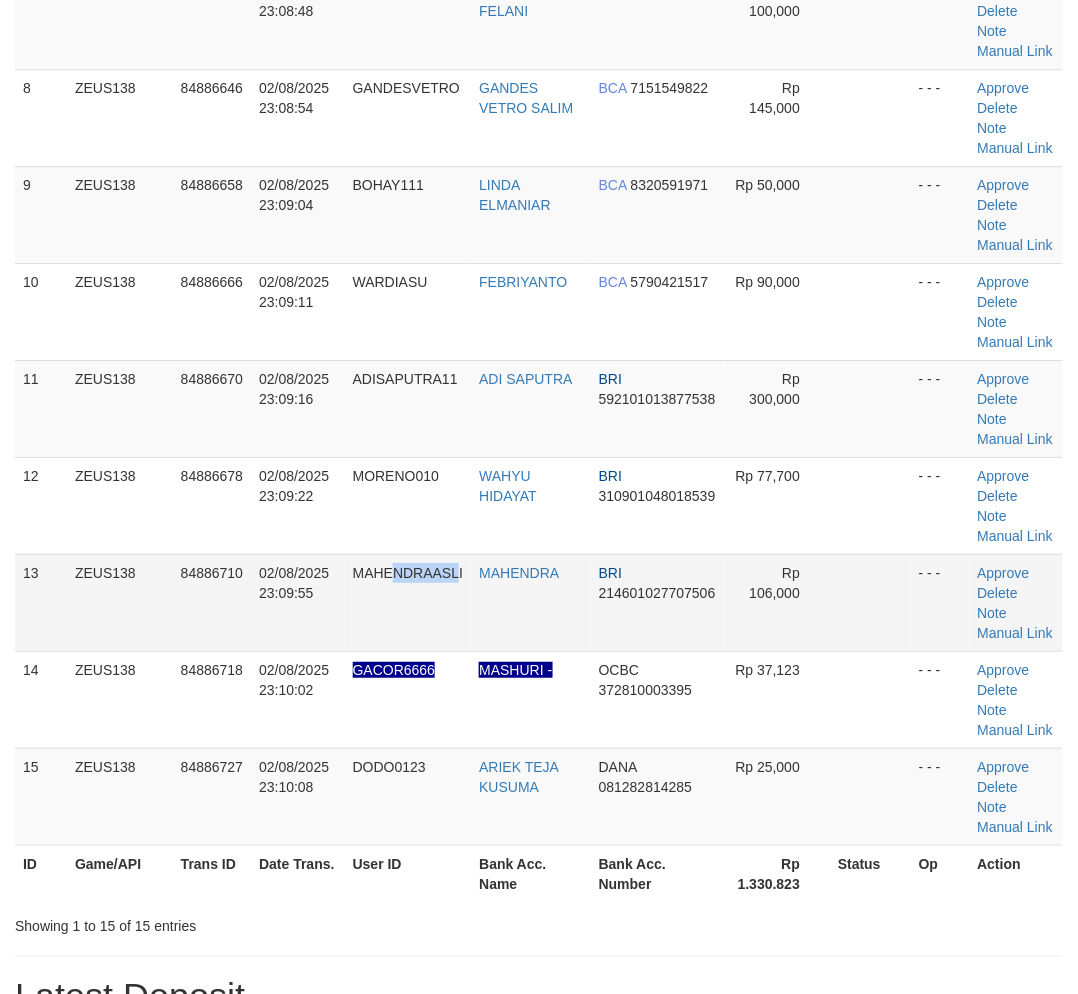 click on "MAHENDRAASLI" at bounding box center (408, 602) 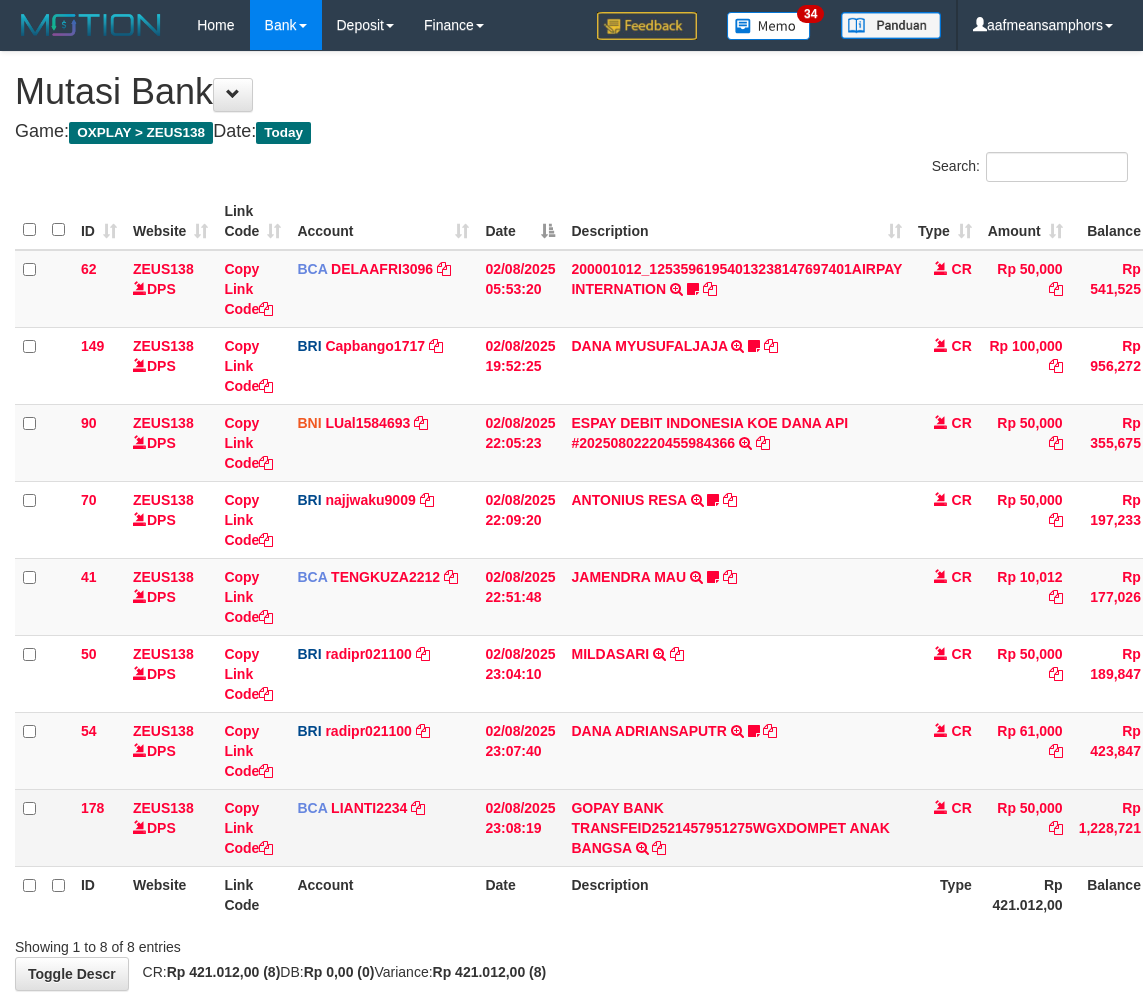 scroll, scrollTop: 106, scrollLeft: 0, axis: vertical 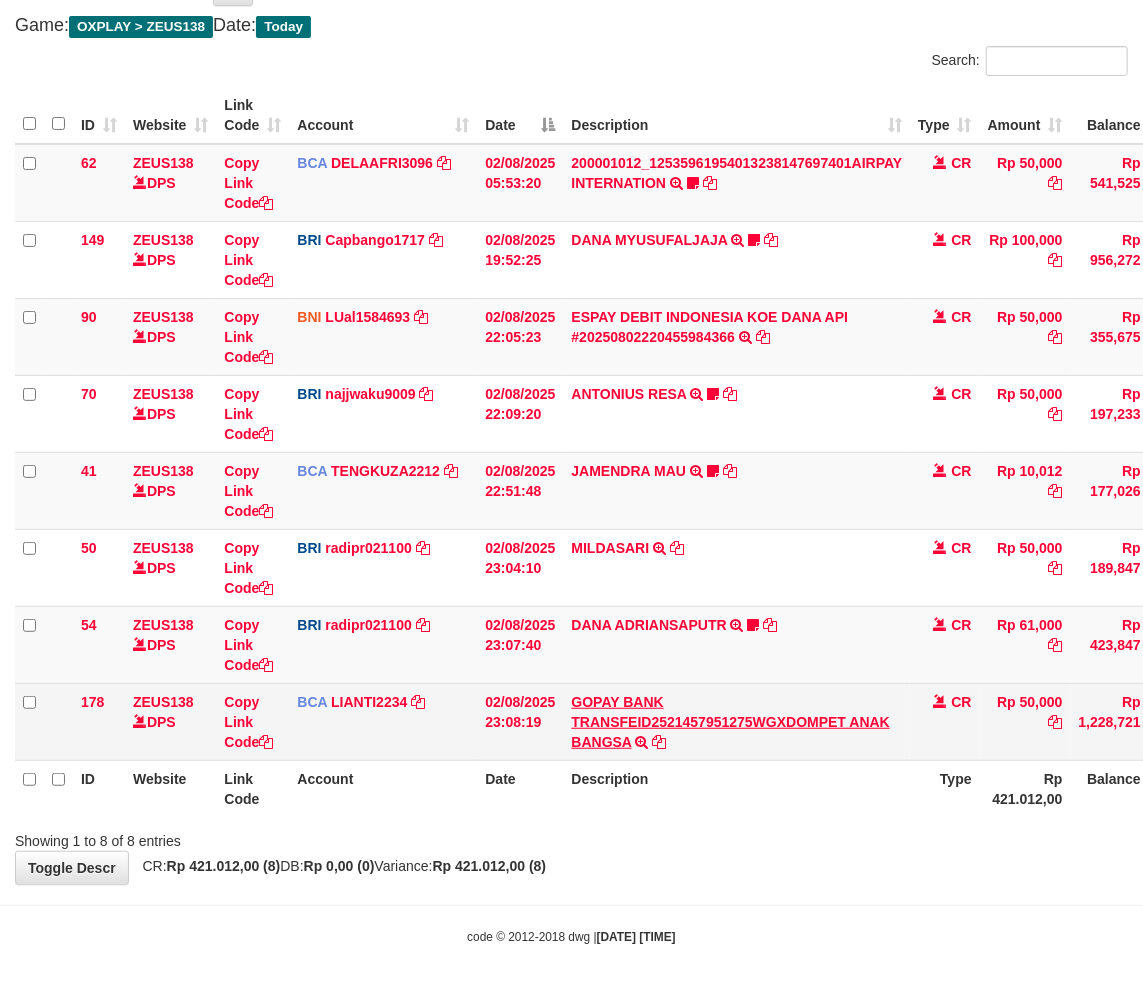drag, startPoint x: 731, startPoint y: 736, endPoint x: 827, endPoint y: 721, distance: 97.16481 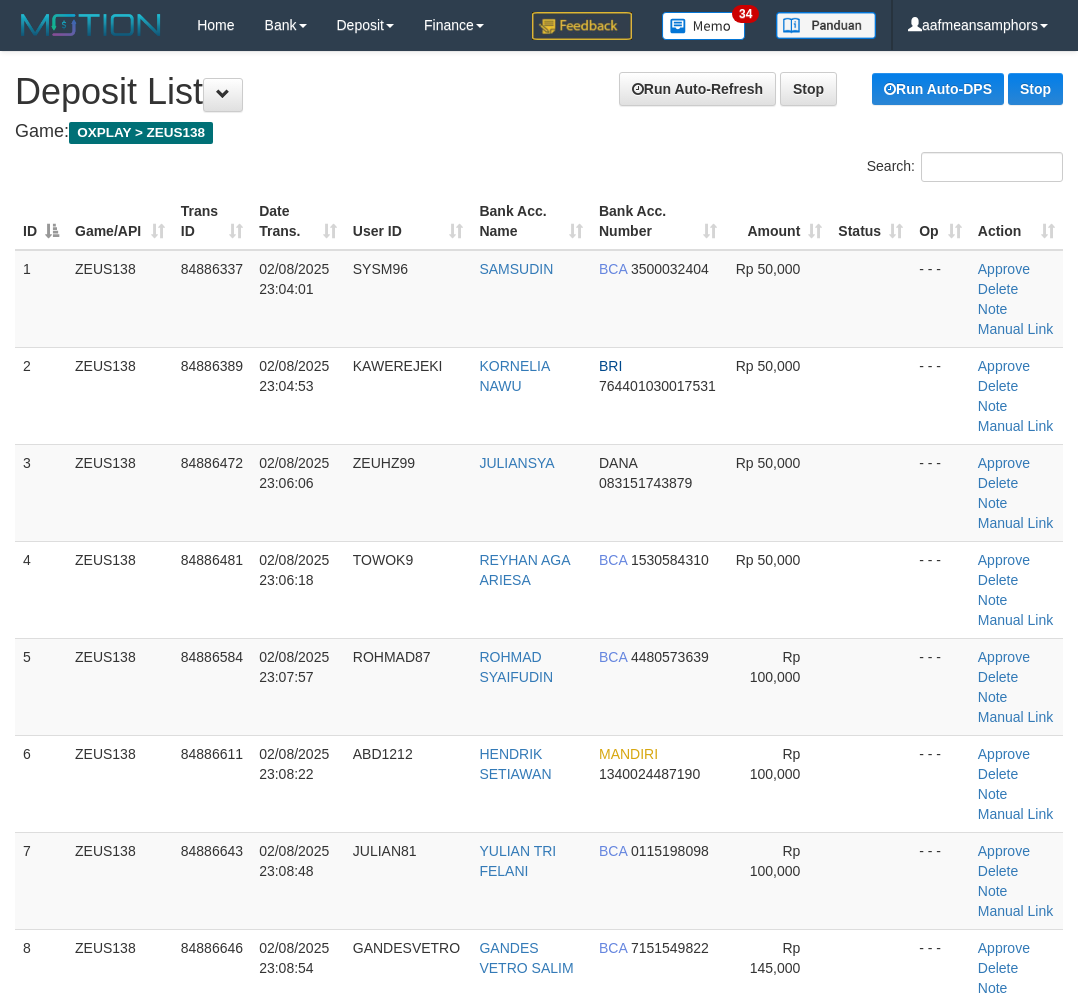 scroll, scrollTop: 1234, scrollLeft: 0, axis: vertical 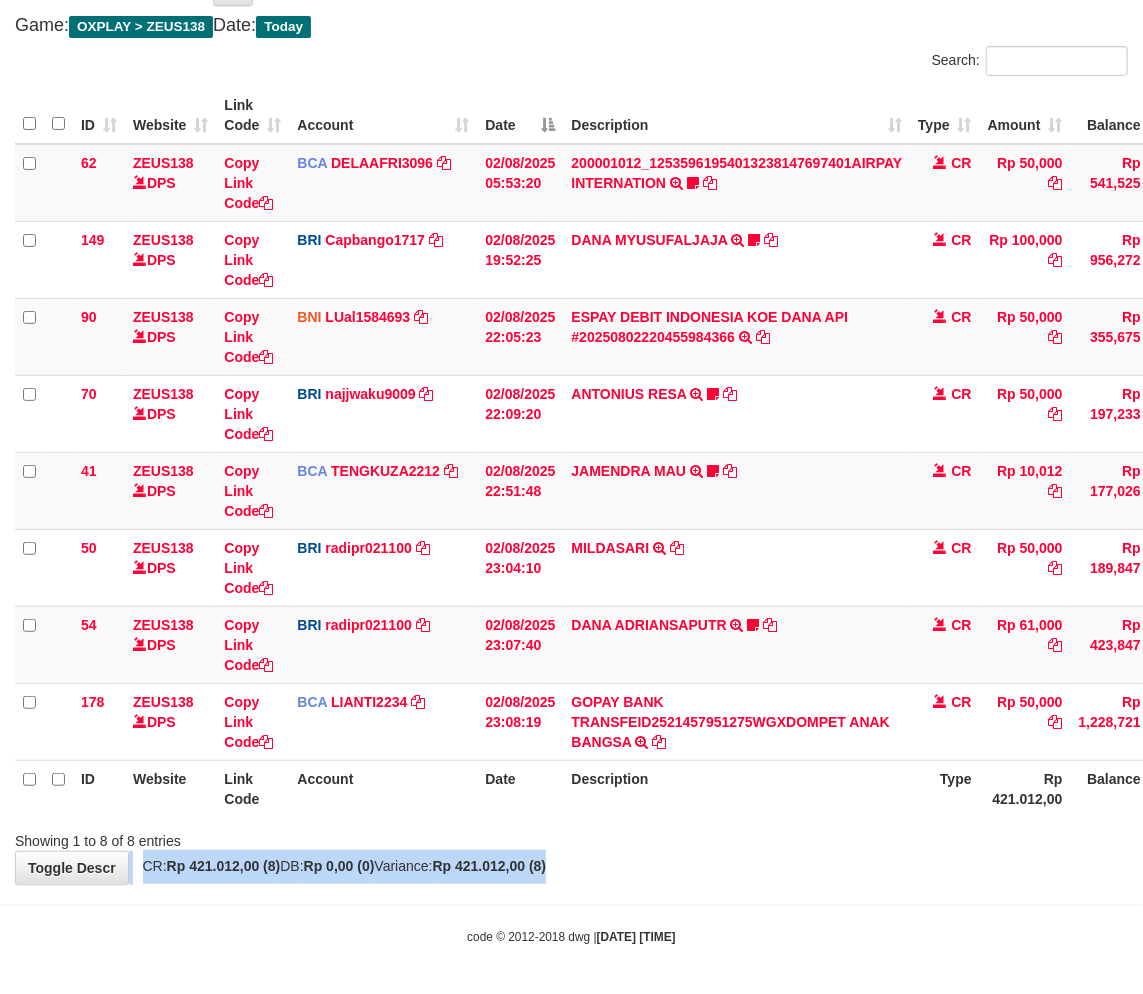 click on "**********" at bounding box center (571, 415) 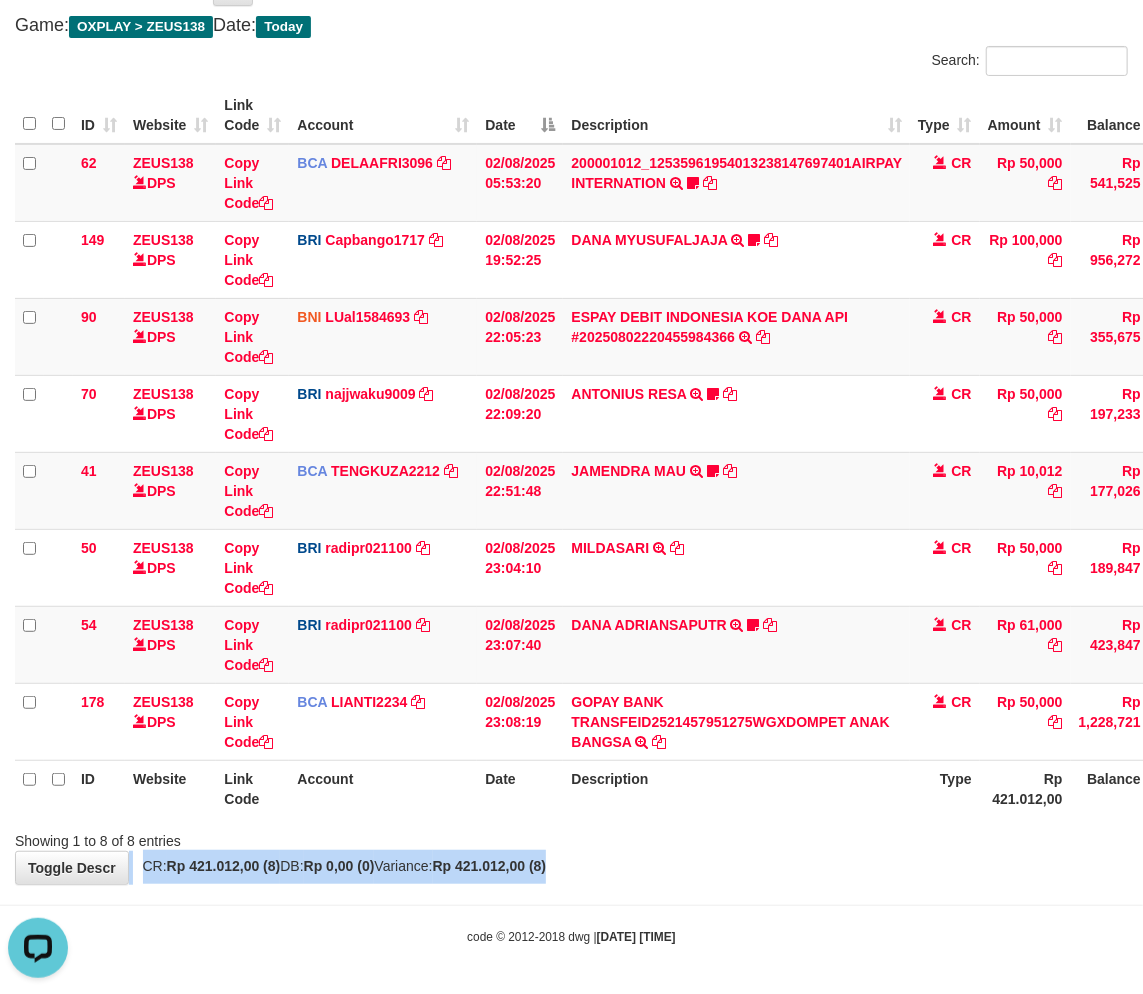 scroll, scrollTop: 0, scrollLeft: 0, axis: both 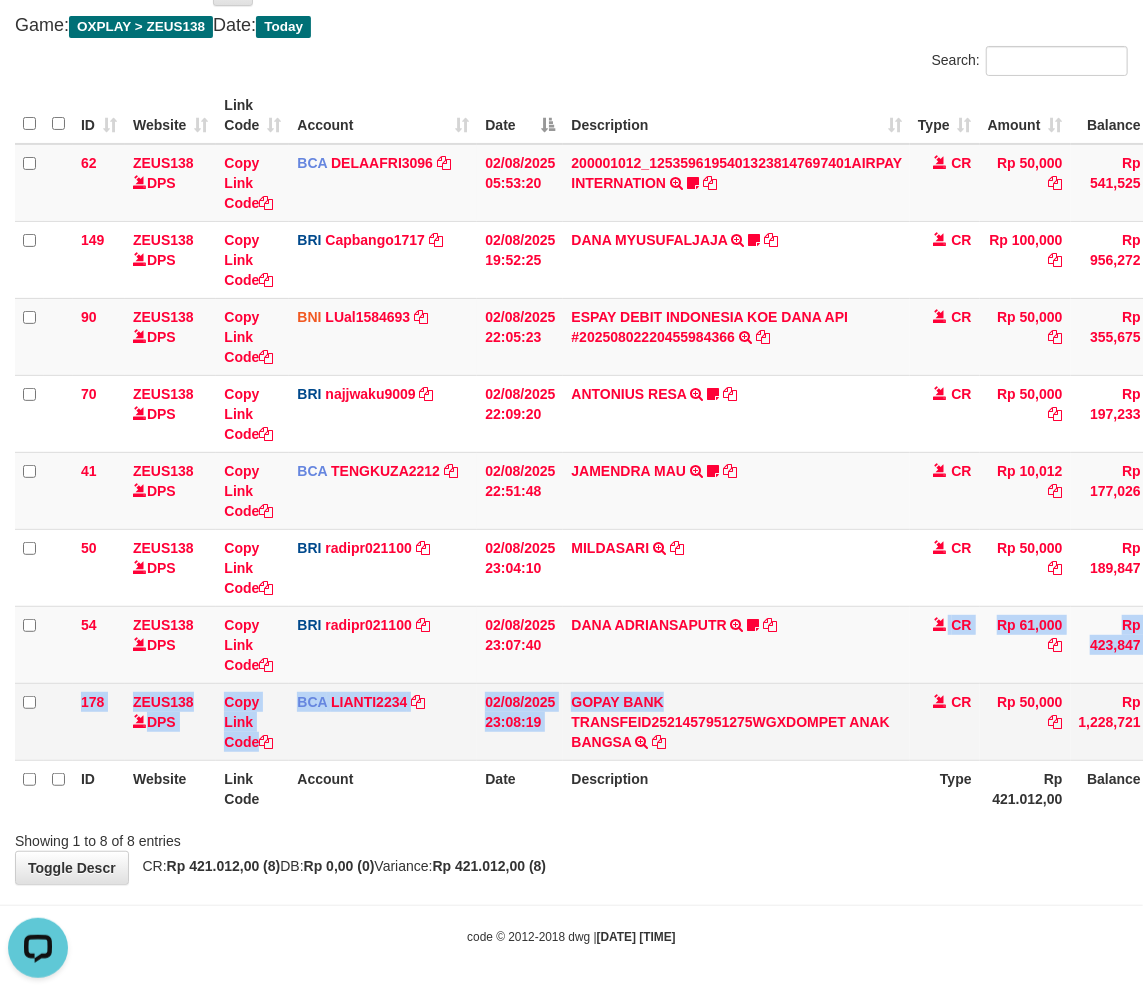 drag, startPoint x: 798, startPoint y: 667, endPoint x: 747, endPoint y: 707, distance: 64.815125 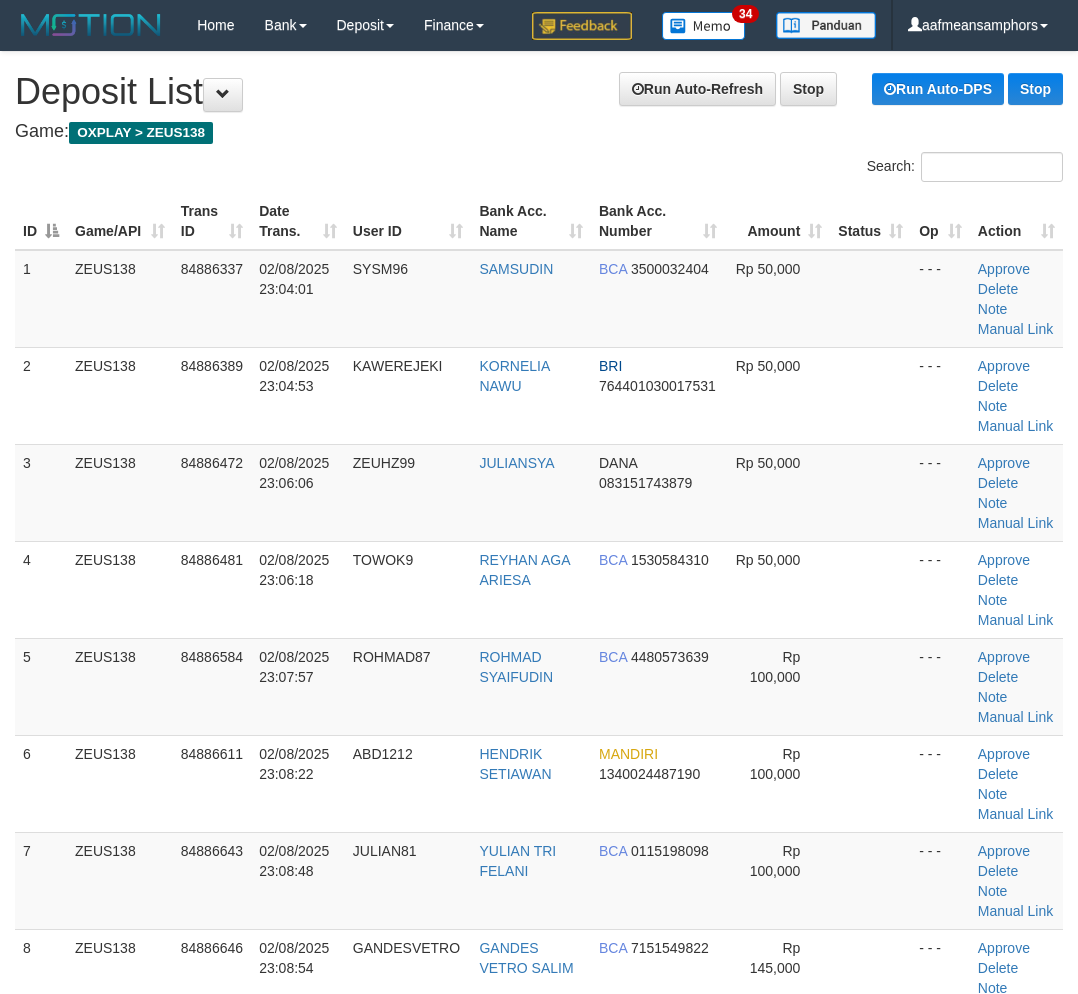 scroll, scrollTop: 1234, scrollLeft: 0, axis: vertical 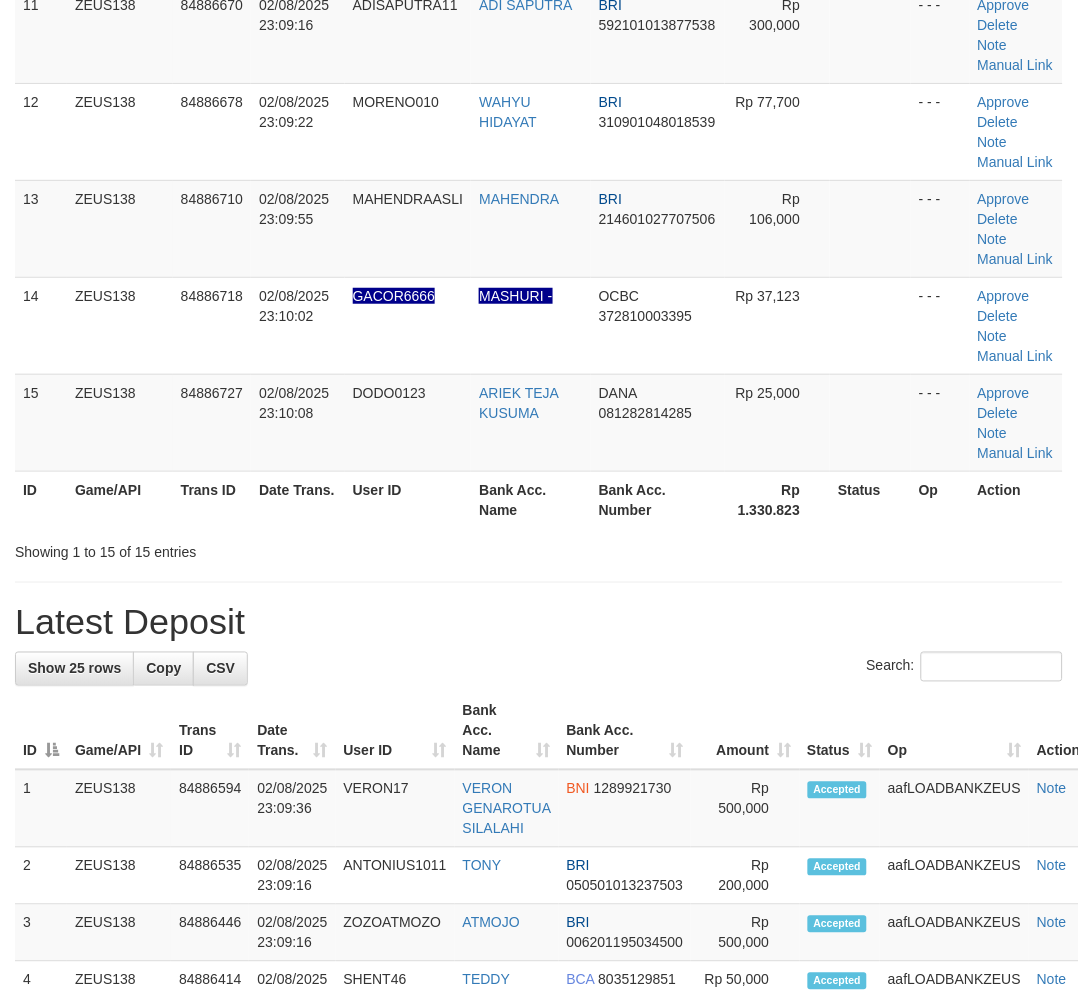 click on "Latest Deposit" at bounding box center [539, 623] 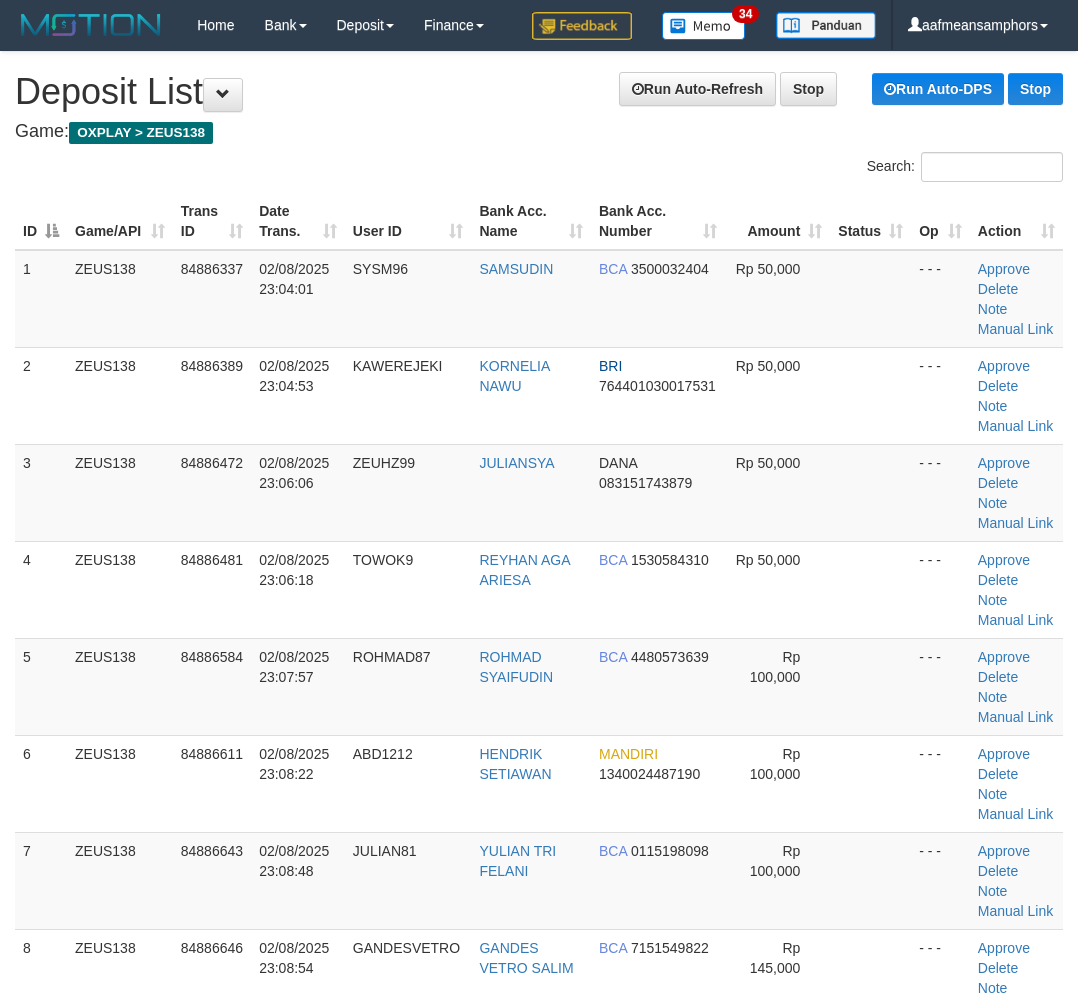 scroll, scrollTop: 1234, scrollLeft: 0, axis: vertical 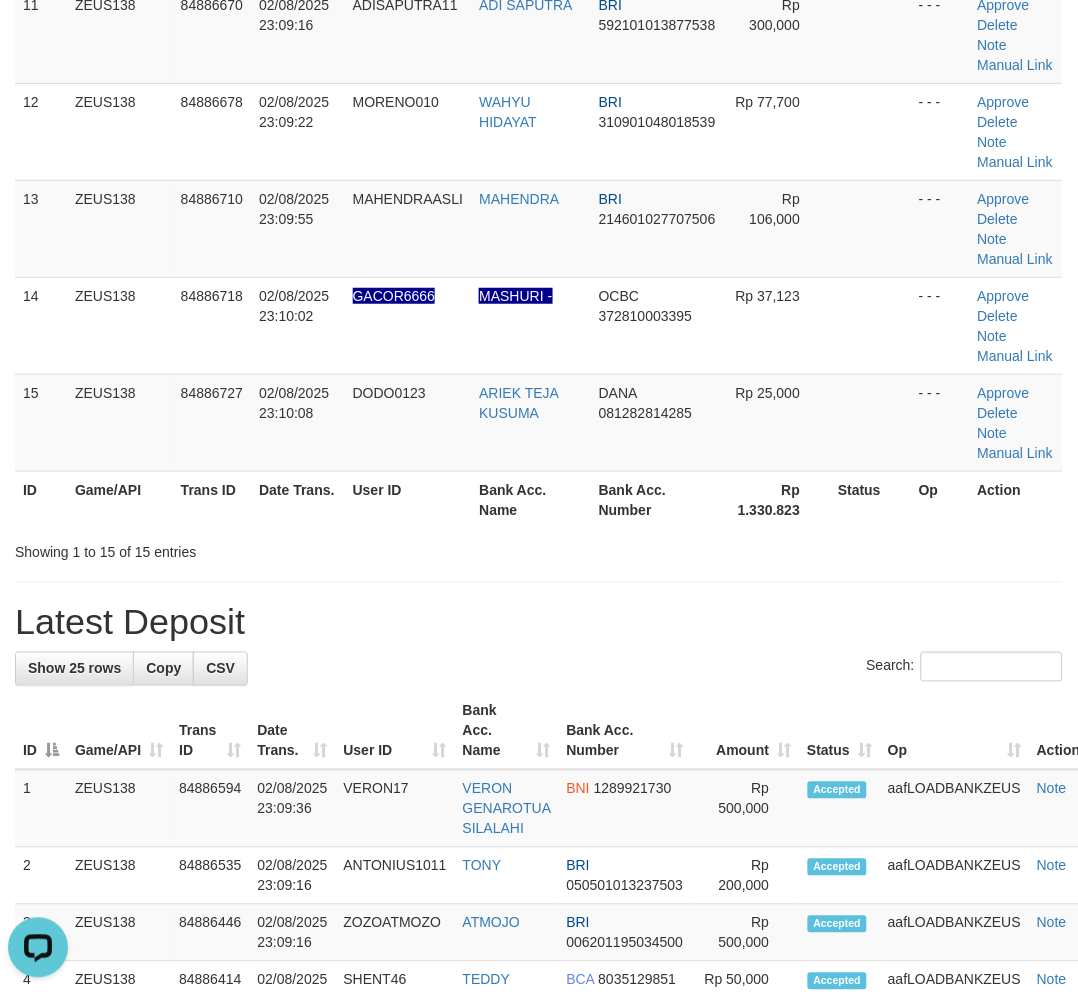 click on "Latest Deposit" at bounding box center [539, 623] 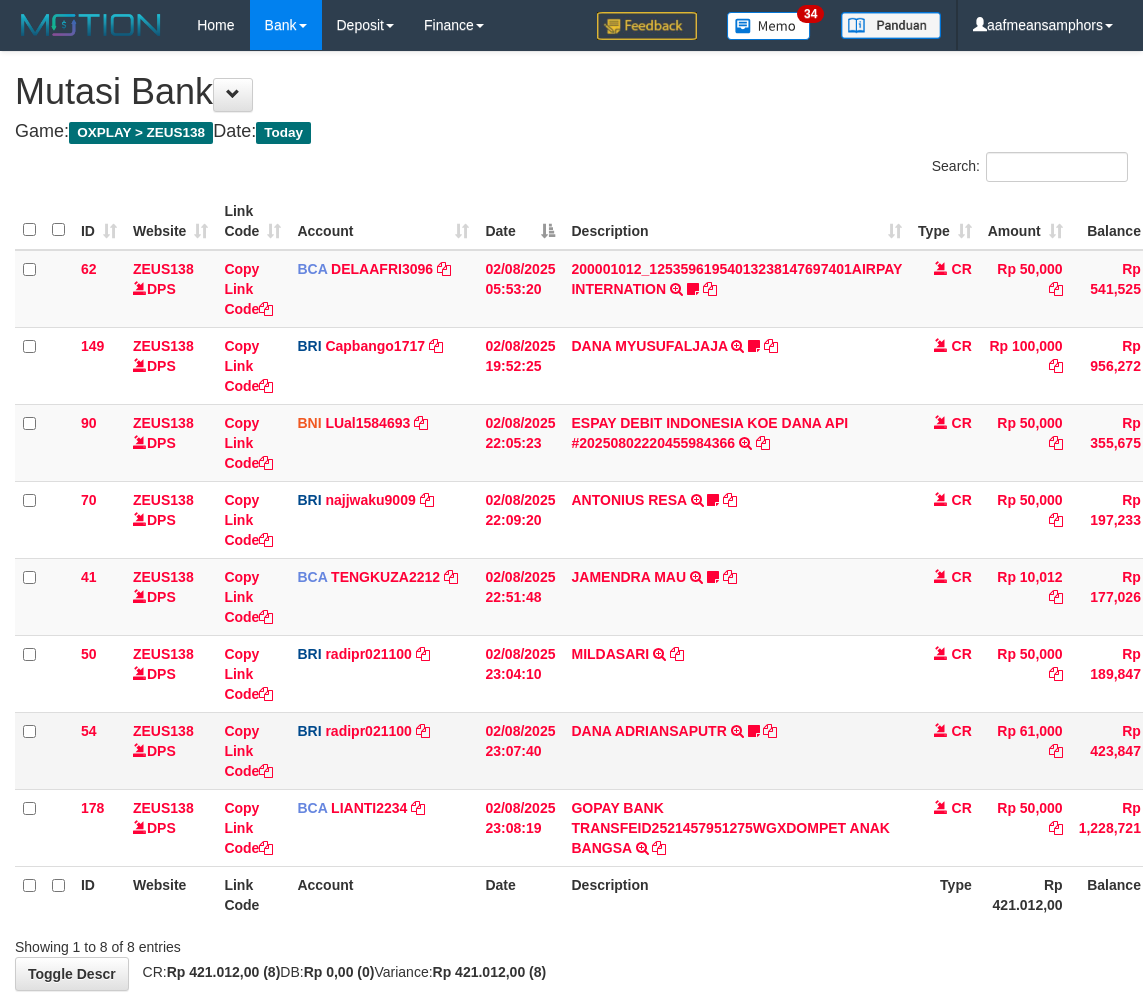 scroll, scrollTop: 106, scrollLeft: 0, axis: vertical 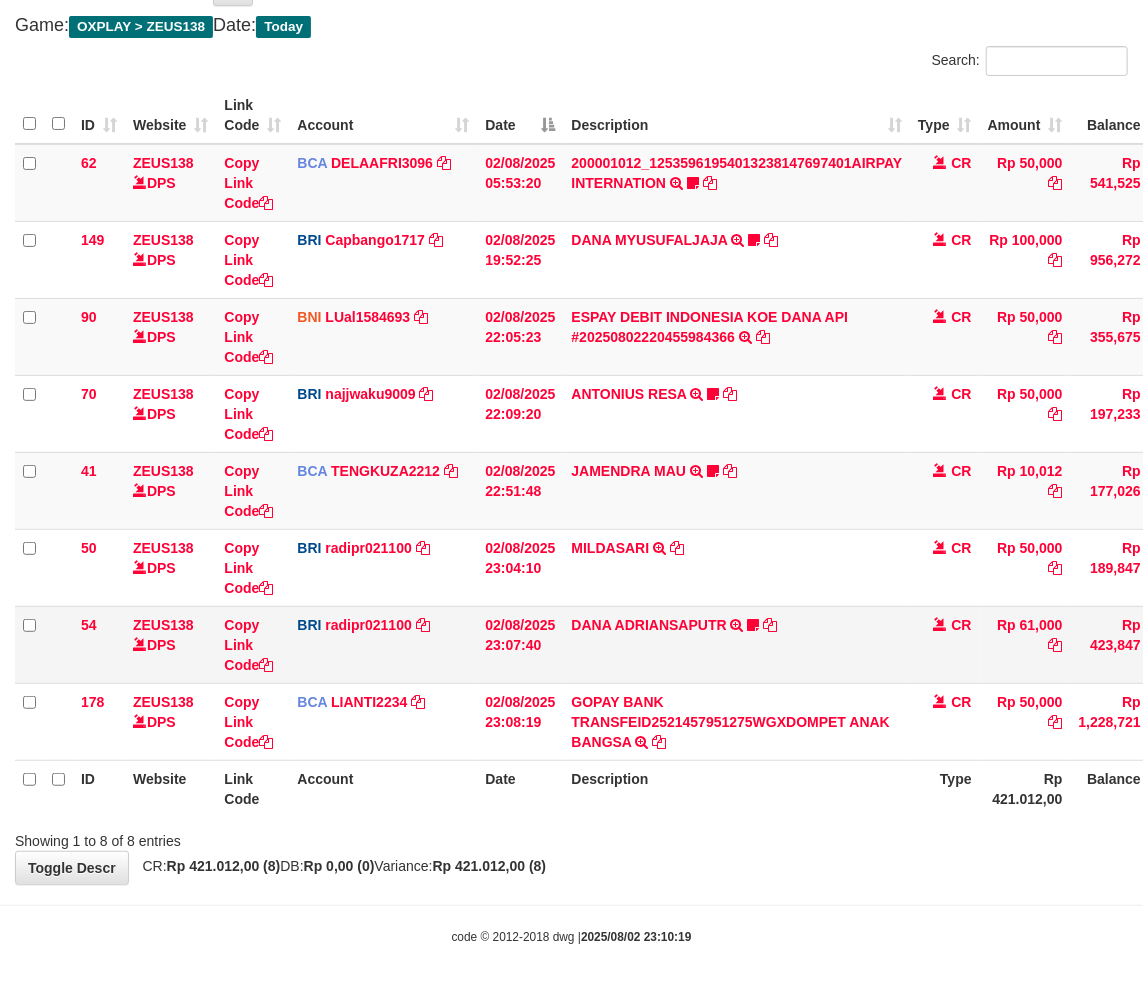 click on "[NAME] [NAME] TRANSFER NBMB [NAME] [NAME] TO [NAME] [NAME] JEPOS045" at bounding box center [736, 644] 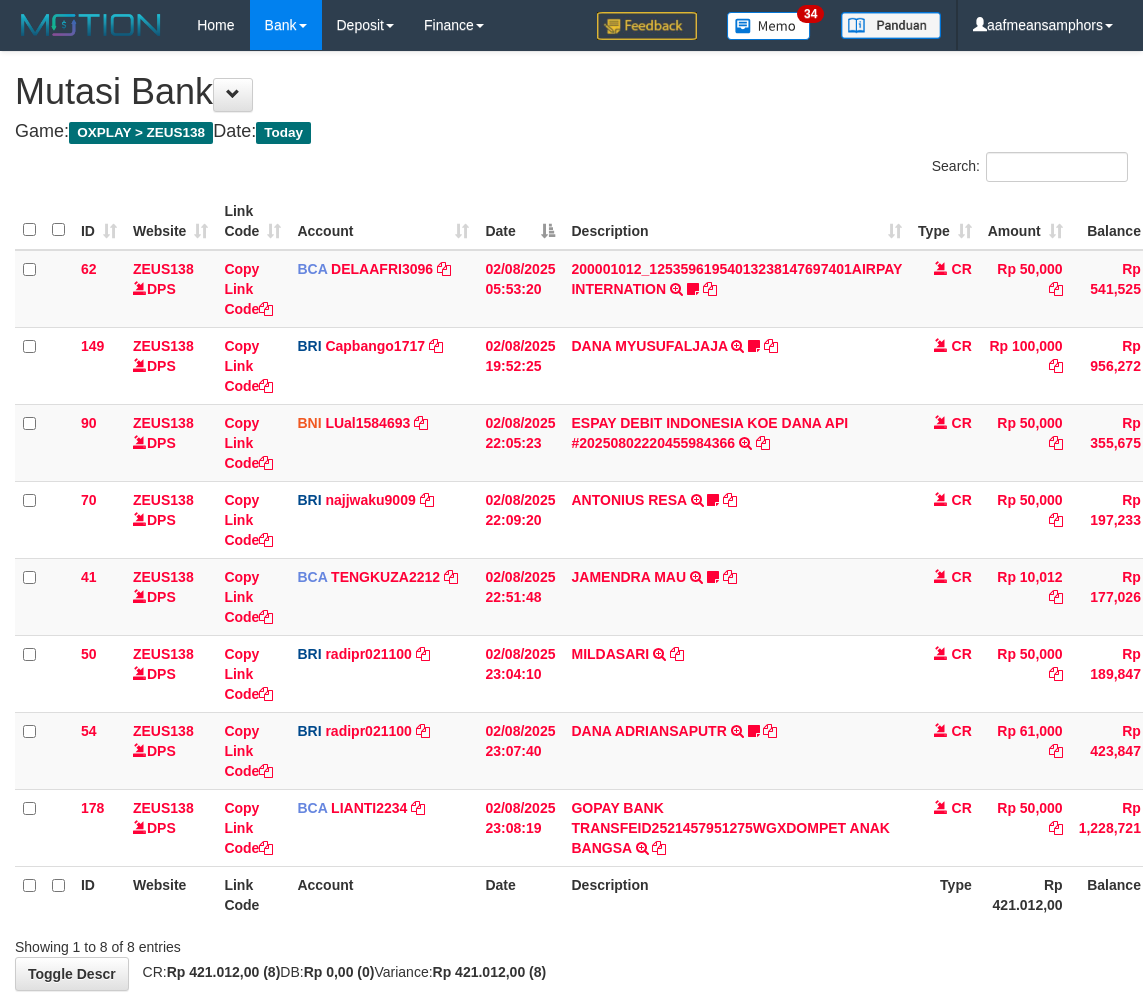 scroll, scrollTop: 106, scrollLeft: 0, axis: vertical 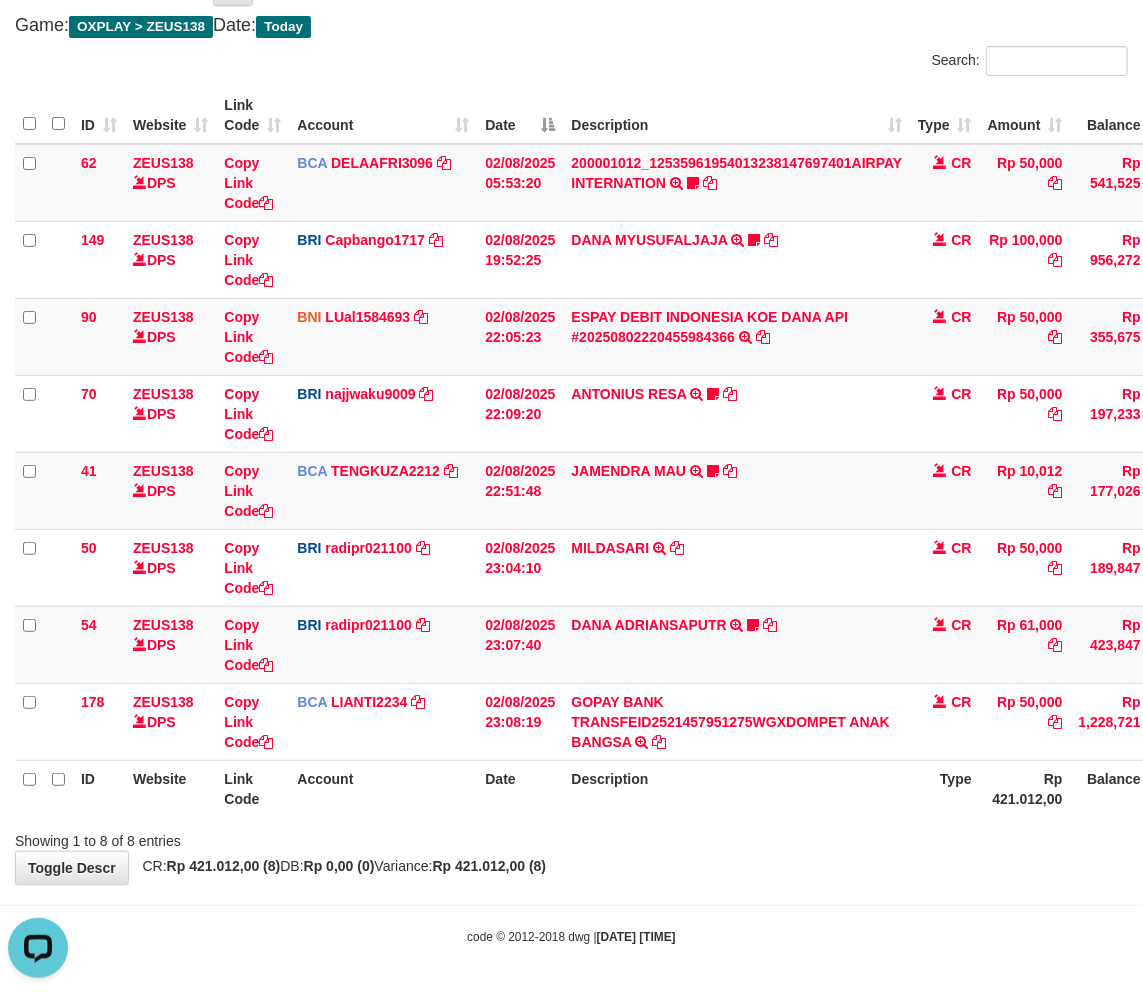 click on "**********" at bounding box center [571, 415] 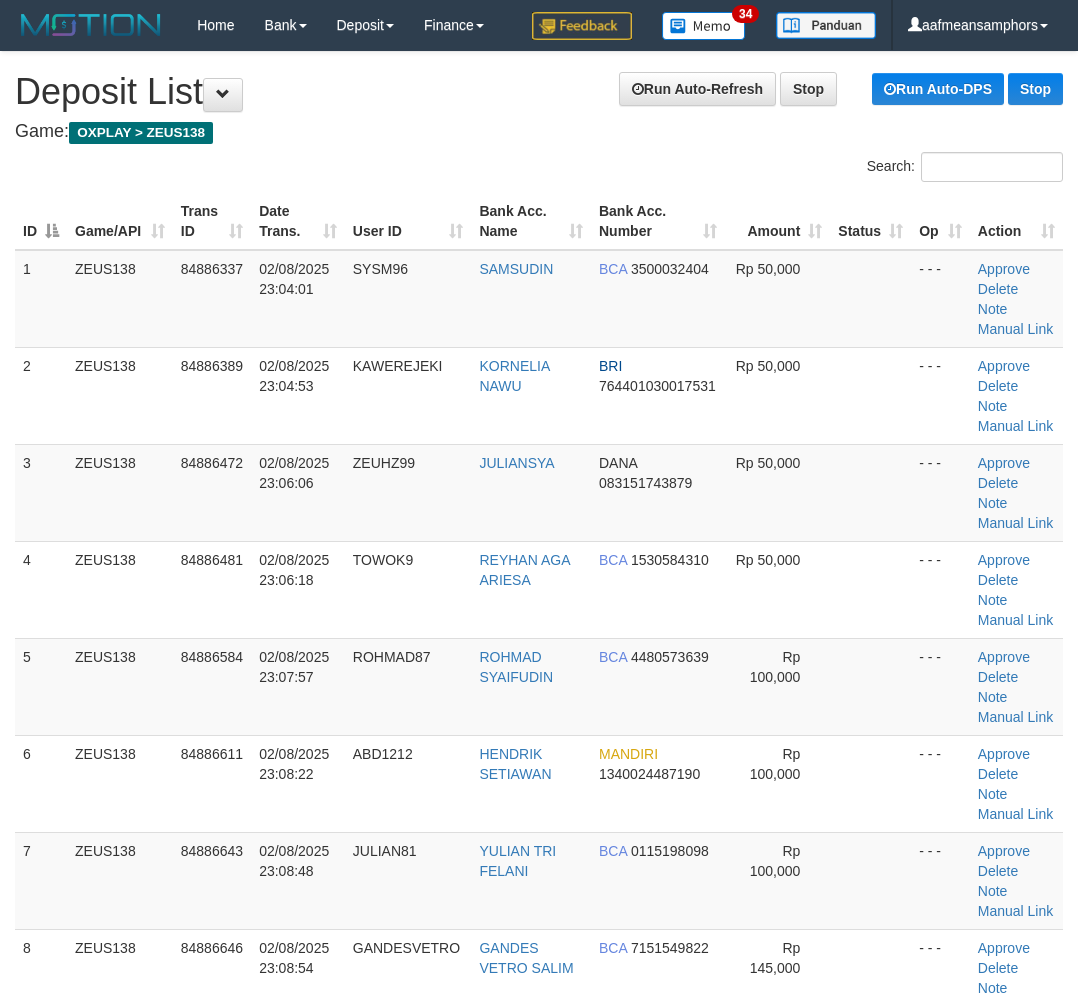 scroll, scrollTop: 1234, scrollLeft: 0, axis: vertical 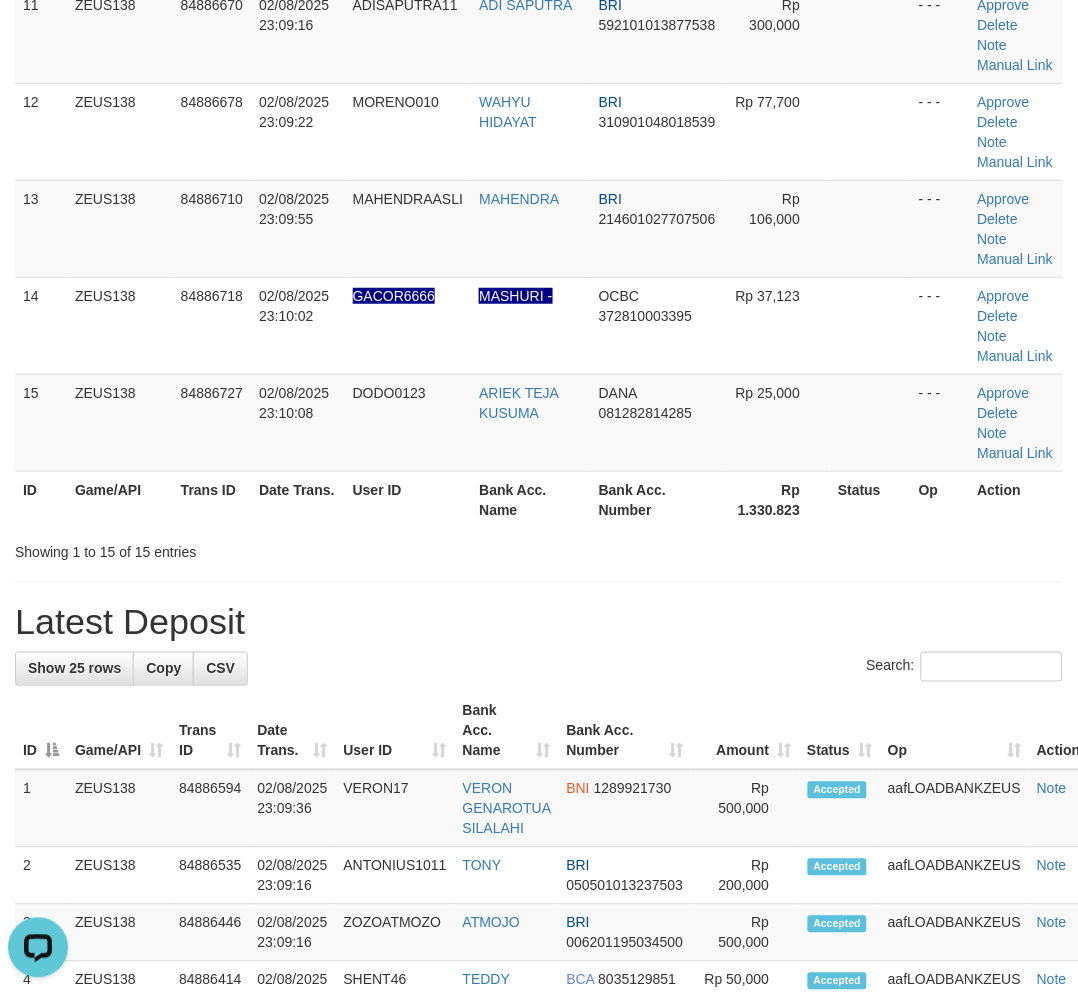 click on "Latest Deposit" at bounding box center (539, 623) 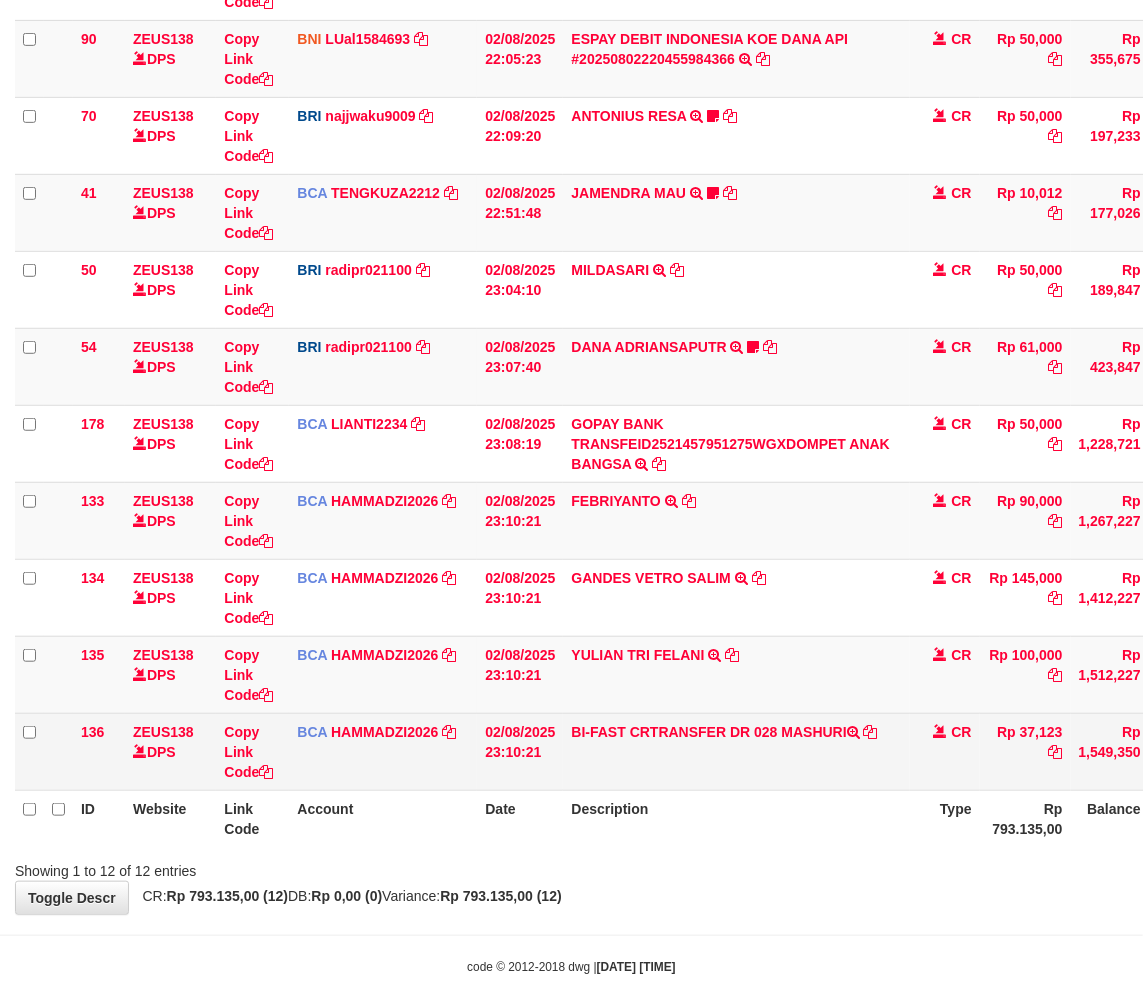 scroll, scrollTop: 414, scrollLeft: 0, axis: vertical 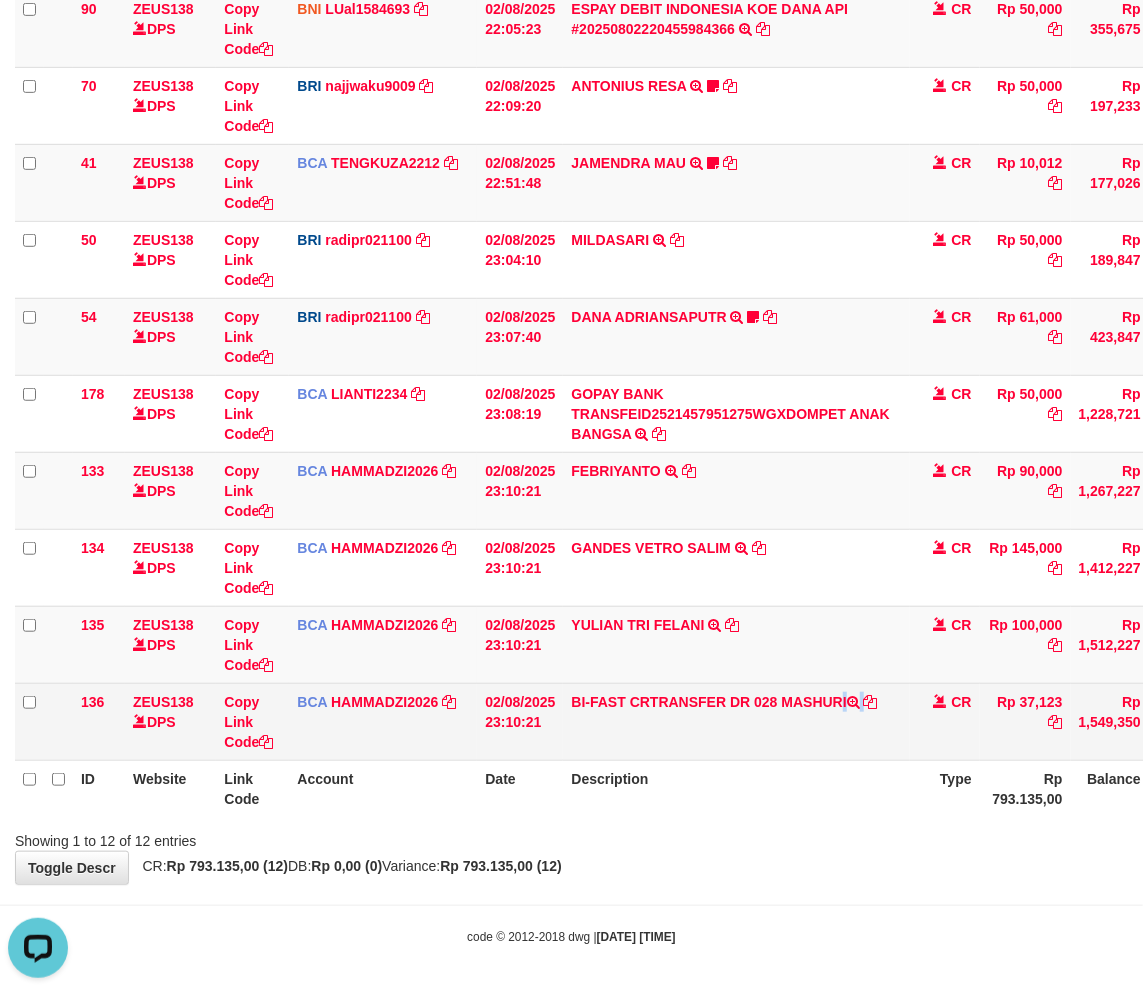 drag, startPoint x: 784, startPoint y: 706, endPoint x: 885, endPoint y: 714, distance: 101.31634 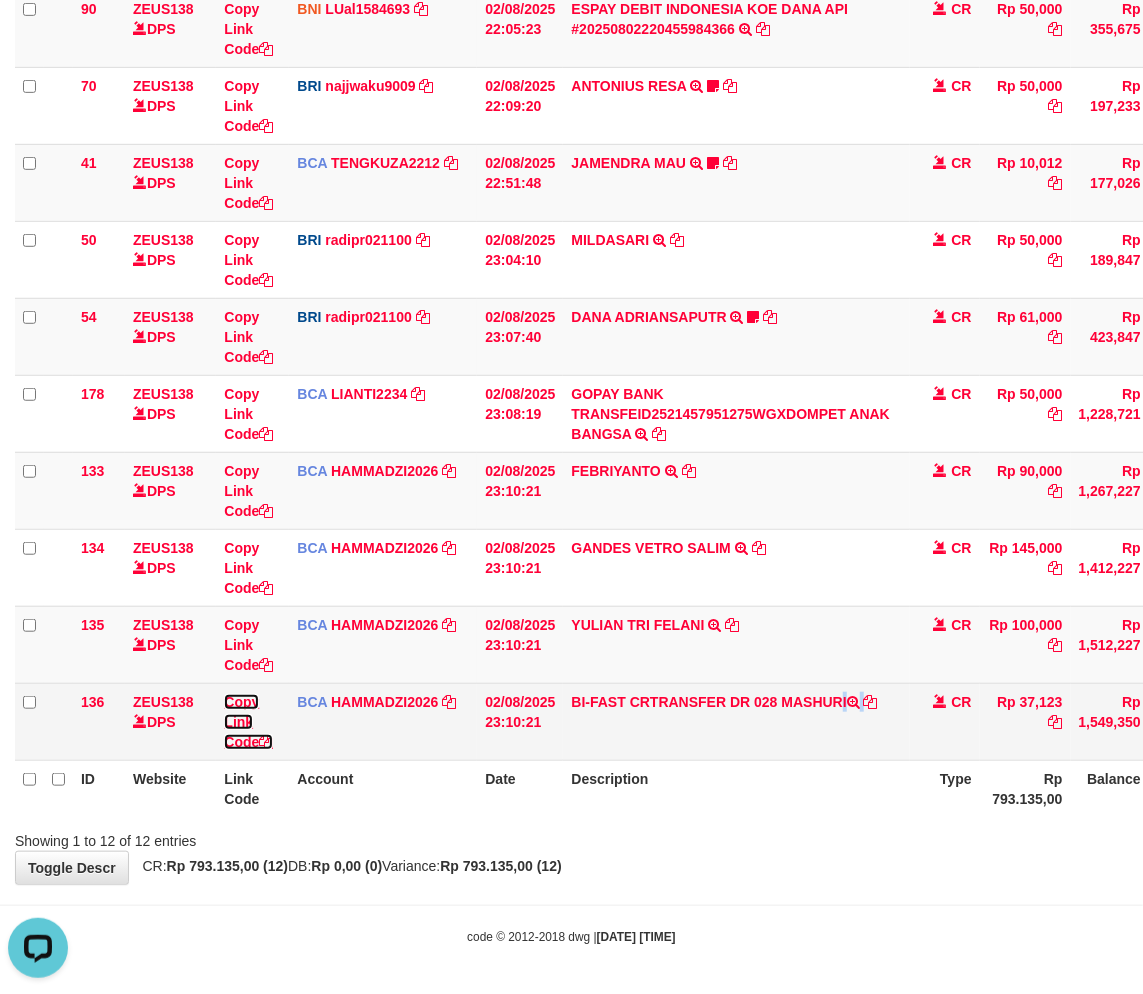 click on "Copy Link Code" at bounding box center (248, 722) 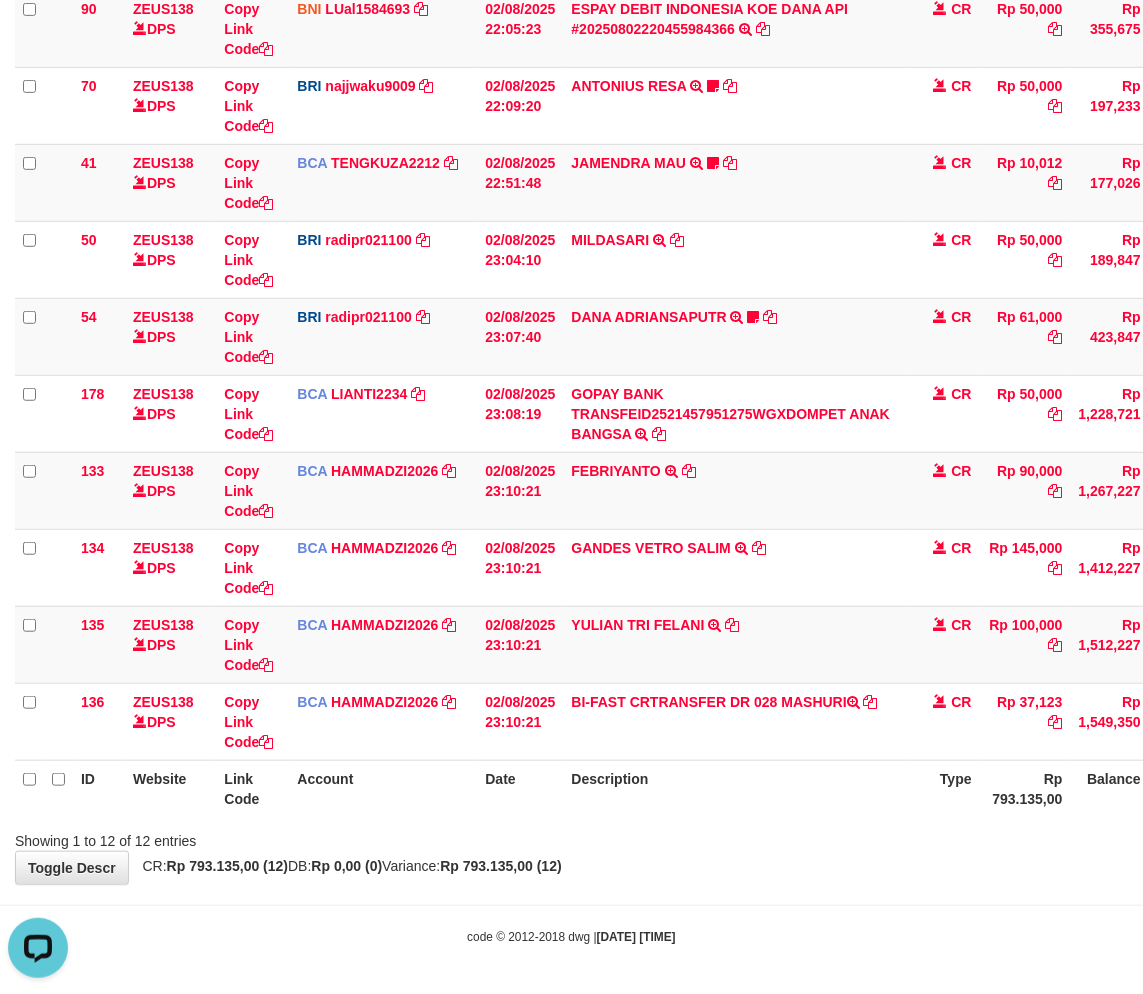 scroll, scrollTop: 320, scrollLeft: 0, axis: vertical 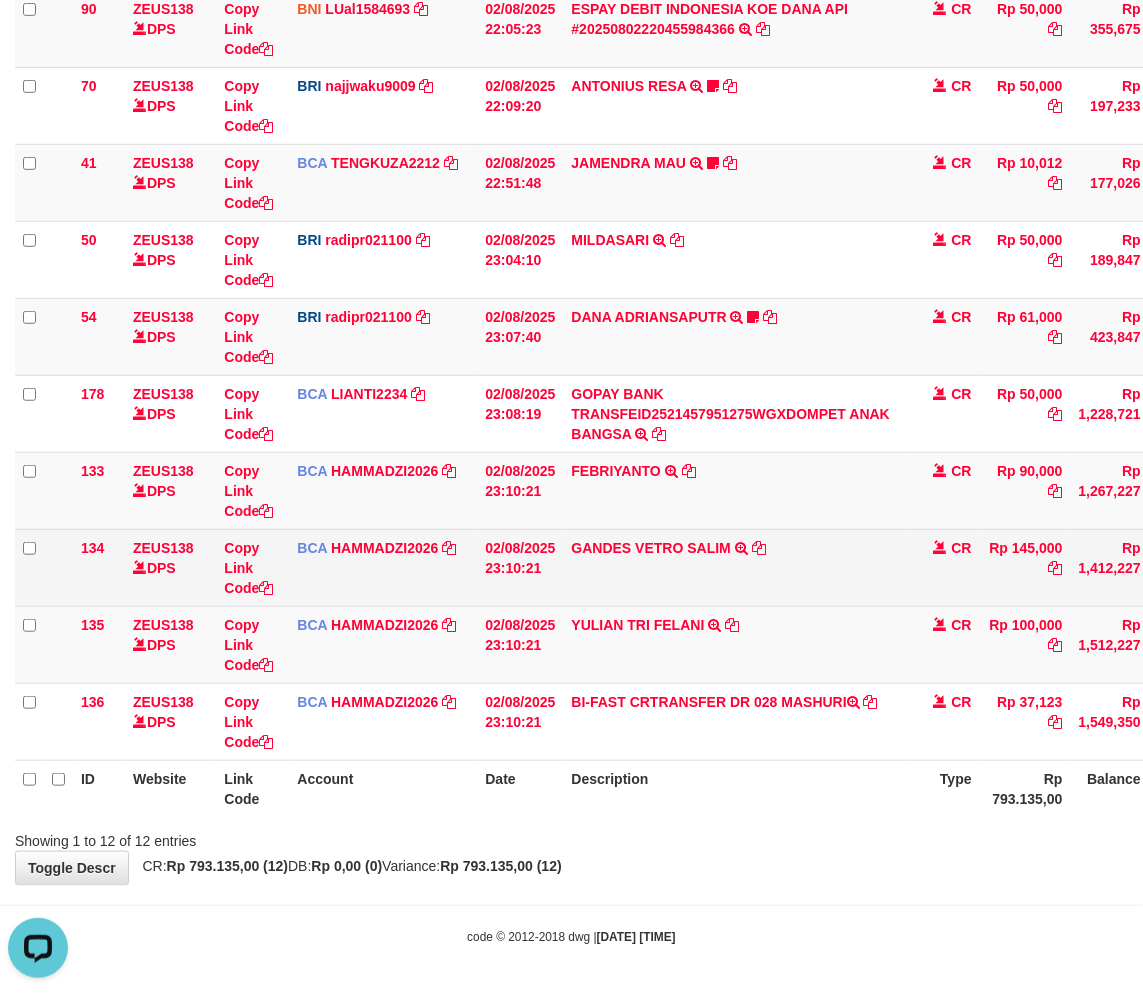 click on "GANDES VETRO SALIM         TRSF E-BANKING CR 0208/FTSCY/WS95031
145000.00GANDES VETRO SALIM" at bounding box center (736, 567) 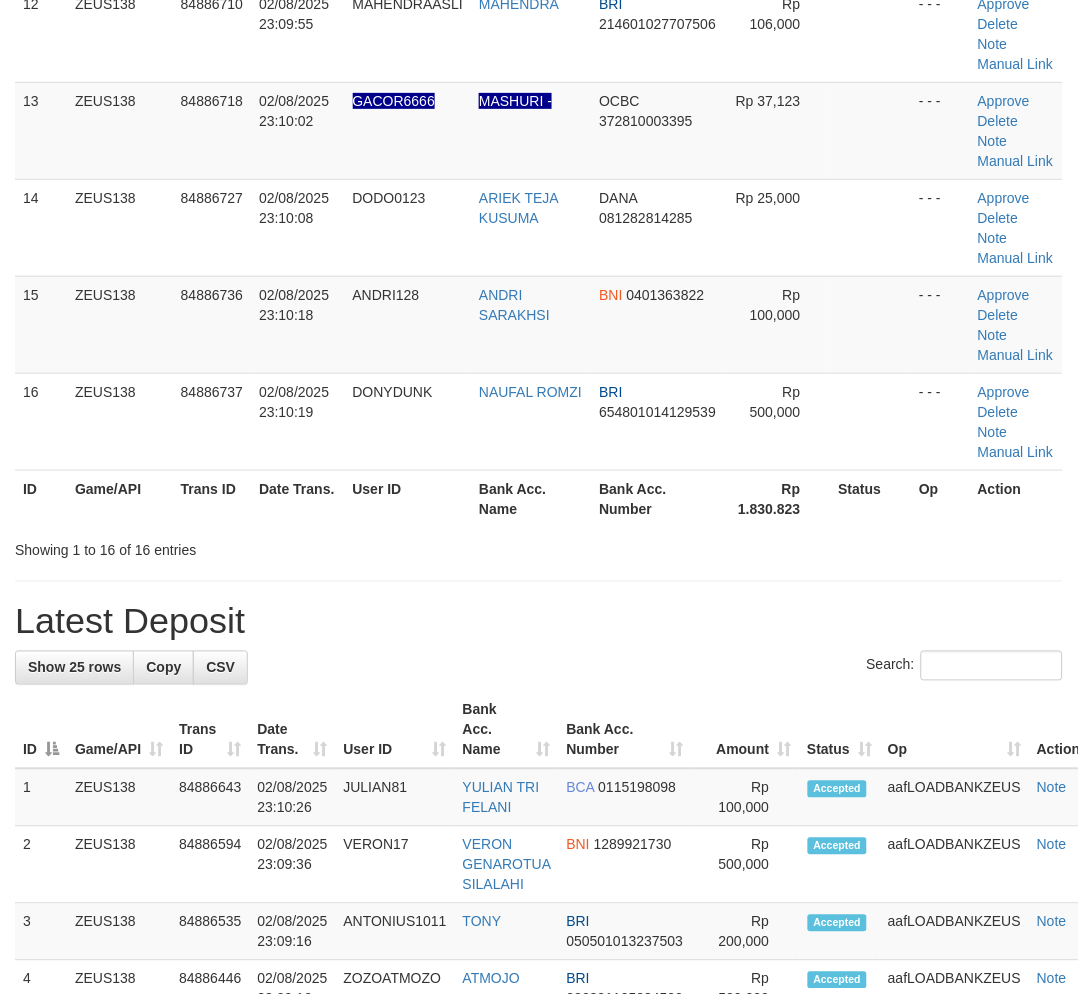 scroll, scrollTop: 1234, scrollLeft: 0, axis: vertical 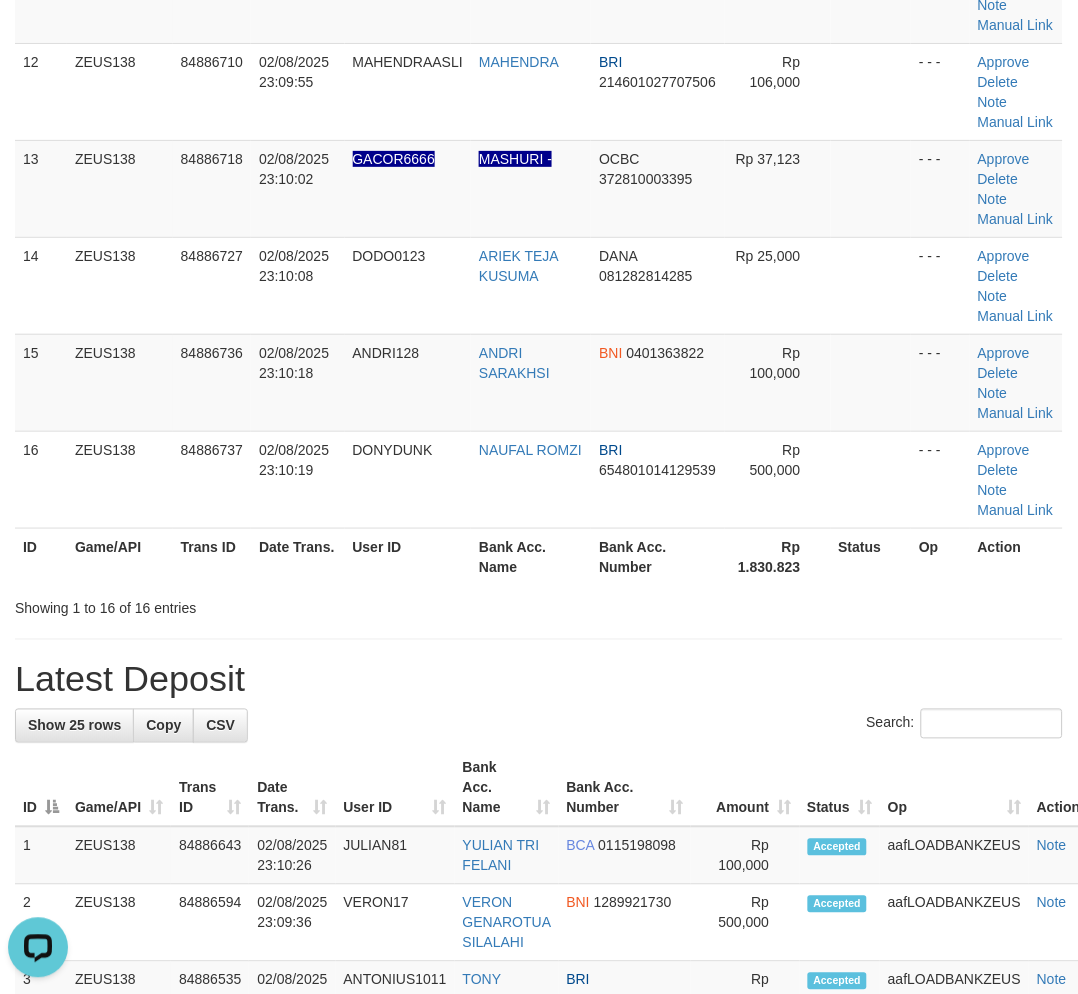 click on "**********" at bounding box center [539, 612] 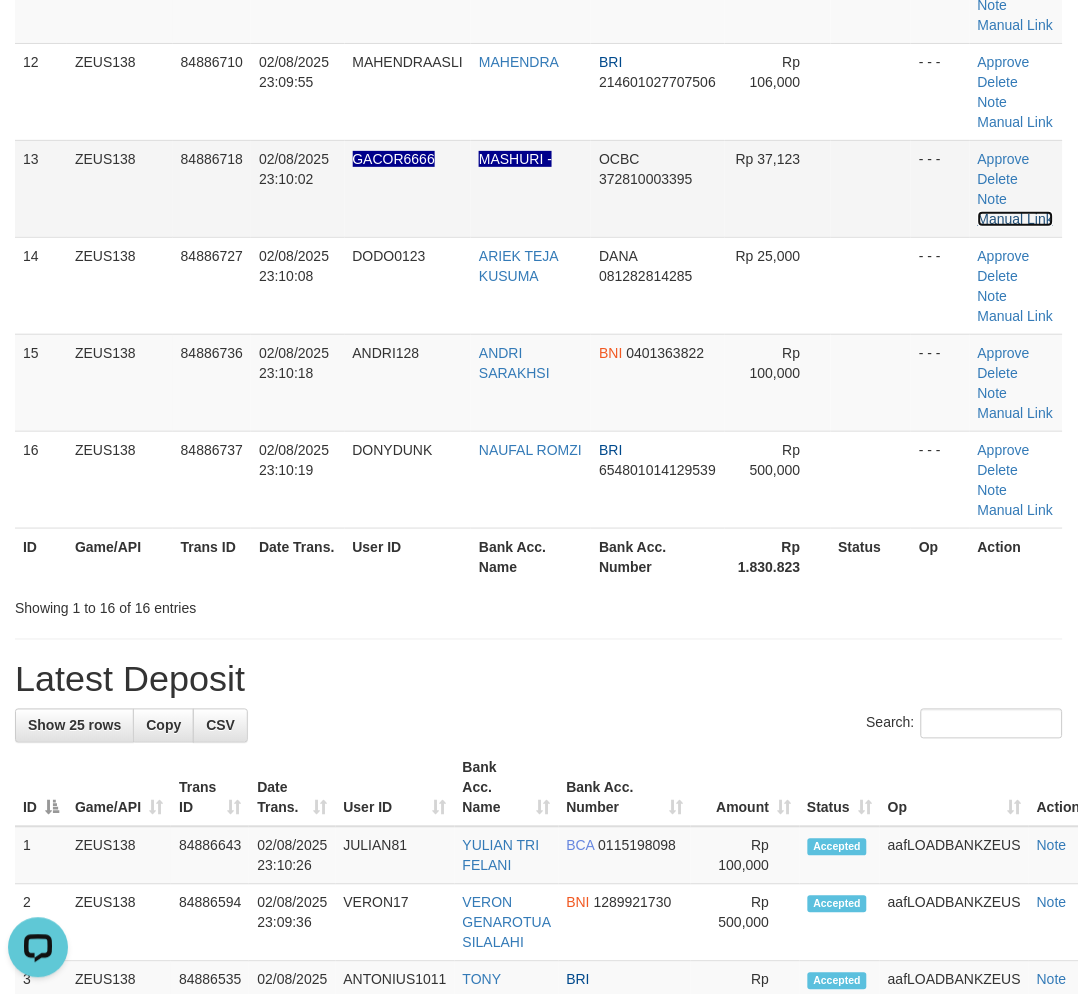 click on "Manual Link" at bounding box center (1016, 219) 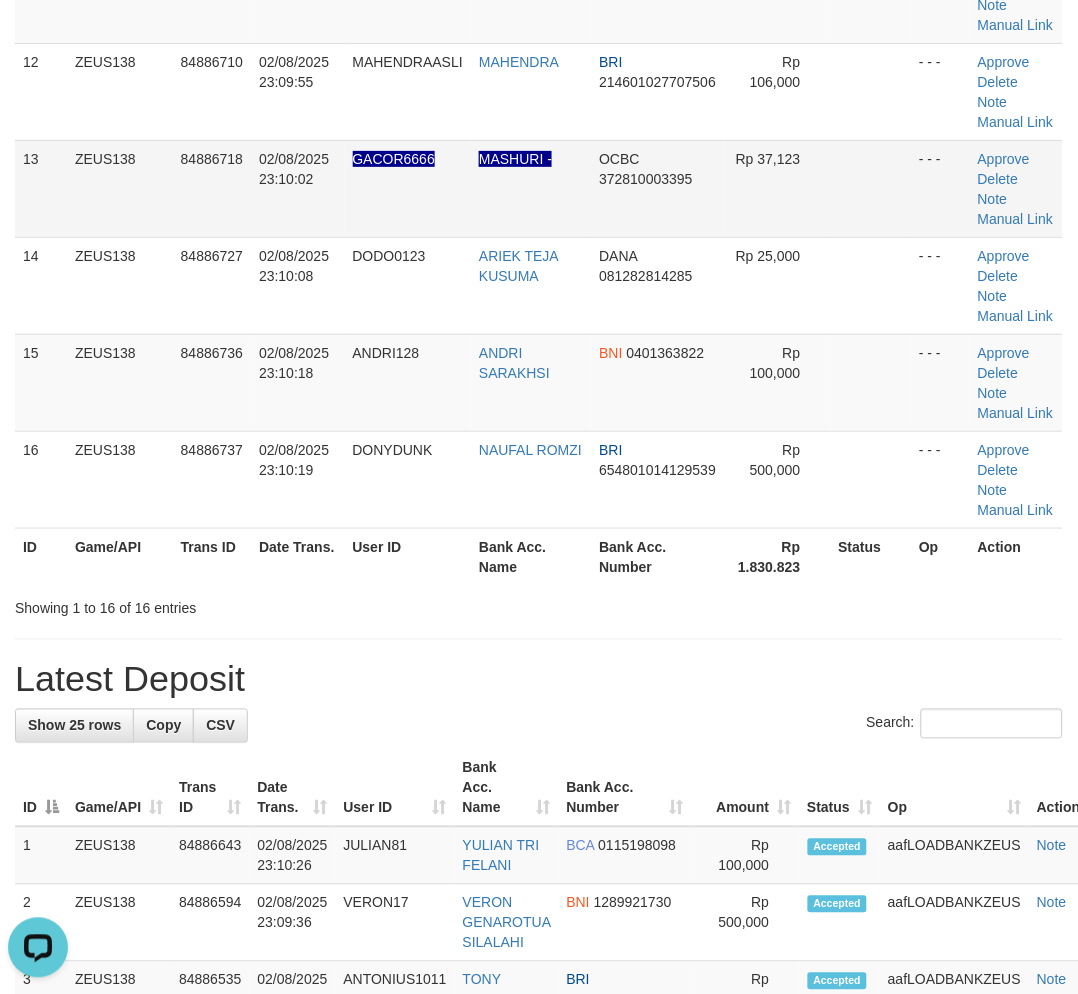 drag, startPoint x: 994, startPoint y: 213, endPoint x: 974, endPoint y: 227, distance: 24.41311 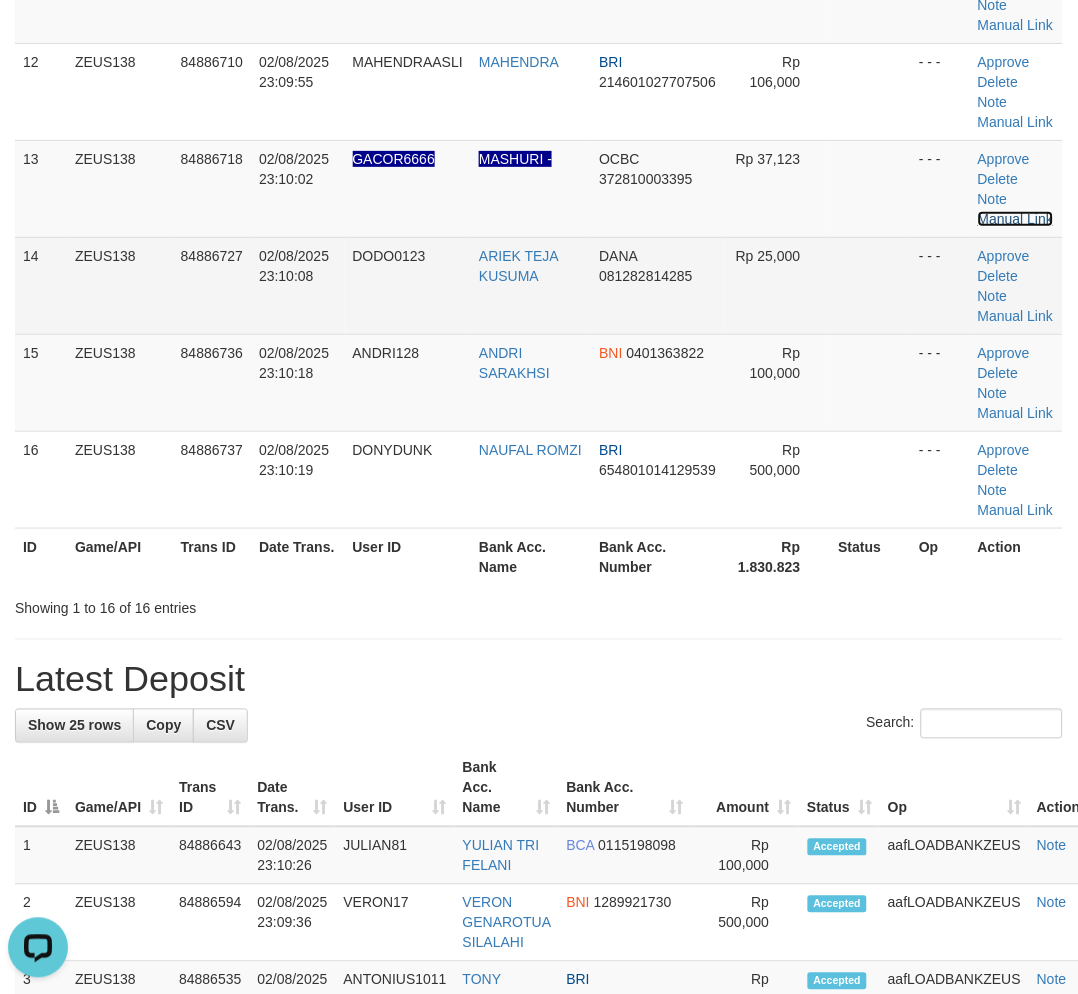 click on "Manual Link" at bounding box center [1016, 219] 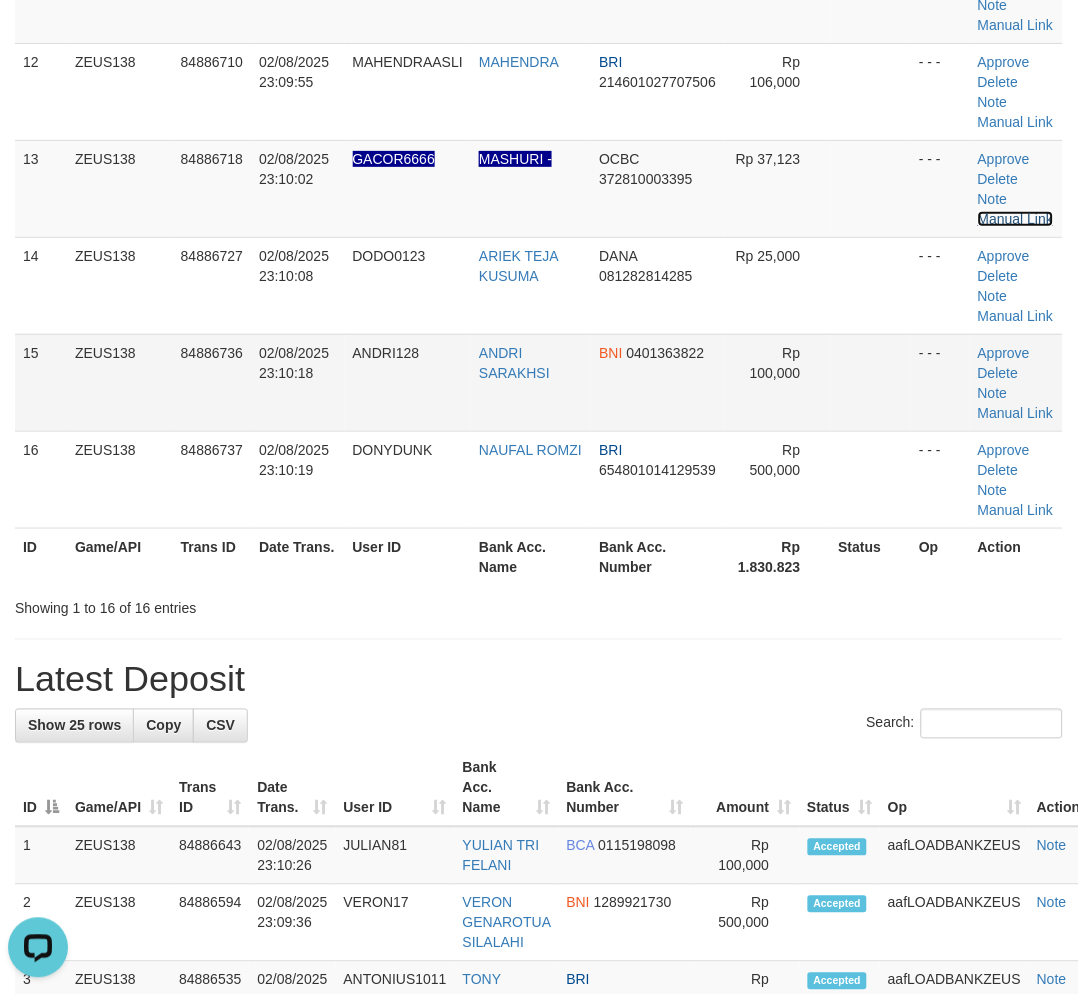 click on "Manual Link" at bounding box center (1016, 219) 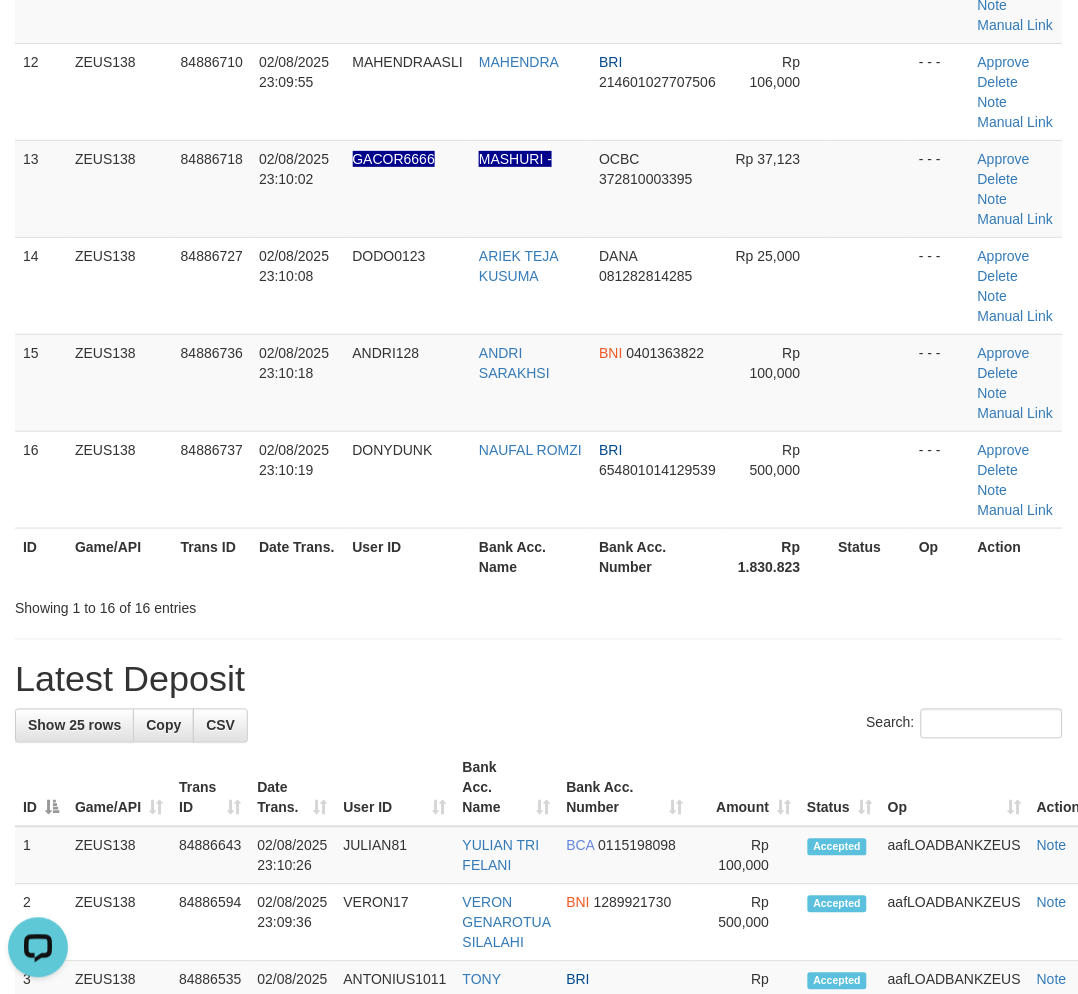 click on "Showing 1 to 16 of 16 entries" at bounding box center (224, 605) 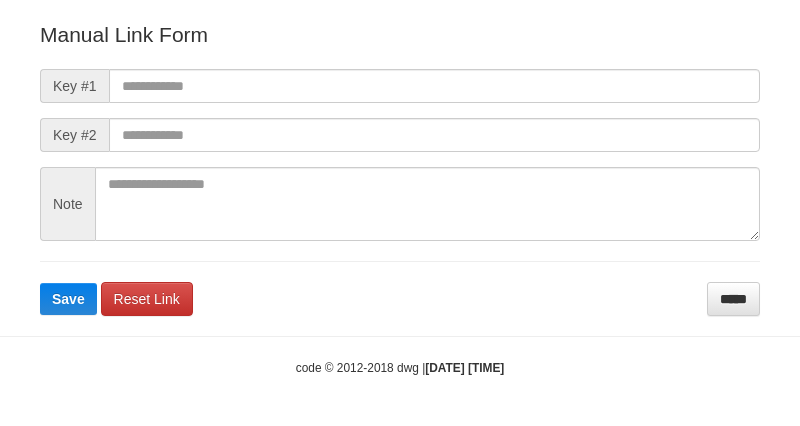 scroll, scrollTop: 222, scrollLeft: 0, axis: vertical 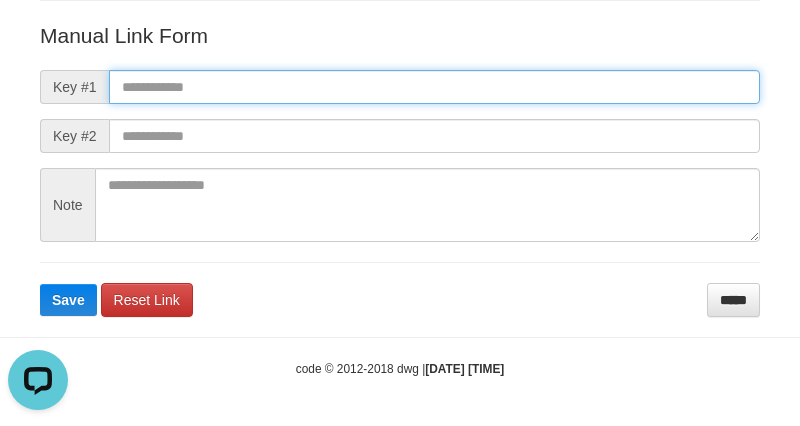 click at bounding box center (434, 87) 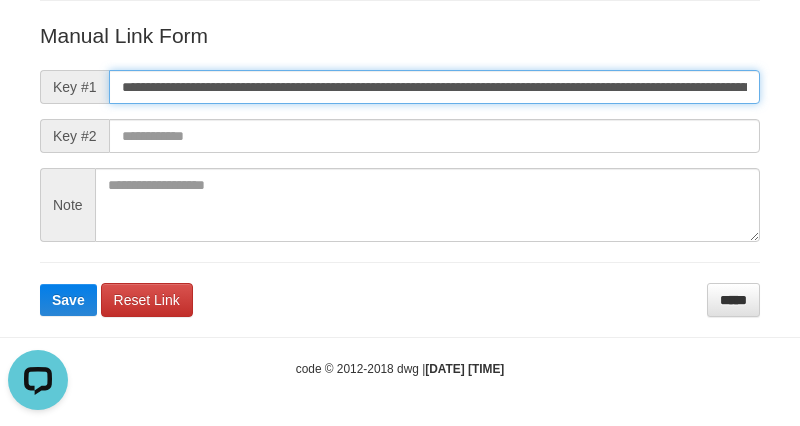 scroll, scrollTop: 0, scrollLeft: 1460, axis: horizontal 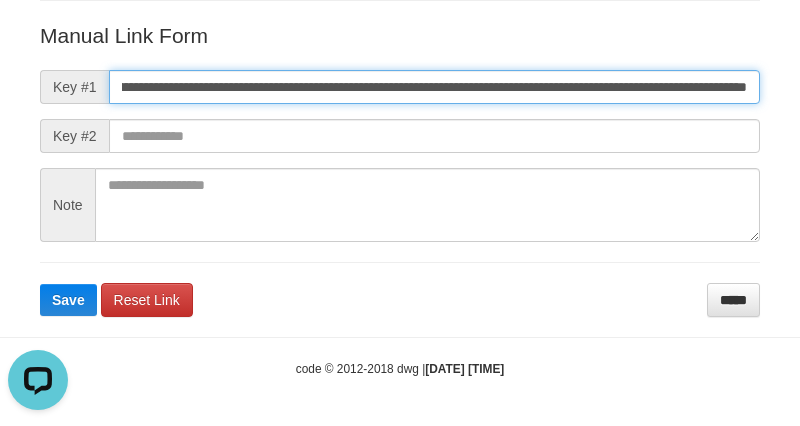 type on "**********" 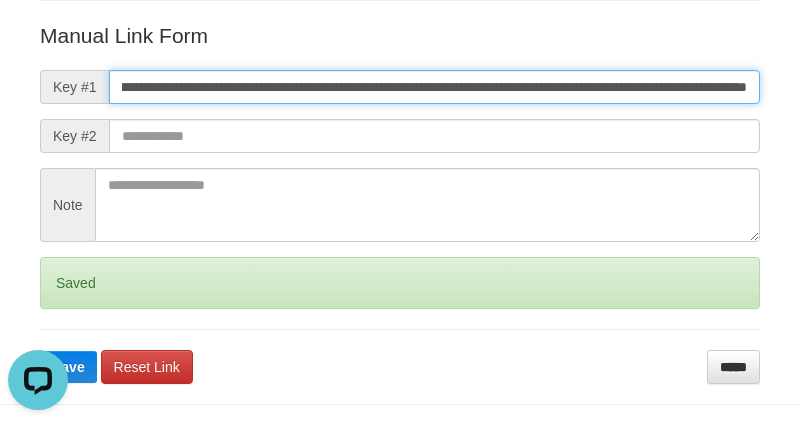 click on "Save" at bounding box center [68, 367] 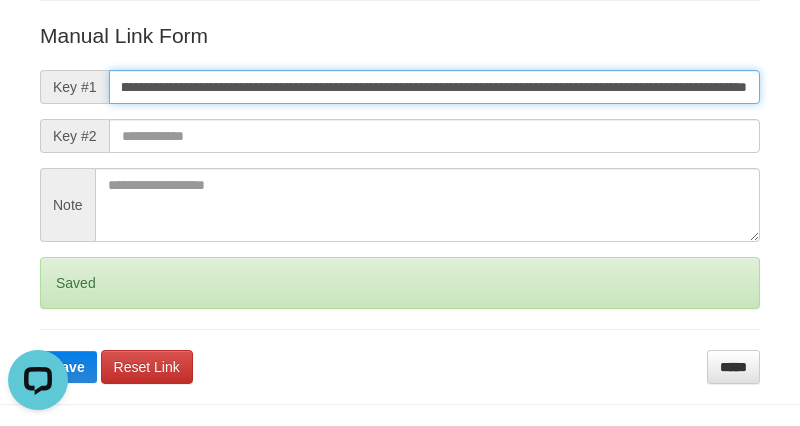click on "Save" at bounding box center (68, 367) 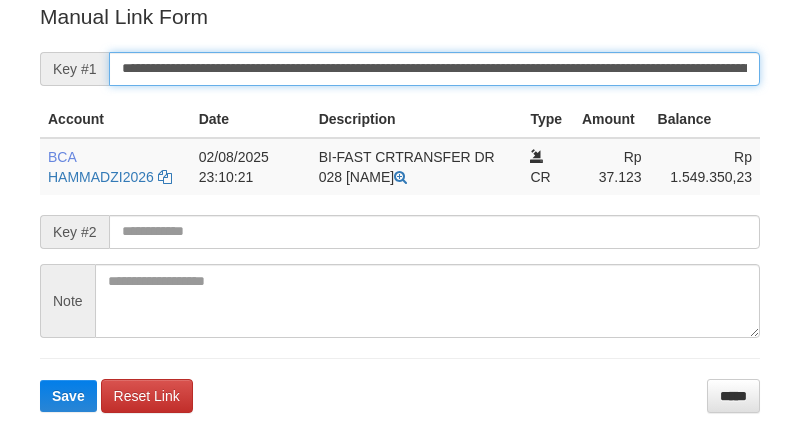 click on "**********" at bounding box center [434, 69] 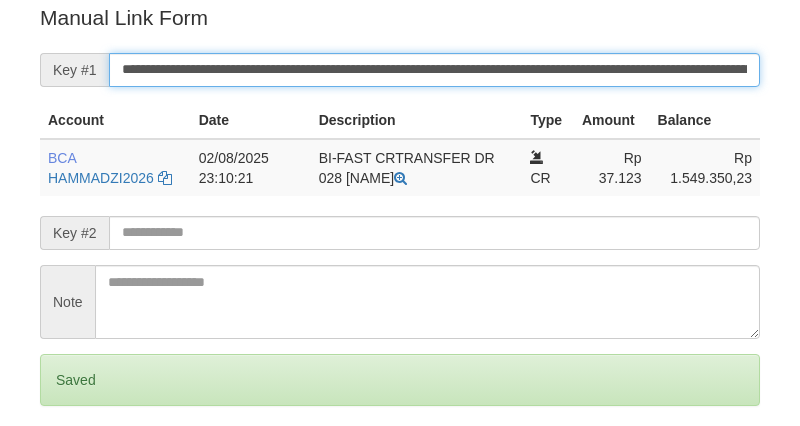 click on "Save" at bounding box center (68, 464) 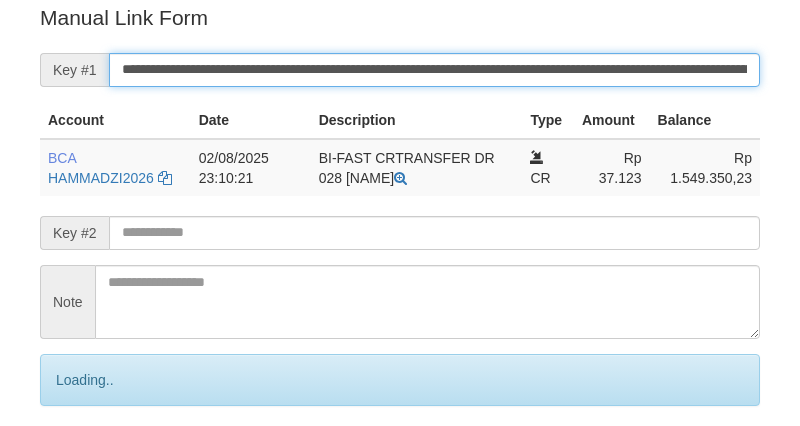 click on "Save" at bounding box center (90, 464) 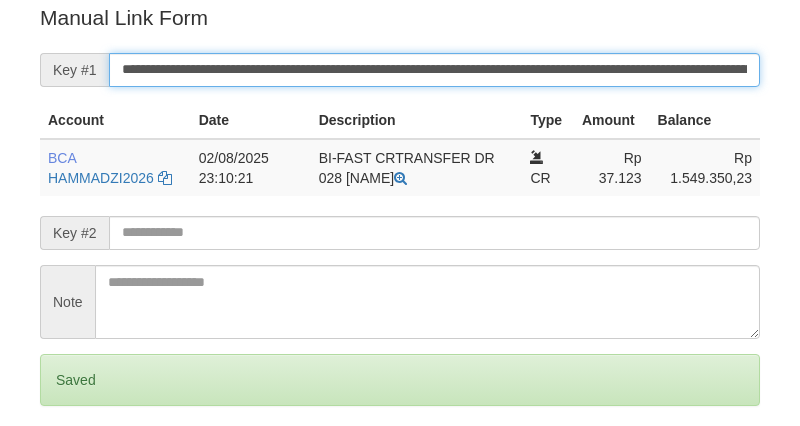 click on "Save" at bounding box center (68, 464) 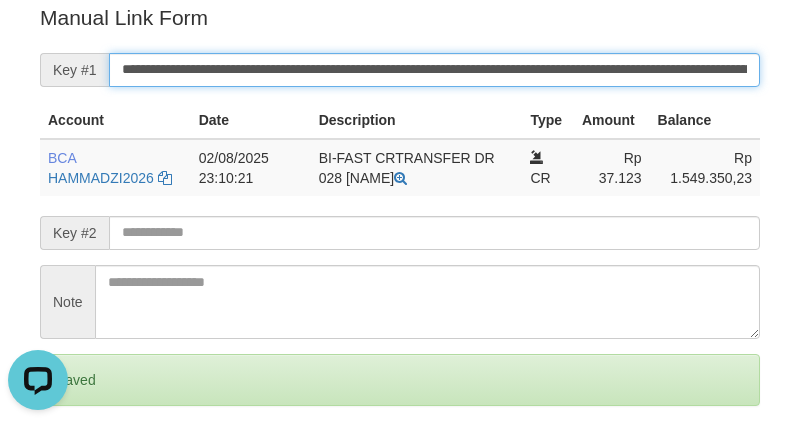 scroll, scrollTop: 0, scrollLeft: 0, axis: both 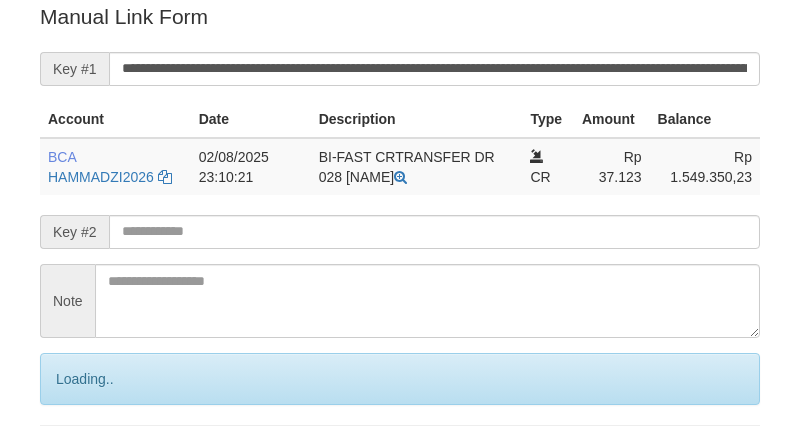 click on "**********" at bounding box center (434, 69) 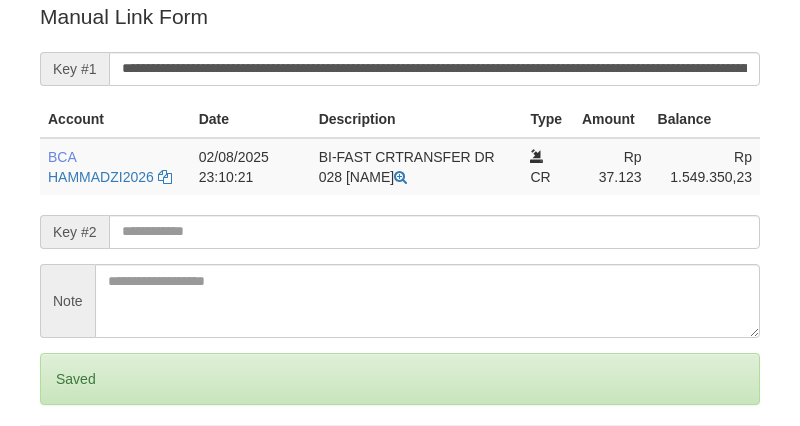 scroll, scrollTop: 404, scrollLeft: 0, axis: vertical 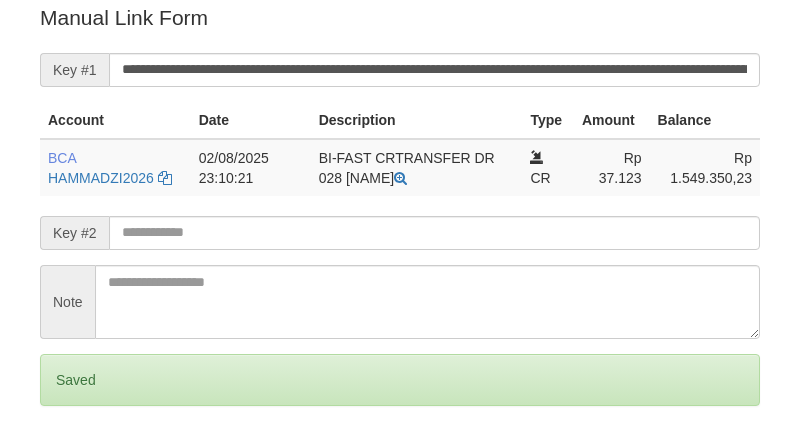 click on "Save" at bounding box center [68, 464] 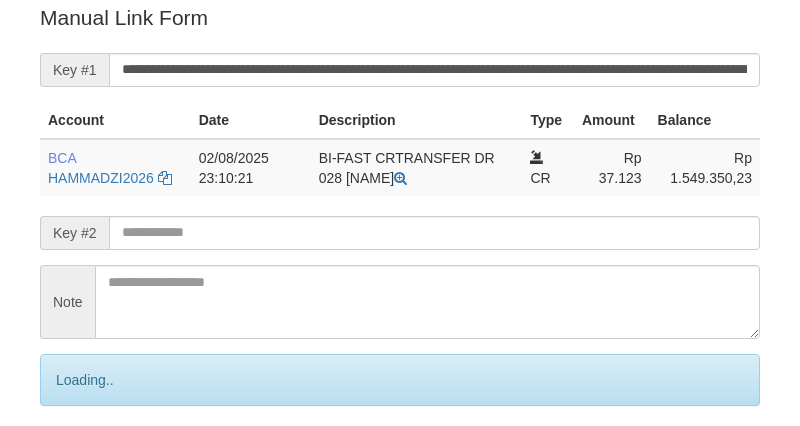 click on "Save" at bounding box center [90, 464] 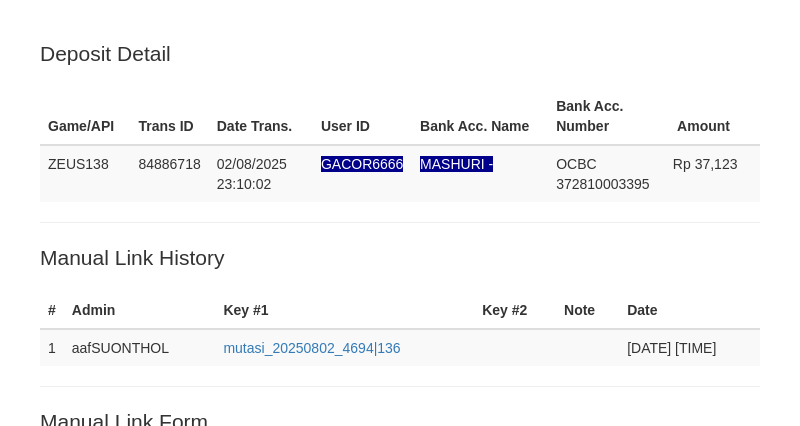 scroll, scrollTop: 405, scrollLeft: 0, axis: vertical 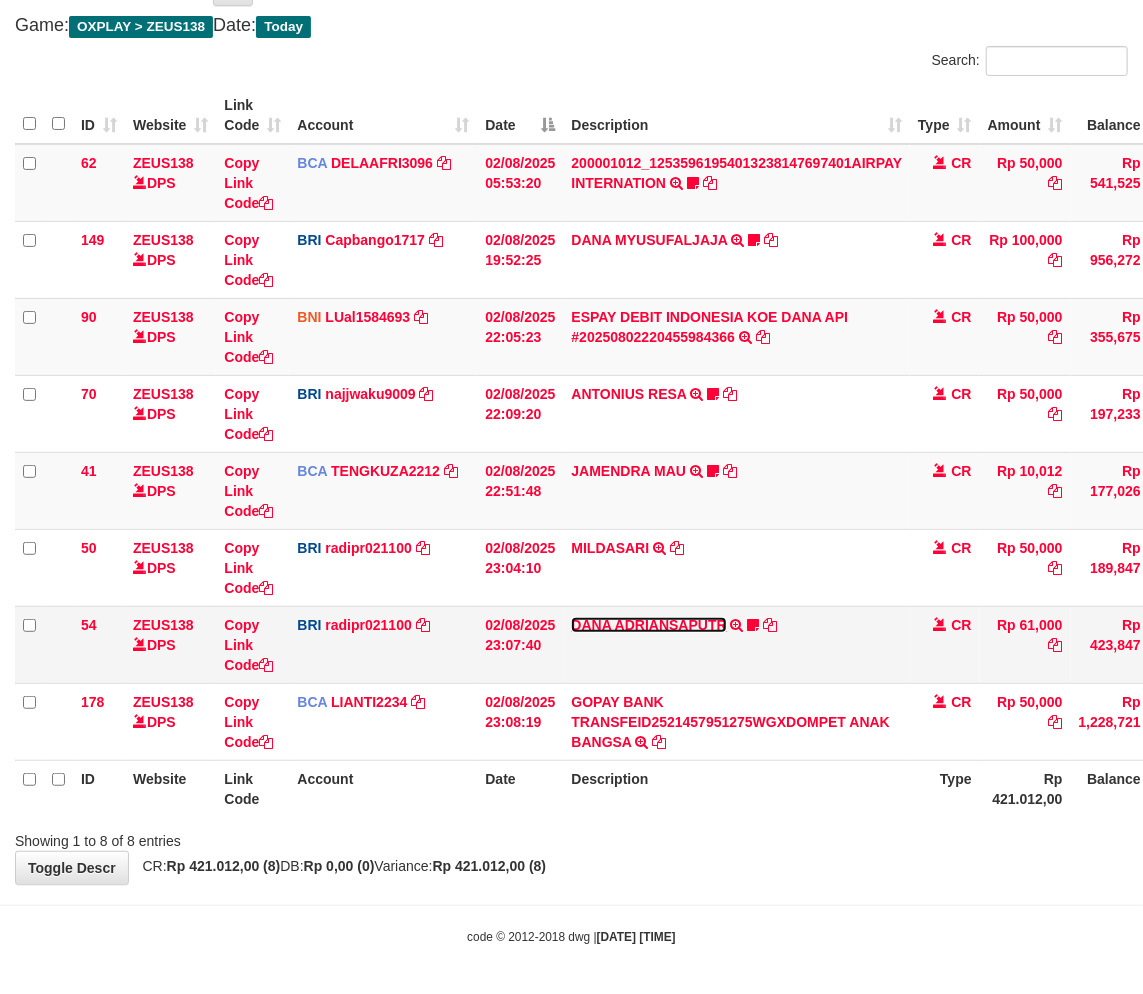 click on "DANA ADRIANSAPUTR" at bounding box center [648, 625] 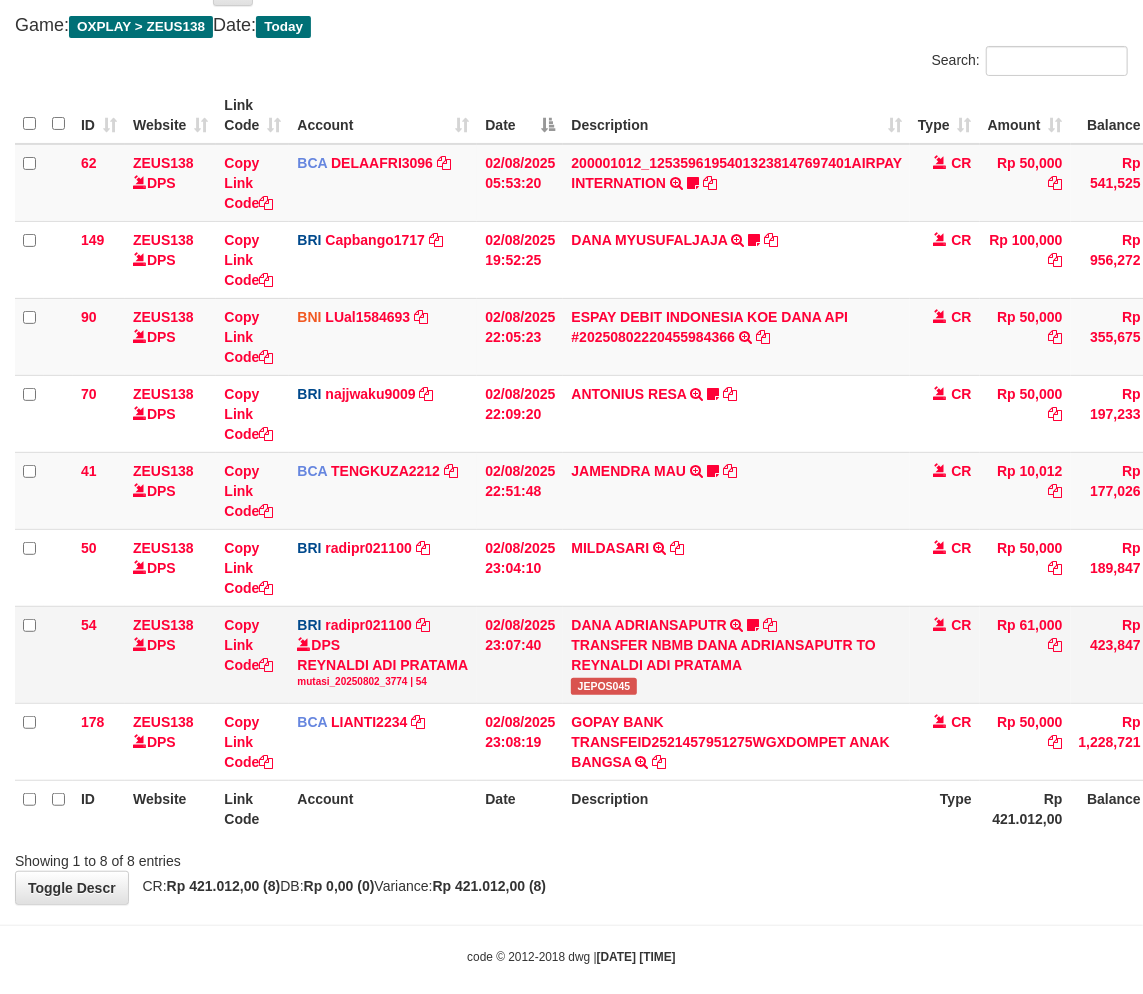 click on "JEPOS045" at bounding box center [603, 686] 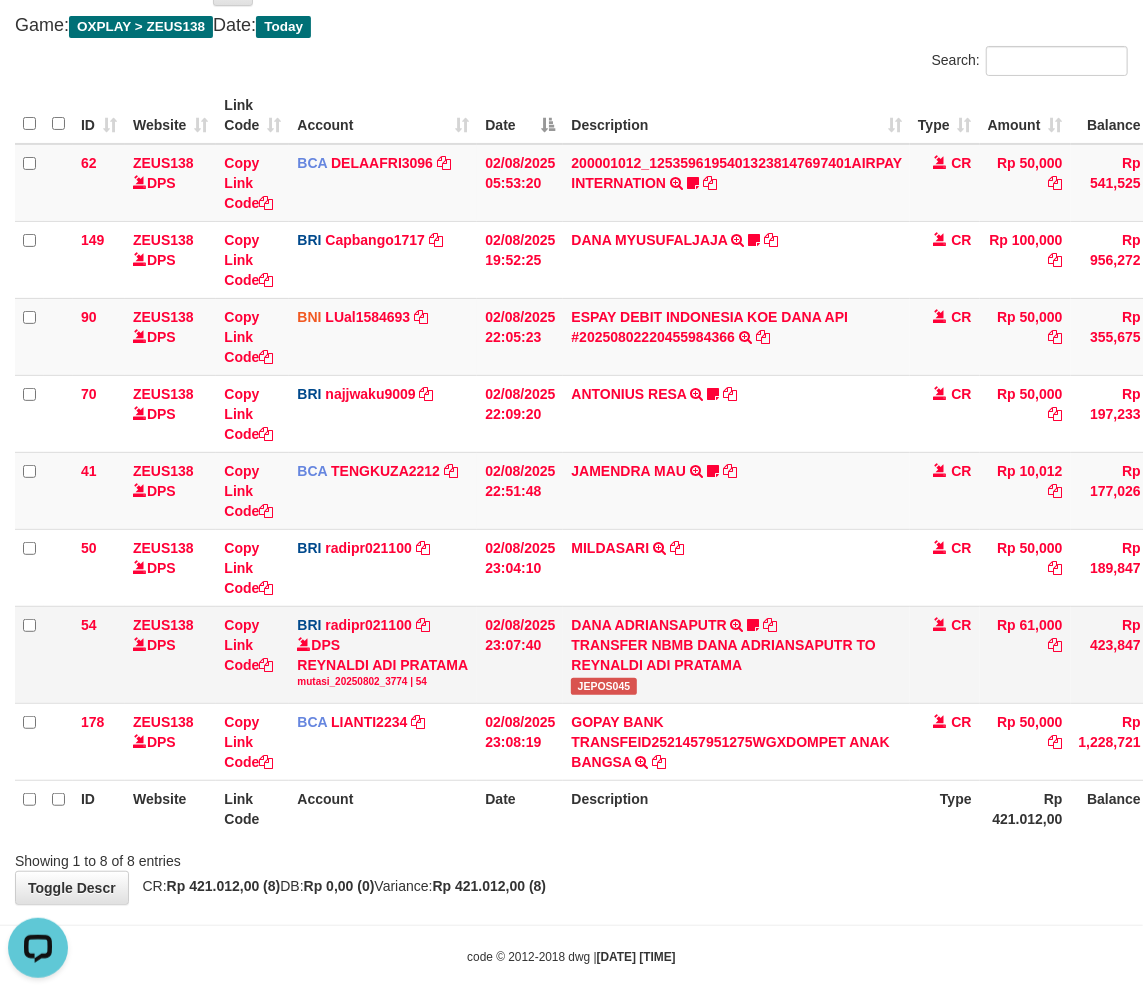 scroll, scrollTop: 0, scrollLeft: 0, axis: both 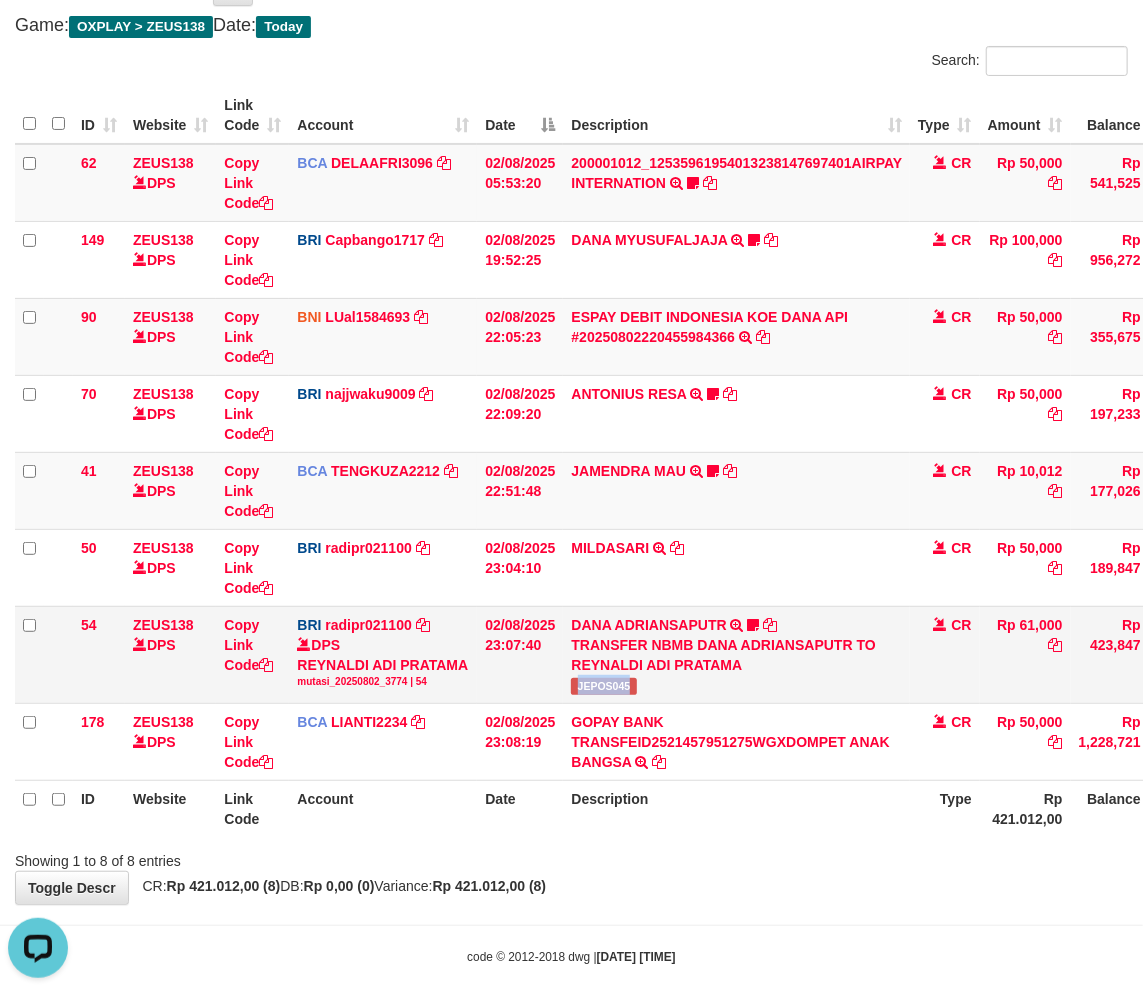 click on "JEPOS045" at bounding box center (603, 686) 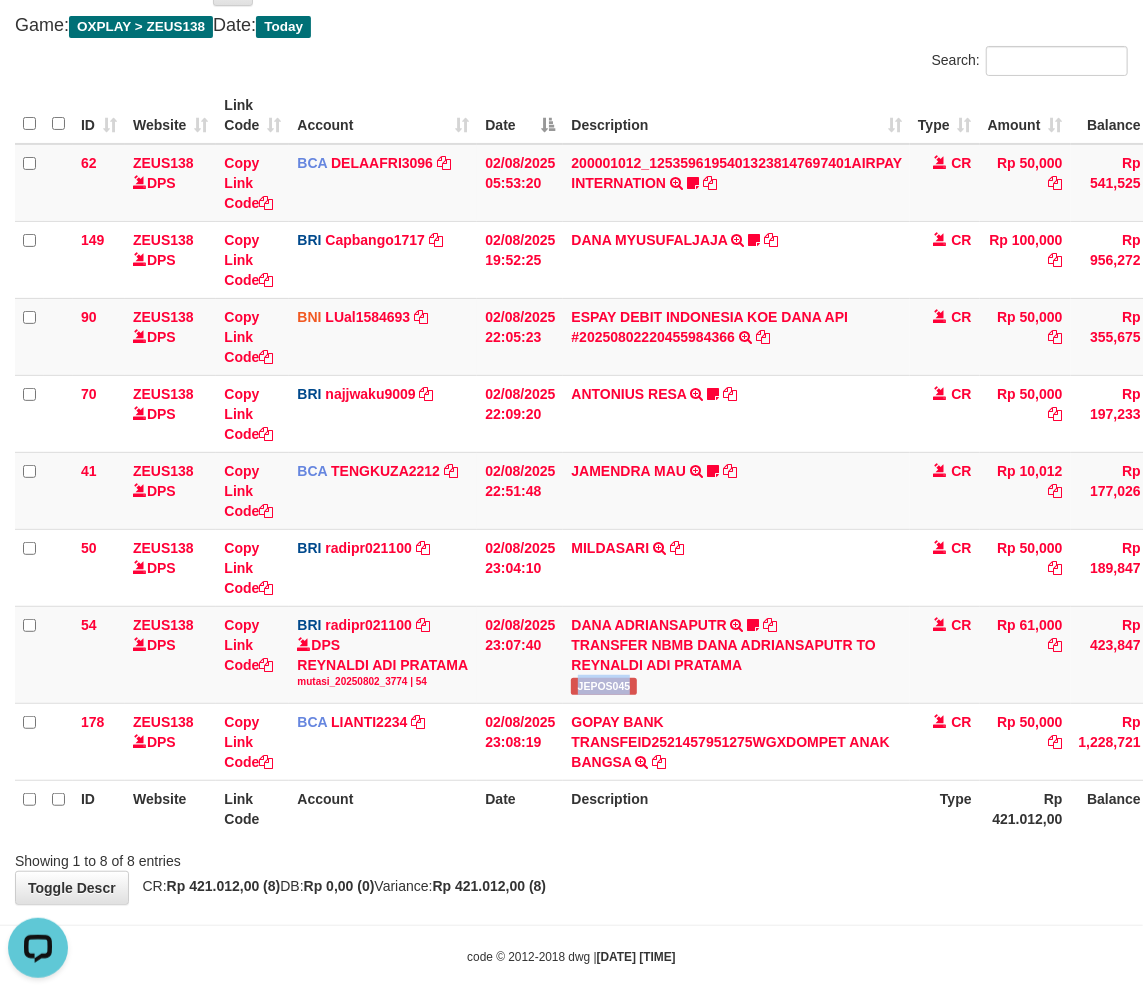 copy on "JEPOS045" 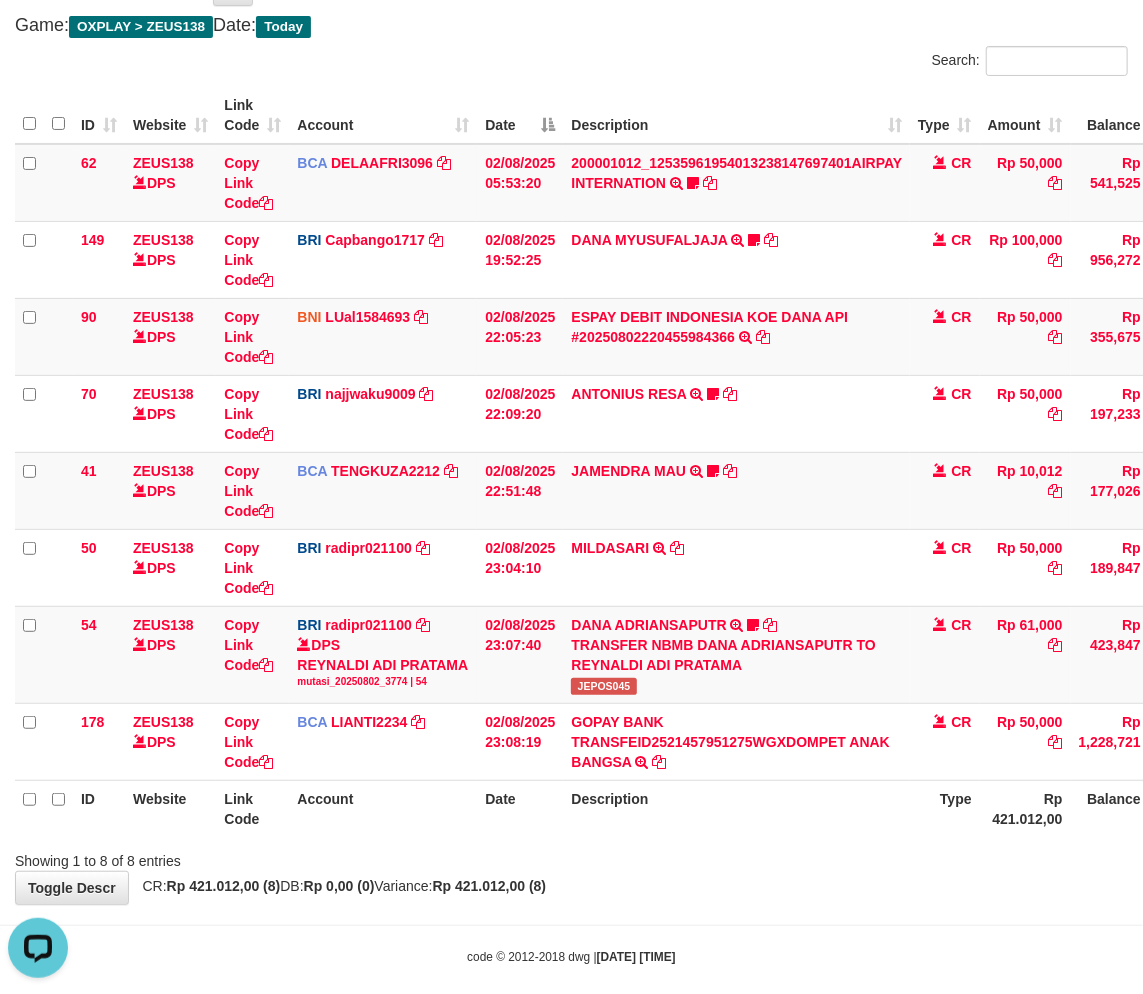 click on "Showing 1 to 8 of 8 entries" at bounding box center [571, 857] 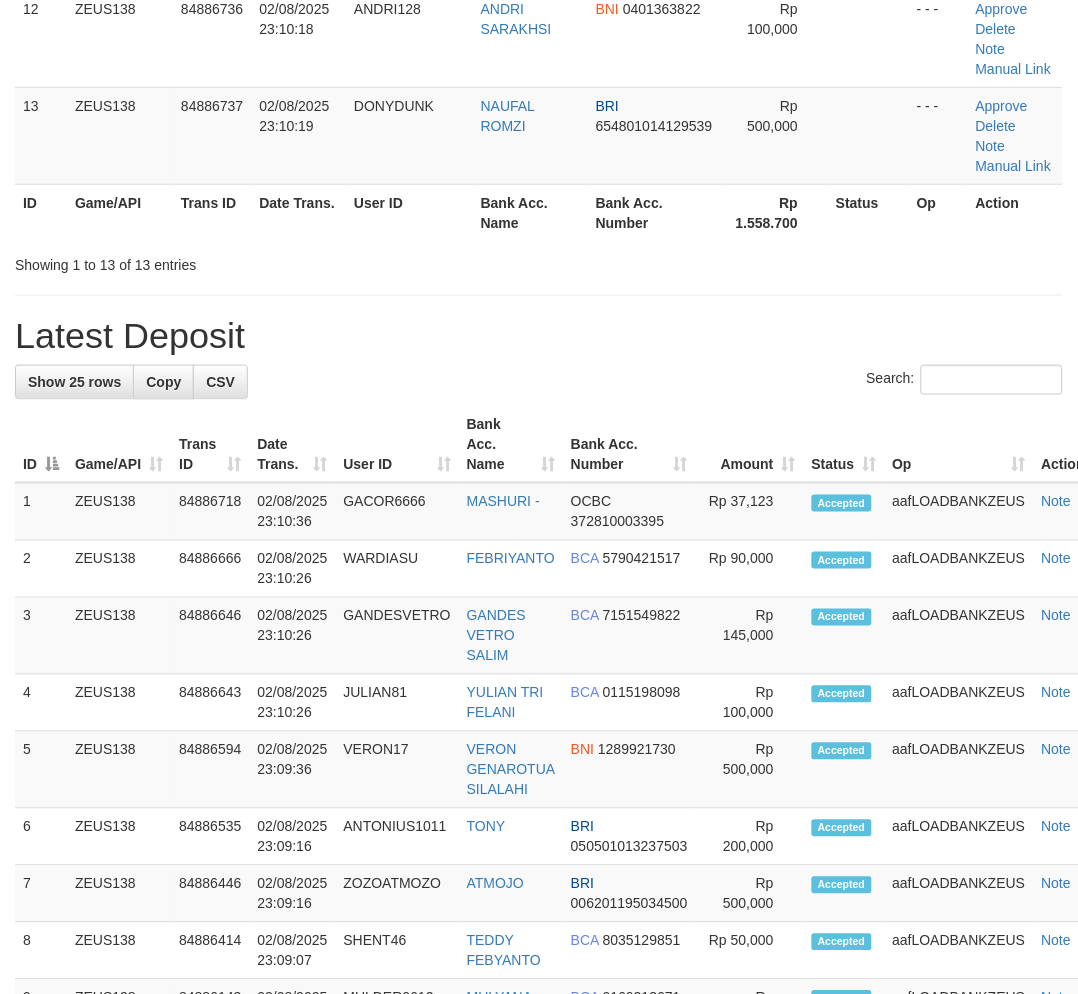 scroll, scrollTop: 1234, scrollLeft: 0, axis: vertical 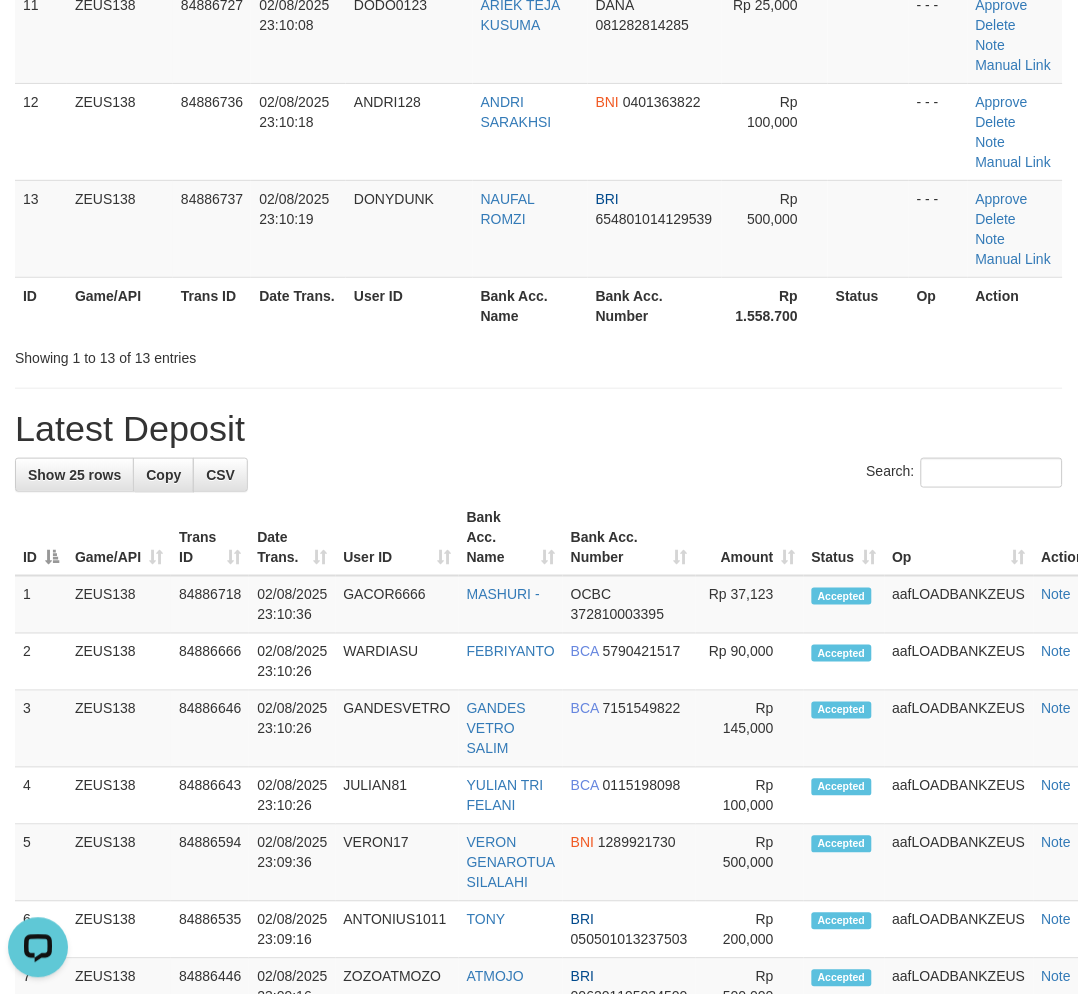 click on "Search:" at bounding box center (539, 475) 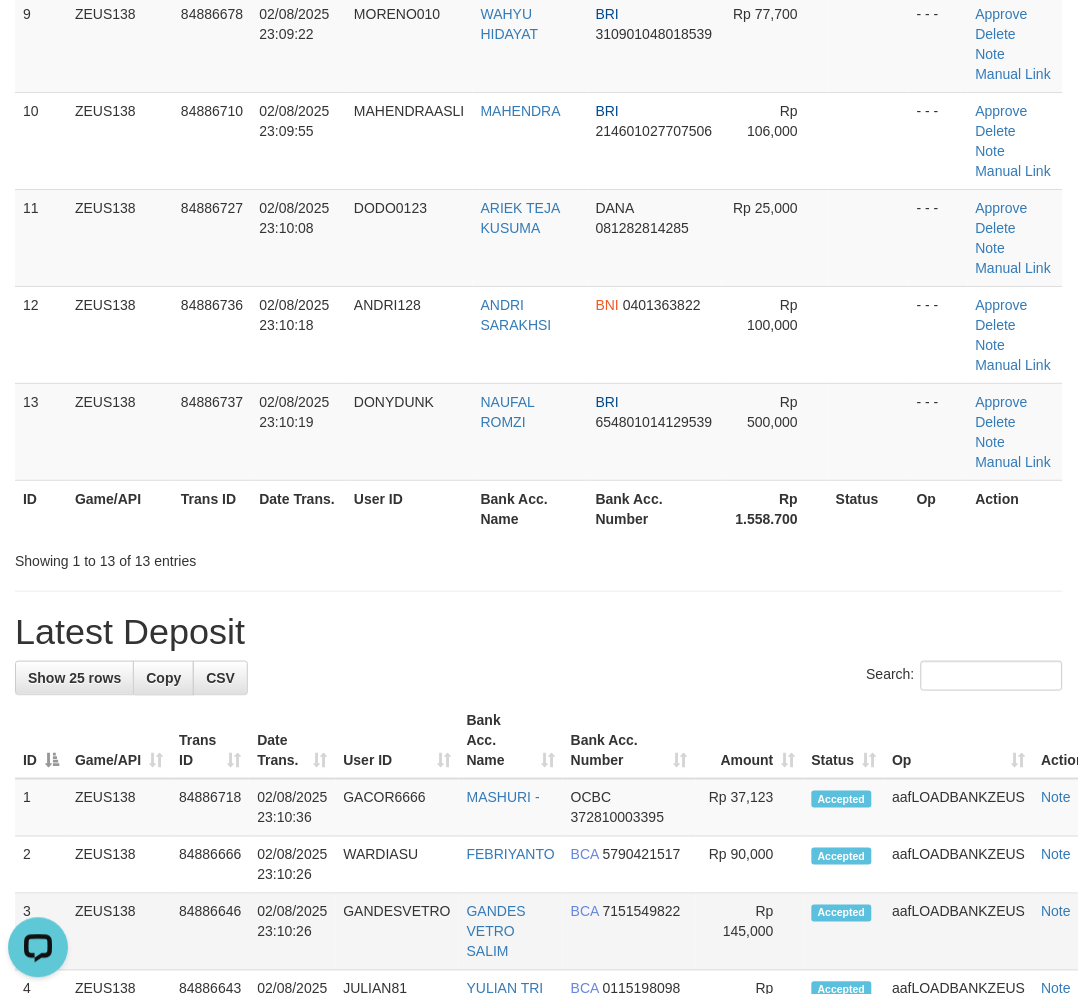 scroll, scrollTop: 1012, scrollLeft: 0, axis: vertical 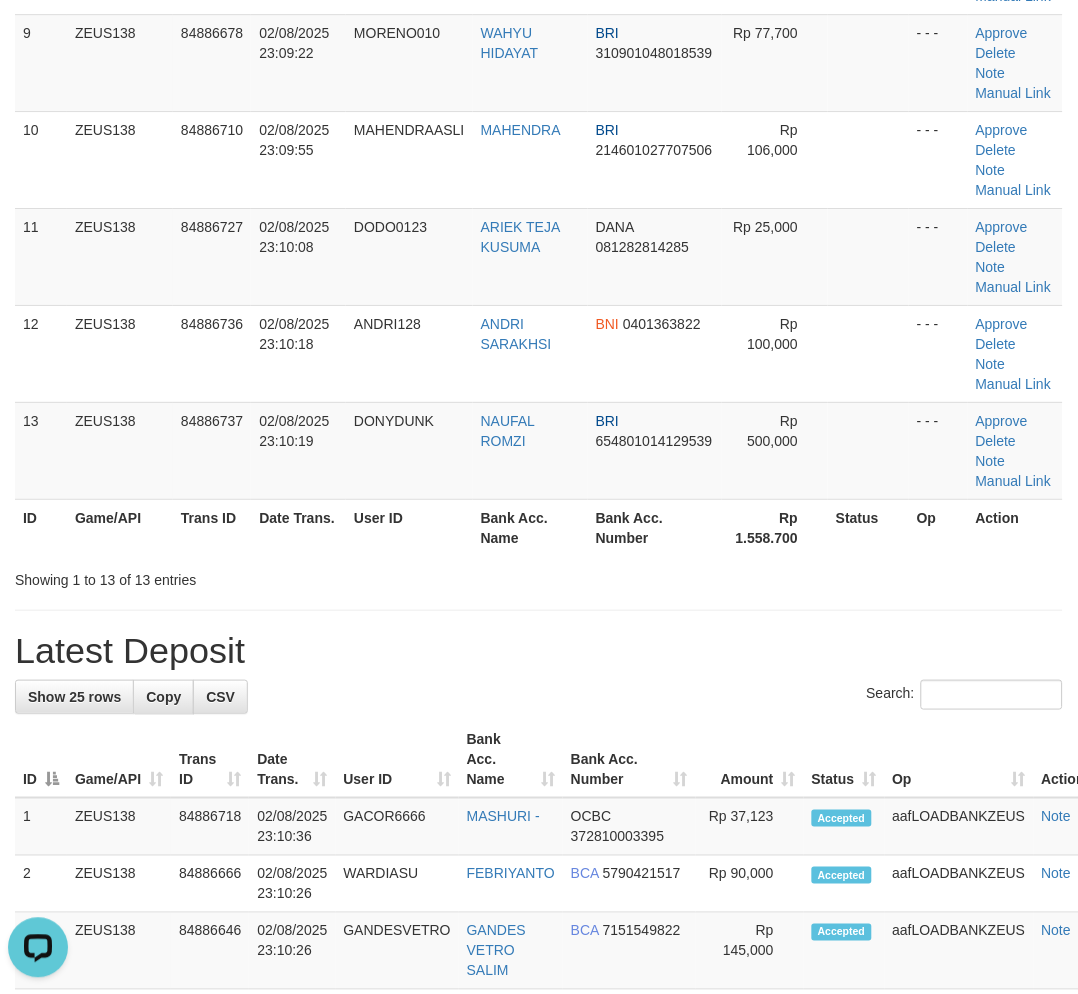 click on "Latest Deposit" at bounding box center [539, 651] 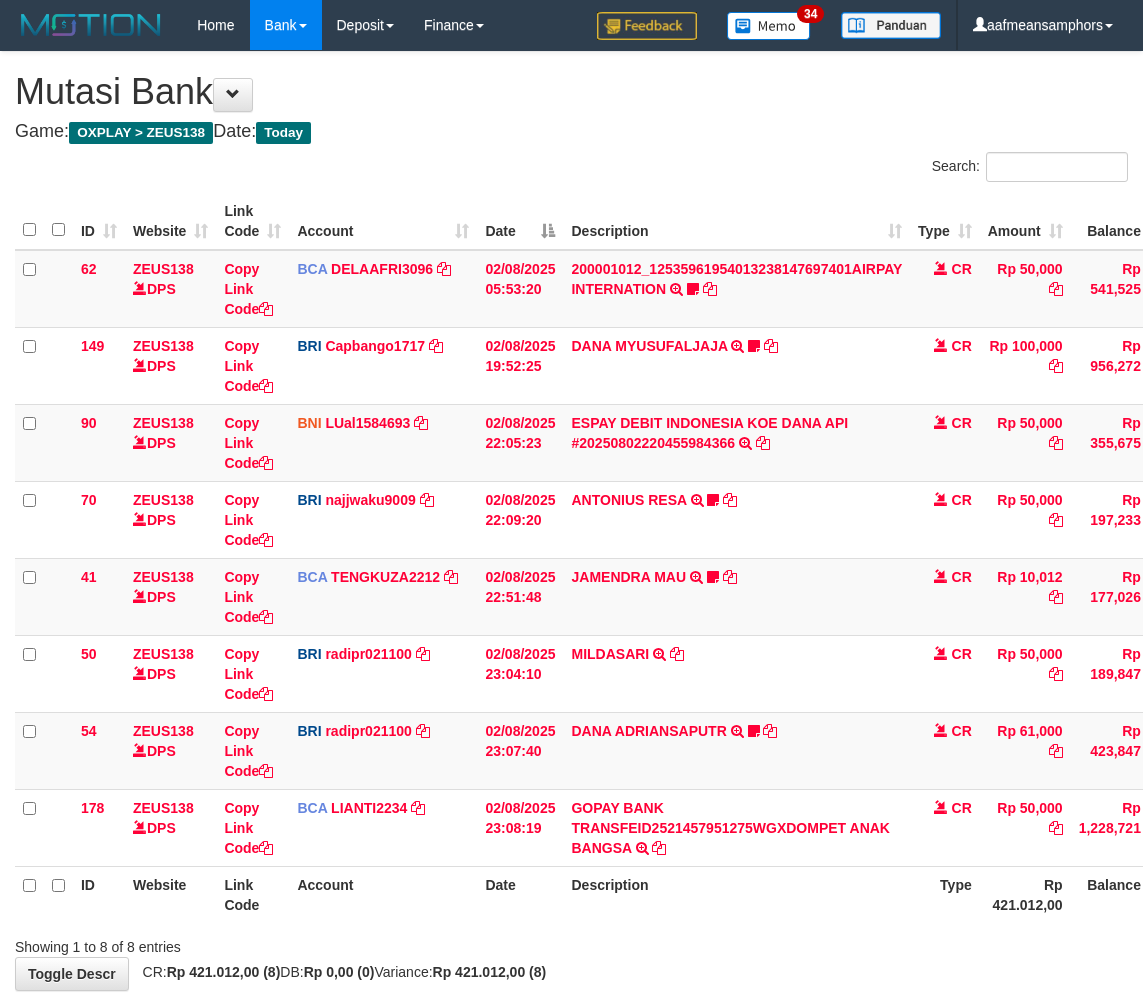 scroll, scrollTop: 106, scrollLeft: 0, axis: vertical 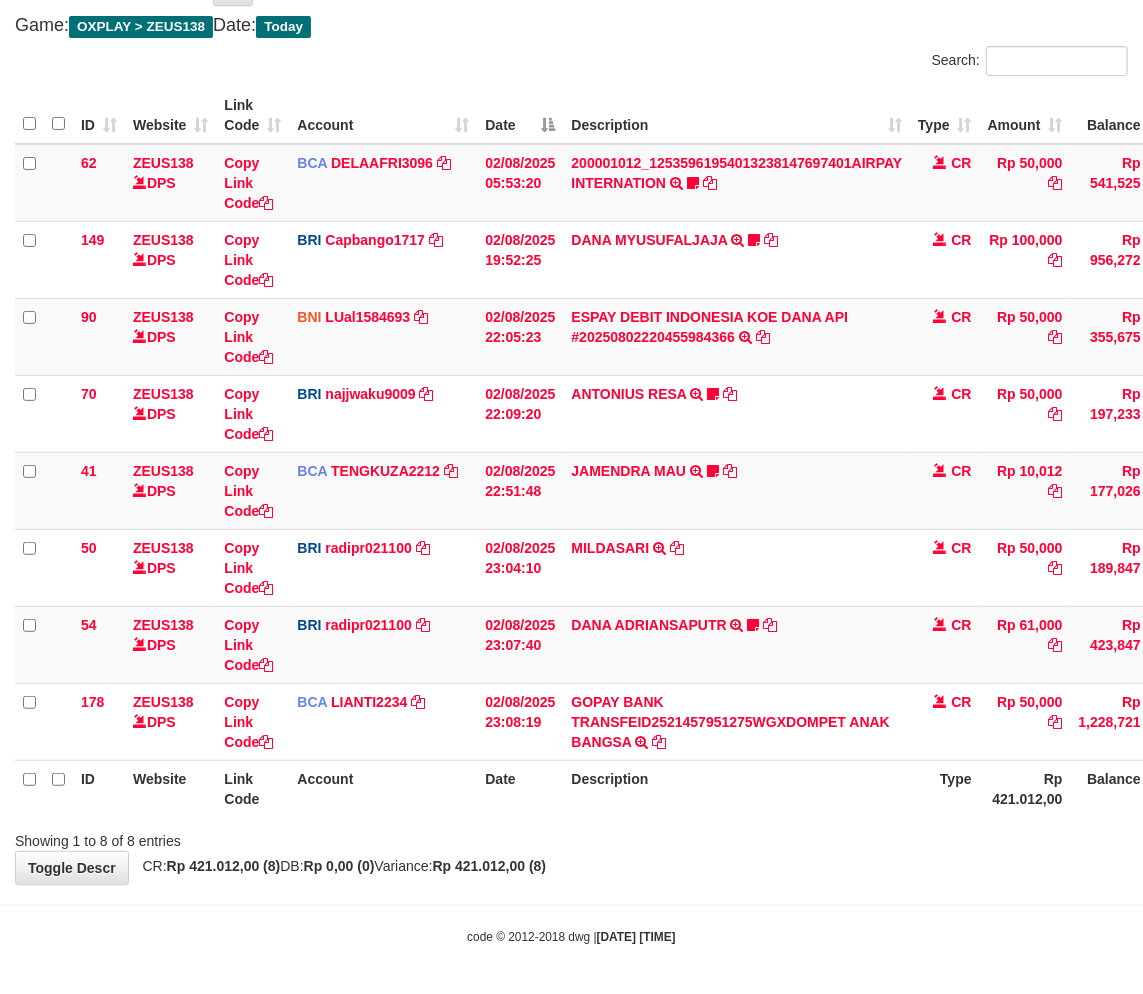 click on "**********" at bounding box center [571, 415] 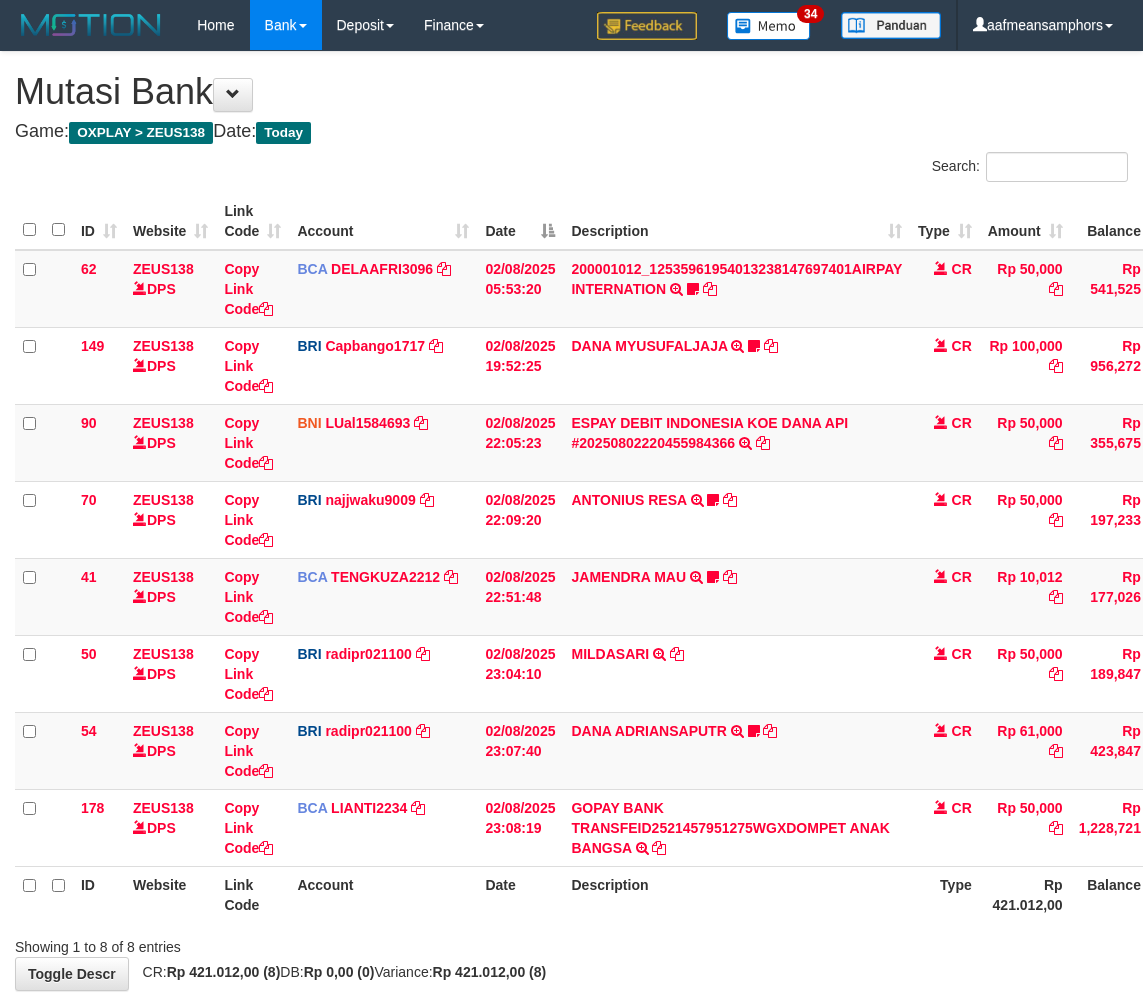 drag, startPoint x: 0, startPoint y: 0, endPoint x: 698, endPoint y: 803, distance: 1063.9609 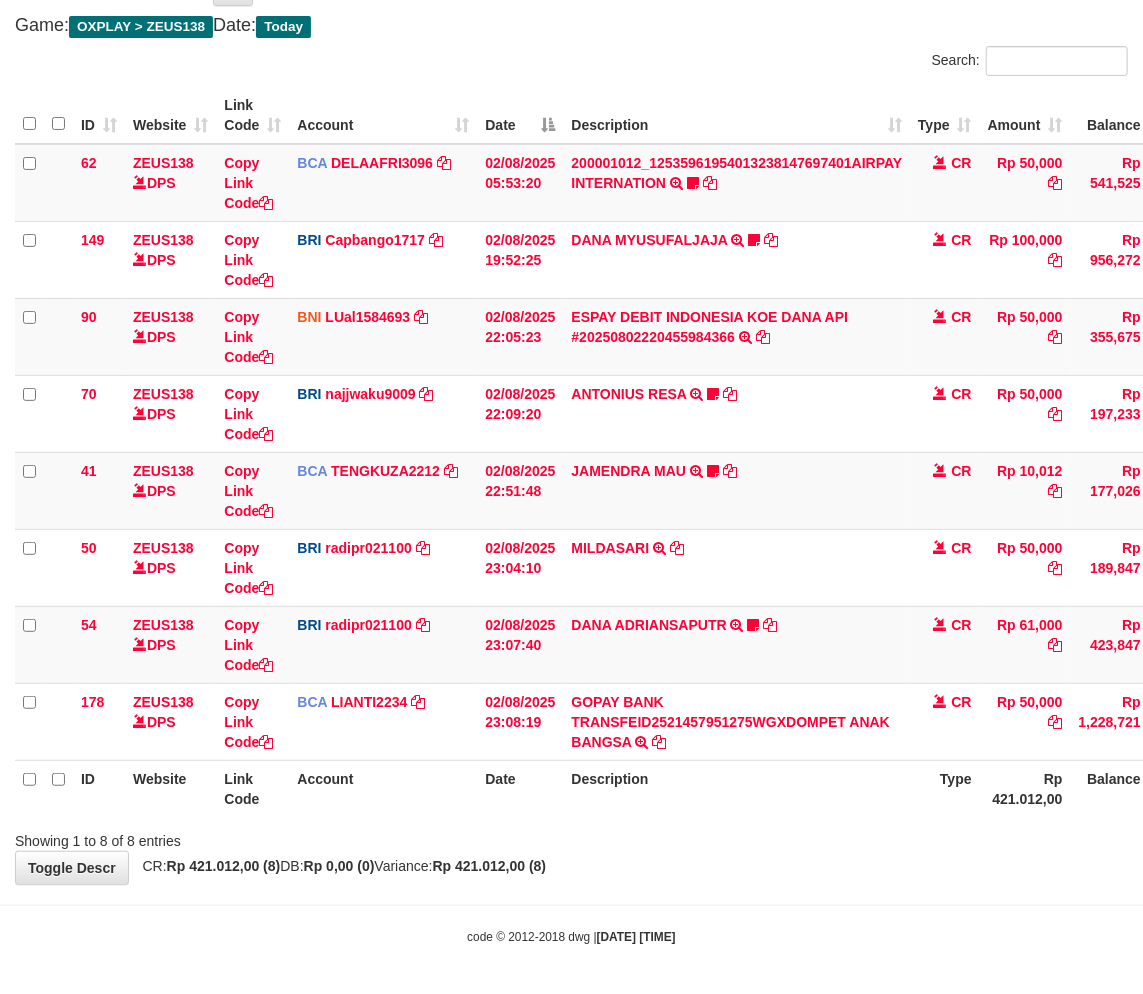 click on "Description" at bounding box center [736, 788] 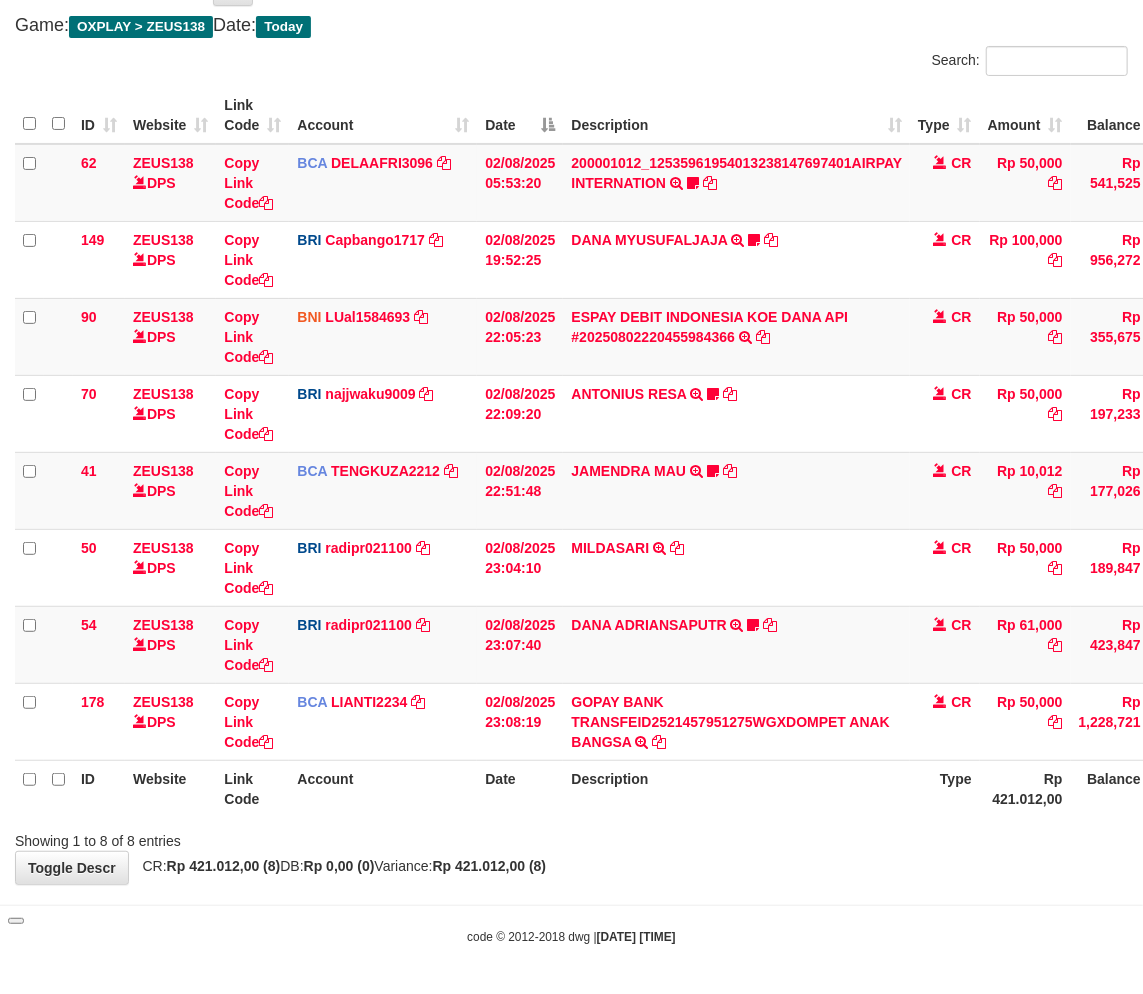 click on "Description" at bounding box center [736, 788] 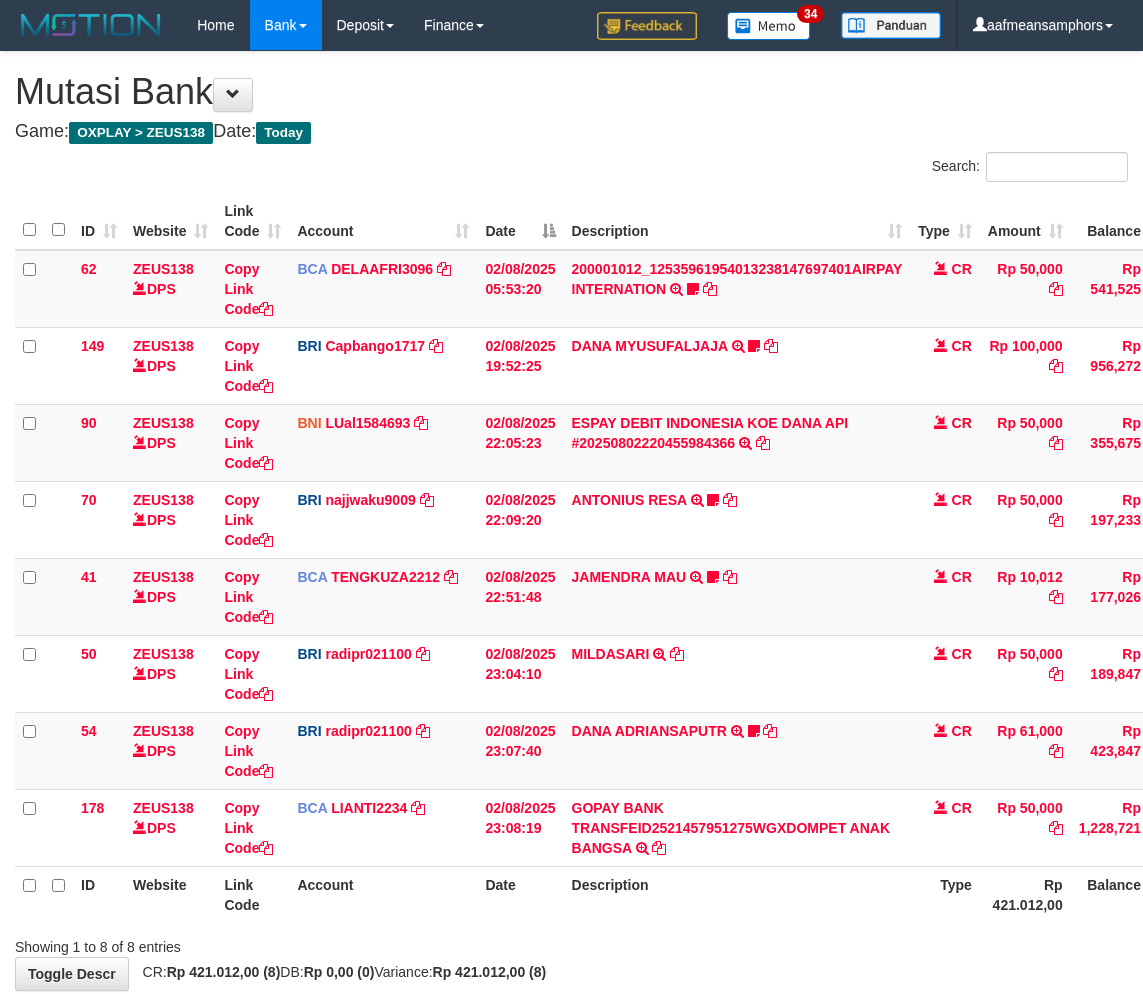 scroll, scrollTop: 106, scrollLeft: 0, axis: vertical 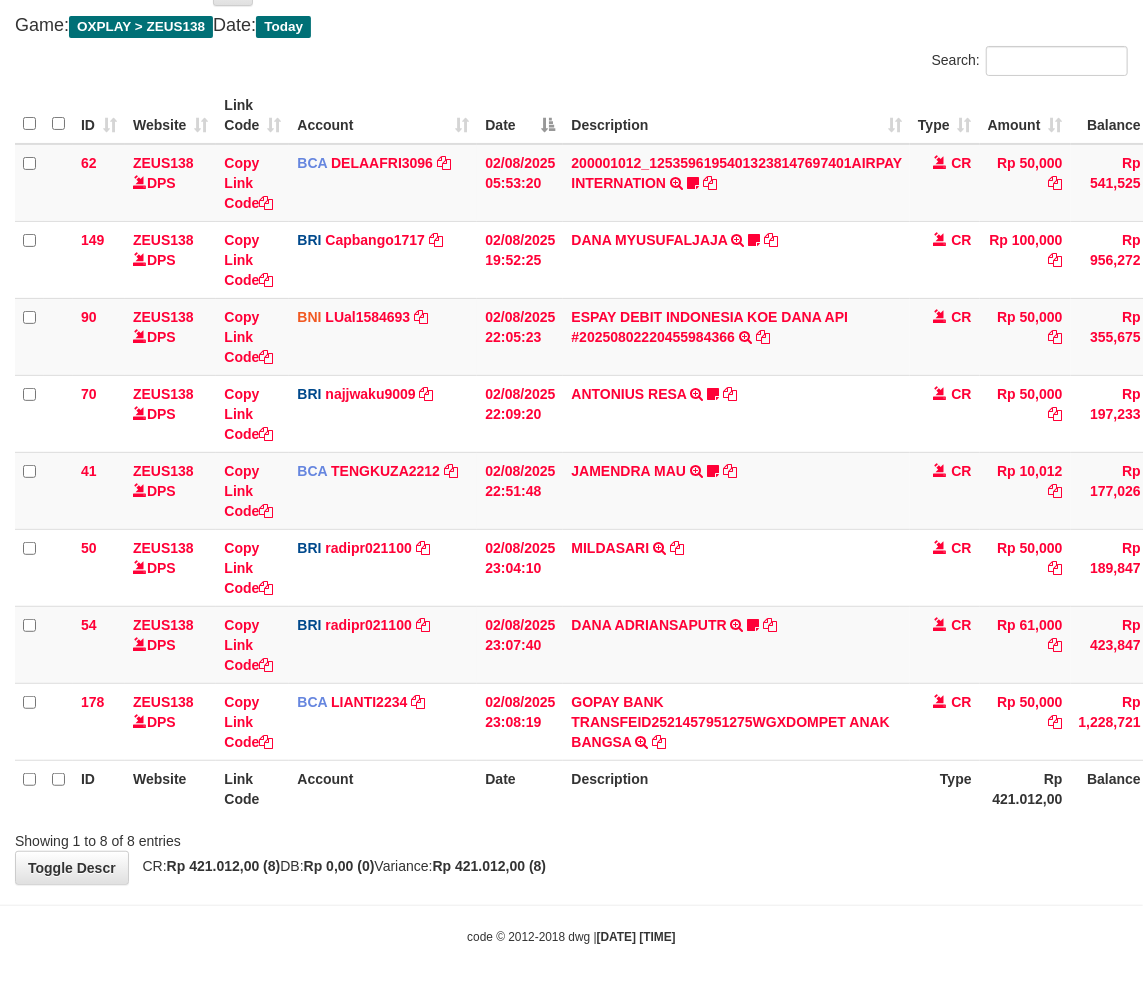 click on "Description" at bounding box center [736, 788] 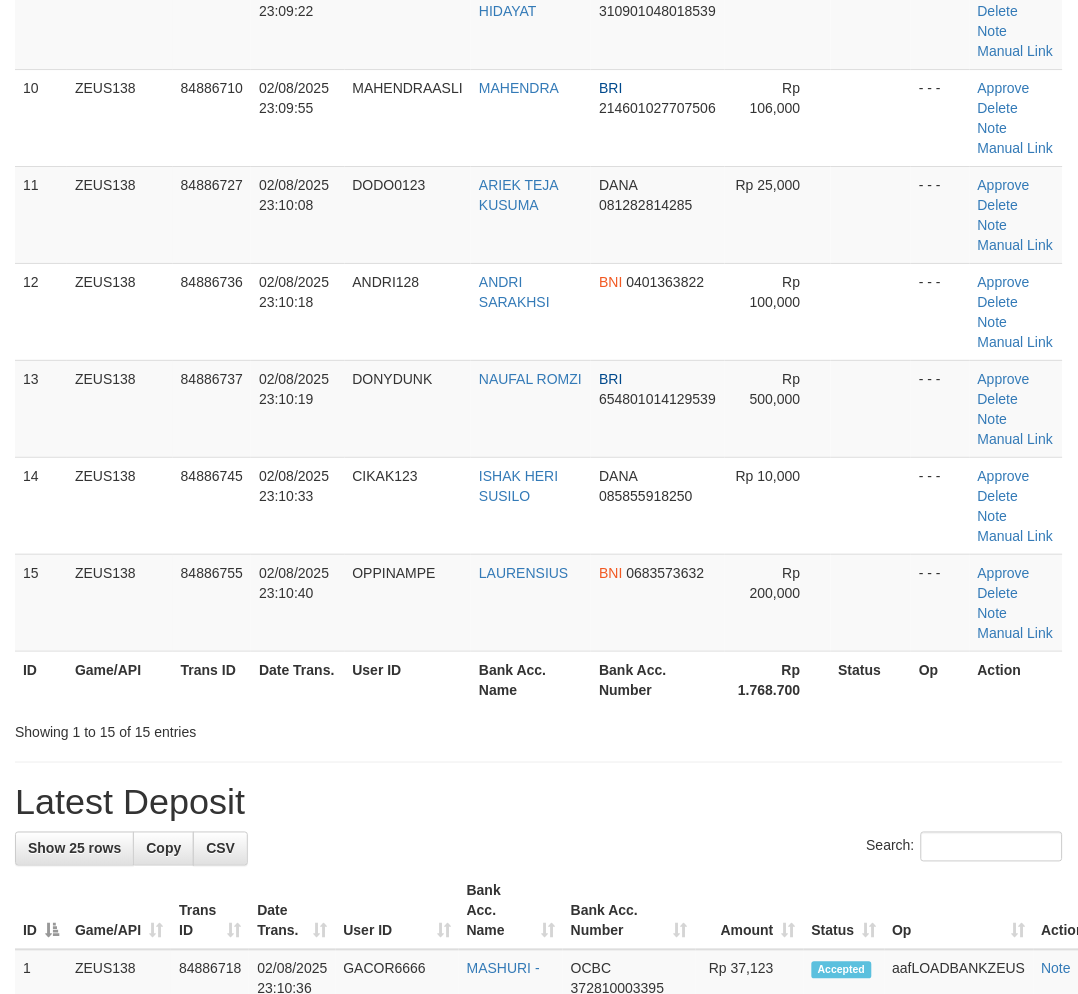 scroll, scrollTop: 1053, scrollLeft: 0, axis: vertical 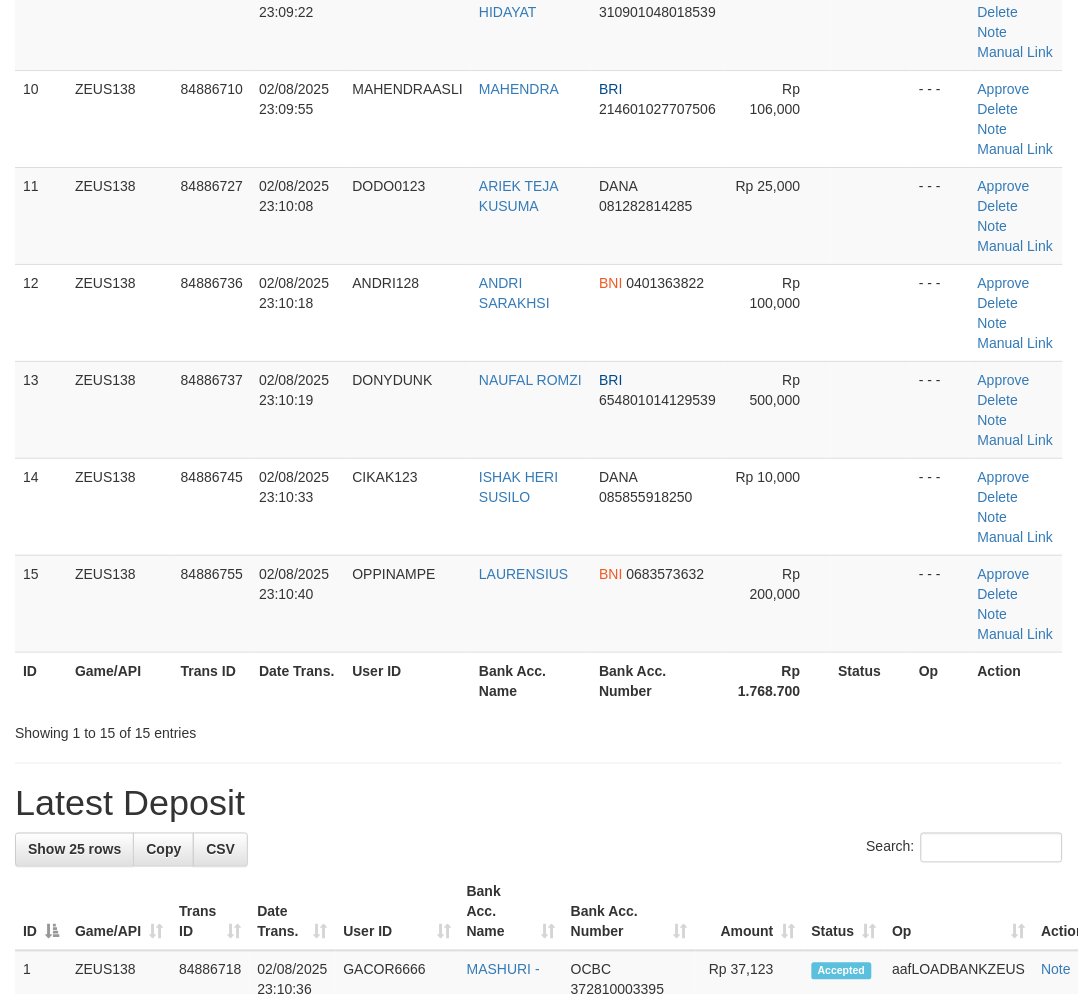 click at bounding box center [539, 763] 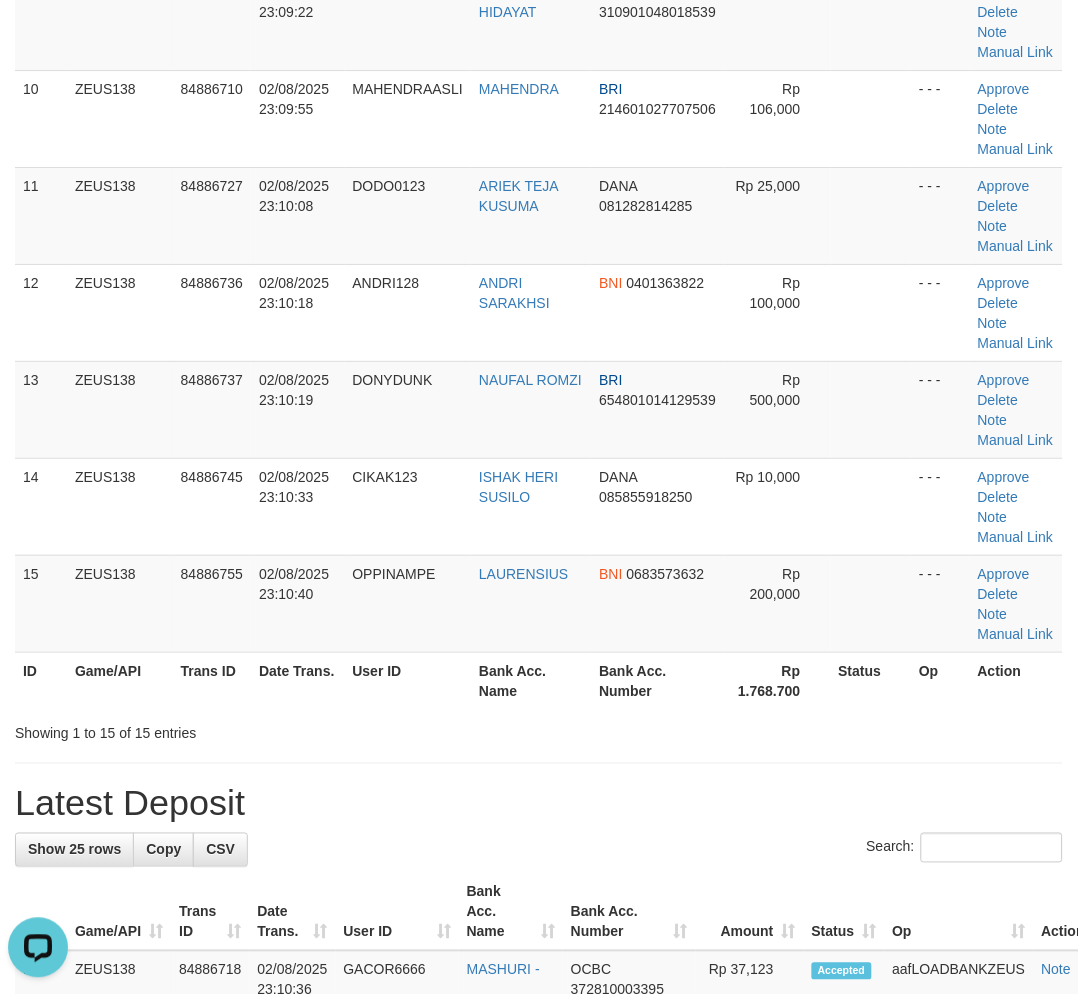 scroll, scrollTop: 0, scrollLeft: 0, axis: both 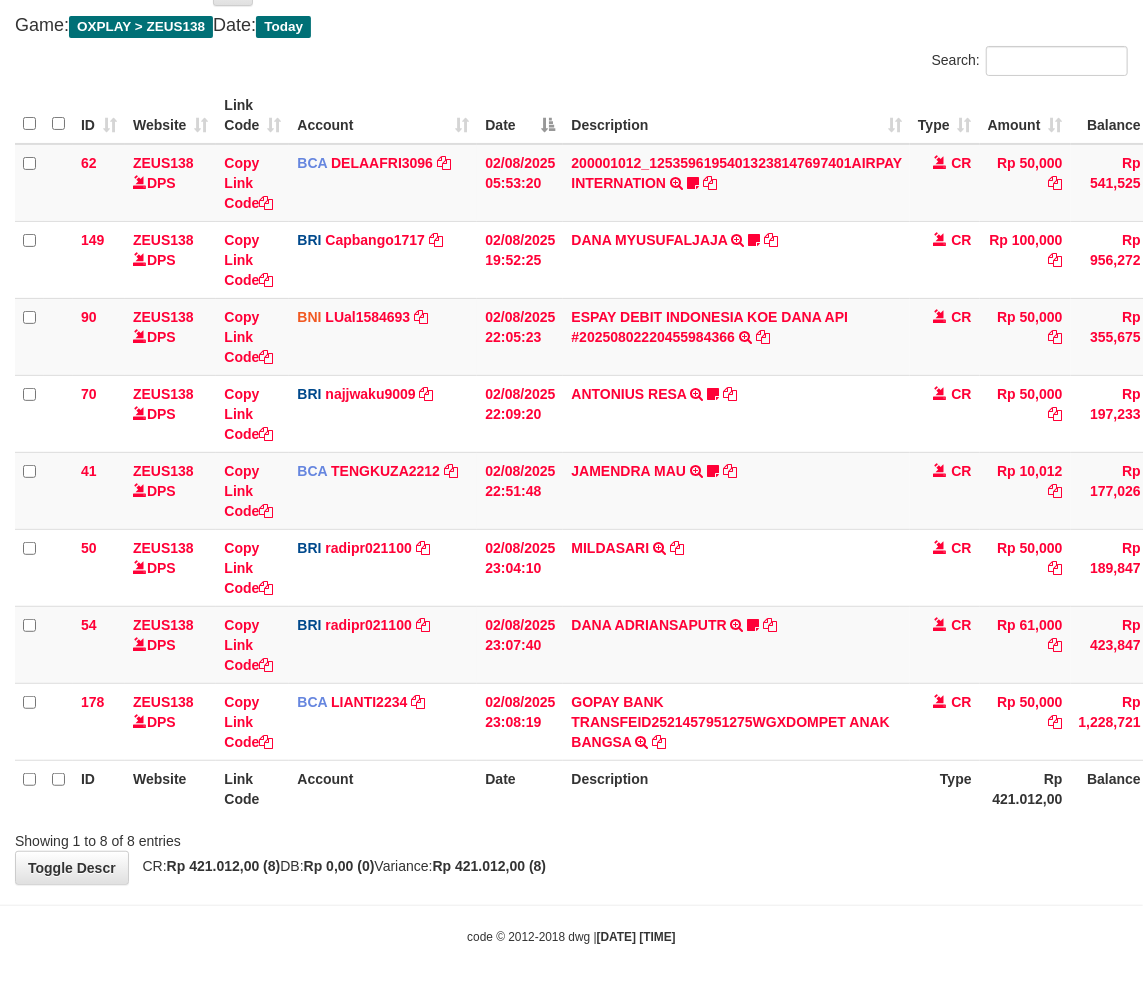 click on "**********" at bounding box center (571, 415) 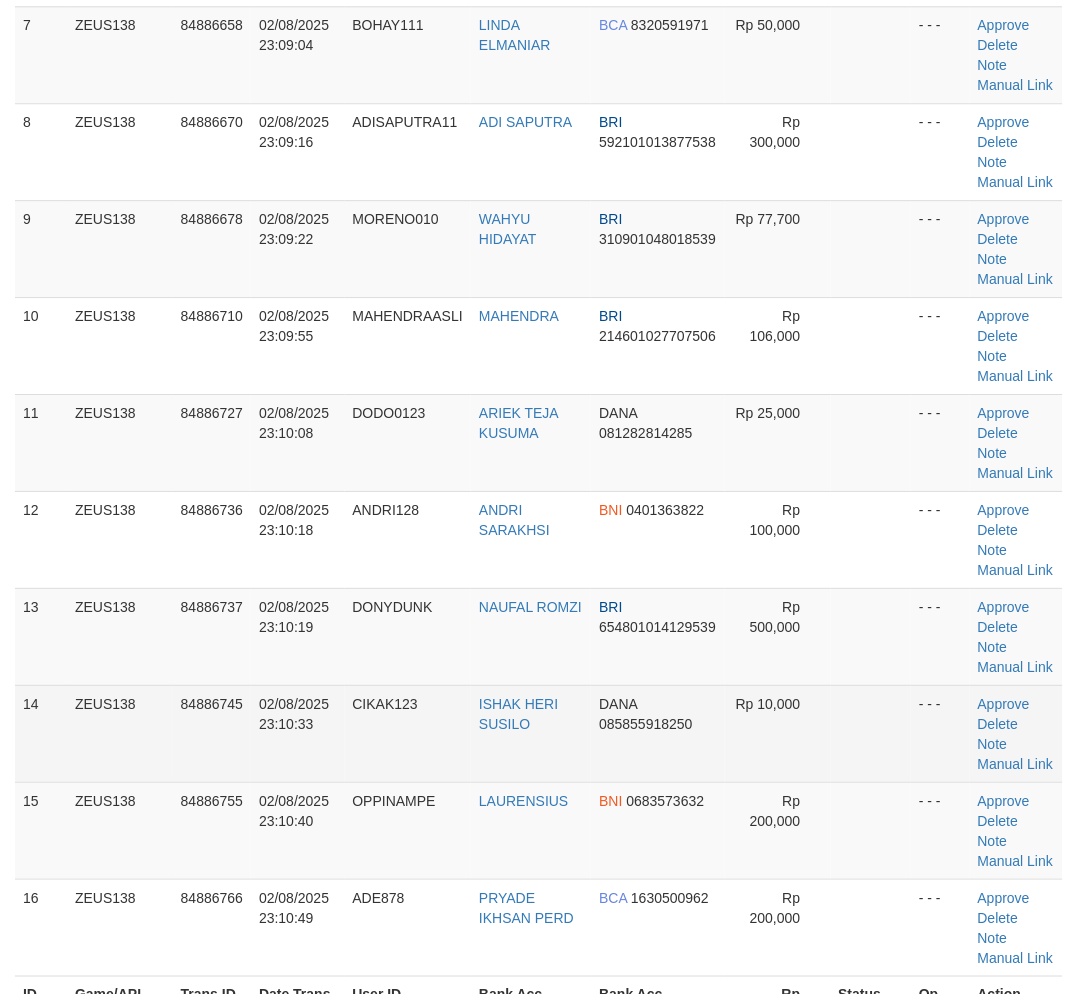 scroll, scrollTop: 720, scrollLeft: 0, axis: vertical 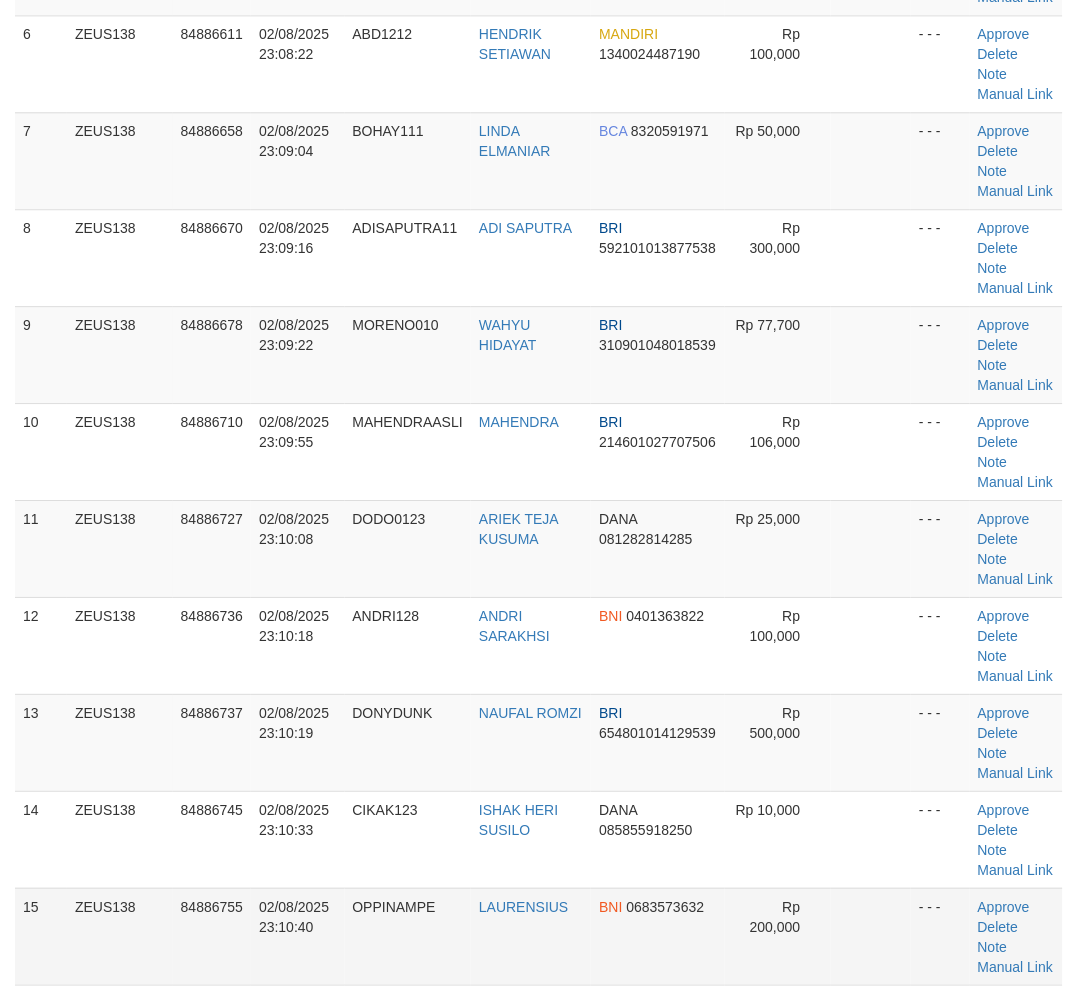 click on "02/08/2025 23:10:40" at bounding box center (297, 936) 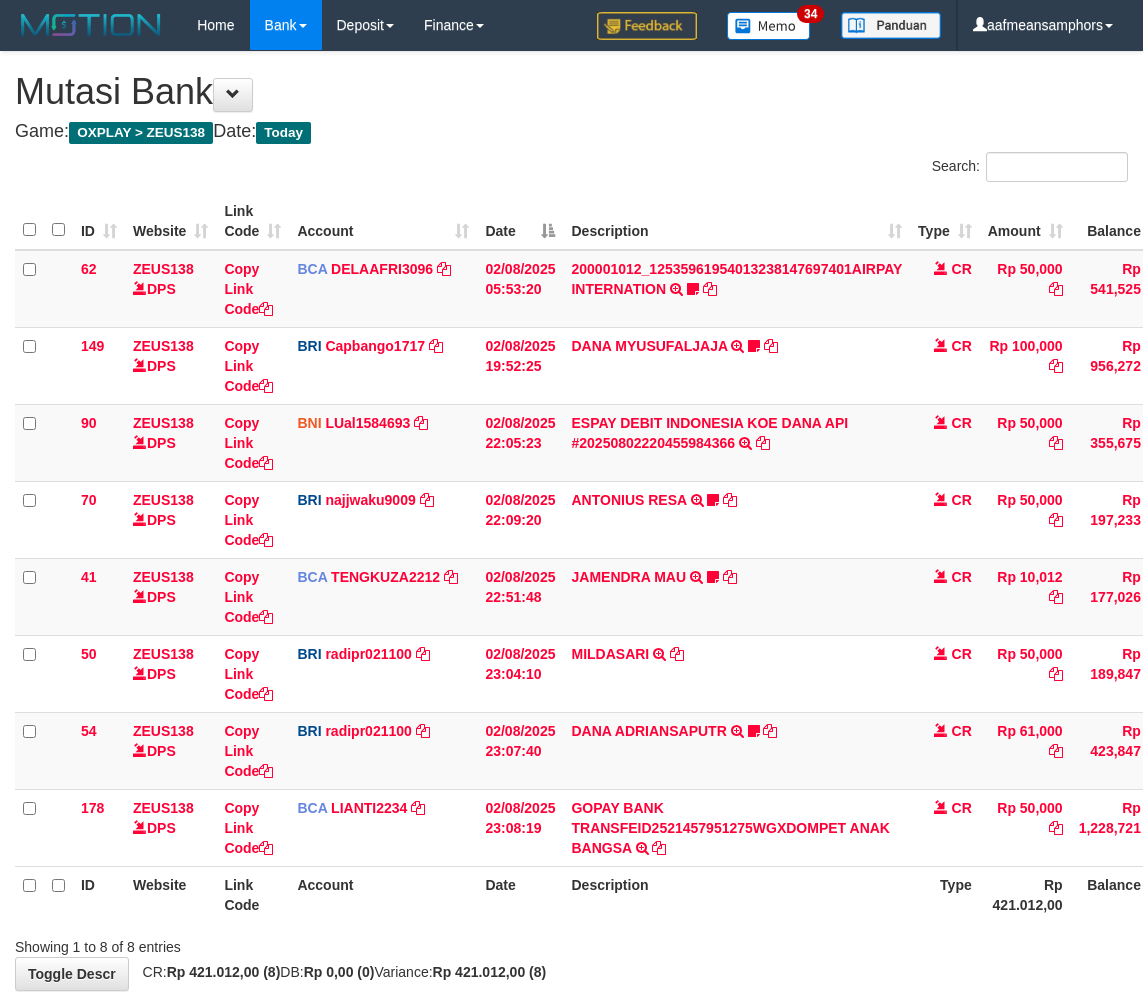 scroll, scrollTop: 106, scrollLeft: 0, axis: vertical 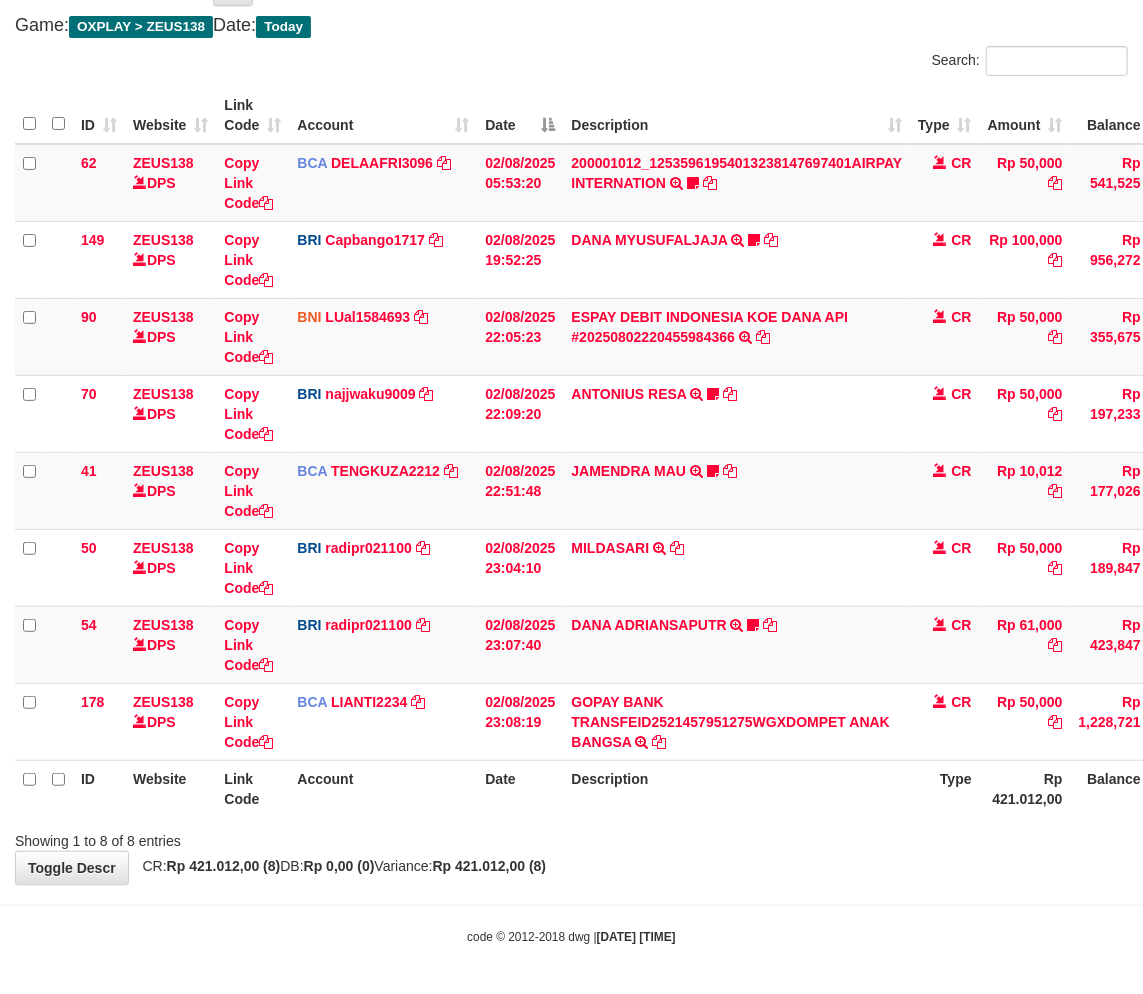 click on "Description" at bounding box center [736, 788] 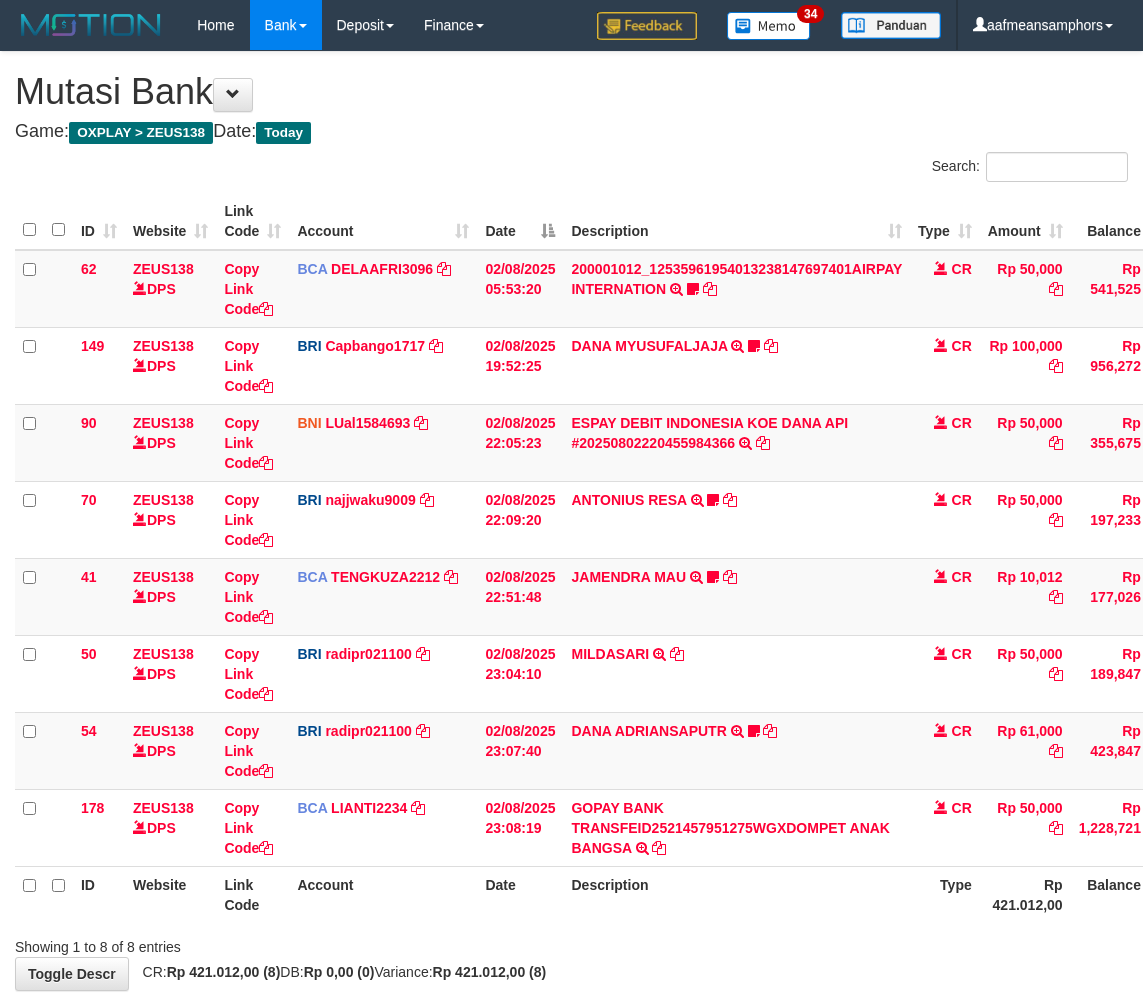 scroll, scrollTop: 106, scrollLeft: 0, axis: vertical 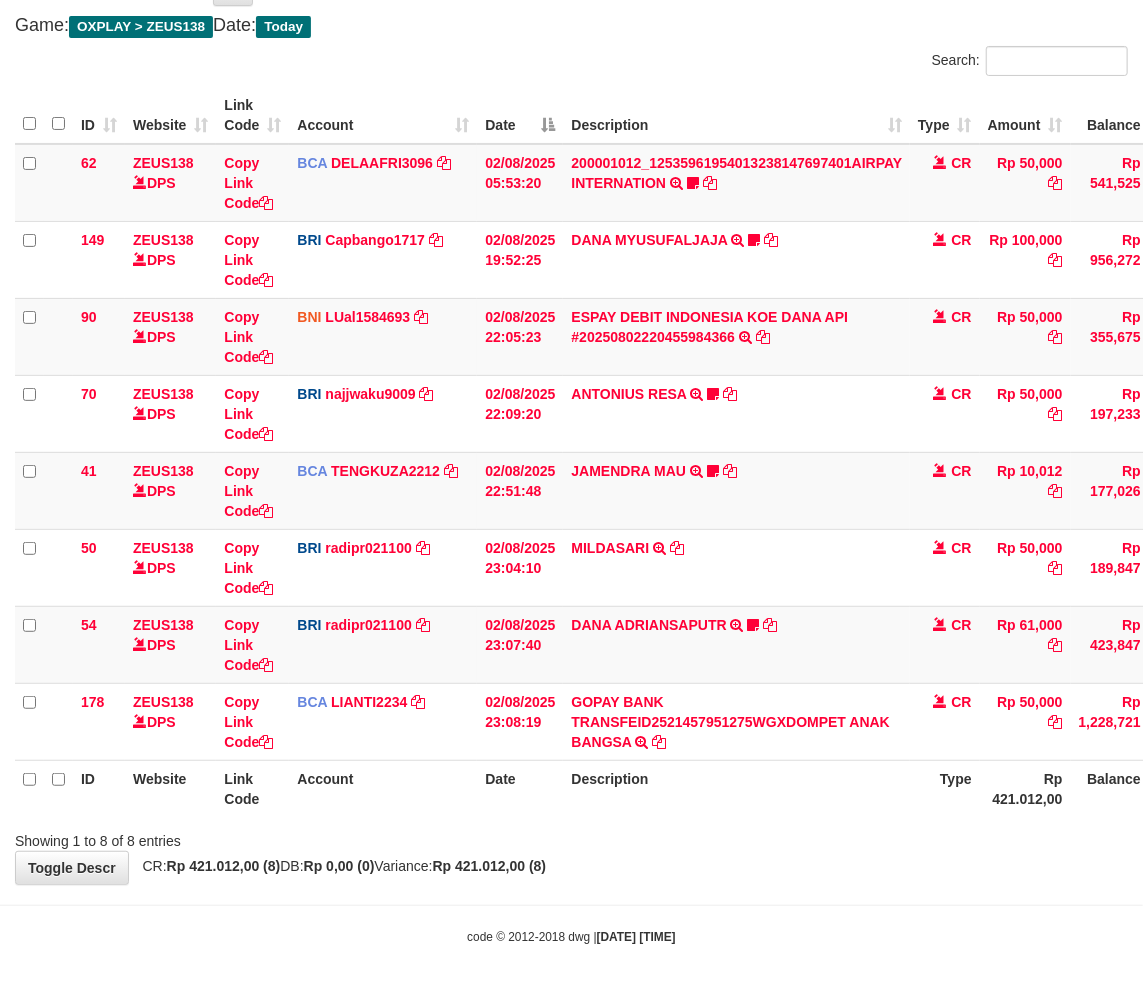 click on "Showing 1 to 8 of 8 entries" at bounding box center (571, 837) 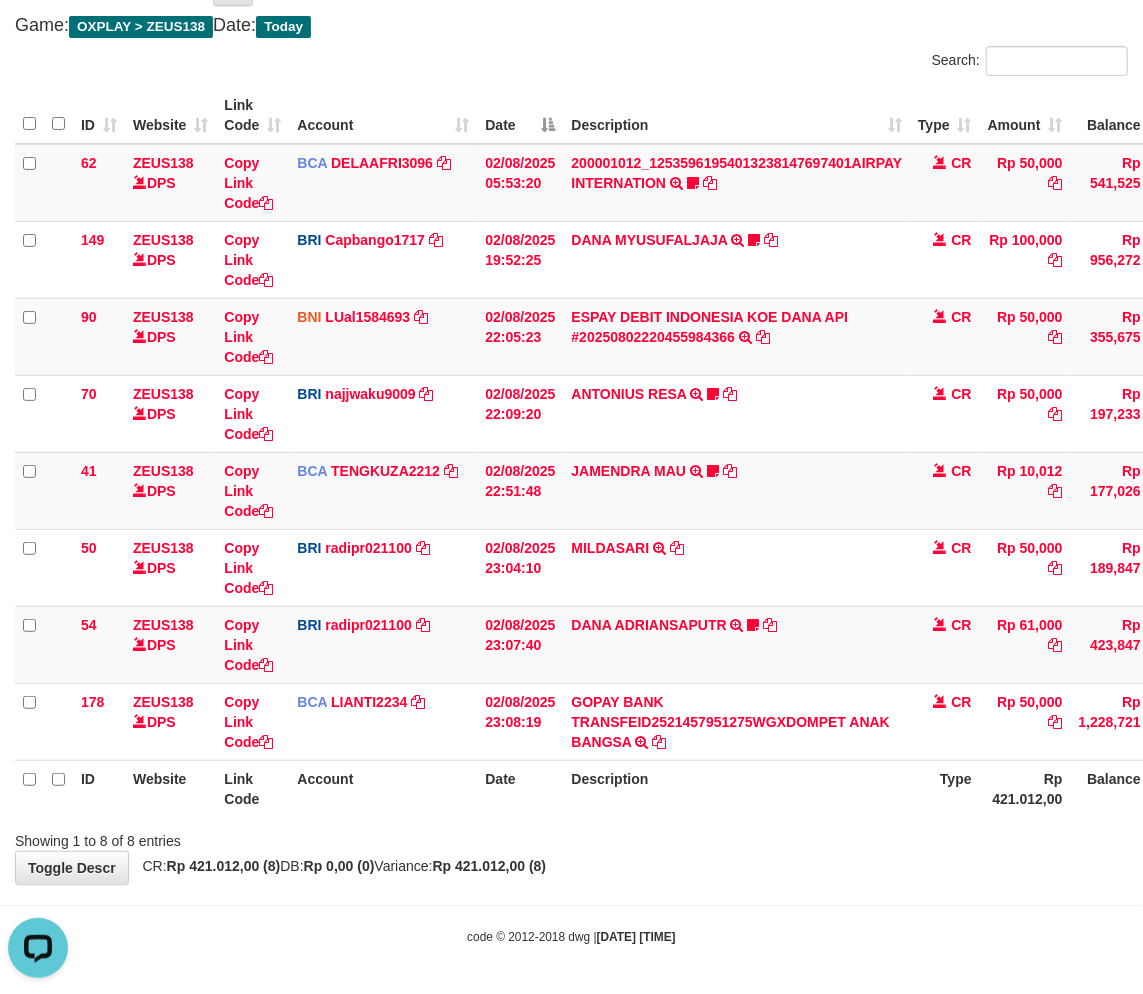 scroll, scrollTop: 0, scrollLeft: 0, axis: both 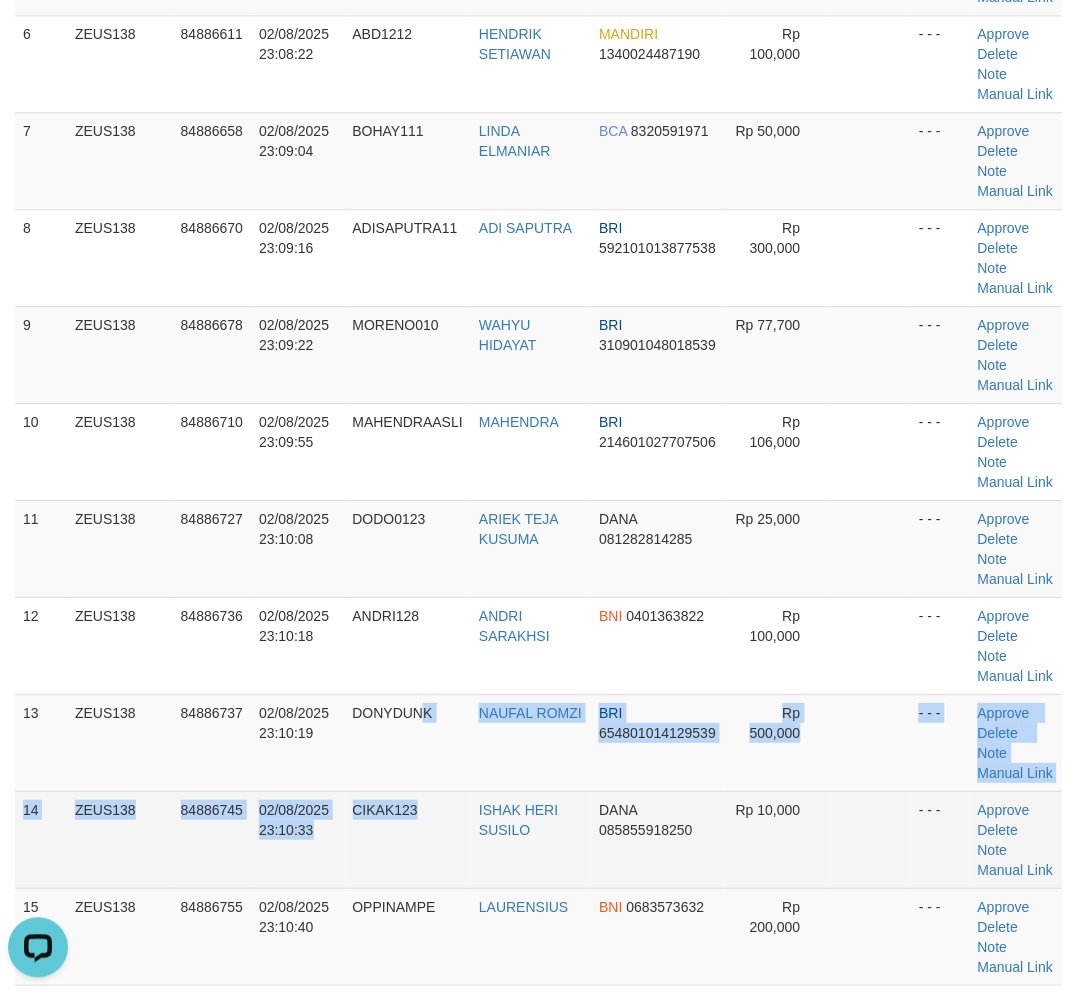 click on "1
ZEUS138
84886337
02/08/2025 23:04:01
SYSM96
SAMSUDIN
BCA
3500032404
Rp 50,000
- - -
Approve
Delete
Note
Manual Link
2
ZEUS138
84886389
02/08/2025 23:04:53
KAWEREJEKI
KORNELIA NAWU
BRI
764401030017531
Rp 50,000" at bounding box center [539, 306] 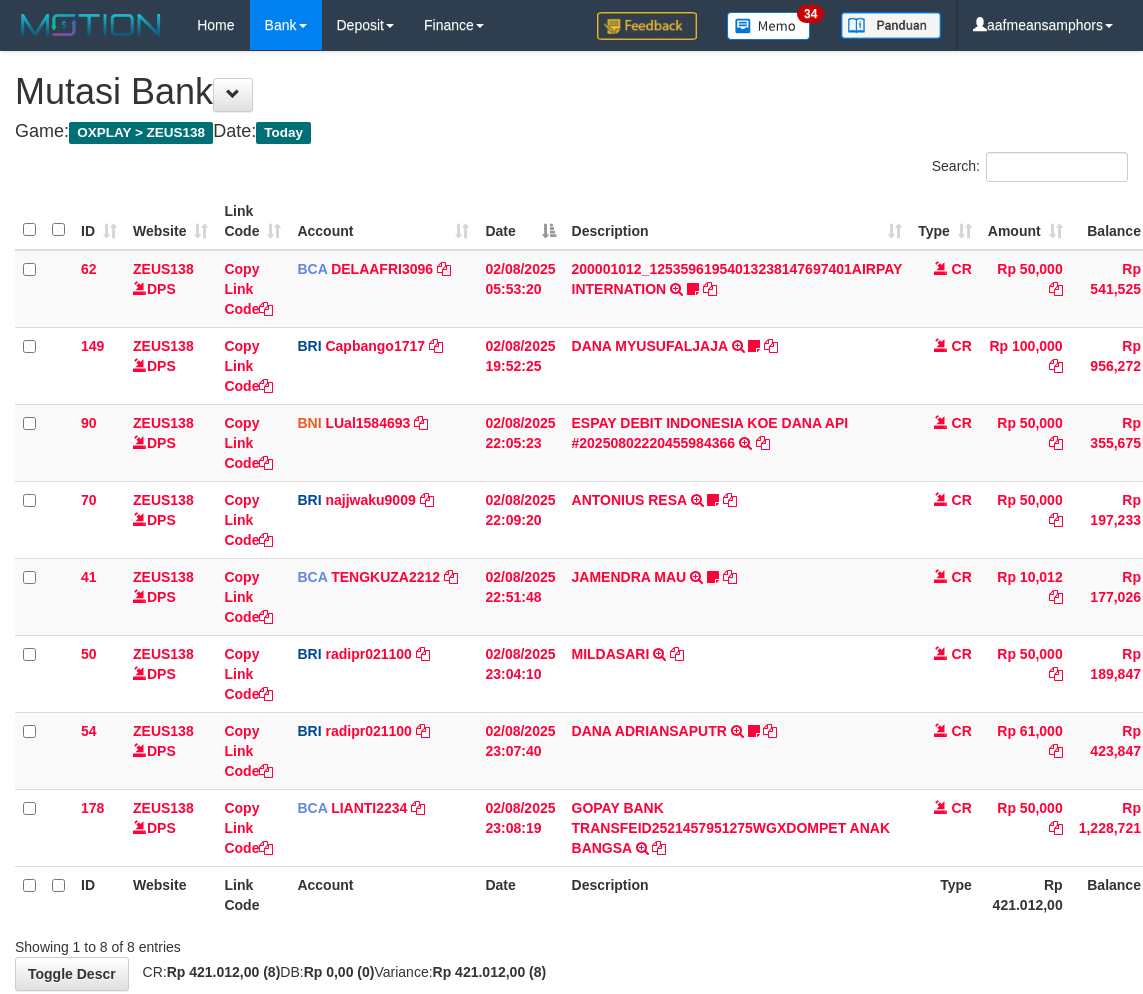 click on "Description" at bounding box center (737, 894) 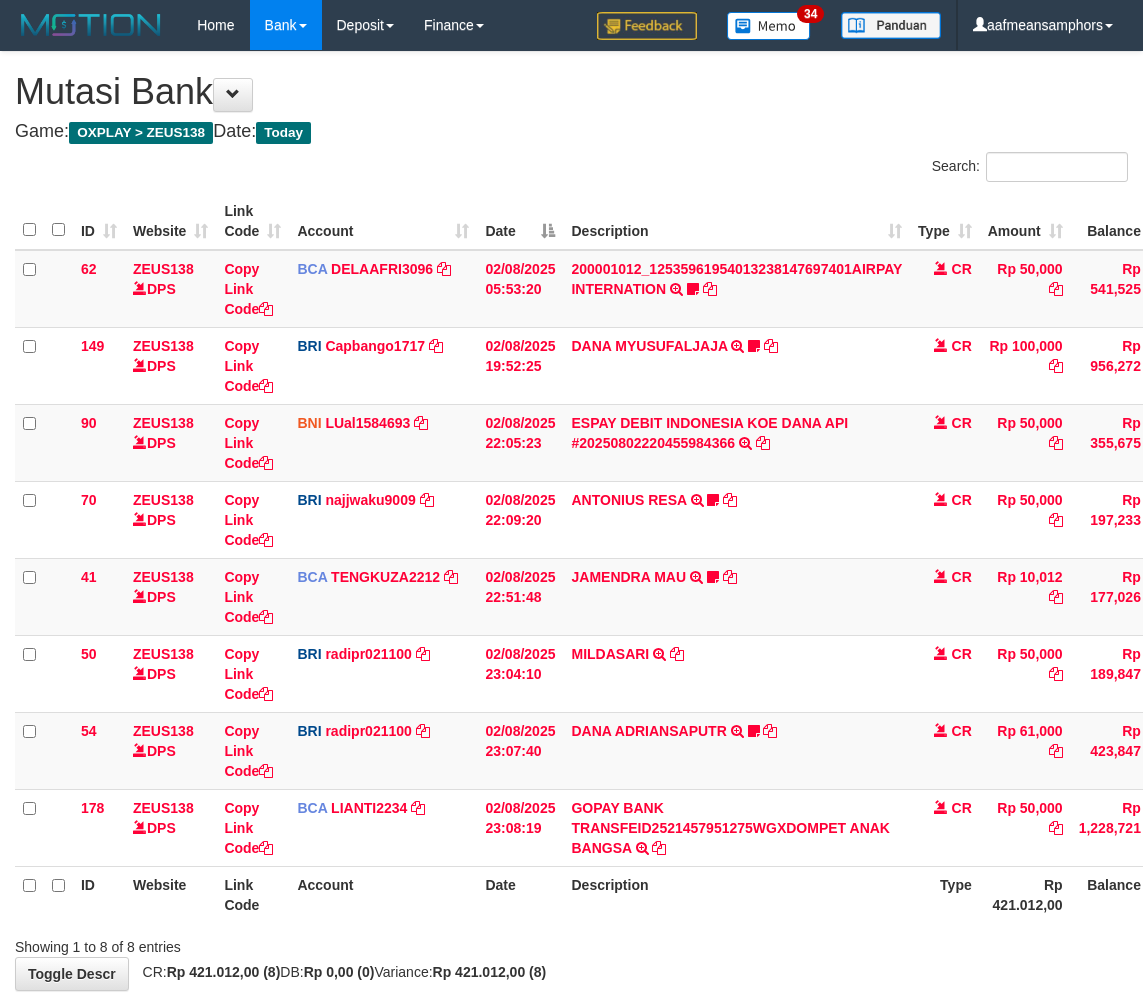 scroll, scrollTop: 106, scrollLeft: 0, axis: vertical 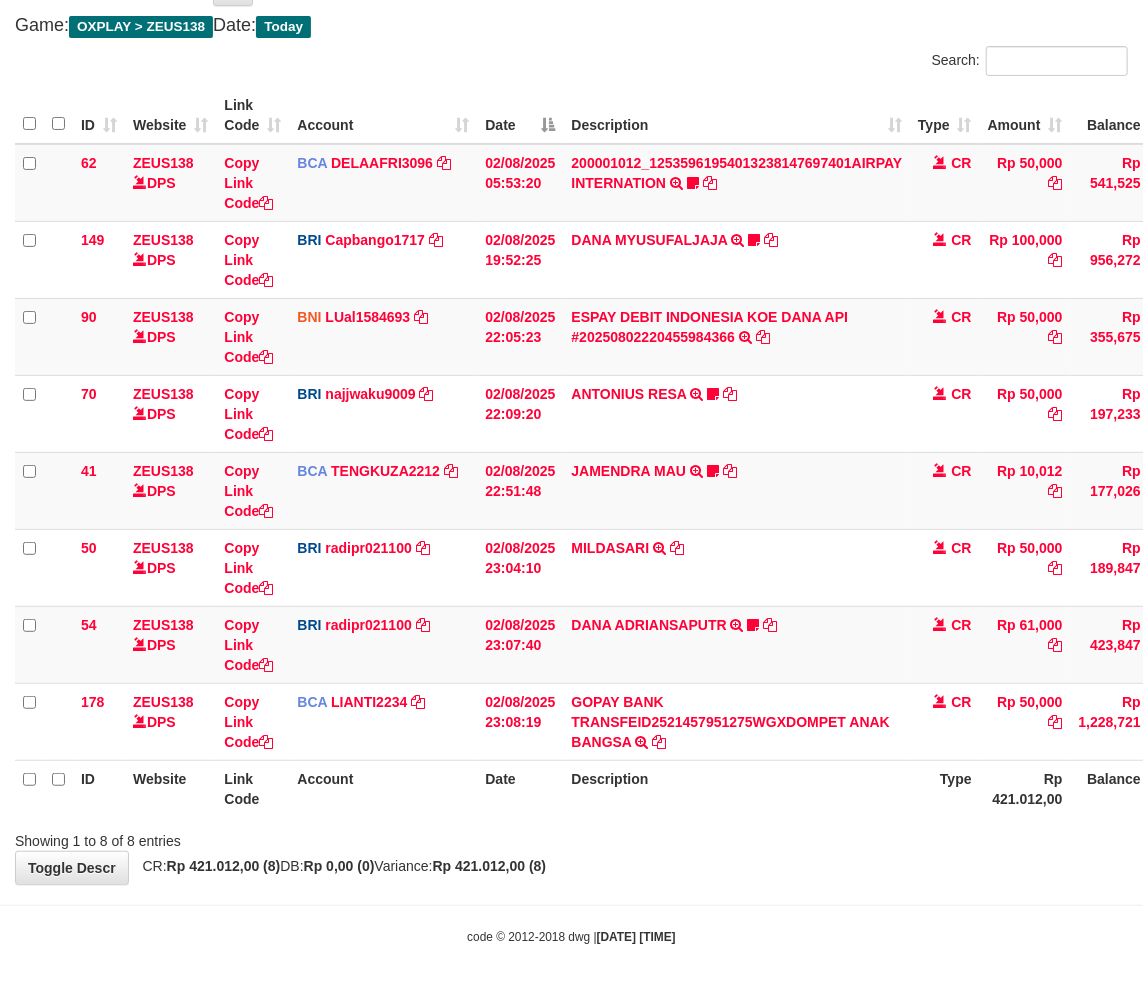 click on "**********" at bounding box center [571, 415] 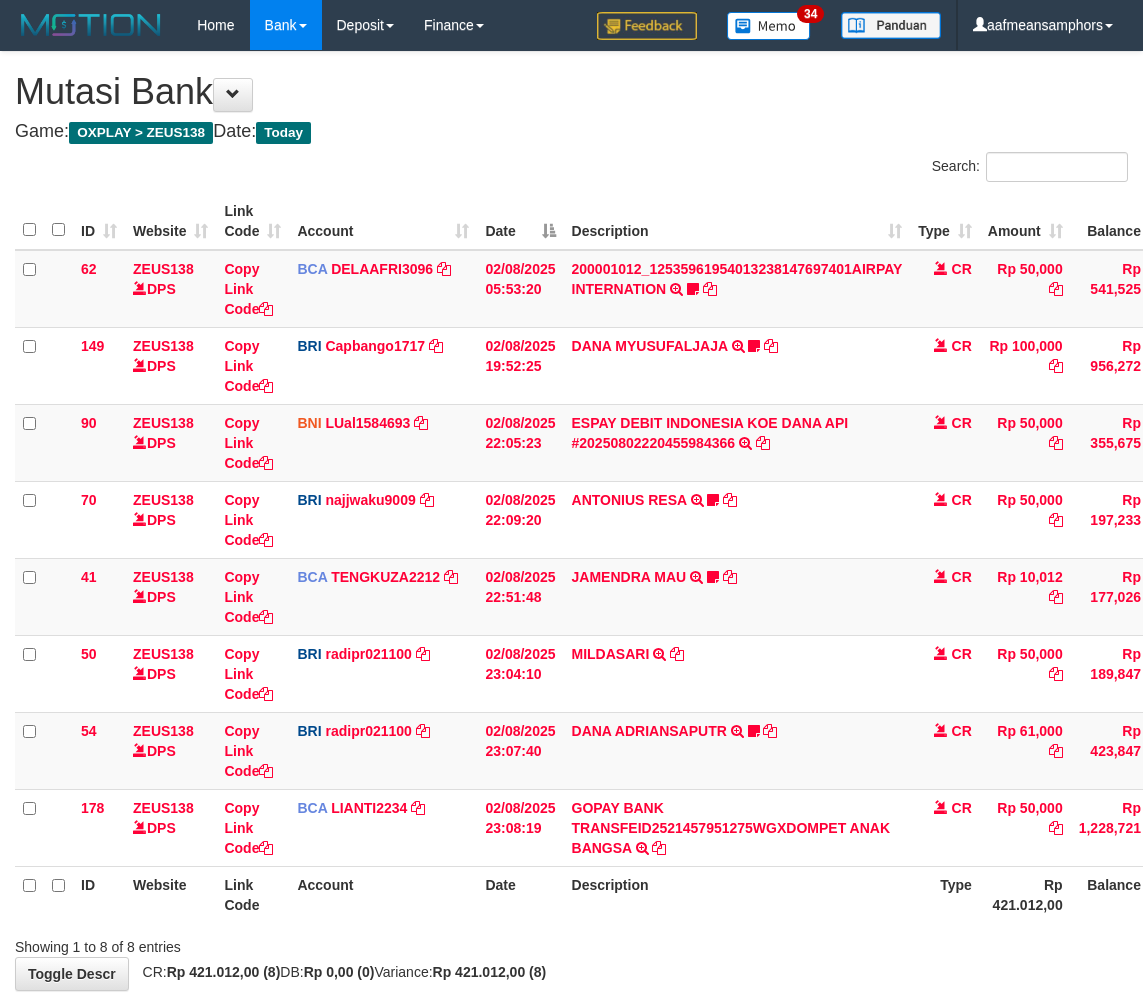 click on "Showing 1 to 8 of 8 entries" at bounding box center (571, 943) 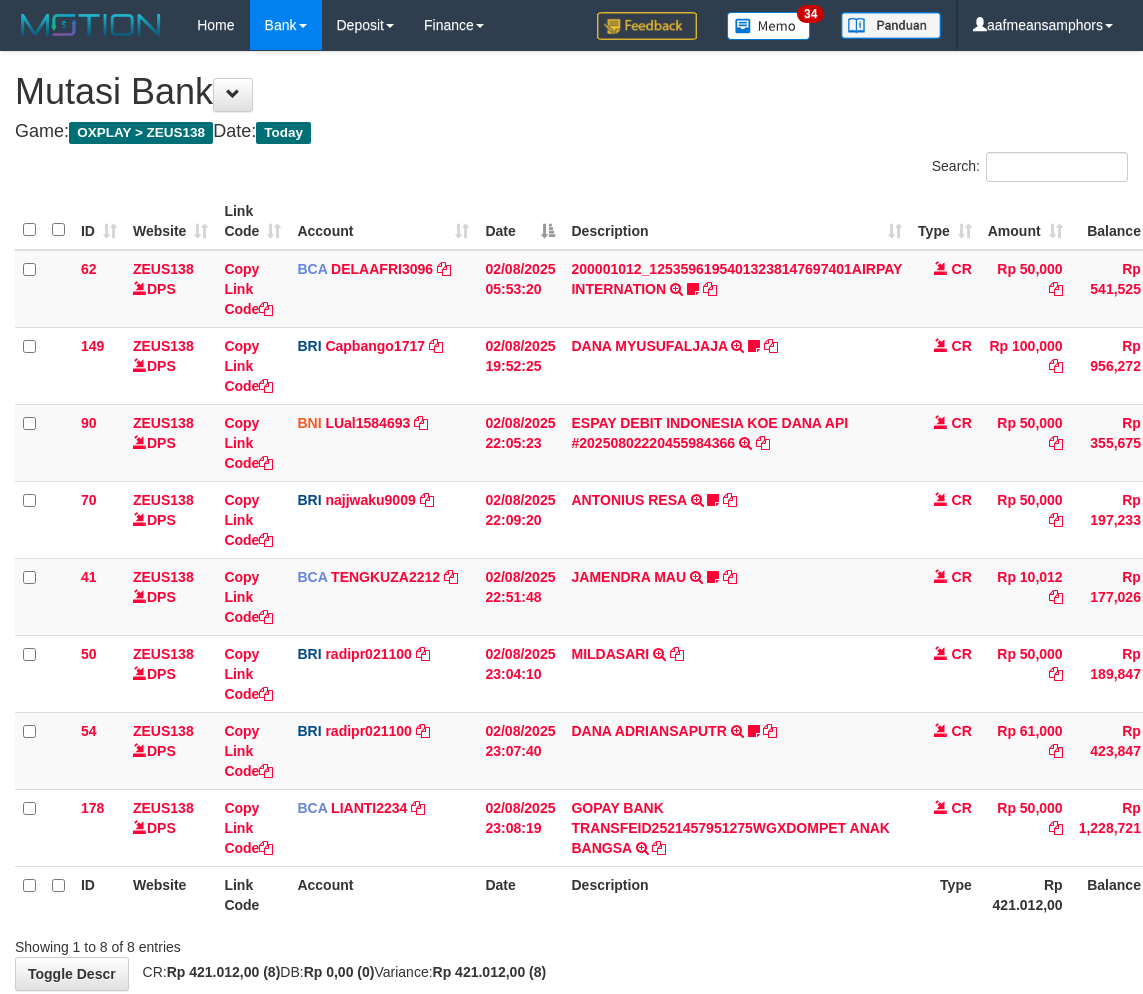 scroll, scrollTop: 106, scrollLeft: 0, axis: vertical 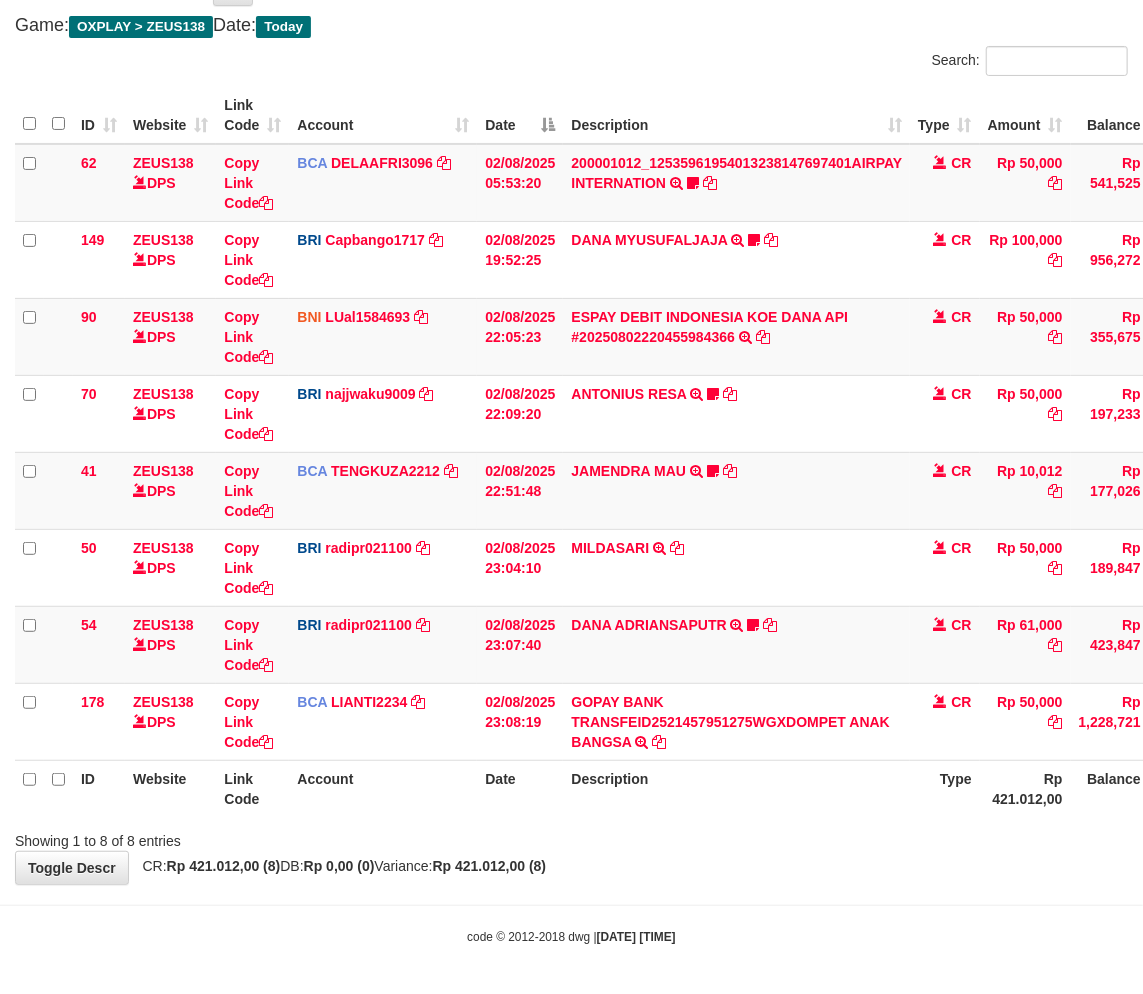click on "**********" at bounding box center (571, 415) 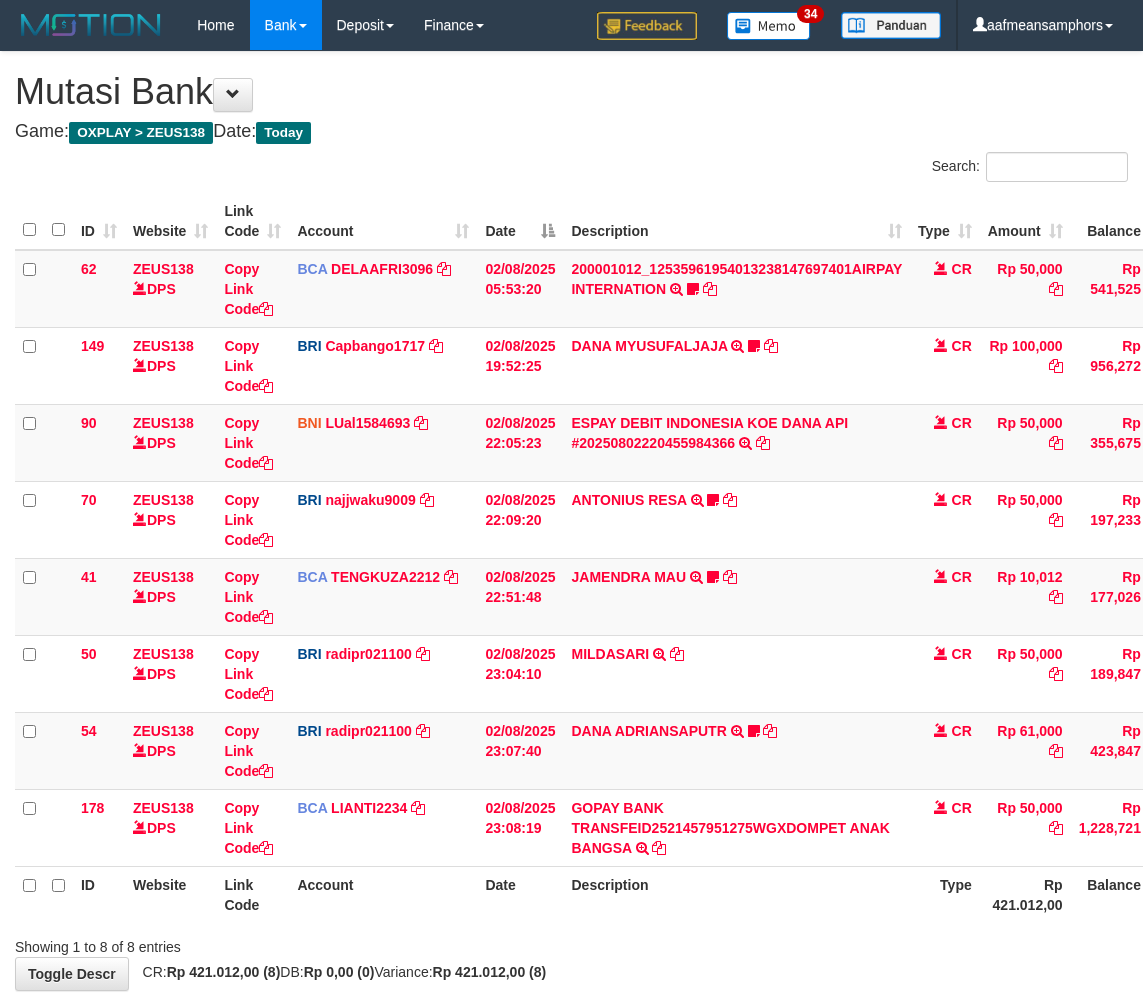 scroll, scrollTop: 106, scrollLeft: 0, axis: vertical 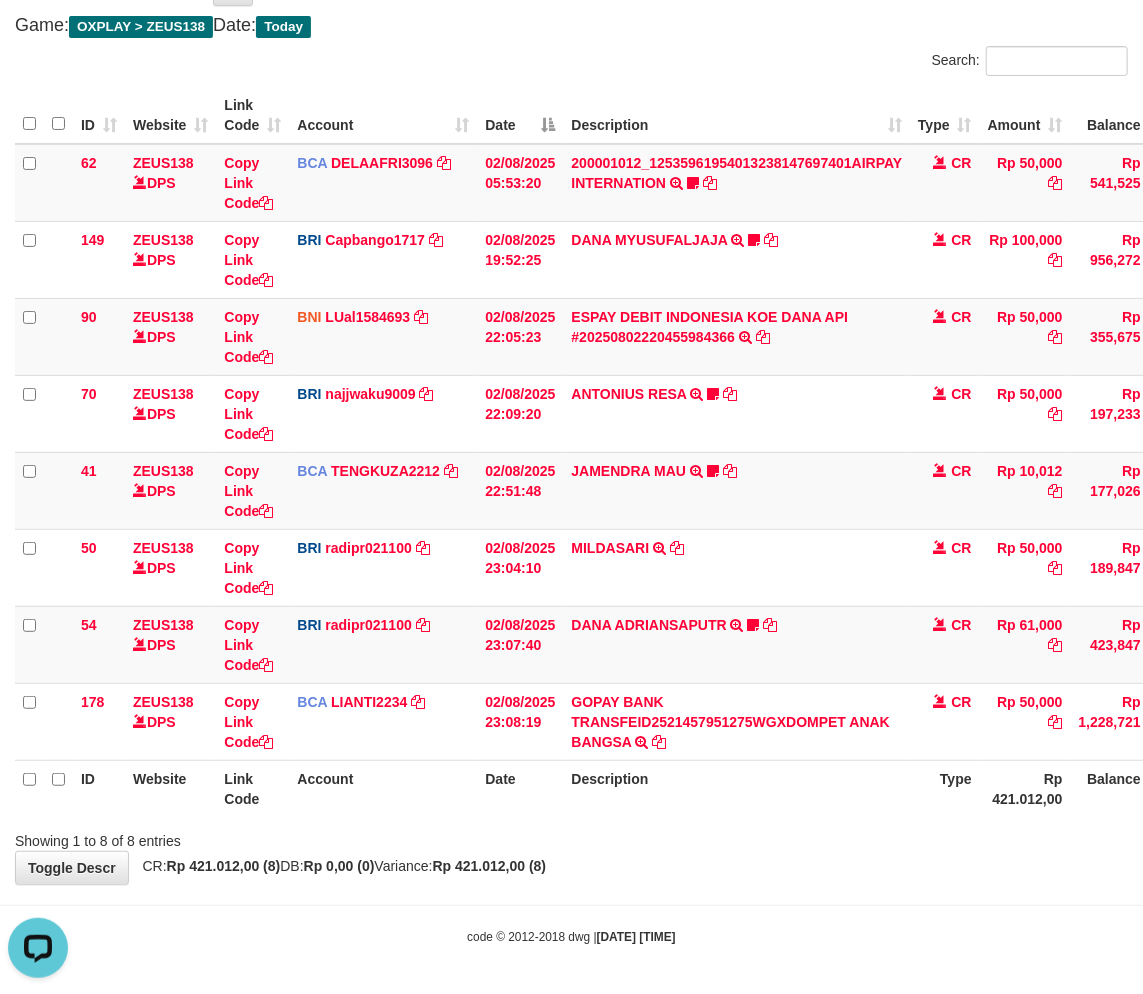 click on "Description" at bounding box center [736, 788] 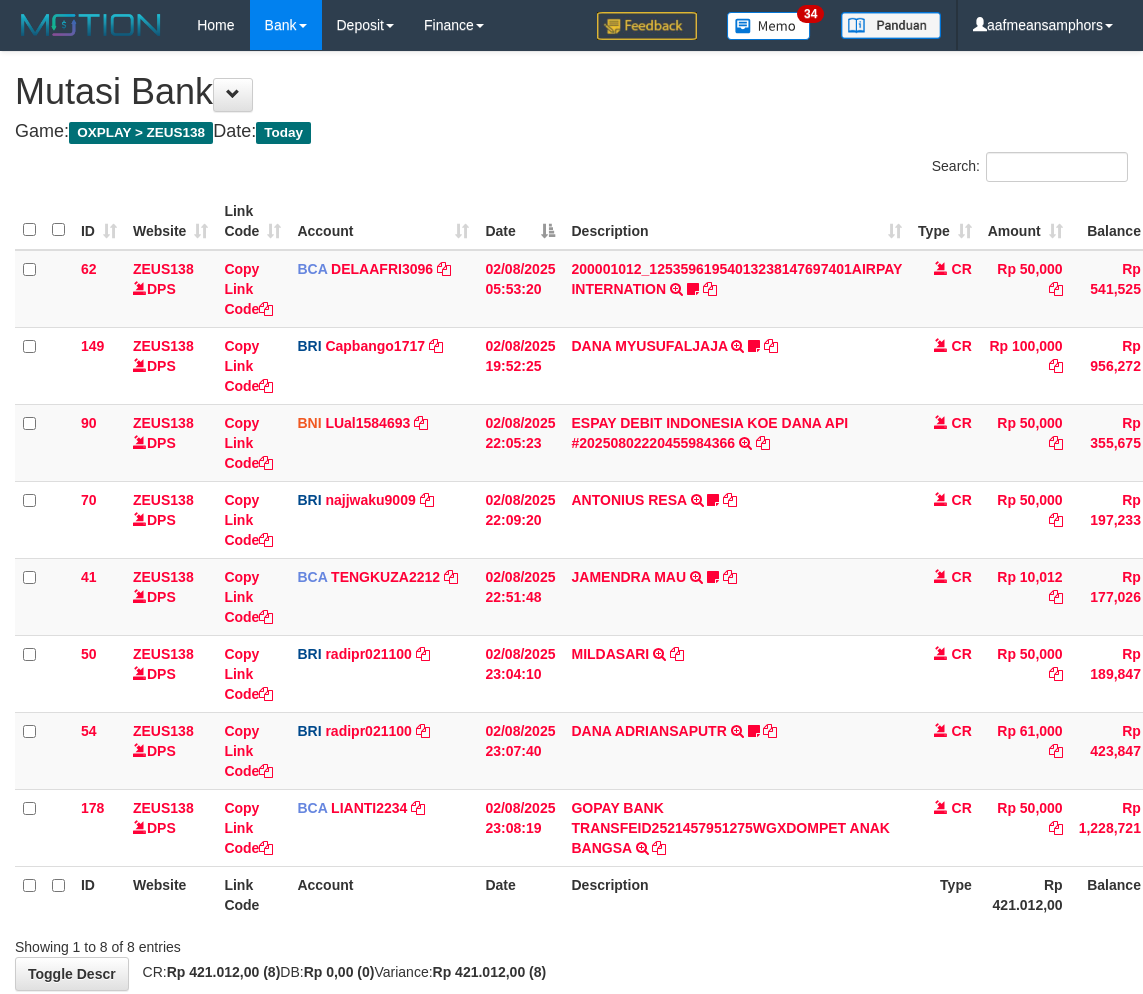 scroll, scrollTop: 106, scrollLeft: 0, axis: vertical 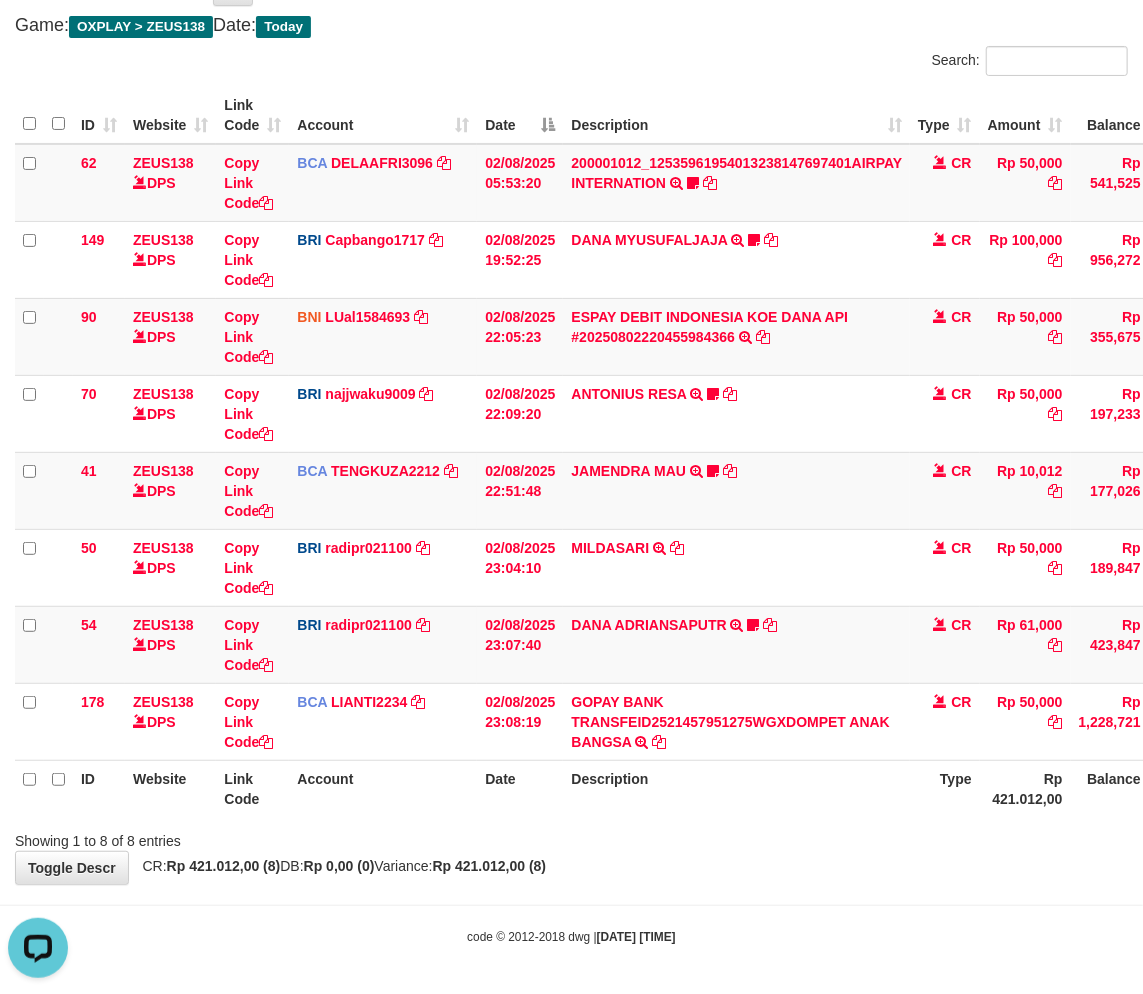 click on "Showing 1 to 8 of 8 entries" at bounding box center [571, 837] 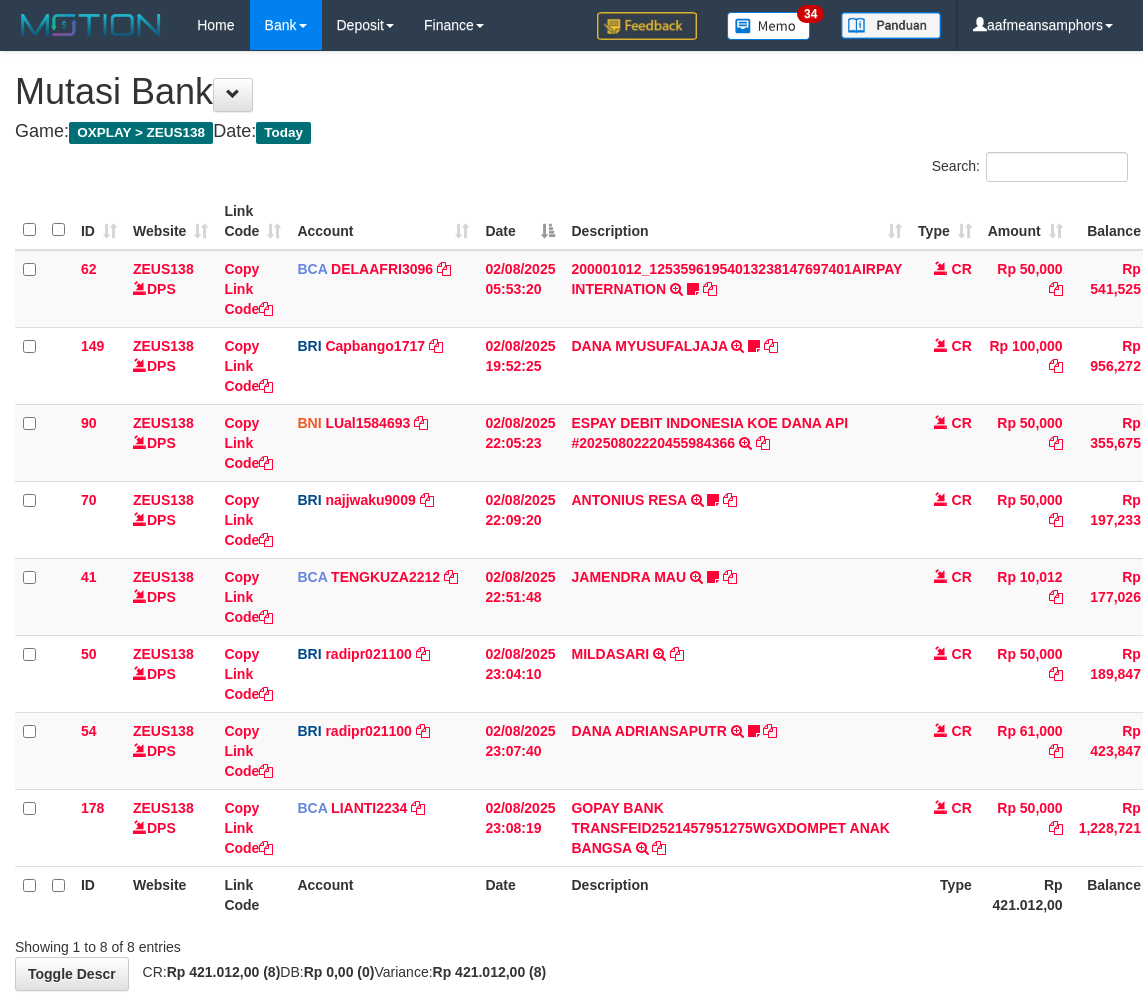 scroll, scrollTop: 106, scrollLeft: 0, axis: vertical 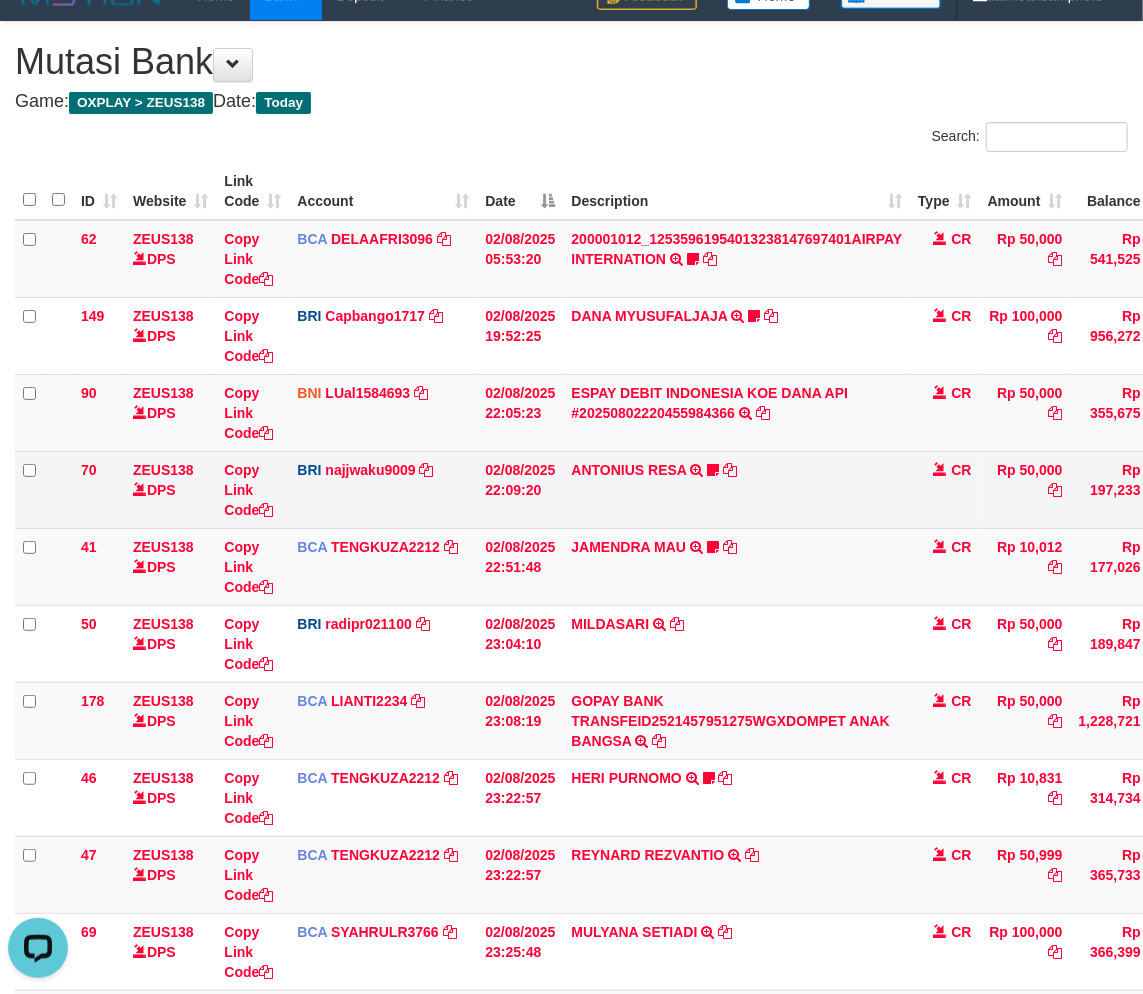 click on "ANTONIUS RESA            TRANSFER NBMB ANTONIUS RESA TO SITI KURNIA NINGSIH    ANTONIUSRESA" at bounding box center (736, 489) 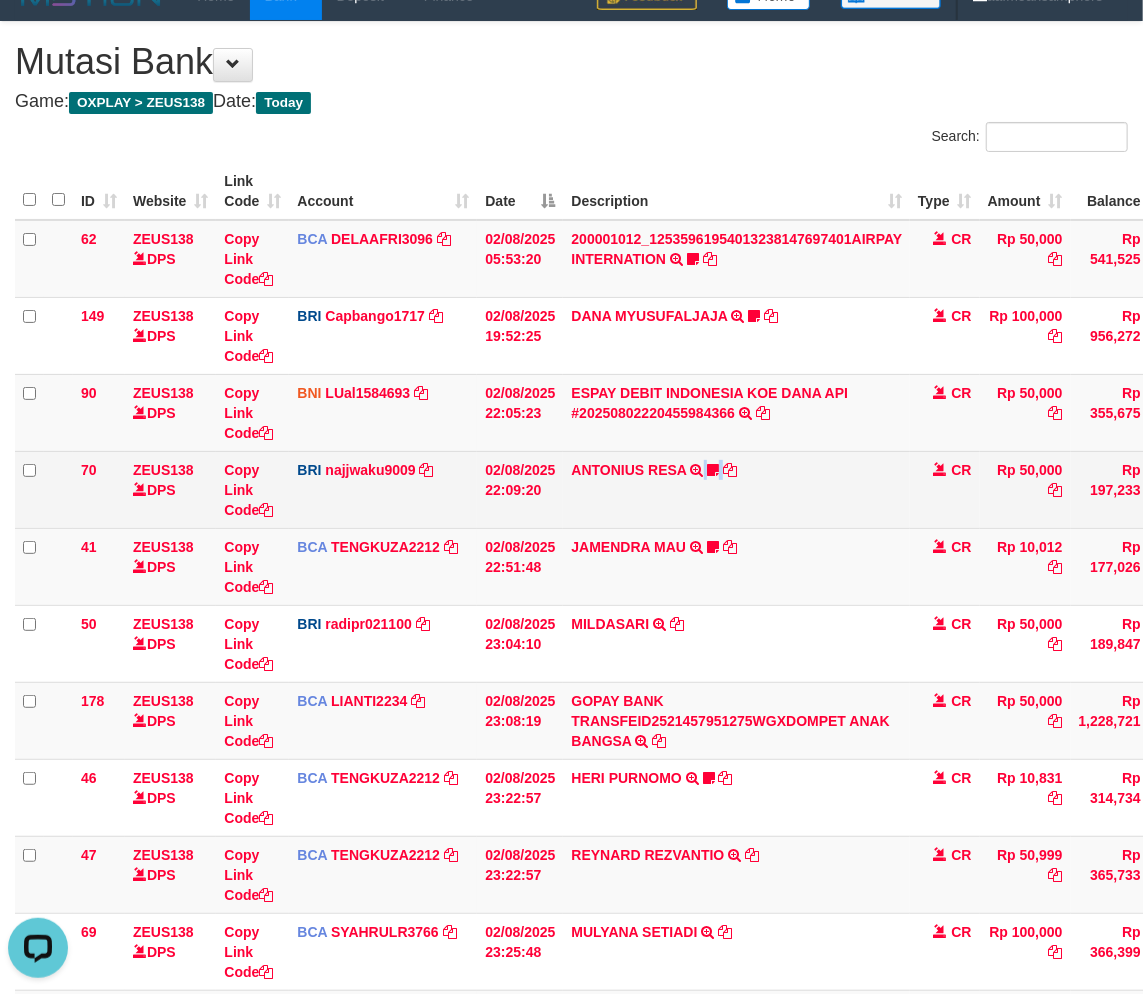 drag, startPoint x: 728, startPoint y: 495, endPoint x: 692, endPoint y: 505, distance: 37.363083 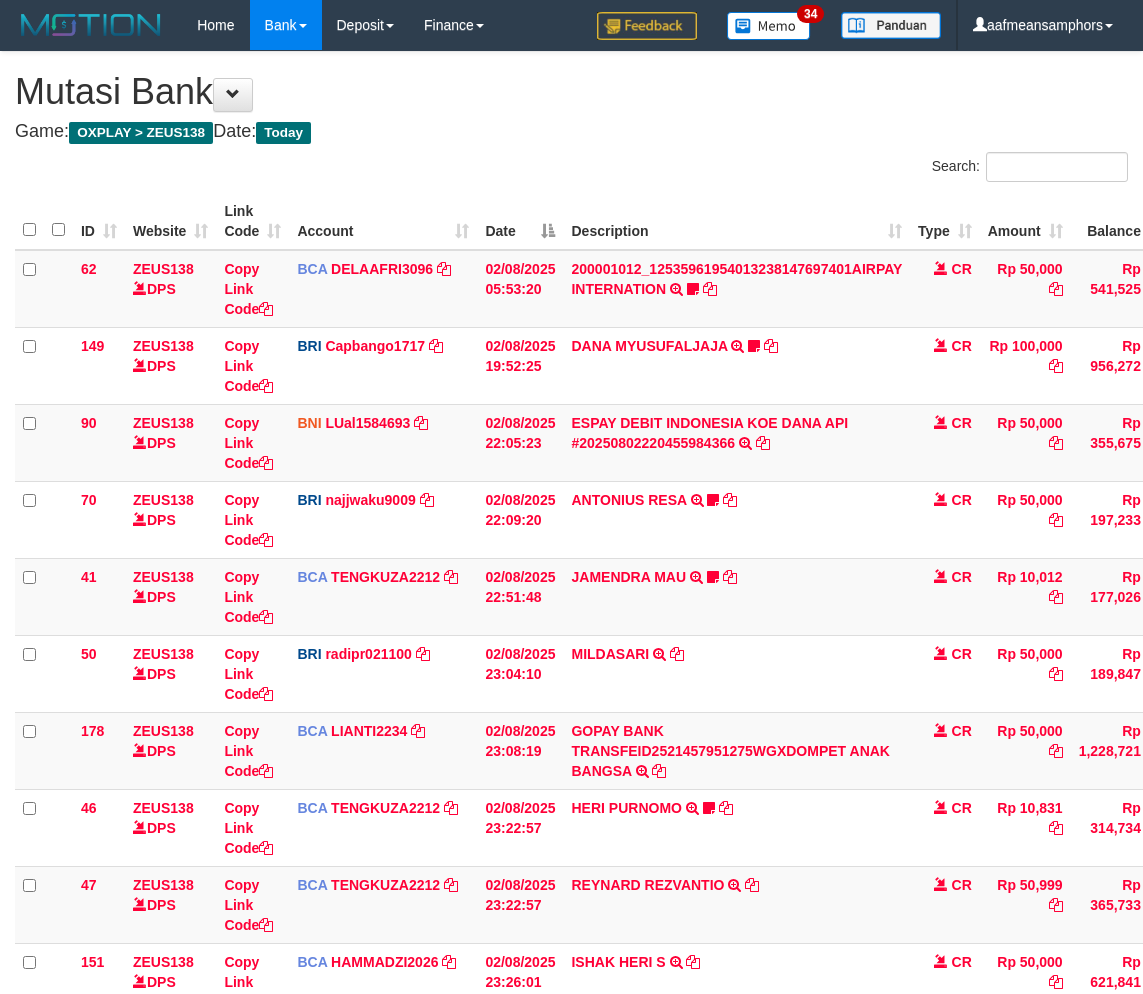 scroll, scrollTop: 30, scrollLeft: 0, axis: vertical 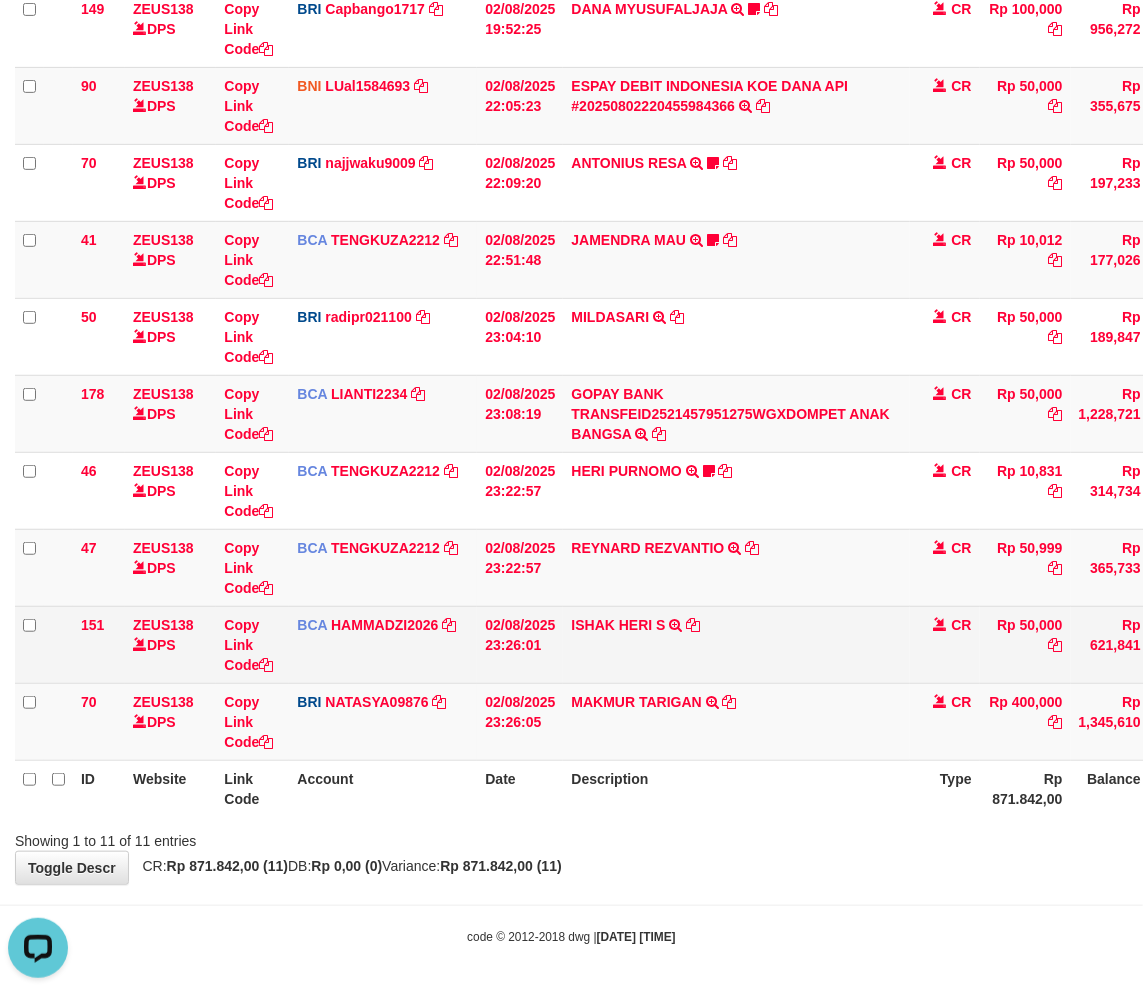 click on "[NAME]         TRSF E-BANKING CR 0208/FTSCY/WS95051
50000.00[DATE][TIME][ID] TRFDN-[NAME] SESPAY DEBIT INDONE" at bounding box center (736, 644) 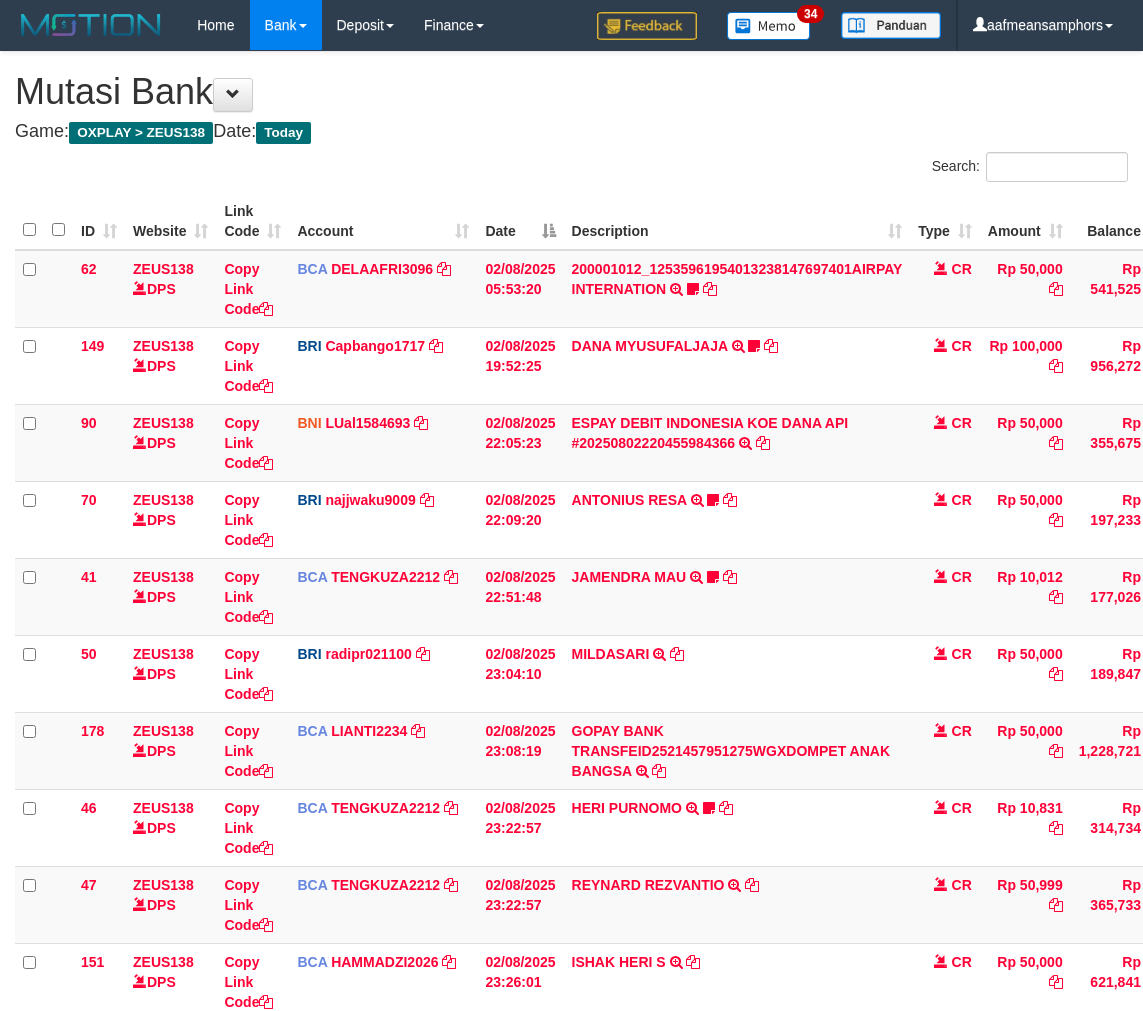 click on "GOPAY BANK TRANSFEID2521457951275WGXDOMPET ANAK BANGSA         TRSF E-BANKING CR 0208/FTSCY/WS95051
50000.00GOPAY BANK TRANSFEID2521457951275WGXDOMPET ANAK BANGSA" at bounding box center (737, 750) 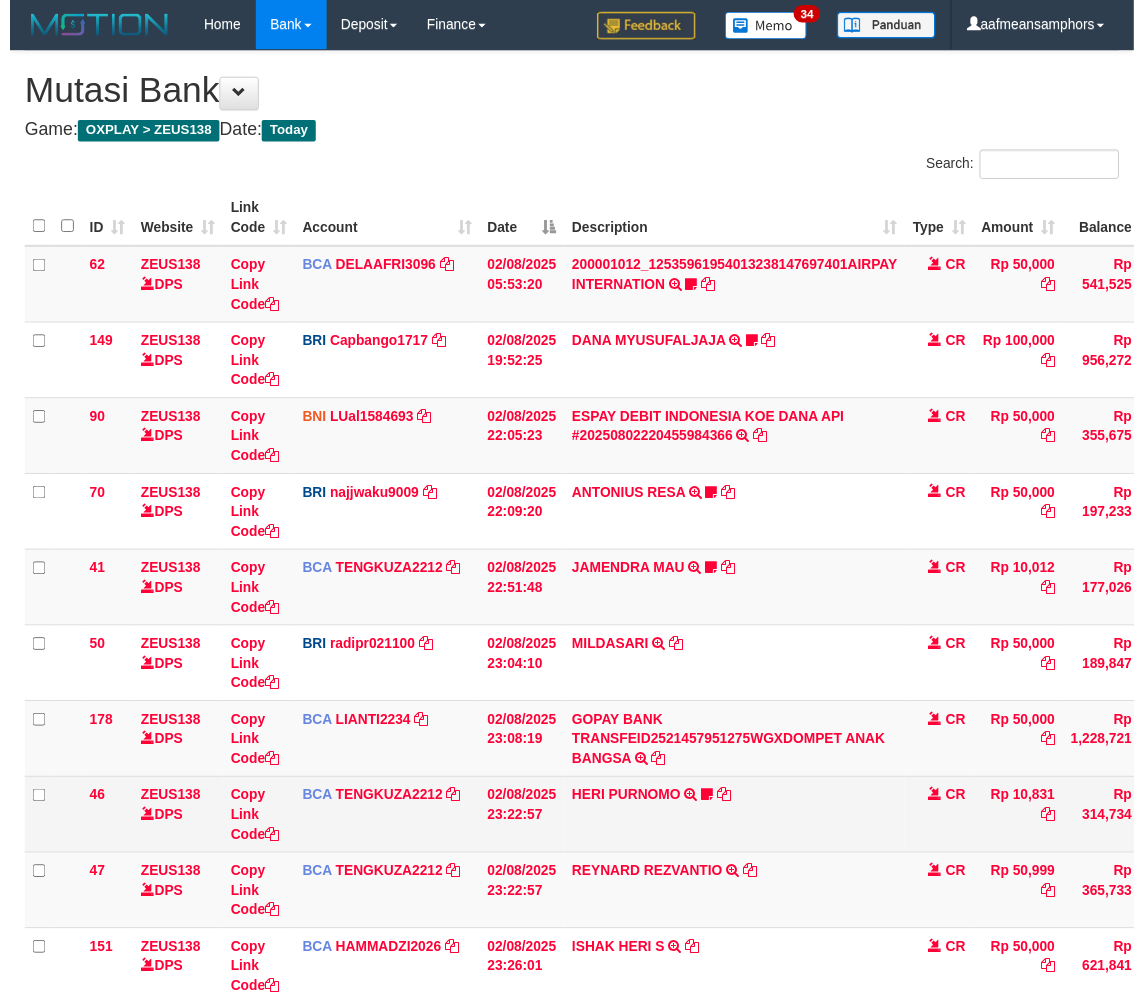 scroll, scrollTop: 172, scrollLeft: 0, axis: vertical 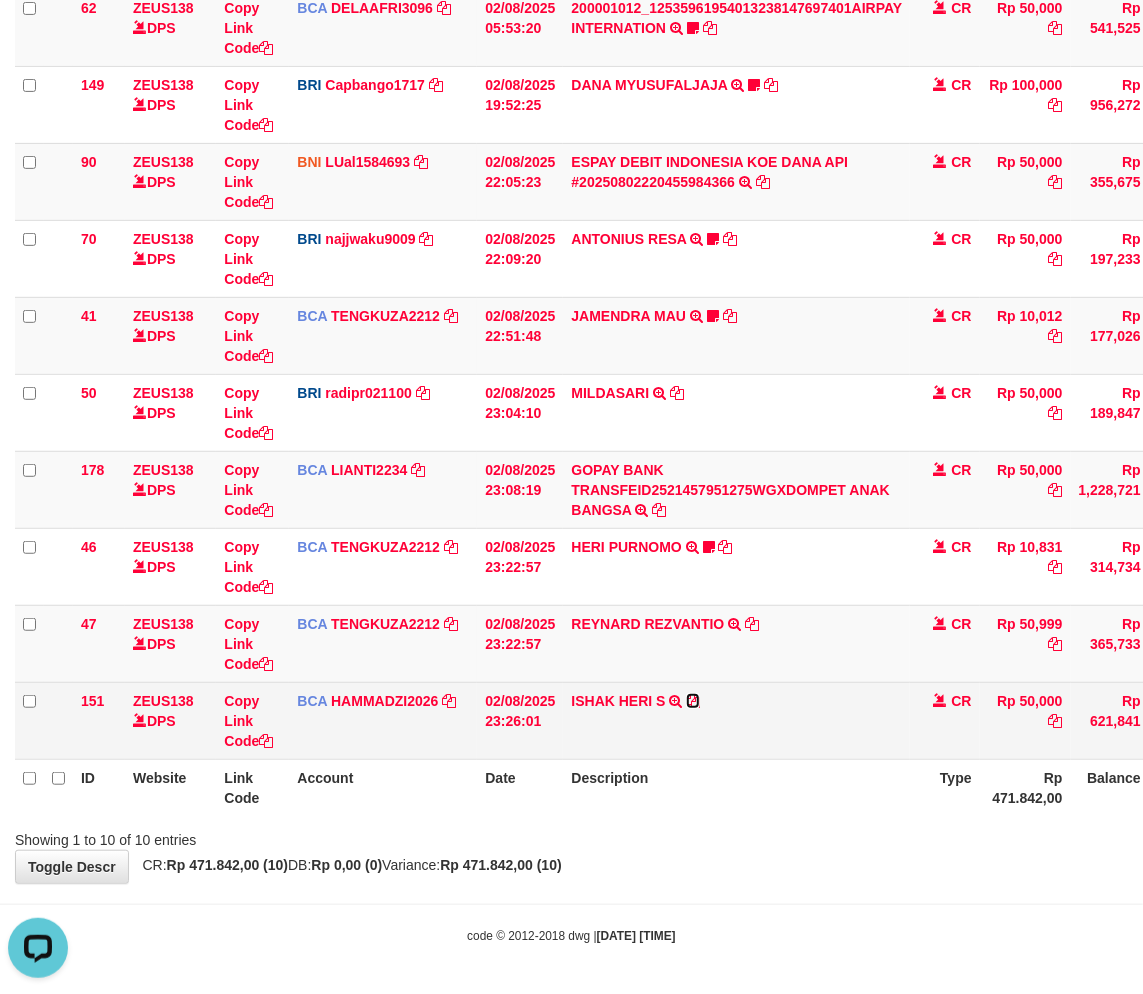 click at bounding box center [693, 701] 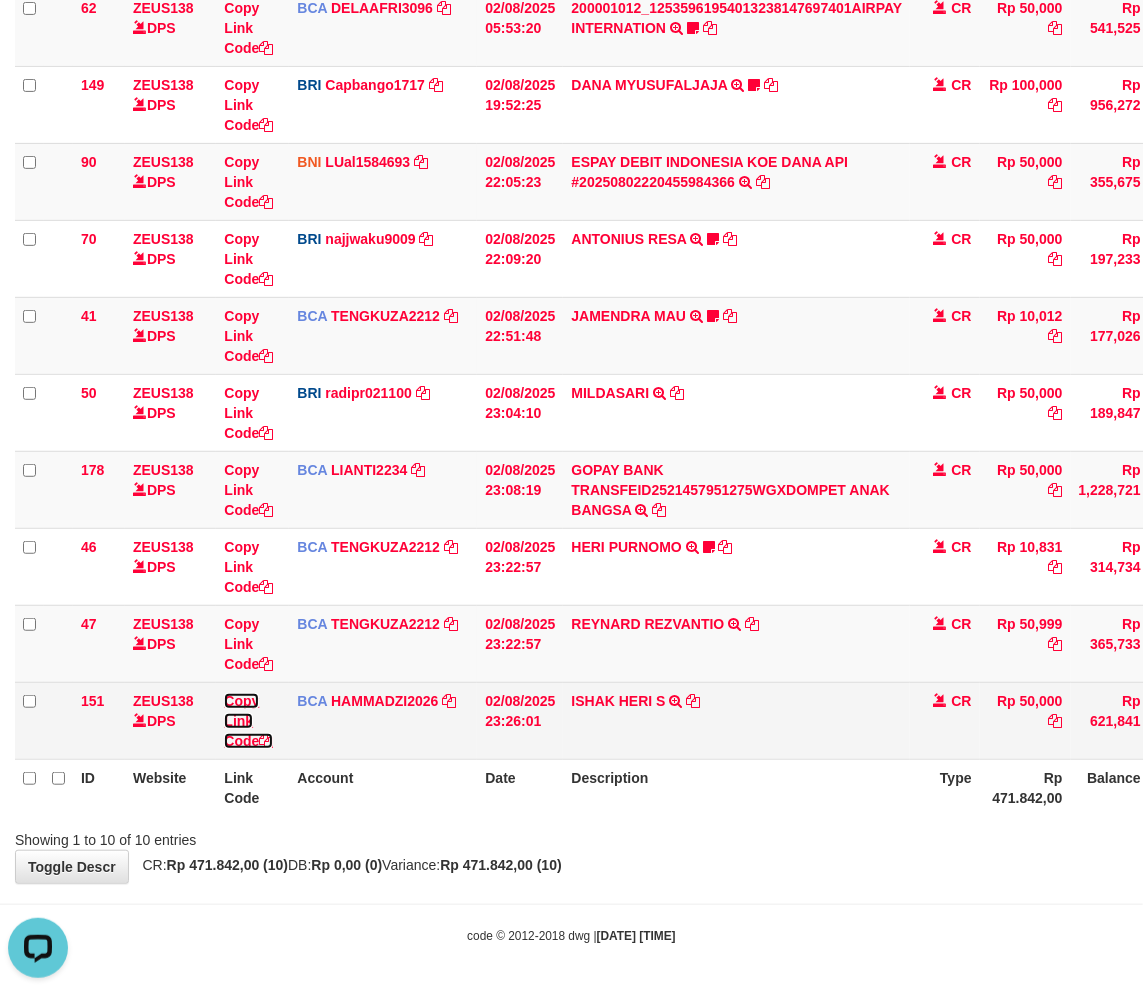 click on "Copy Link Code" at bounding box center [248, 721] 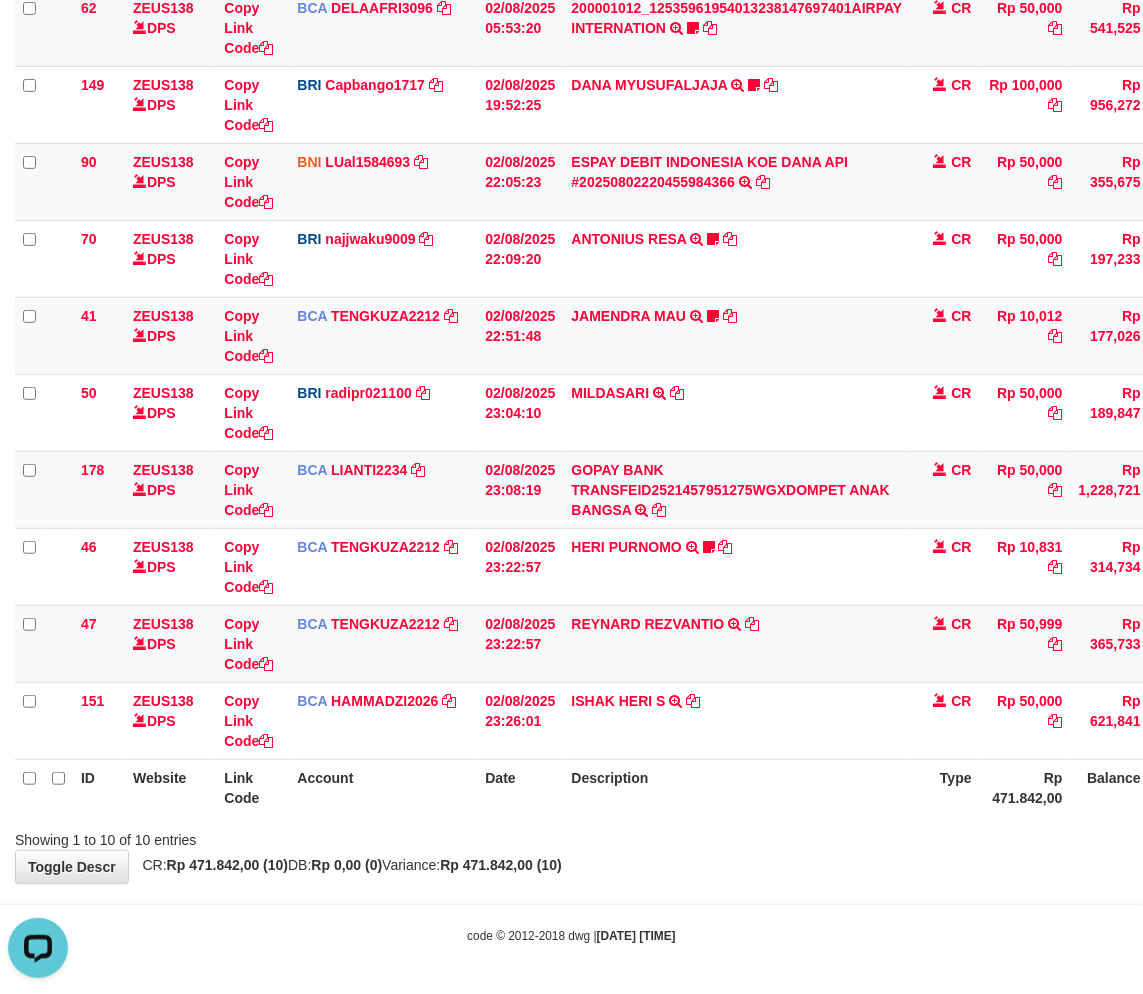 scroll, scrollTop: 297, scrollLeft: 0, axis: vertical 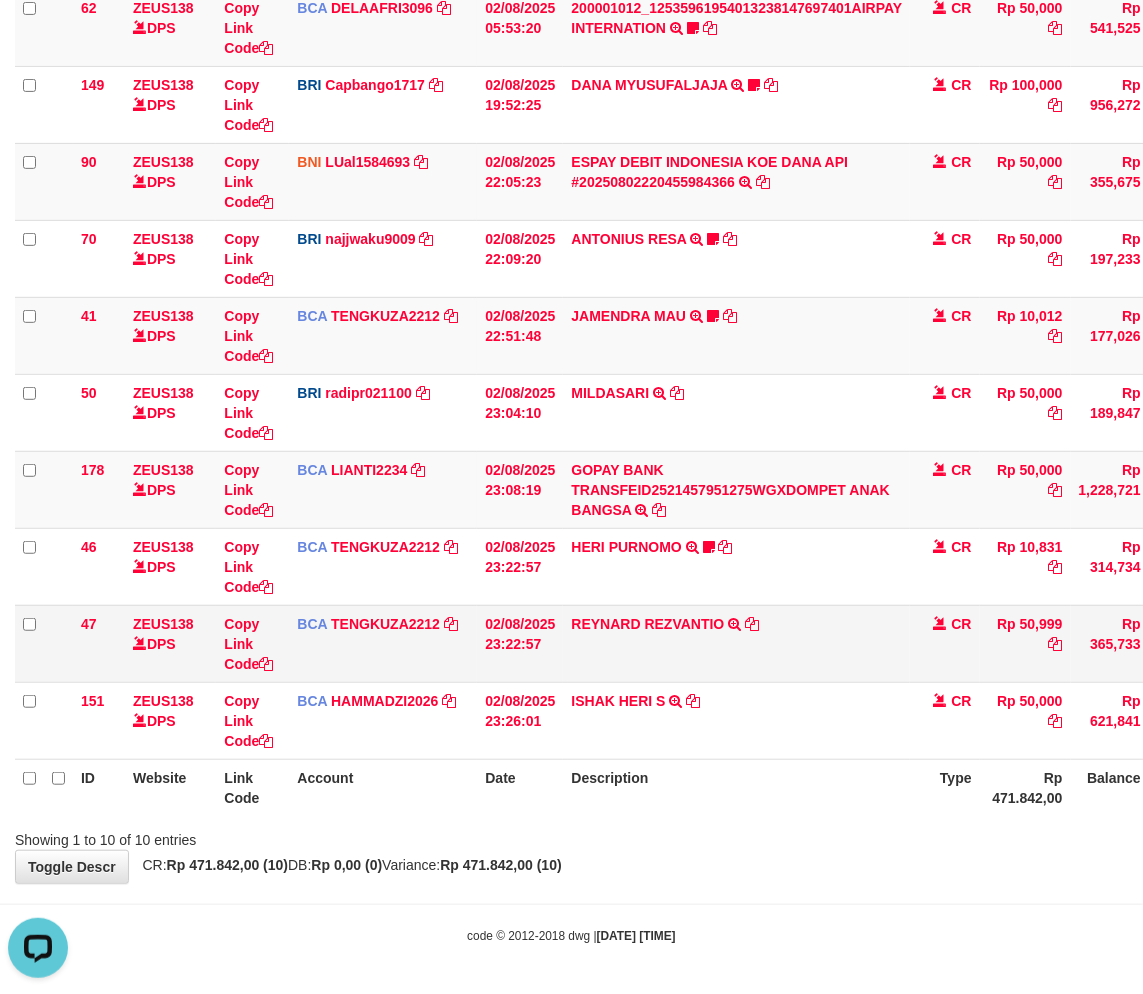 click on "REYNARD REZVANTIO         TRSF E-BANKING CR 0208/FTSCY/WS95271
50999.00REYNARD REZVANTIO" at bounding box center (736, 643) 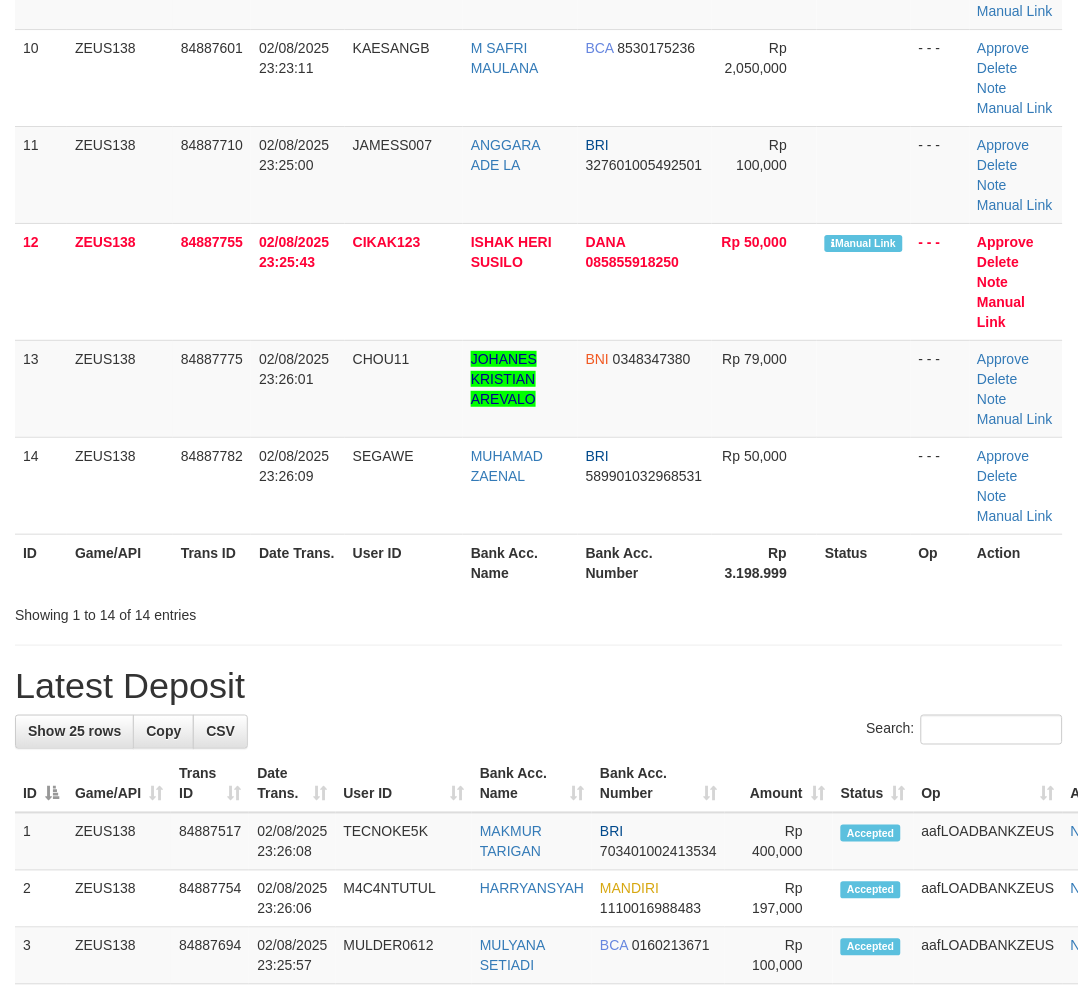 scroll, scrollTop: 720, scrollLeft: 0, axis: vertical 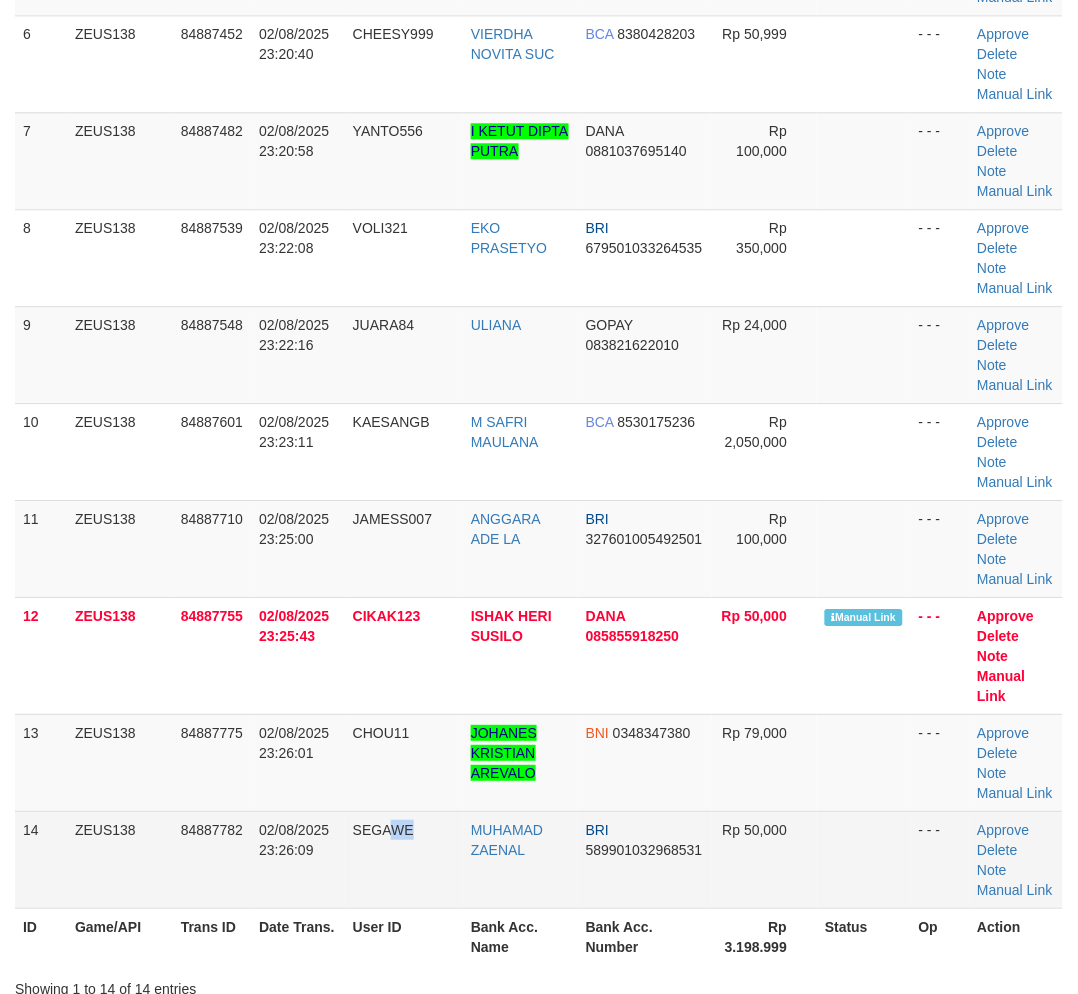 drag, startPoint x: 416, startPoint y: 895, endPoint x: 414, endPoint y: 885, distance: 10.198039 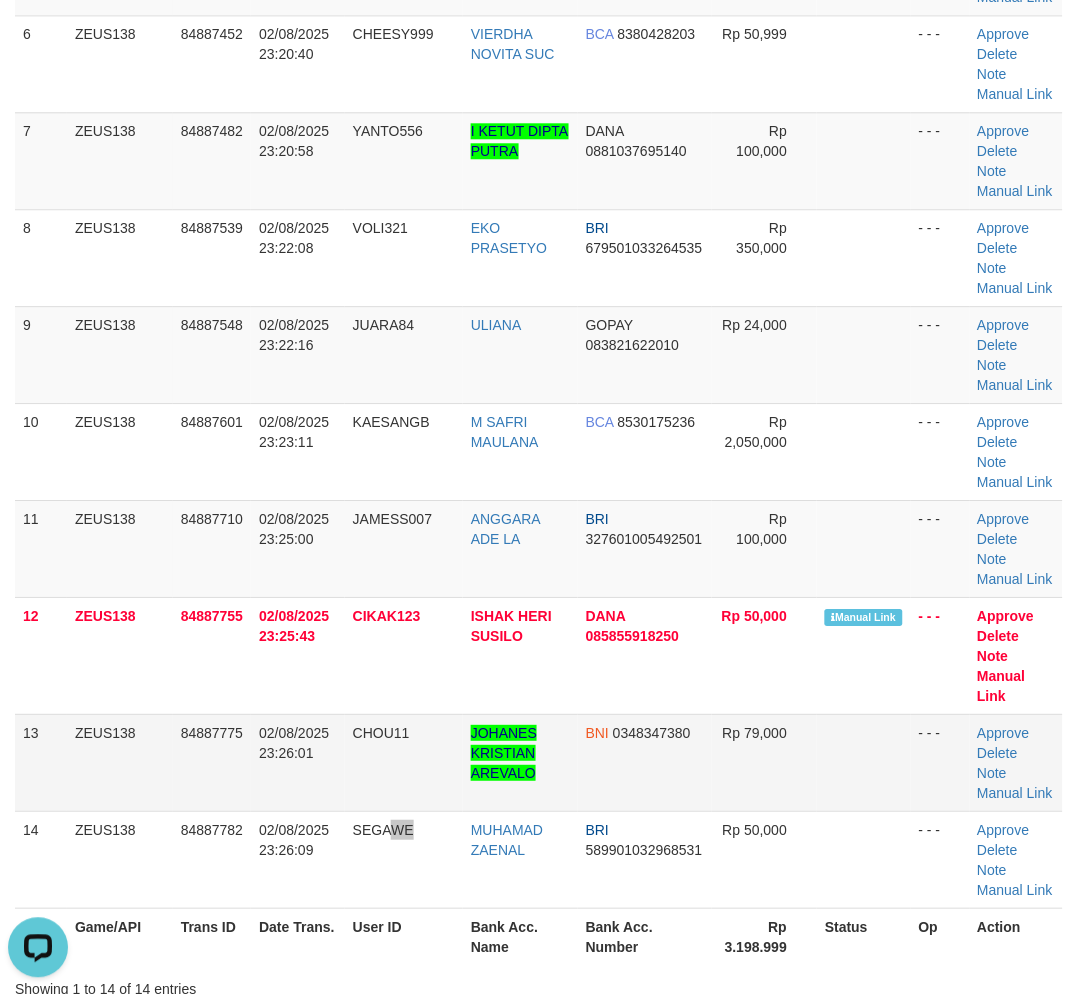 scroll, scrollTop: 0, scrollLeft: 0, axis: both 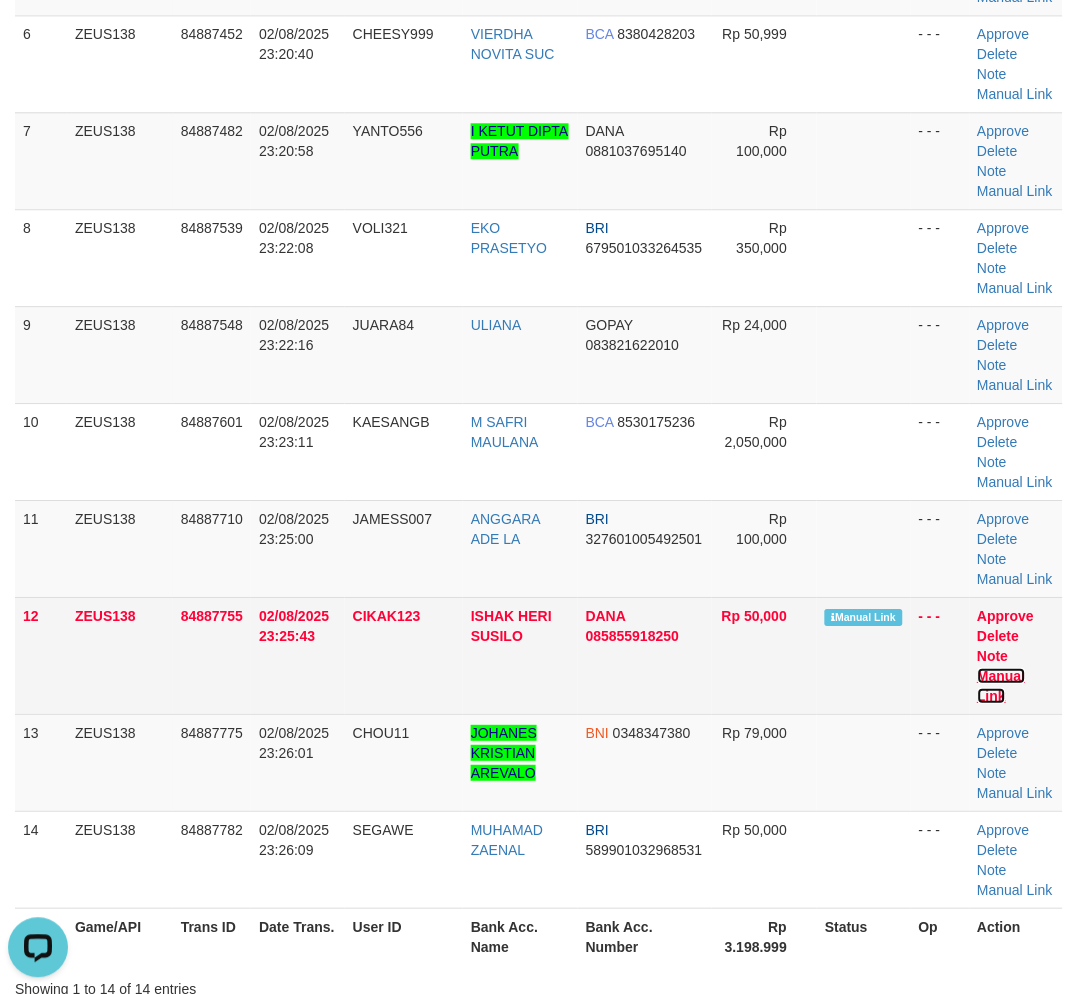 click on "Manual Link" at bounding box center [1002, 686] 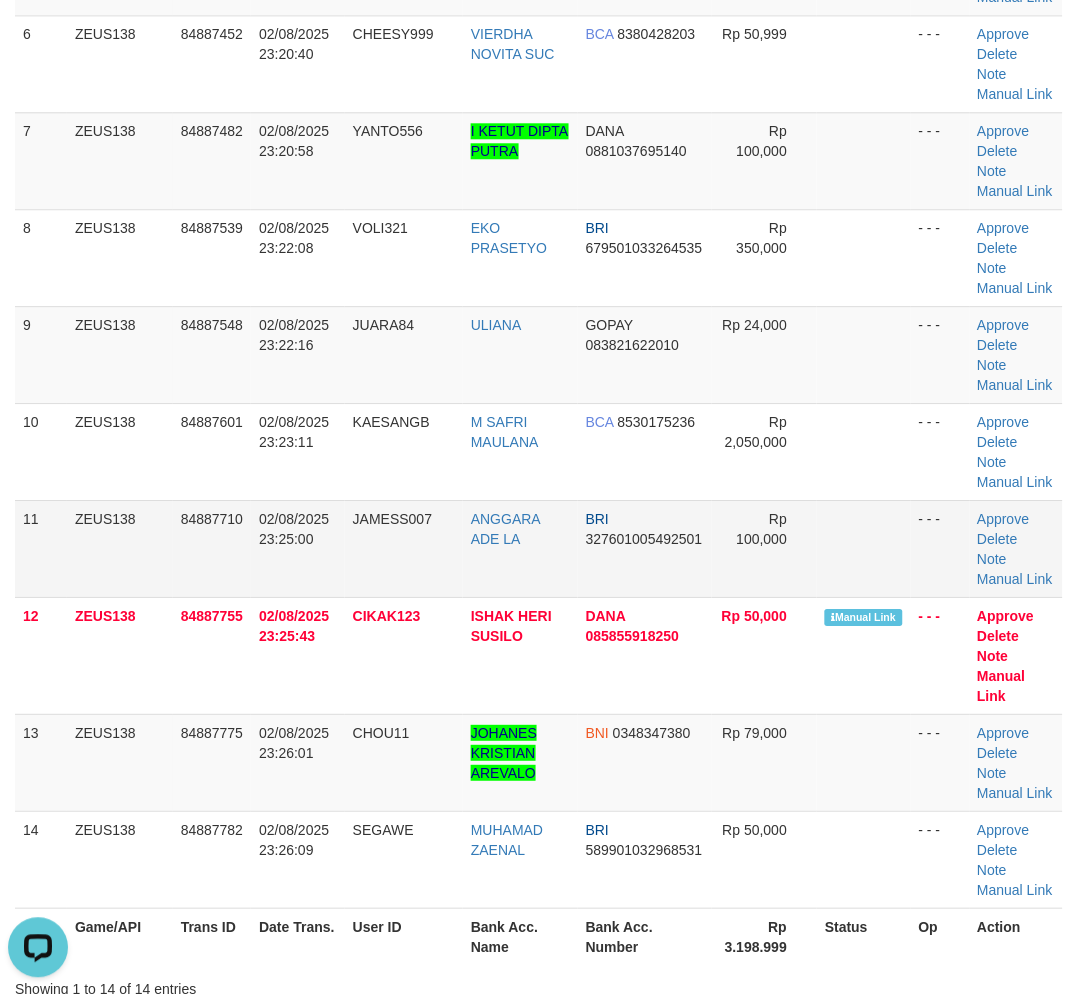 click on "84887710" at bounding box center (212, 548) 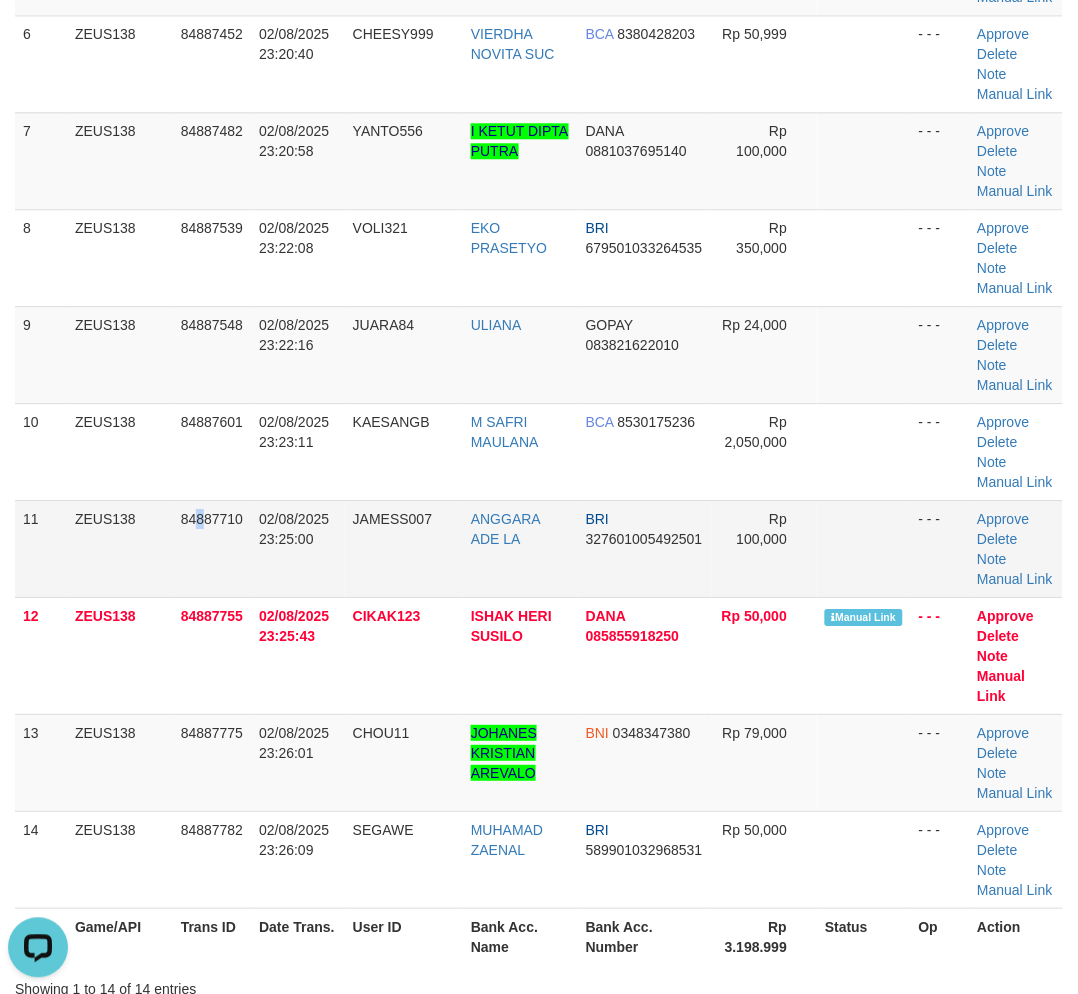 click on "84887710" at bounding box center (212, 548) 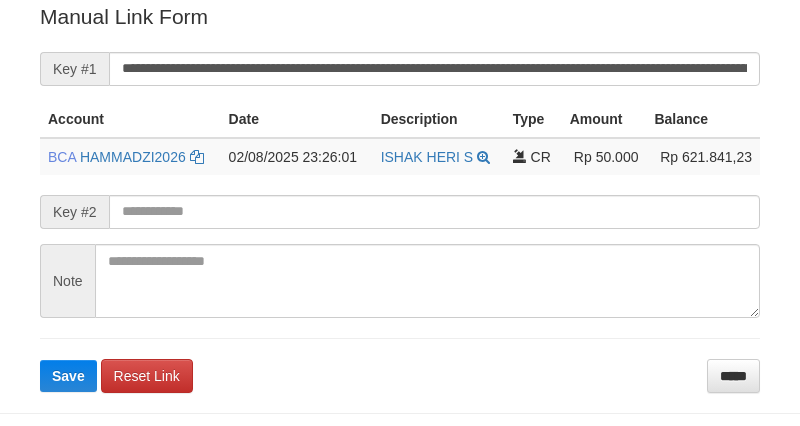scroll, scrollTop: 404, scrollLeft: 0, axis: vertical 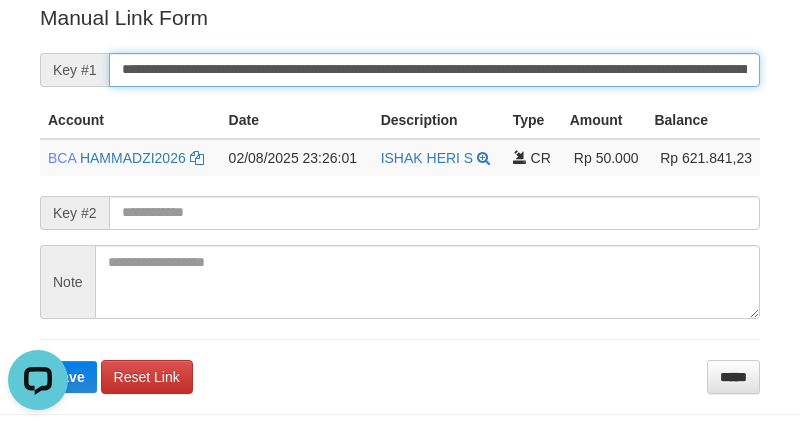 click on "**********" at bounding box center [434, 70] 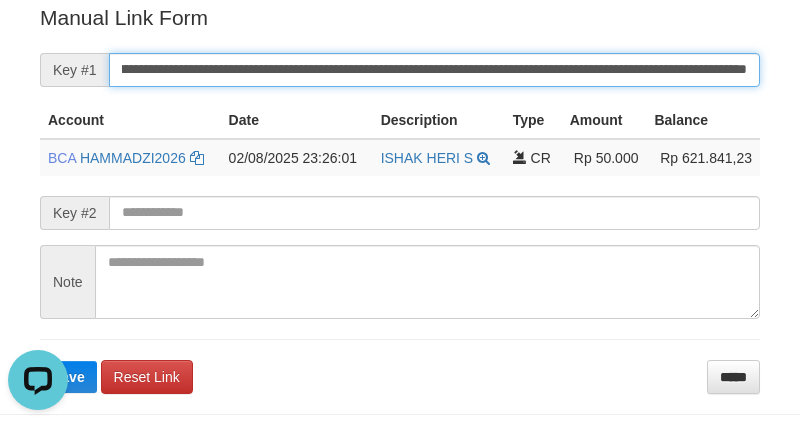 type on "**********" 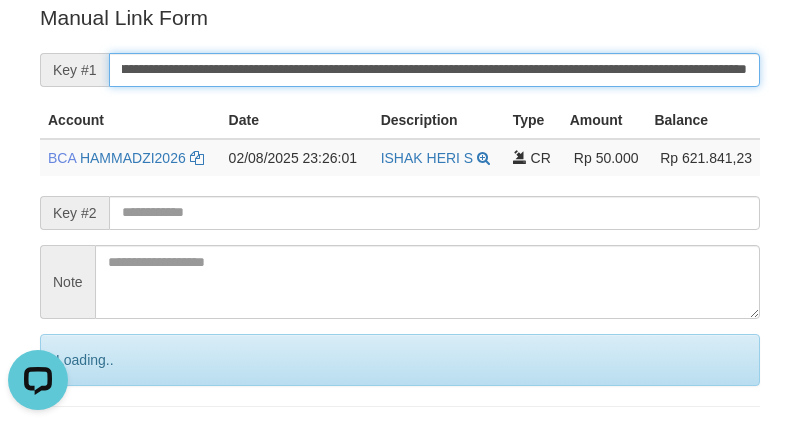 click on "Save" at bounding box center [90, 444] 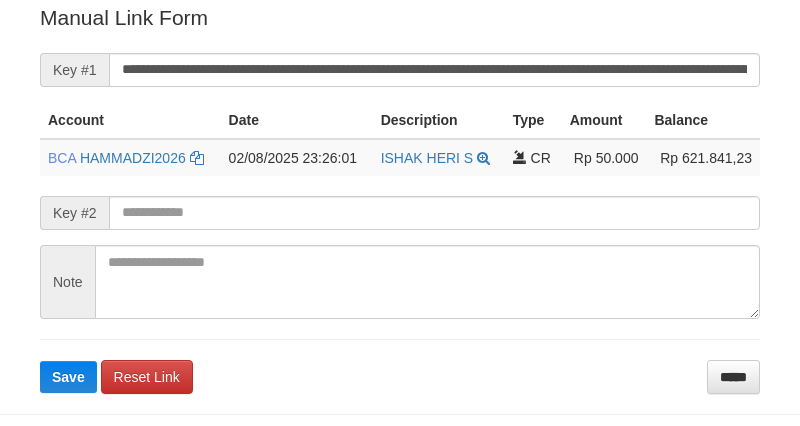 scroll, scrollTop: 403, scrollLeft: 0, axis: vertical 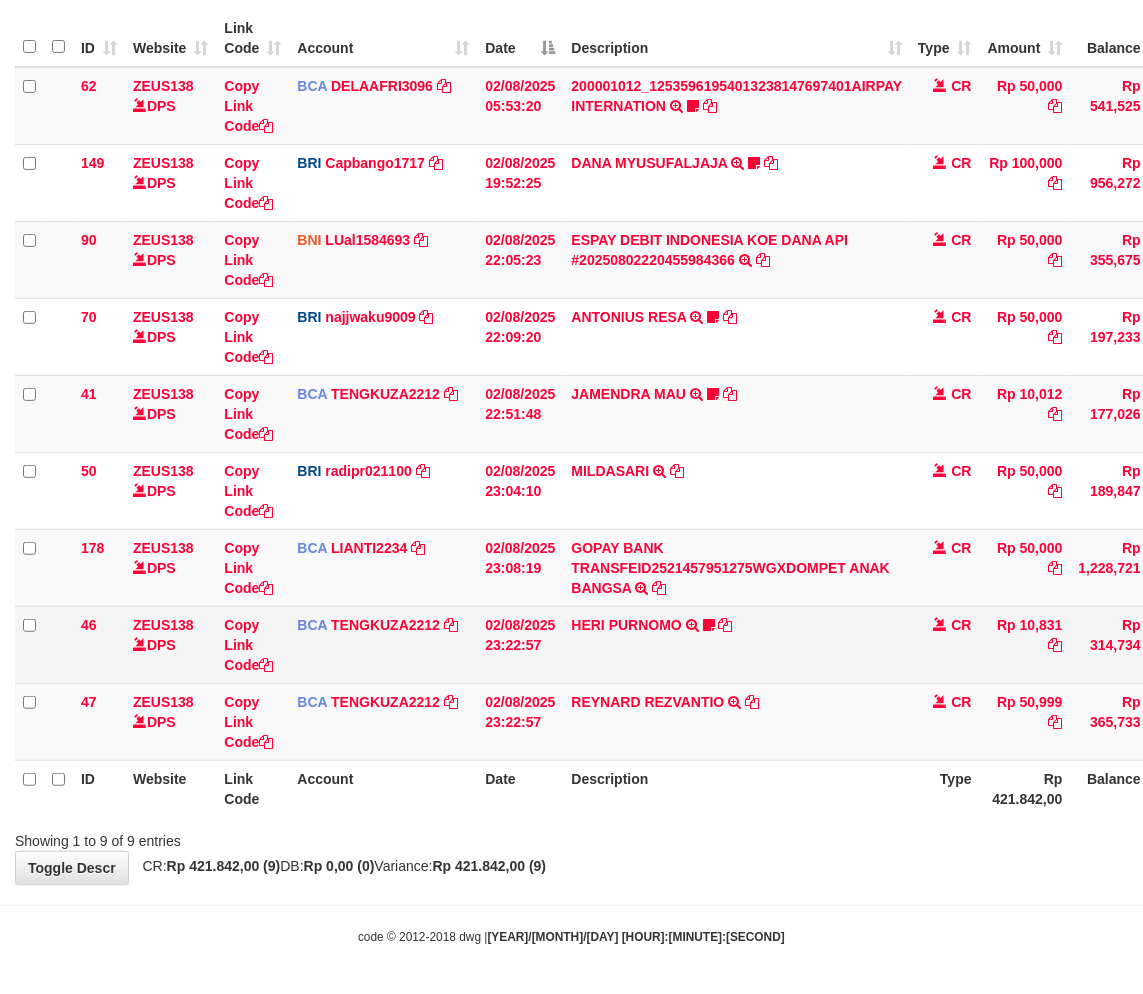drag, startPoint x: 645, startPoint y: 613, endPoint x: 637, endPoint y: 621, distance: 11.313708 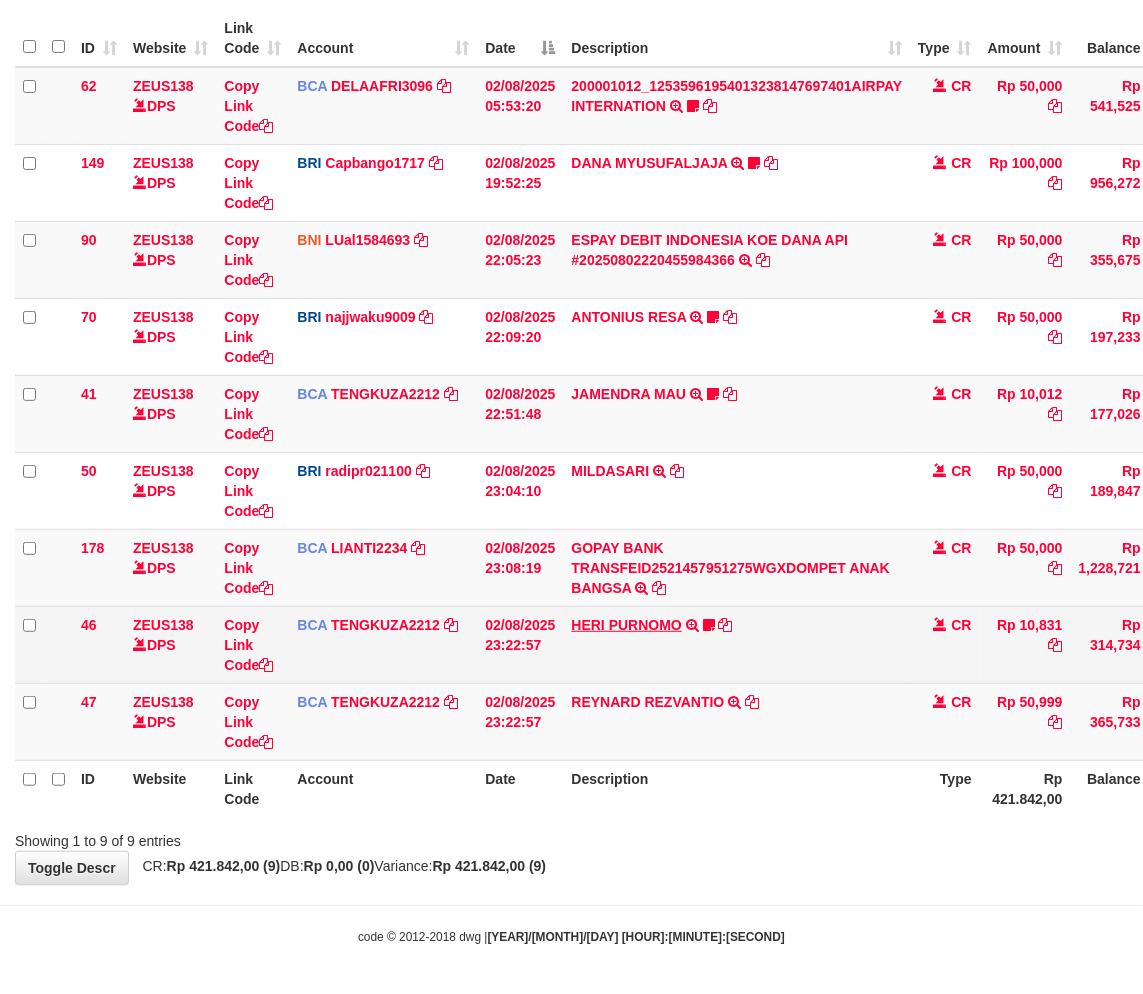 click on "[FIRST] [LAST]            TRSF E-BANKING CR 0208/FTSCY/WS95271
10831.00[FIRST] [LAST]    Syagan123" at bounding box center (736, 644) 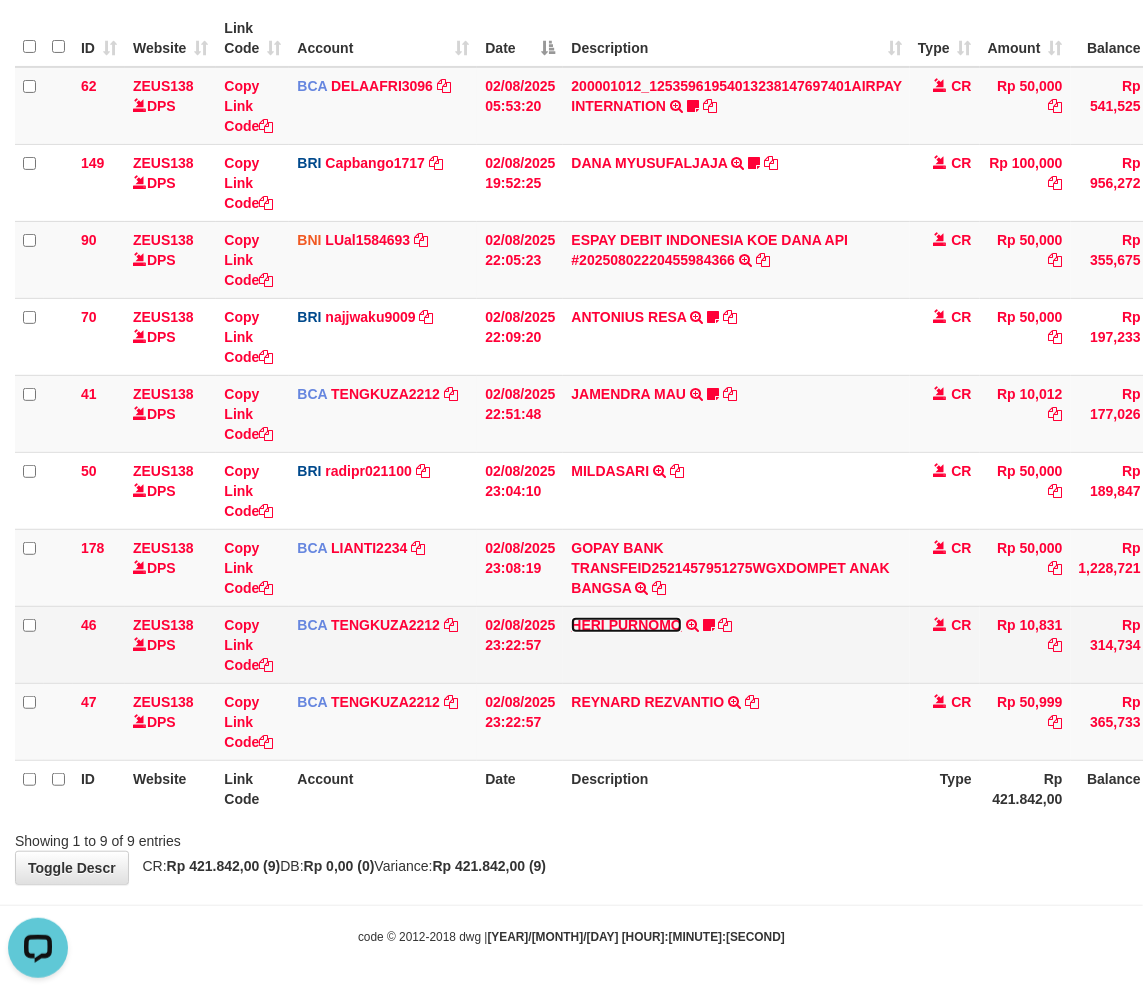 scroll, scrollTop: 0, scrollLeft: 0, axis: both 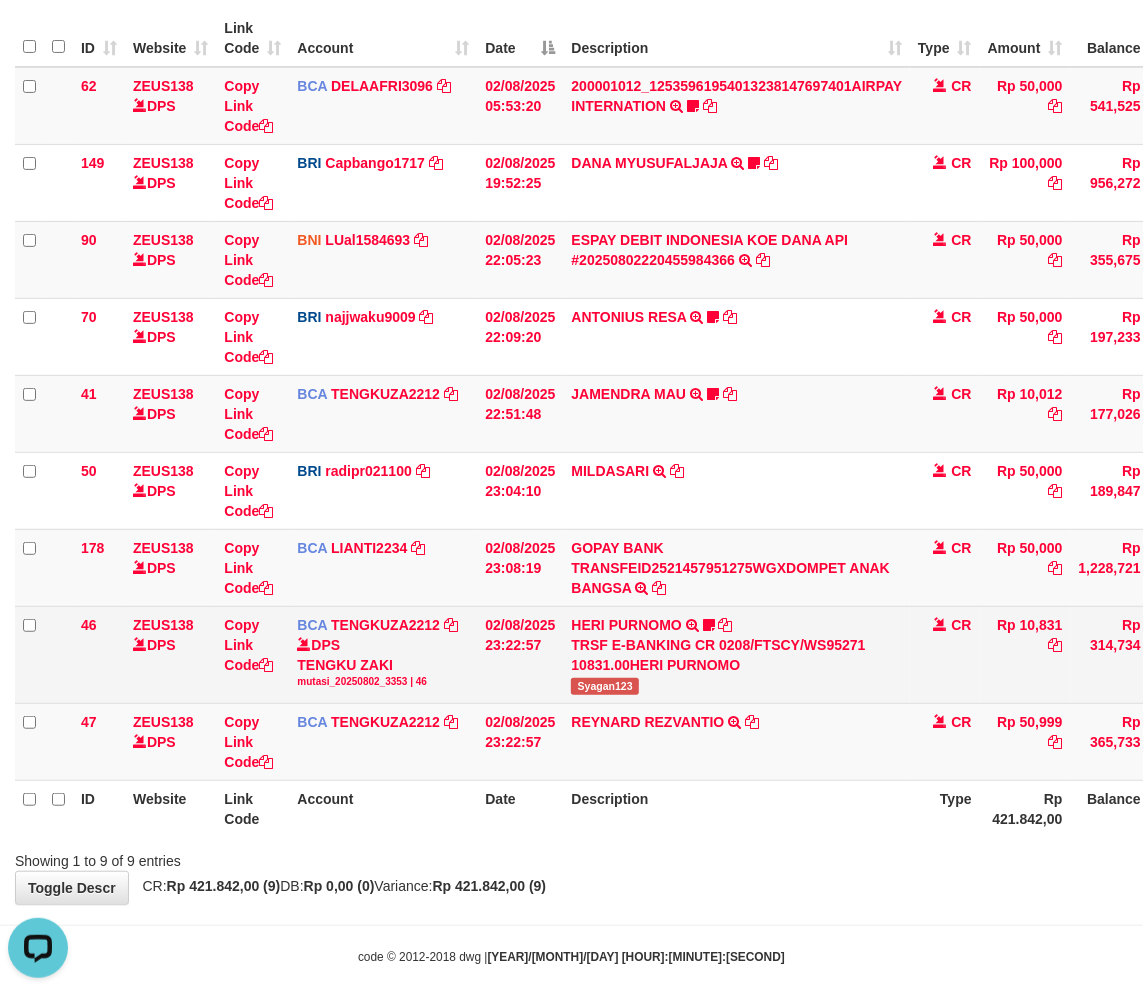 click on "Syagan123" at bounding box center [604, 686] 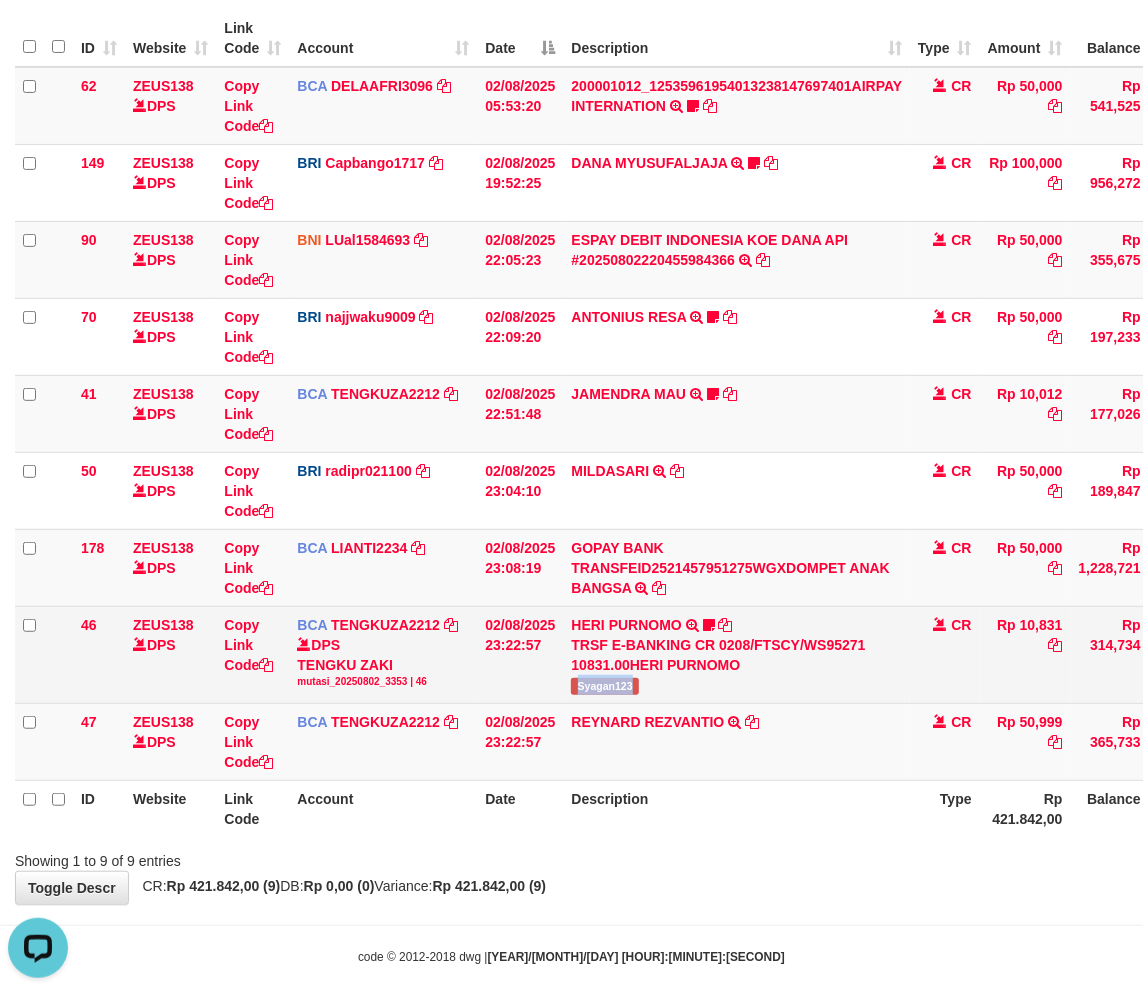 click on "Syagan123" at bounding box center (604, 686) 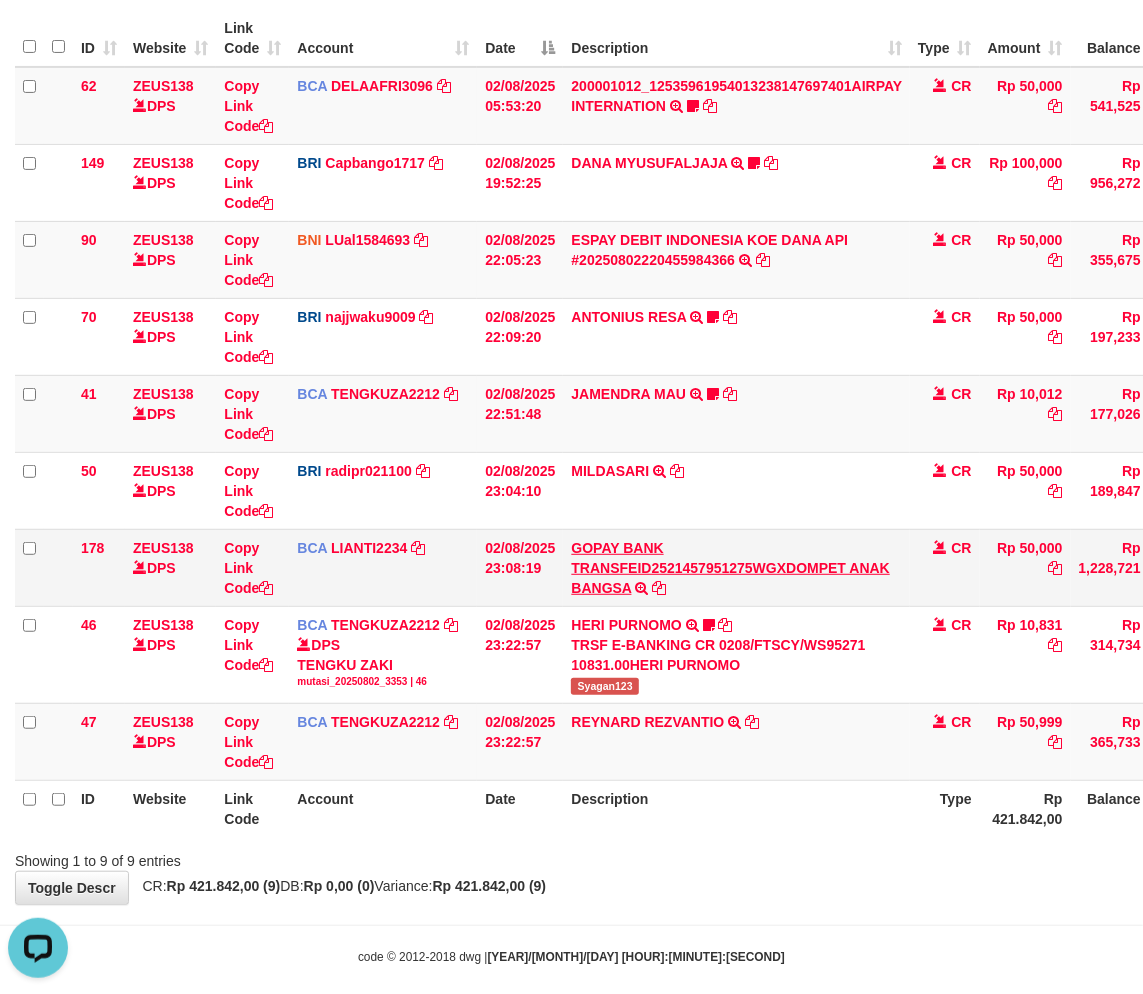 click on "GOPAY BANK TRANSFEID2521457951275WGXDOMPET ANAK BANGSA         TRSF E-BANKING CR 0208/FTSCY/WS95051
50000.00GOPAY BANK TRANSFEID2521457951275WGXDOMPET ANAK BANGSA" at bounding box center [736, 567] 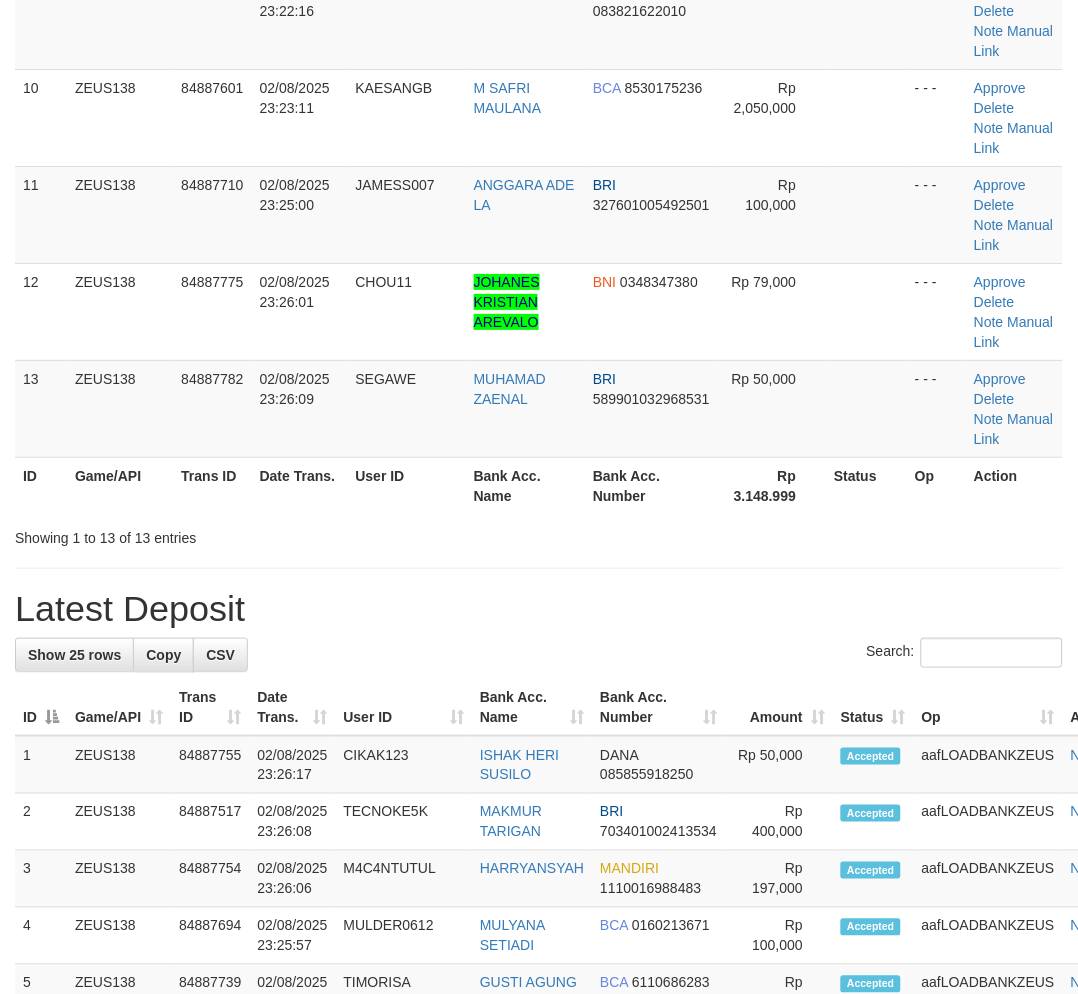 scroll, scrollTop: 720, scrollLeft: 0, axis: vertical 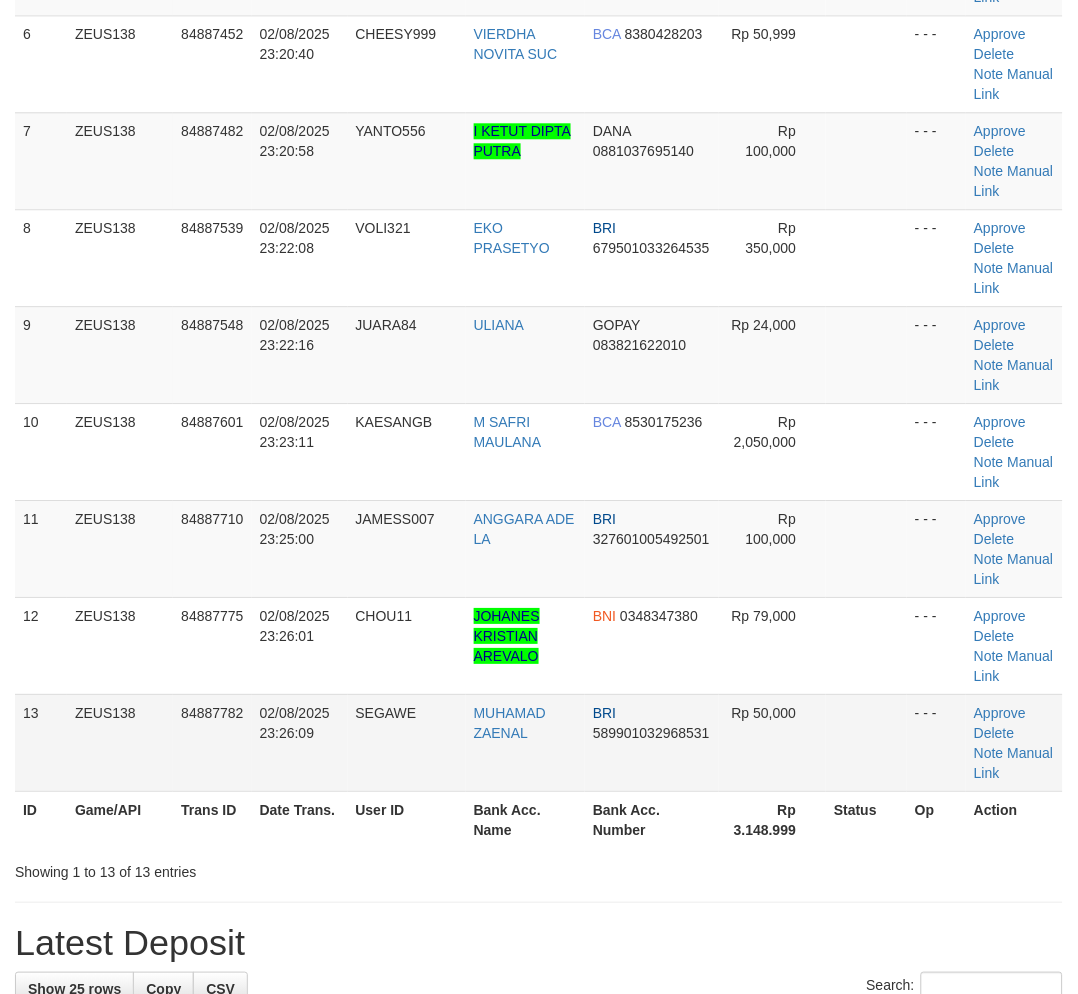 click on "13
ZEUS138
84887782
02/08/2025 23:26:09
SEGAWE
[FIRST] [LAST]
BRI
[CREDIT_CARD]
Rp 50,000
- - -
Approve
Delete
Note
Manual Link" at bounding box center [539, 742] 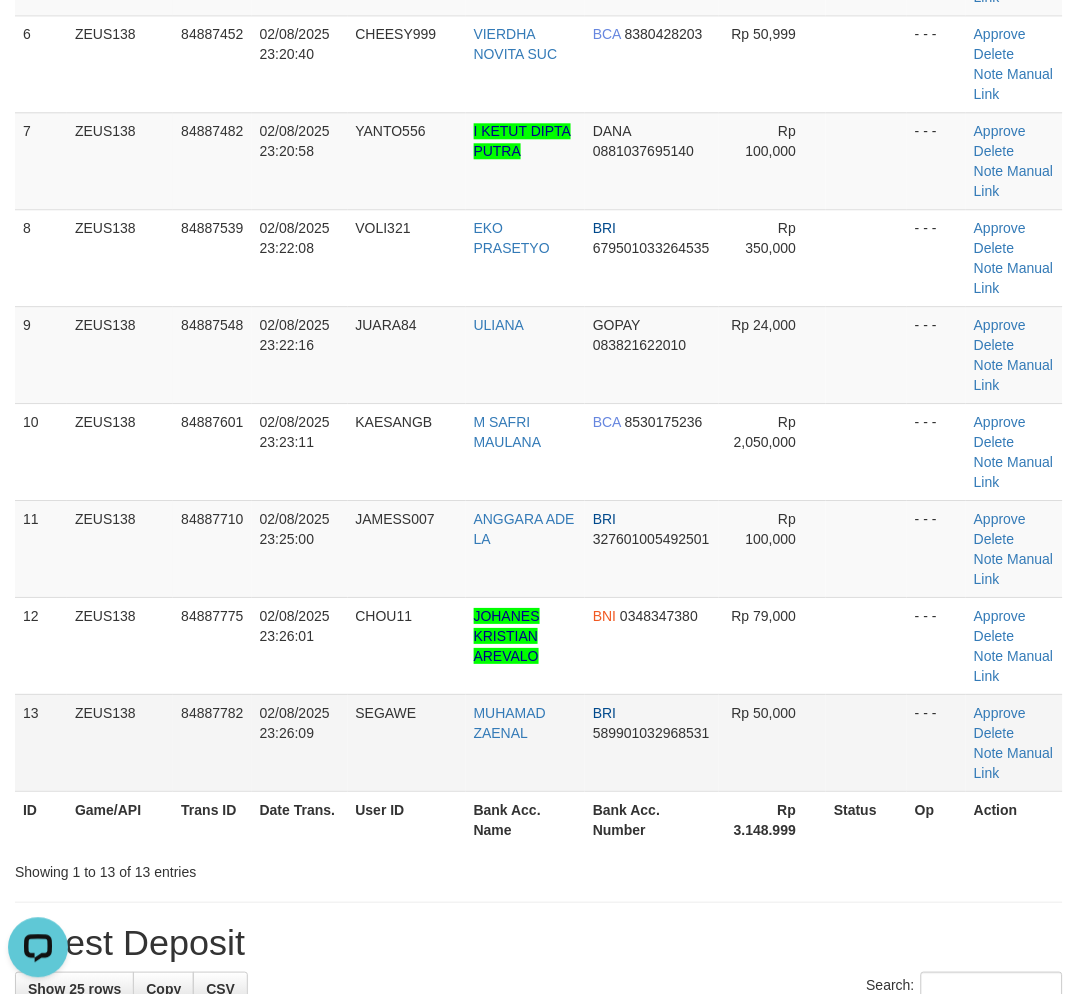 scroll, scrollTop: 0, scrollLeft: 0, axis: both 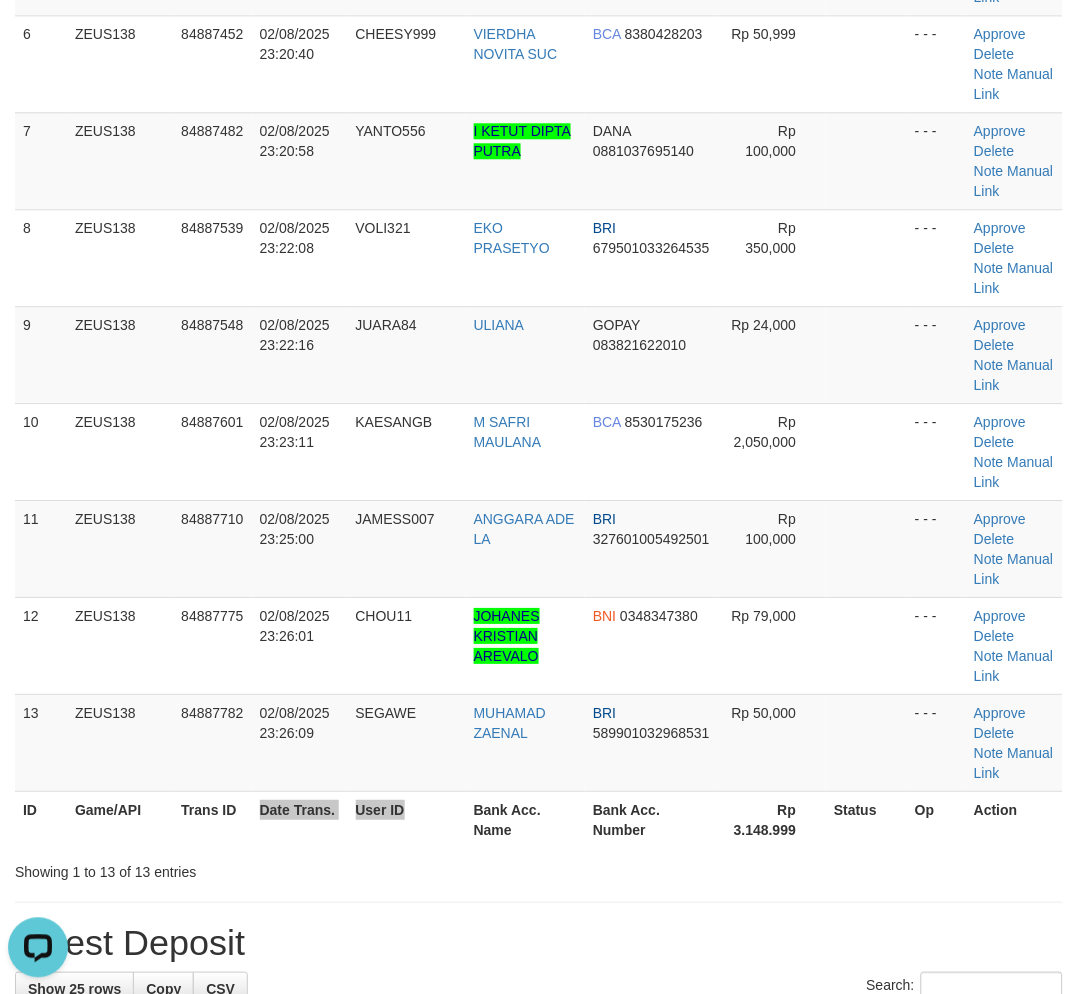 drag, startPoint x: 414, startPoint y: 826, endPoint x: 414, endPoint y: 812, distance: 14 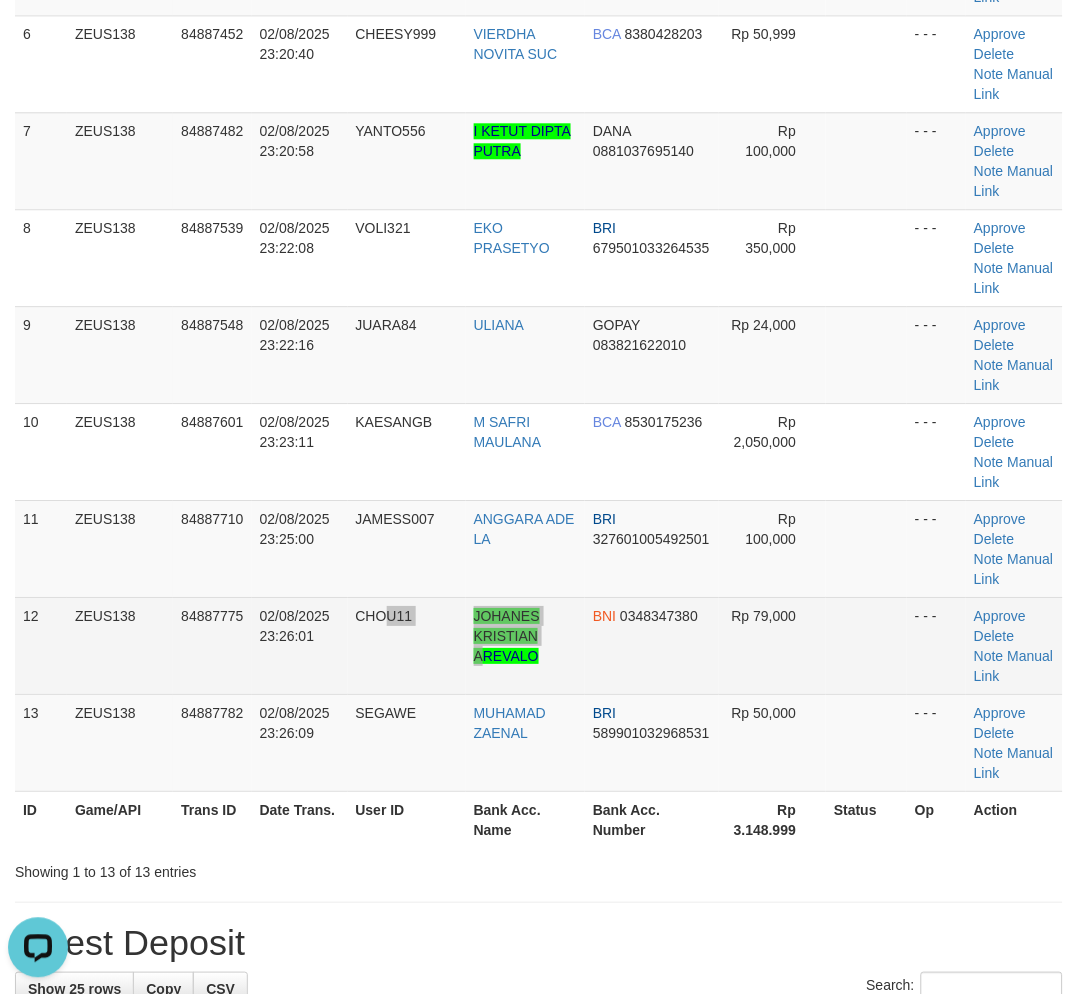 click on "12
ZEUS138
84887775
02/08/2025 23:26:01
CHOU11
JOHANES KRISTIAN AREVALO
BNI
0348347380
Rp 79,000
- - -
Approve
Delete
Note
Manual Link" at bounding box center (539, 645) 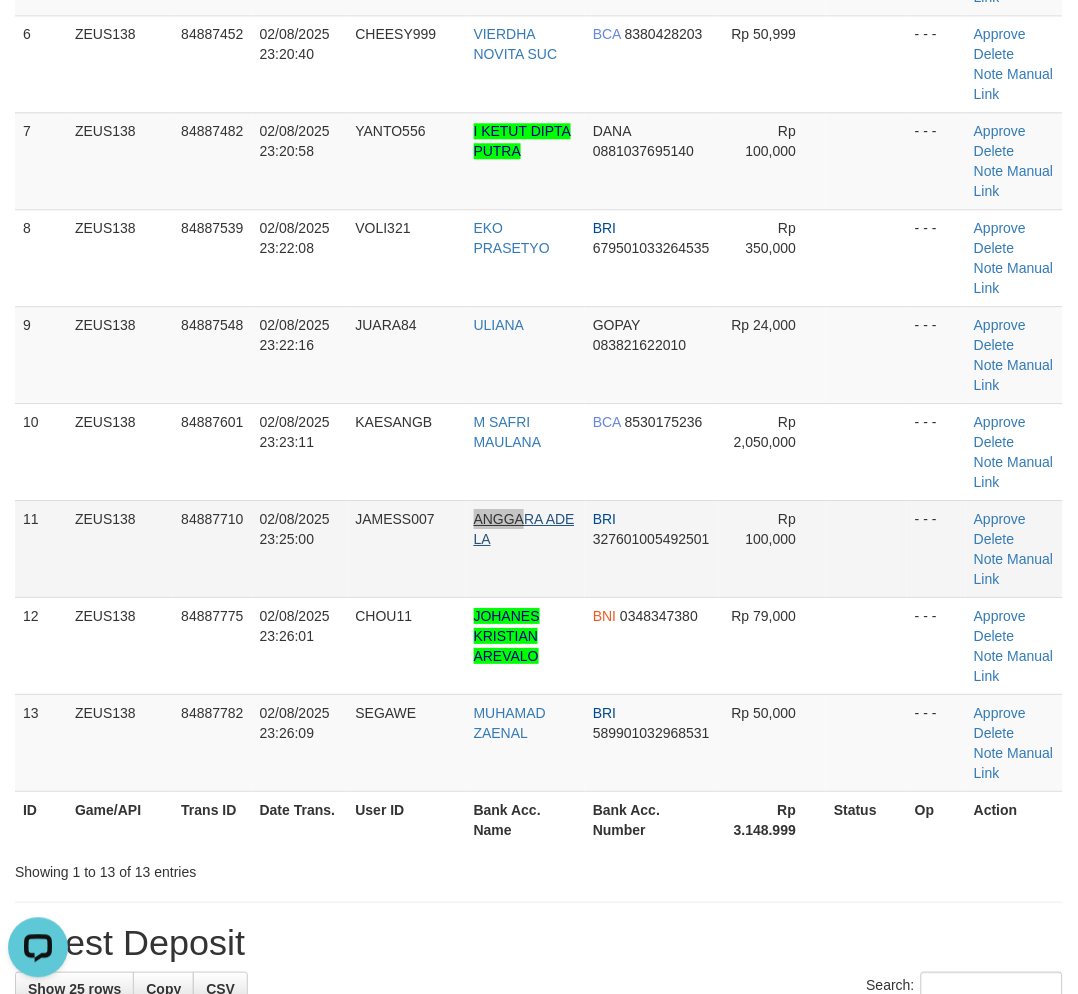 drag, startPoint x: 443, startPoint y: 505, endPoint x: 522, endPoint y: 512, distance: 79.30952 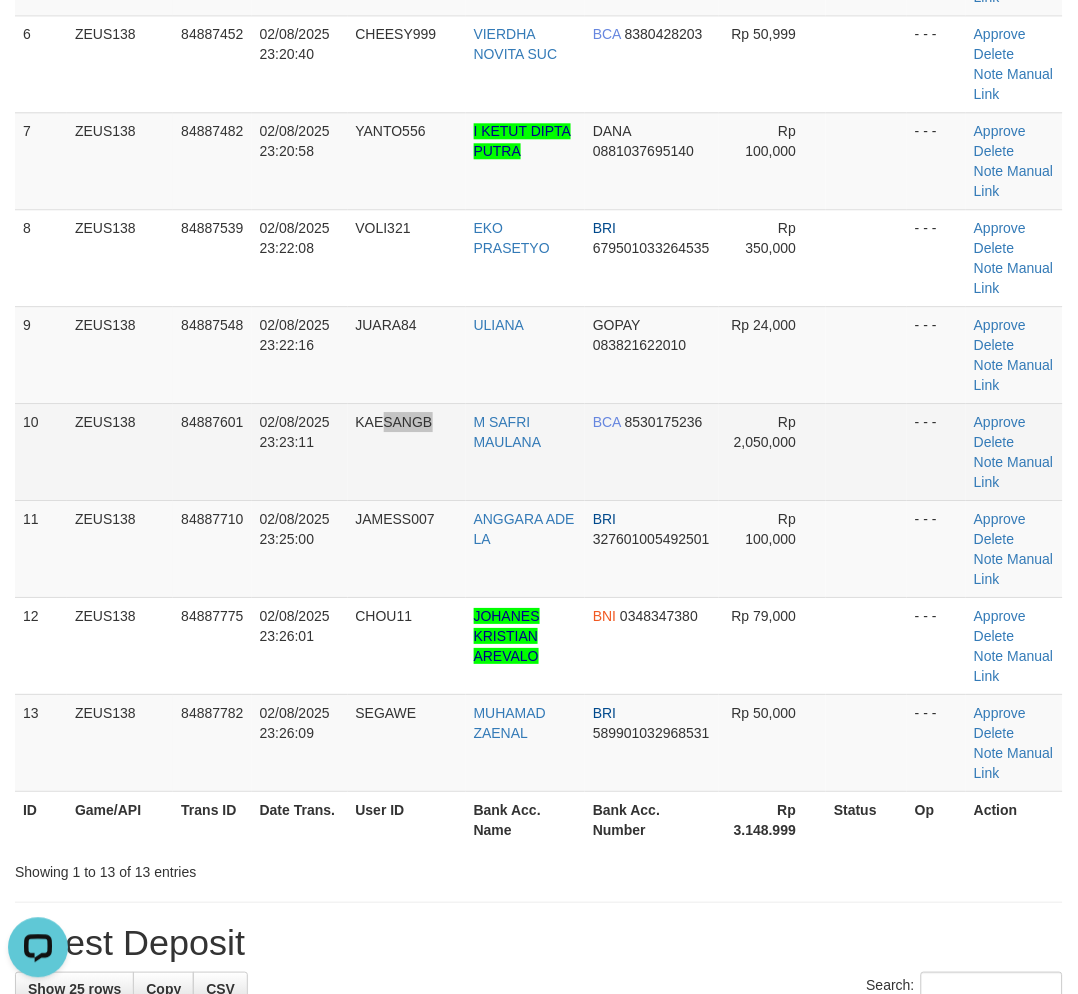 click on "KAESANGB" at bounding box center (407, 451) 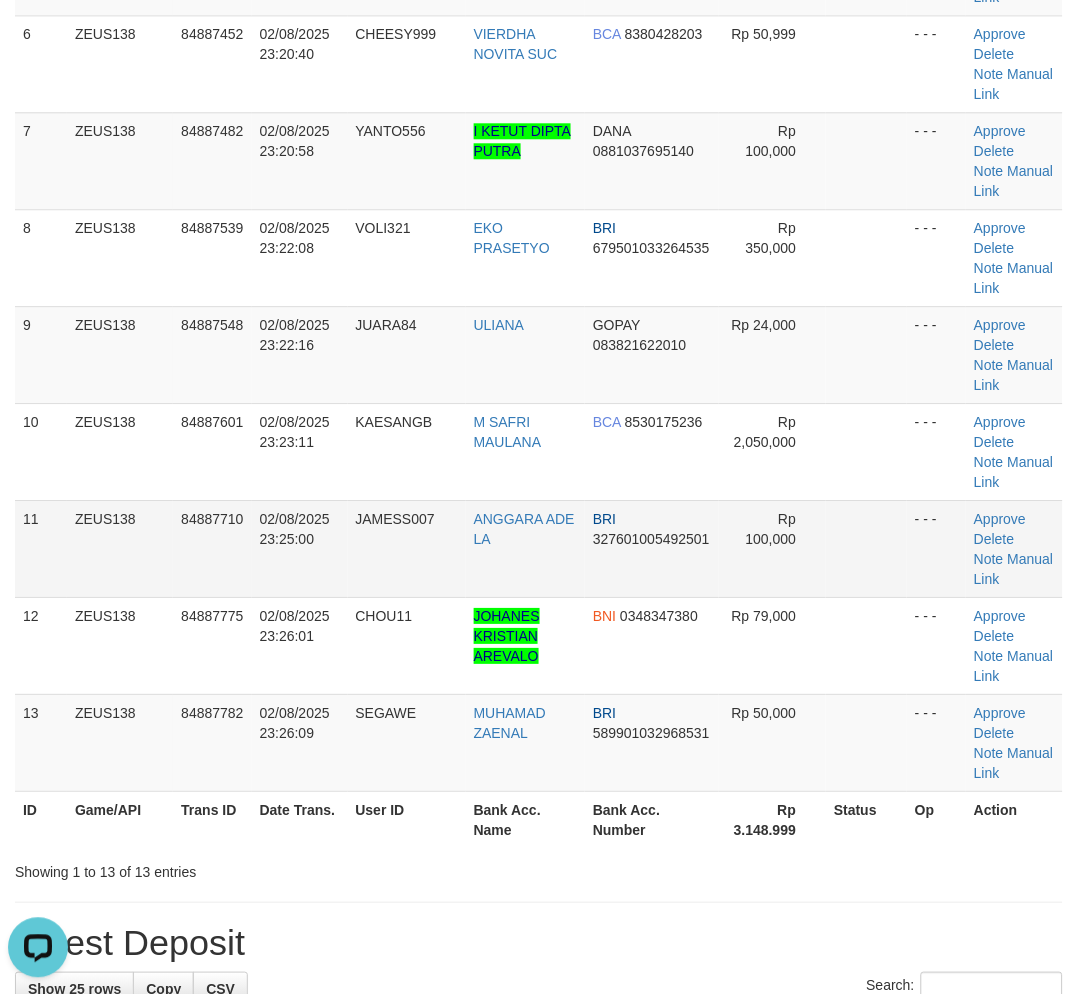 click on "ANGGARA ADE LA" at bounding box center (525, 548) 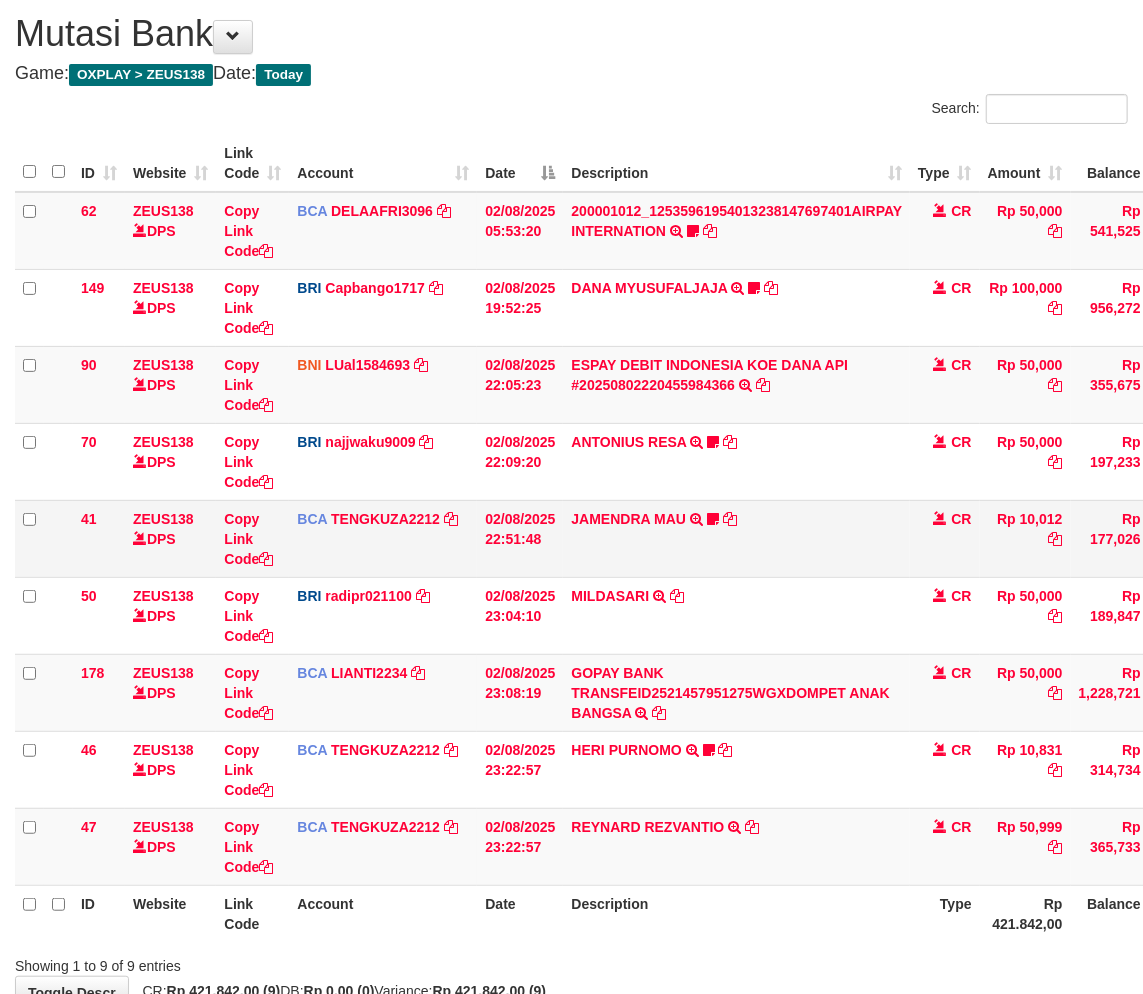 drag, startPoint x: 732, startPoint y: 566, endPoint x: 750, endPoint y: 570, distance: 18.439089 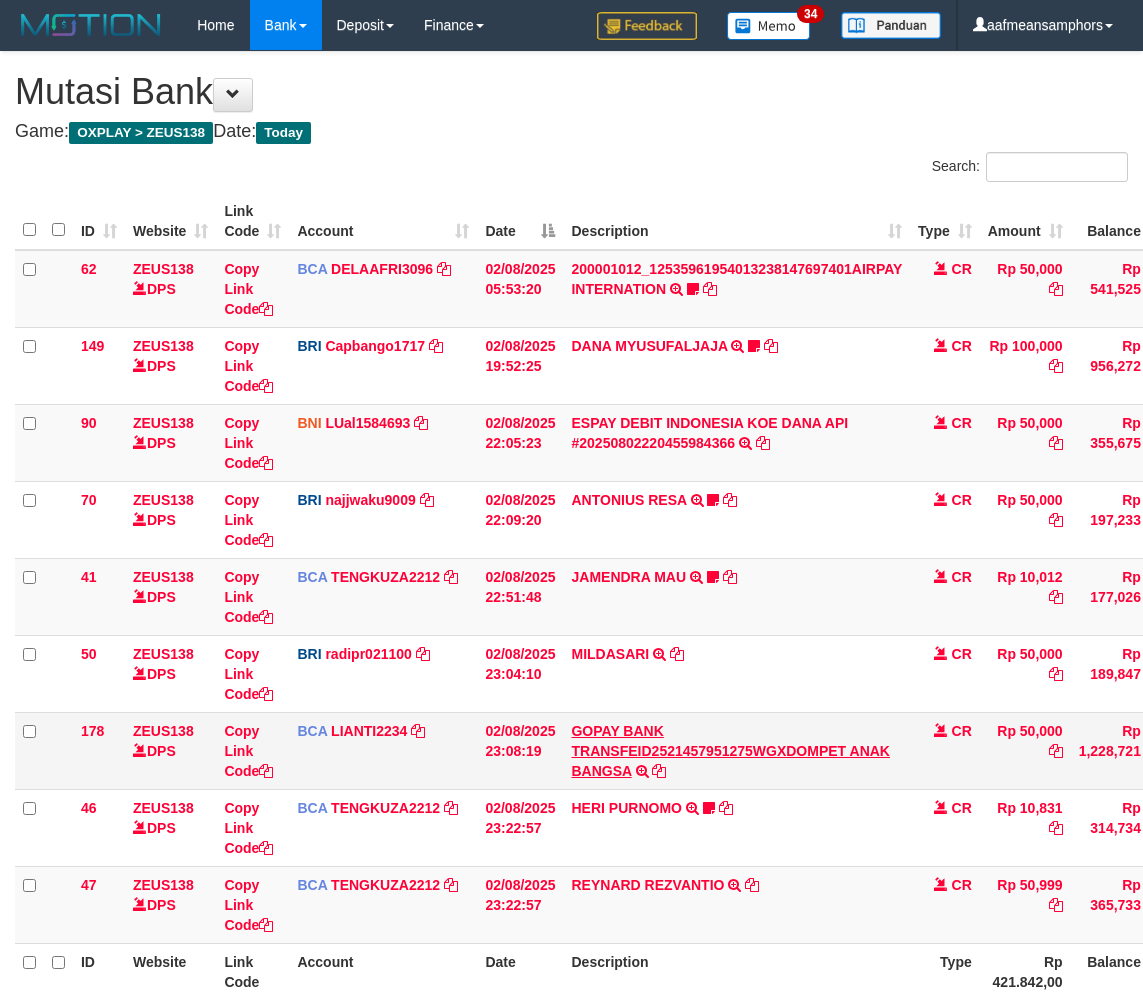 scroll, scrollTop: 183, scrollLeft: 0, axis: vertical 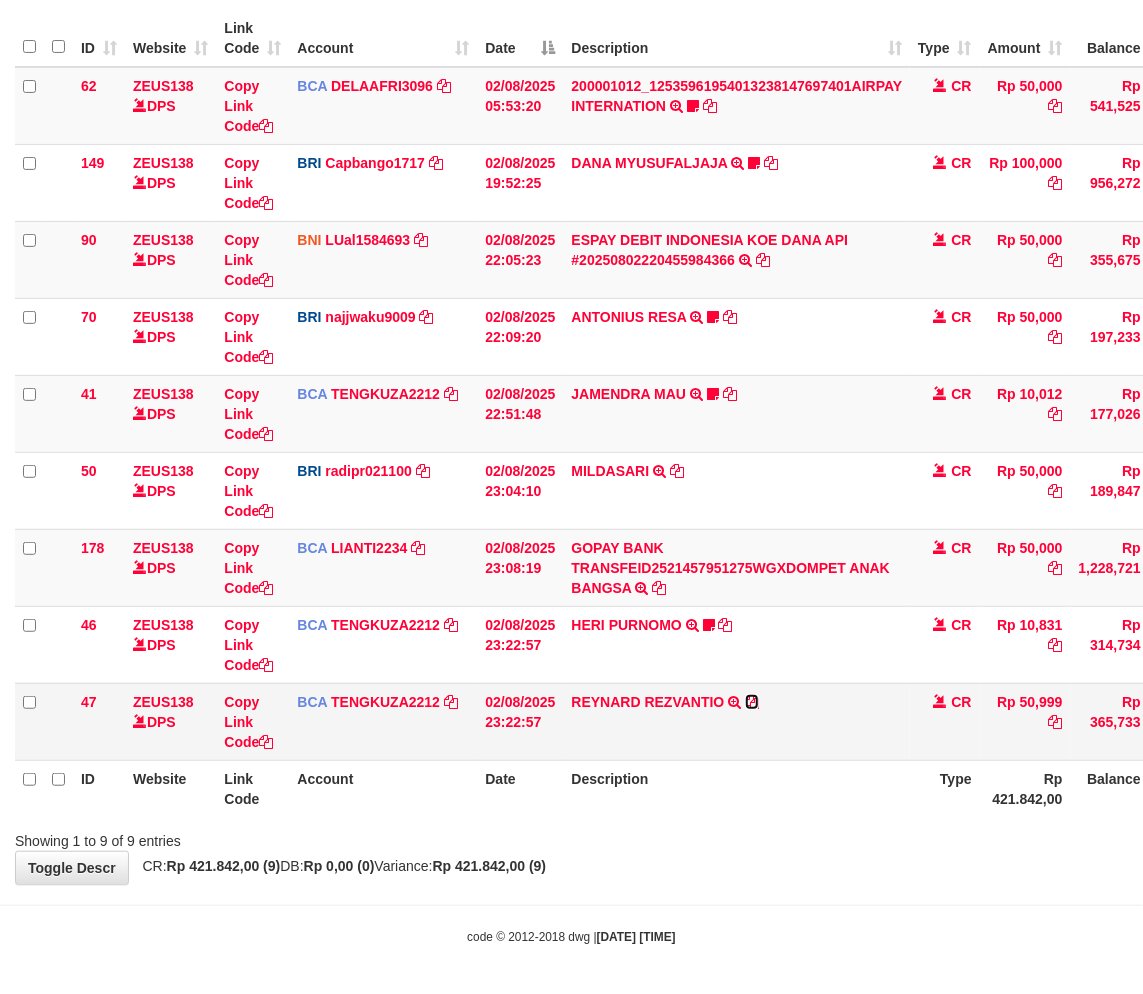 click at bounding box center [752, 702] 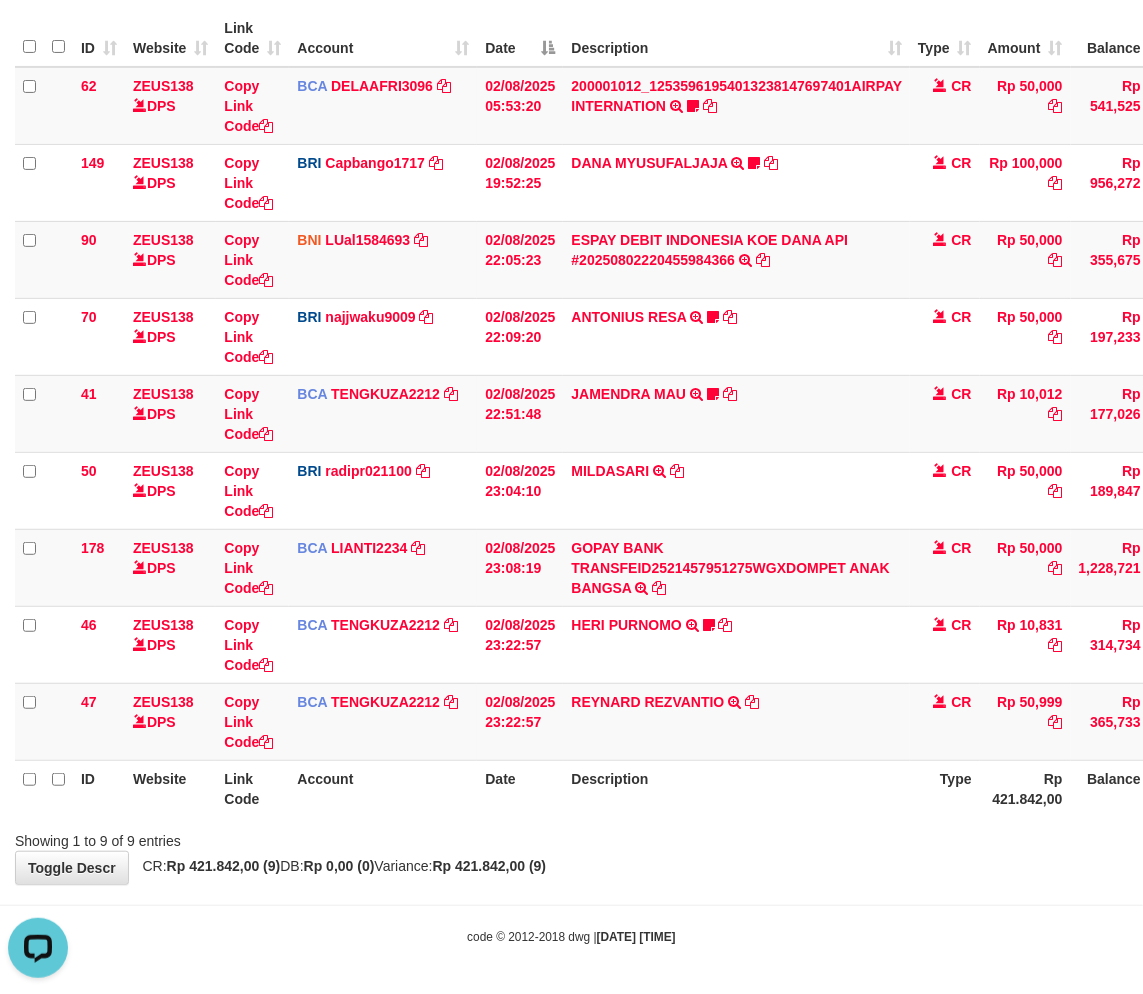 scroll, scrollTop: 0, scrollLeft: 0, axis: both 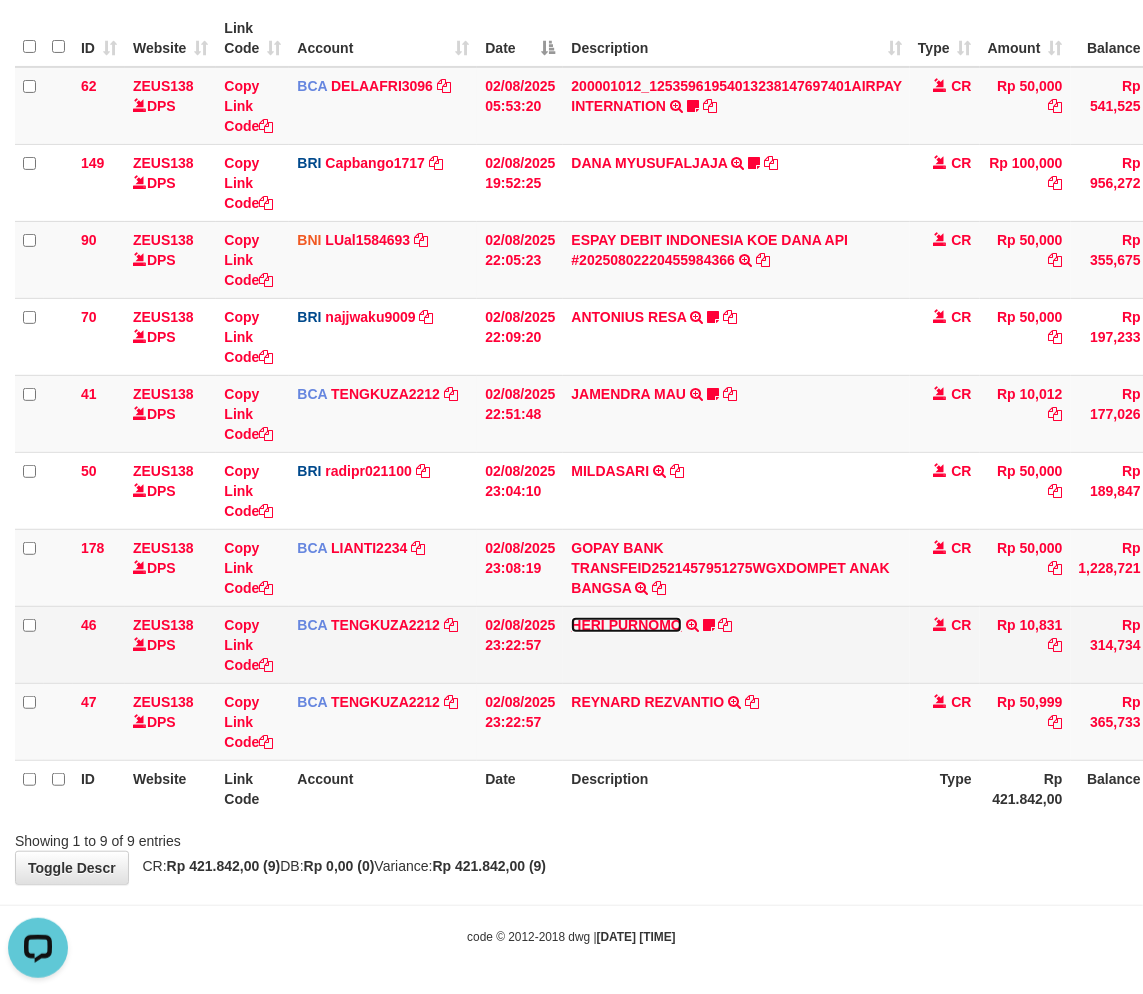 click on "HERI PURNOMO" at bounding box center [626, 625] 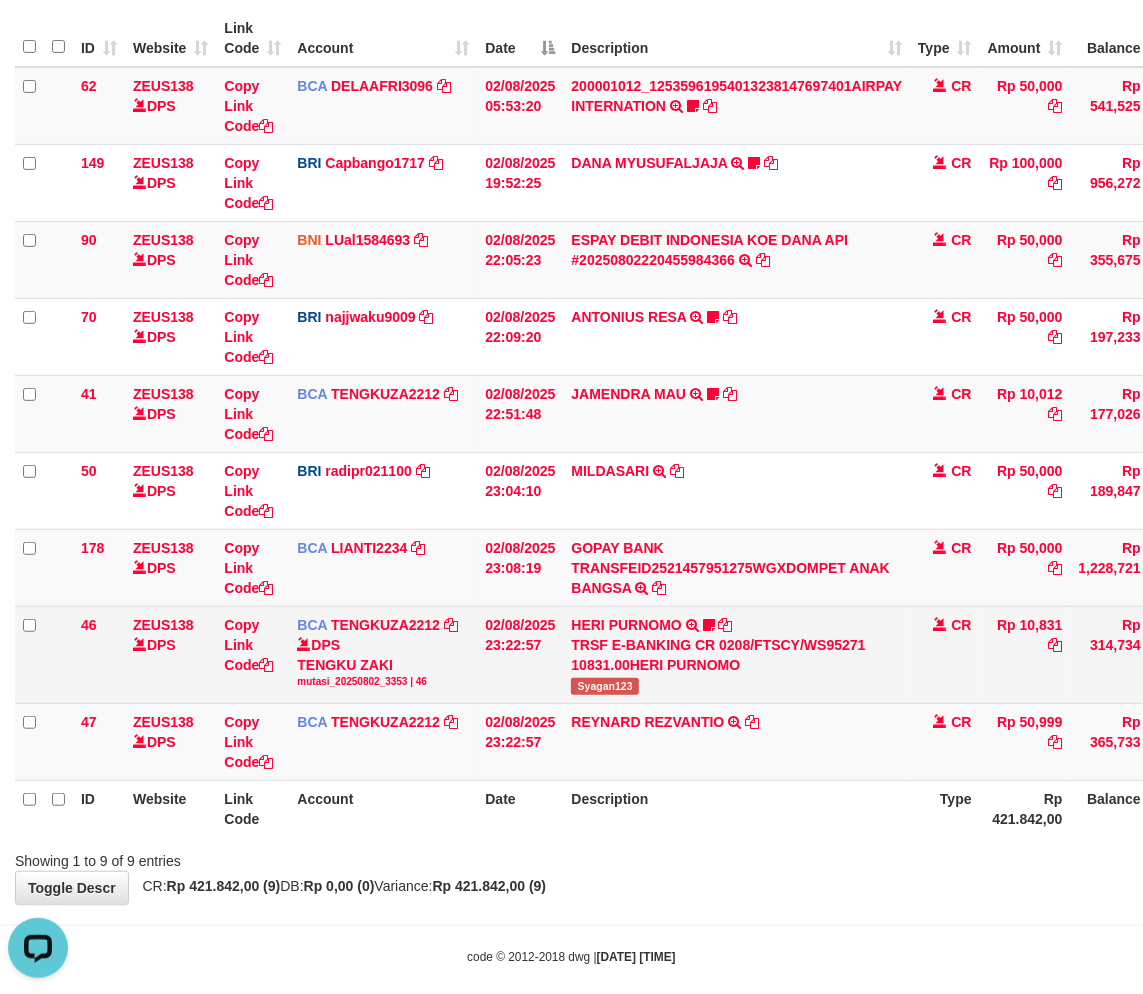 click on "HERI PURNOMO            TRSF E-BANKING CR 0208/FTSCY/WS95271
10831.00HERI PURNOMO    Syagan123" at bounding box center (736, 654) 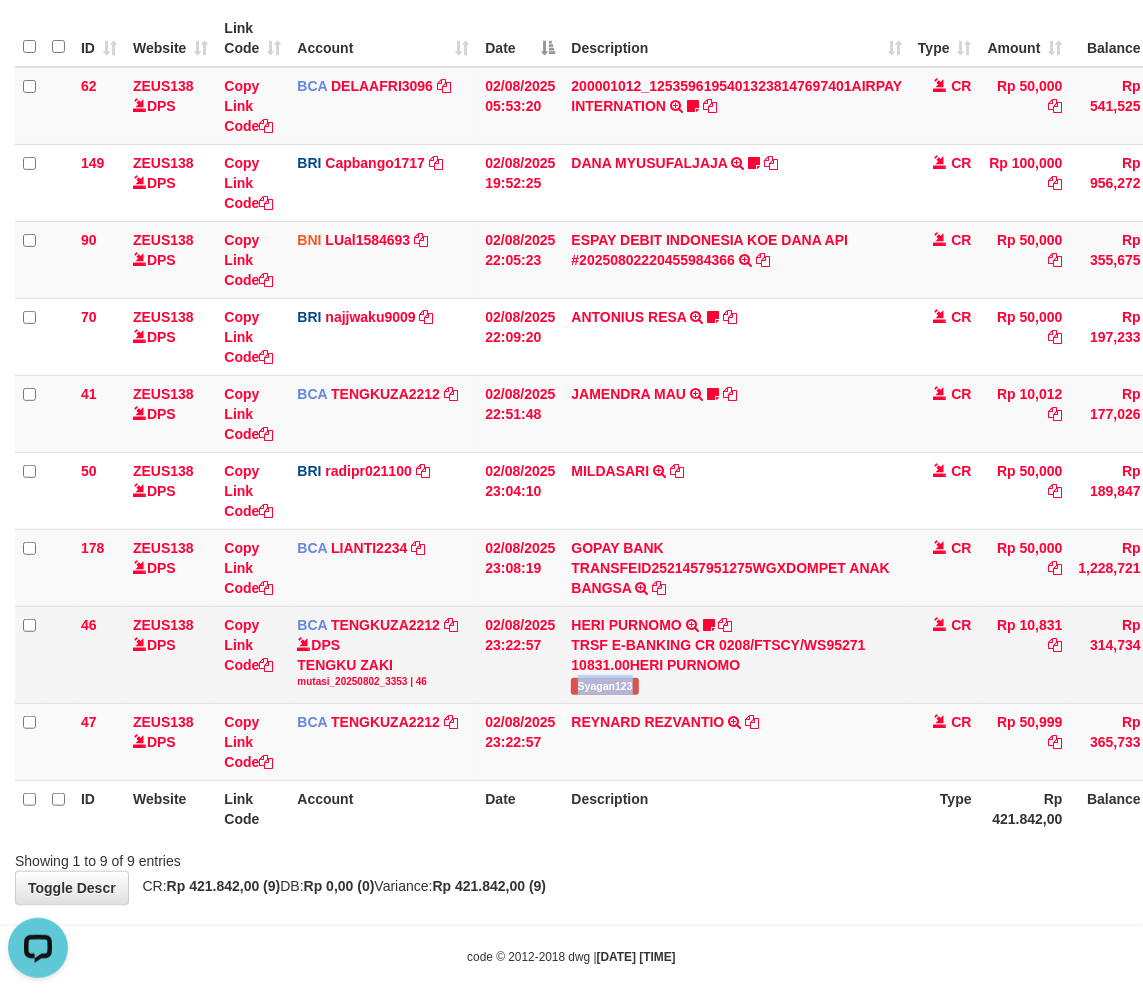 click on "HERI PURNOMO            TRSF E-BANKING CR 0208/FTSCY/WS95271
10831.00HERI PURNOMO    Syagan123" at bounding box center [736, 654] 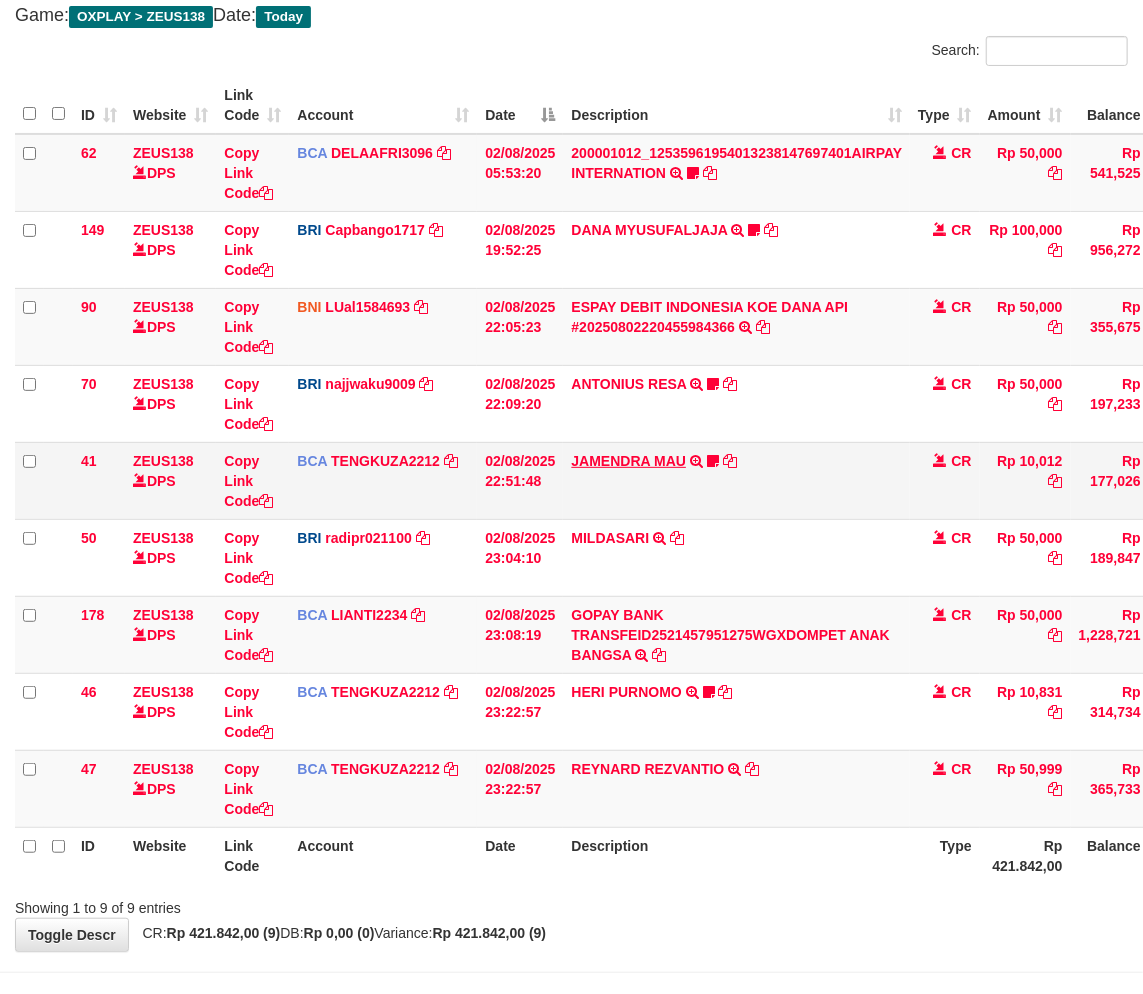scroll, scrollTop: 166, scrollLeft: 0, axis: vertical 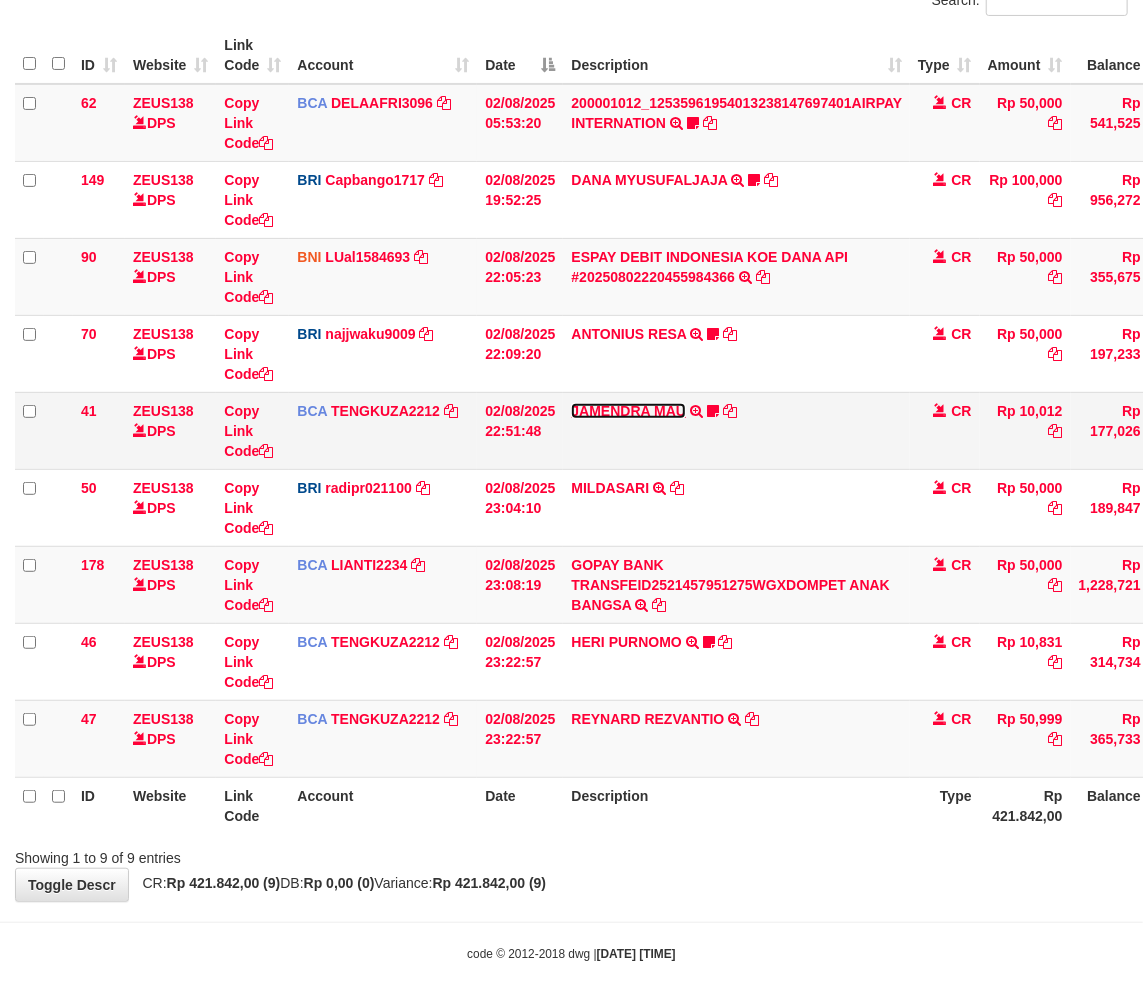 click on "JAMENDRA MAU" at bounding box center (628, 411) 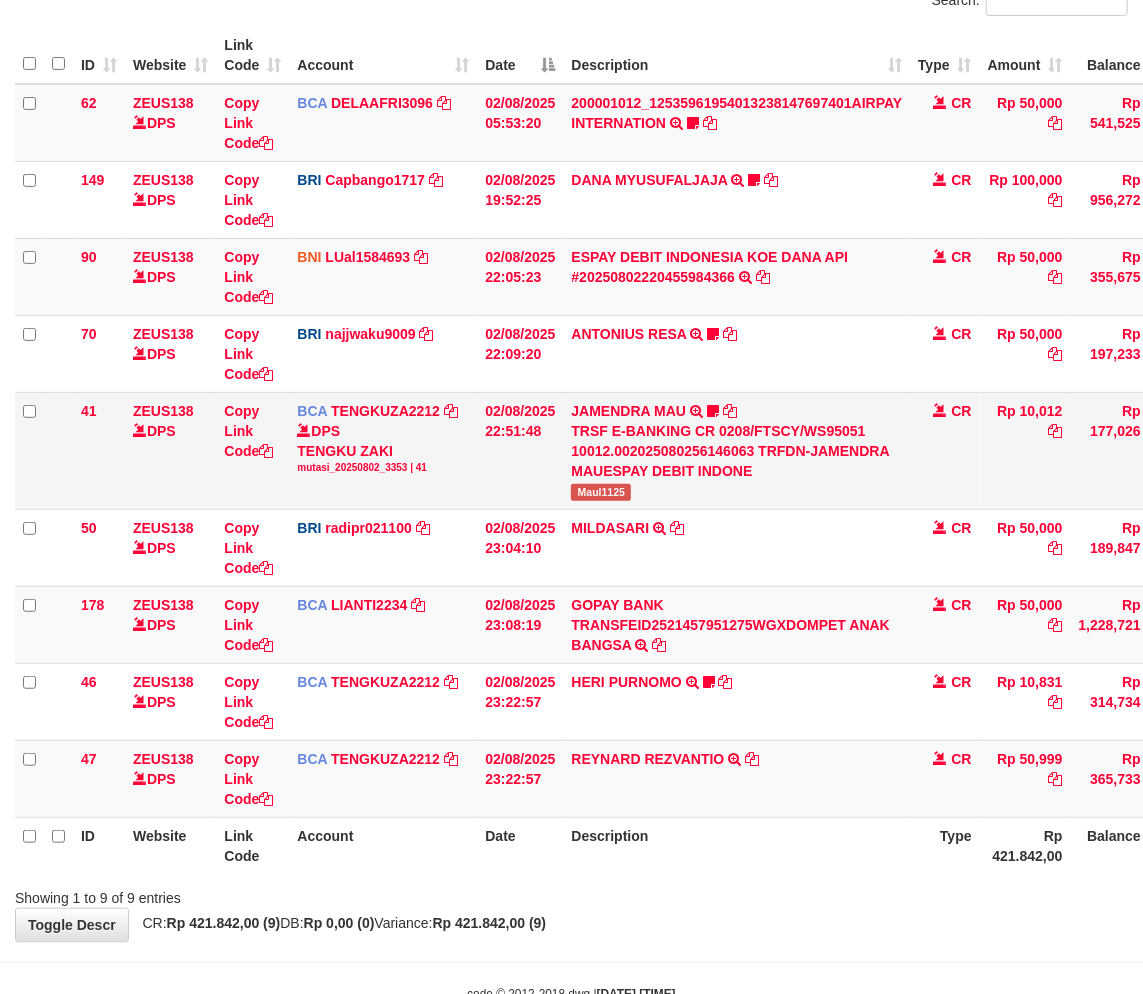 click on "JAMENDRA MAU            TRSF E-BANKING CR 0208/FTSCY/WS95051
10012.002025080256146063 TRFDN-JAMENDRA MAUESPAY DEBIT INDONE    Maul1125" at bounding box center [736, 450] 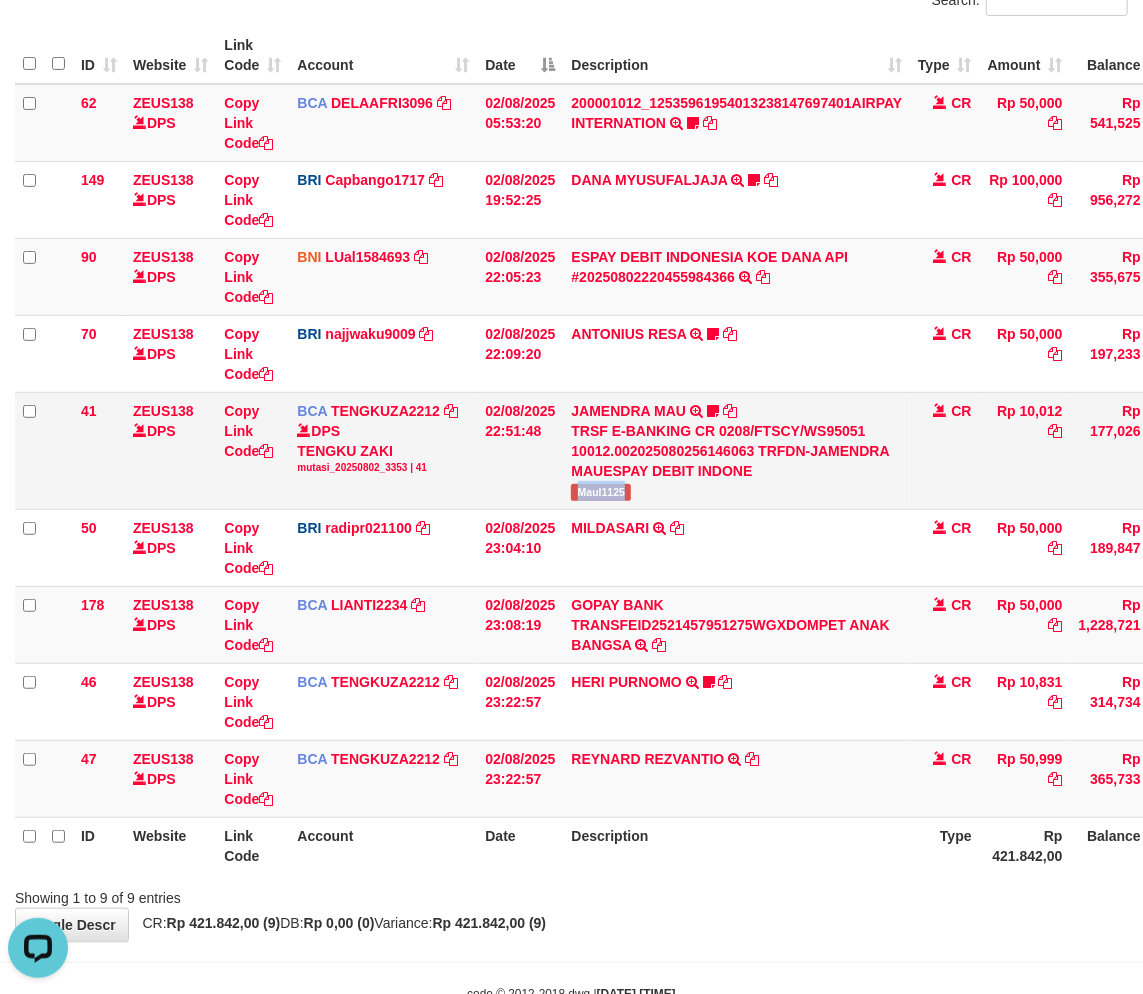 scroll, scrollTop: 0, scrollLeft: 0, axis: both 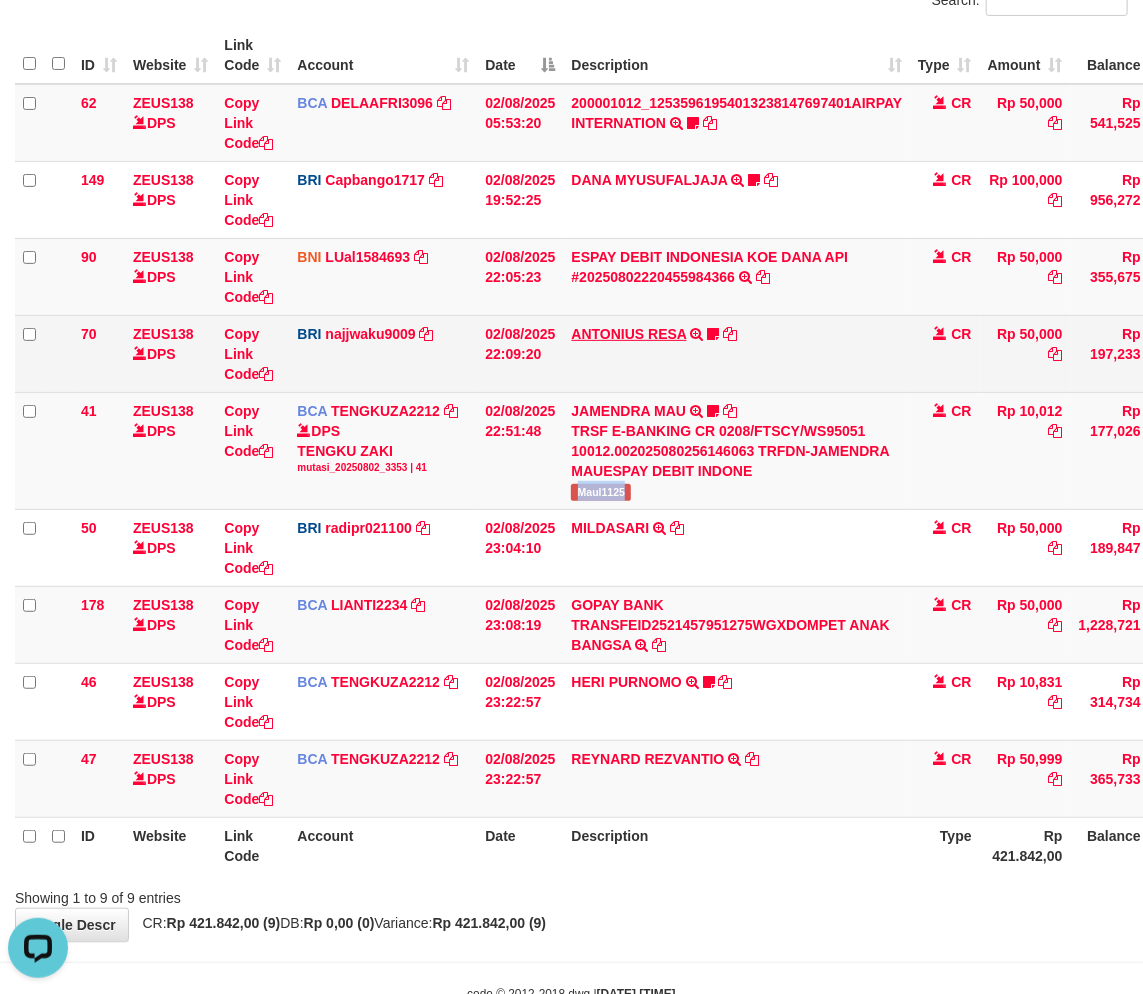 click on "ANTONIUS RESA" at bounding box center (628, 334) 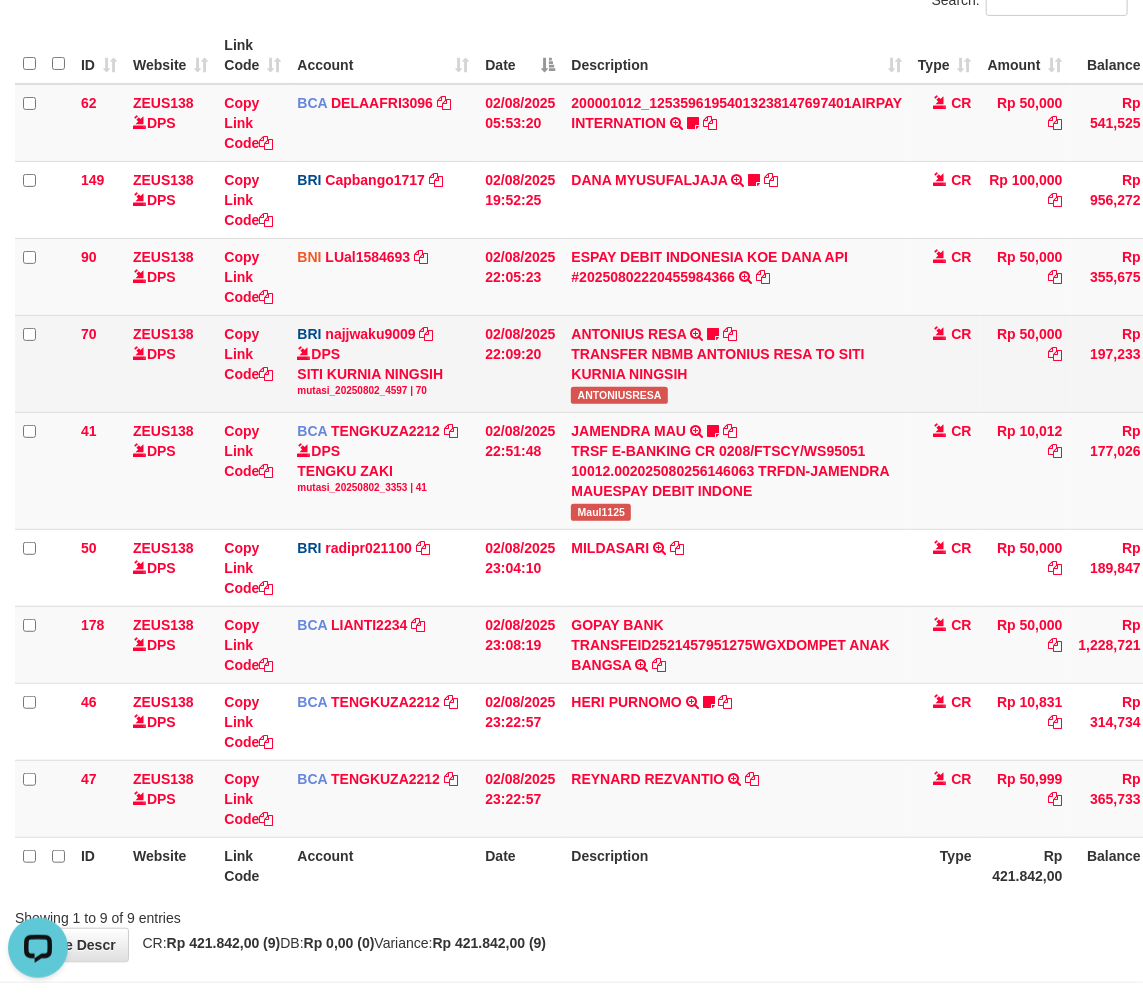click on "ANTONIUSRESA" at bounding box center (619, 395) 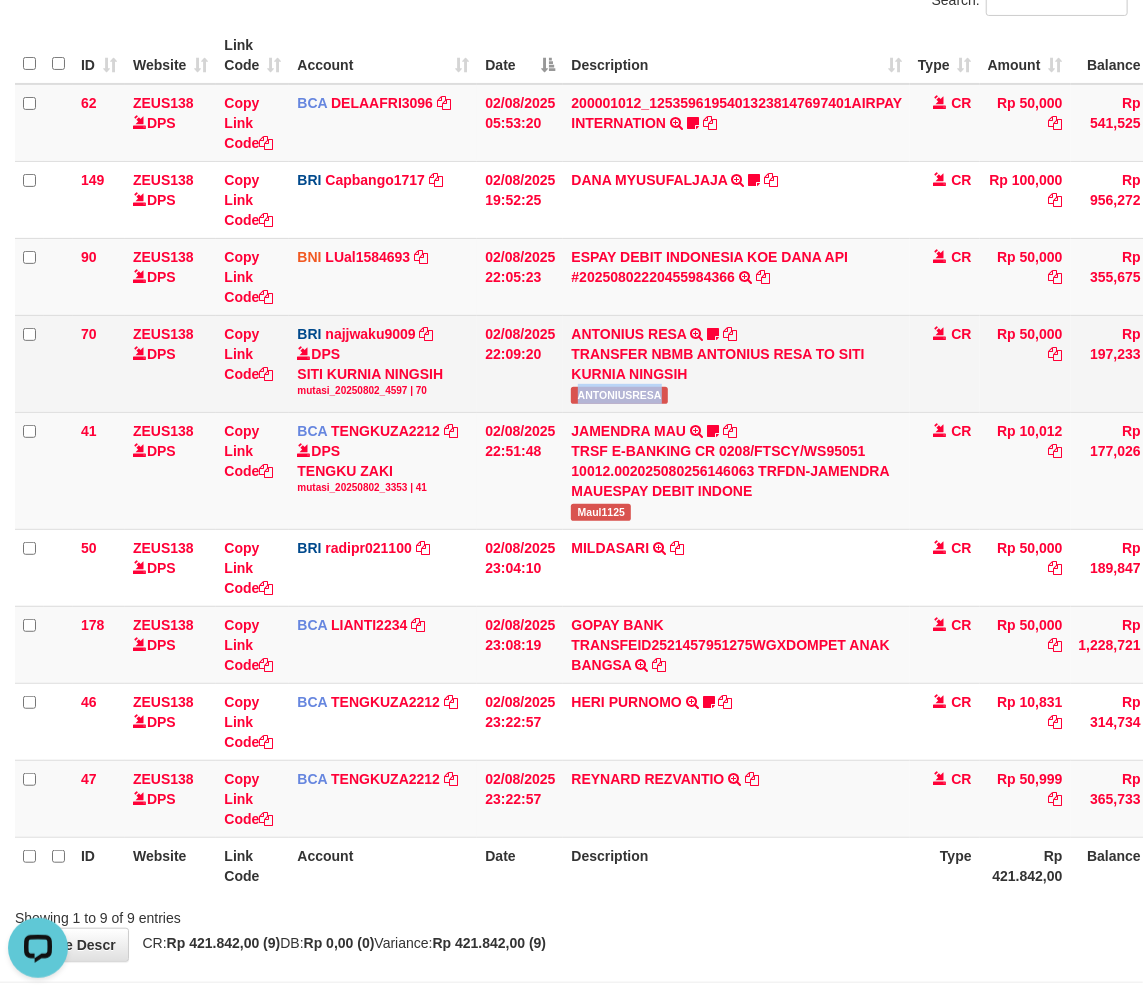 click on "ANTONIUSRESA" at bounding box center (619, 395) 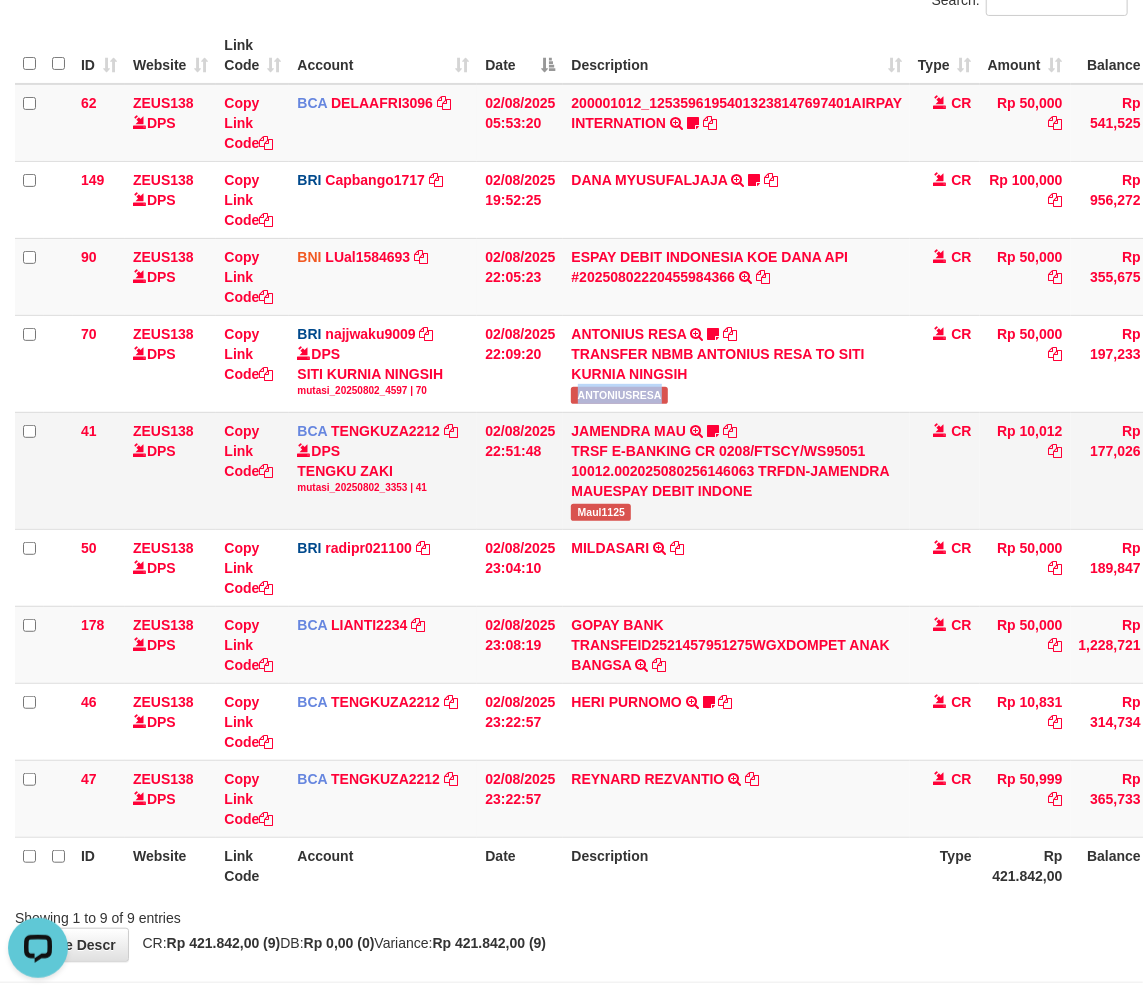 click on "TRSF E-BANKING CR 0208/FTSCY/WS95051
10012.002025080256146063 TRFDN-JAMENDRA MAUESPAY DEBIT INDONE" at bounding box center (736, 471) 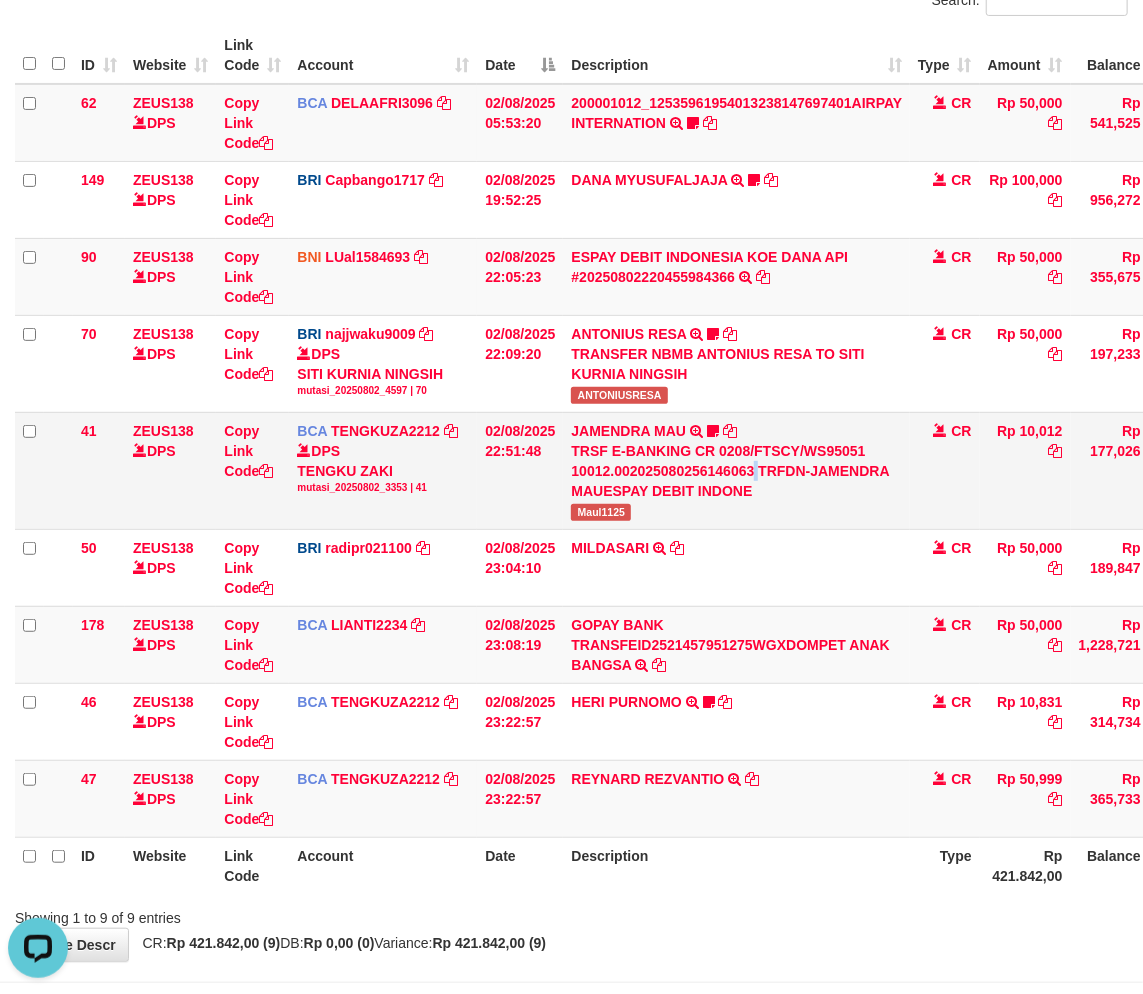 click on "TRSF E-BANKING CR 0208/FTSCY/WS95051
10012.002025080256146063 TRFDN-JAMENDRA MAUESPAY DEBIT INDONE" at bounding box center (736, 471) 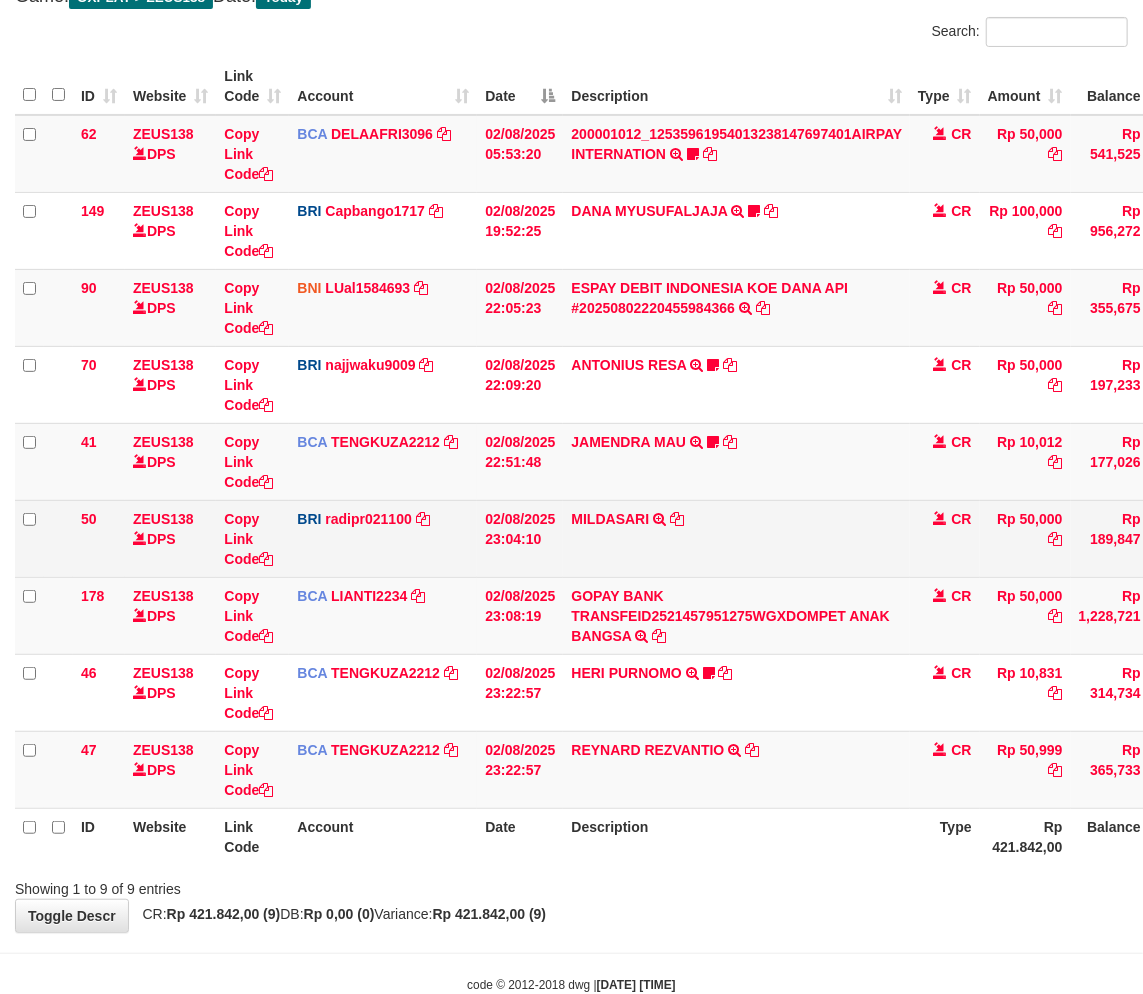 scroll, scrollTop: 183, scrollLeft: 0, axis: vertical 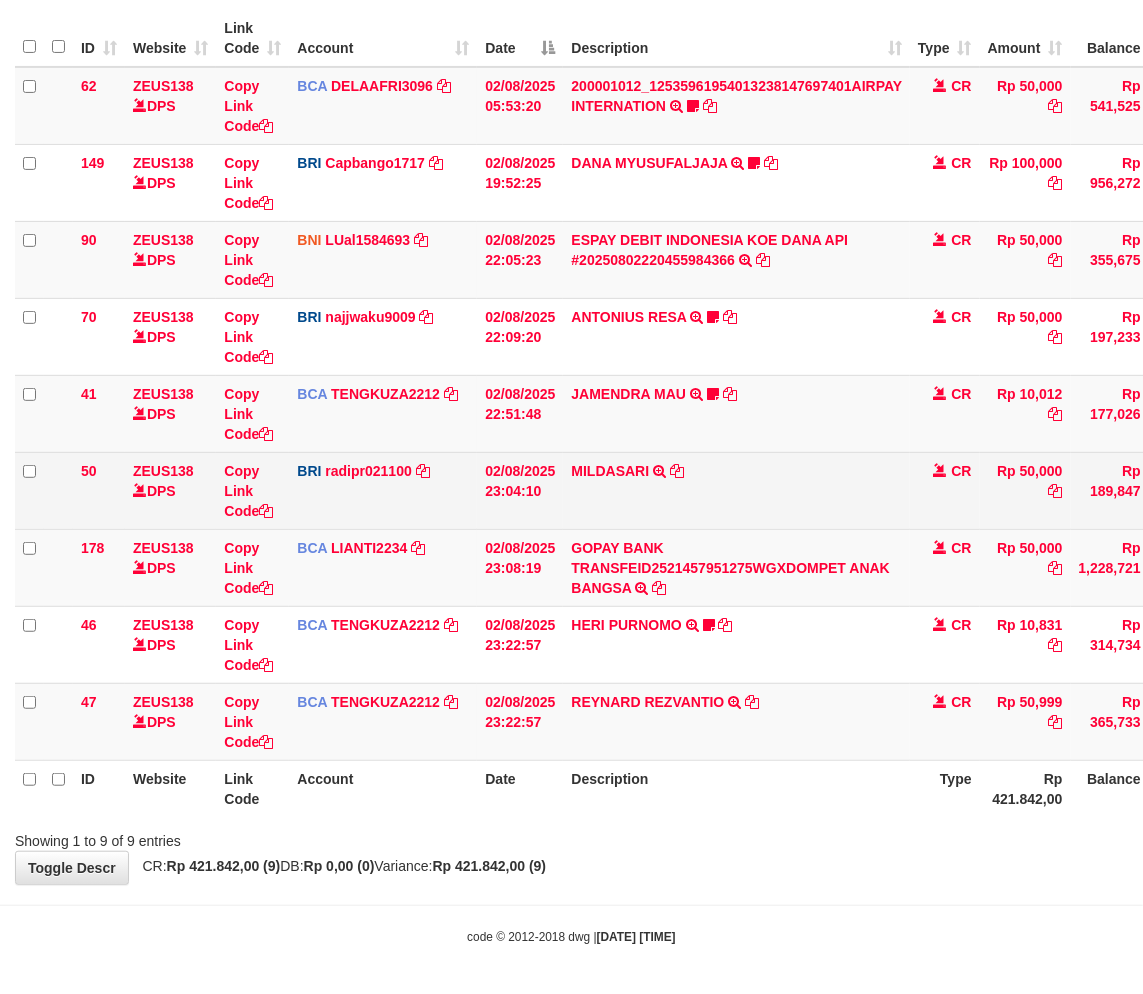 click on "MILDASARI         TRANSFER NBMB MILDASARI TO REYNALDI ADI PRATAMA" at bounding box center (736, 490) 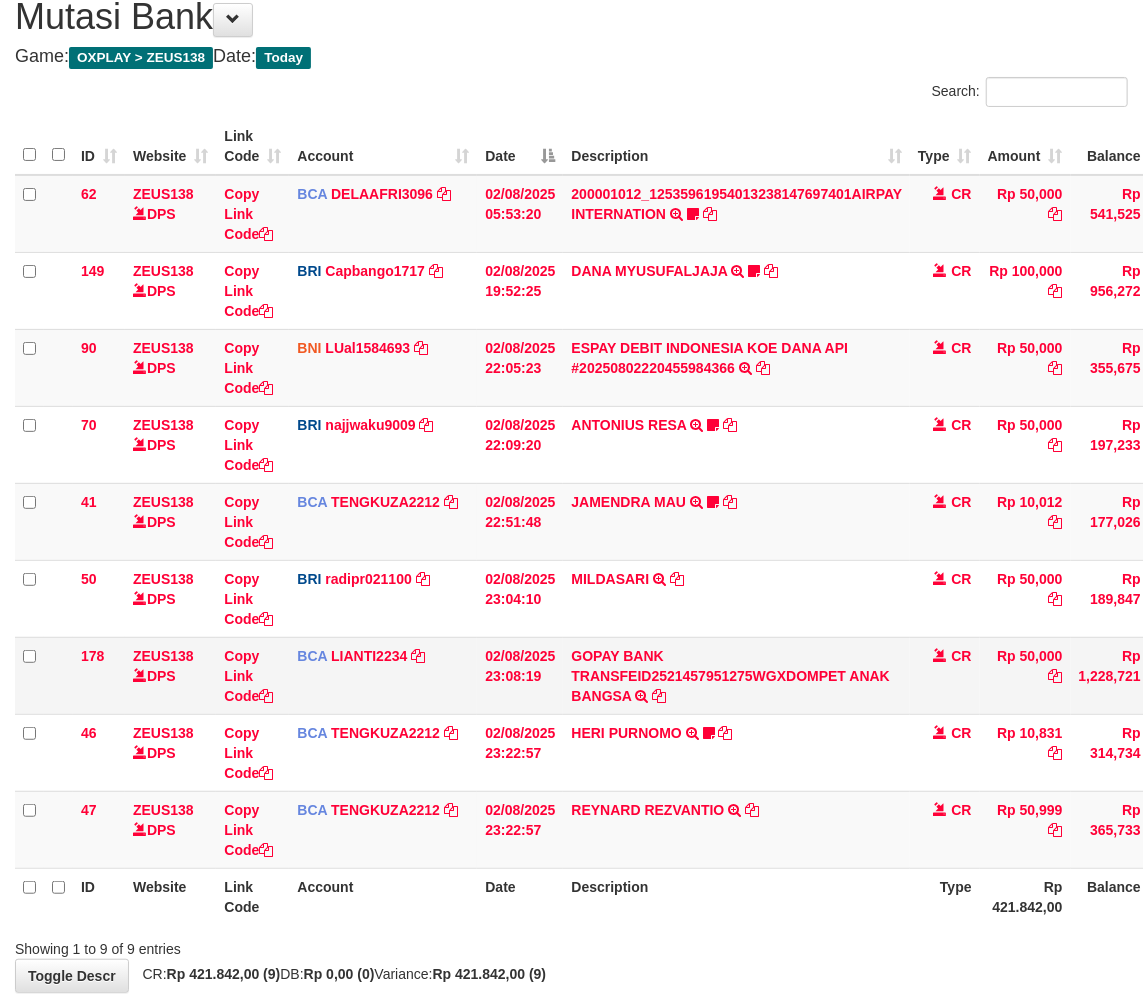 scroll, scrollTop: 183, scrollLeft: 0, axis: vertical 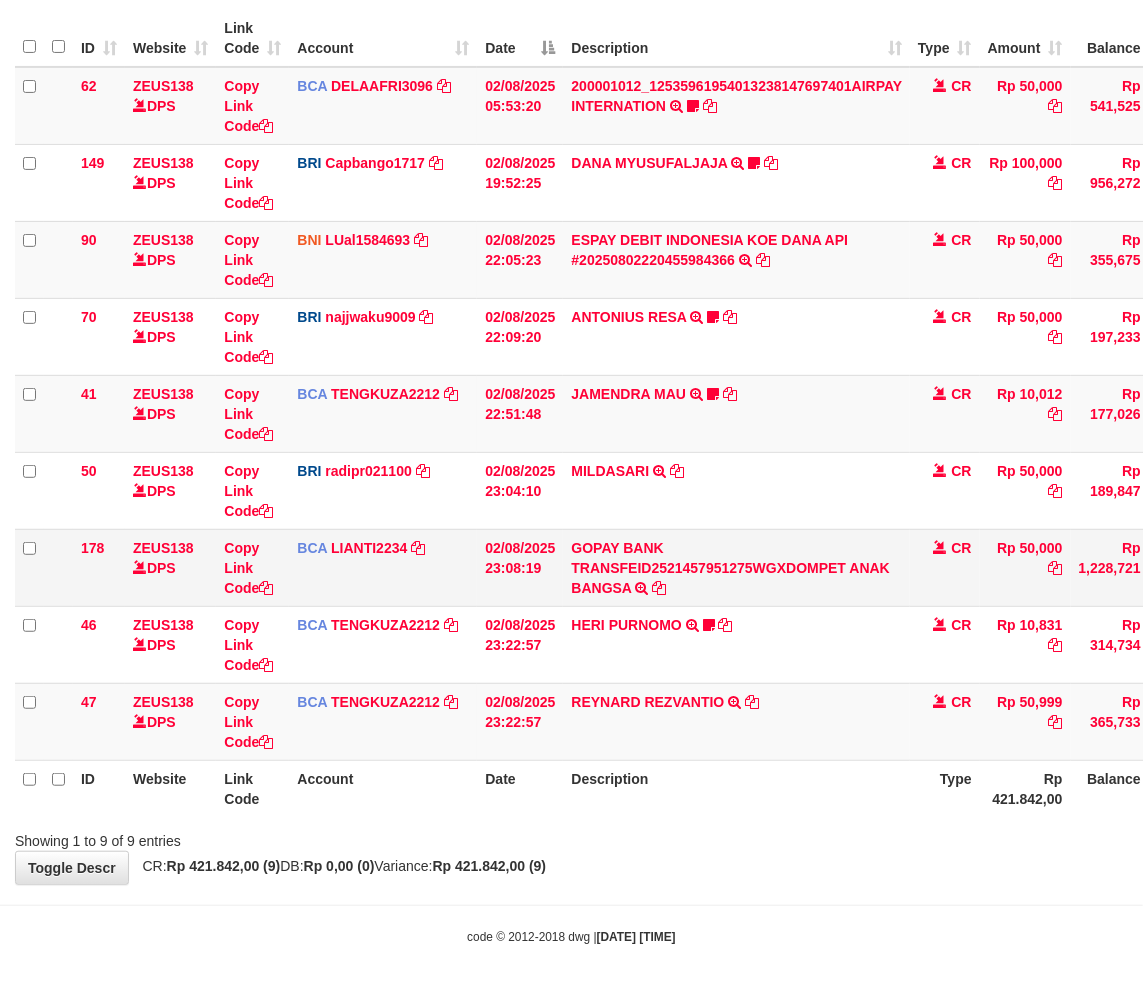 click on "GOPAY BANK TRANSFEID2521457951275WGXDOMPET ANAK BANGSA         TRSF E-BANKING CR 0208/FTSCY/WS95051
50000.00GOPAY BANK TRANSFEID2521457951275WGXDOMPET ANAK BANGSA" at bounding box center [736, 567] 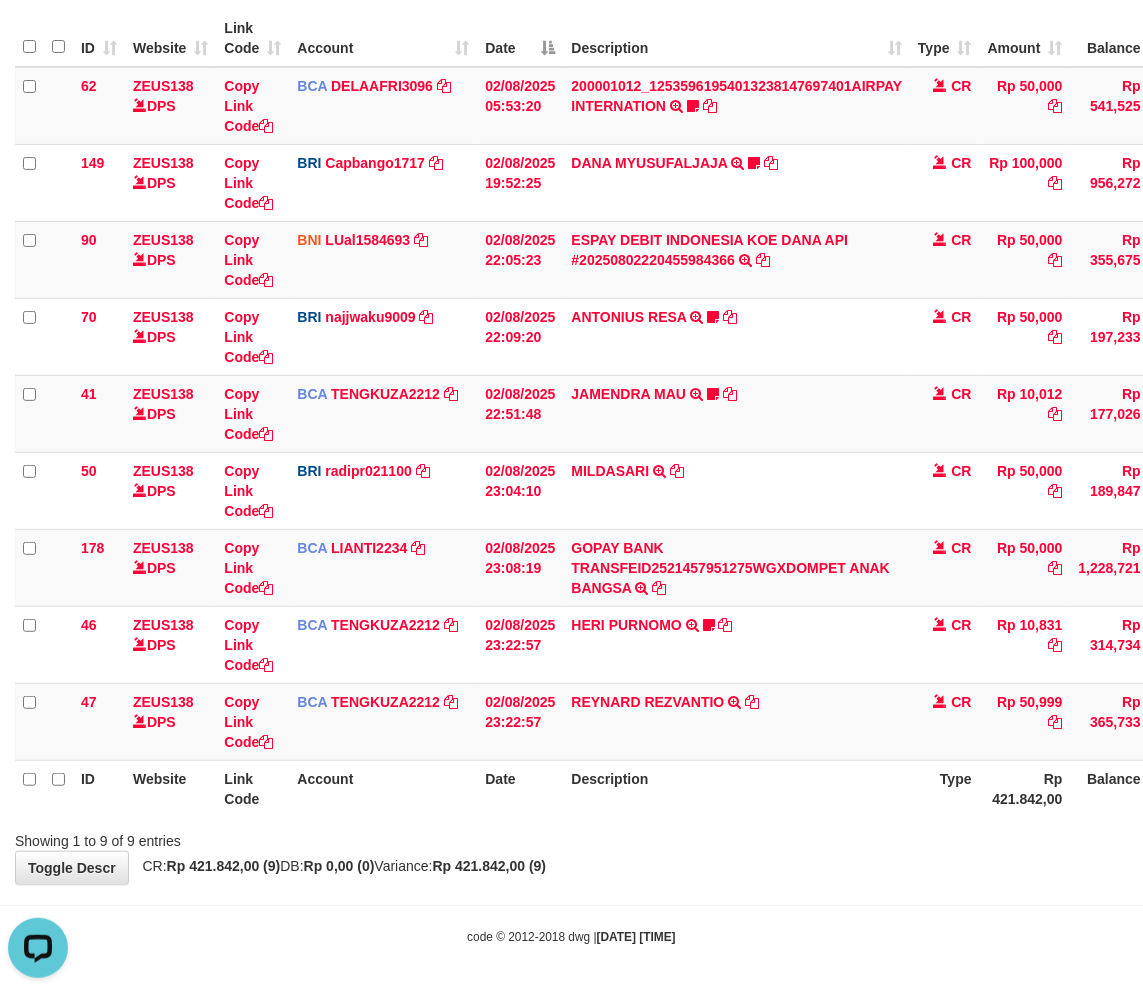 scroll, scrollTop: 0, scrollLeft: 0, axis: both 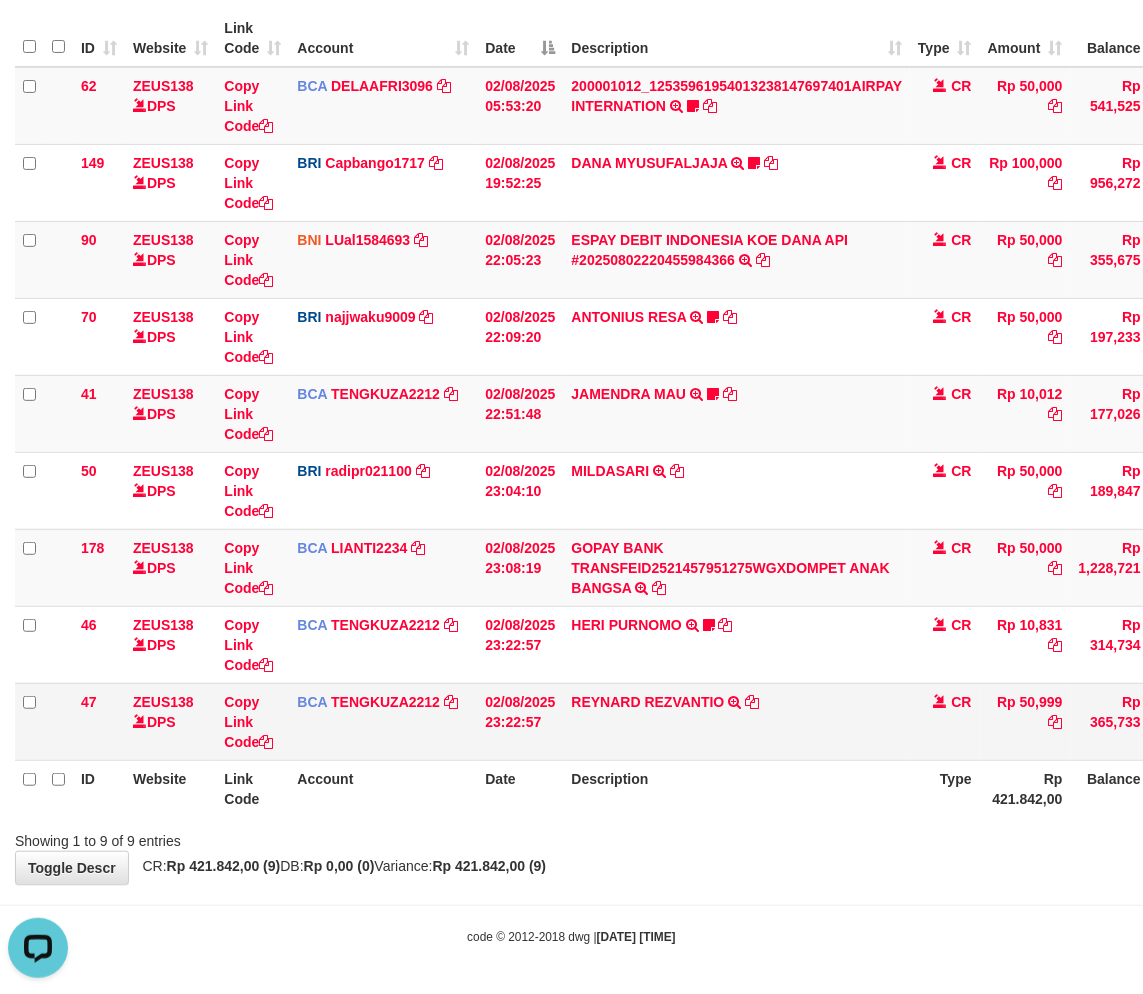 drag, startPoint x: 646, startPoint y: 744, endPoint x: 1145, endPoint y: 543, distance: 537.96094 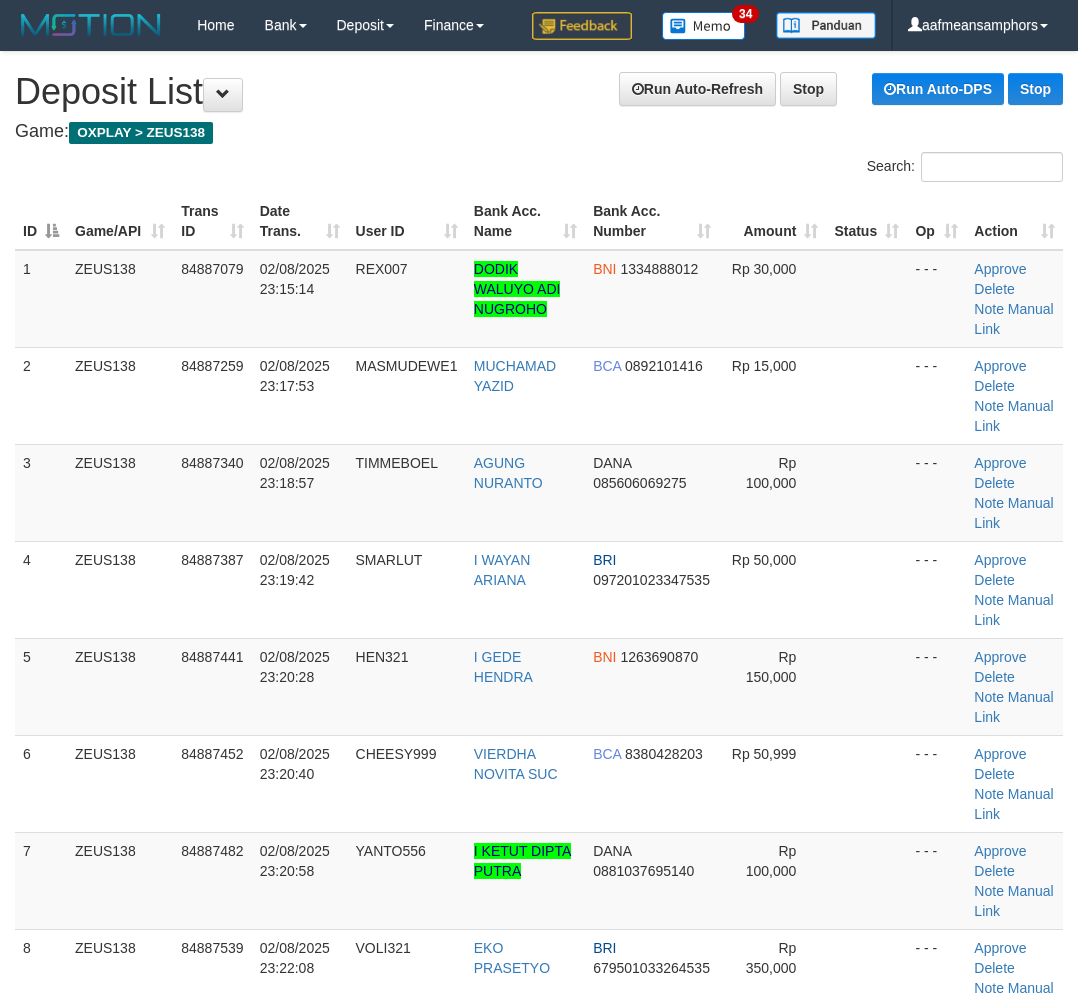scroll, scrollTop: 1054, scrollLeft: 0, axis: vertical 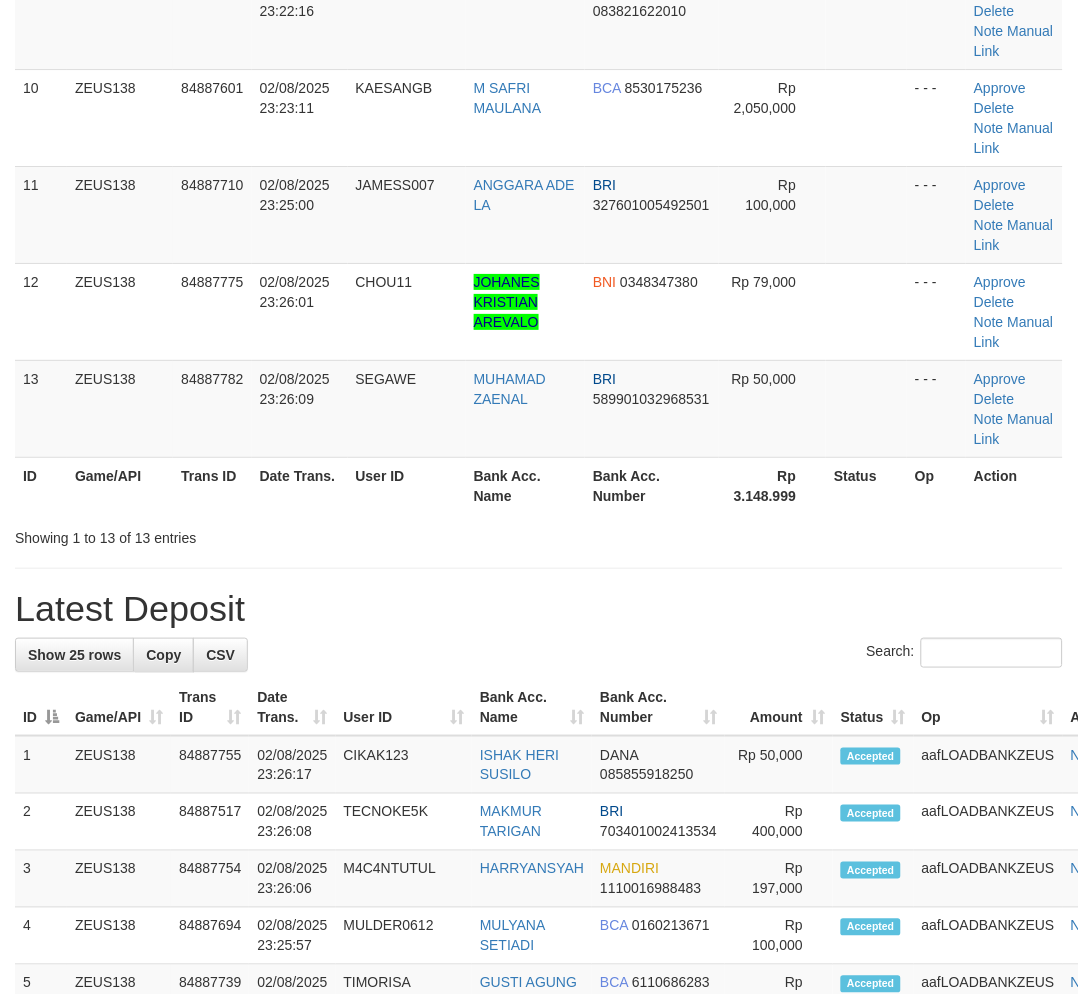 click on "Latest Deposit" at bounding box center [539, 609] 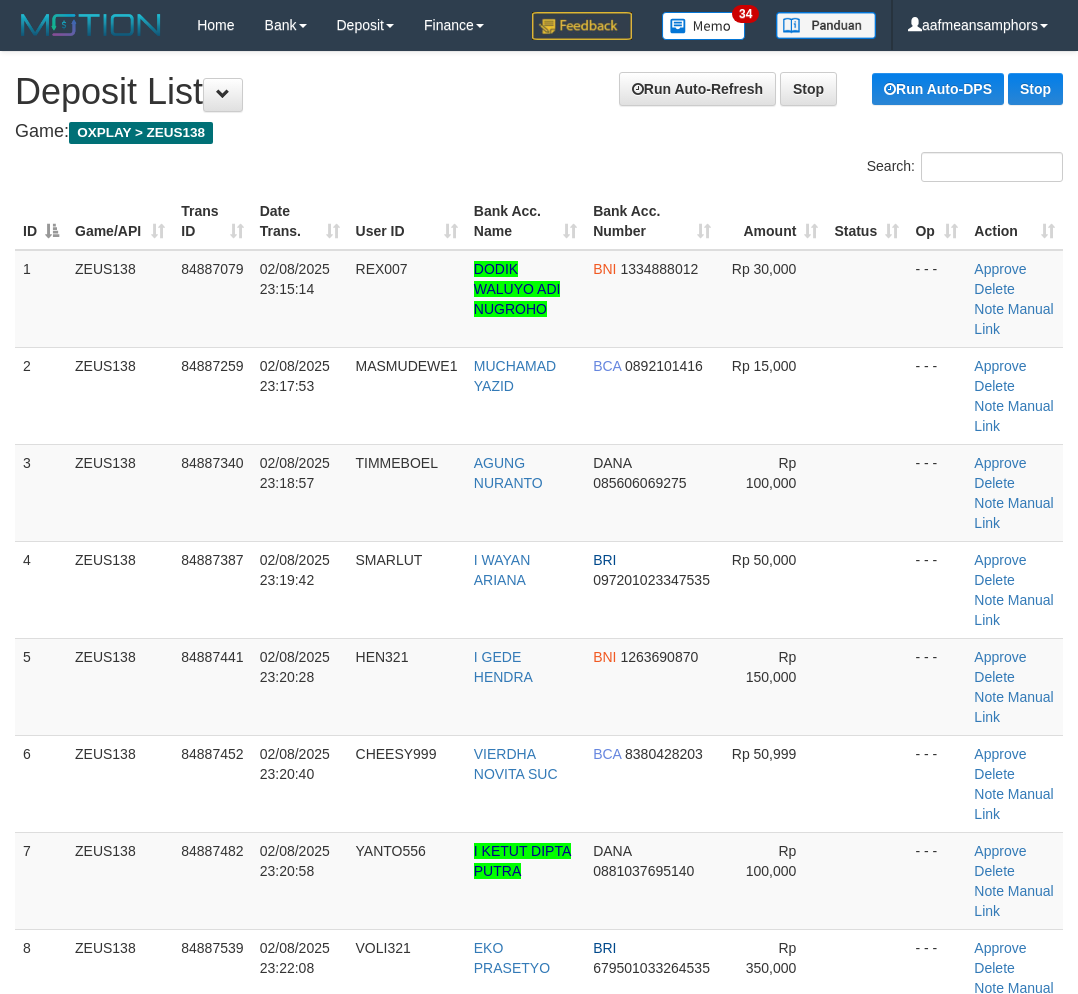 scroll, scrollTop: 1054, scrollLeft: 0, axis: vertical 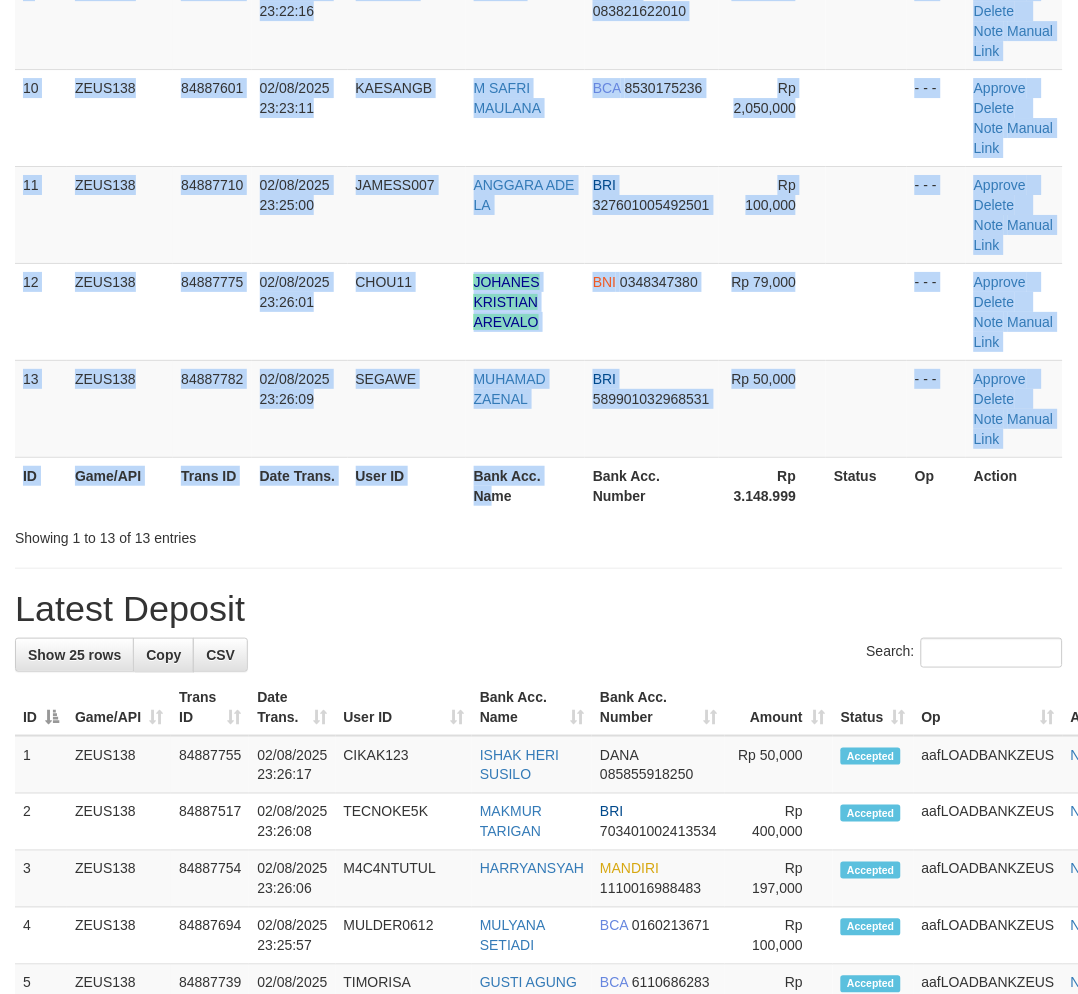drag, startPoint x: 537, startPoint y: 510, endPoint x: 585, endPoint y: 520, distance: 49.0306 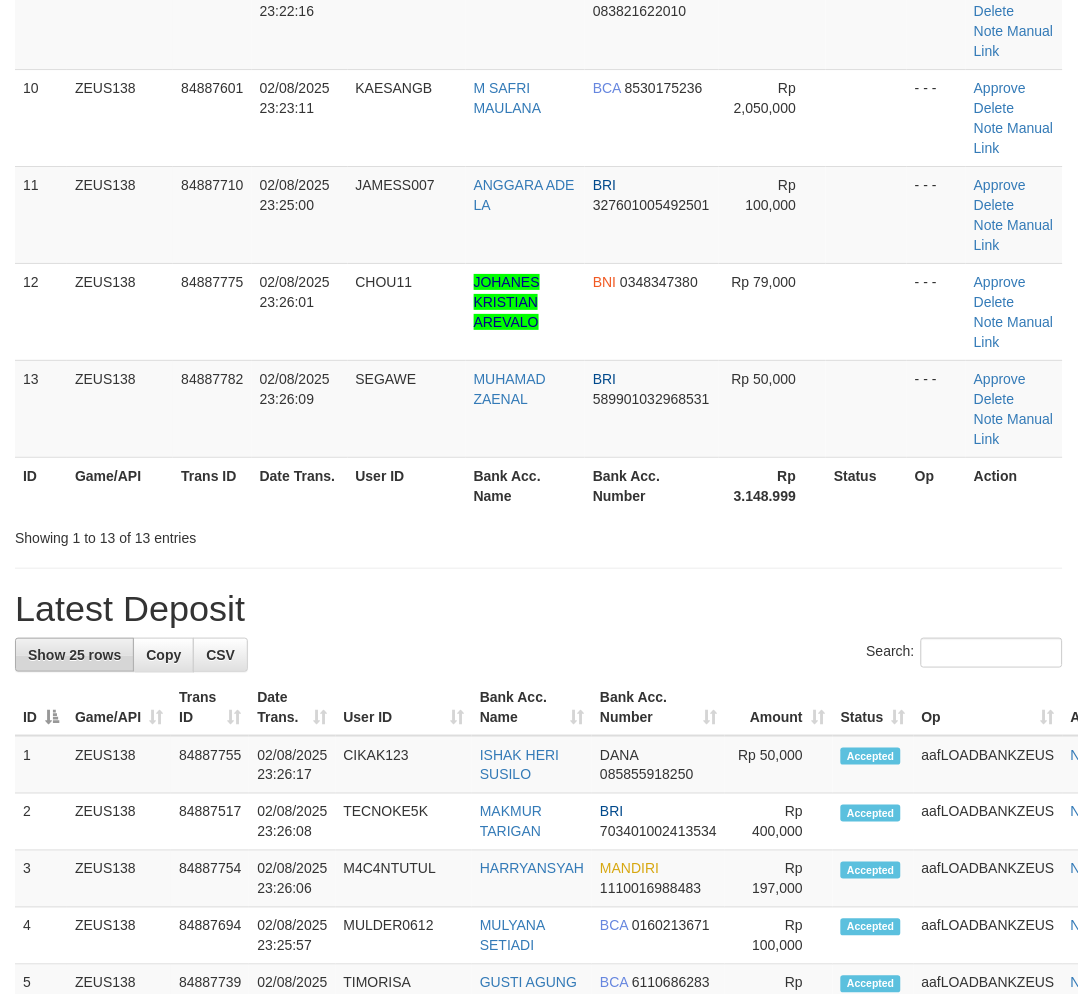 drag, startPoint x: 636, startPoint y: 583, endPoint x: 47, endPoint y: 640, distance: 591.75165 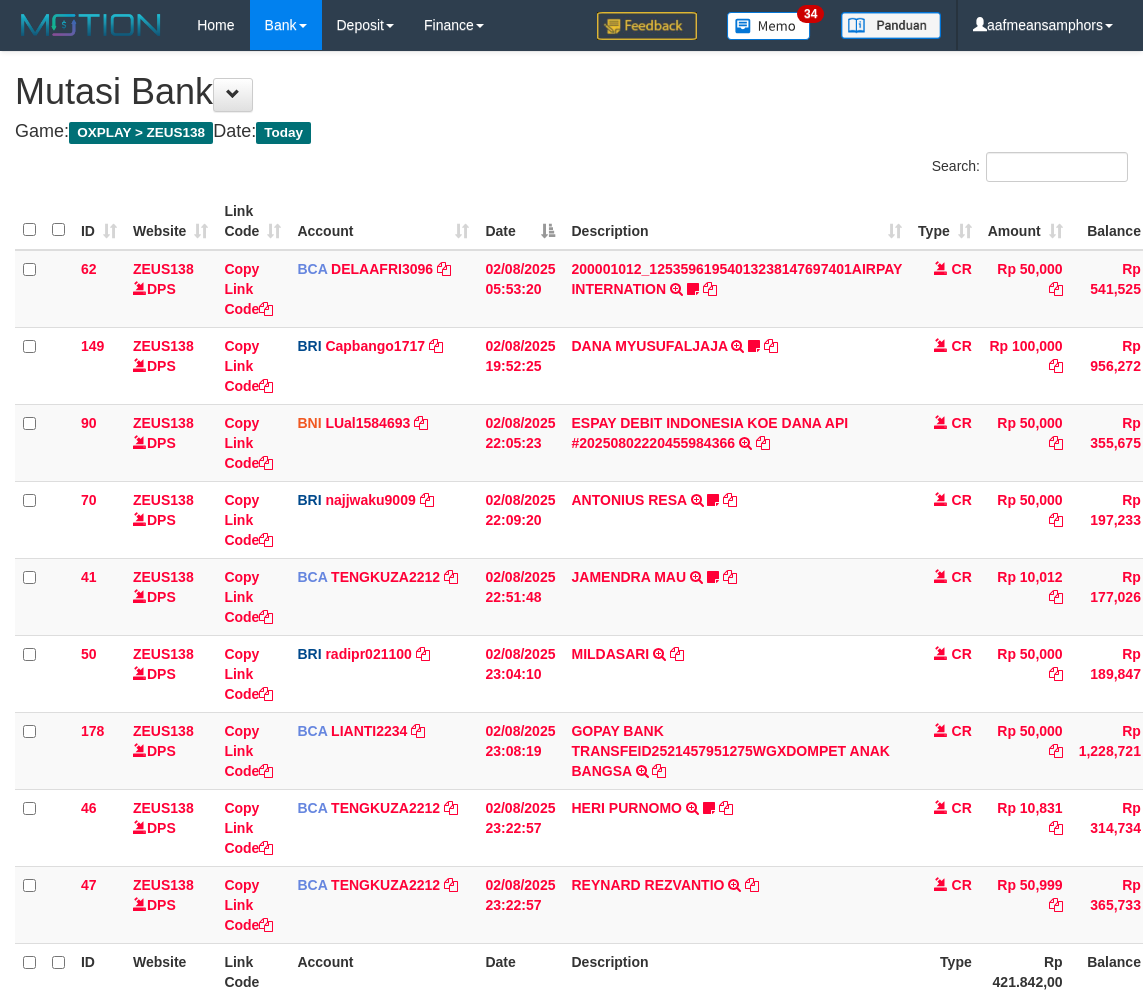 scroll, scrollTop: 58, scrollLeft: 0, axis: vertical 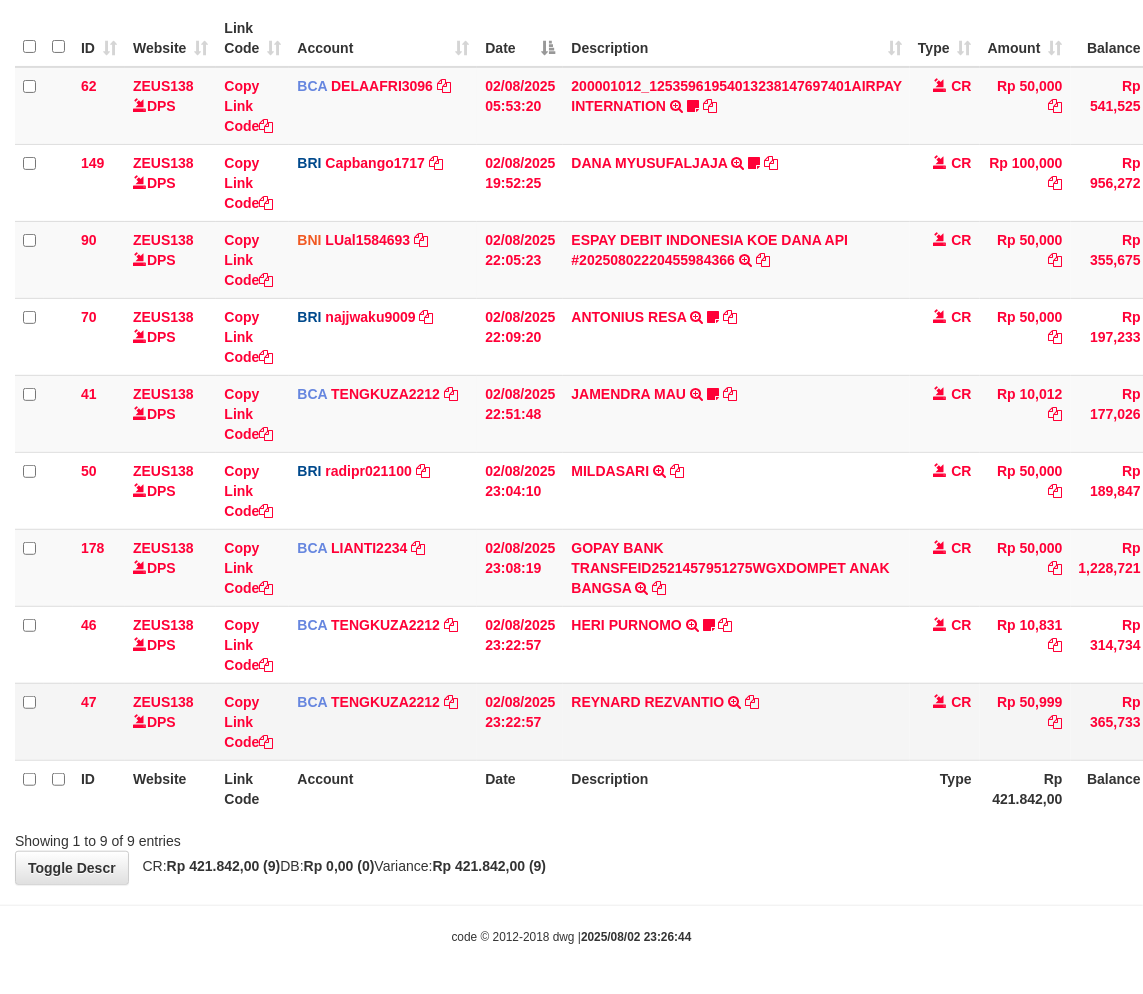 click on "REYNARD REZVANTIO         TRSF E-BANKING CR 0208/FTSCY/WS95271
50999.00REYNARD REZVANTIO" at bounding box center (736, 721) 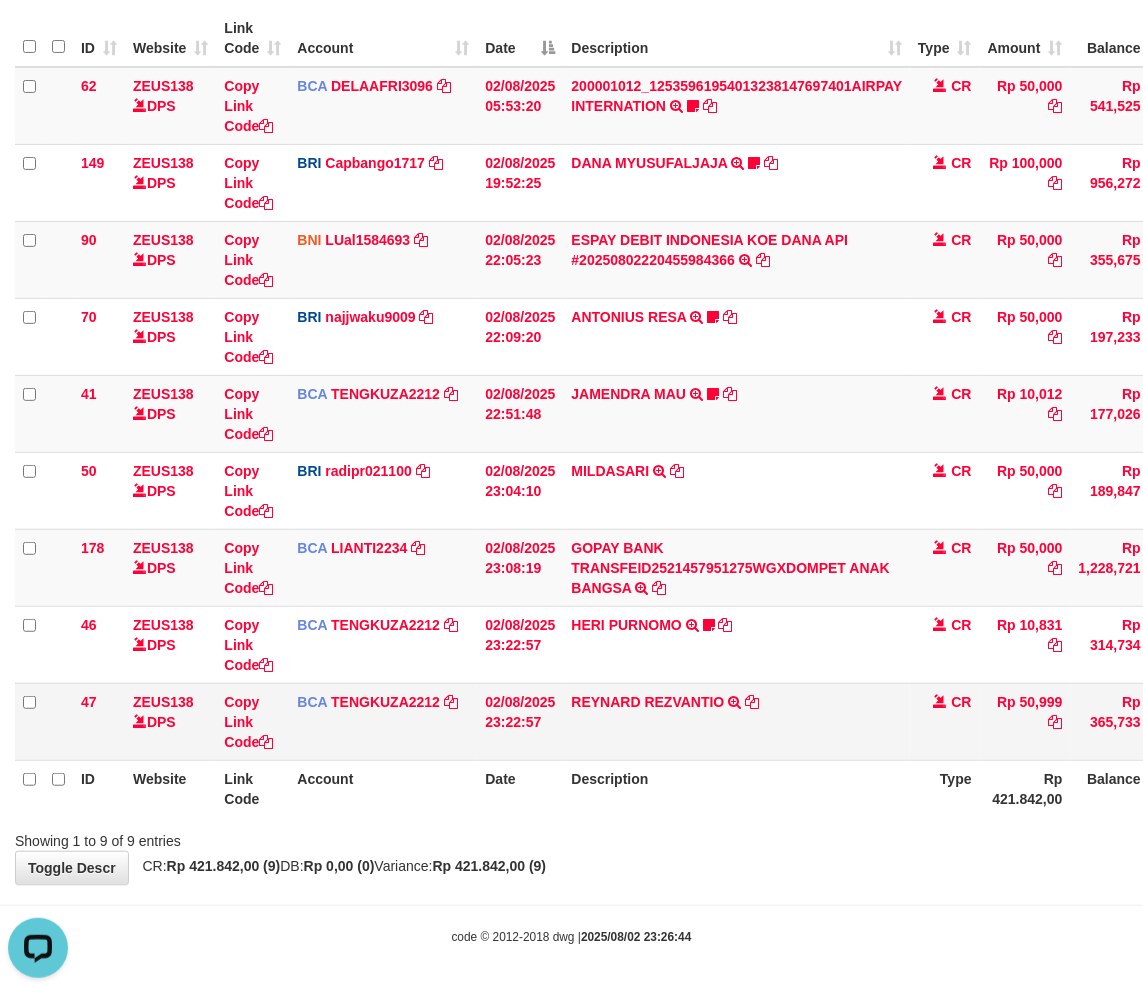 scroll, scrollTop: 0, scrollLeft: 0, axis: both 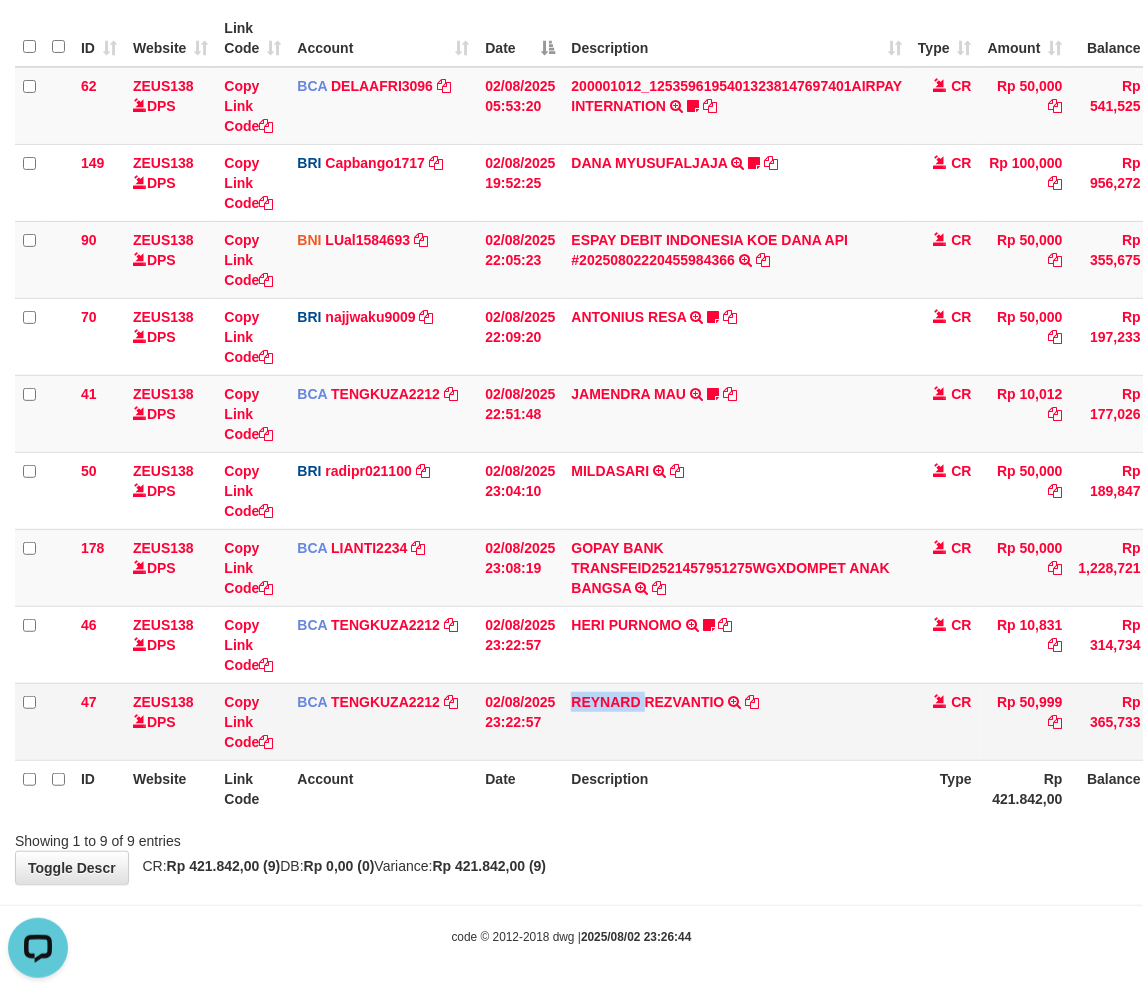 click on "REYNARD REZVANTIO         TRSF E-BANKING CR 0208/FTSCY/WS95271
50999.00REYNARD REZVANTIO" at bounding box center [736, 721] 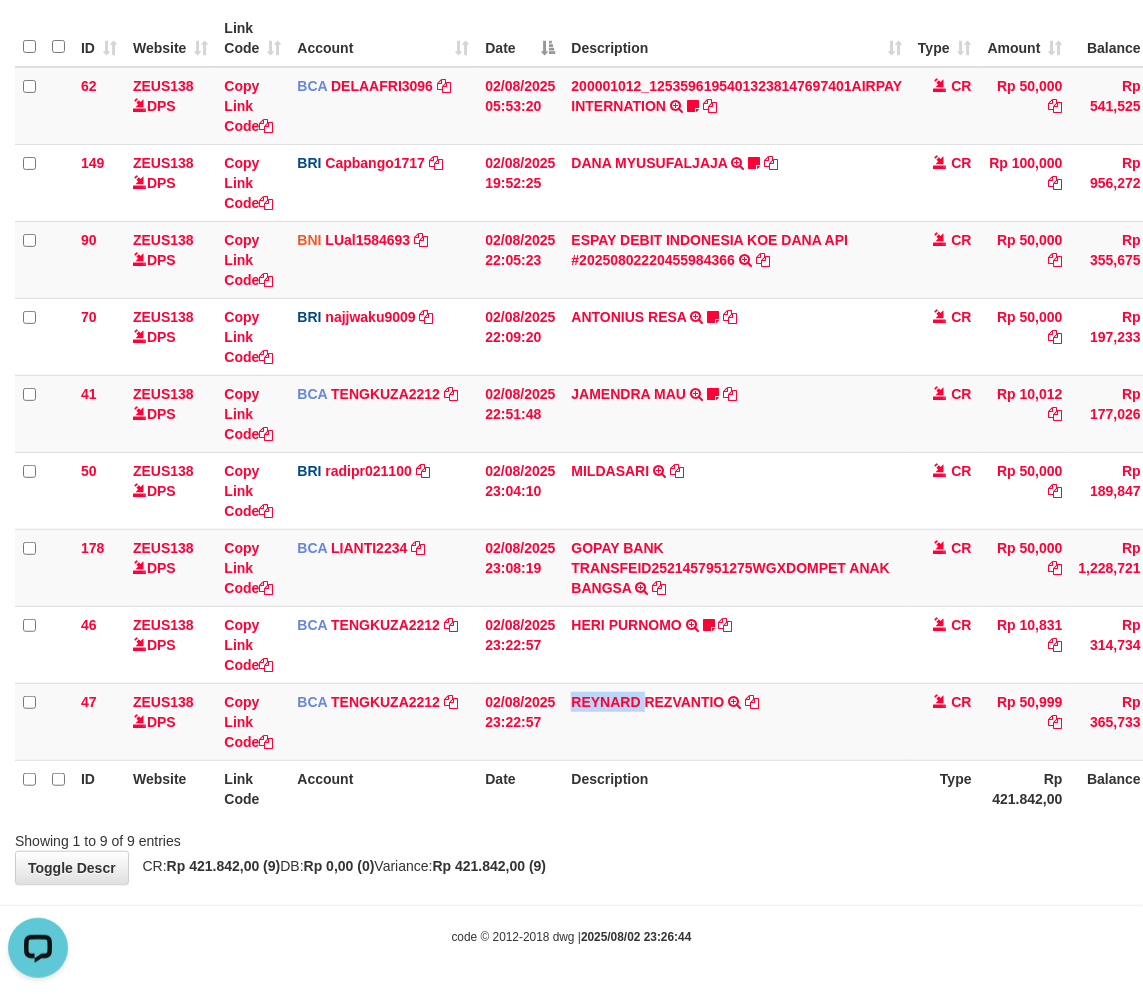 copy on "REYNARD" 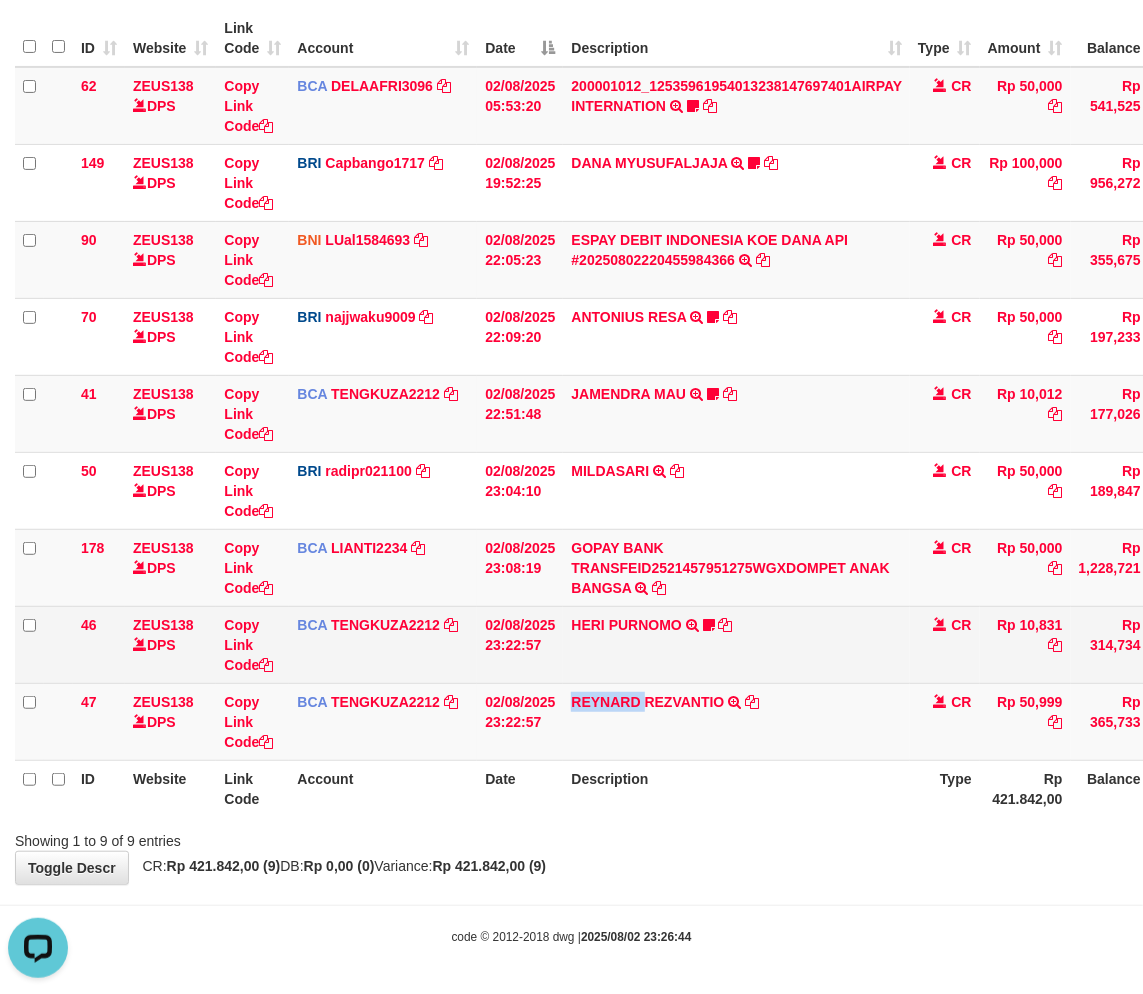 click on "HERI PURNOMO            TRSF E-BANKING CR 0208/FTSCY/WS95271
10831.00HERI PURNOMO    Syagan123" at bounding box center (736, 644) 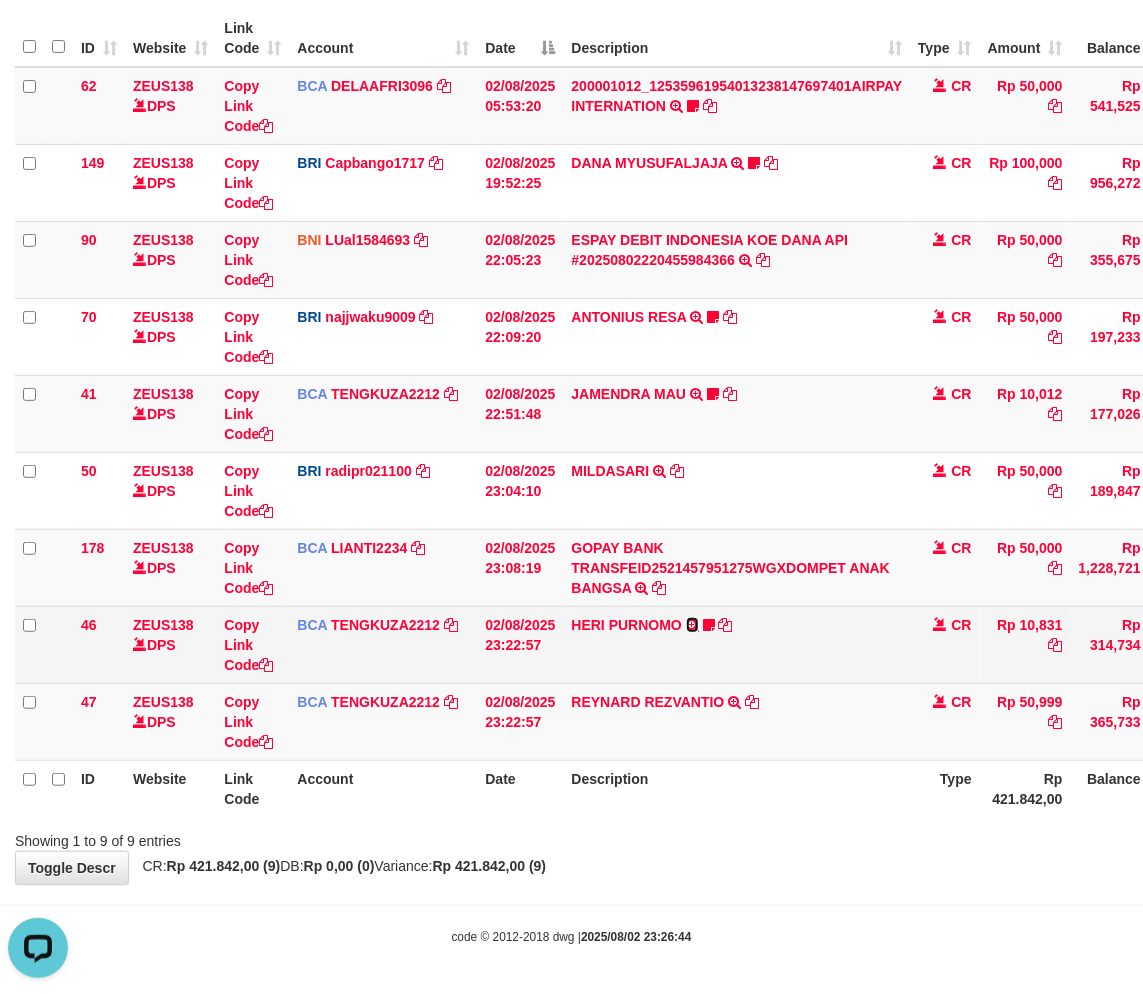 click on "HERI PURNOMO            TRSF E-BANKING CR 0208/FTSCY/WS95271
10831.00HERI PURNOMO    Syagan123" at bounding box center [736, 644] 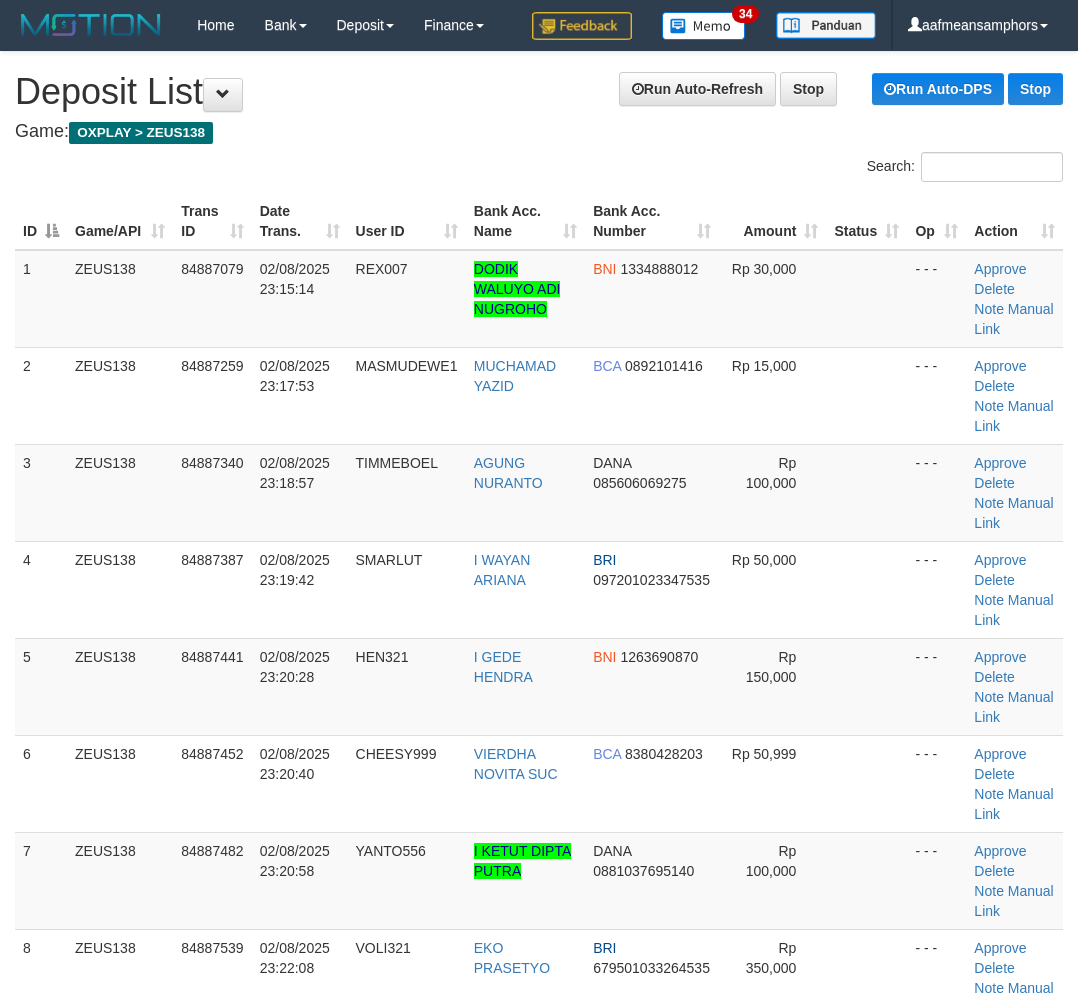 scroll, scrollTop: 1054, scrollLeft: 0, axis: vertical 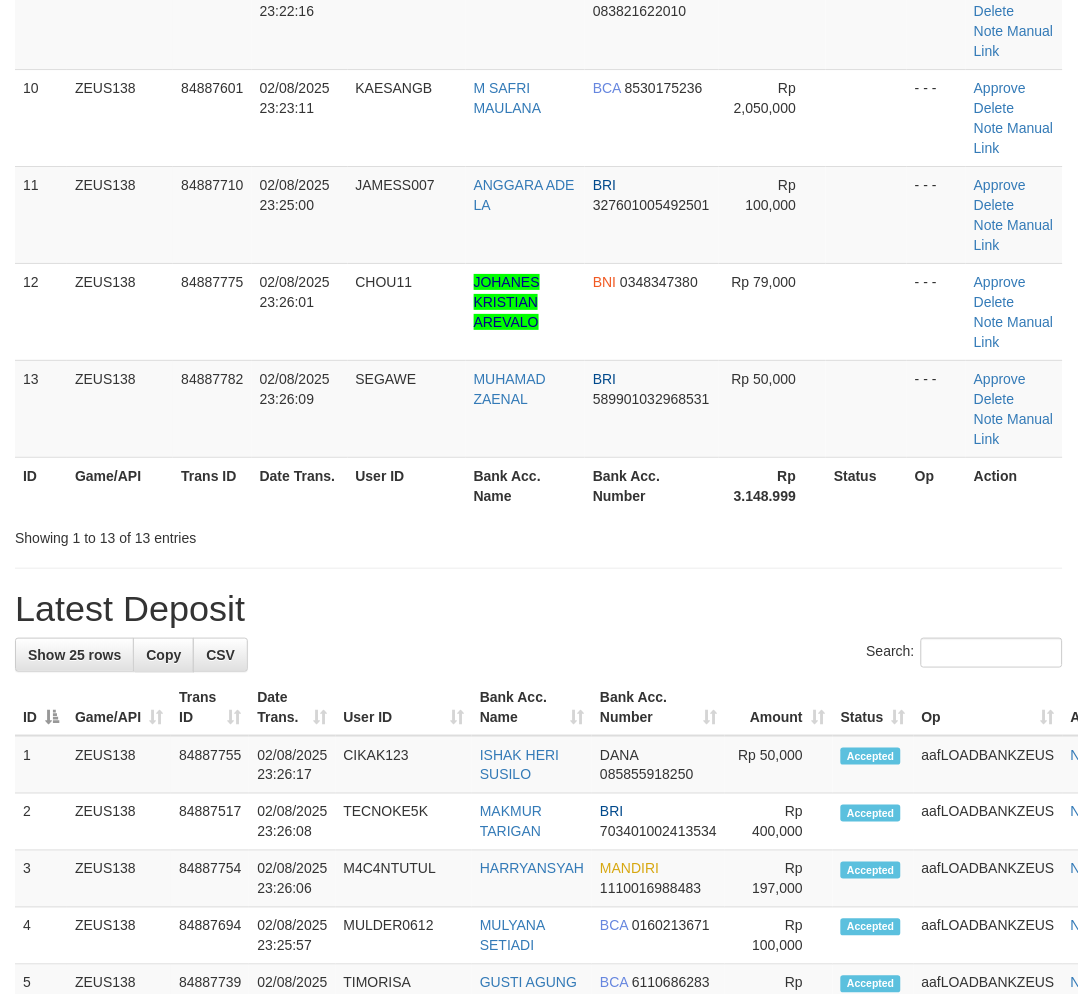 click on "Latest Deposit" at bounding box center (539, 609) 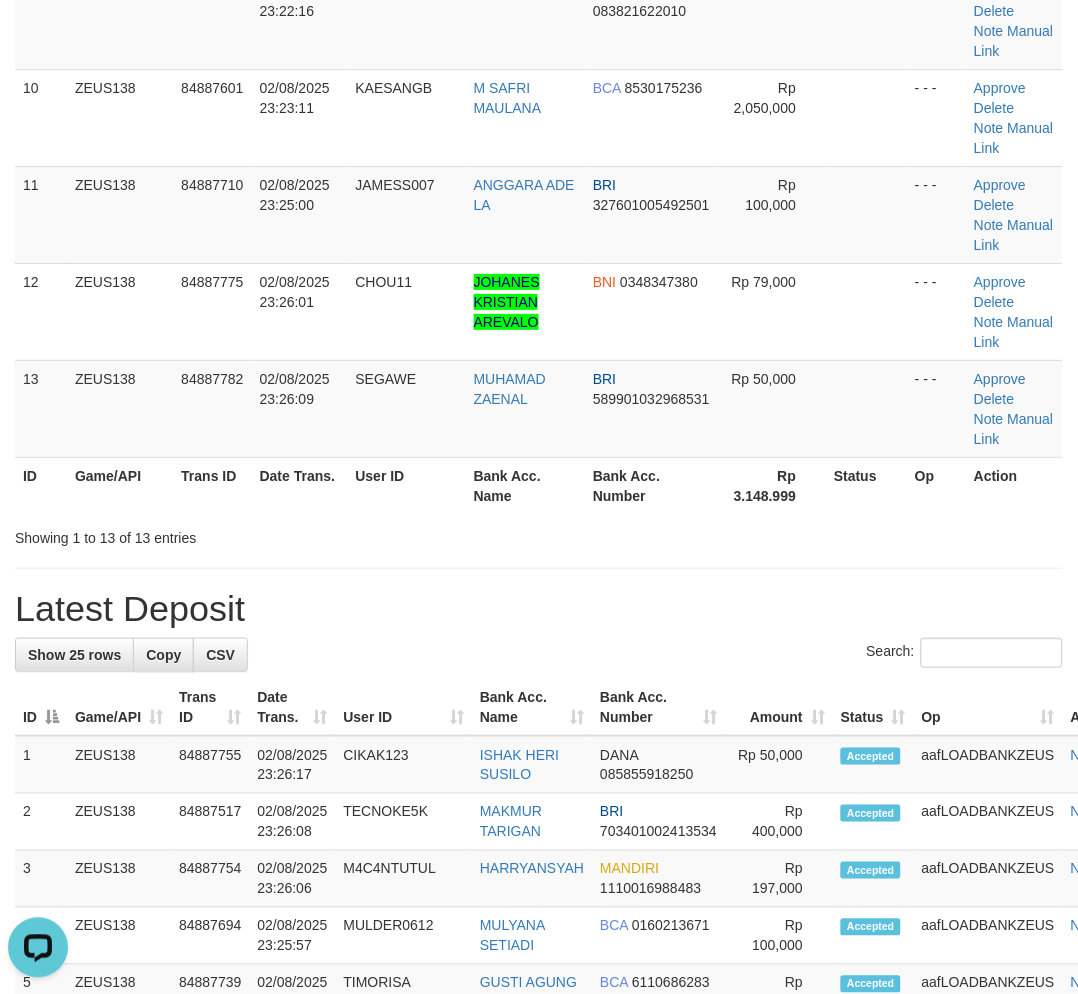 scroll, scrollTop: 0, scrollLeft: 0, axis: both 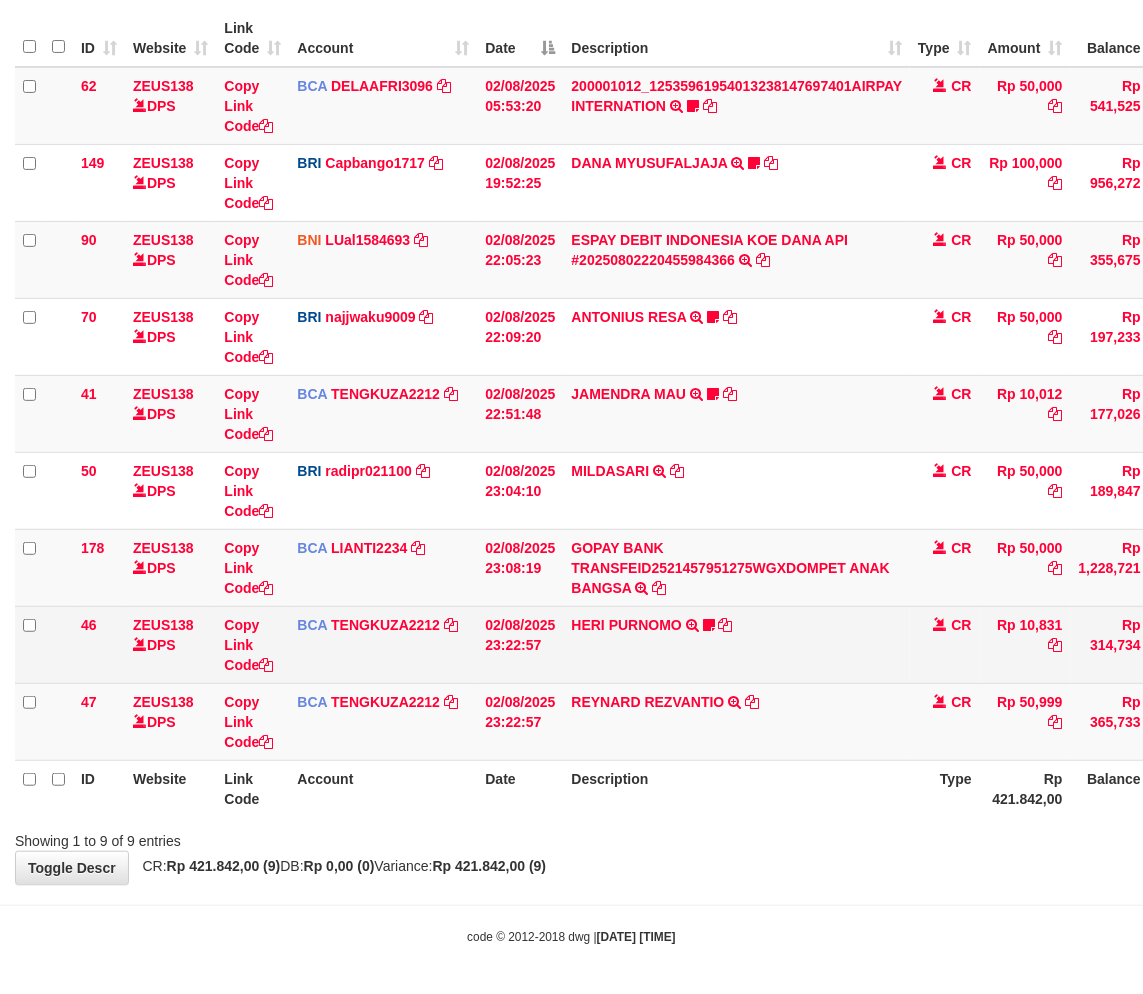 click on "[DATE] [TIME]            TRSF E-BANKING CR [DATE]/FTSCY/WS95271
[PRICE][FIRST] [LAST]    Syagan[NUMBER]" at bounding box center (736, 644) 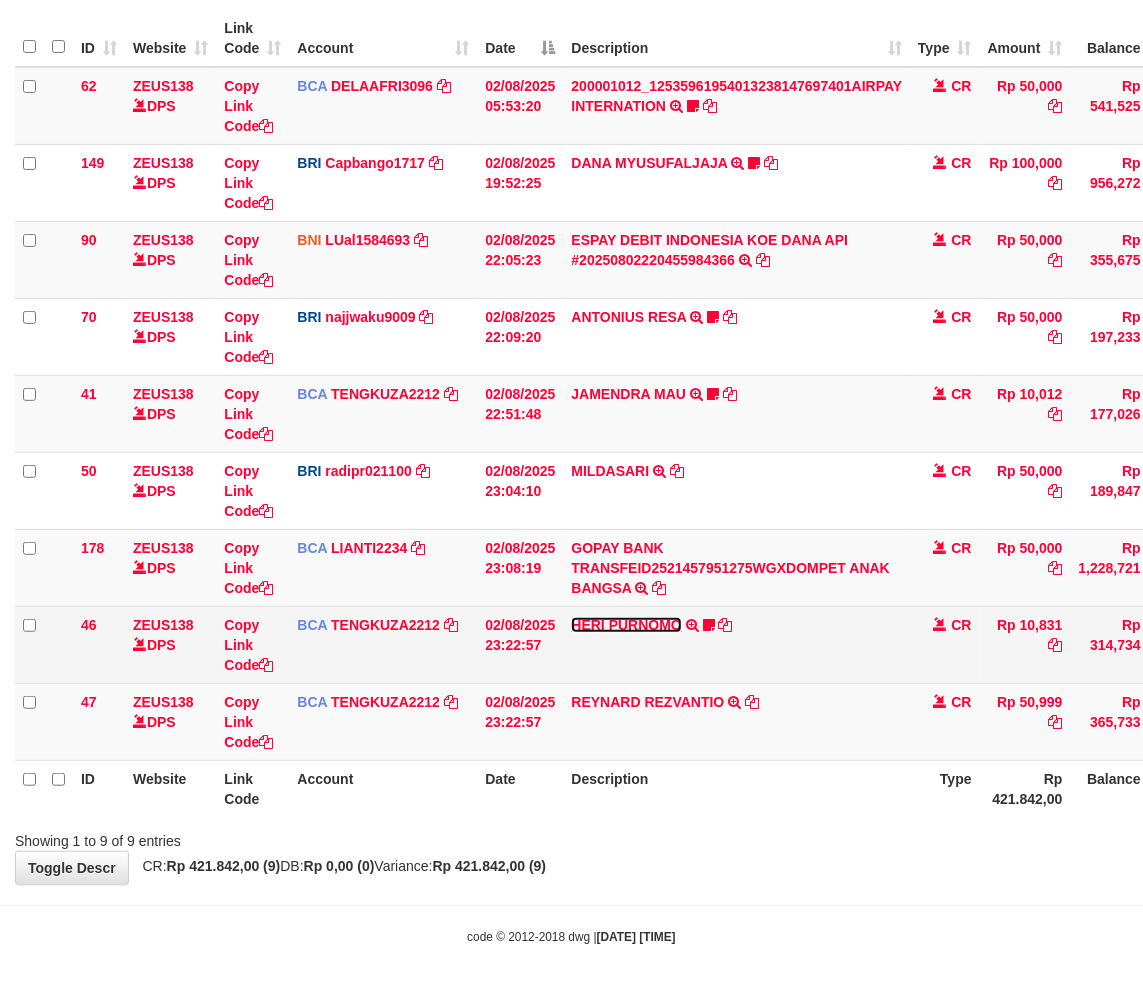 click on "HERI PURNOMO" at bounding box center [626, 625] 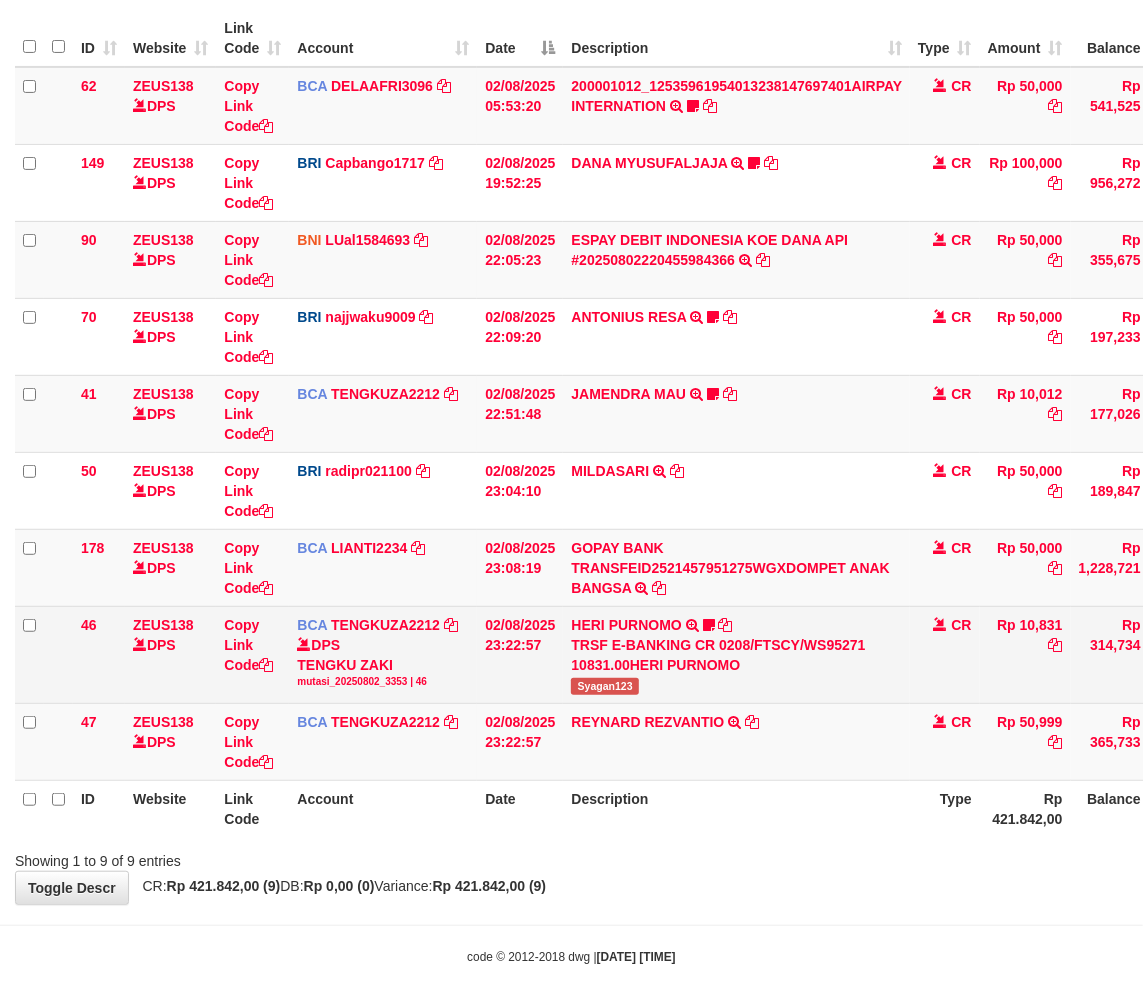 click on "Syagan123" at bounding box center (604, 686) 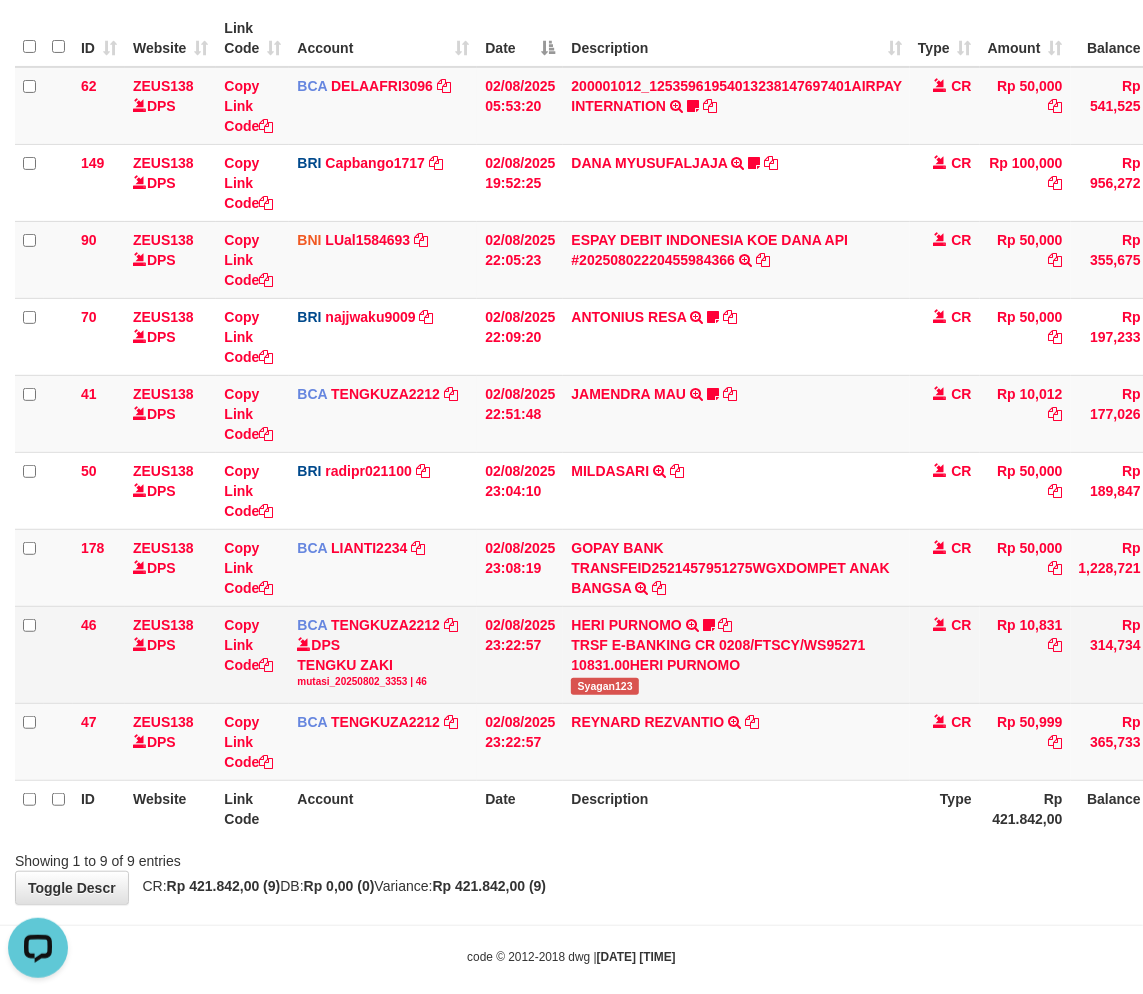 scroll, scrollTop: 0, scrollLeft: 0, axis: both 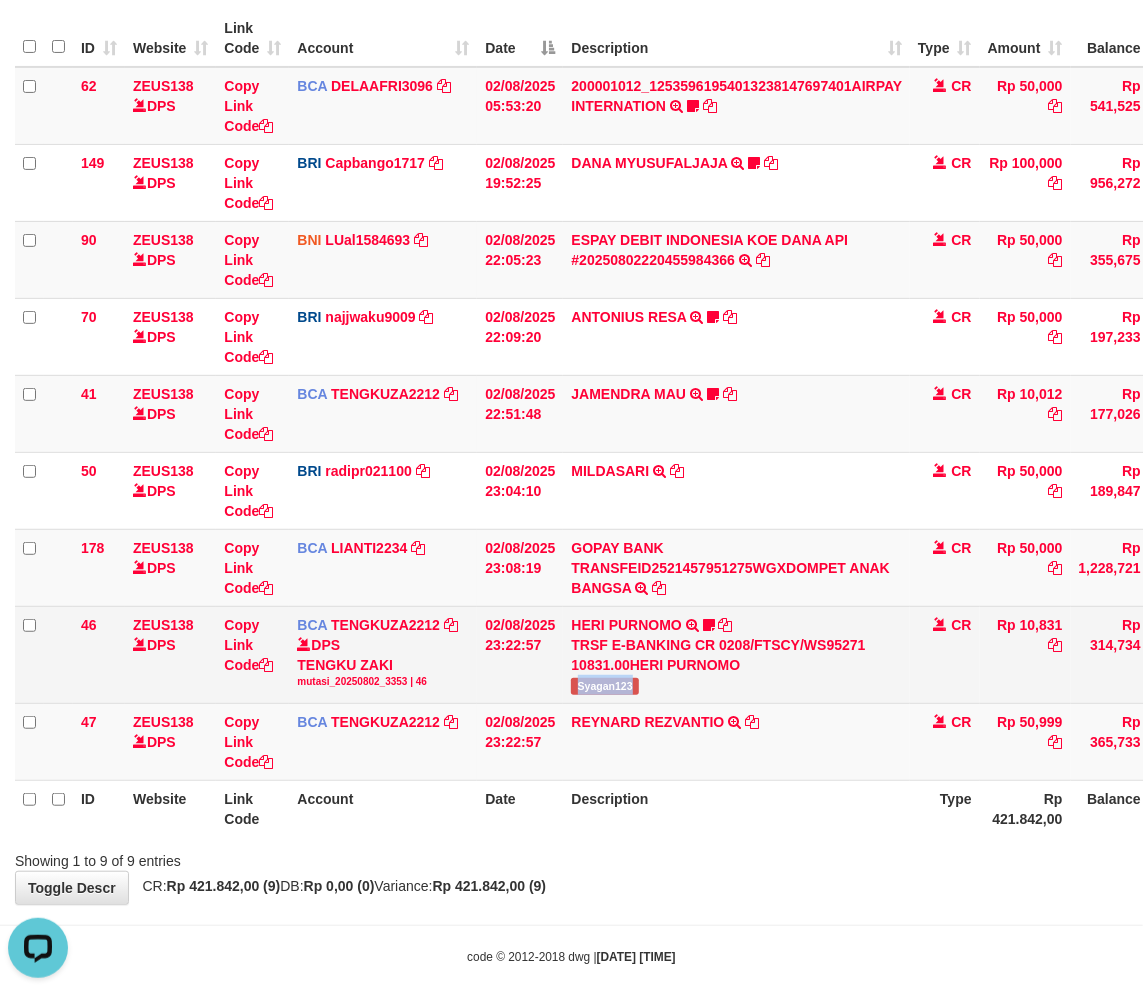 drag, startPoint x: 594, startPoint y: 684, endPoint x: 982, endPoint y: 632, distance: 391.46902 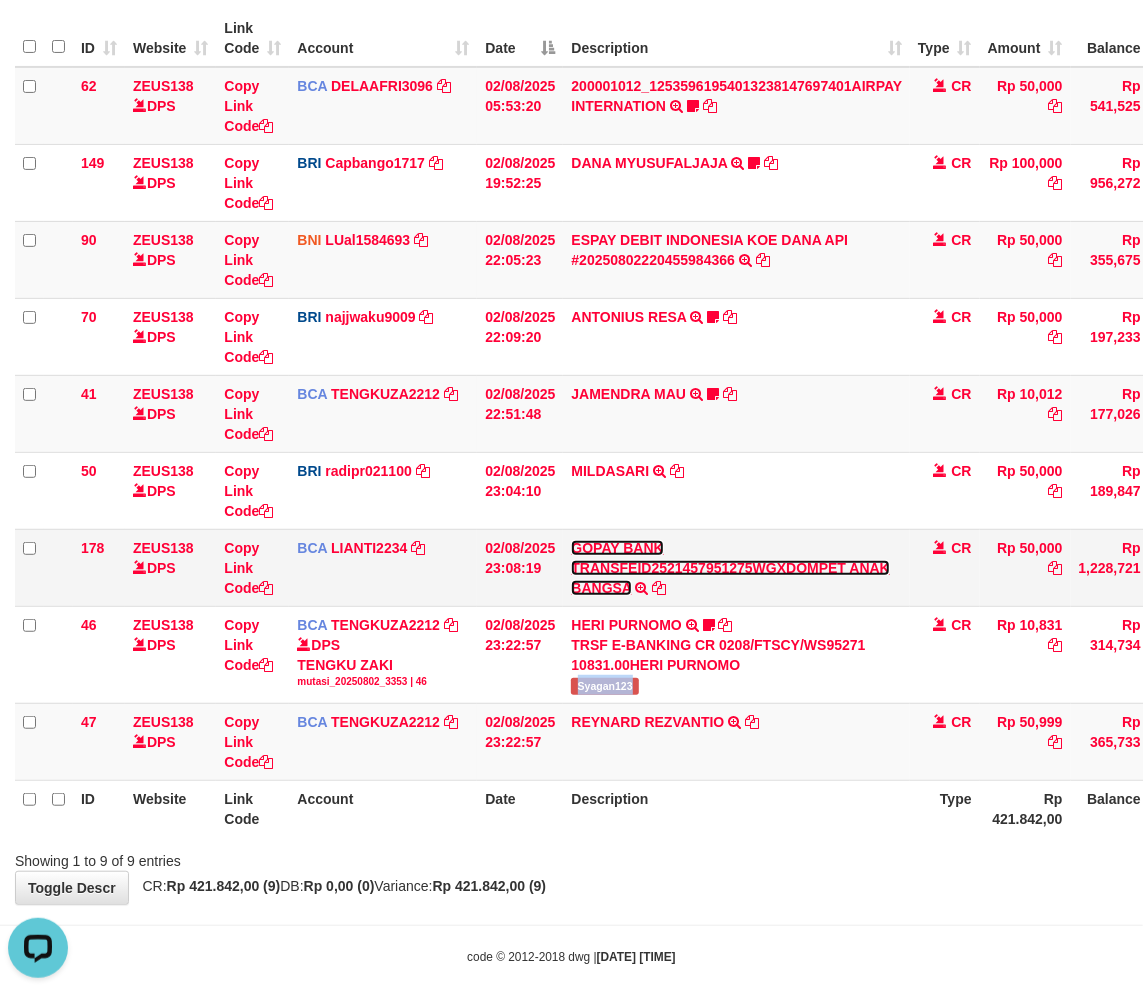click on "GOPAY BANK TRANSFEID2521457951275WGXDOMPET ANAK BANGSA" at bounding box center (730, 568) 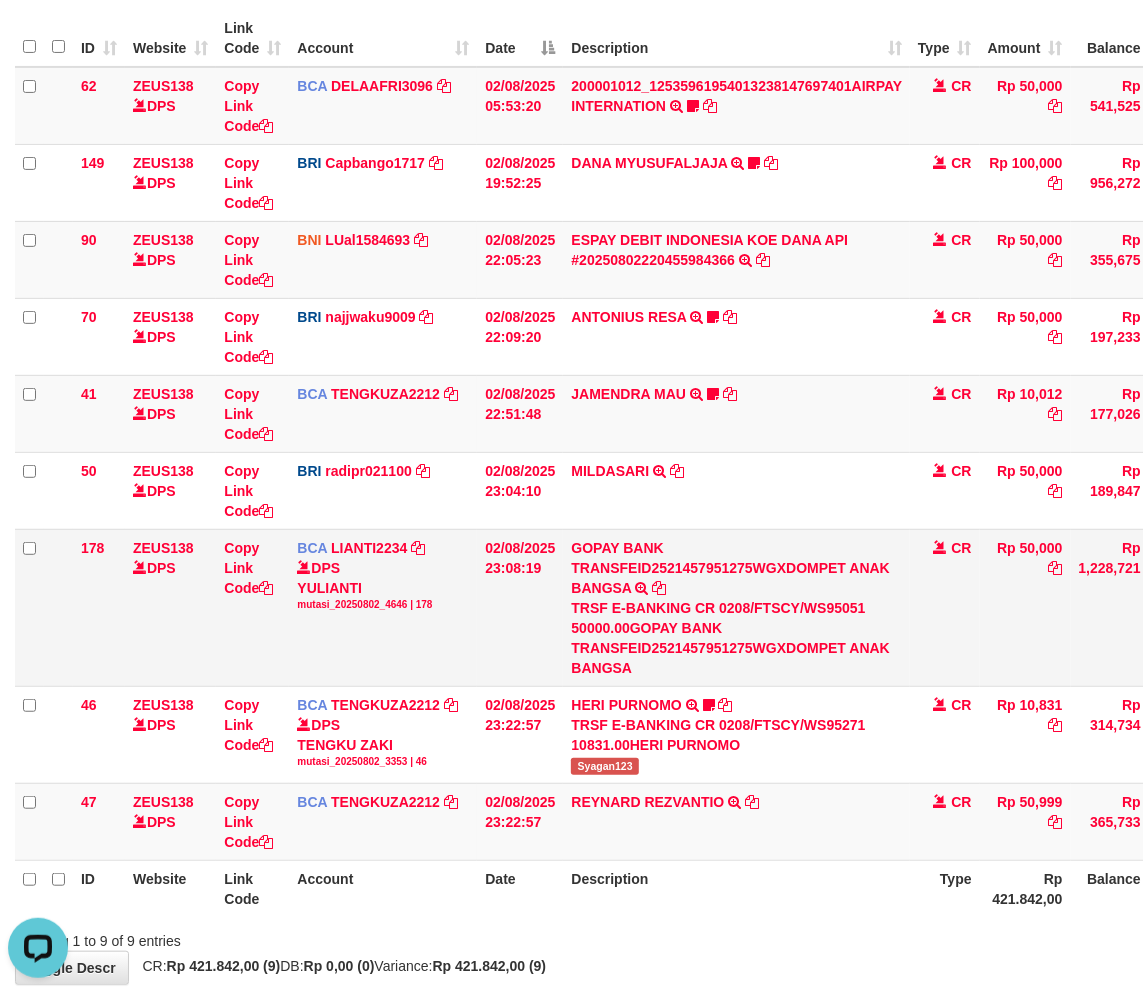 drag, startPoint x: 806, startPoint y: 555, endPoint x: 820, endPoint y: 554, distance: 14.035668 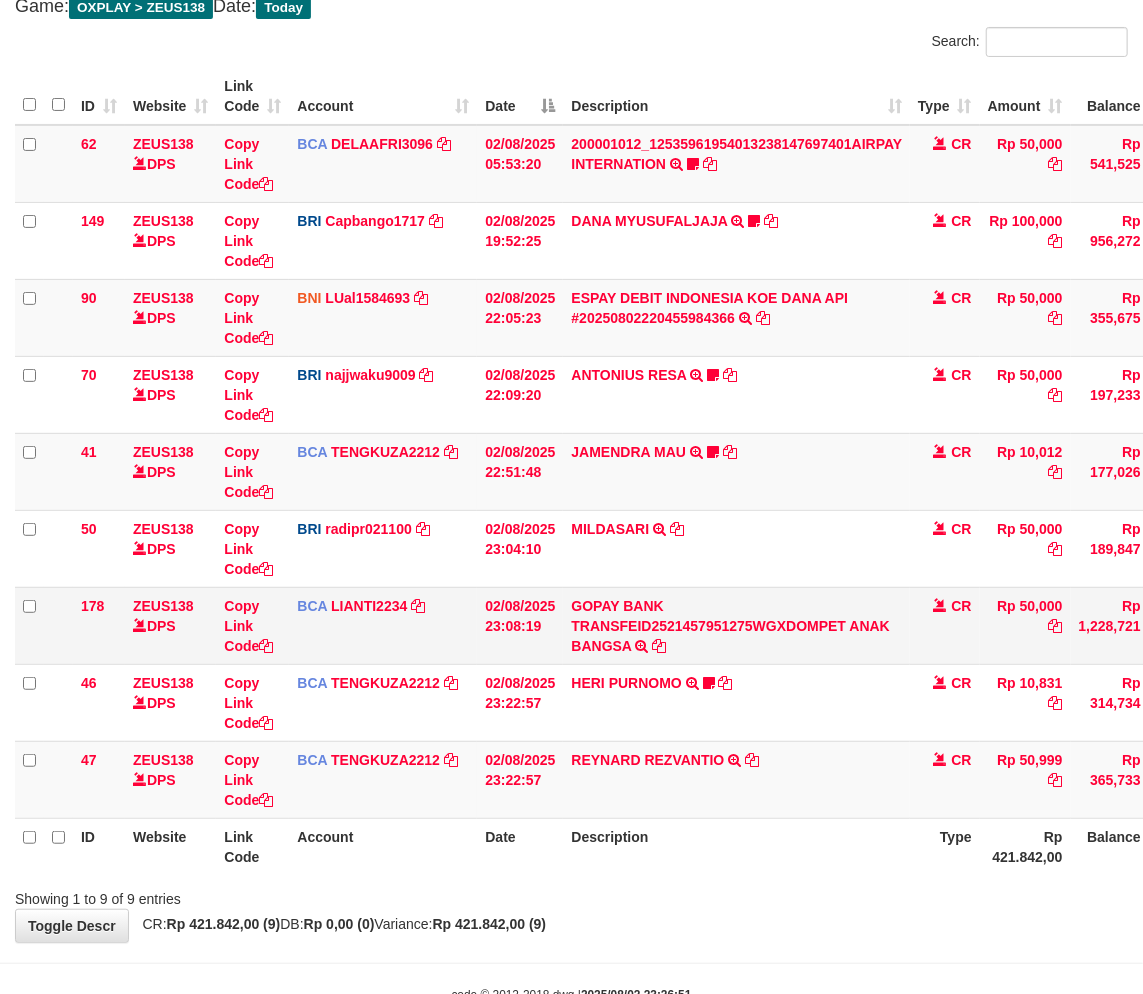scroll, scrollTop: 183, scrollLeft: 0, axis: vertical 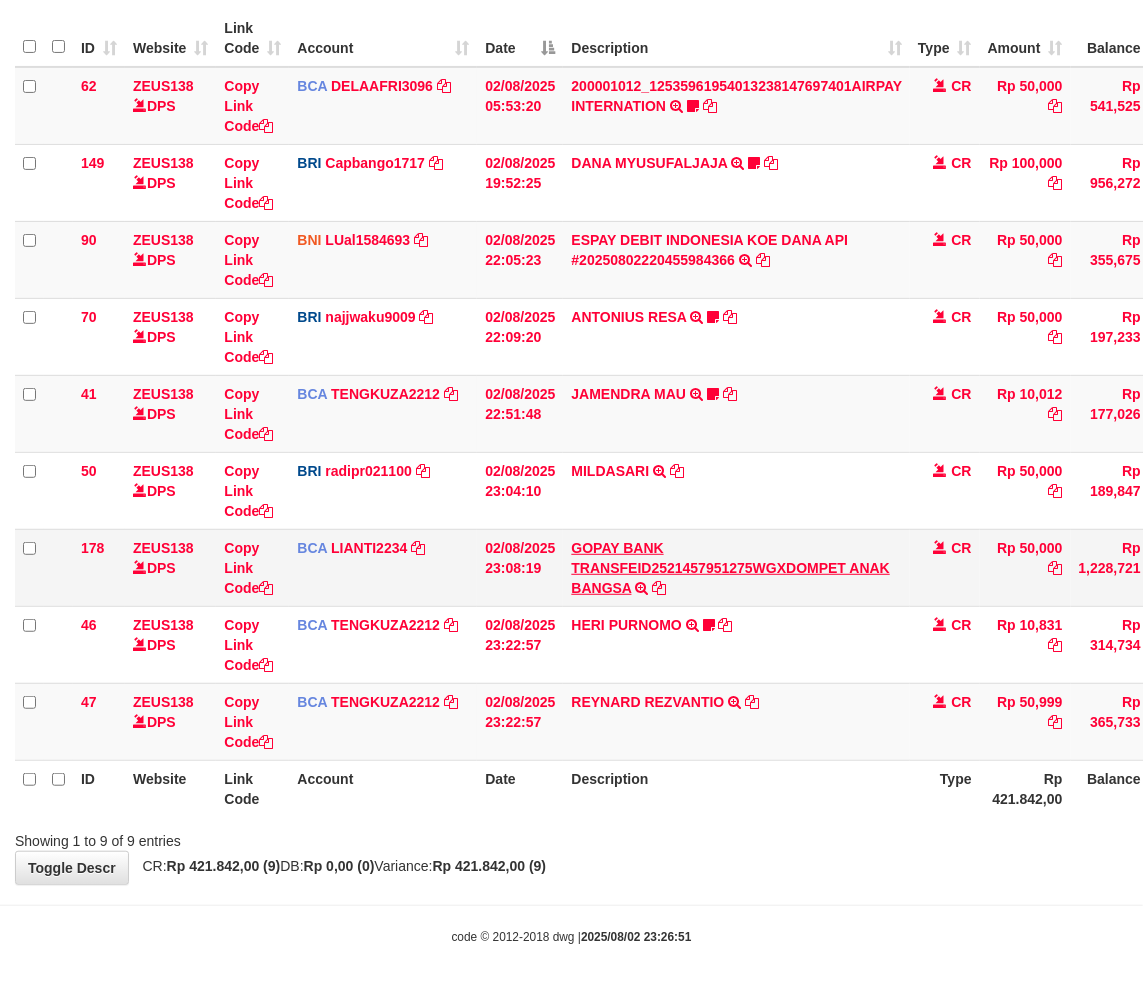 click on "GOPAY BANK TRANSFEID2521457951275WGXDOMPET ANAK BANGSA" at bounding box center (730, 568) 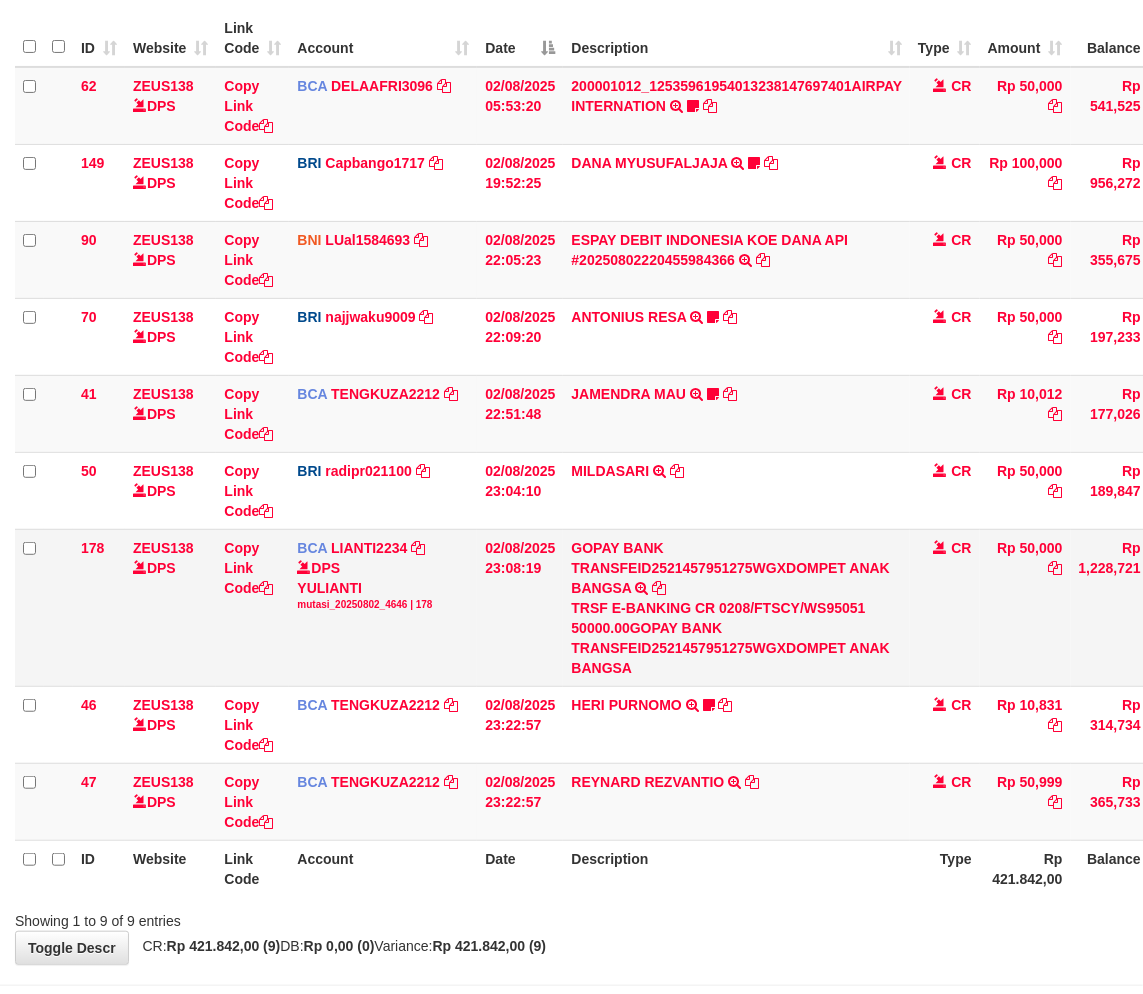 click on "GOPAY BANK TRANSFEID2521457951275WGXDOMPET ANAK BANGSA         TRSF E-BANKING CR 0208/FTSCY/WS95051
50000.00GOPAY BANK TRANSFEID2521457951275WGXDOMPET ANAK BANGSA" at bounding box center (736, 607) 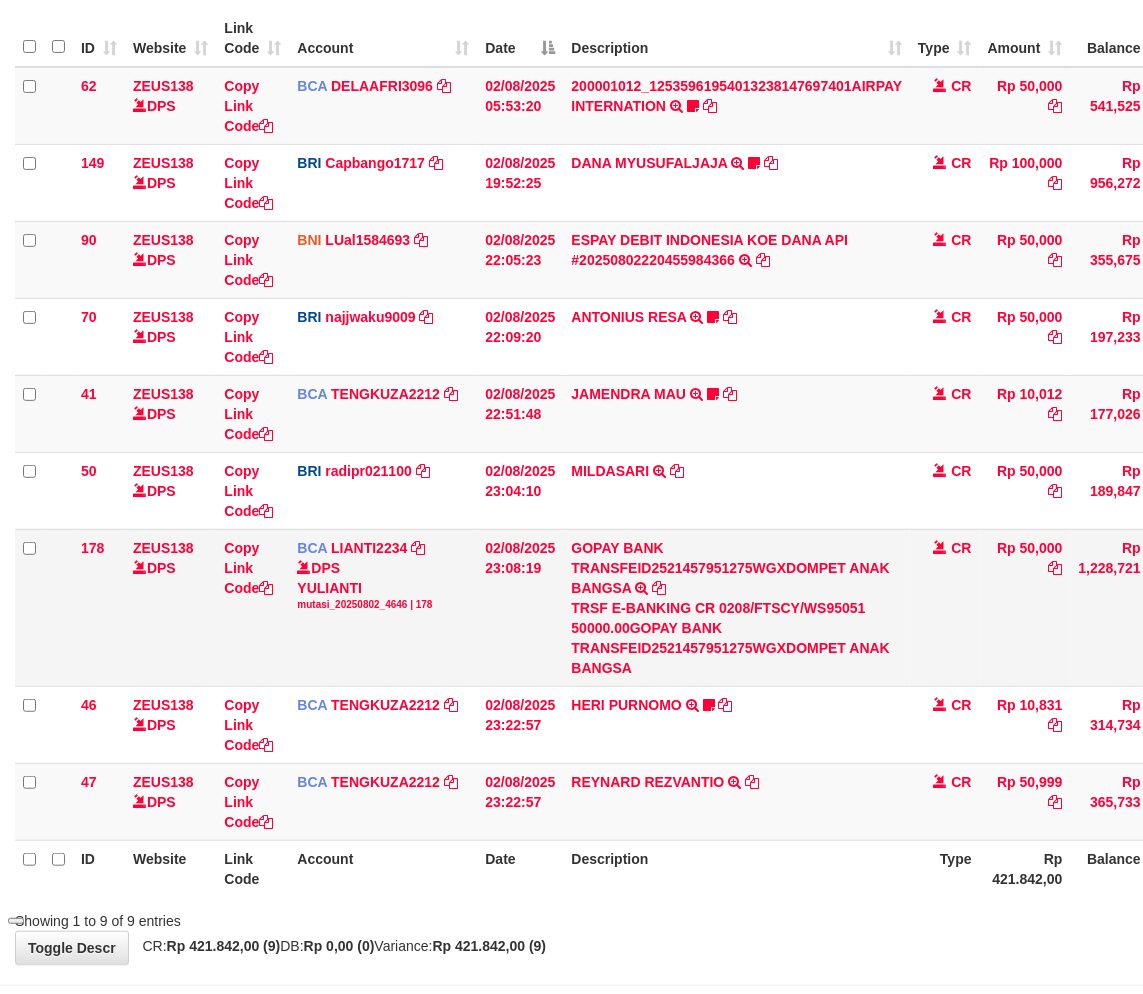 click on "GOPAY BANK TRANSFEID2521457951275WGXDOMPET ANAK BANGSA         TRSF E-BANKING CR 0208/FTSCY/WS95051
50000.00GOPAY BANK TRANSFEID2521457951275WGXDOMPET ANAK BANGSA" at bounding box center [736, 607] 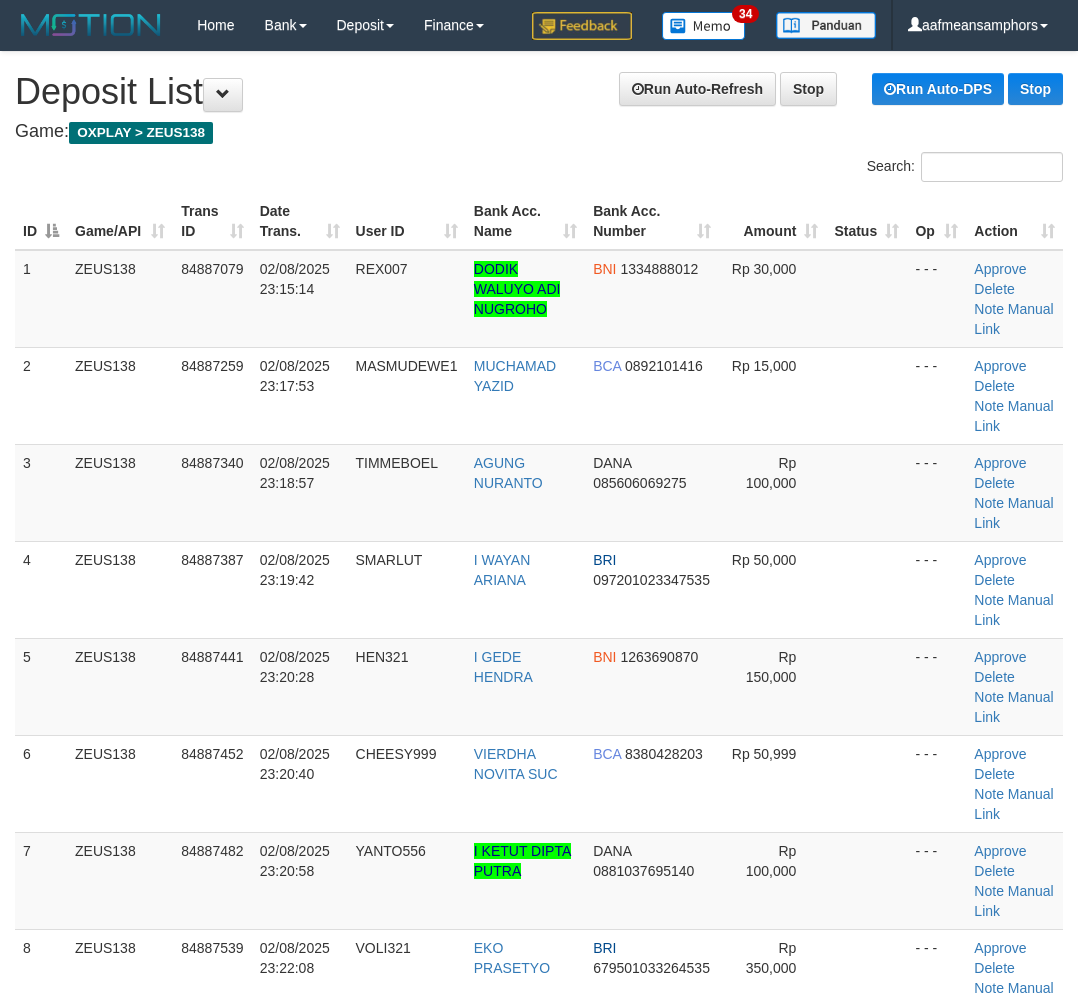 scroll, scrollTop: 1054, scrollLeft: 0, axis: vertical 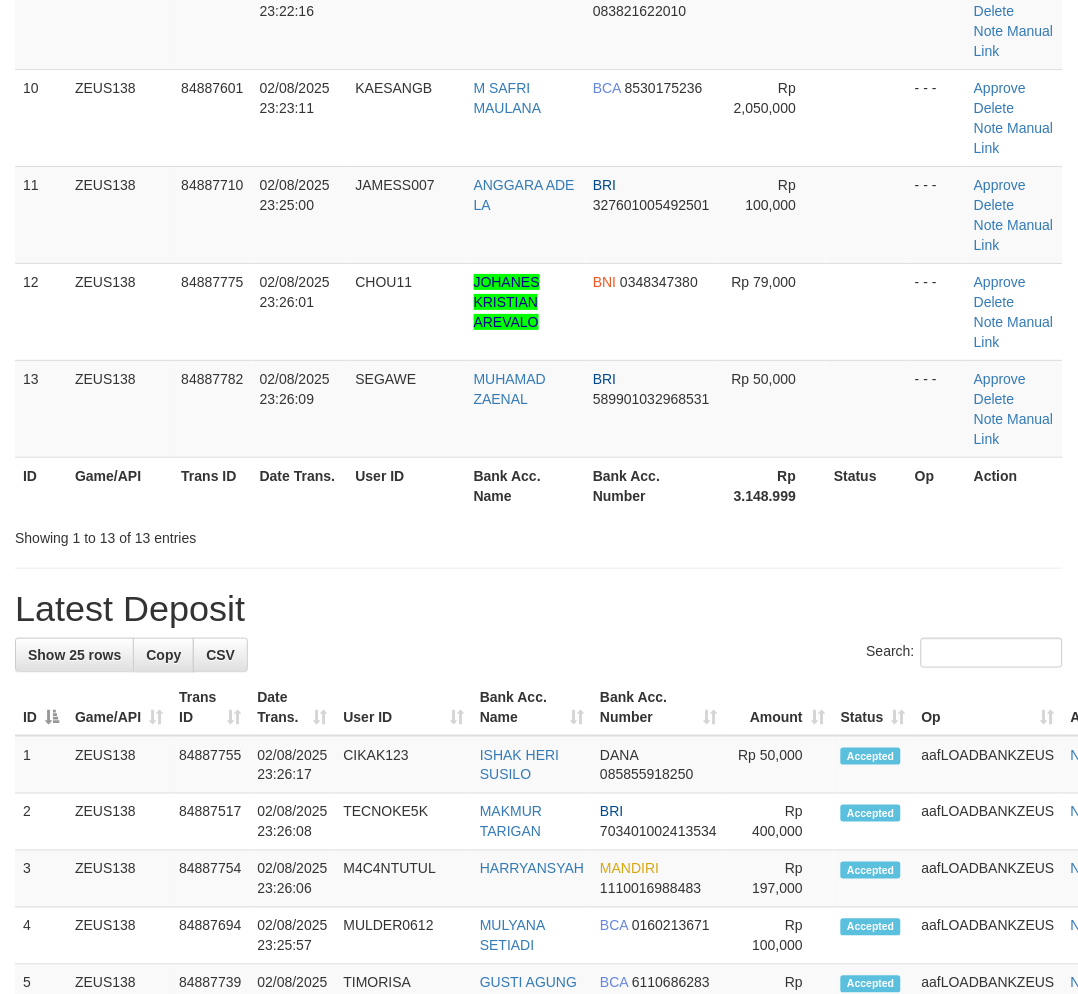 click on "Latest Deposit" at bounding box center [539, 609] 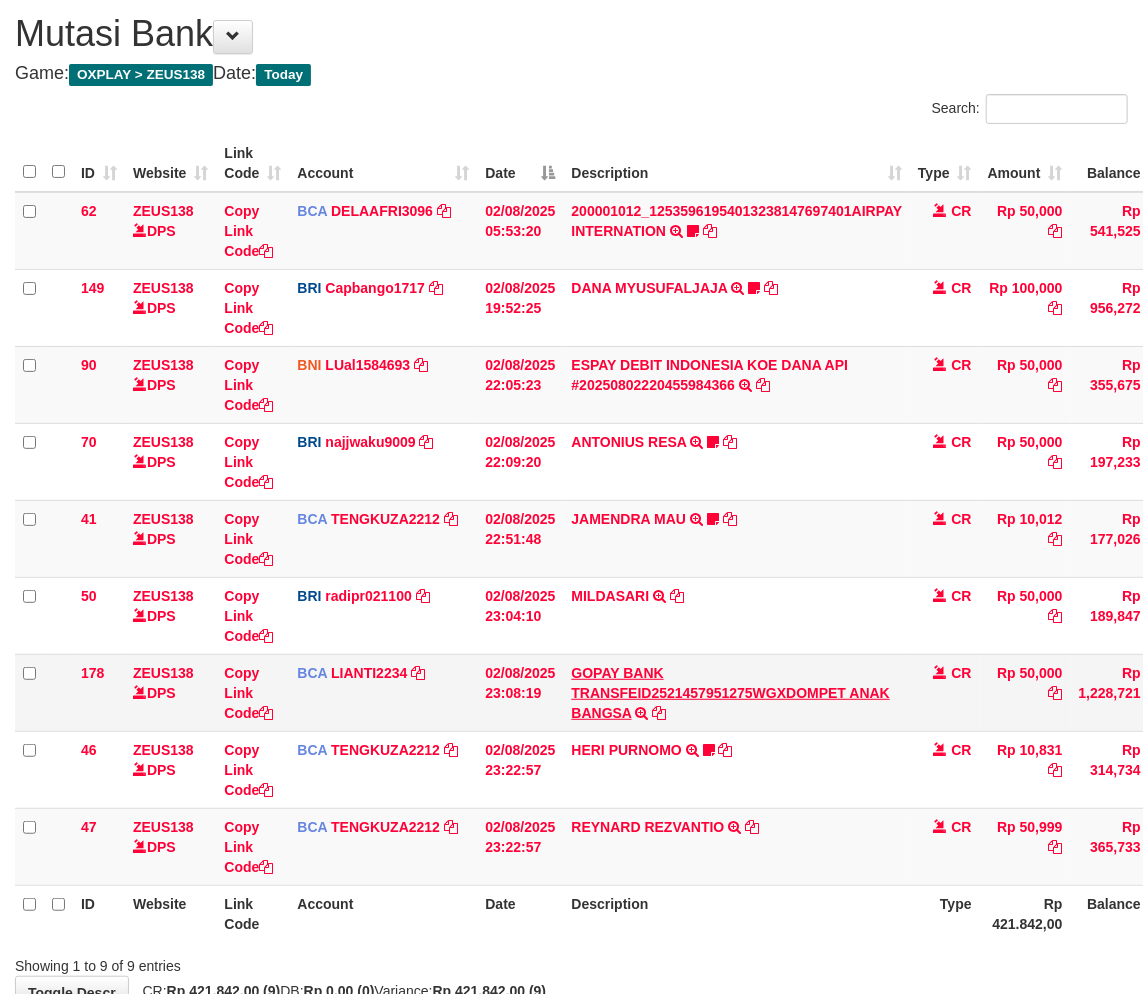scroll, scrollTop: 183, scrollLeft: 0, axis: vertical 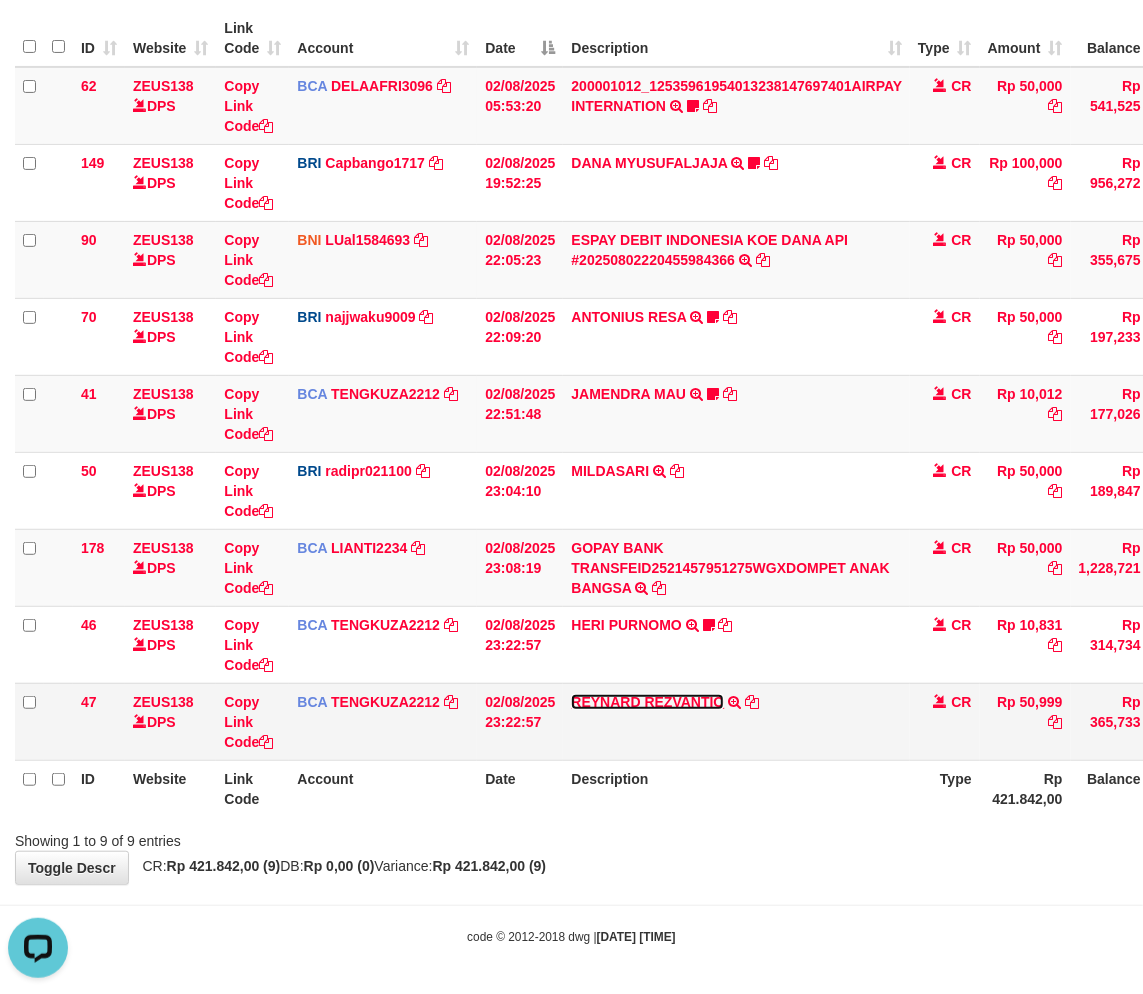 click on "REYNARD REZVANTIO" at bounding box center [647, 702] 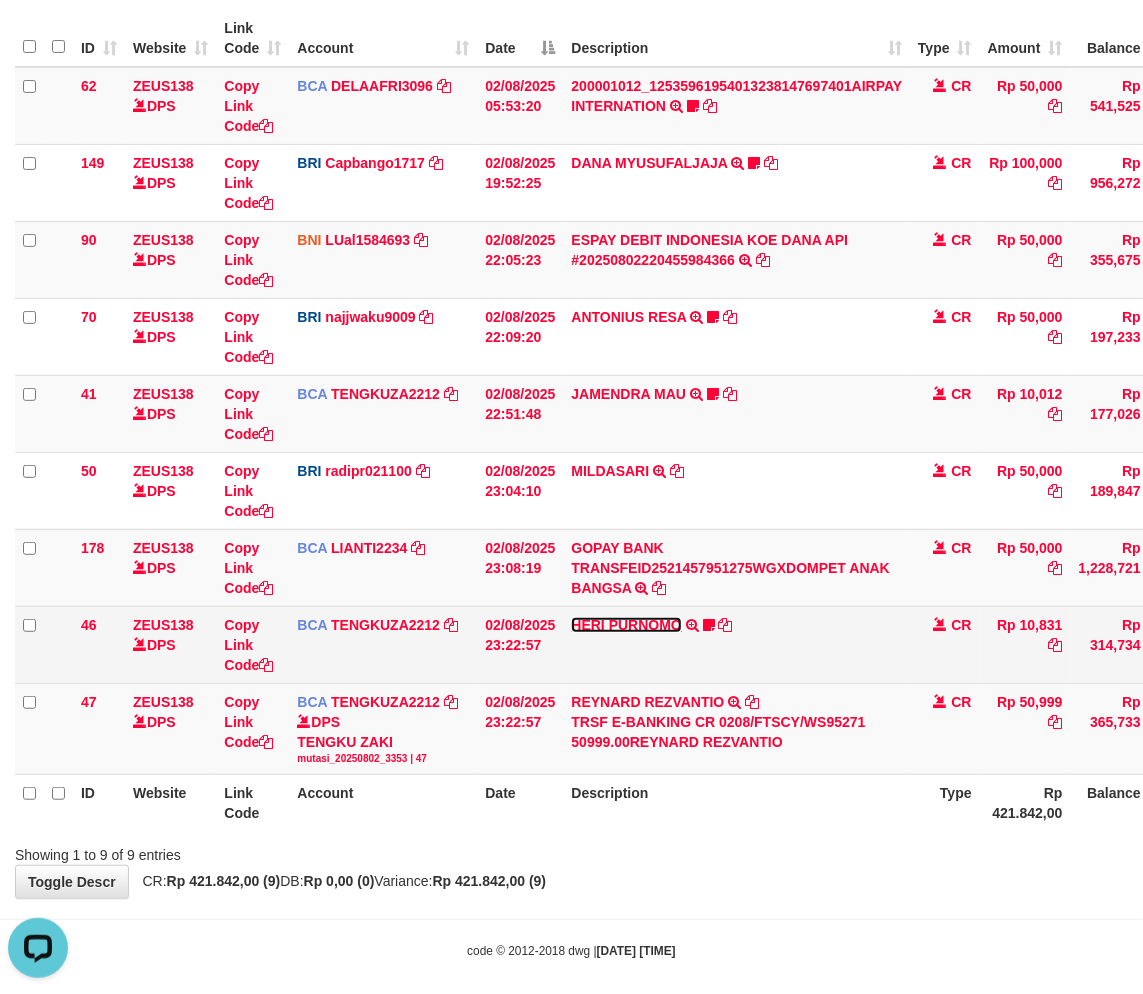 click on "HERI PURNOMO" at bounding box center (626, 625) 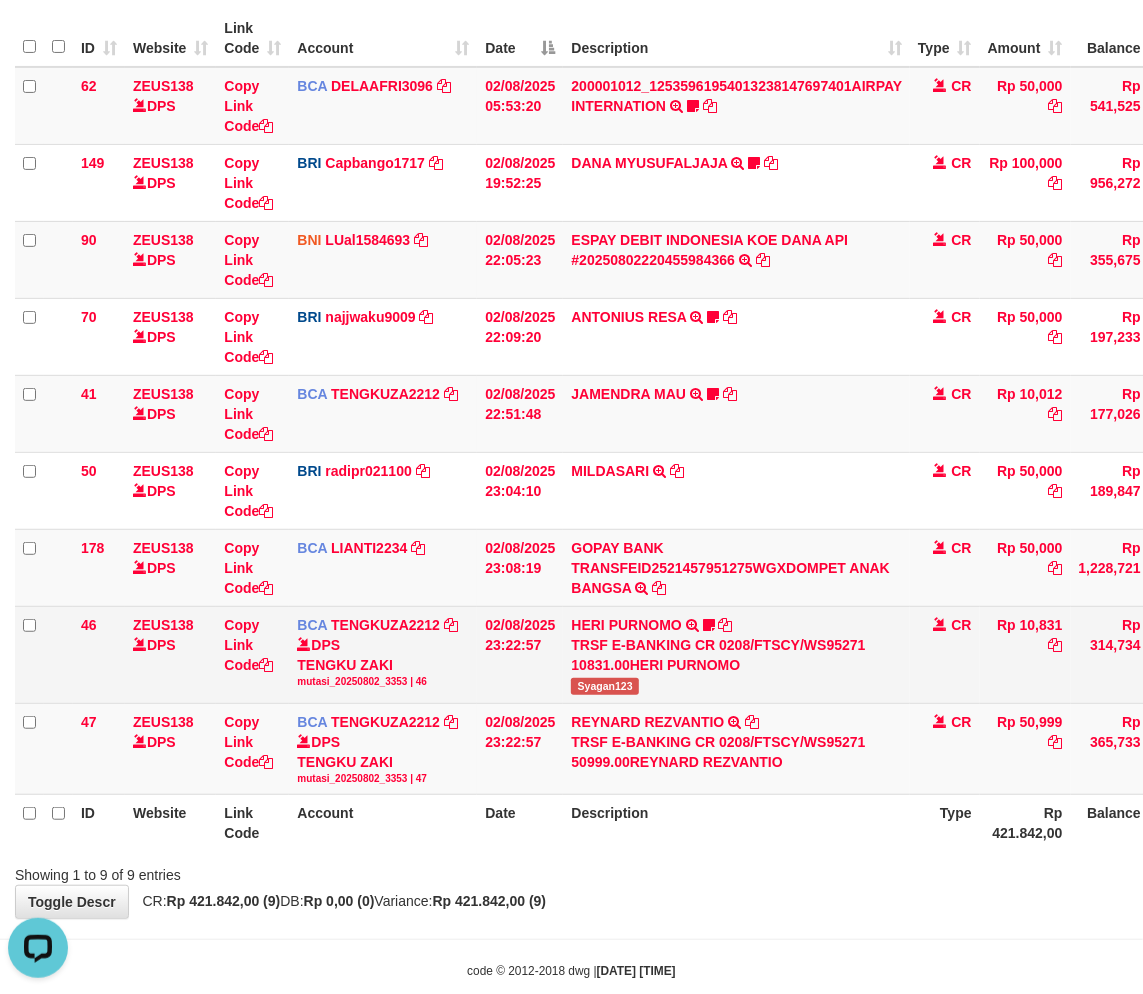click on "Syagan123" at bounding box center [604, 686] 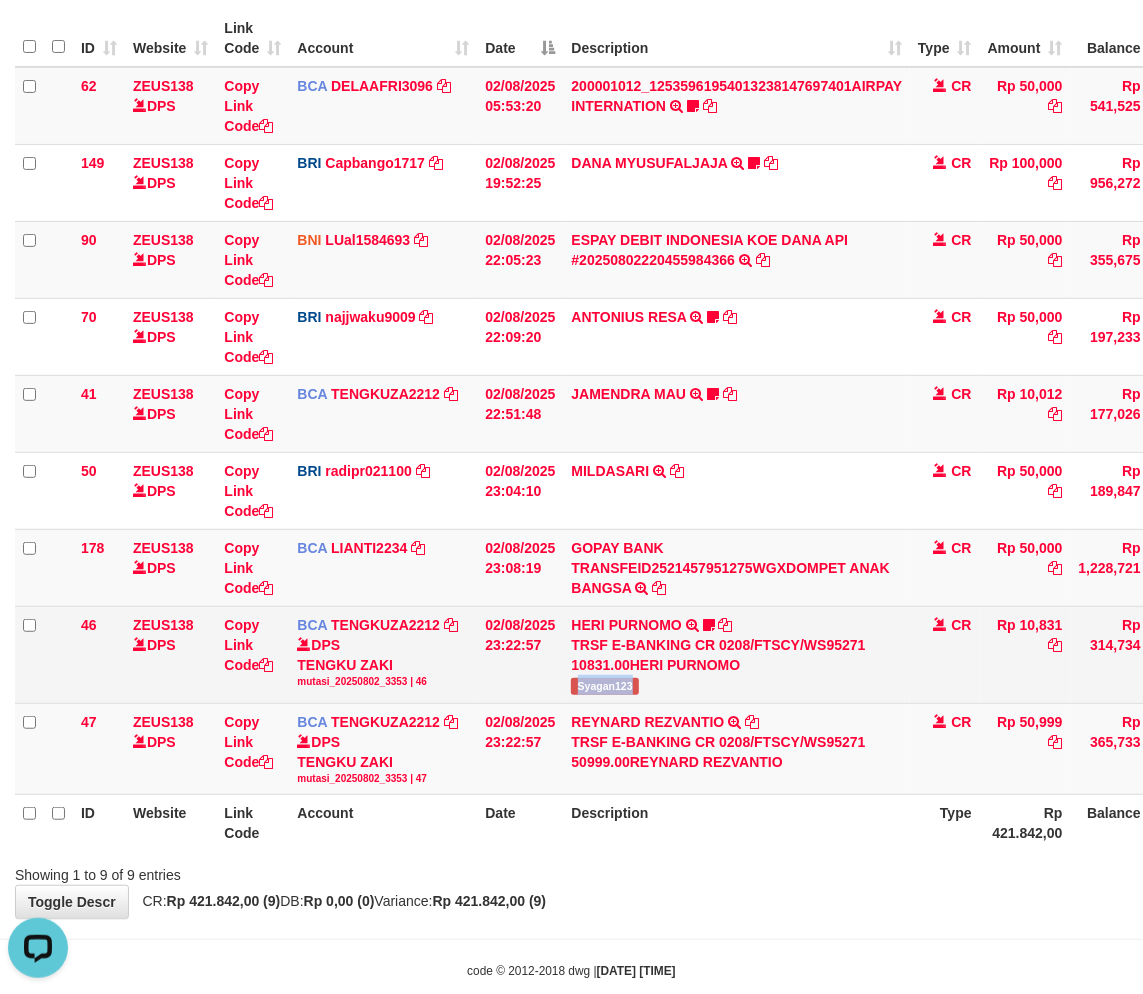 click on "Syagan123" at bounding box center (604, 686) 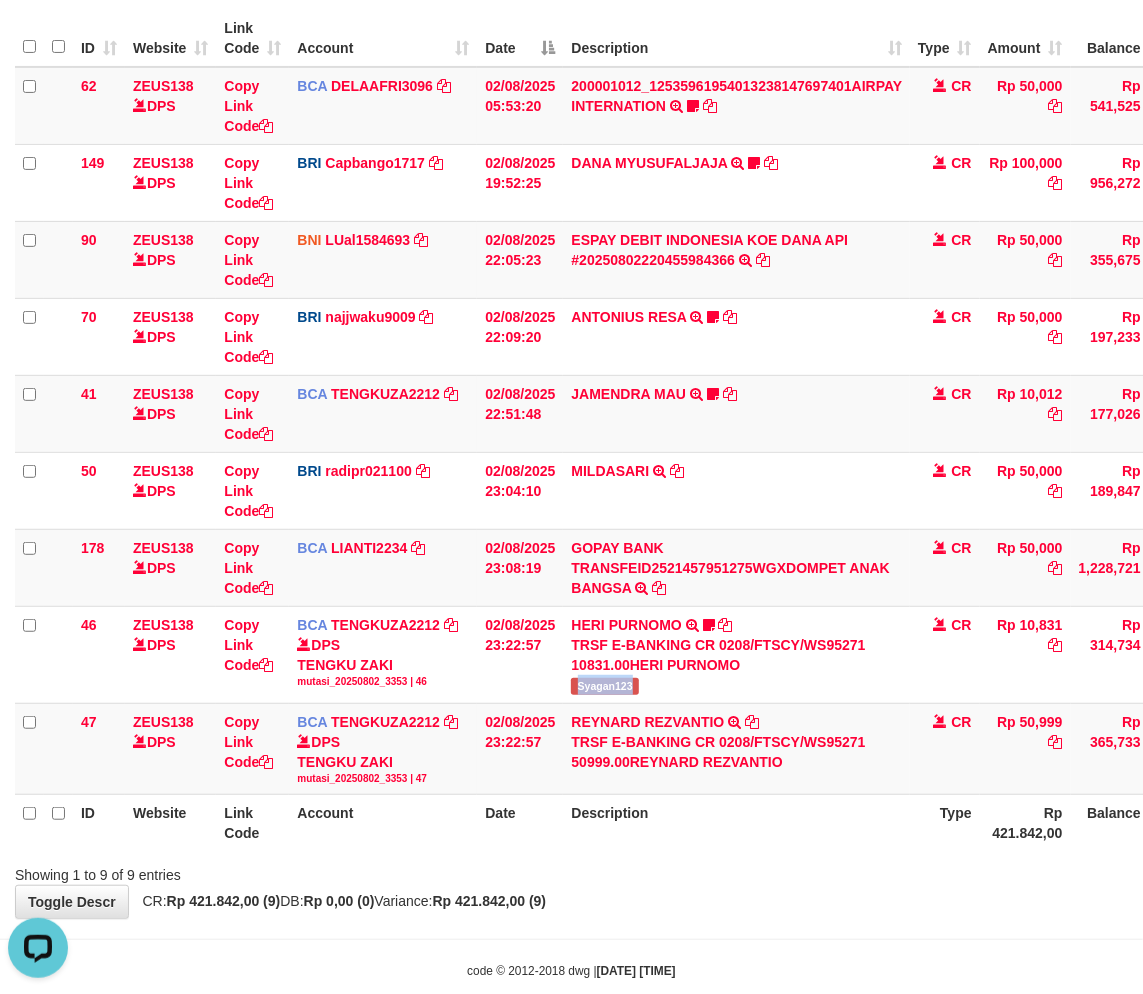 copy on "Syagan123" 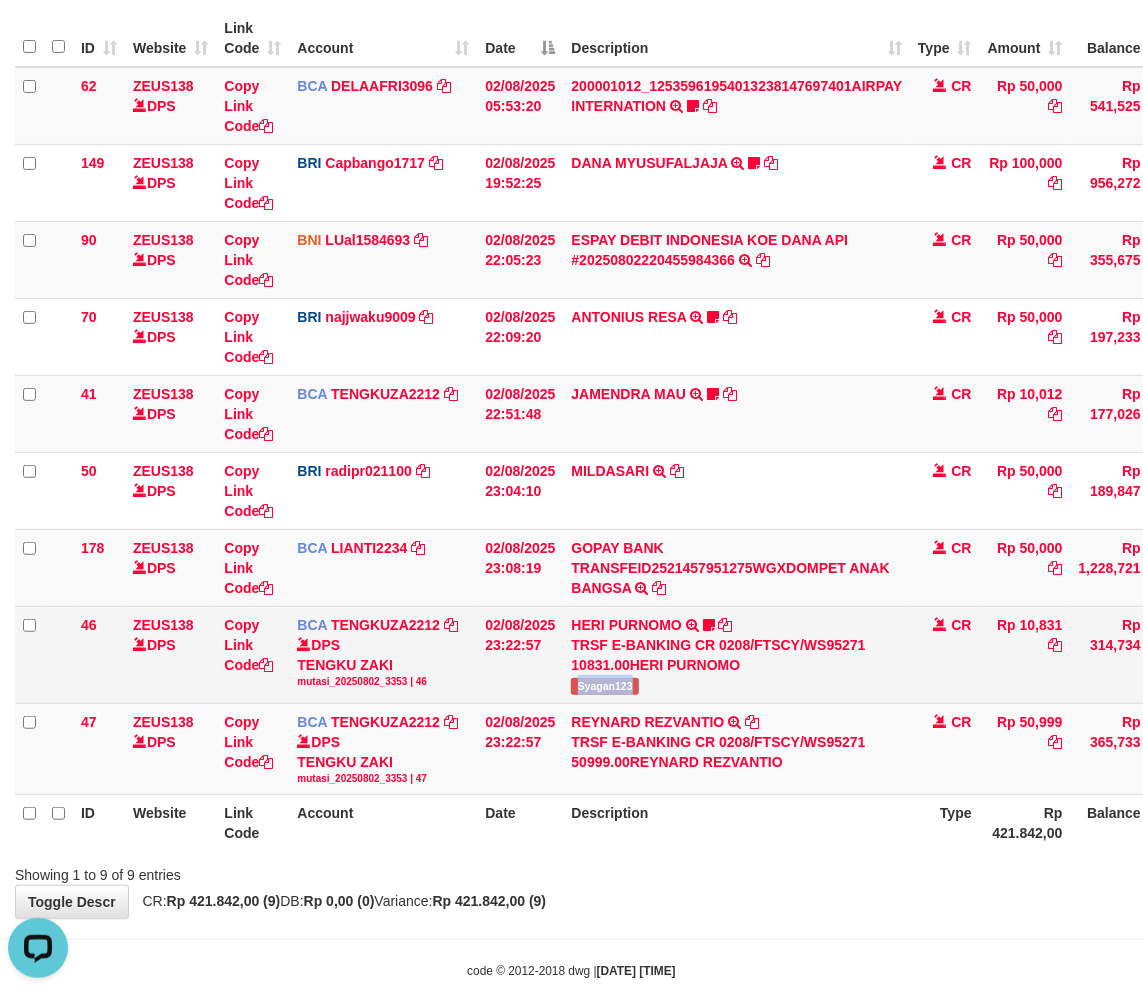 click on "HERI PURNOMO            TRSF E-BANKING CR 0208/FTSCY/WS95271
10831.00HERI PURNOMO    Syagan123" at bounding box center [736, 654] 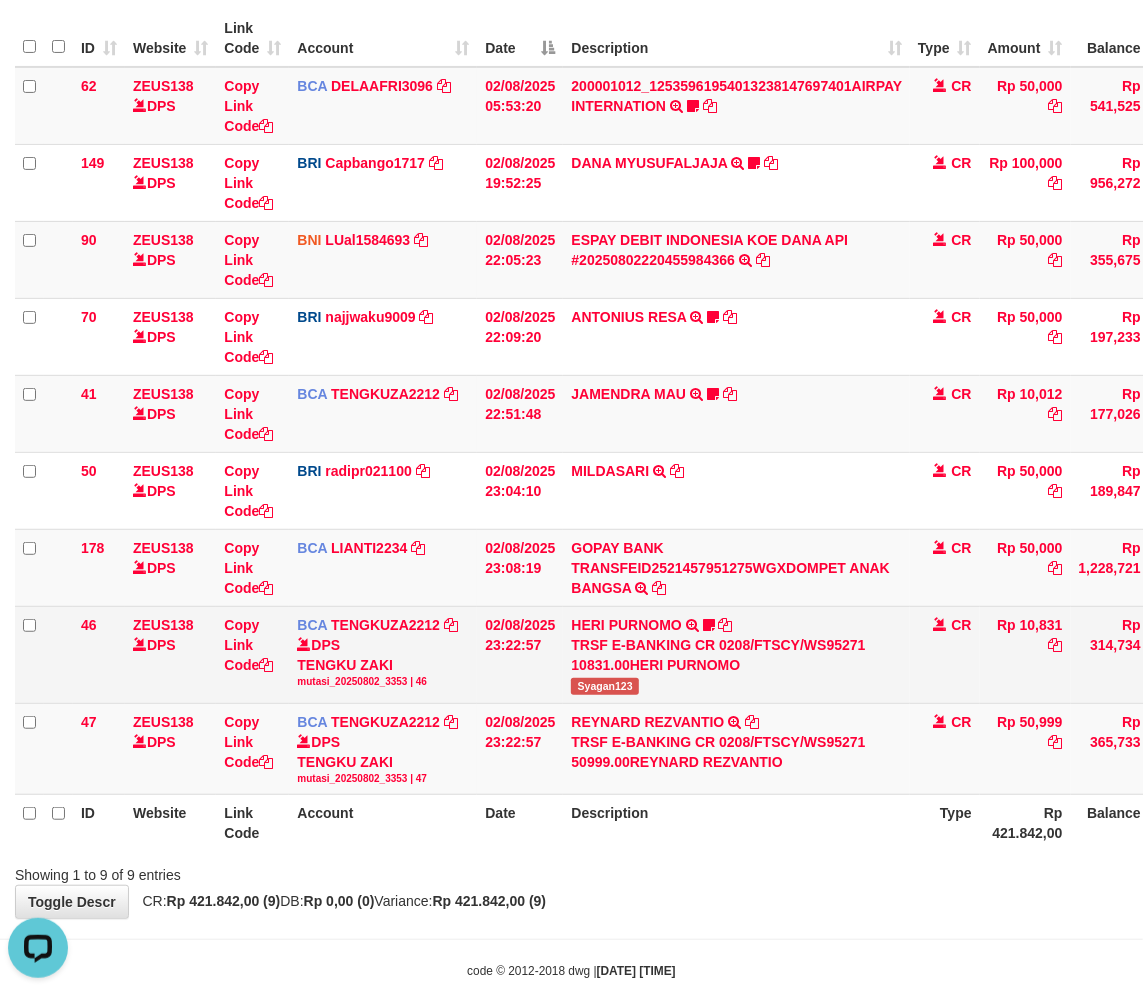 click on "HERI PURNOMO            TRSF E-BANKING CR 0208/FTSCY/WS95271
10831.00HERI PURNOMO    Syagan123" at bounding box center (736, 654) 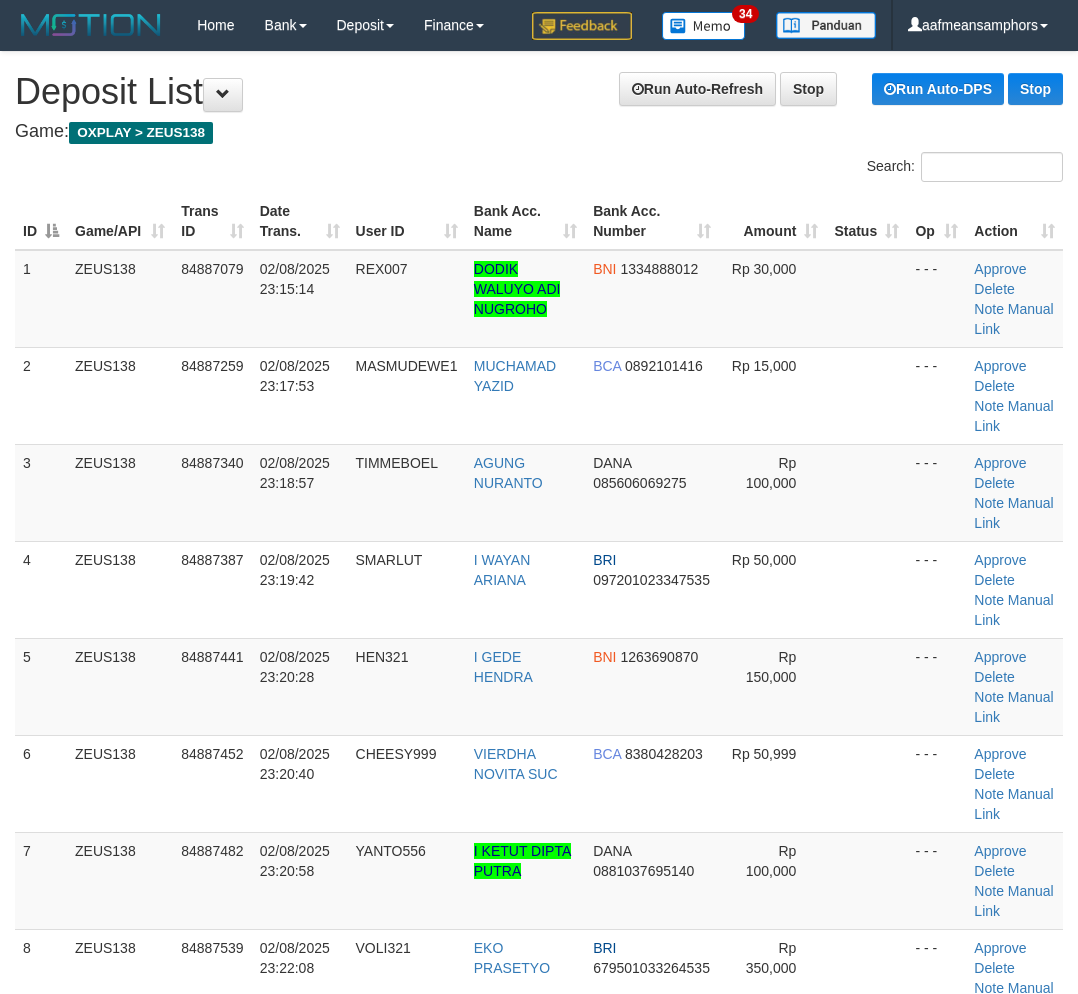 scroll, scrollTop: 1054, scrollLeft: 0, axis: vertical 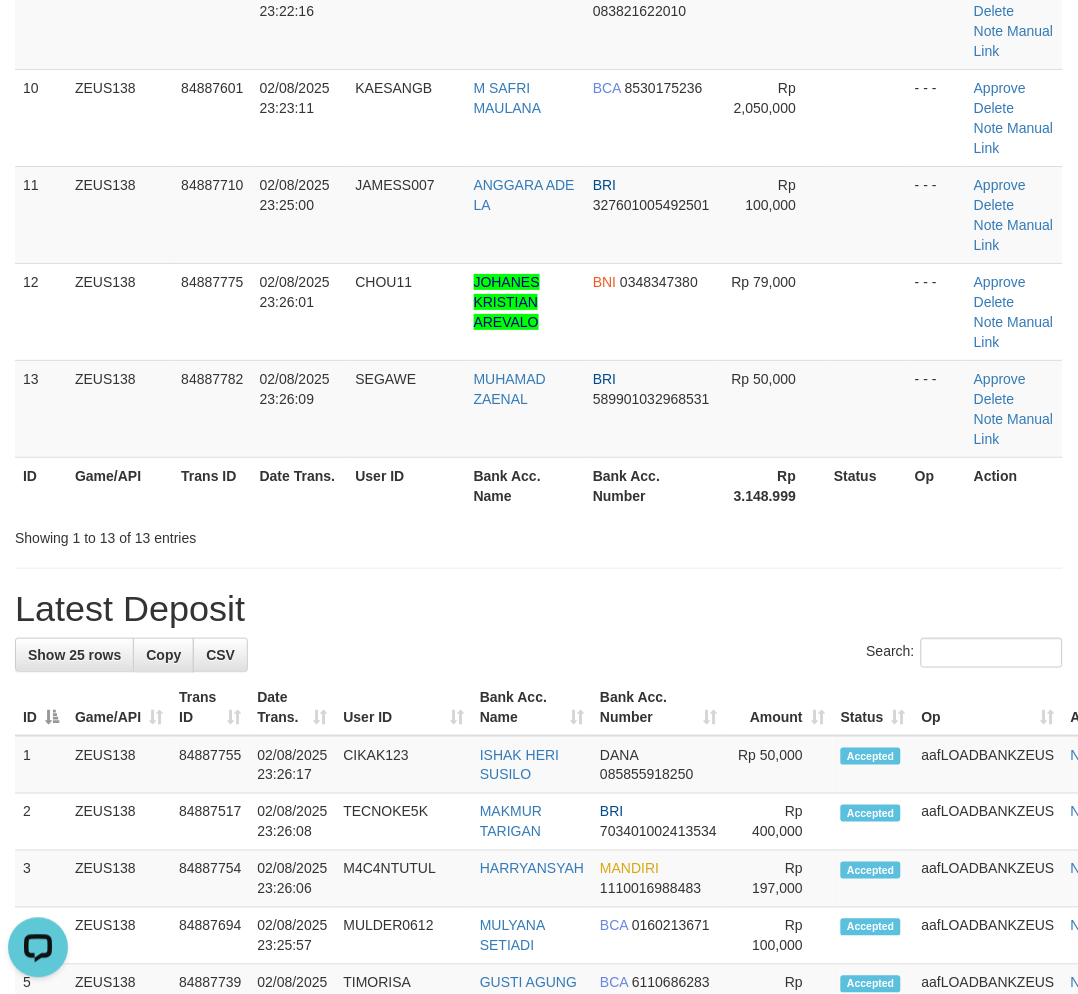 click on "**********" at bounding box center (539, 646) 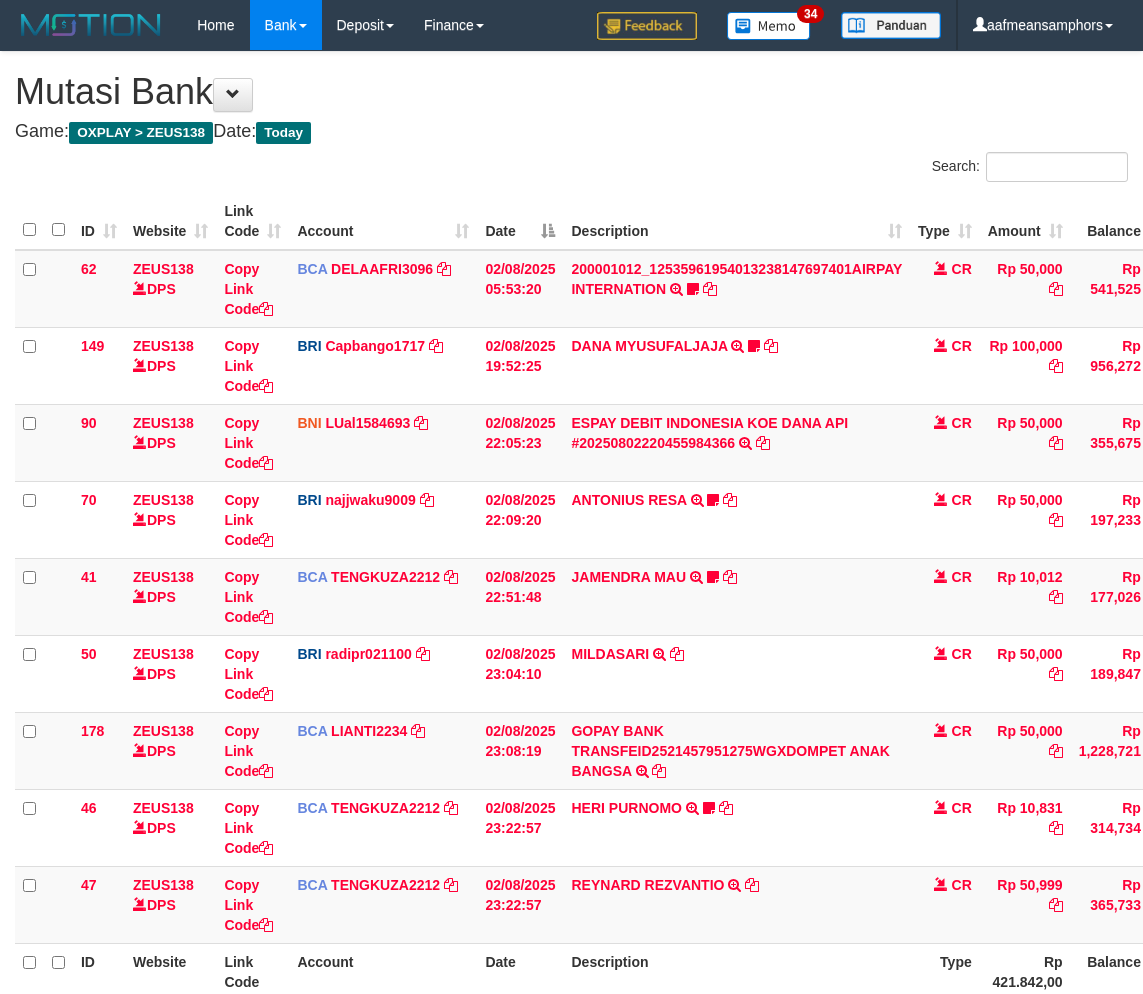 scroll, scrollTop: 58, scrollLeft: 0, axis: vertical 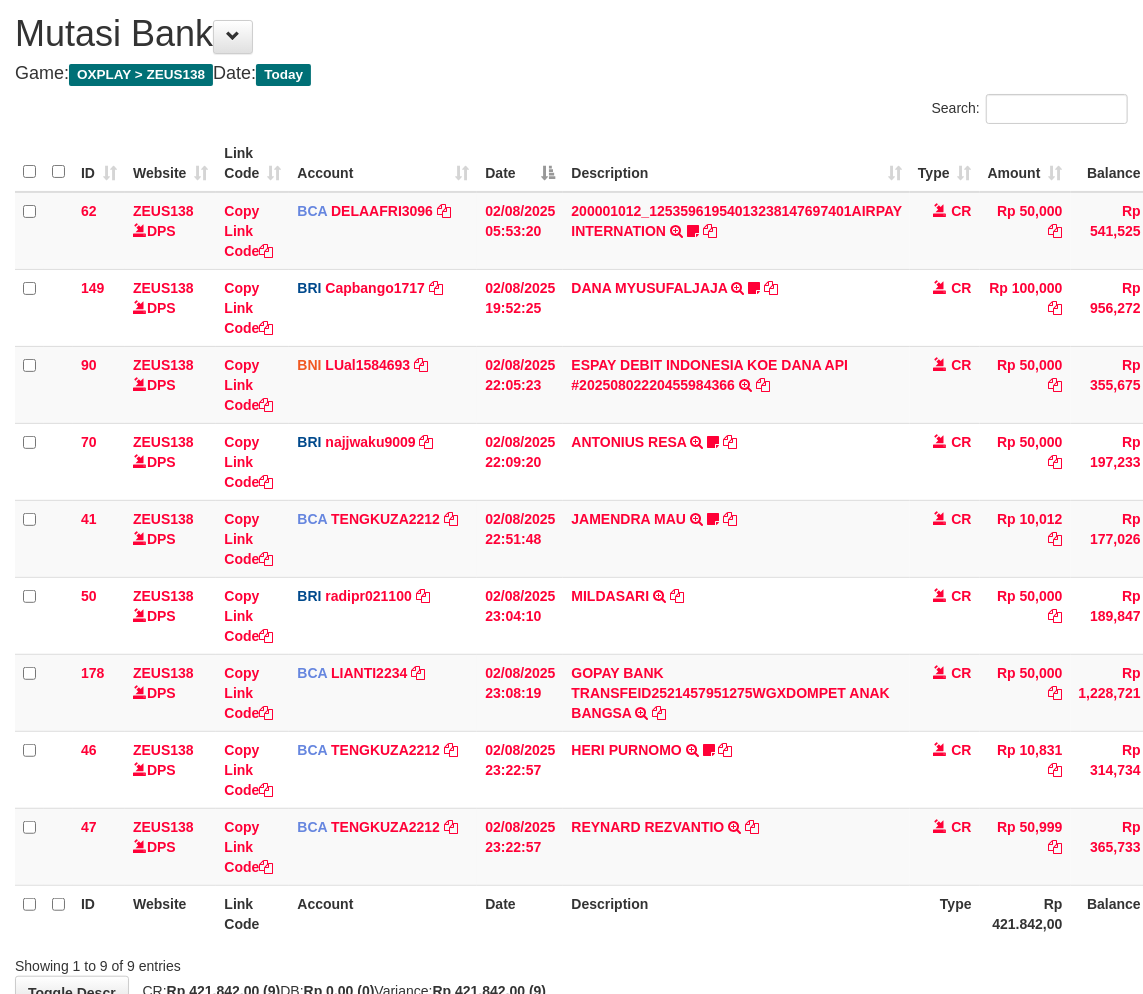 click on "HERI PURNOMO            TRSF E-BANKING CR 0208/FTSCY/WS95271
10831.00HERI PURNOMO    Syagan123" at bounding box center (736, 769) 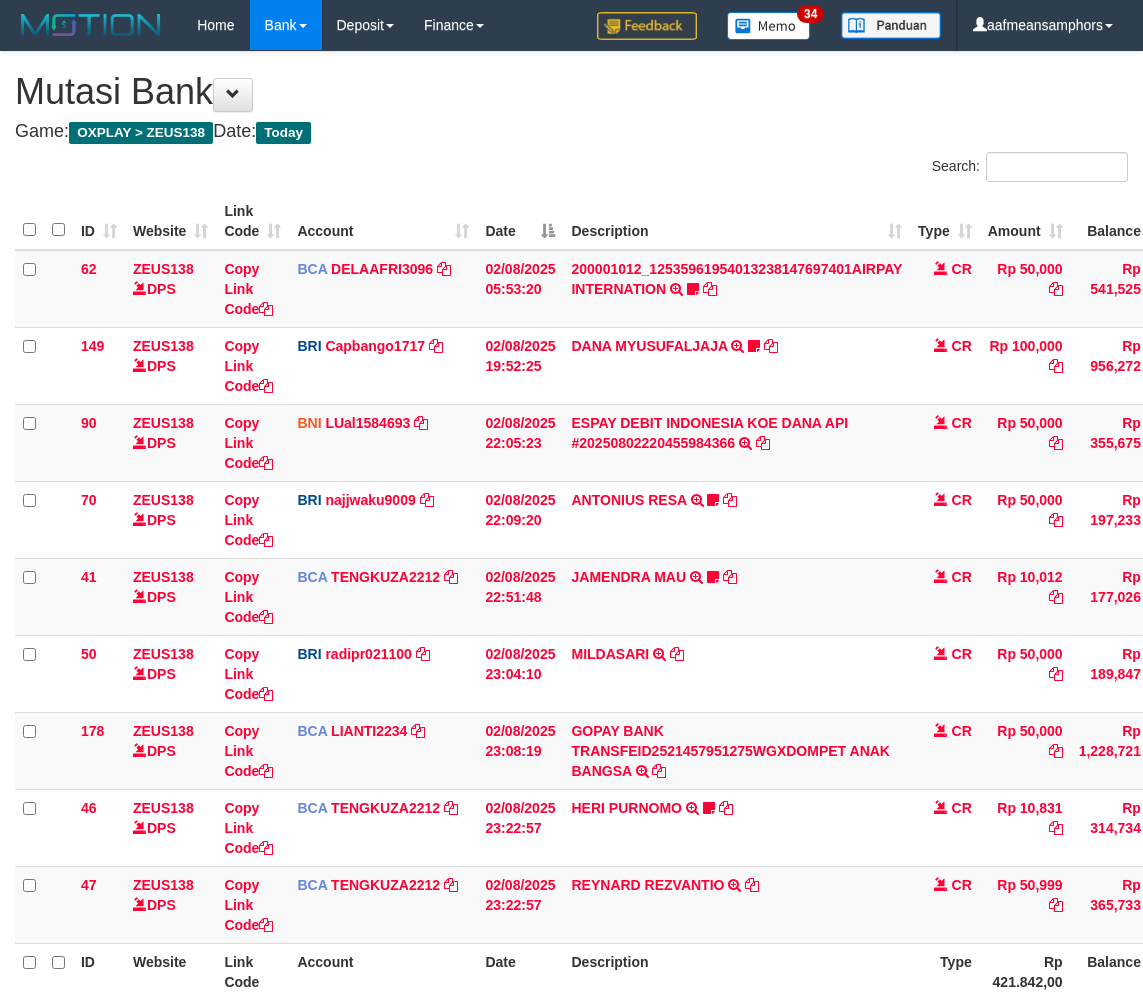 scroll, scrollTop: 183, scrollLeft: 0, axis: vertical 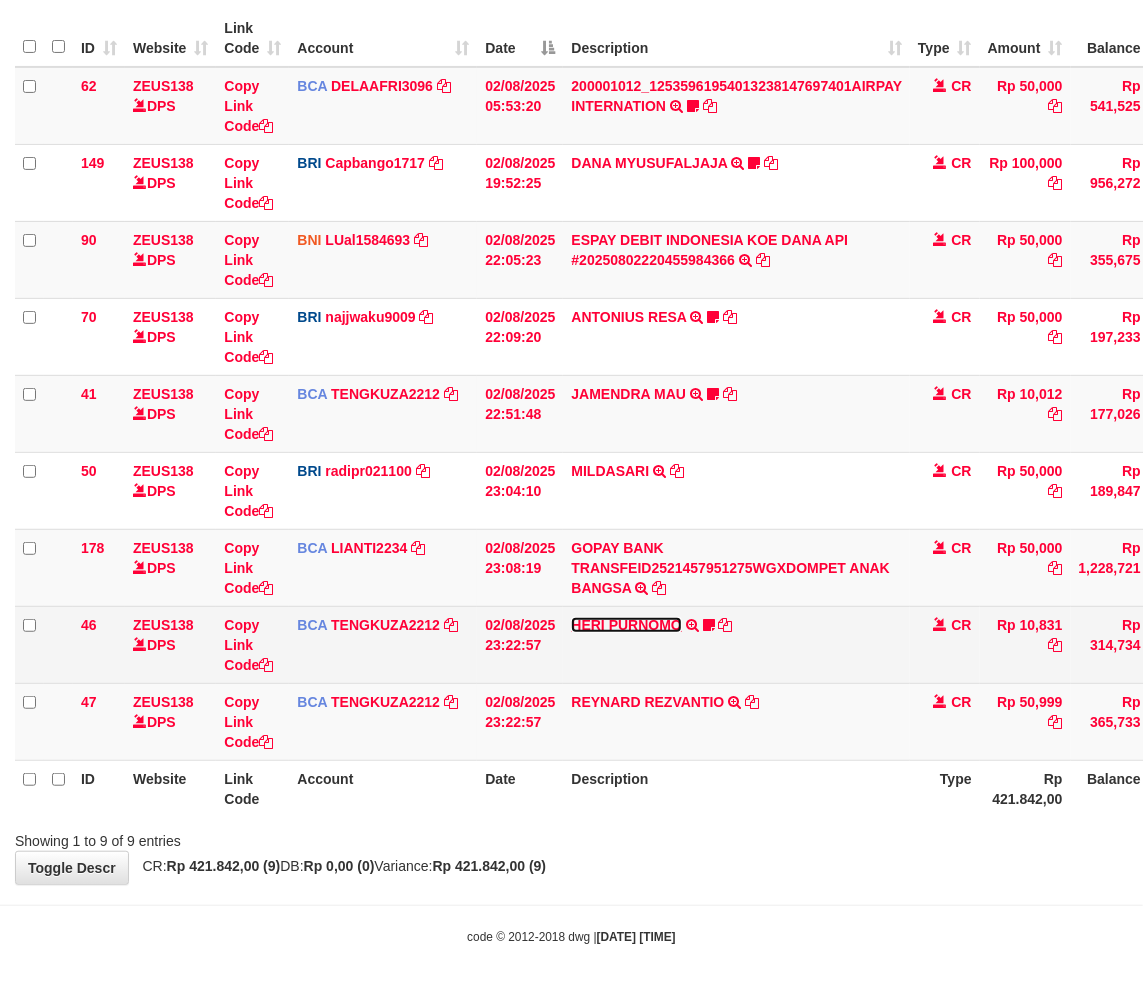 click on "HERI PURNOMO" at bounding box center (626, 625) 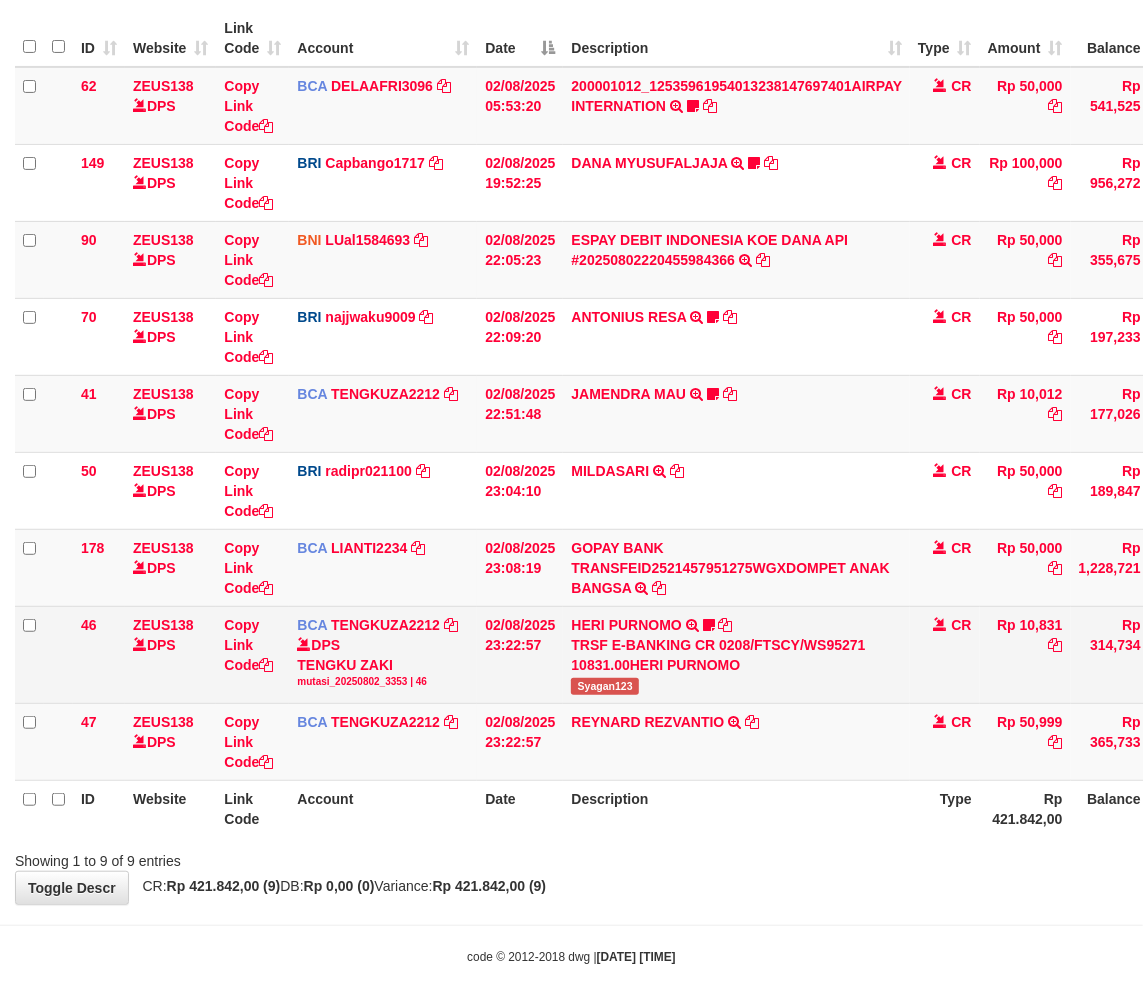 click on "Syagan123" at bounding box center [604, 686] 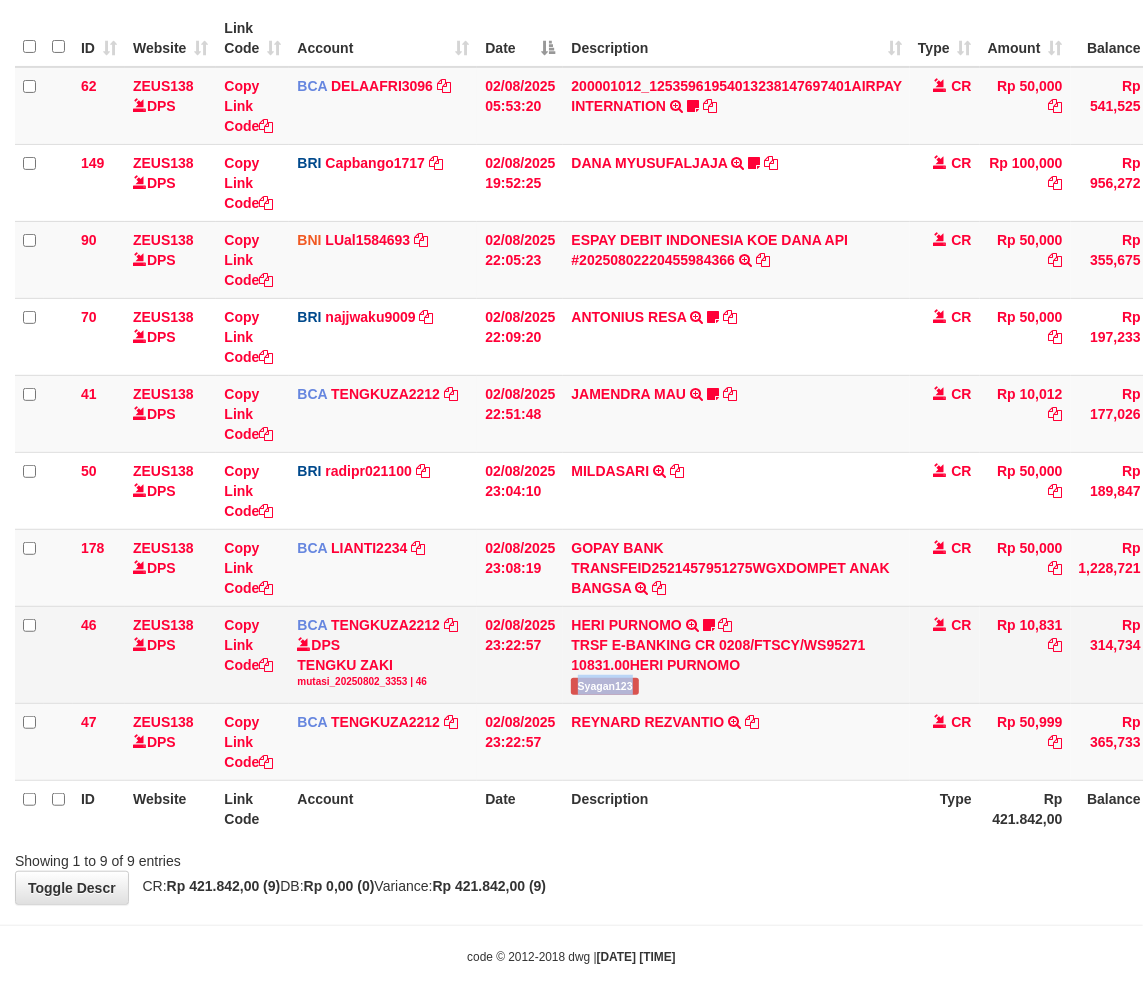 click on "Syagan123" at bounding box center [604, 686] 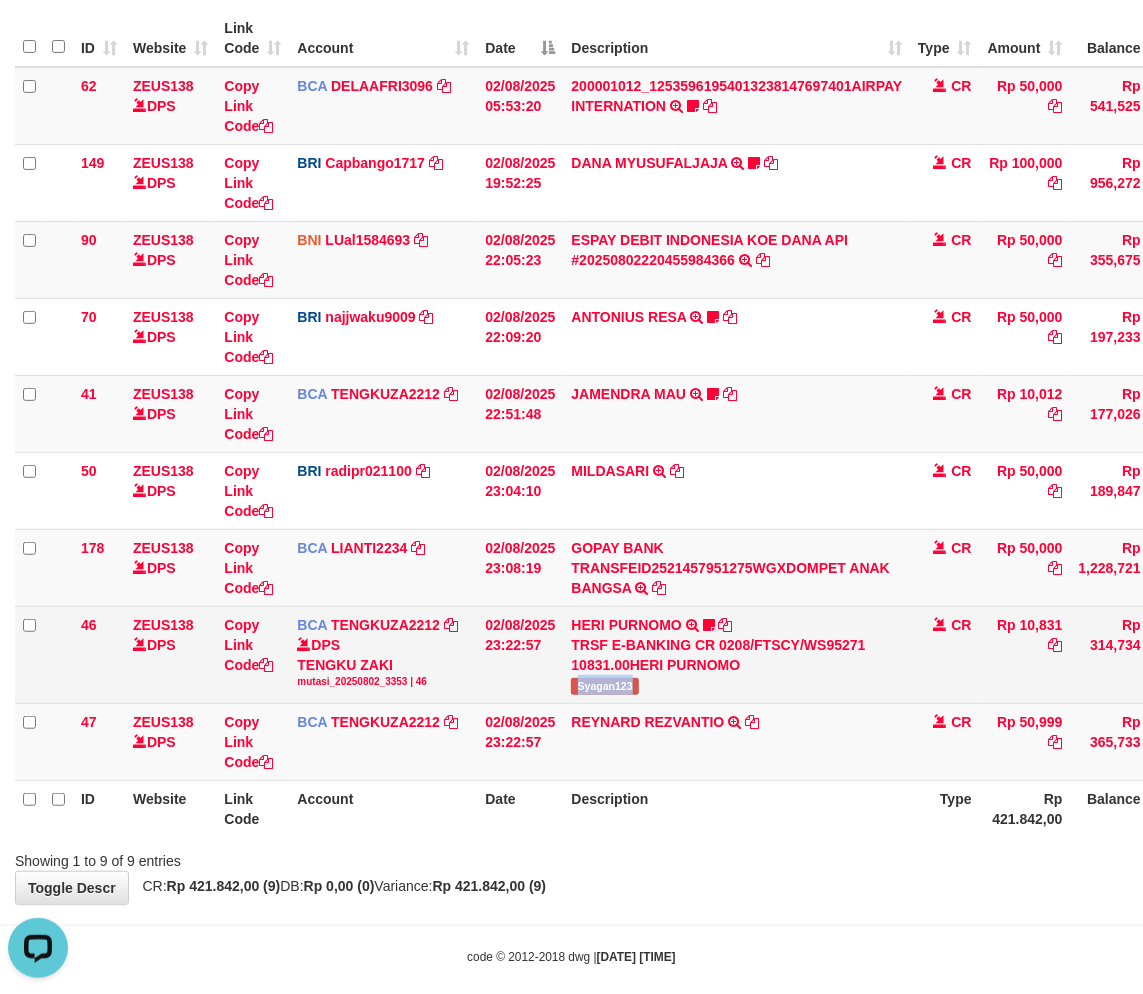 scroll, scrollTop: 0, scrollLeft: 0, axis: both 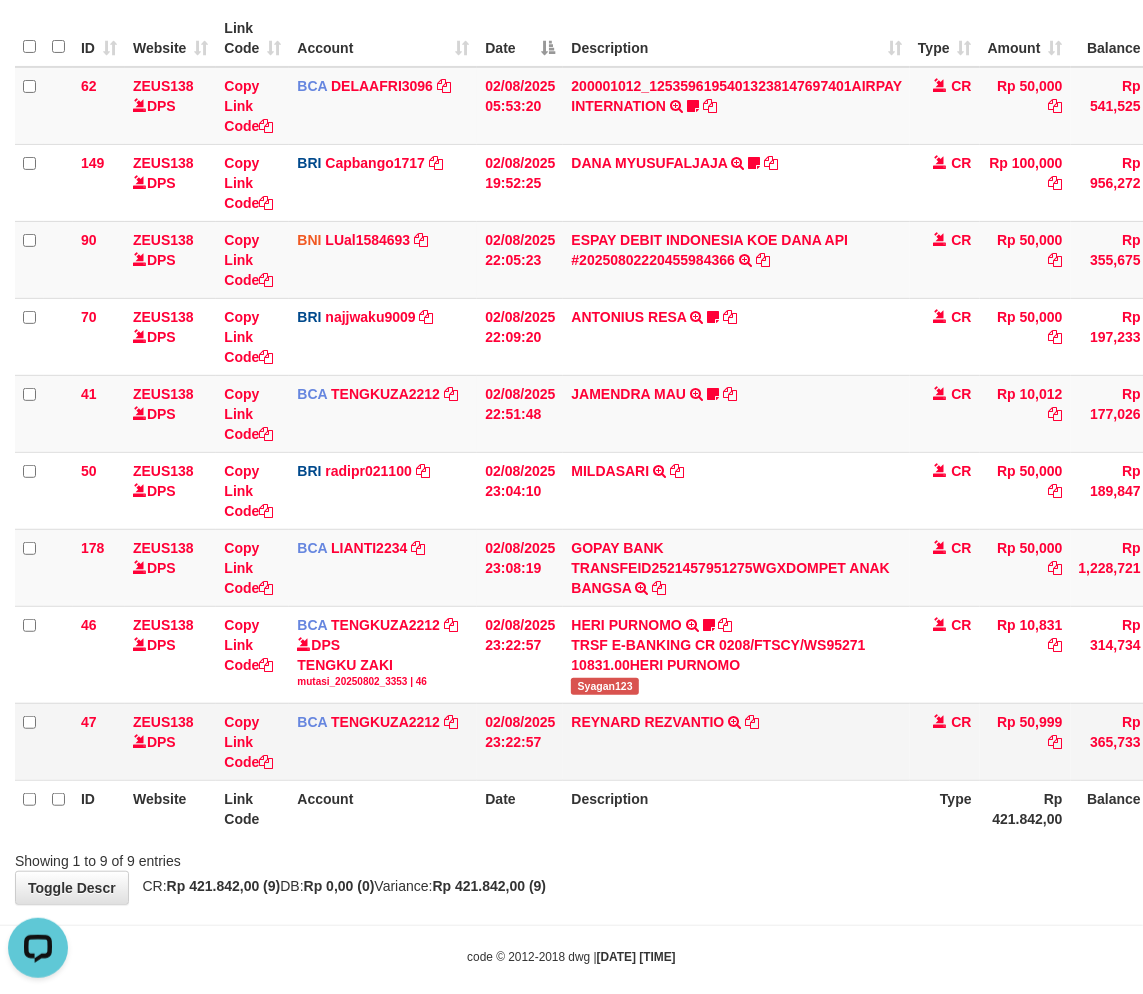 click on "REYNARD REZVANTIO         TRSF E-BANKING CR 0208/FTSCY/WS95271
50999.00REYNARD REZVANTIO" at bounding box center (736, 741) 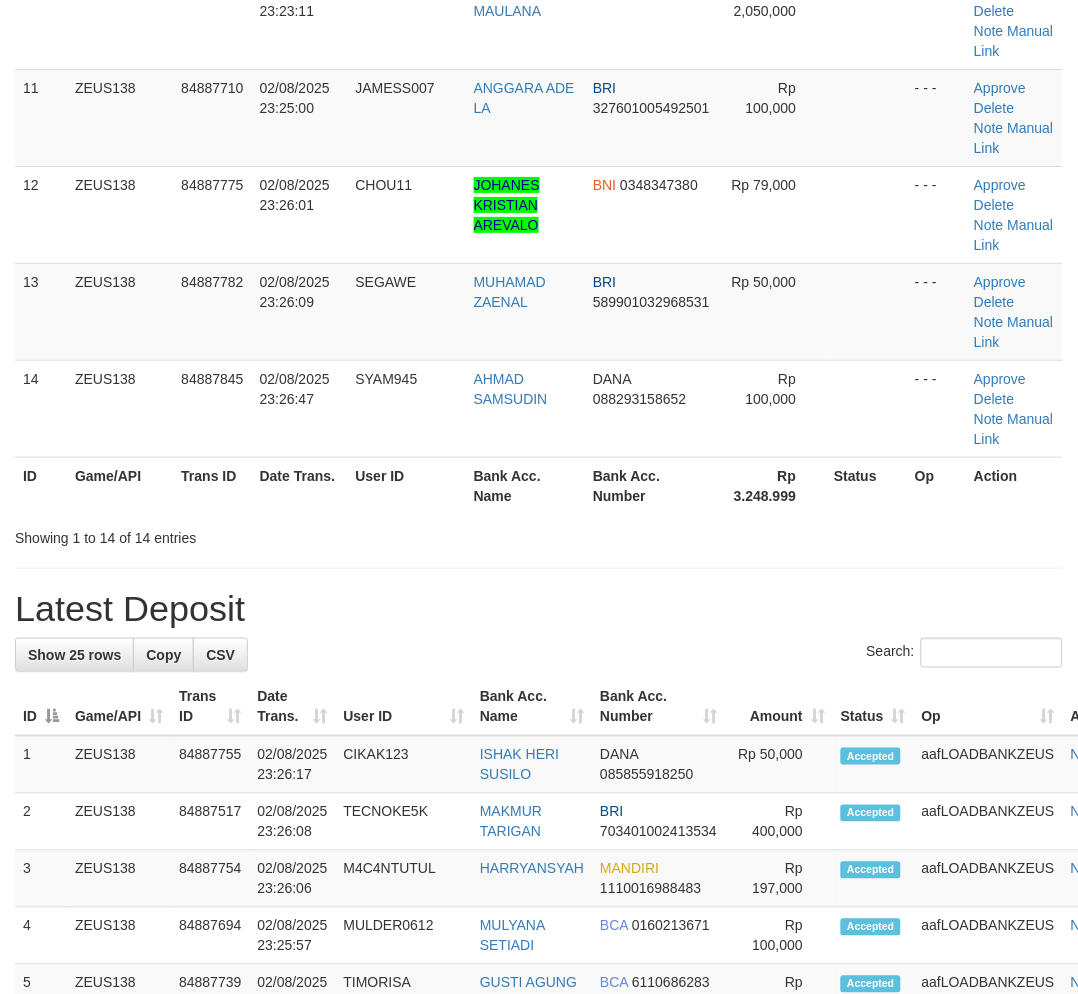 scroll, scrollTop: 1054, scrollLeft: 0, axis: vertical 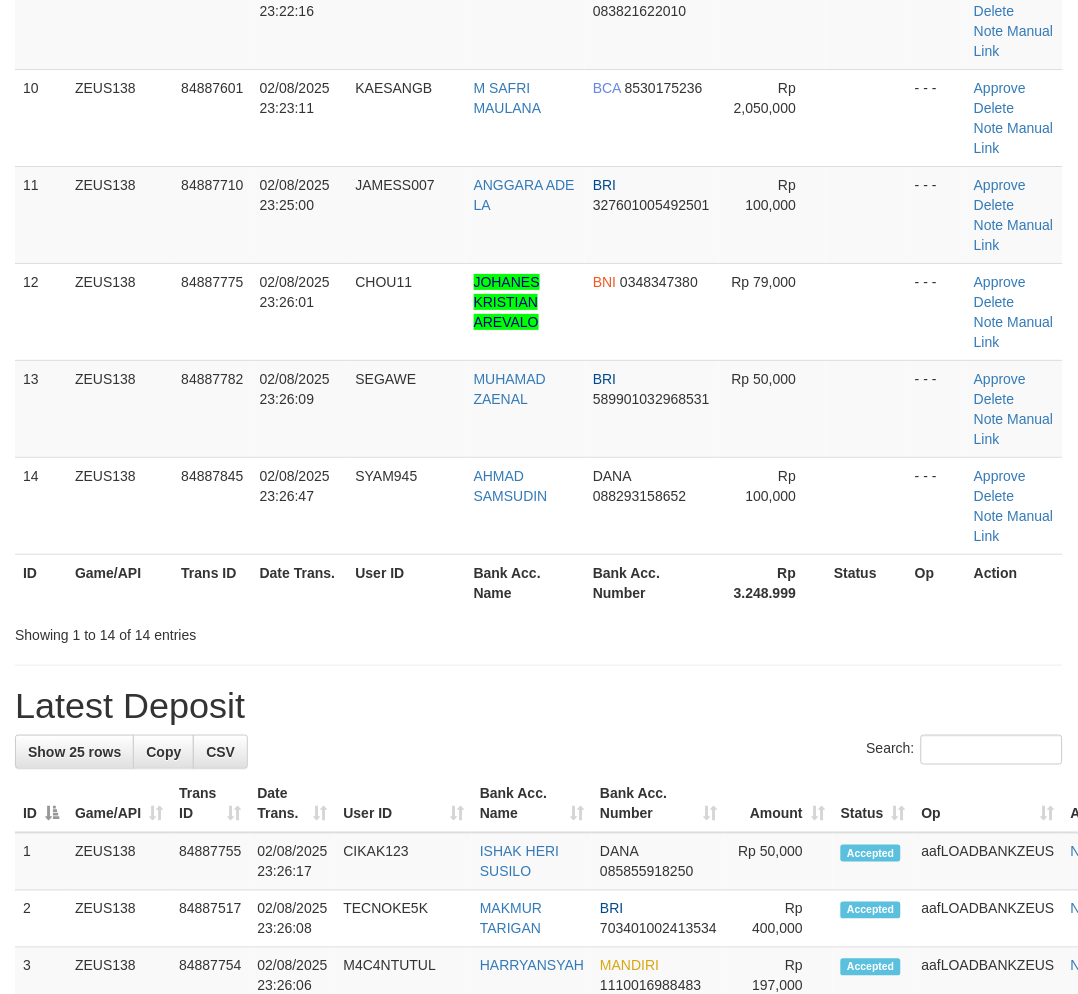 click on "Showing 1 to 14 of 14 entries" at bounding box center [539, 631] 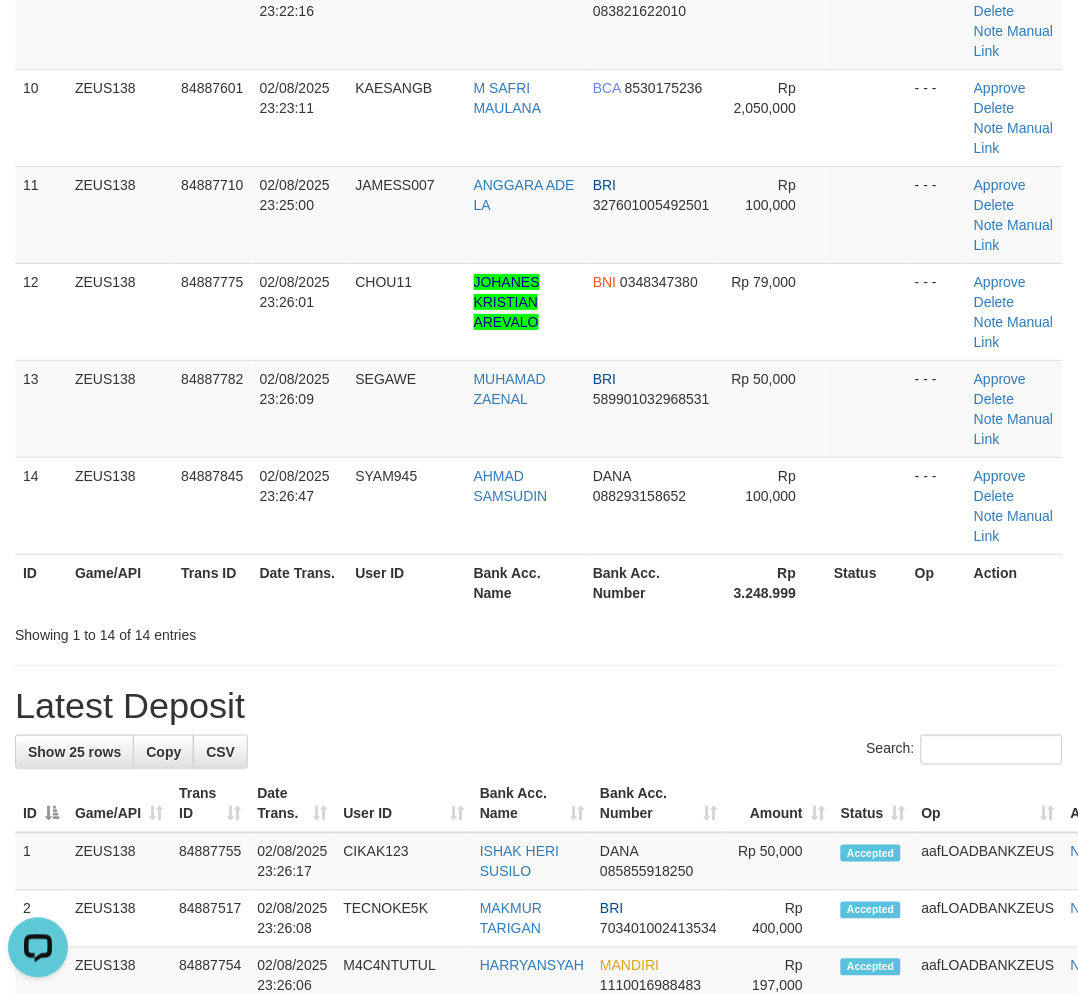scroll, scrollTop: 0, scrollLeft: 0, axis: both 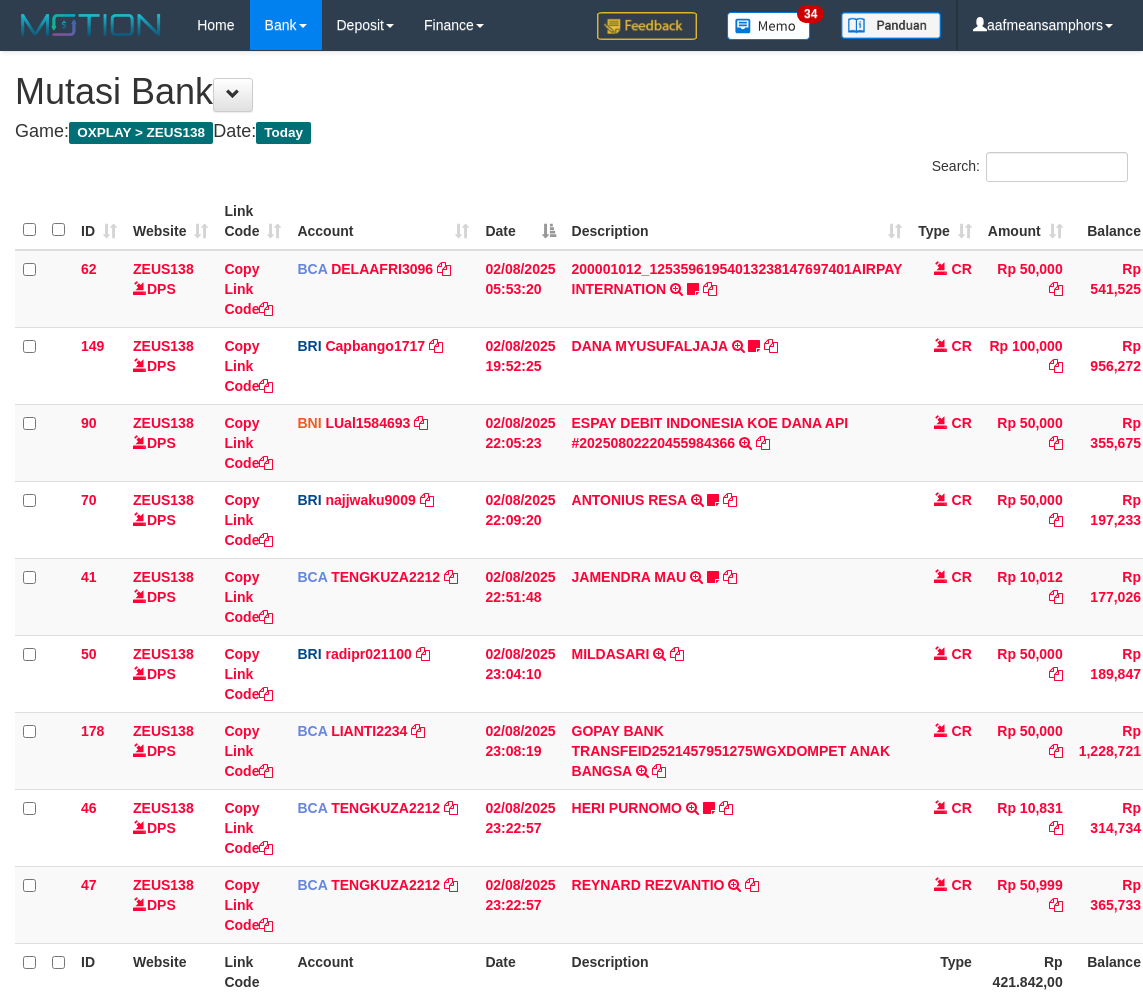 click on "REYNARD REZVANTIO         TRSF E-BANKING CR 0208/FTSCY/WS95271
50999.00REYNARD REZVANTIO" at bounding box center (737, 904) 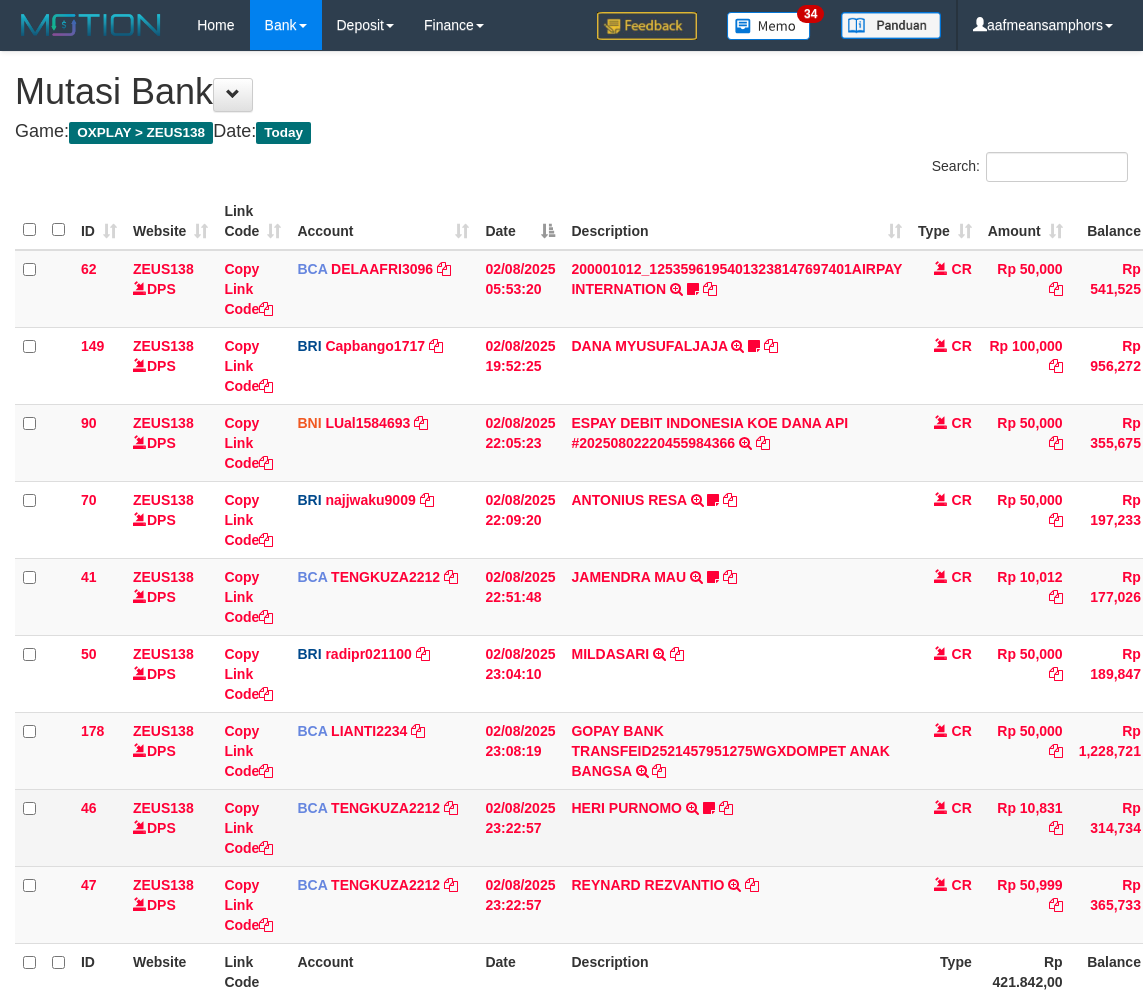 scroll, scrollTop: 58, scrollLeft: 0, axis: vertical 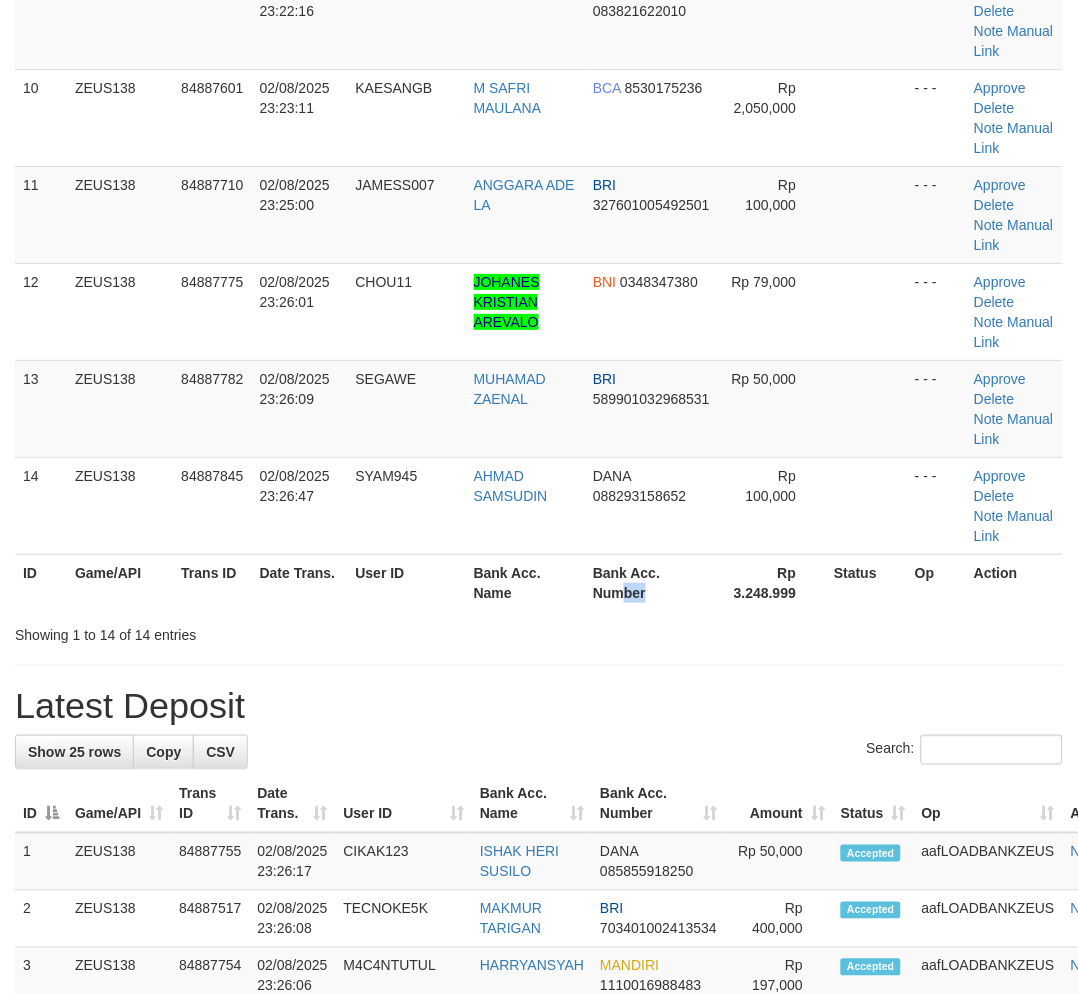 click on "Bank Acc. Number" at bounding box center [652, 582] 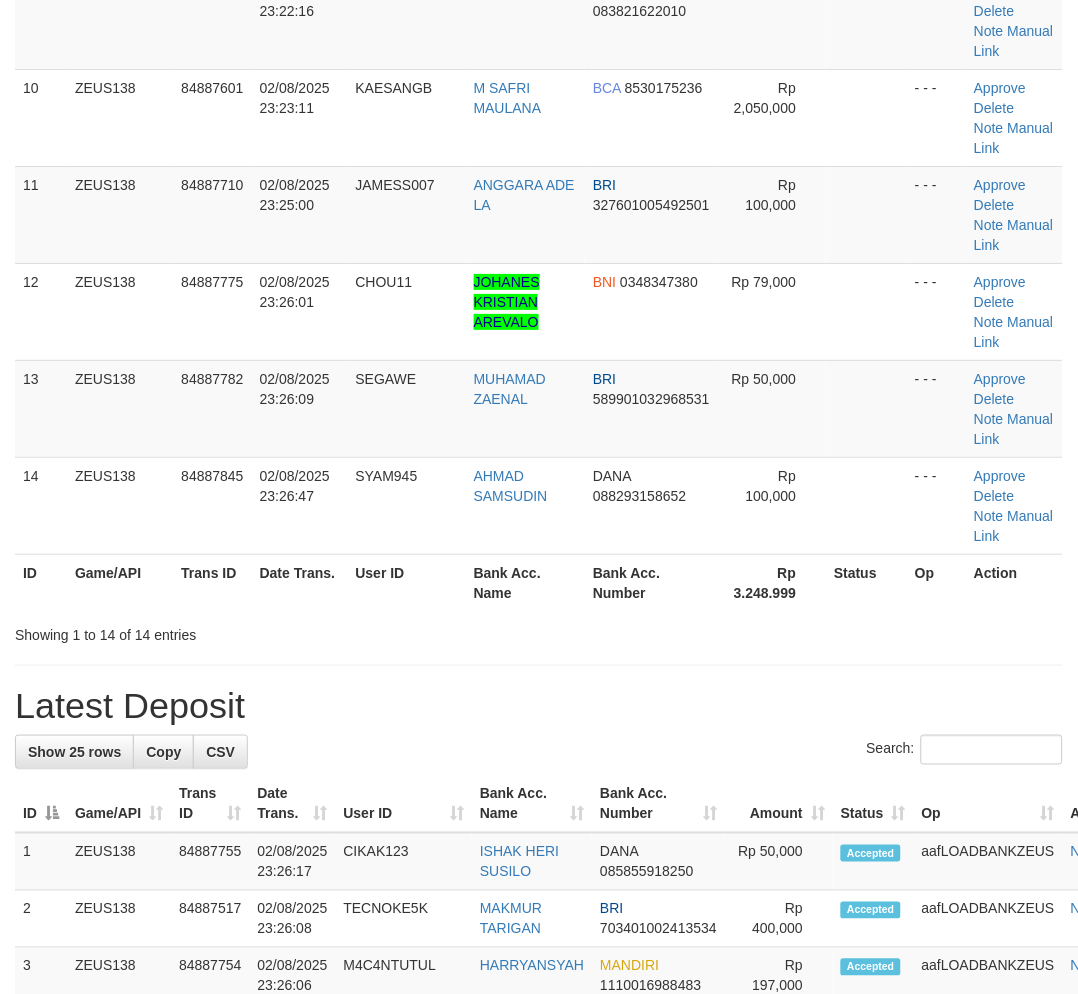 drag, startPoint x: 672, startPoint y: 664, endPoint x: 4, endPoint y: 771, distance: 676.5153 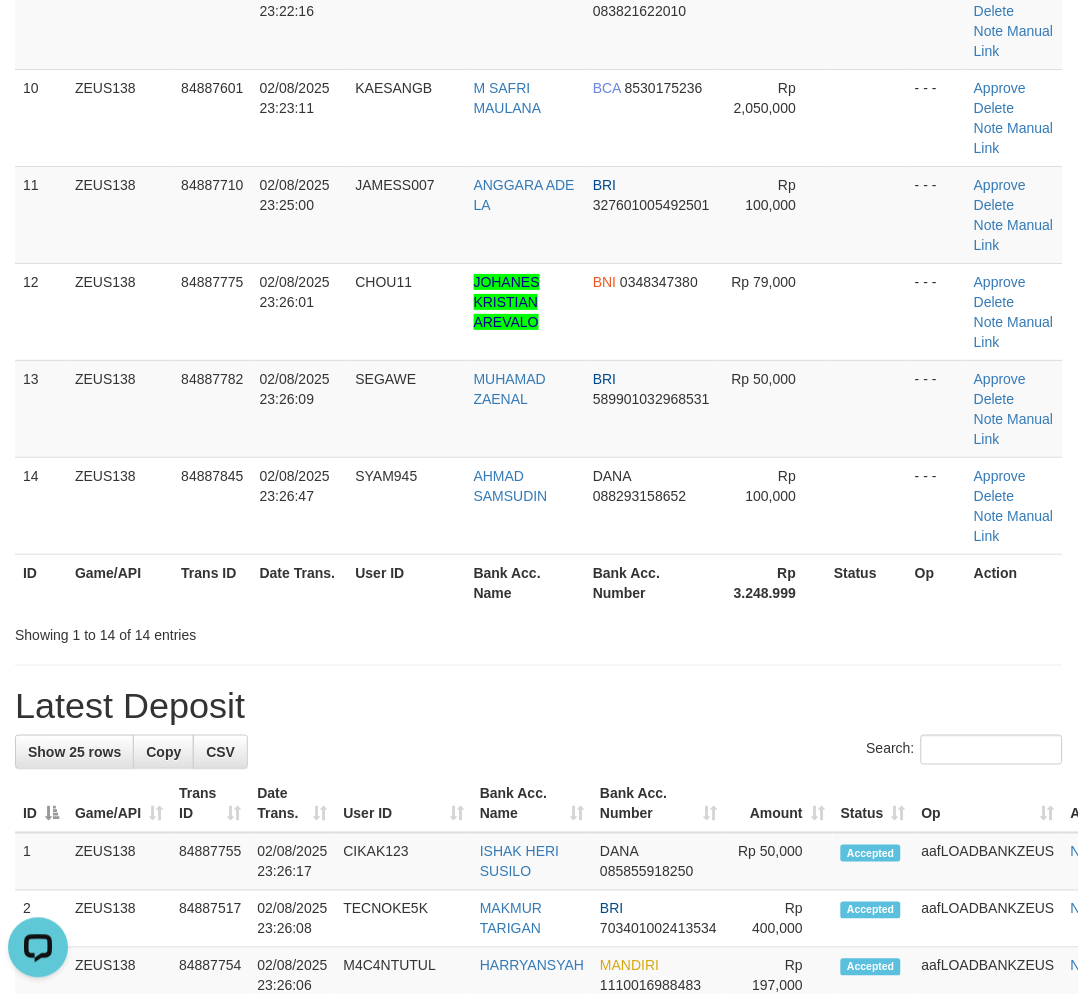 scroll, scrollTop: 0, scrollLeft: 0, axis: both 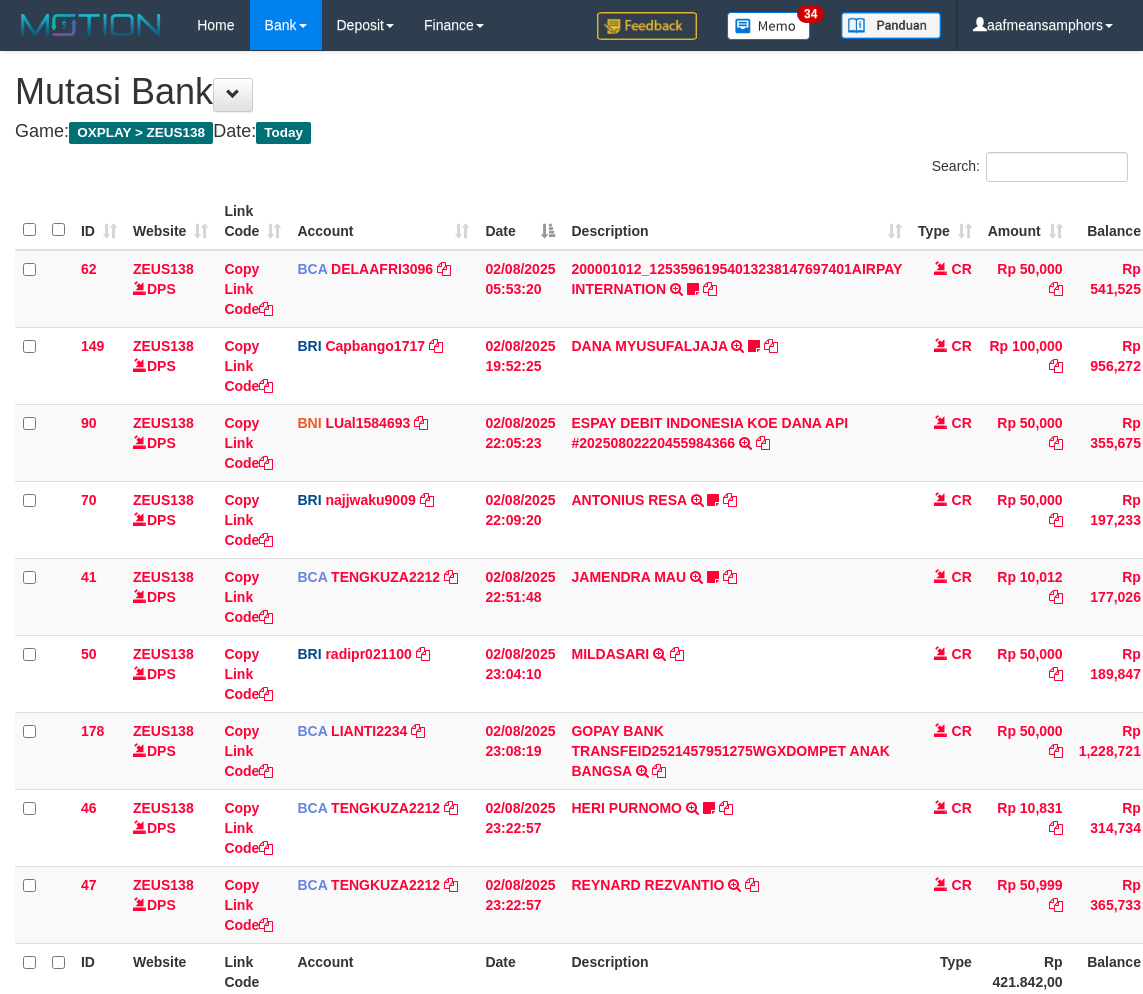 click on "62
ZEUS138    DPS
Copy Link Code
BCA
DELAAFRI3096
DPS
DELA AFRIANI
mutasi_20250802_3552 | 62
mutasi_20250802_3552 | 62
02/08/2025 05:53:20
200001012_12535961954013238147697401AIRPAY INTERNATION            TRSF E-BANKING CR 0208/FTSCY/WS95051
50000.00200001012_12535961954013238147697401AIRPAY INTERNATION    Labubutaiki
https://prnt.sc/l7T6Eus7w_Qi
CR
Rp 50,000
Rp 541,525
N
Note
Check
149
ZEUS138    DPS
Copy Link Code
BRI
Capbango1717" at bounding box center (652, 597) 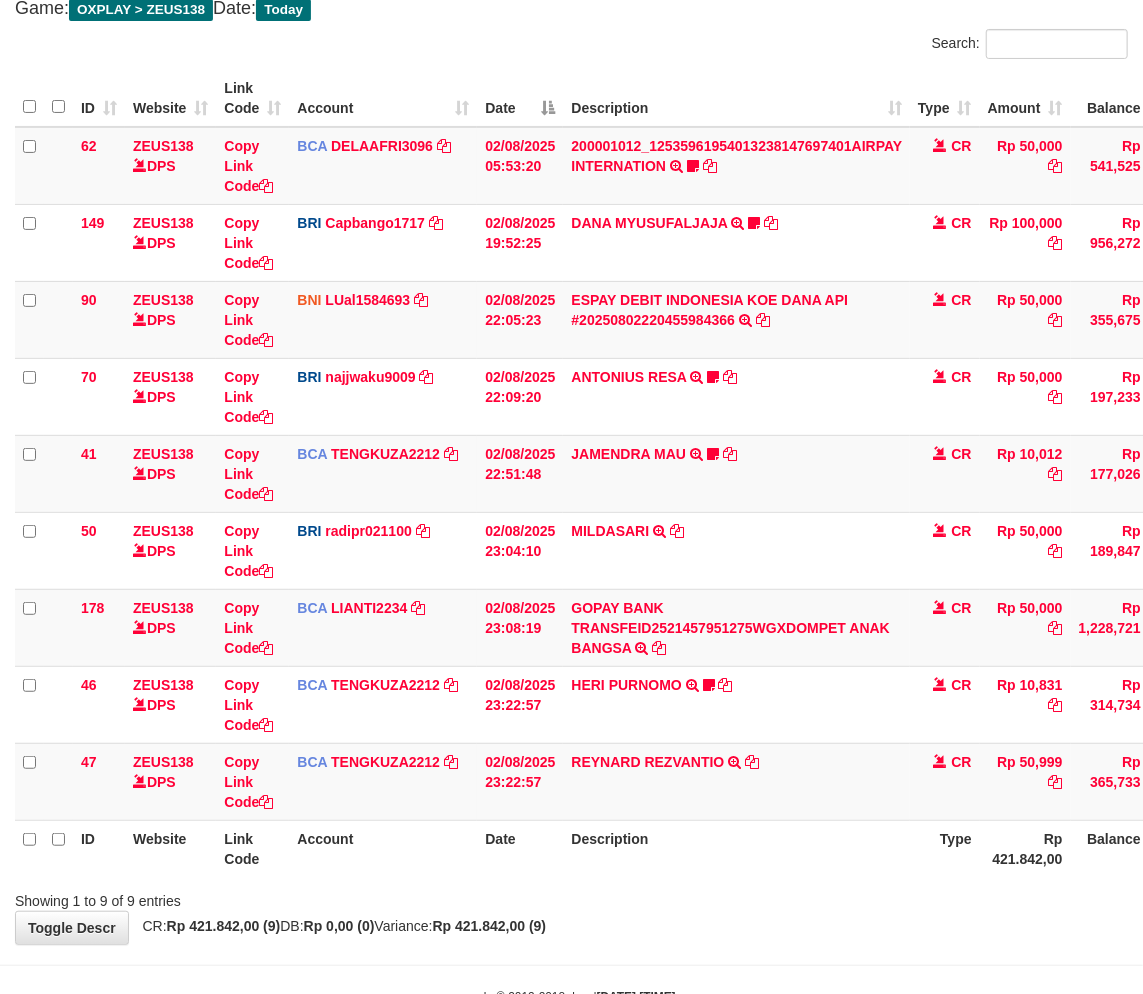 scroll, scrollTop: 183, scrollLeft: 0, axis: vertical 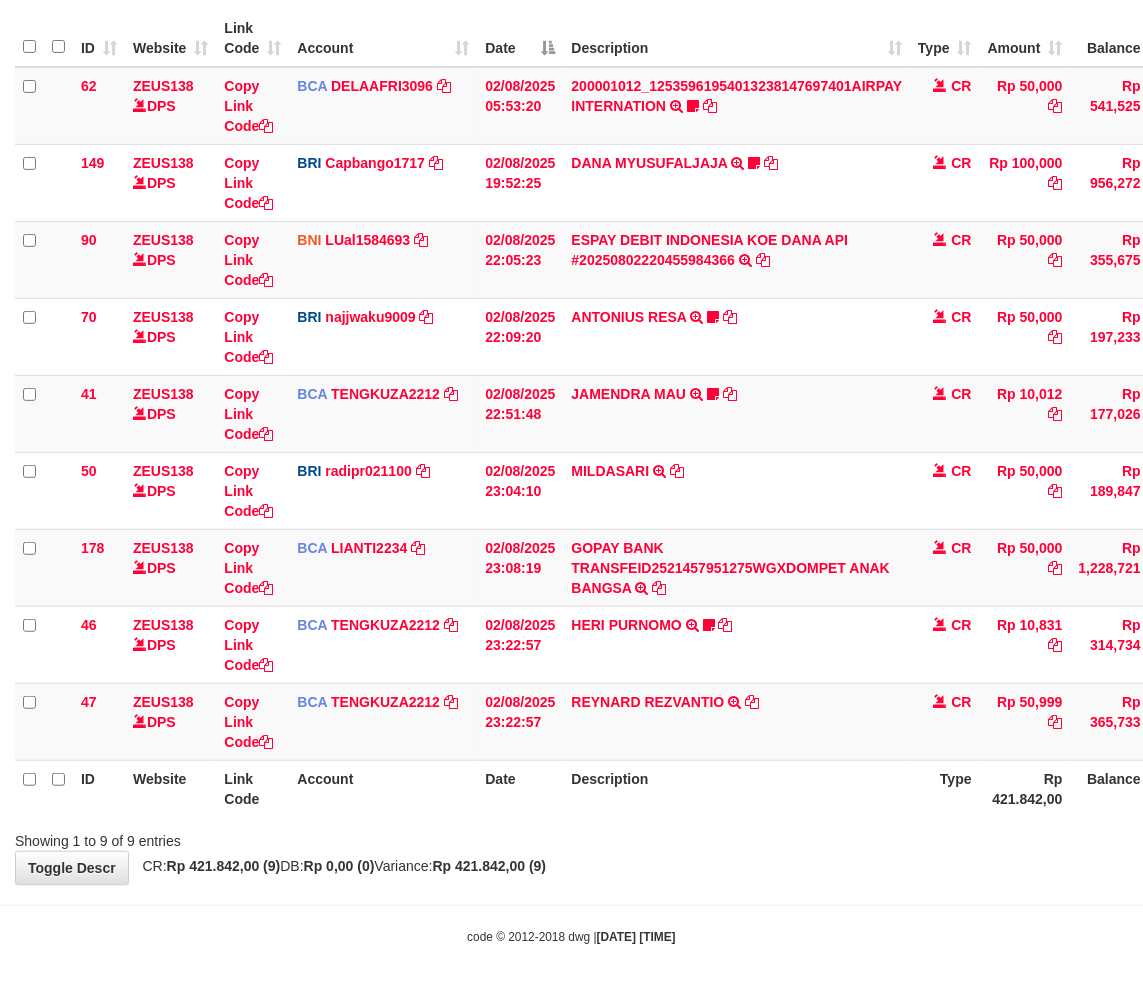 drag, startPoint x: 671, startPoint y: 846, endPoint x: 657, endPoint y: 838, distance: 16.124516 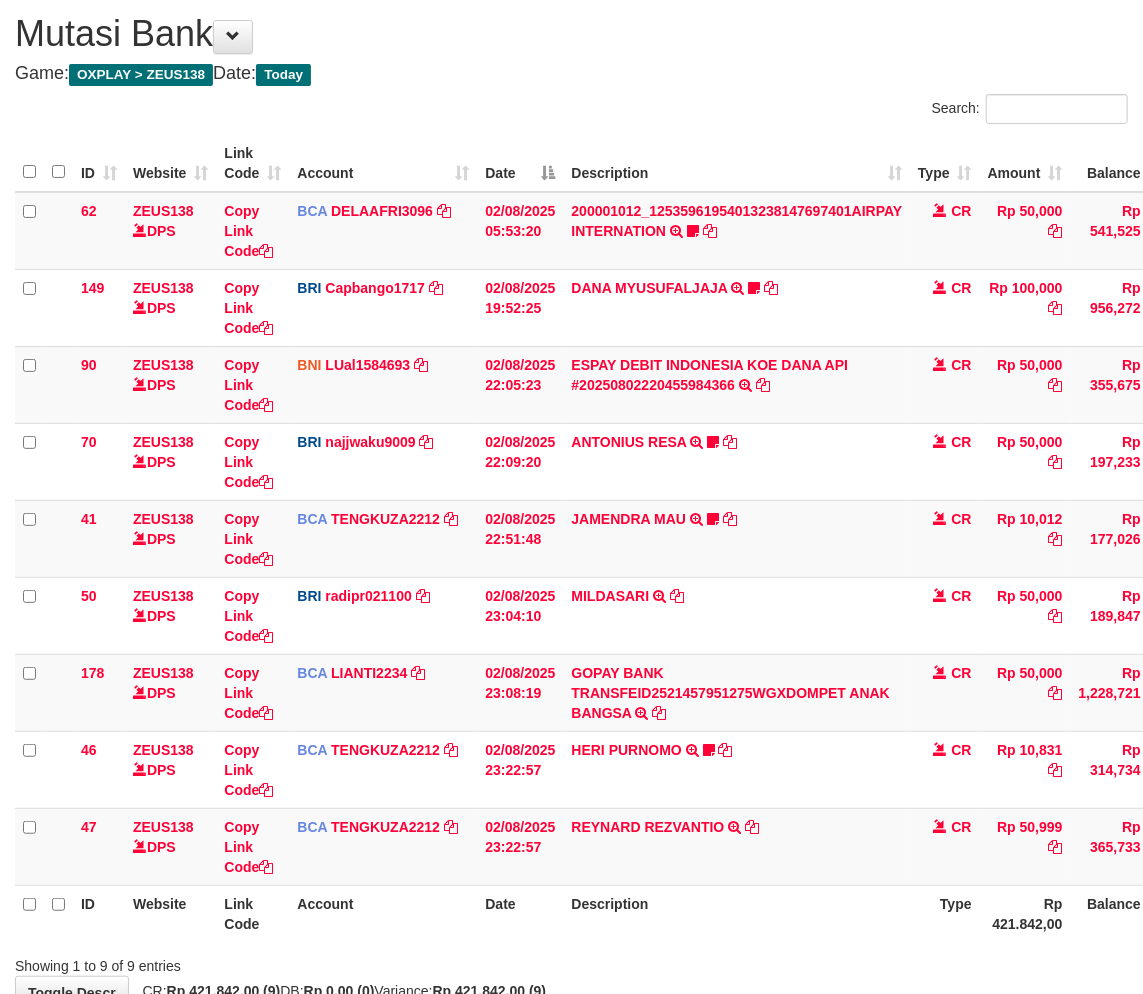 scroll, scrollTop: 183, scrollLeft: 0, axis: vertical 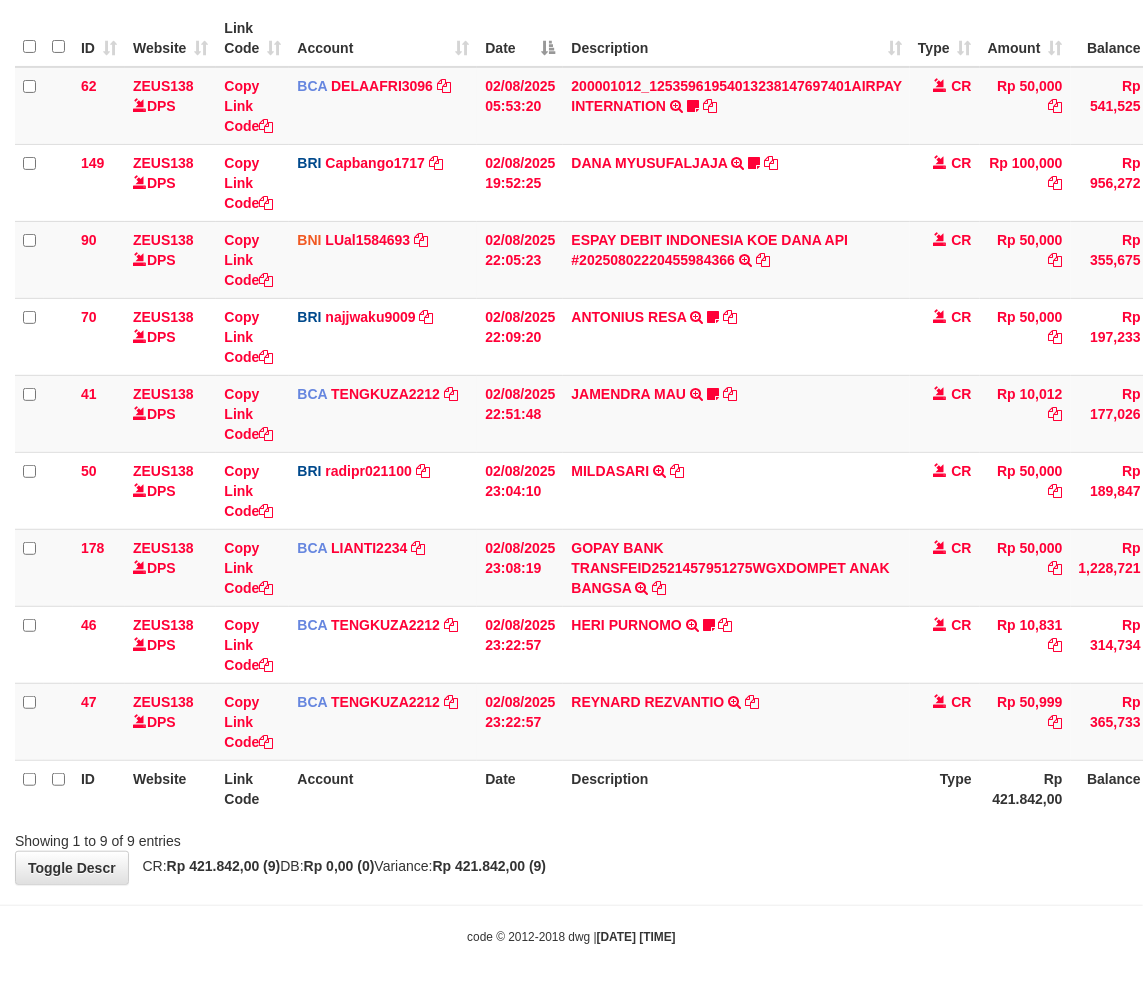 click on "Description" at bounding box center (736, 788) 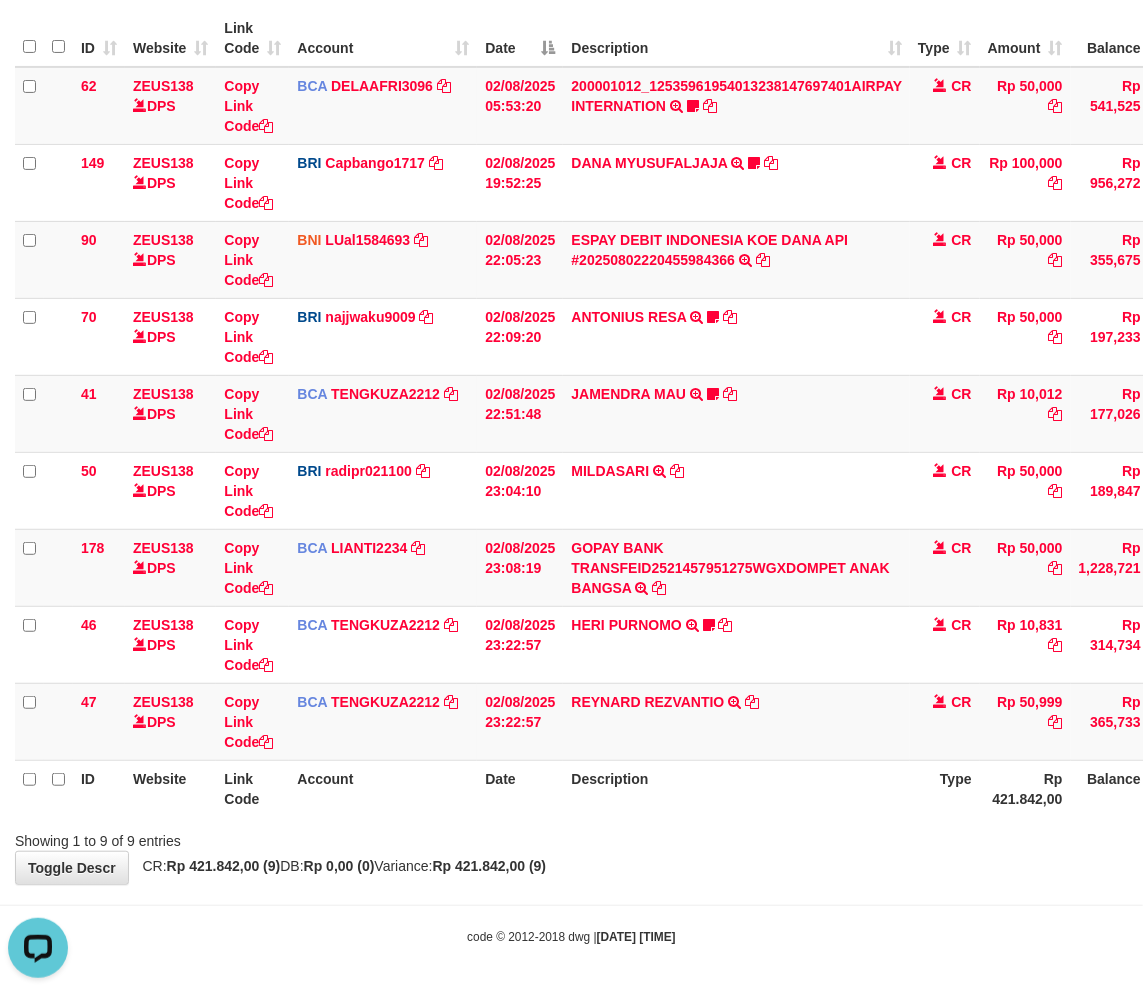 scroll, scrollTop: 0, scrollLeft: 0, axis: both 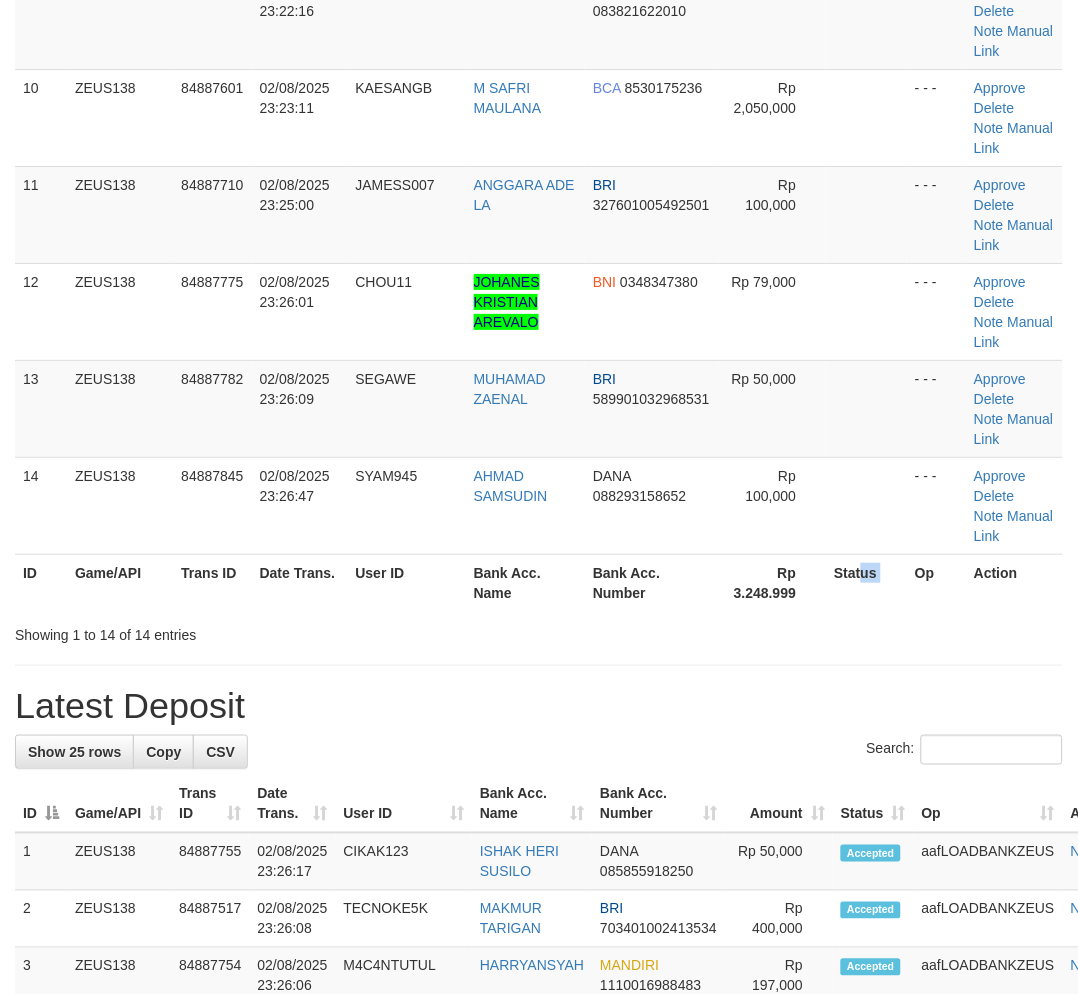 click on "ID Game/API Trans ID Date Trans. User ID Bank Acc. Name Bank Acc. Number Rp 3.248.999 Status Op Action" at bounding box center [539, 582] 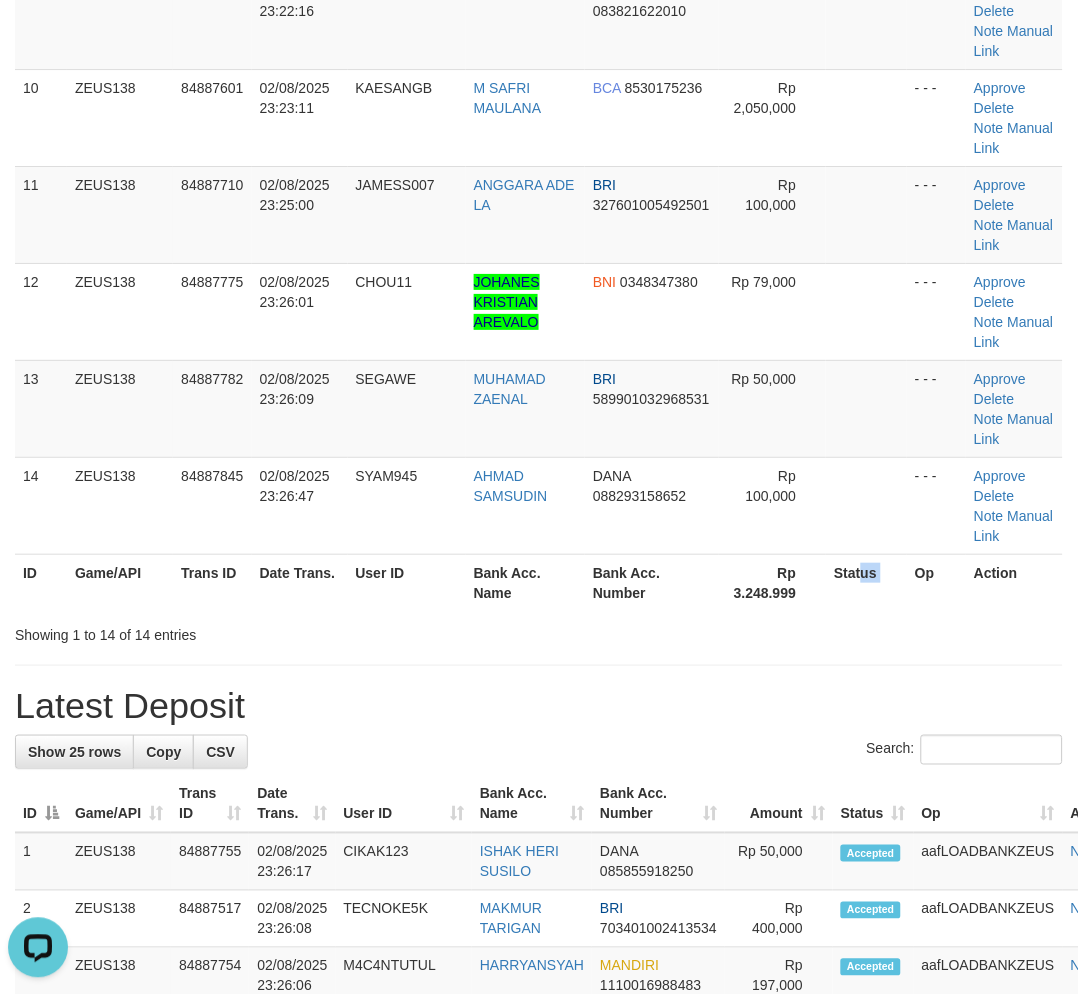 scroll, scrollTop: 0, scrollLeft: 0, axis: both 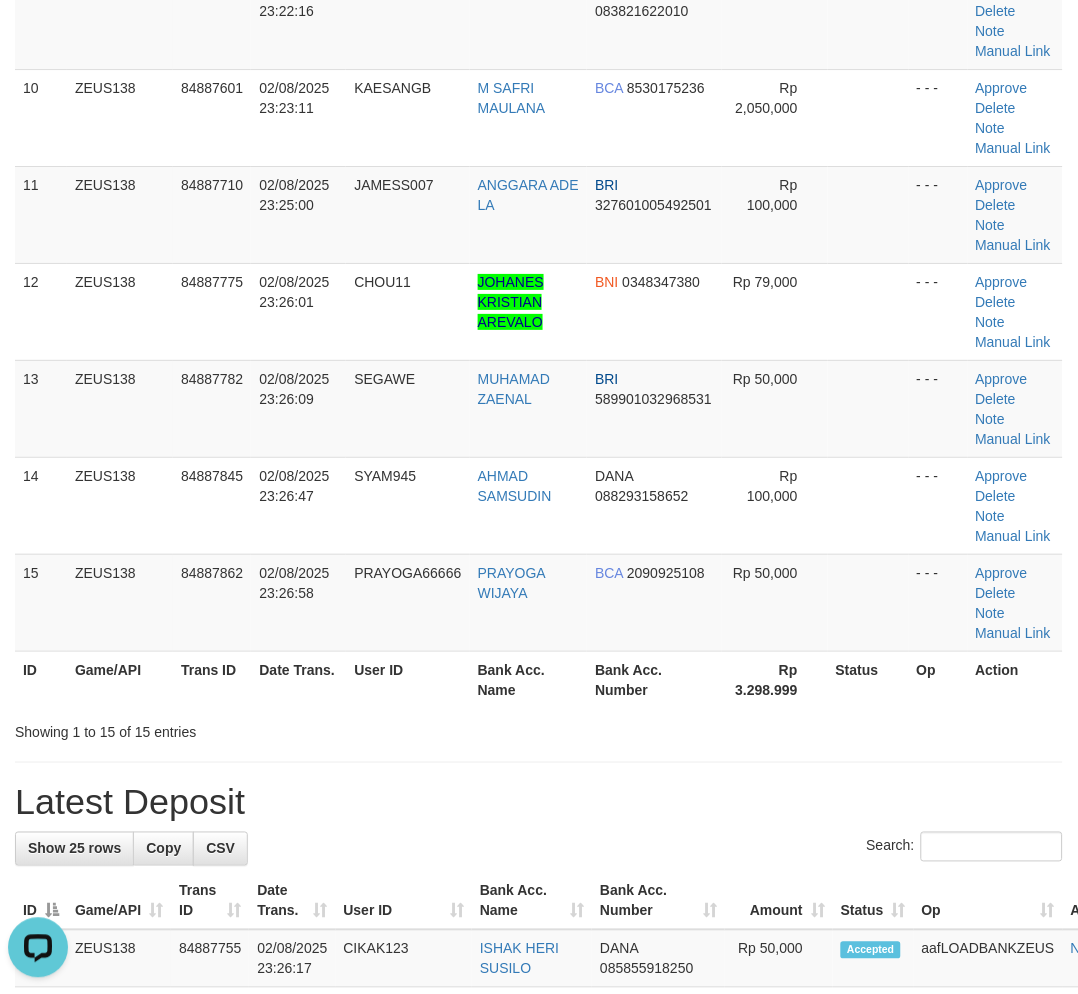 drag, startPoint x: 496, startPoint y: 665, endPoint x: 353, endPoint y: 668, distance: 143.03146 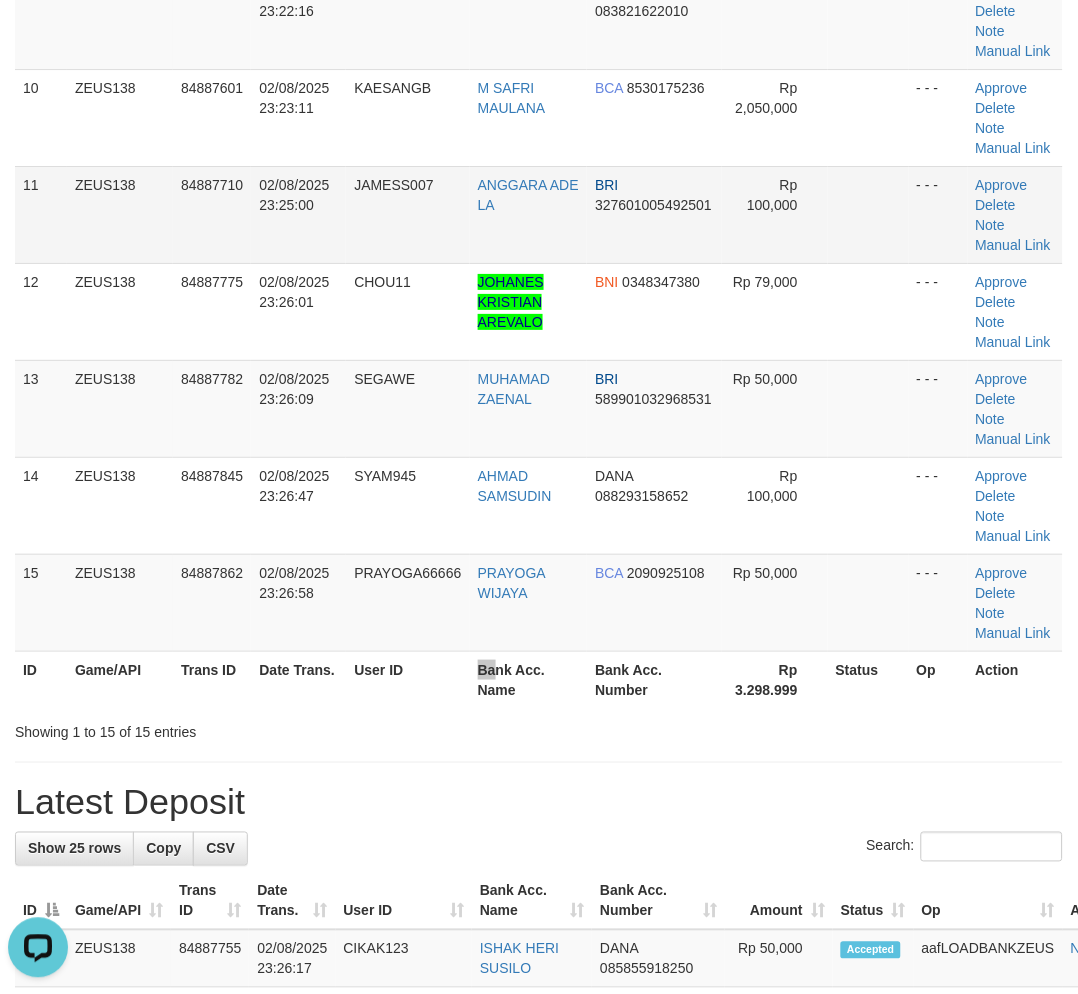 drag, startPoint x: 514, startPoint y: 756, endPoint x: 628, endPoint y: 167, distance: 599.93085 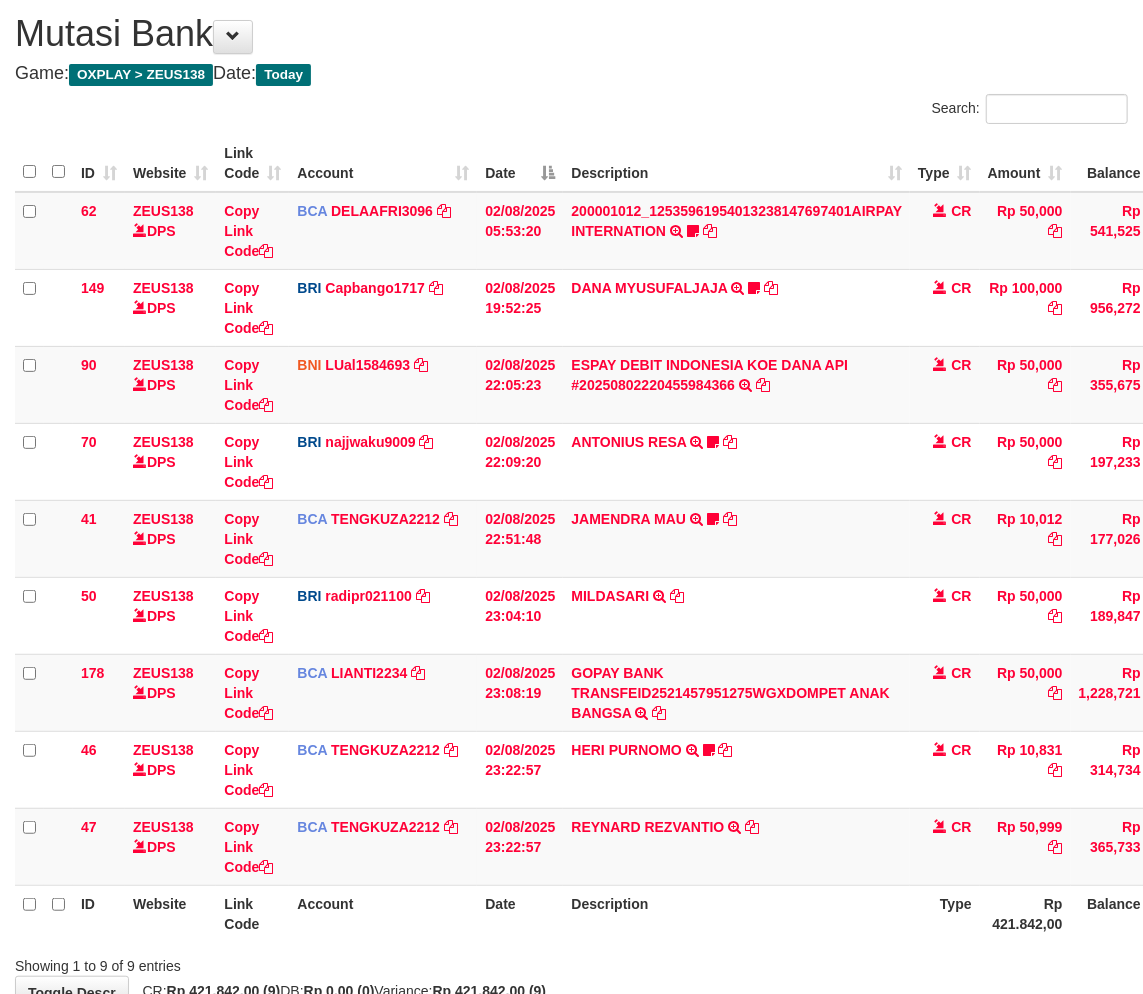 scroll, scrollTop: 183, scrollLeft: 0, axis: vertical 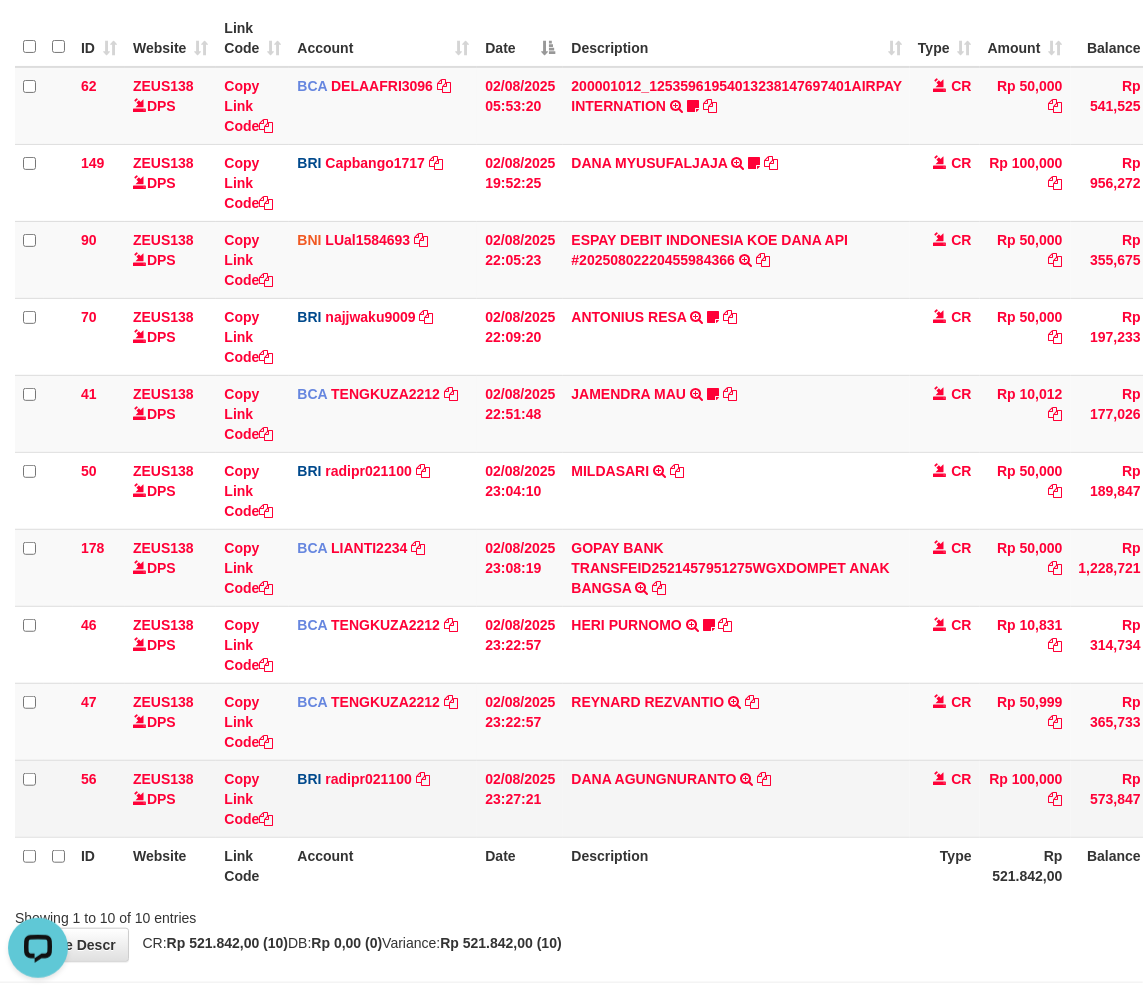 click on "[FIRST] [LAST]         TRANSFER NBMB [FIRST] [LAST] TO [FIRST] [LAST]" at bounding box center (736, 798) 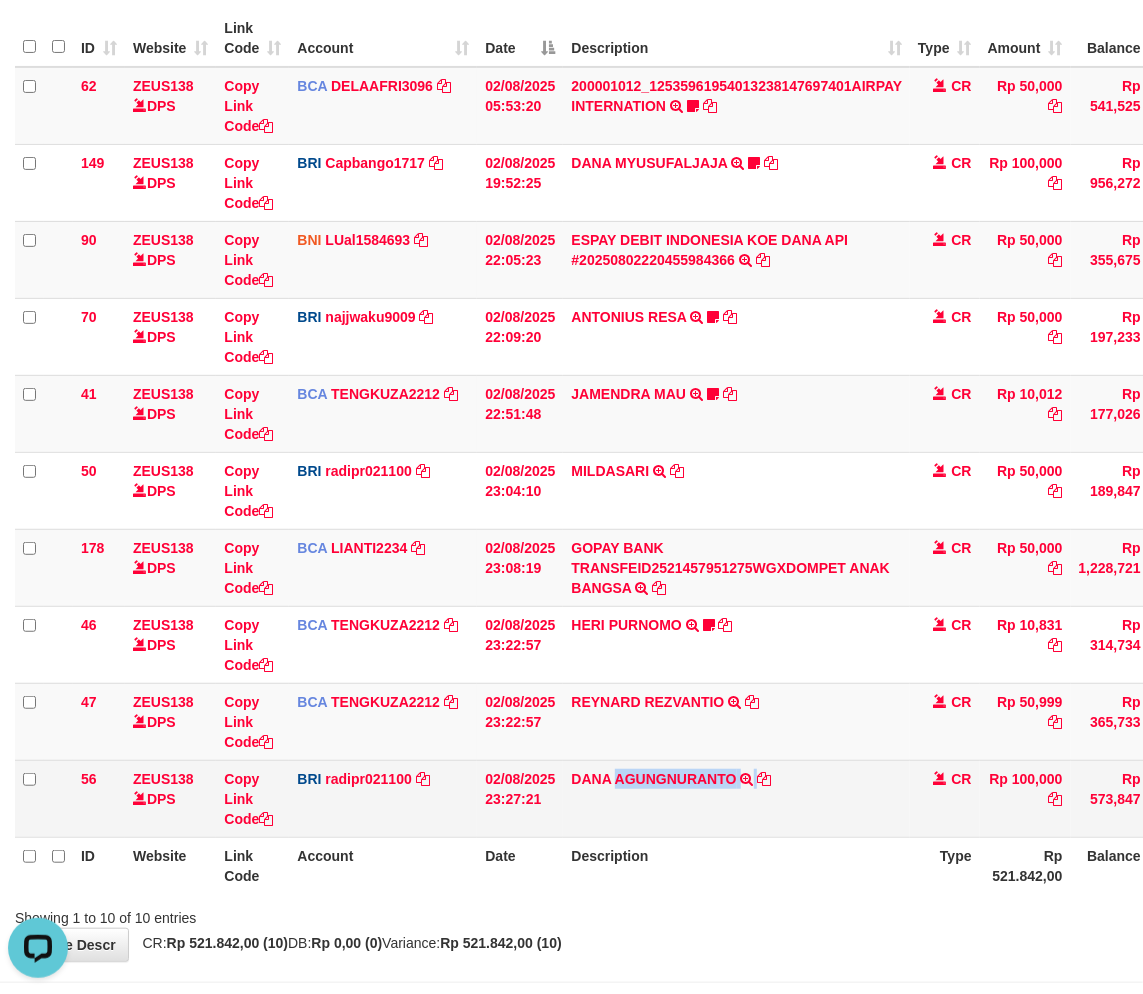 click on "[FIRST] [LAST]         TRANSFER NBMB [FIRST] [LAST] TO [FIRST] [LAST]" at bounding box center (736, 798) 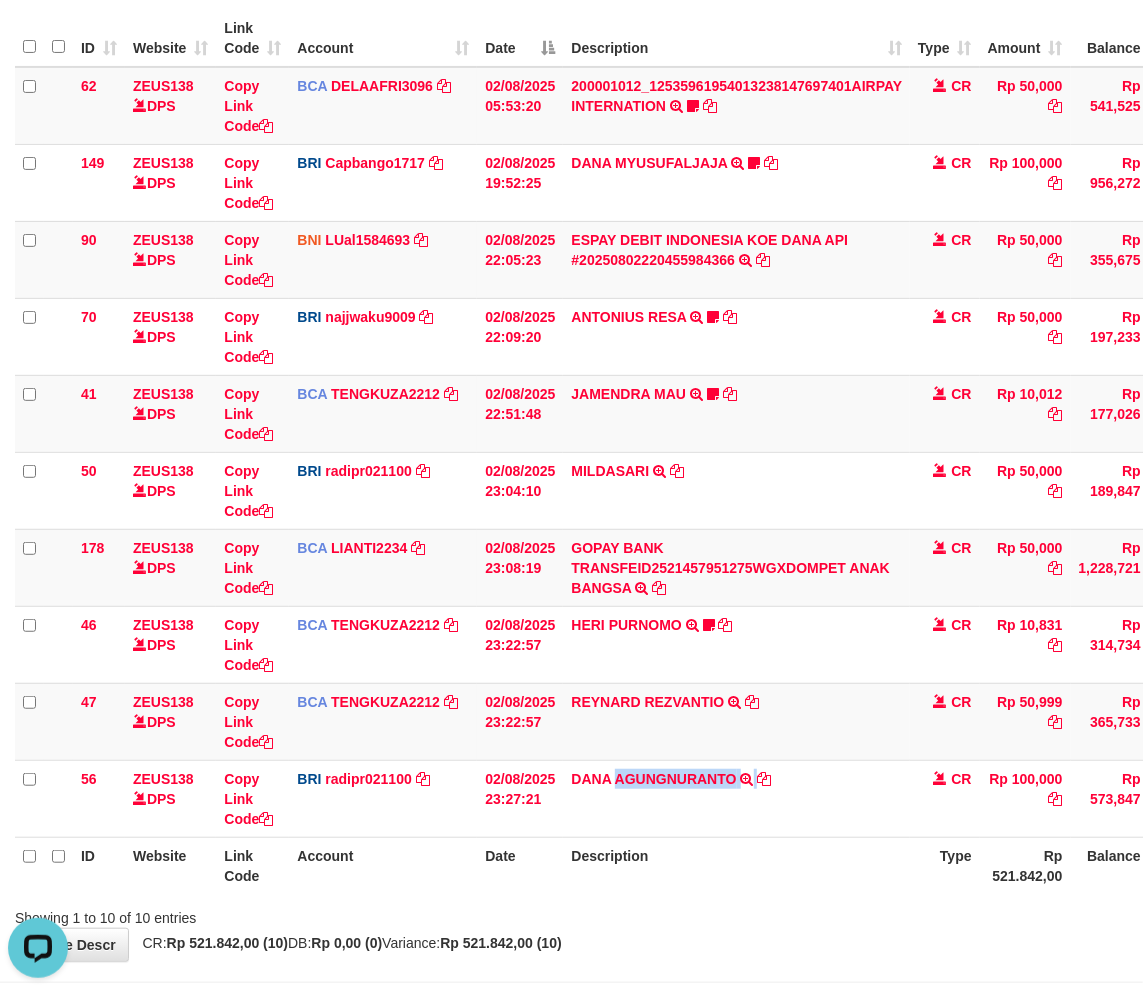 copy on "[LAST]" 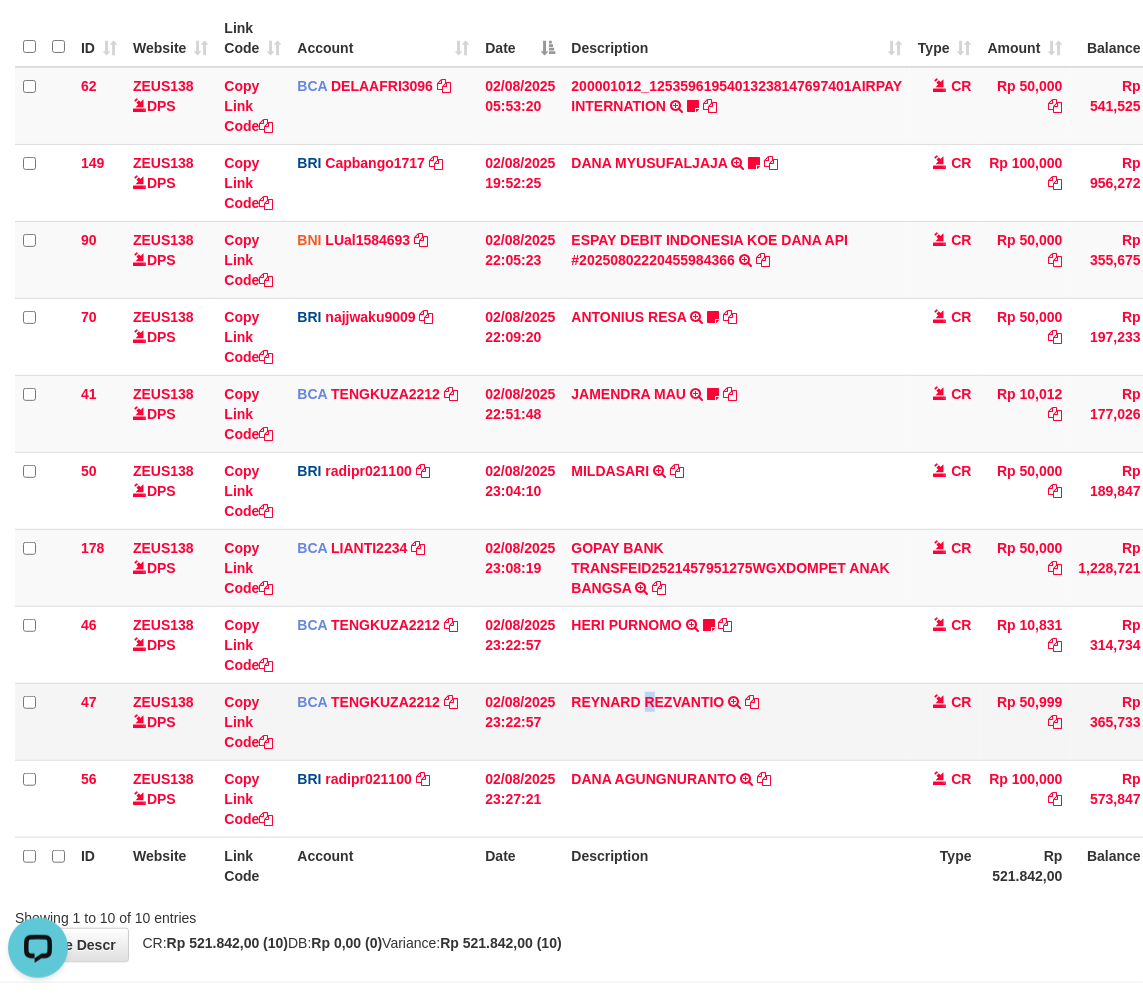 click on "REYNARD REZVANTIO         TRSF E-BANKING CR 0208/FTSCY/WS95271
50999.00REYNARD REZVANTIO" at bounding box center [736, 721] 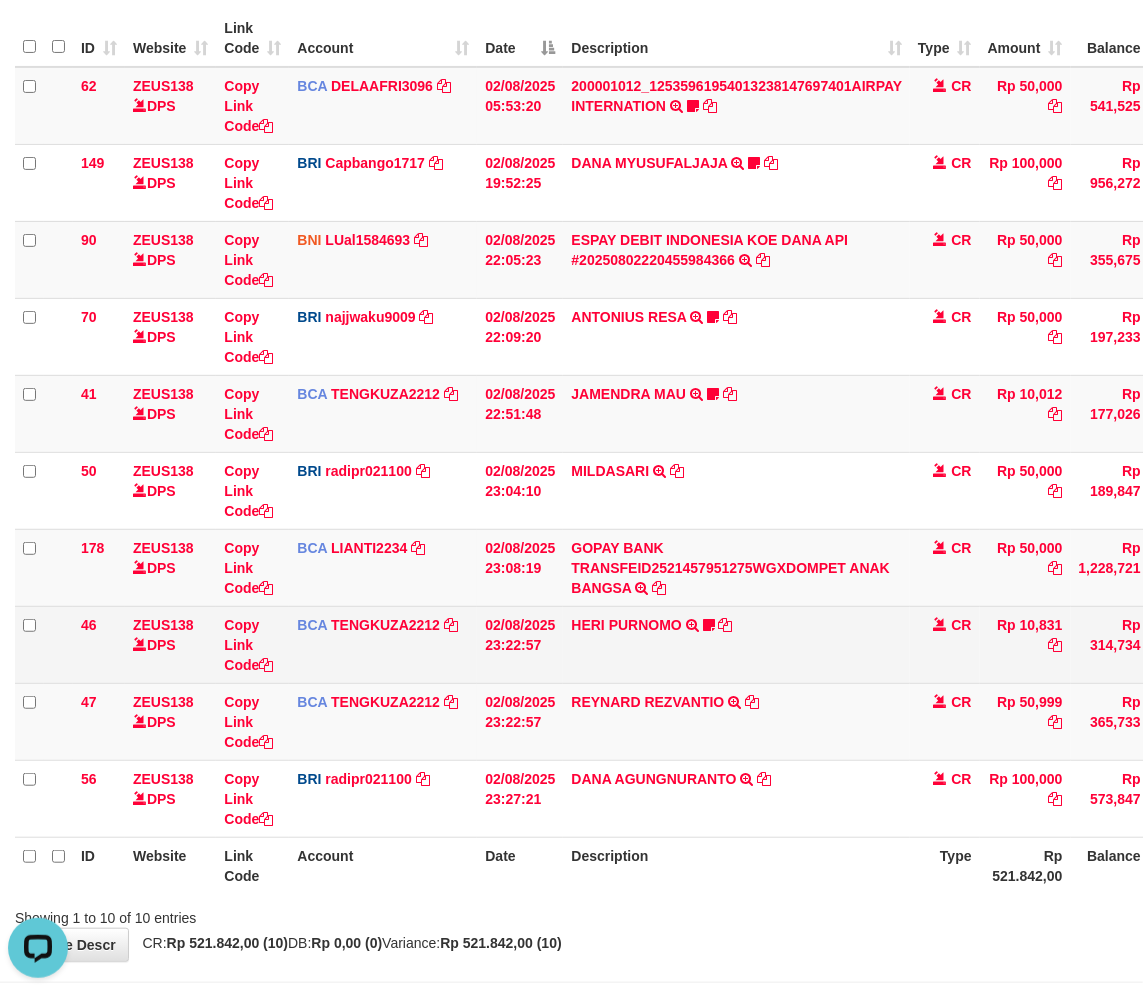 click on "[FIRST] [LAST]            TRSF E-BANKING CR 0208/FTSCY/WS95271
10831.00[FIRST] [LAST]    Syagan123" at bounding box center [736, 644] 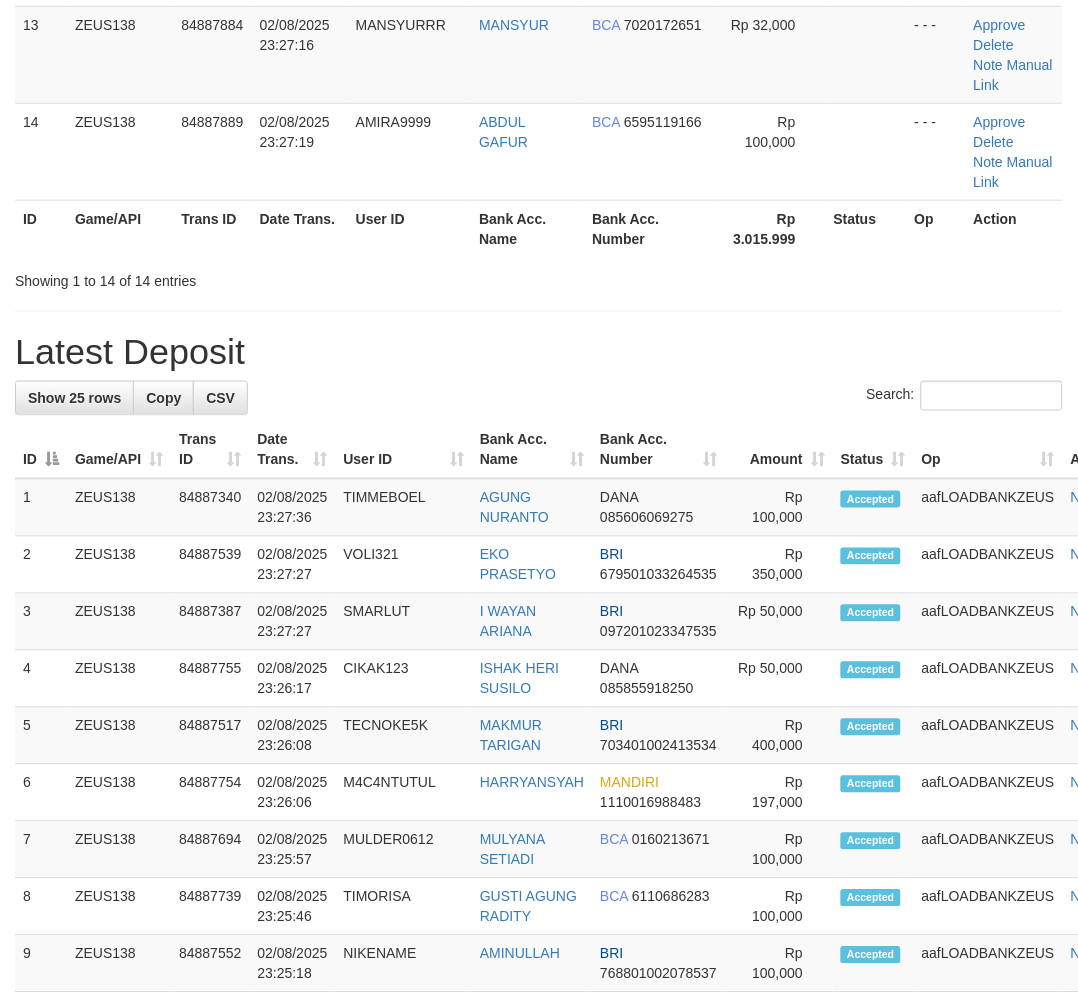 scroll, scrollTop: 1054, scrollLeft: 0, axis: vertical 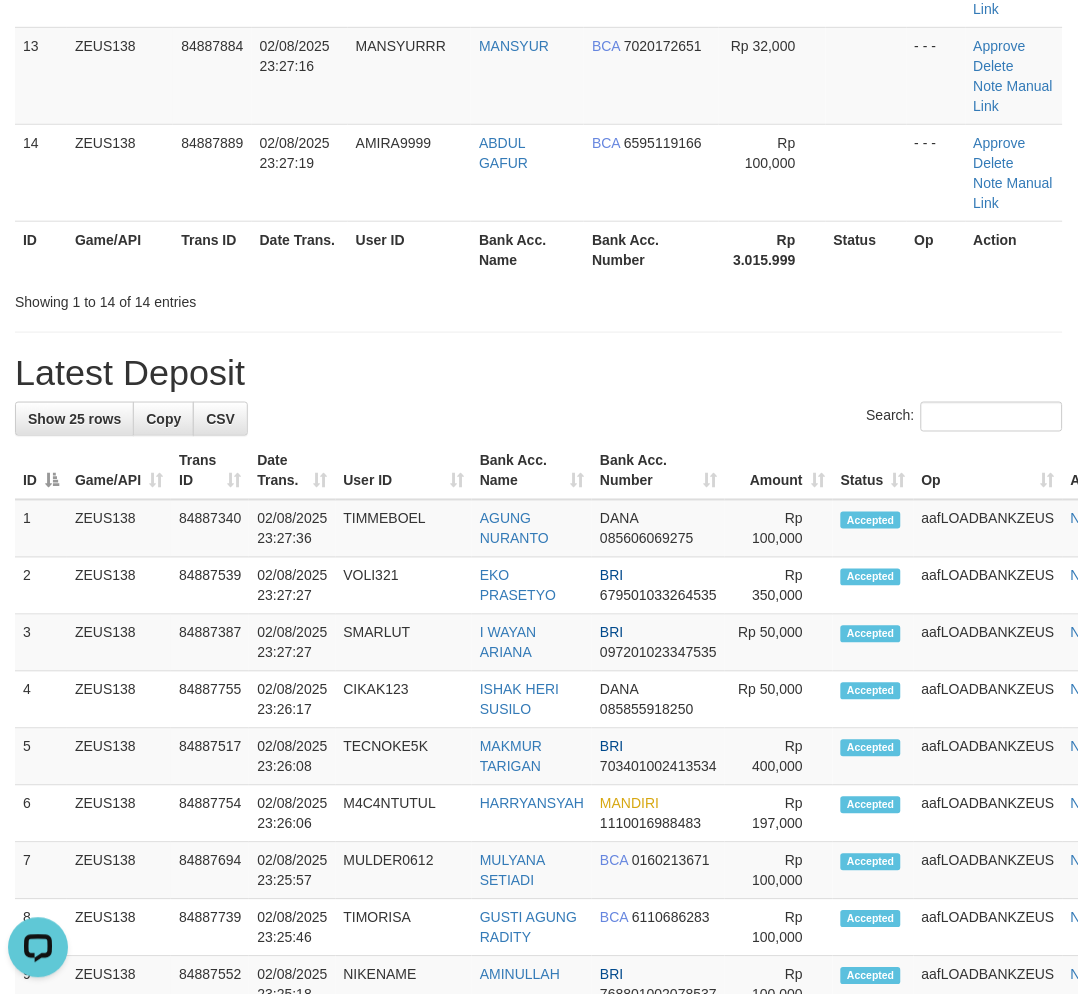 drag, startPoint x: 456, startPoint y: 428, endPoint x: 12, endPoint y: 567, distance: 465.2494 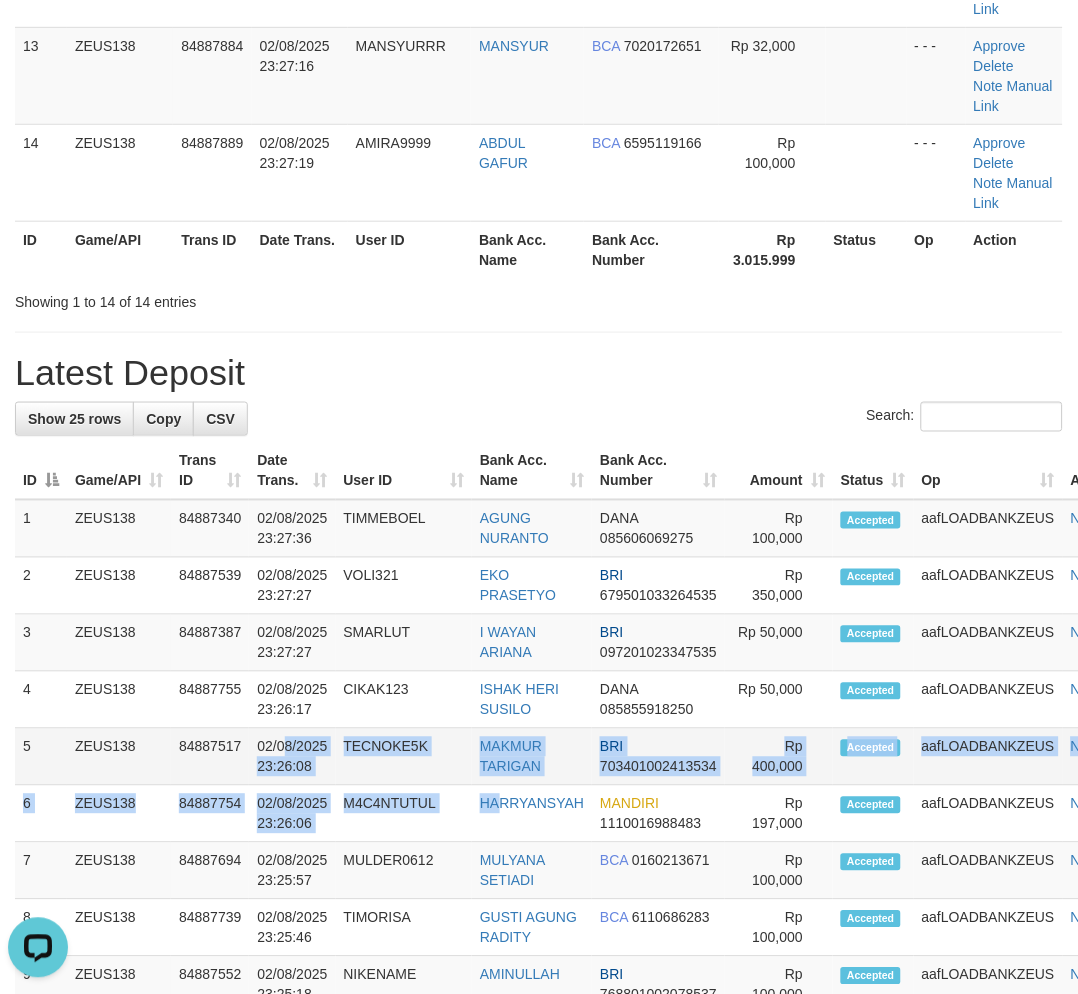 click on "1
ZEUS138
84887340
02/08/2025 23:27:36
TIMMEBOEL
AGUNG NURANTO
DANA
085606069275" at bounding box center [580, 1213] 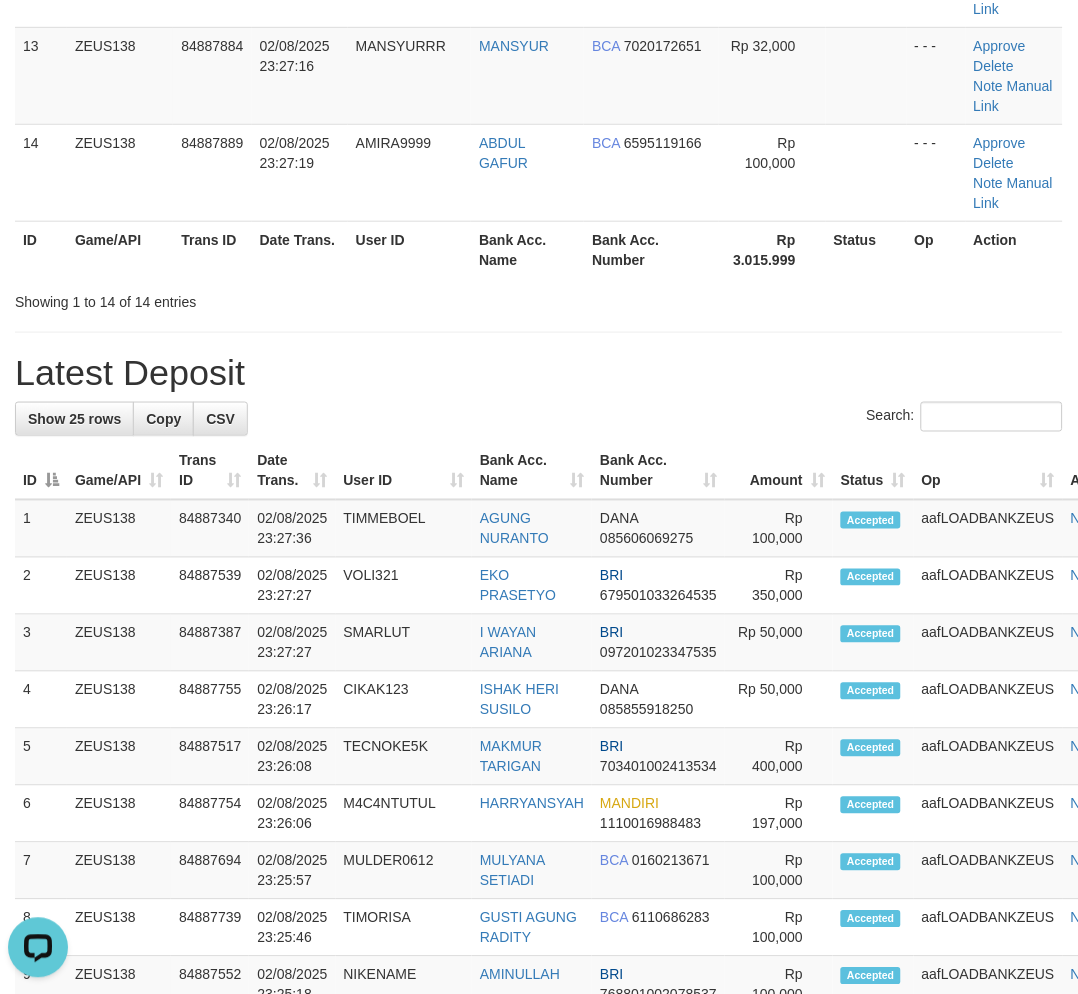 scroll, scrollTop: 750, scrollLeft: 0, axis: vertical 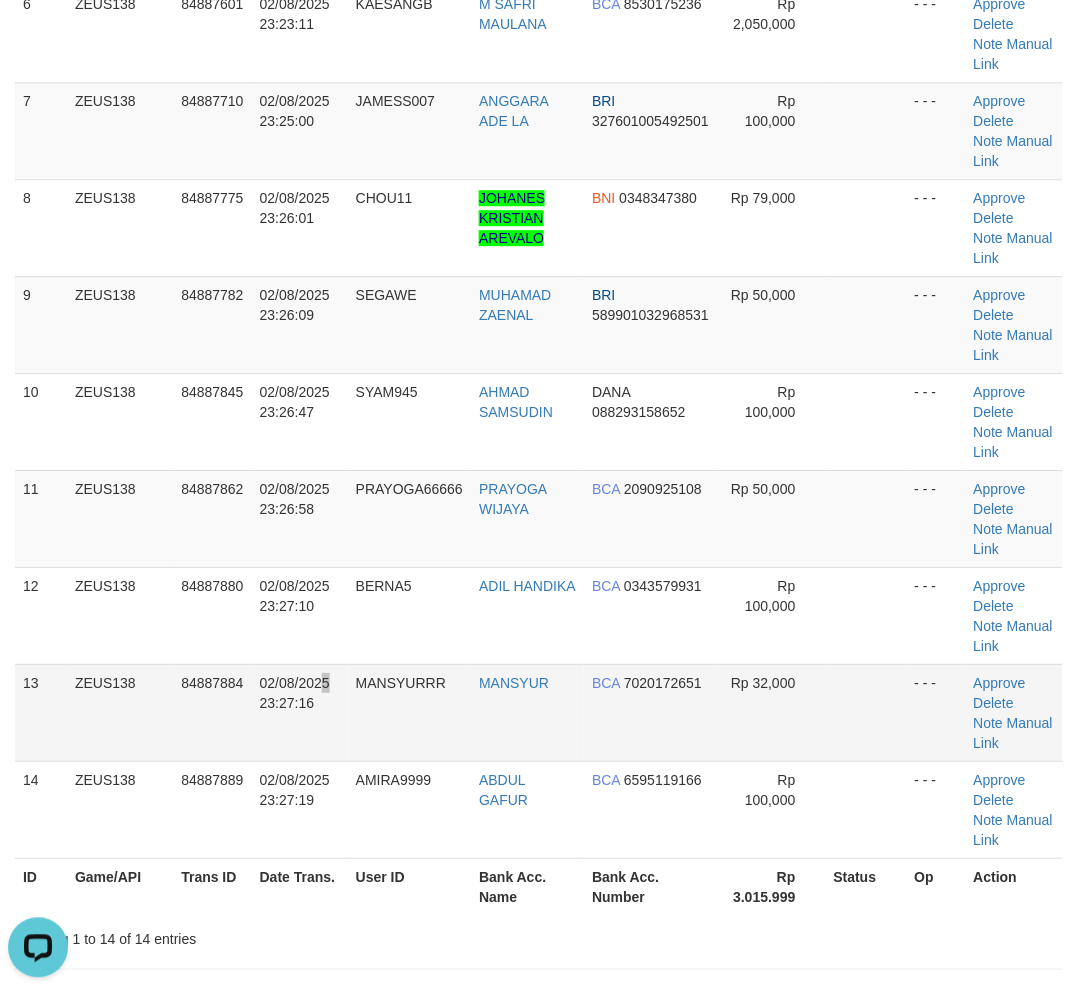 click on "02/08/2025 23:27:16" at bounding box center (295, 693) 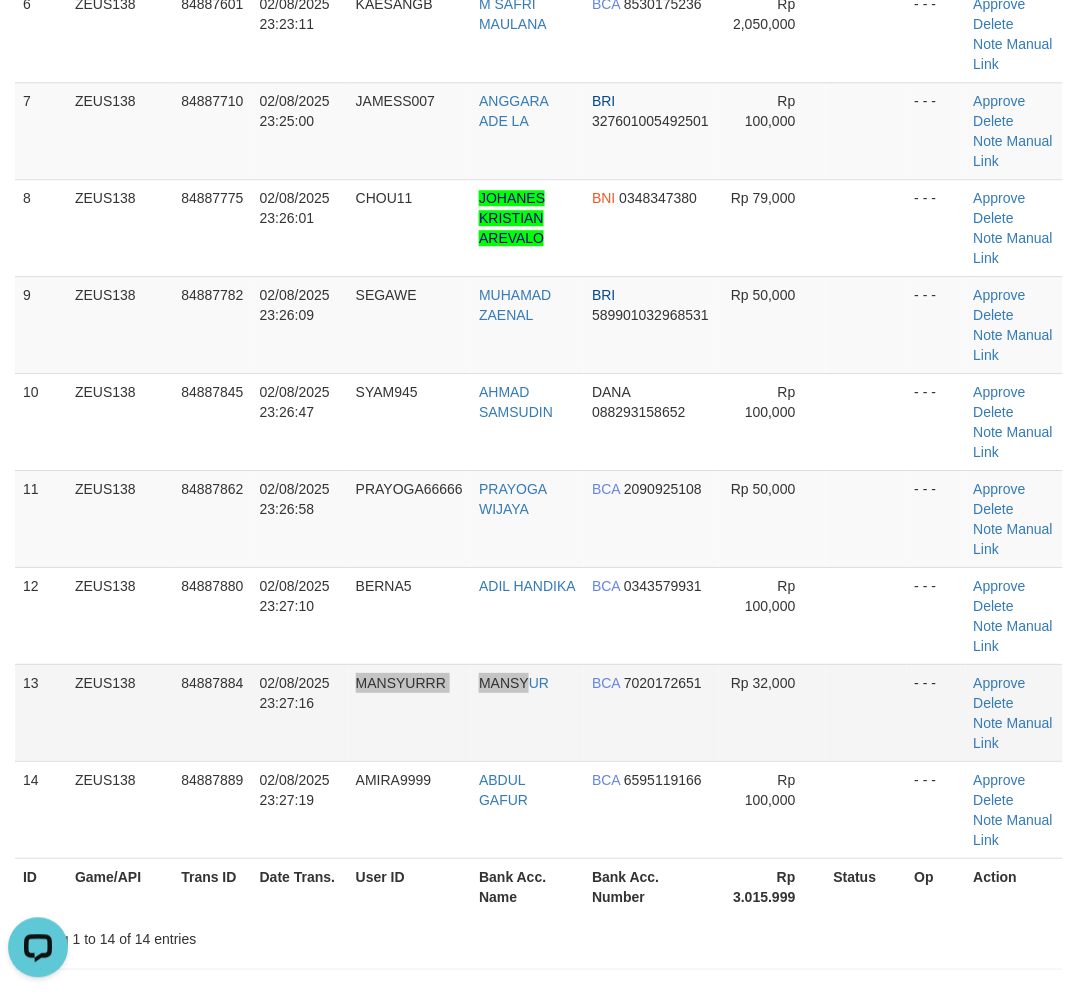 drag, startPoint x: 494, startPoint y: 747, endPoint x: 533, endPoint y: 752, distance: 39.319206 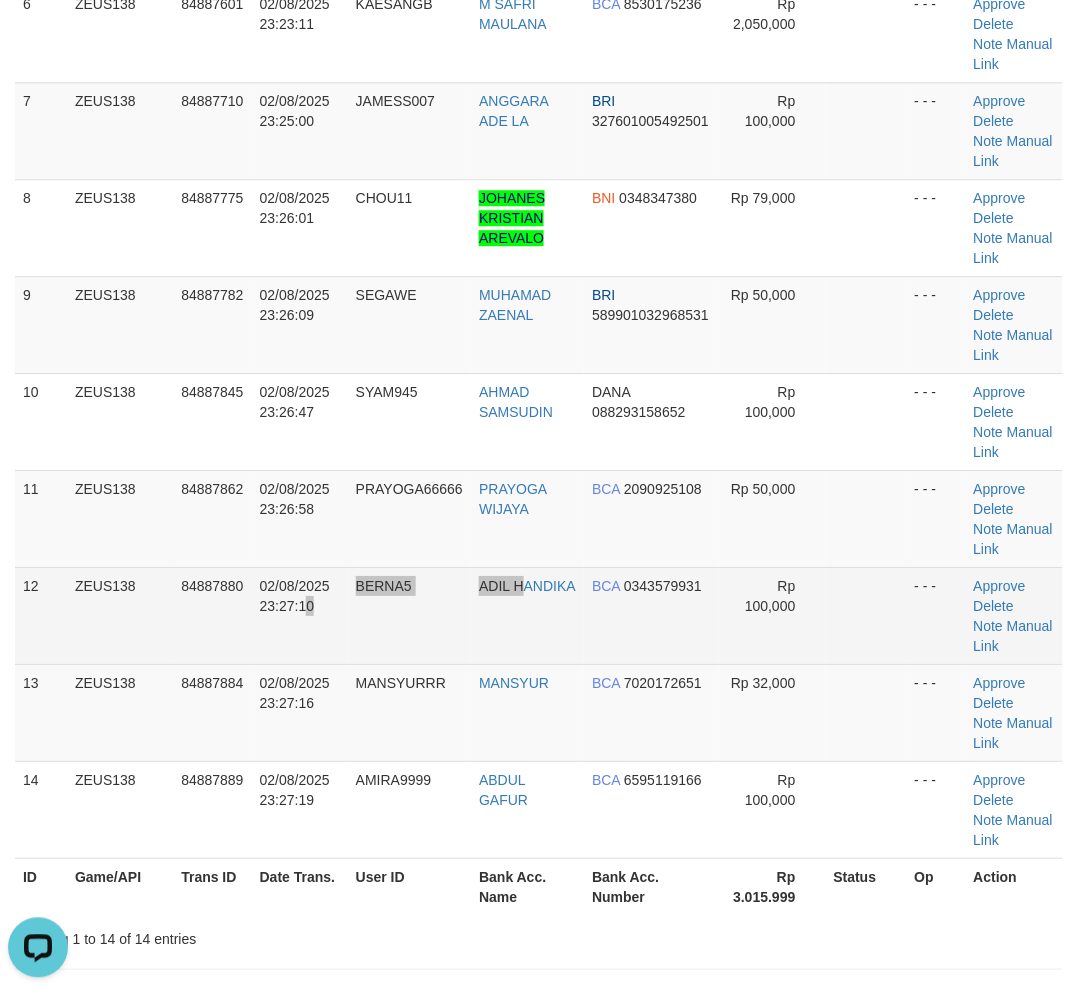 click on "12
ZEUS138
84887880
02/08/2025 23:27:10
BERNA5
ADIL HANDIKA
BCA
0343579931
Rp 100,000
- - -
Approve
Delete
Note
Manual Link" at bounding box center [539, 615] 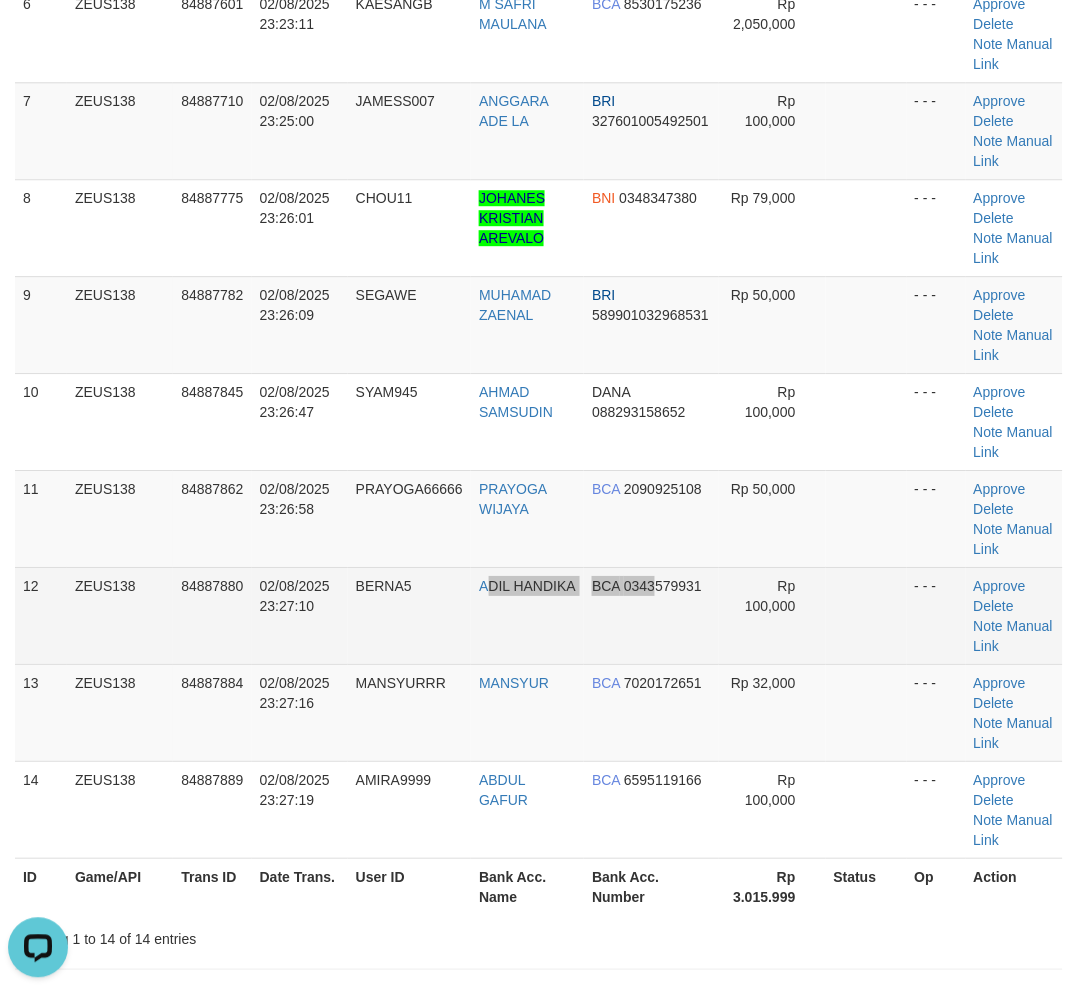click on "12
ZEUS138
84887880
02/08/2025 23:27:10
BERNA5
ADIL HANDIKA
BCA
0343579931
Rp 100,000
- - -
Approve
Delete
Note
Manual Link" at bounding box center (539, 615) 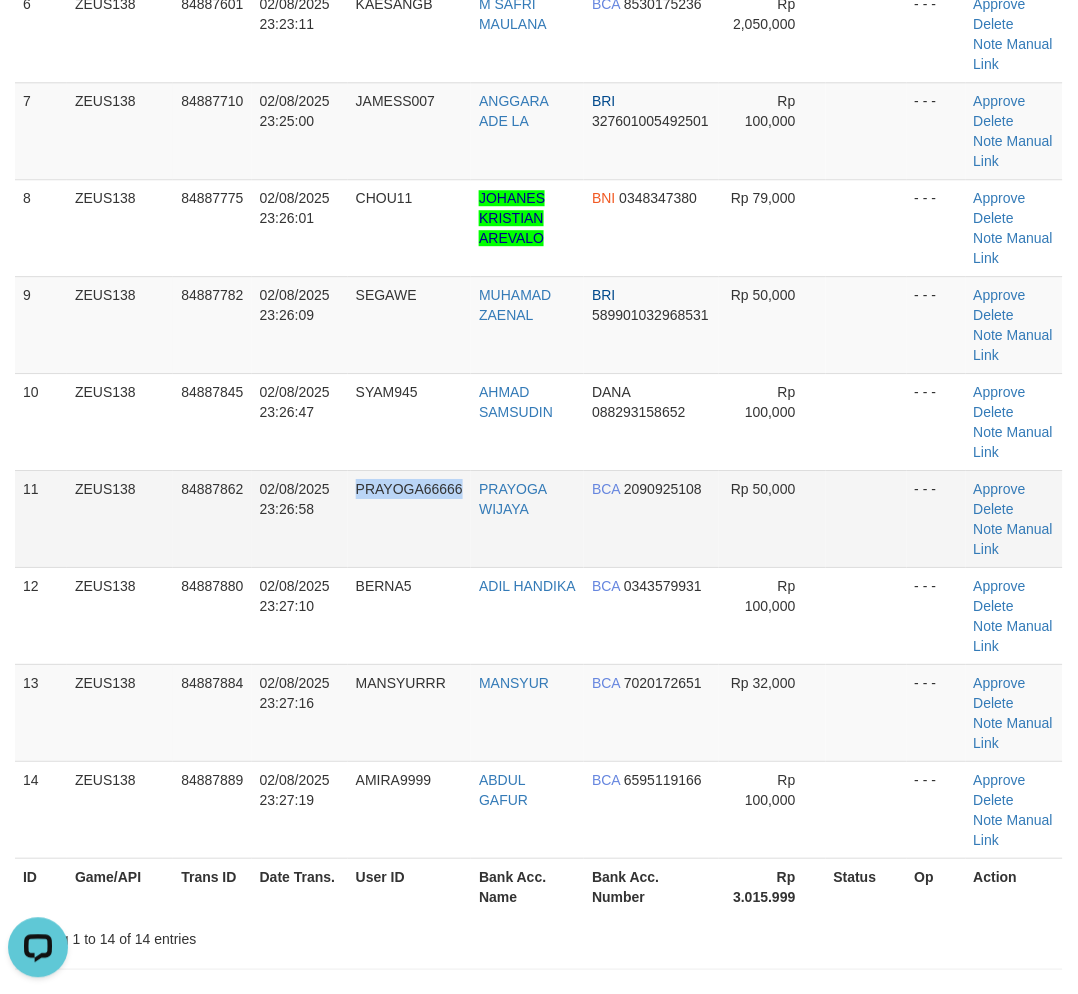 click on "11
ZEUS138
84887862
02/08/2025 23:26:58
PRAYOGA66666
PRAYOGA WIJAYA
BCA
2090925108
Rp 50,000
- - -
Approve
Delete
Note
Manual Link" at bounding box center [539, 518] 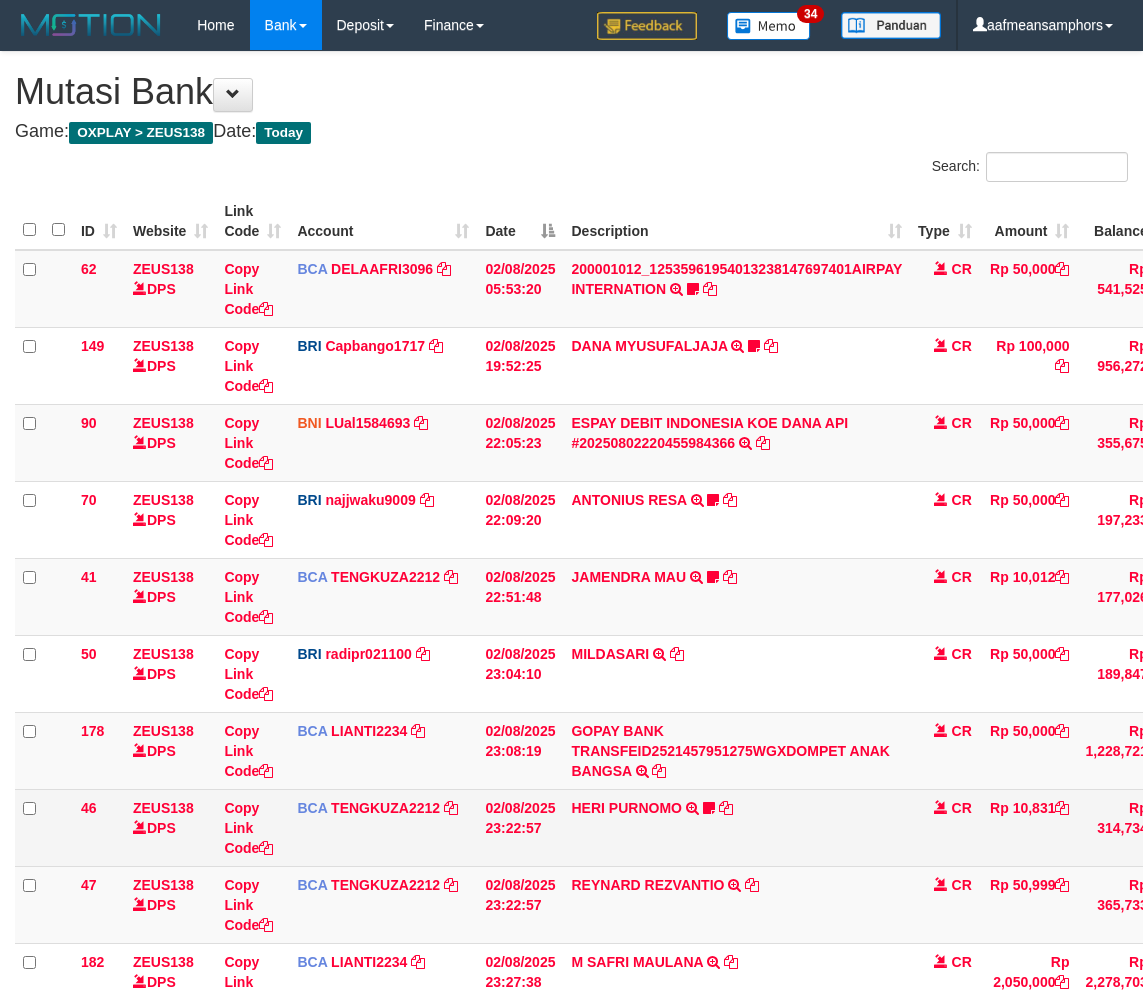 scroll, scrollTop: 183, scrollLeft: 0, axis: vertical 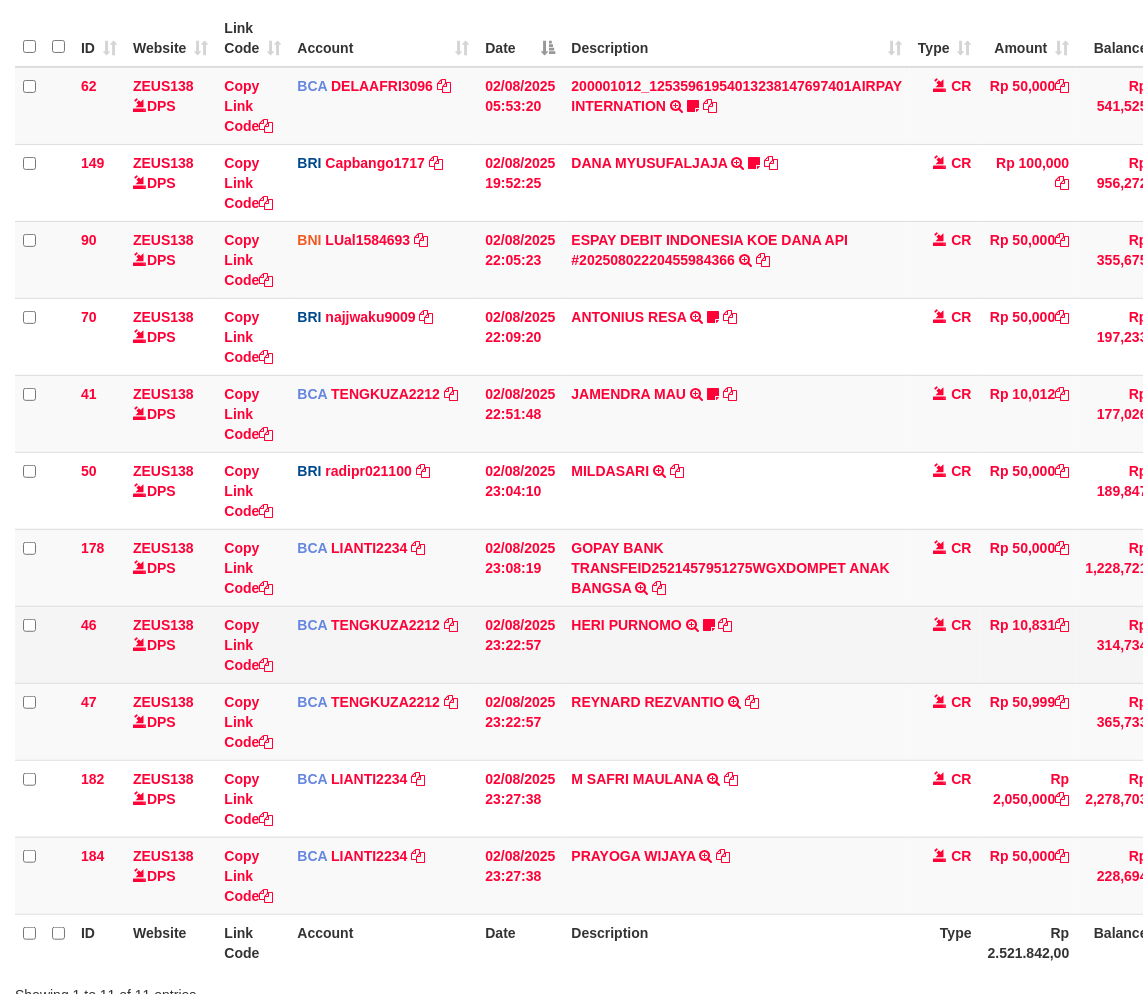 click on "[FIRST] [LAST]            TRSF E-BANKING CR 0208/FTSCY/WS95271
10831.00[FIRST] [LAST]    Syagan123" at bounding box center (736, 644) 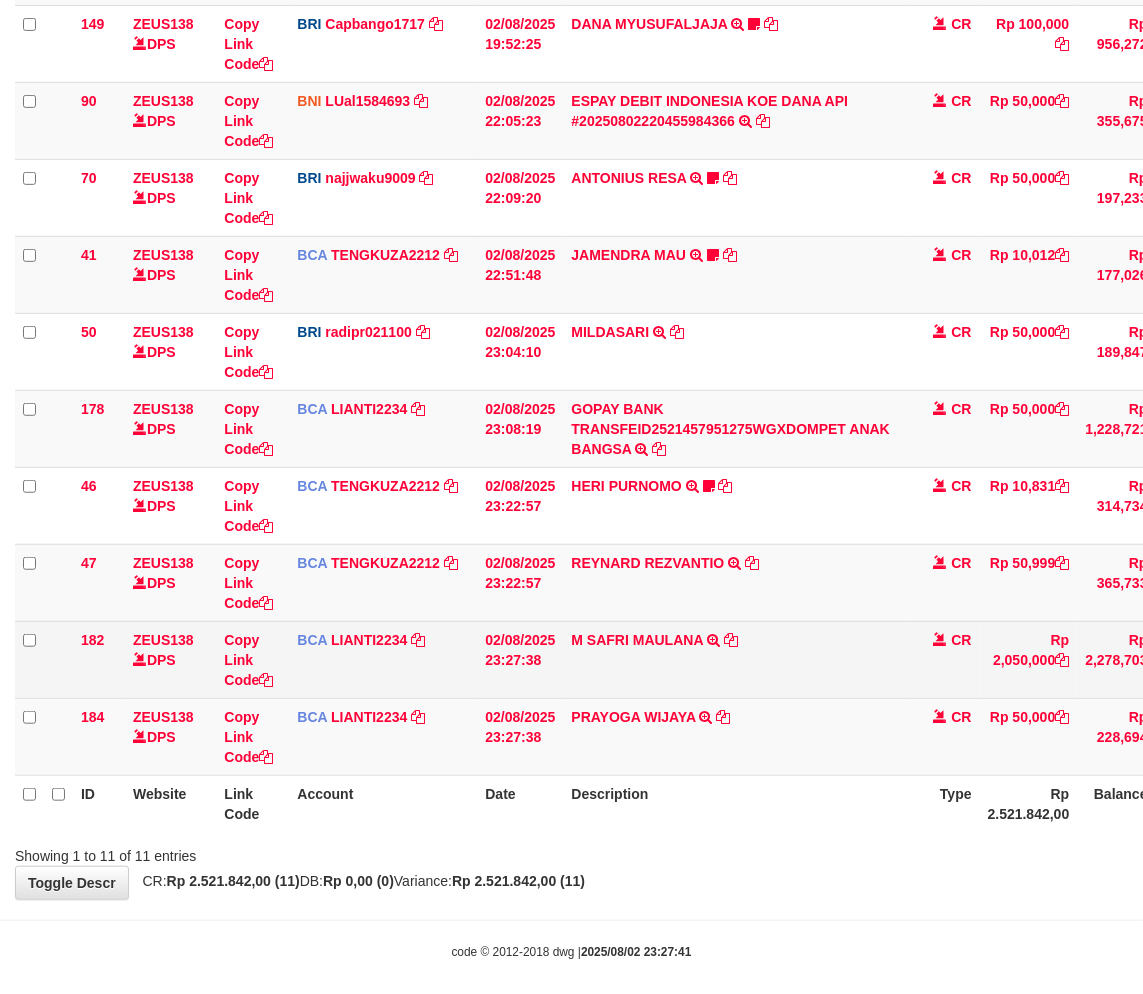 scroll, scrollTop: 337, scrollLeft: 0, axis: vertical 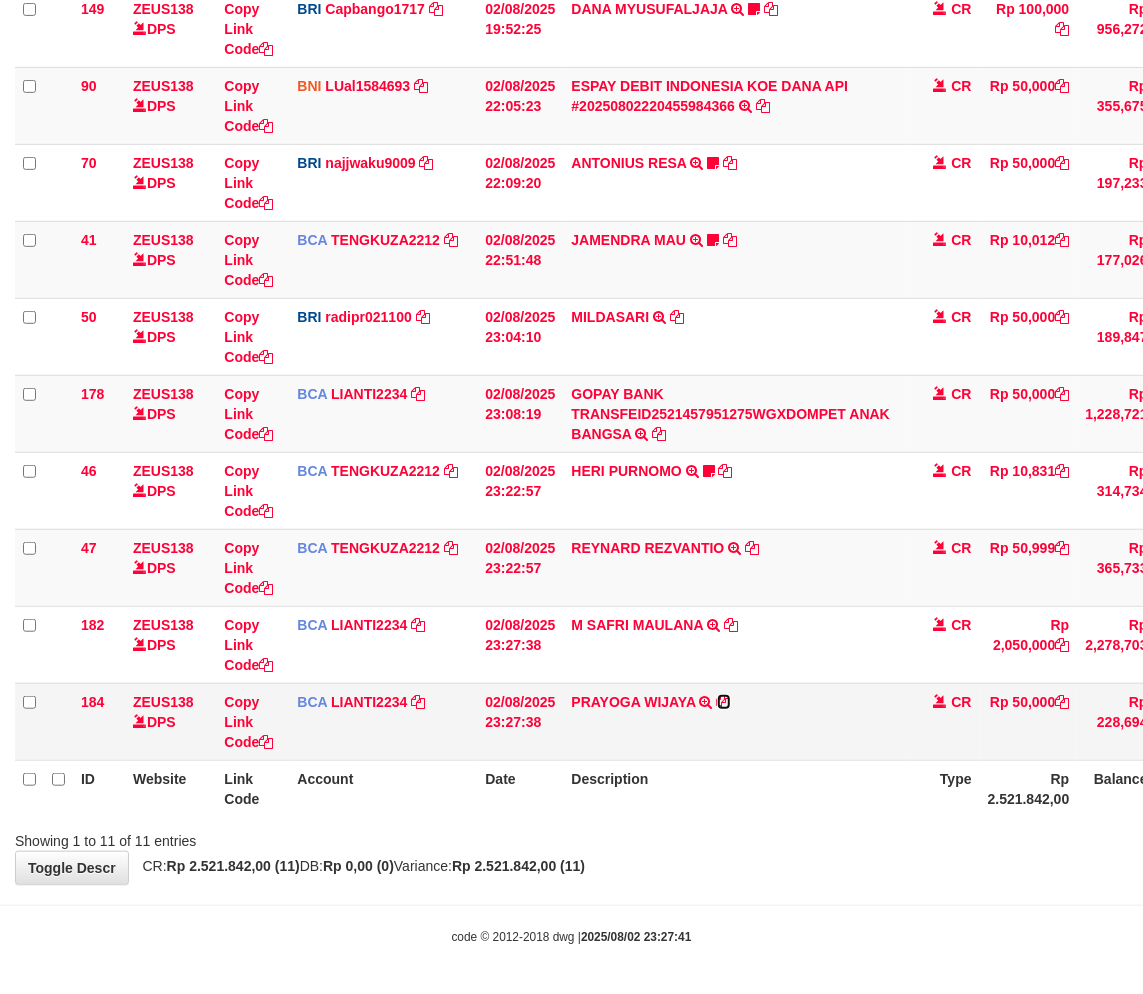 click at bounding box center (724, 702) 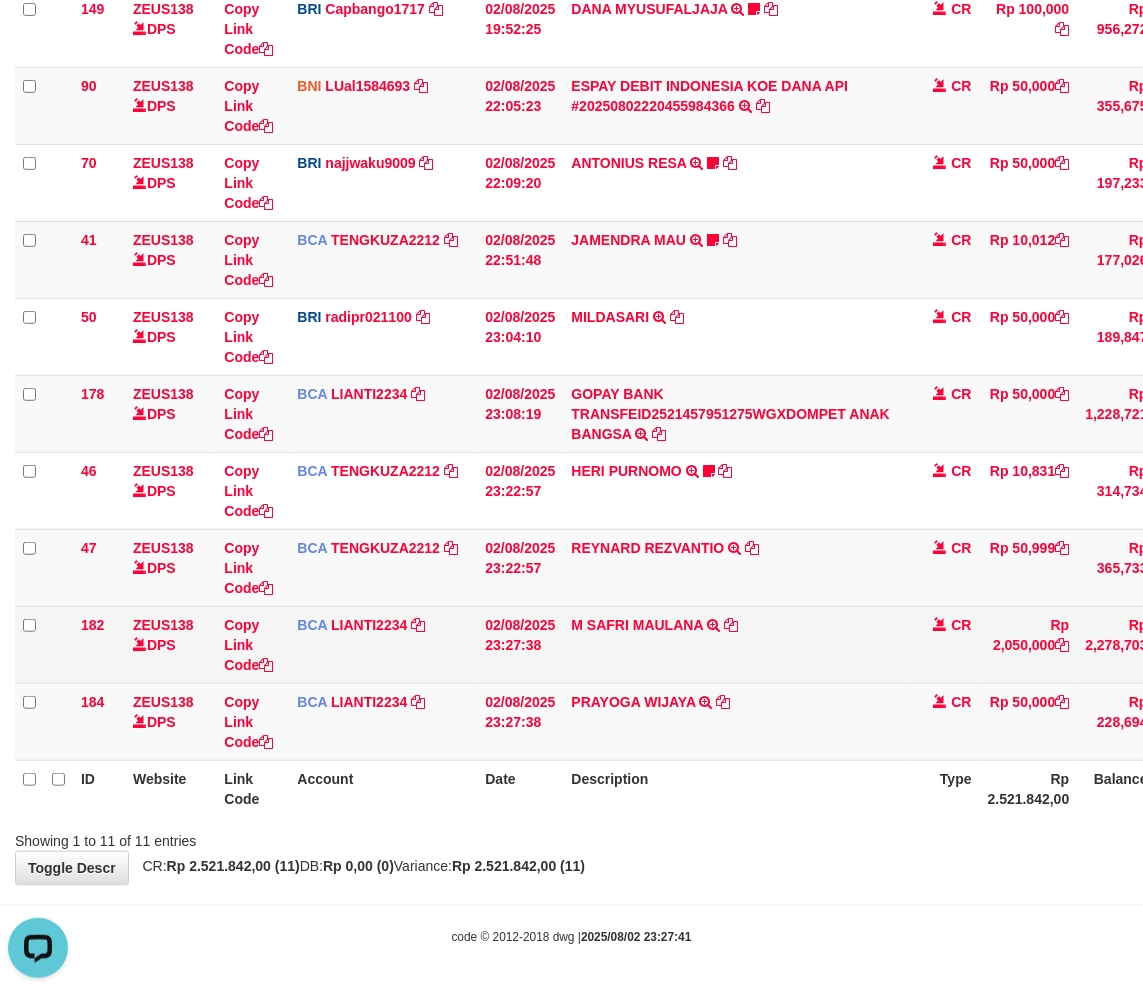 scroll, scrollTop: 0, scrollLeft: 0, axis: both 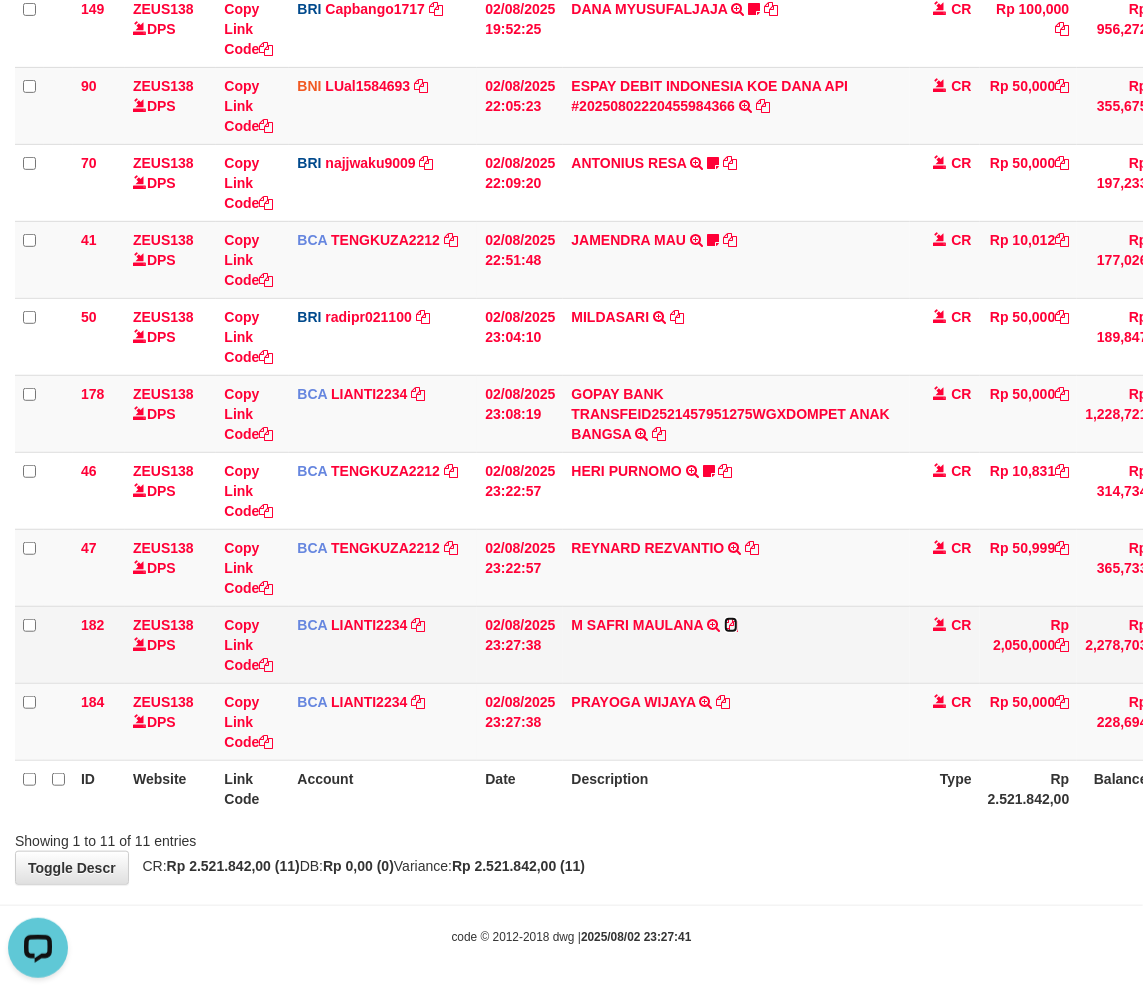 click at bounding box center (731, 625) 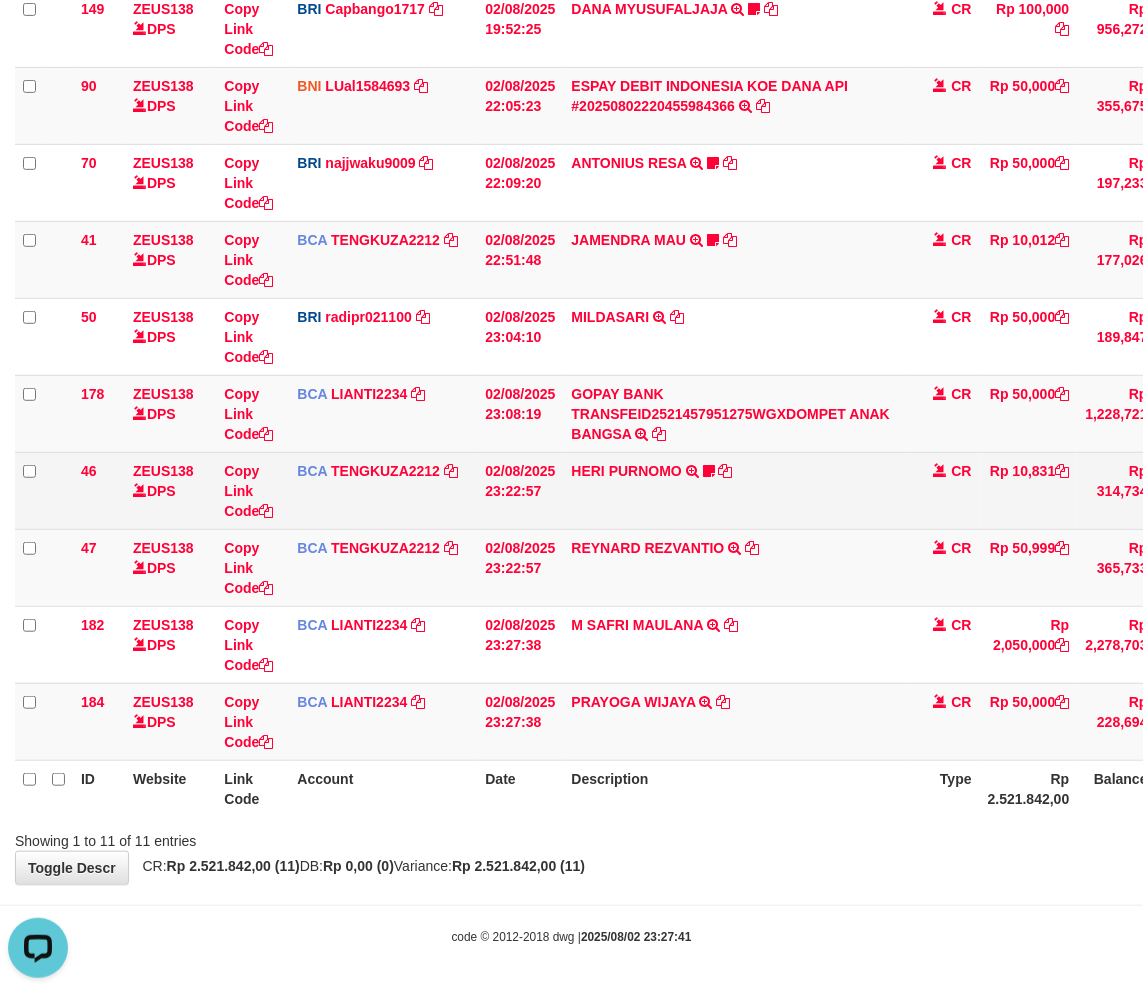 click on "[DATE] [TIME] [FIRST] [LAST] TRSF E-BANKING CR [DATE]/FTSCY/WS95271 [PRICE][FIRST] [LAST] Syagan[NUMBER]" at bounding box center (736, 490) 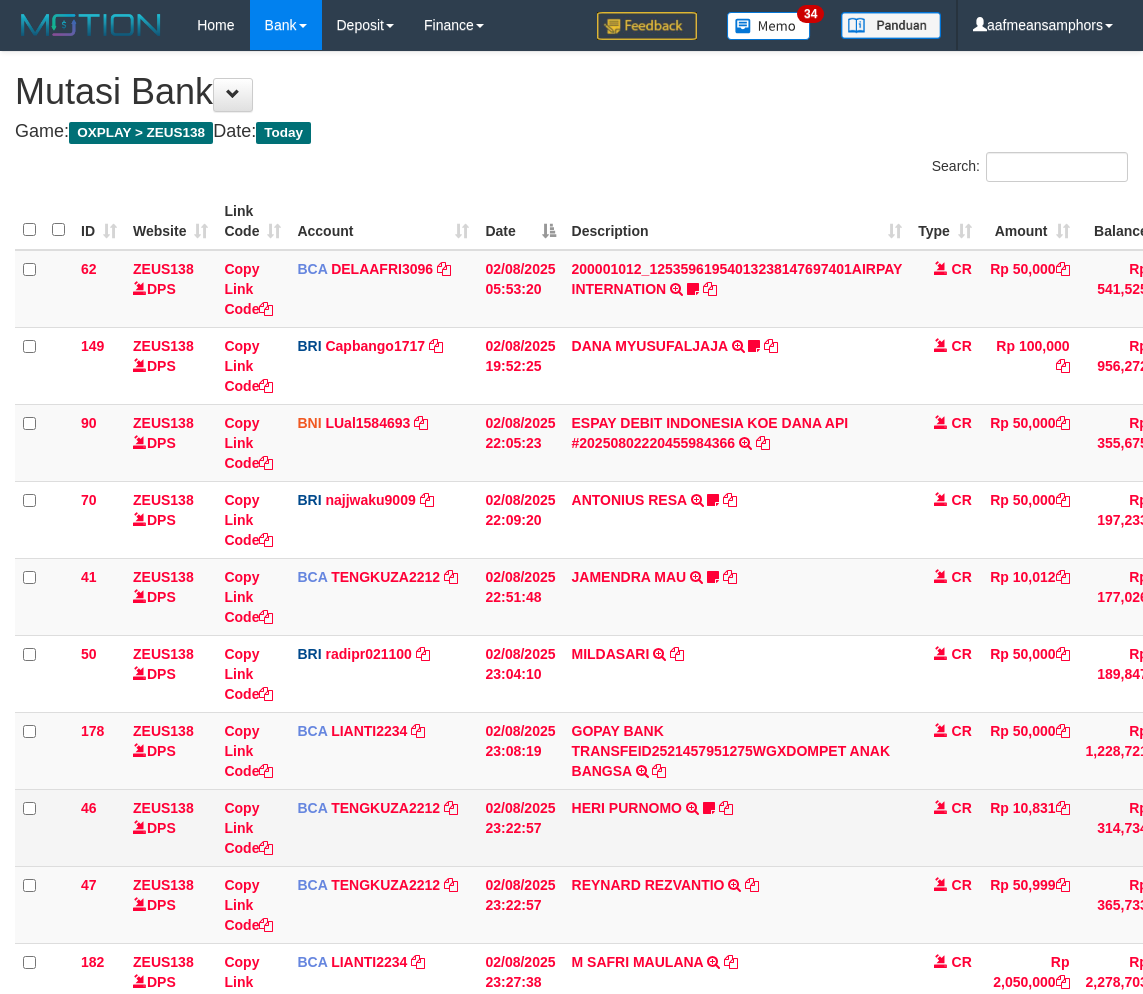 click on "[DATE] [TIME] [FIRST] [LAST] TRSF E-BANKING CR [DATE]/FTSCY/WS95271 [PRICE][FIRST] [LAST] Syagan[NUMBER]" at bounding box center [737, 827] 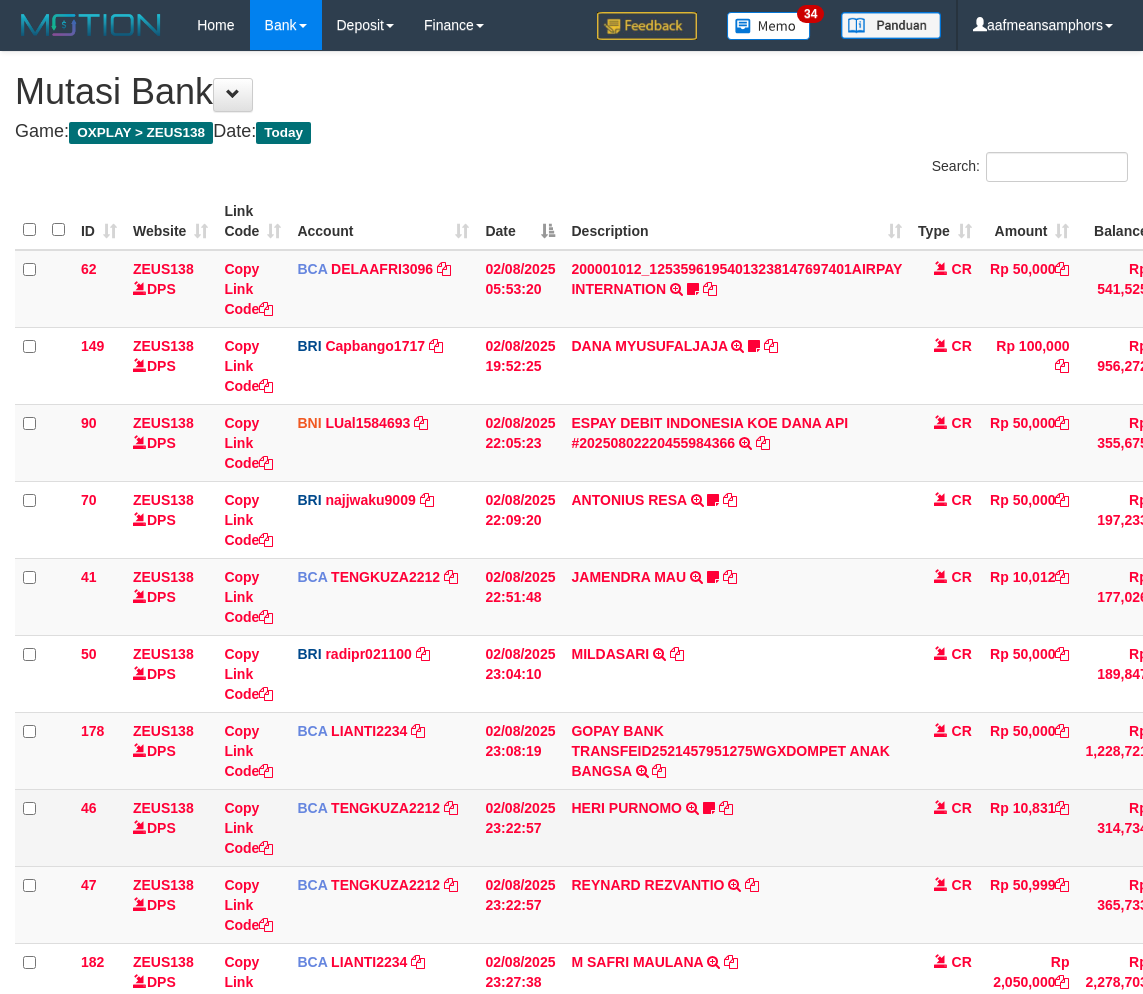 scroll, scrollTop: 316, scrollLeft: 0, axis: vertical 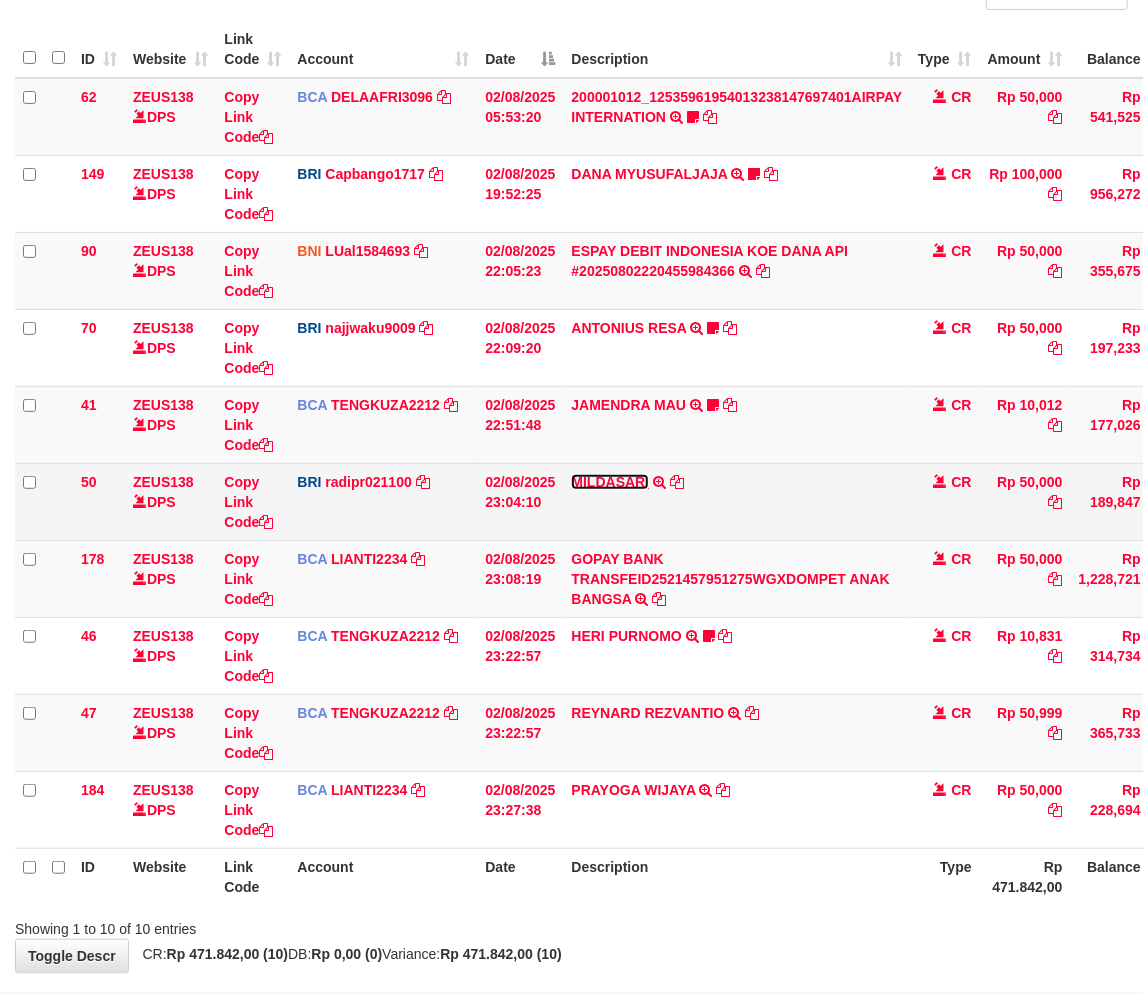 click on "MILDASARI" at bounding box center (610, 482) 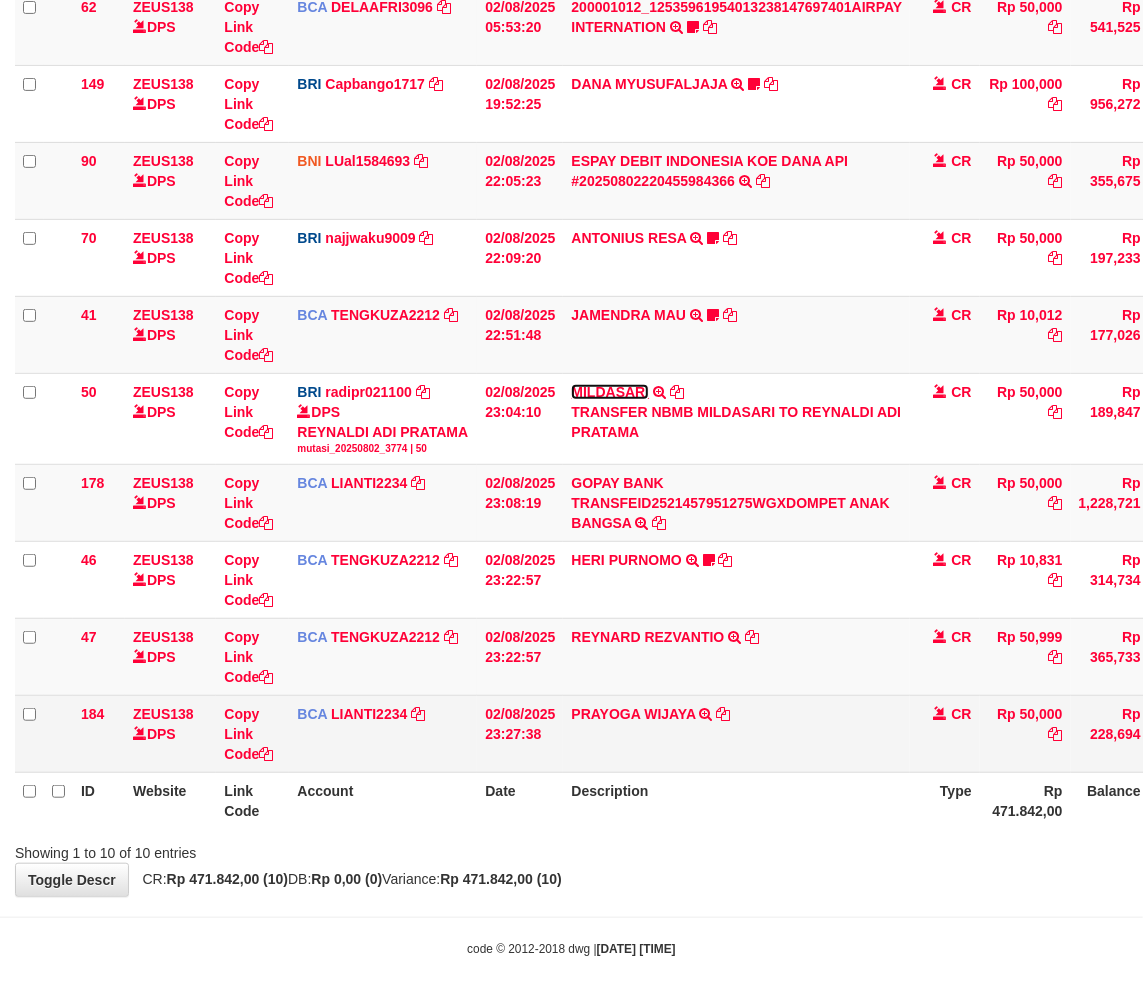 scroll, scrollTop: 275, scrollLeft: 0, axis: vertical 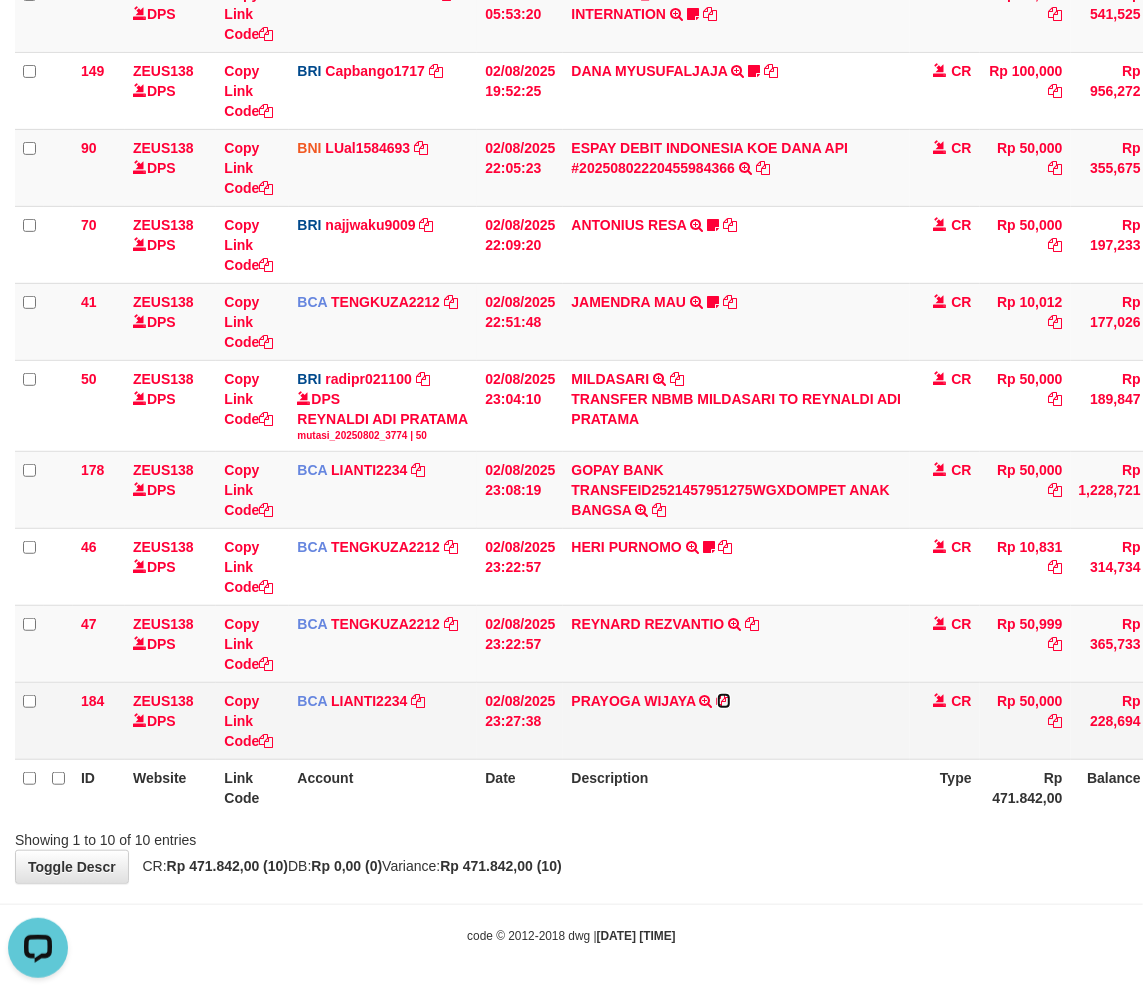 click at bounding box center [724, 701] 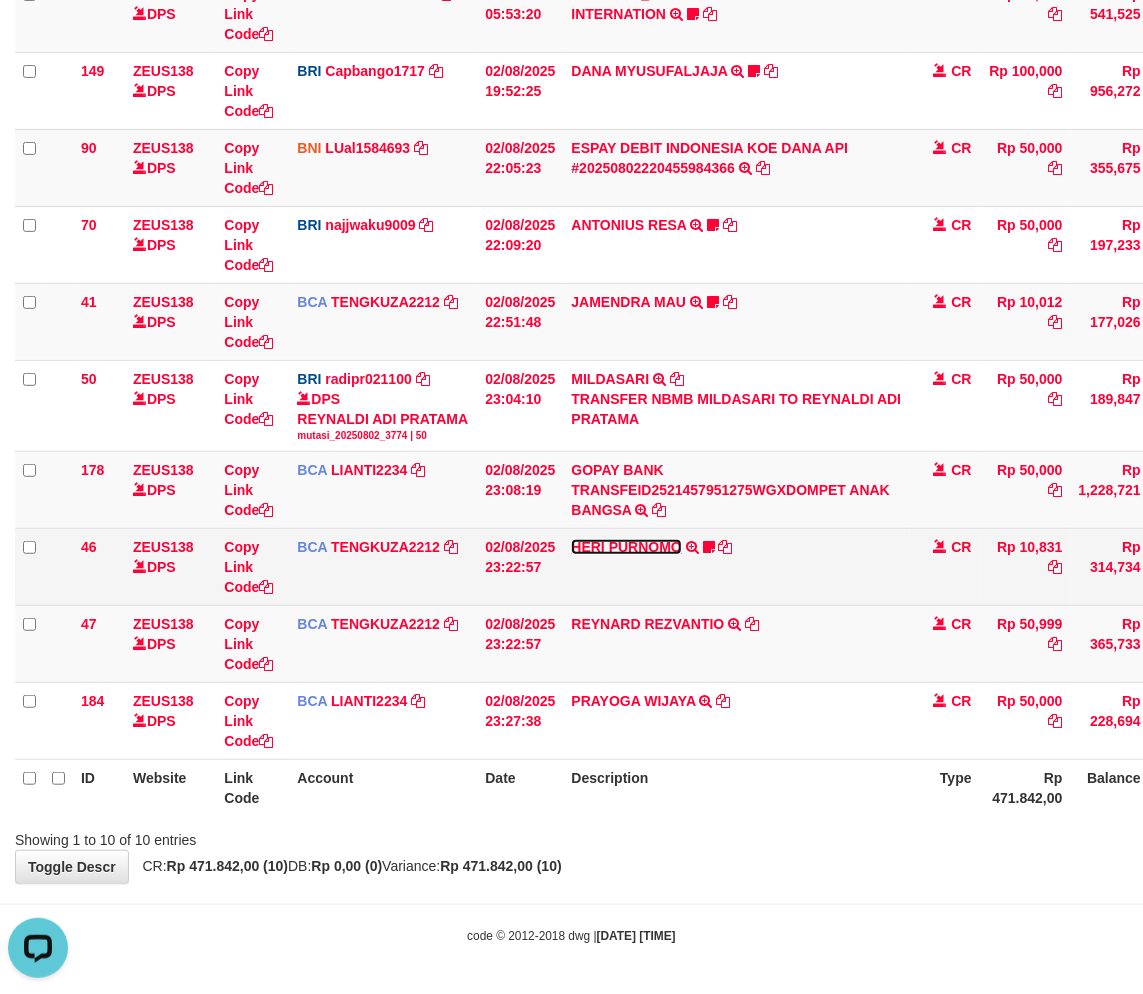 drag, startPoint x: 641, startPoint y: 545, endPoint x: 640, endPoint y: 568, distance: 23.021729 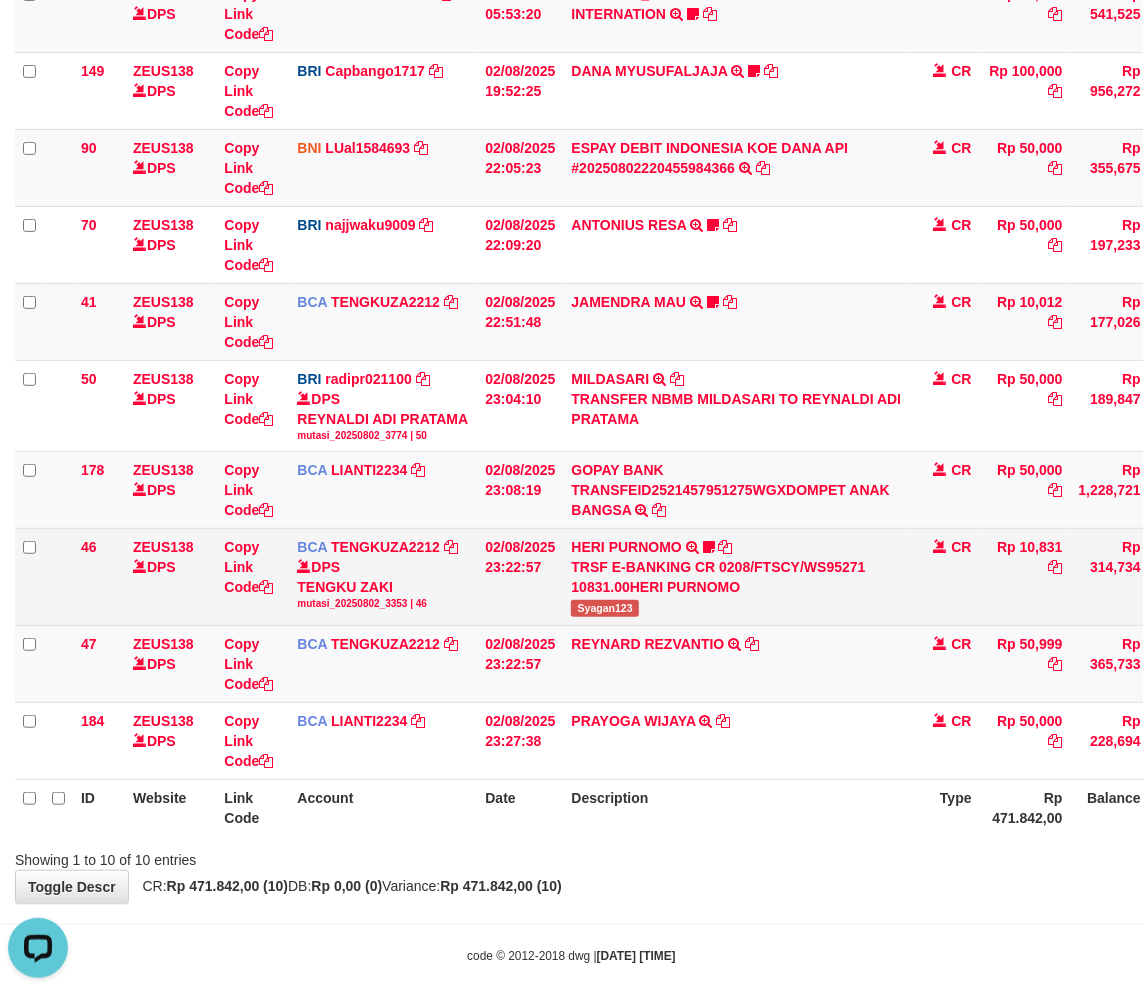 click on "Syagan123" at bounding box center (604, 608) 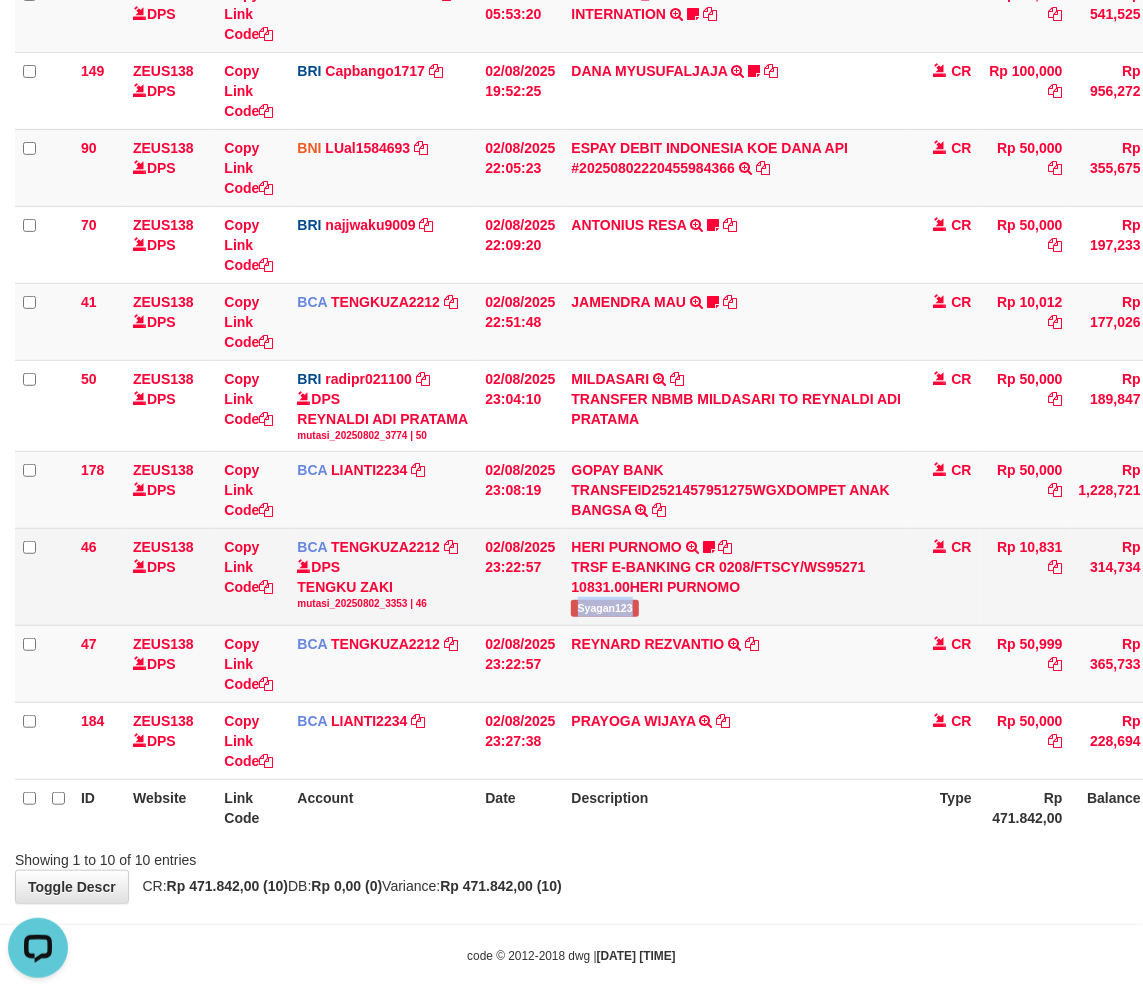 click on "Syagan123" at bounding box center [604, 608] 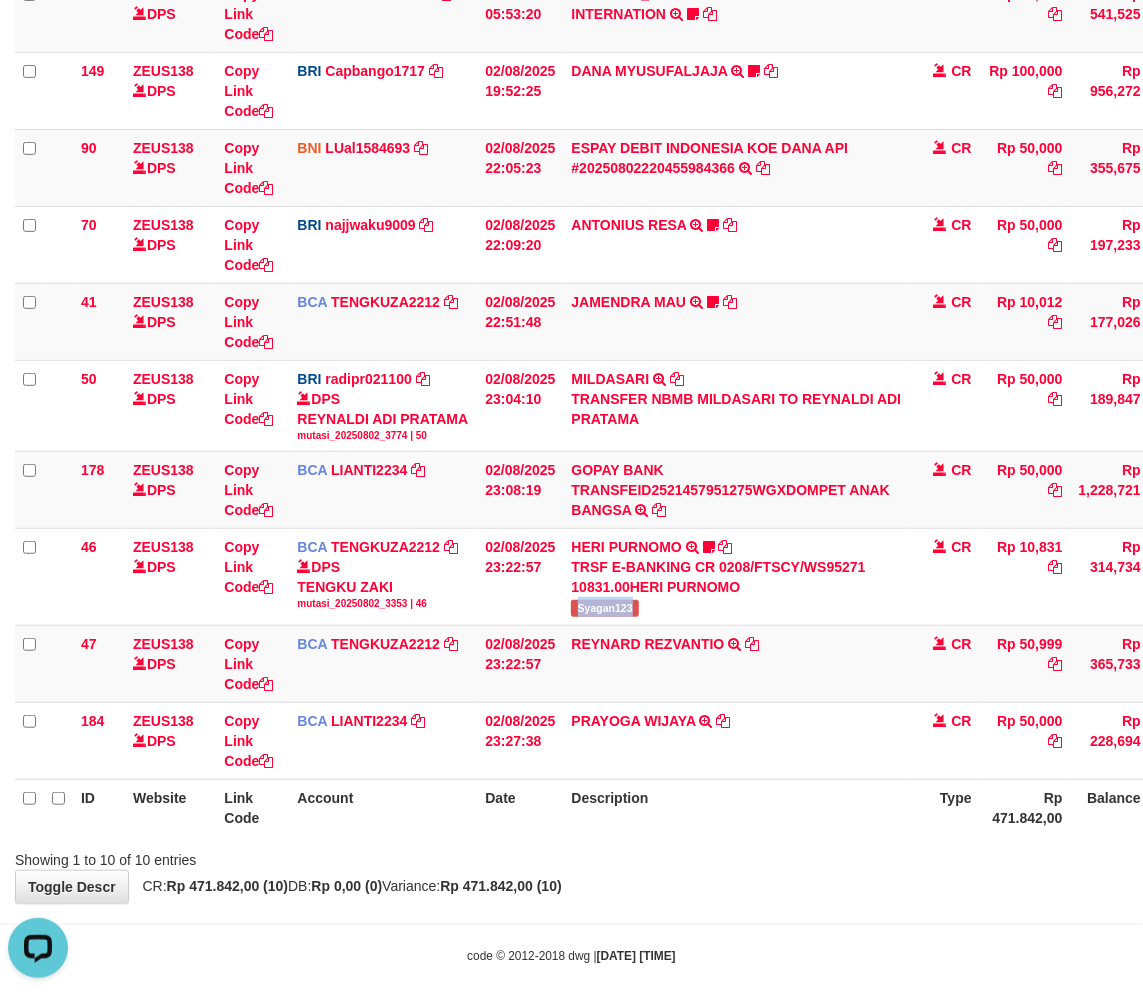 copy on "Syagan123" 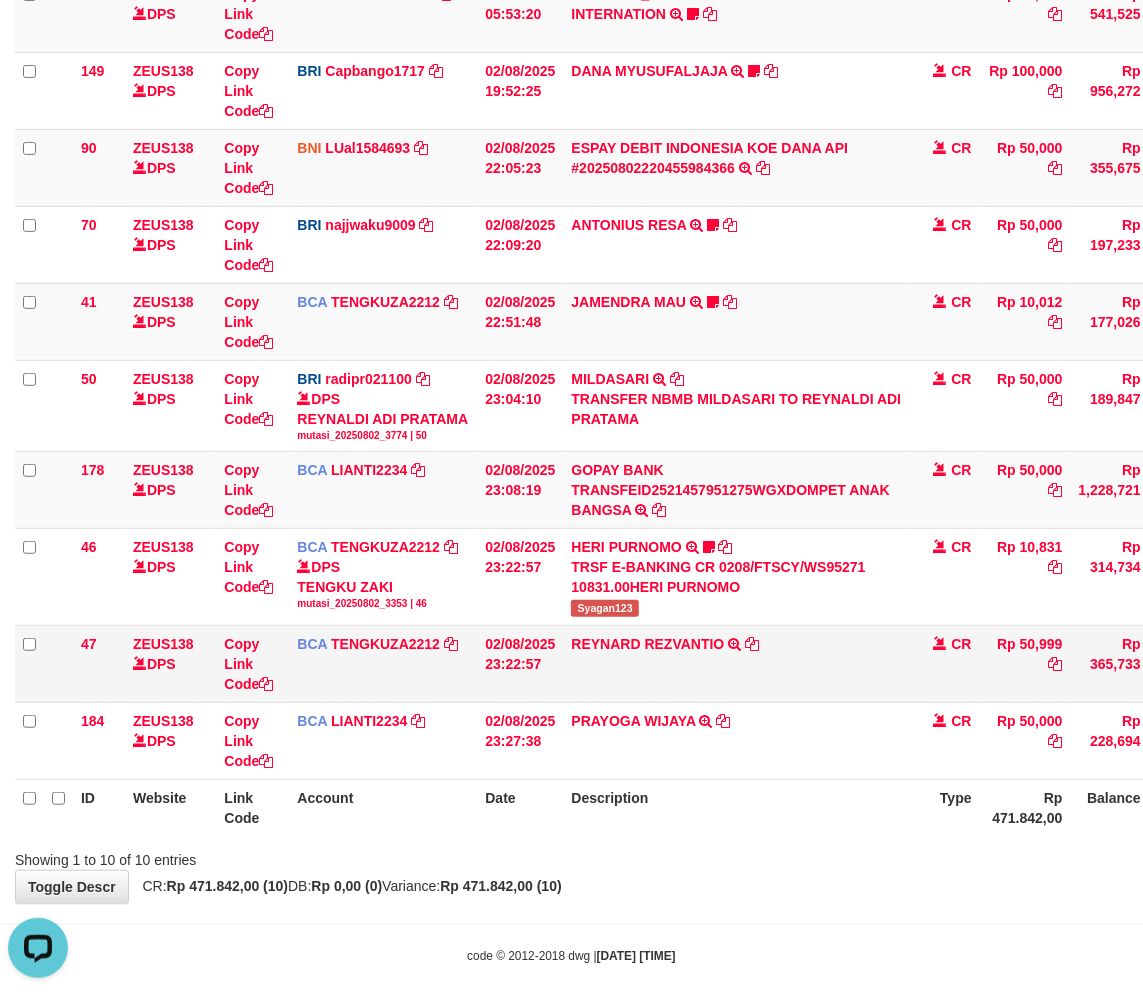 click on "REYNARD REZVANTIO         TRSF E-BANKING CR 0208/FTSCY/WS95271
50999.00REYNARD REZVANTIO" at bounding box center (736, 664) 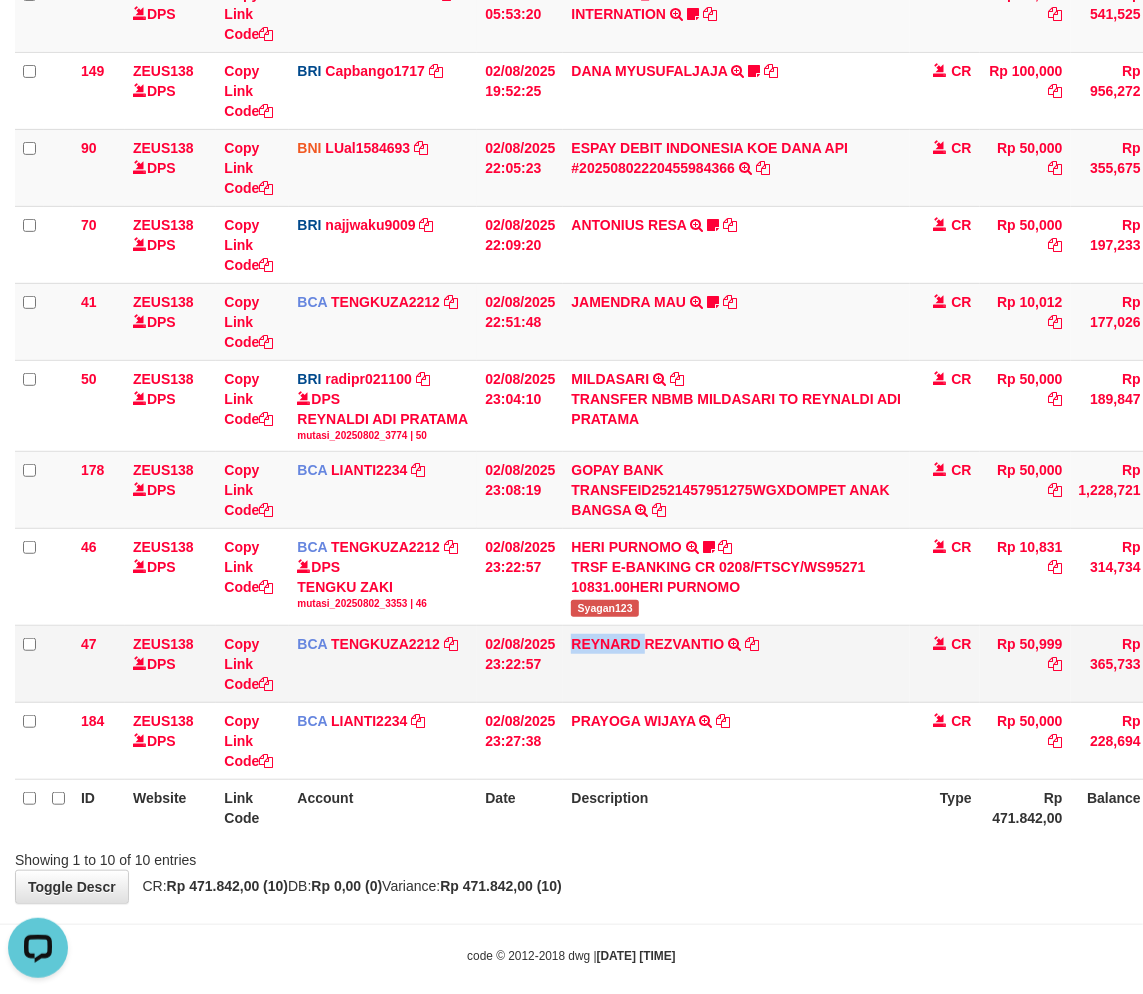 click on "REYNARD REZVANTIO         TRSF E-BANKING CR 0208/FTSCY/WS95271
50999.00REYNARD REZVANTIO" at bounding box center [736, 664] 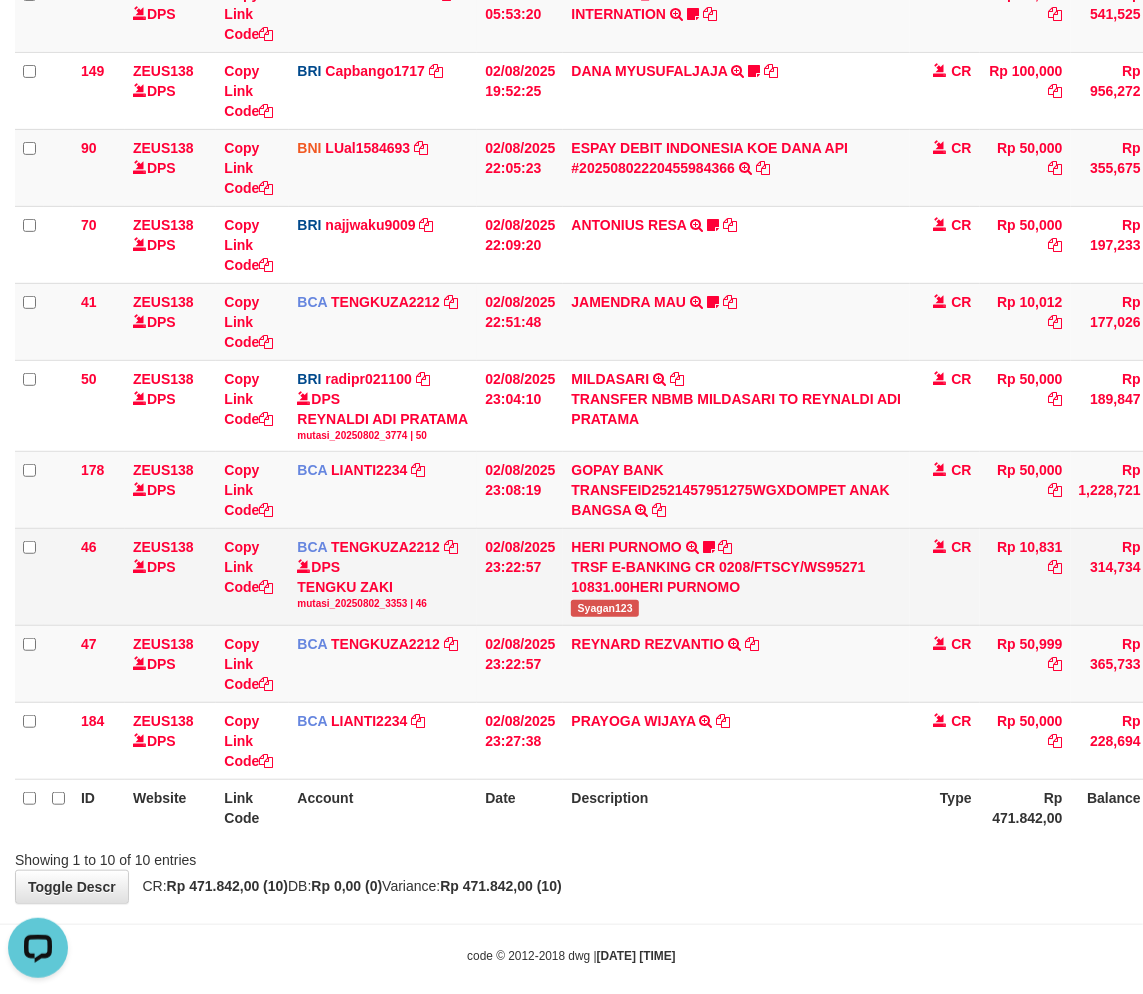 click on "Syagan123" at bounding box center [604, 608] 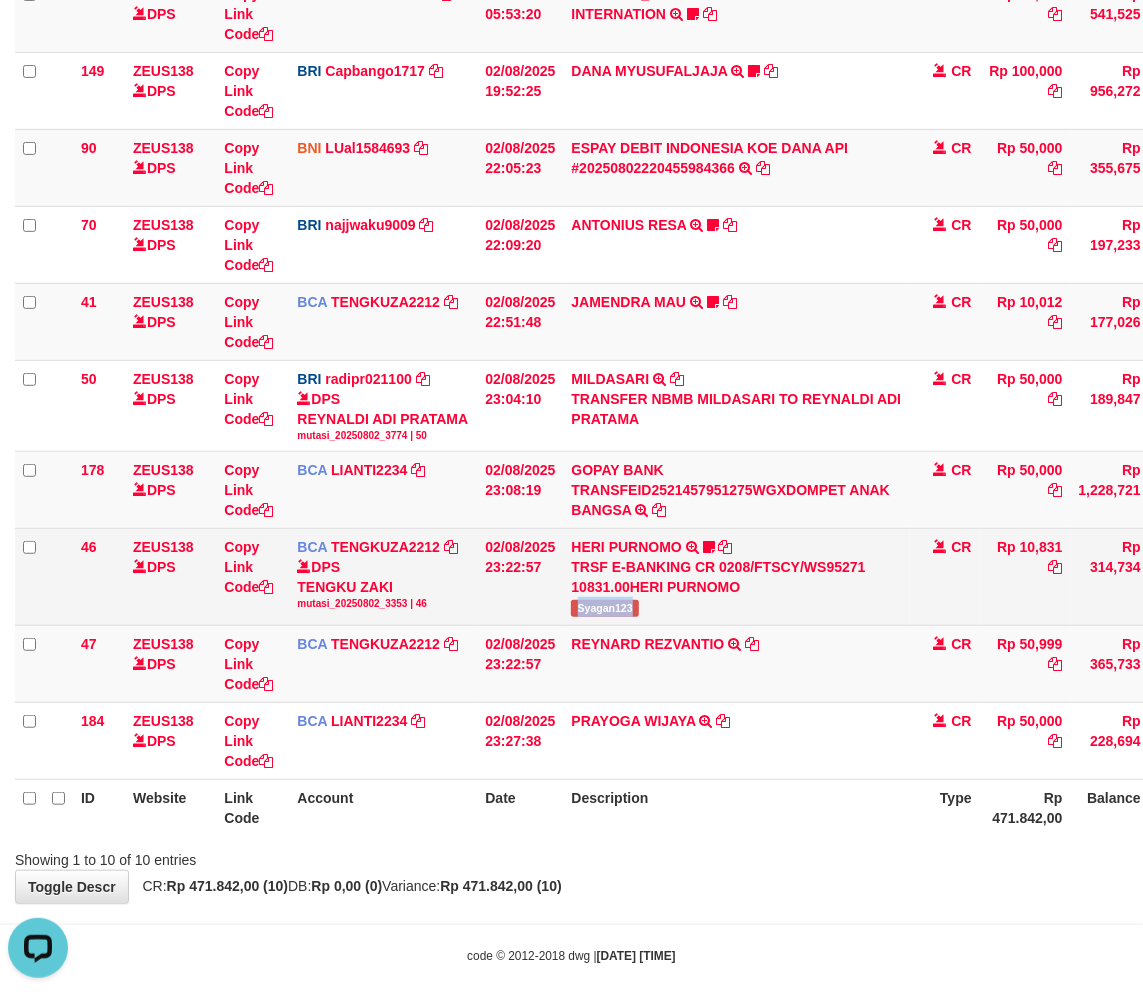 copy on "Syagan123" 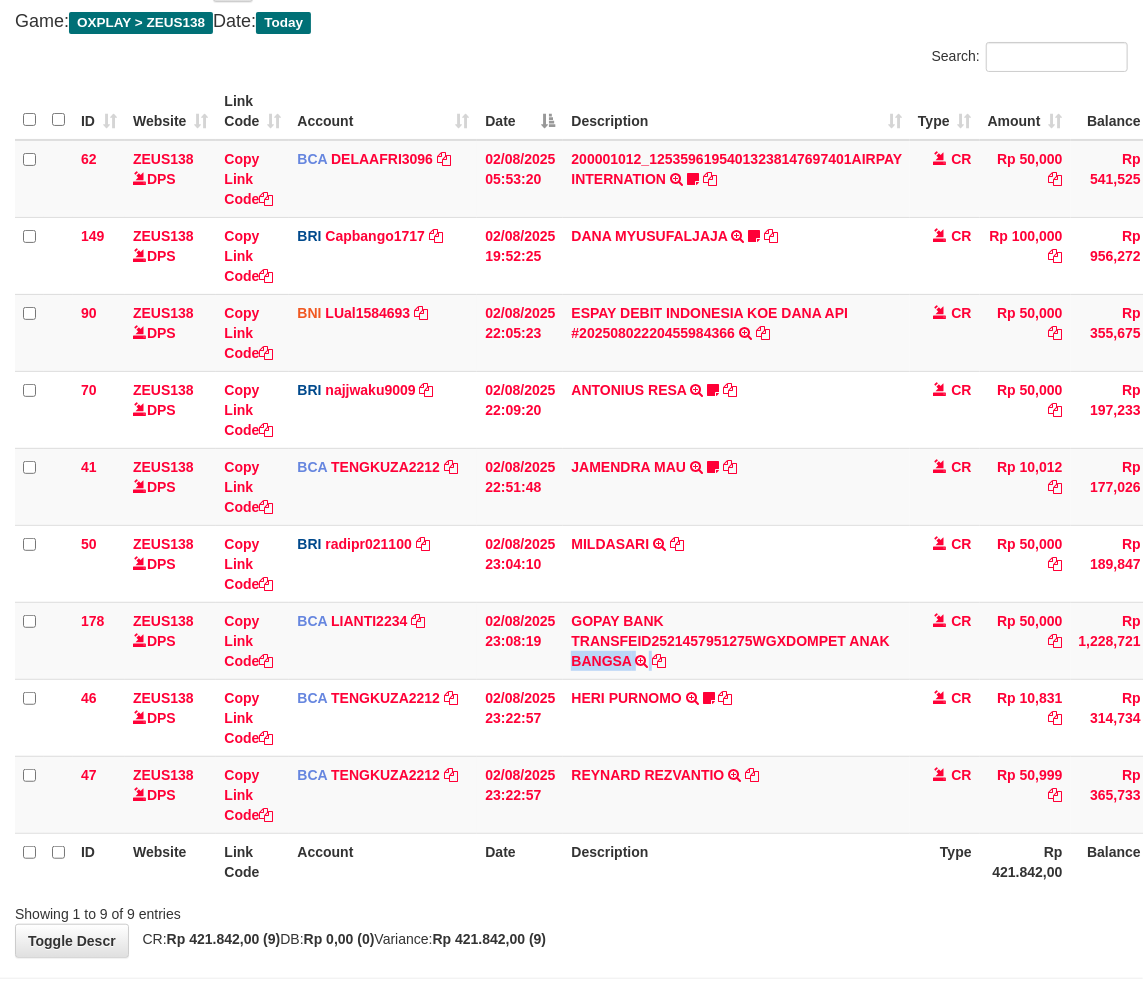 click on "GOPAY BANK TRANSFEID2521457951275WGXDOMPET ANAK BANGSA         TRSF E-BANKING CR 0208/FTSCY/WS95051
50000.00GOPAY BANK TRANSFEID2521457951275WGXDOMPET ANAK BANGSA" at bounding box center [736, 640] 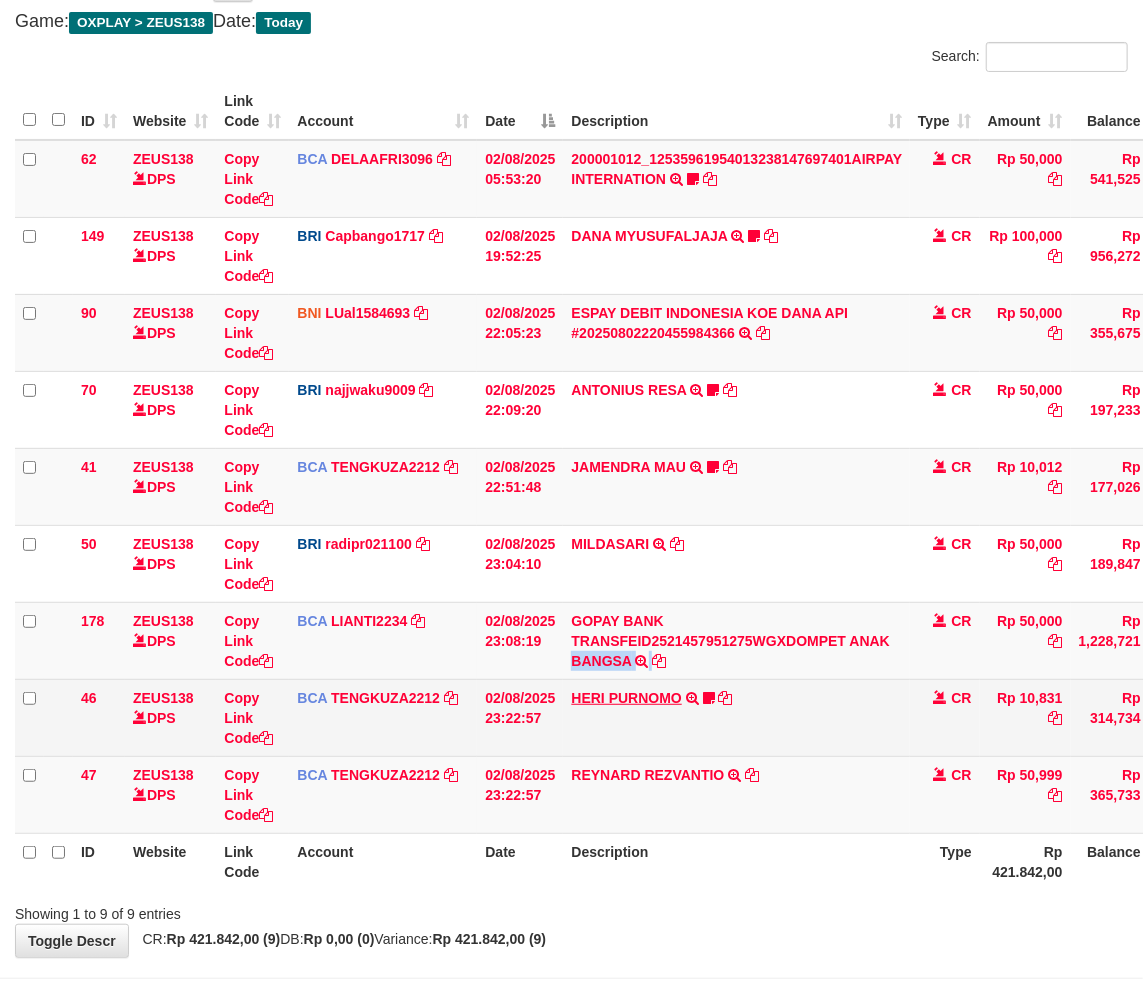 scroll, scrollTop: 183, scrollLeft: 0, axis: vertical 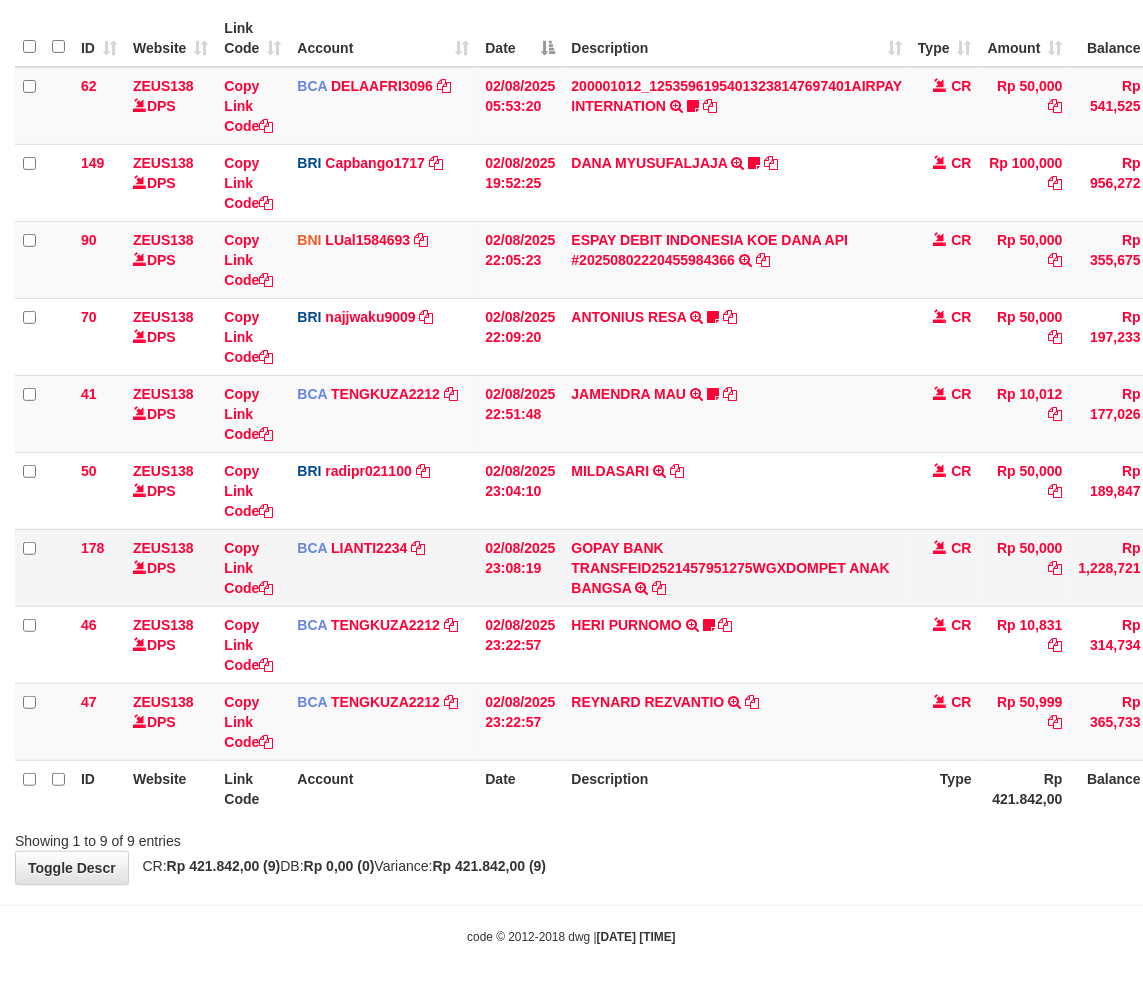 click on "GOPAY BANK TRANSFEID2521457951275WGXDOMPET ANAK BANGSA         TRSF E-BANKING CR 0208/FTSCY/WS95051
50000.00GOPAY BANK TRANSFEID2521457951275WGXDOMPET ANAK BANGSA" at bounding box center [736, 567] 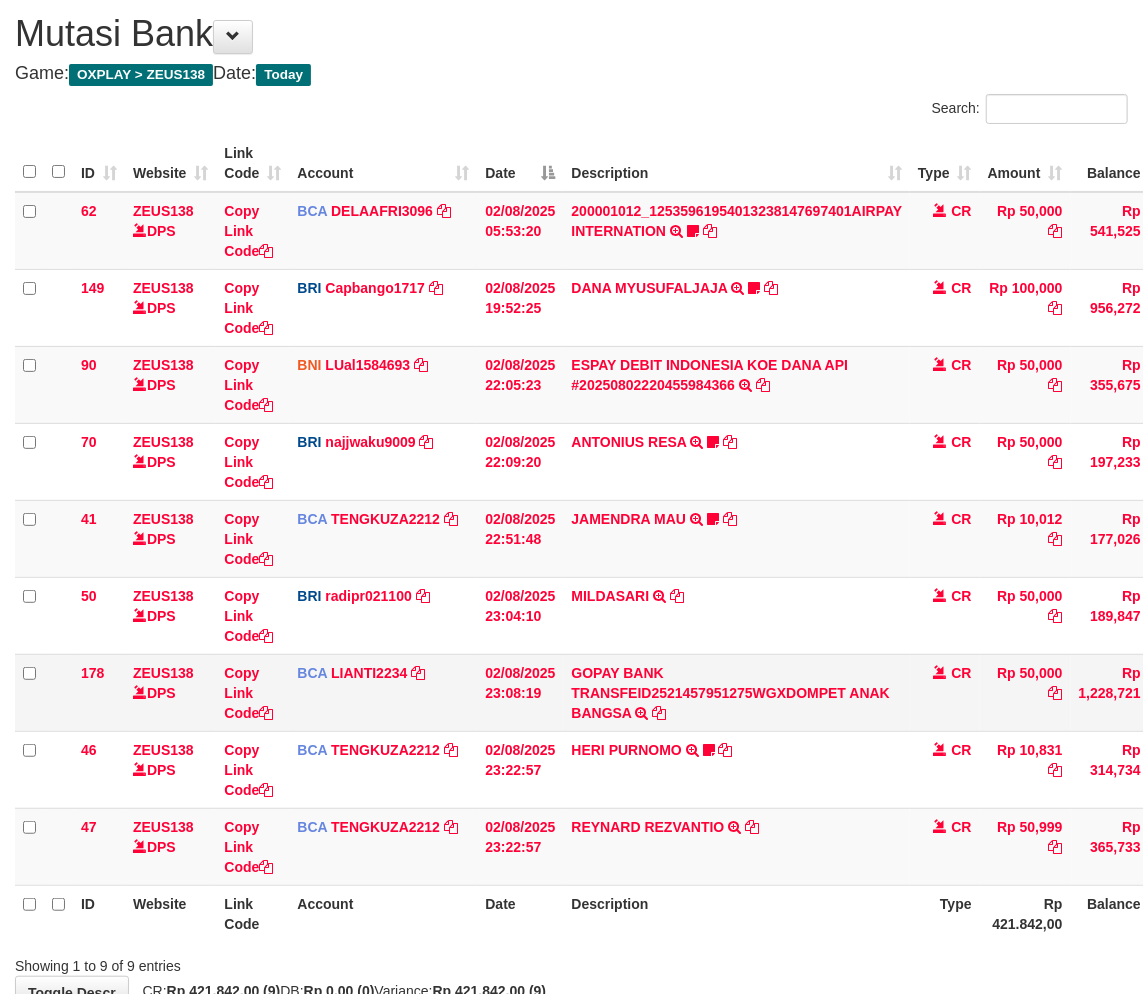scroll, scrollTop: 183, scrollLeft: 0, axis: vertical 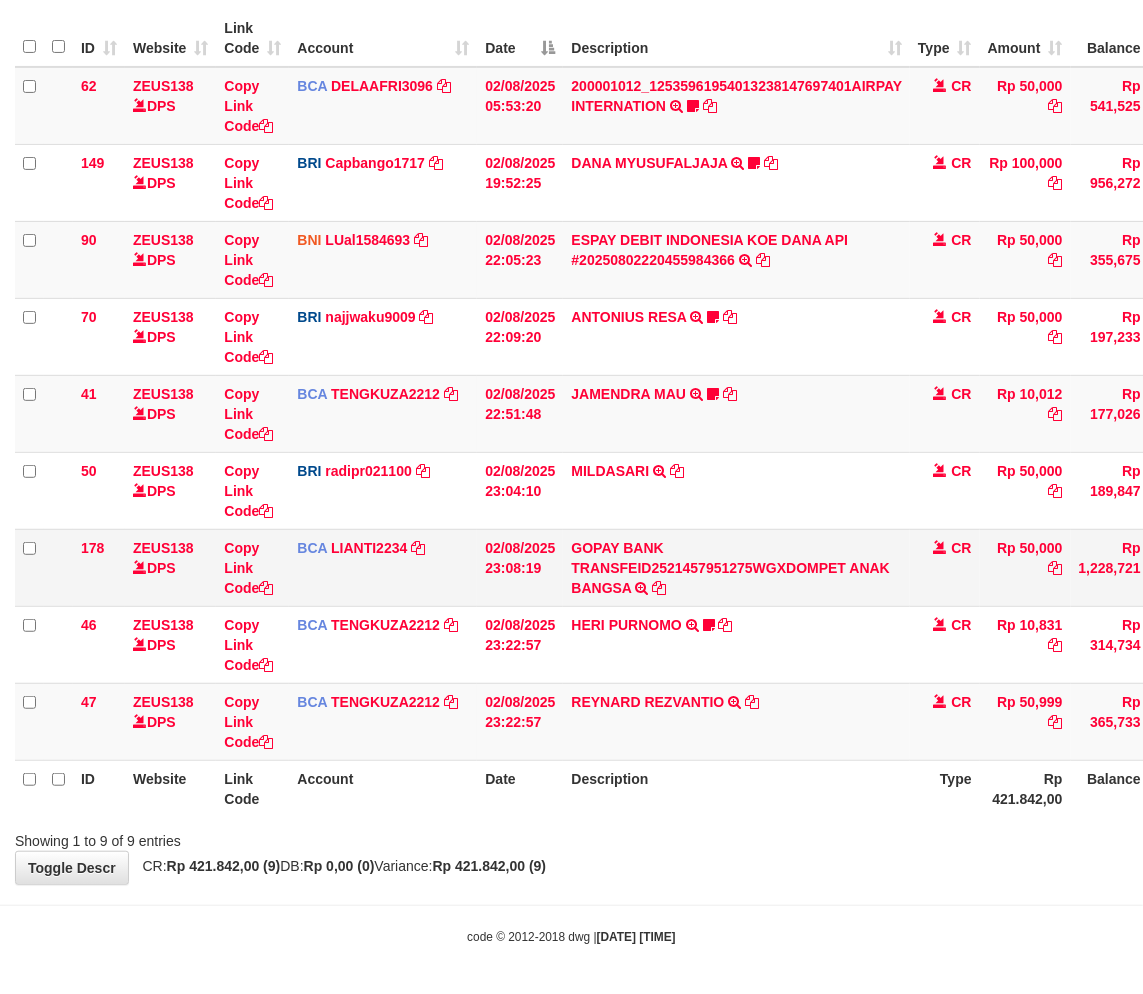 drag, startPoint x: 751, startPoint y: 596, endPoint x: 758, endPoint y: 585, distance: 13.038404 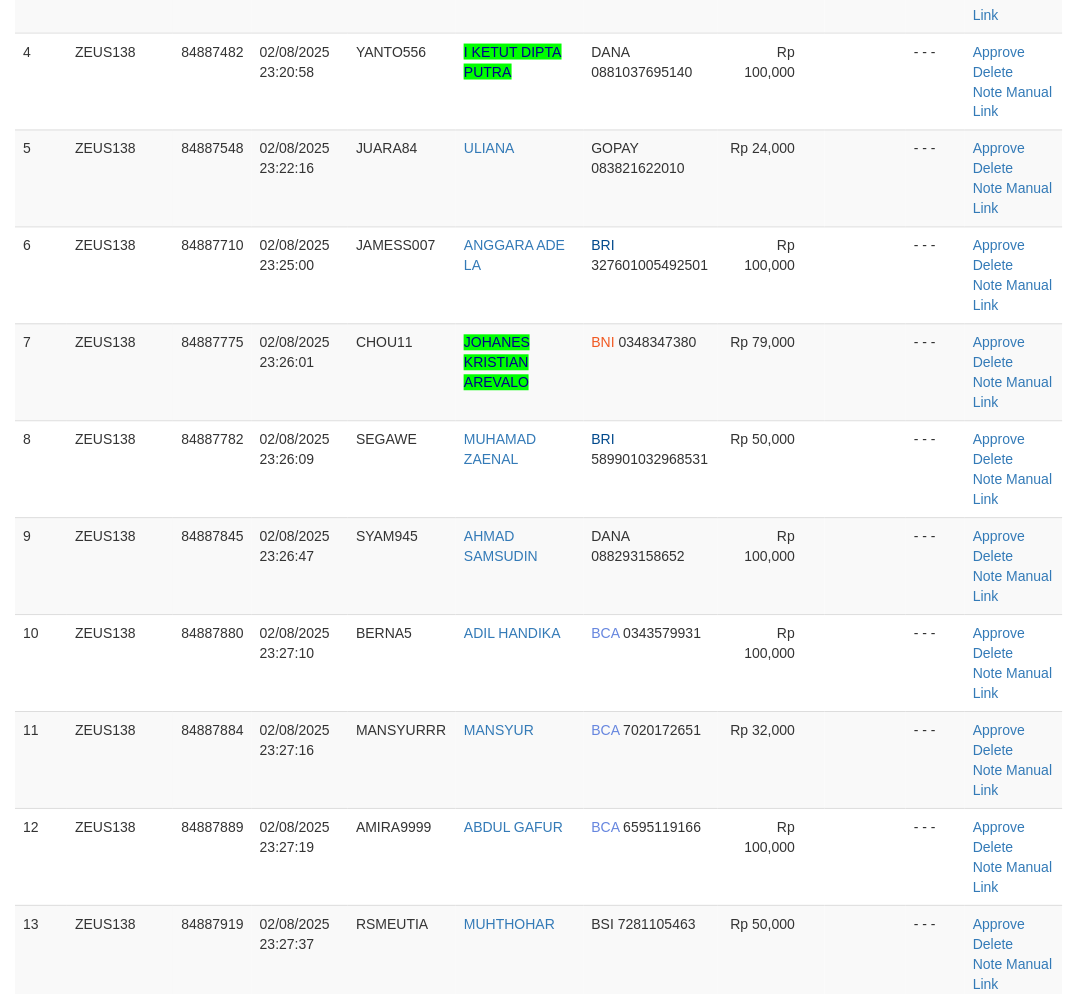scroll, scrollTop: 750, scrollLeft: 0, axis: vertical 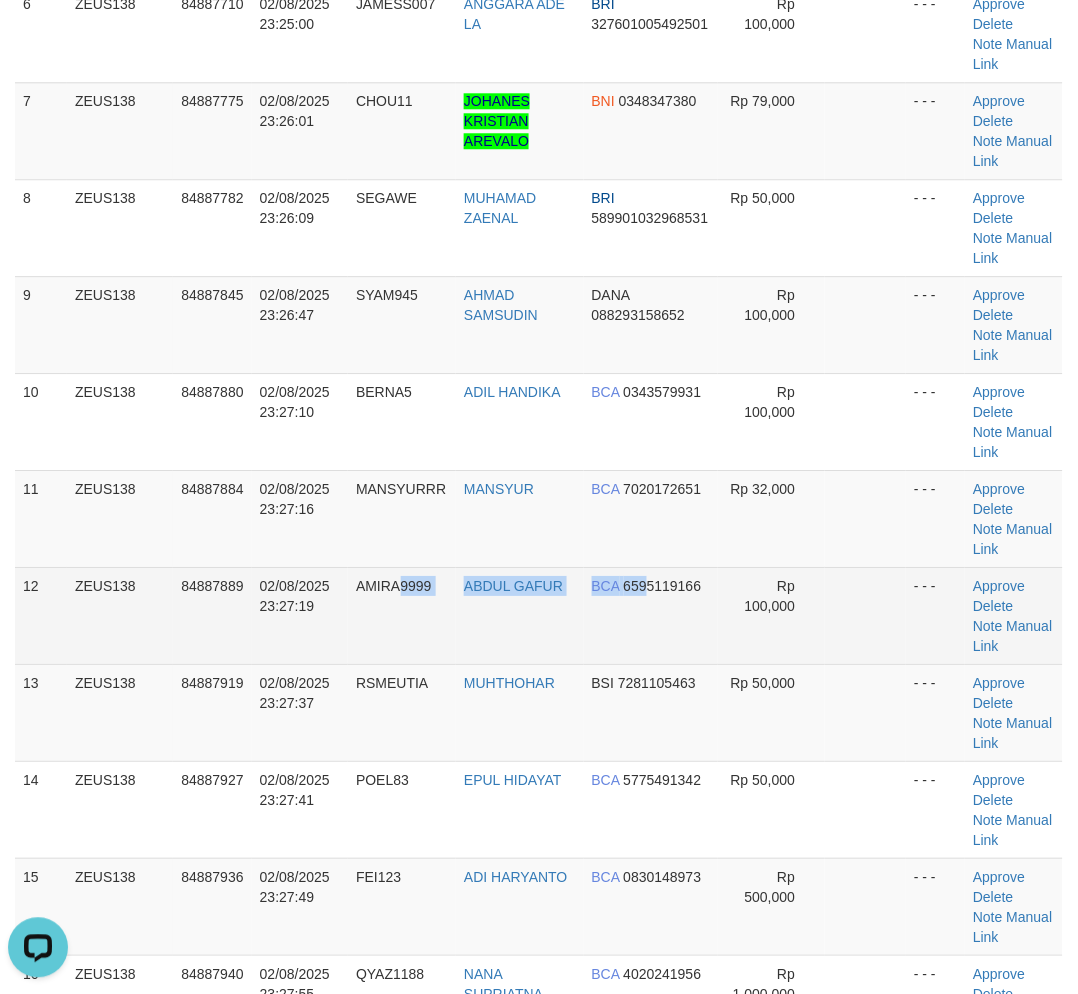 drag, startPoint x: 588, startPoint y: 610, endPoint x: 30, endPoint y: 598, distance: 558.129 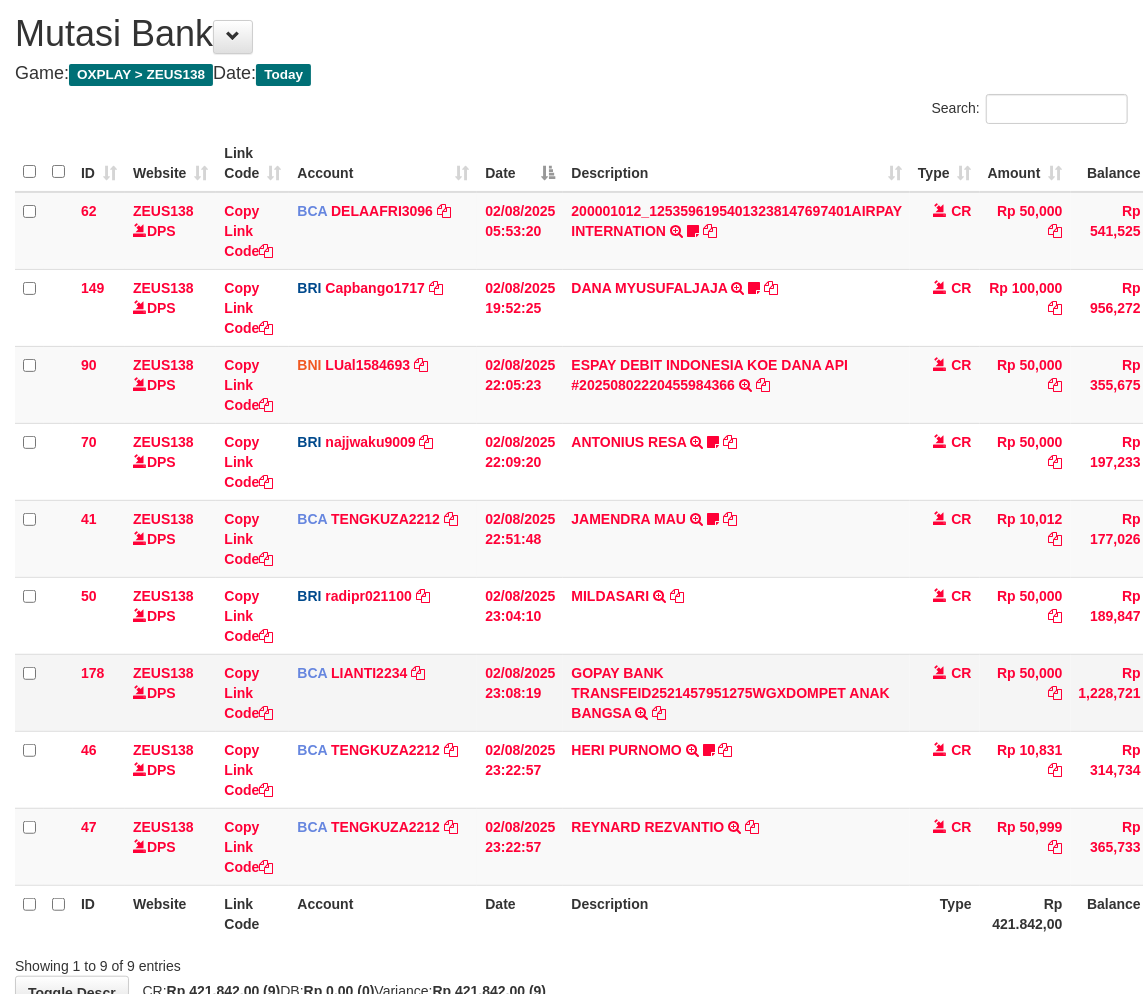 scroll, scrollTop: 183, scrollLeft: 0, axis: vertical 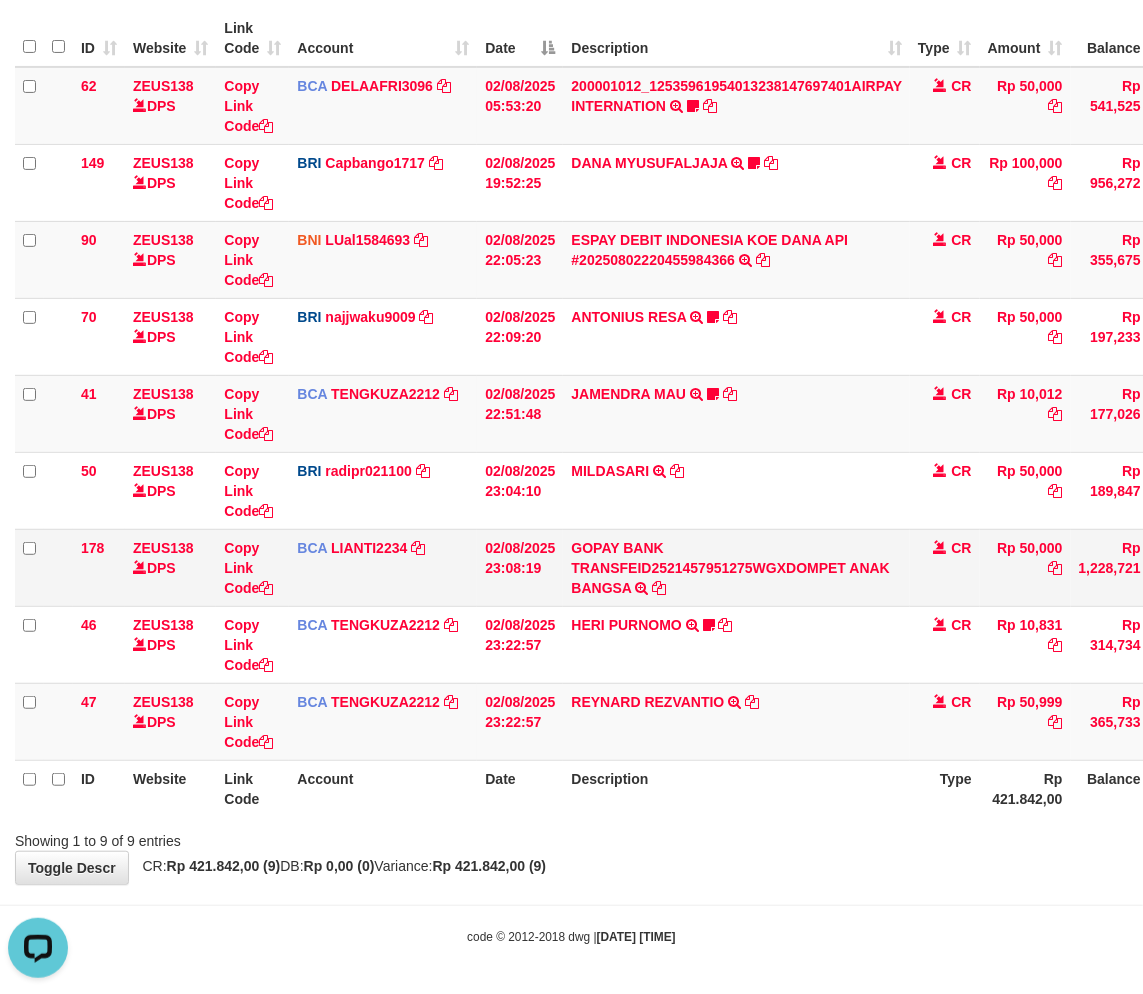 drag, startPoint x: 792, startPoint y: 588, endPoint x: 797, endPoint y: 575, distance: 13.928389 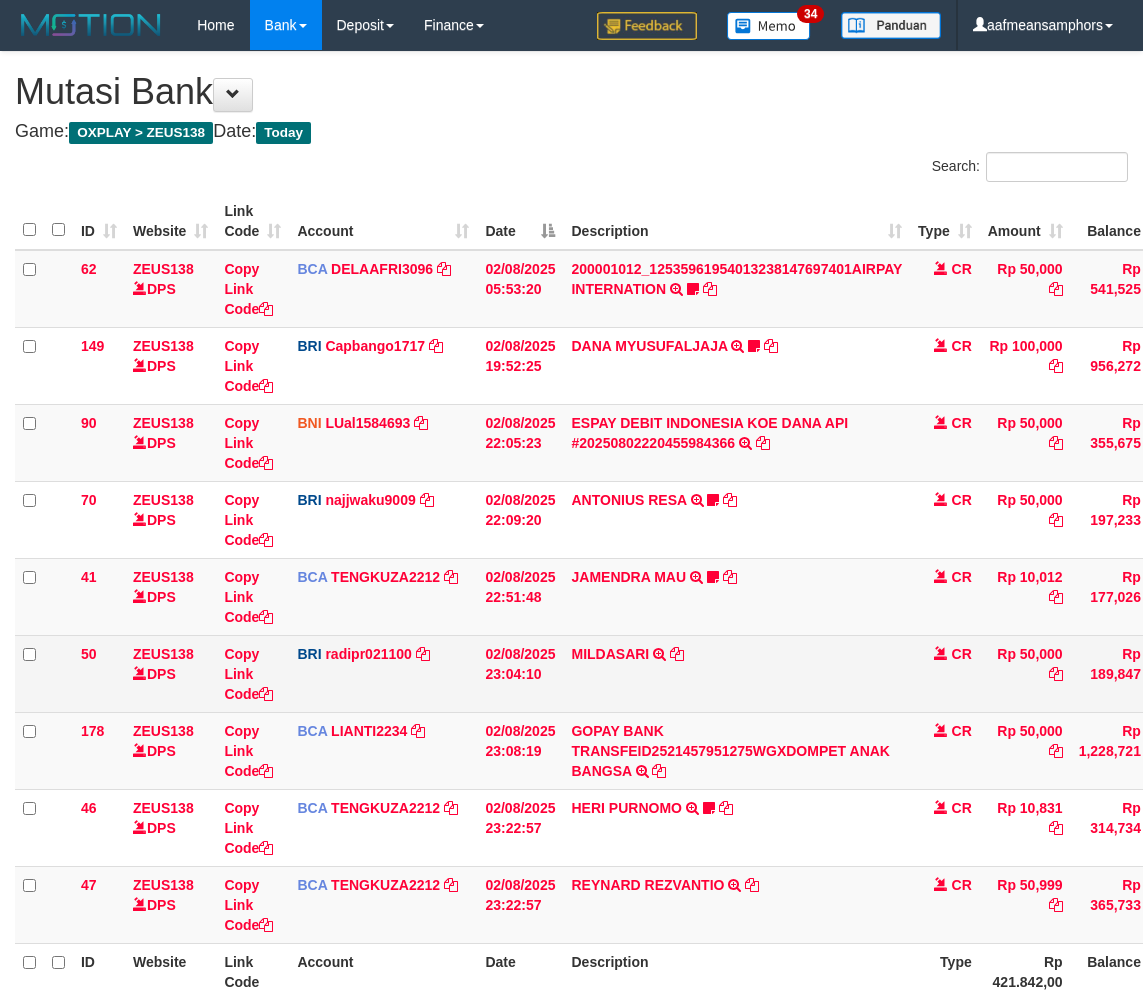 scroll, scrollTop: 58, scrollLeft: 0, axis: vertical 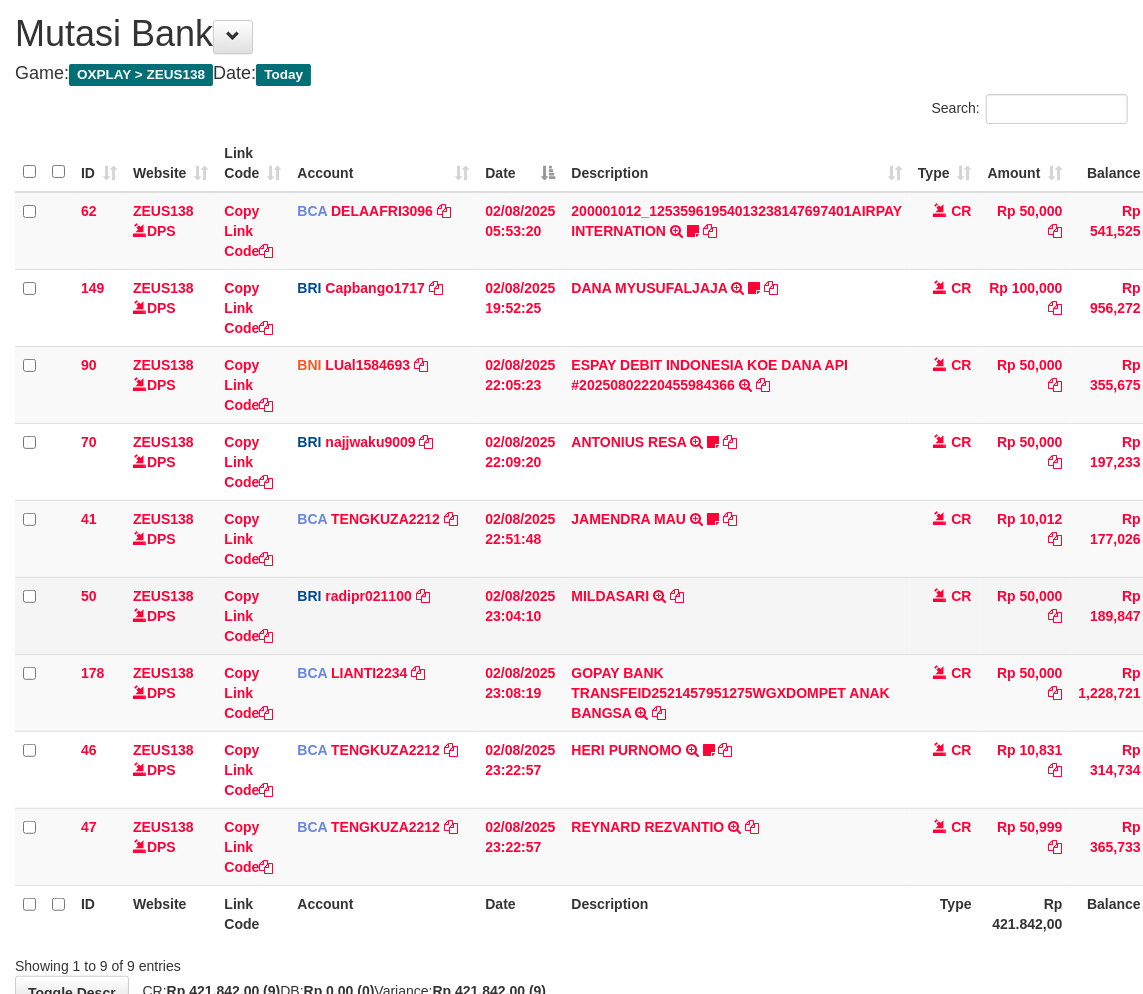 click on "MILDASARI         TRANSFER NBMB MILDASARI TO REYNALDI ADI PRATAMA" at bounding box center (736, 615) 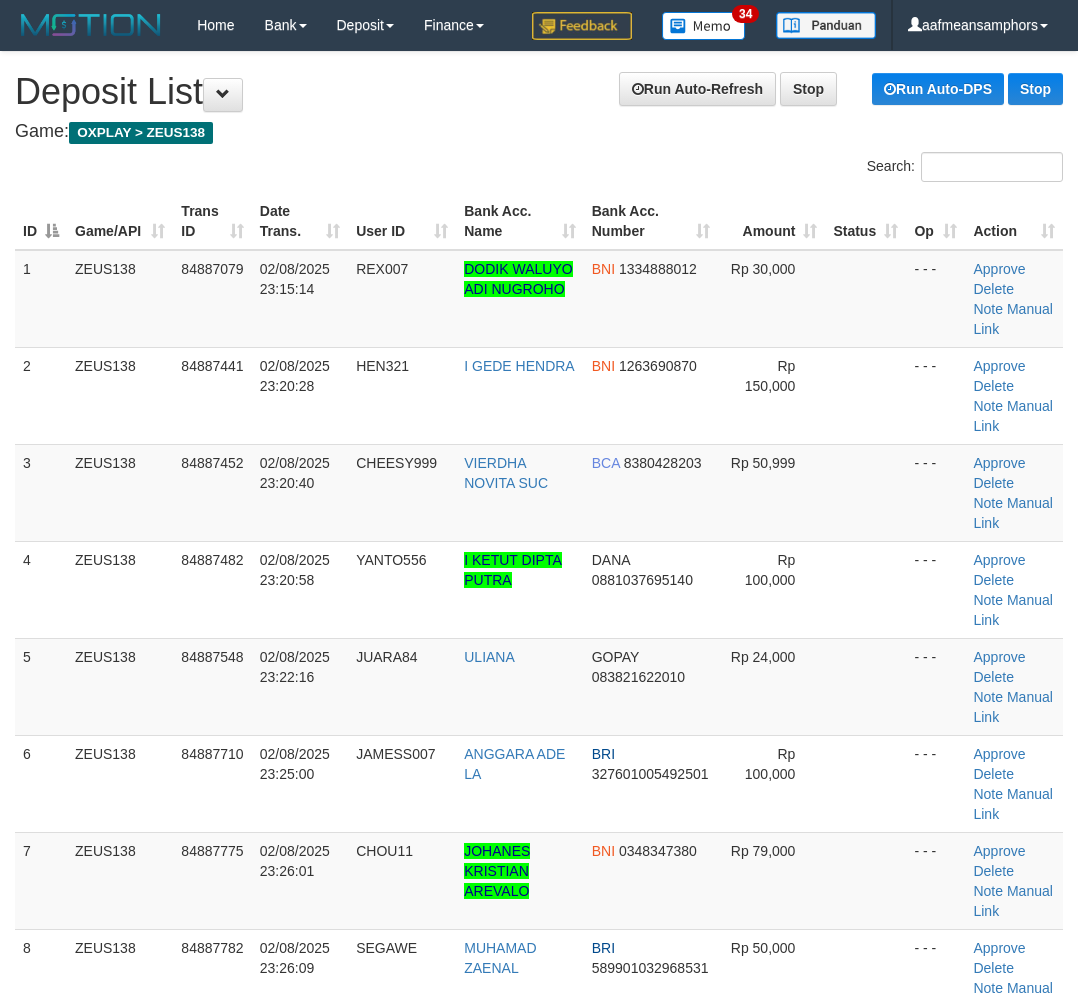 scroll, scrollTop: 750, scrollLeft: 0, axis: vertical 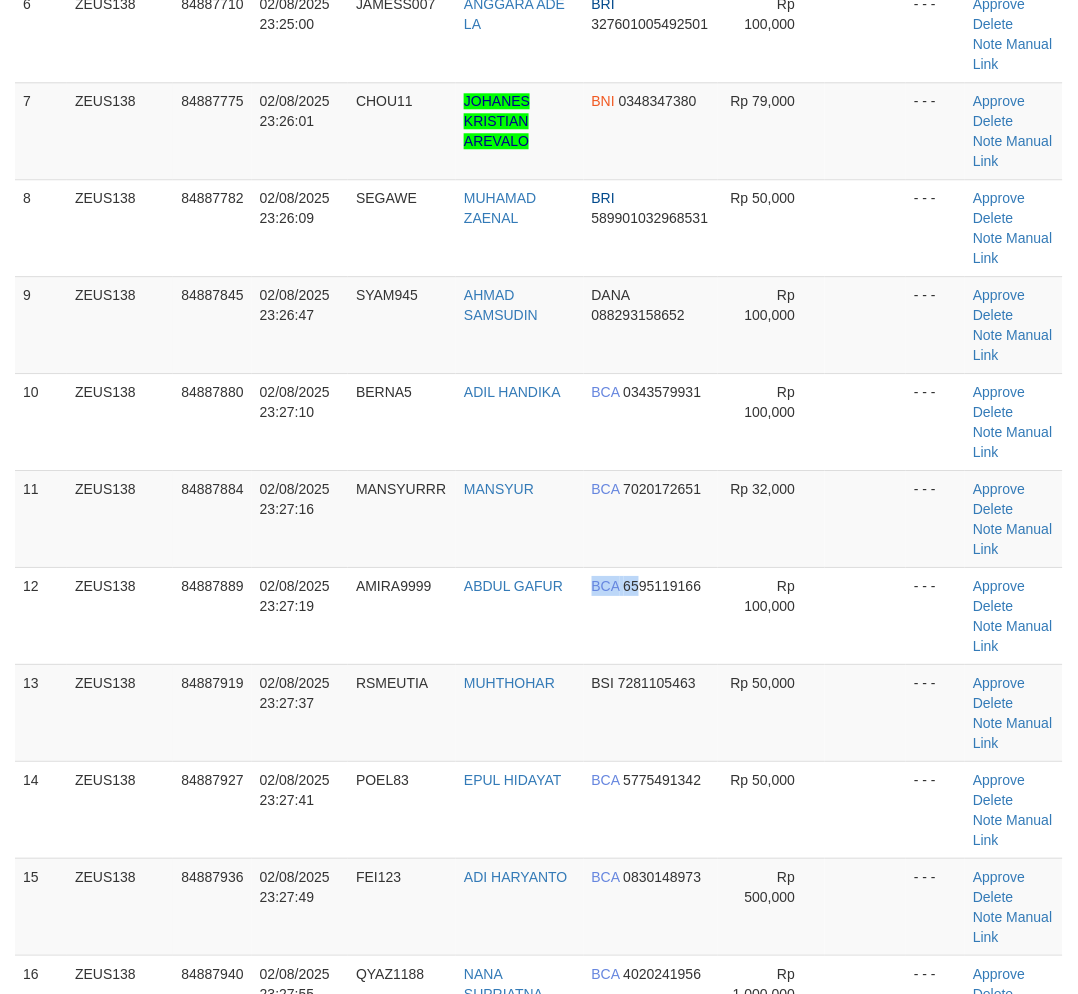 drag, startPoint x: 596, startPoint y: 602, endPoint x: 2, endPoint y: 597, distance: 594.02106 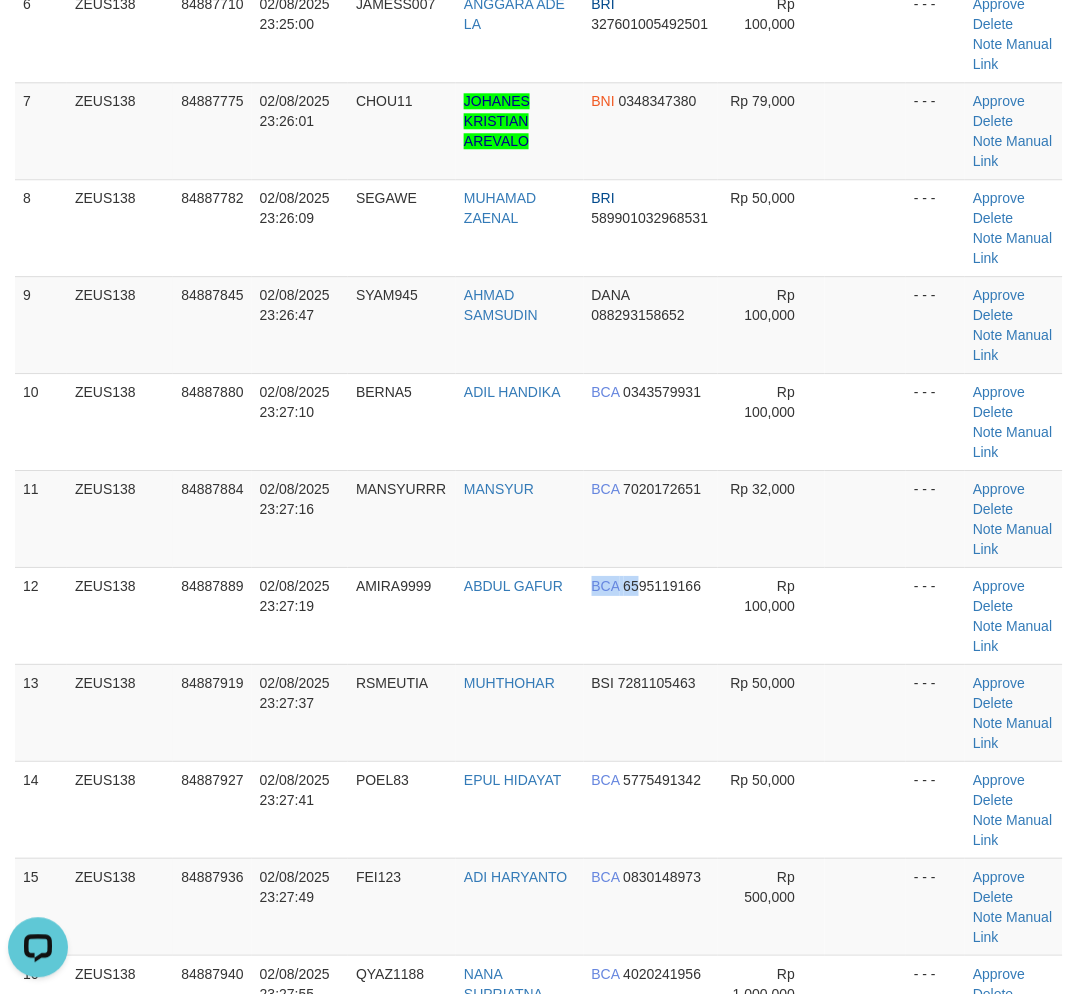 scroll, scrollTop: 0, scrollLeft: 0, axis: both 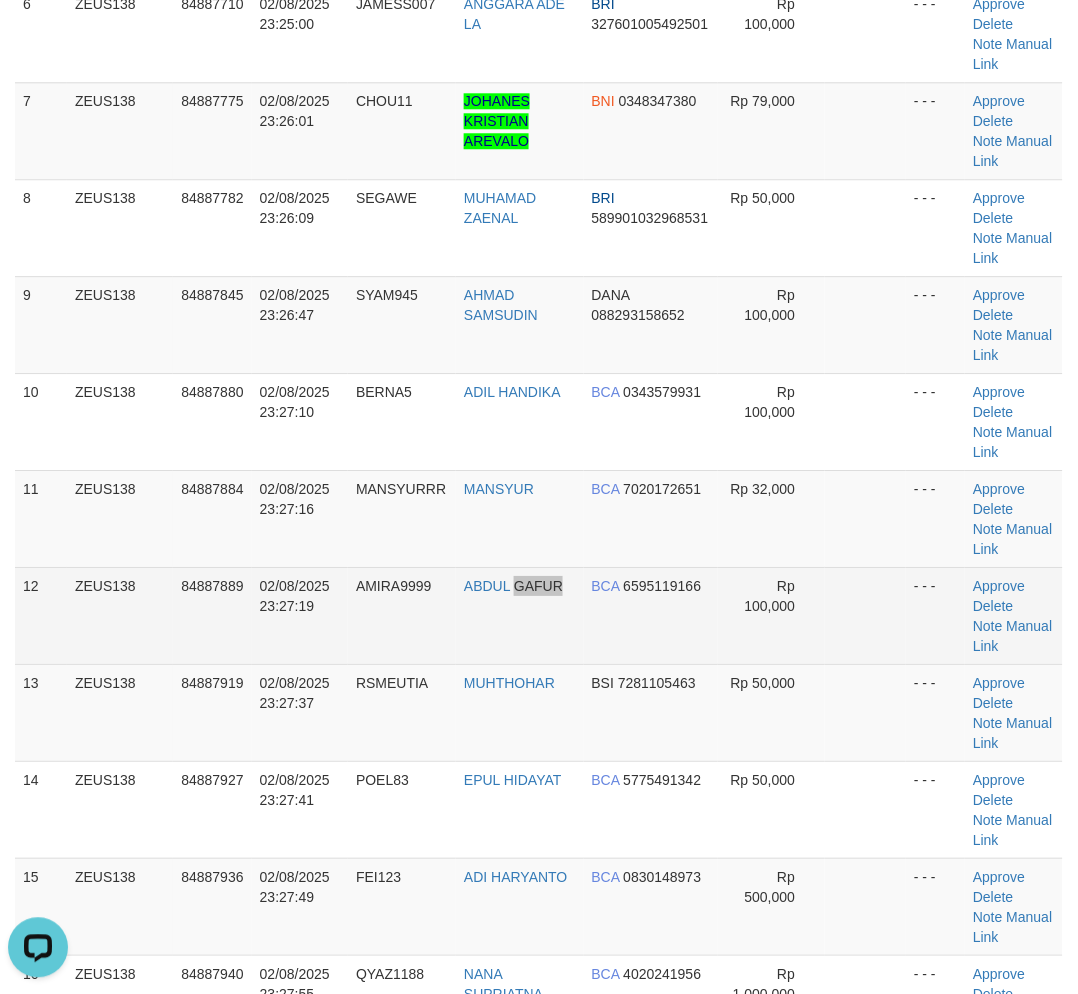 click on "ABDUL GAFUR" at bounding box center [519, 615] 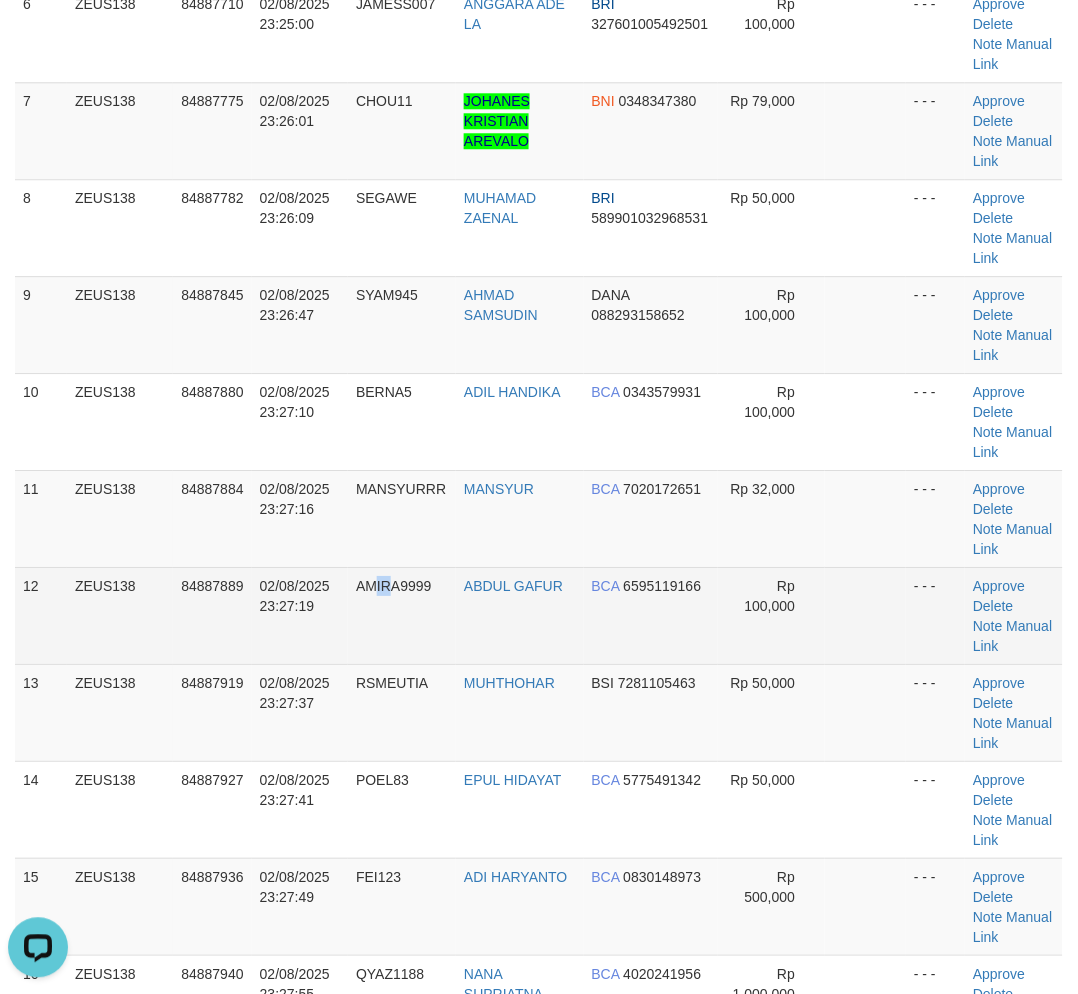 click on "AMIRA9999" at bounding box center (402, 615) 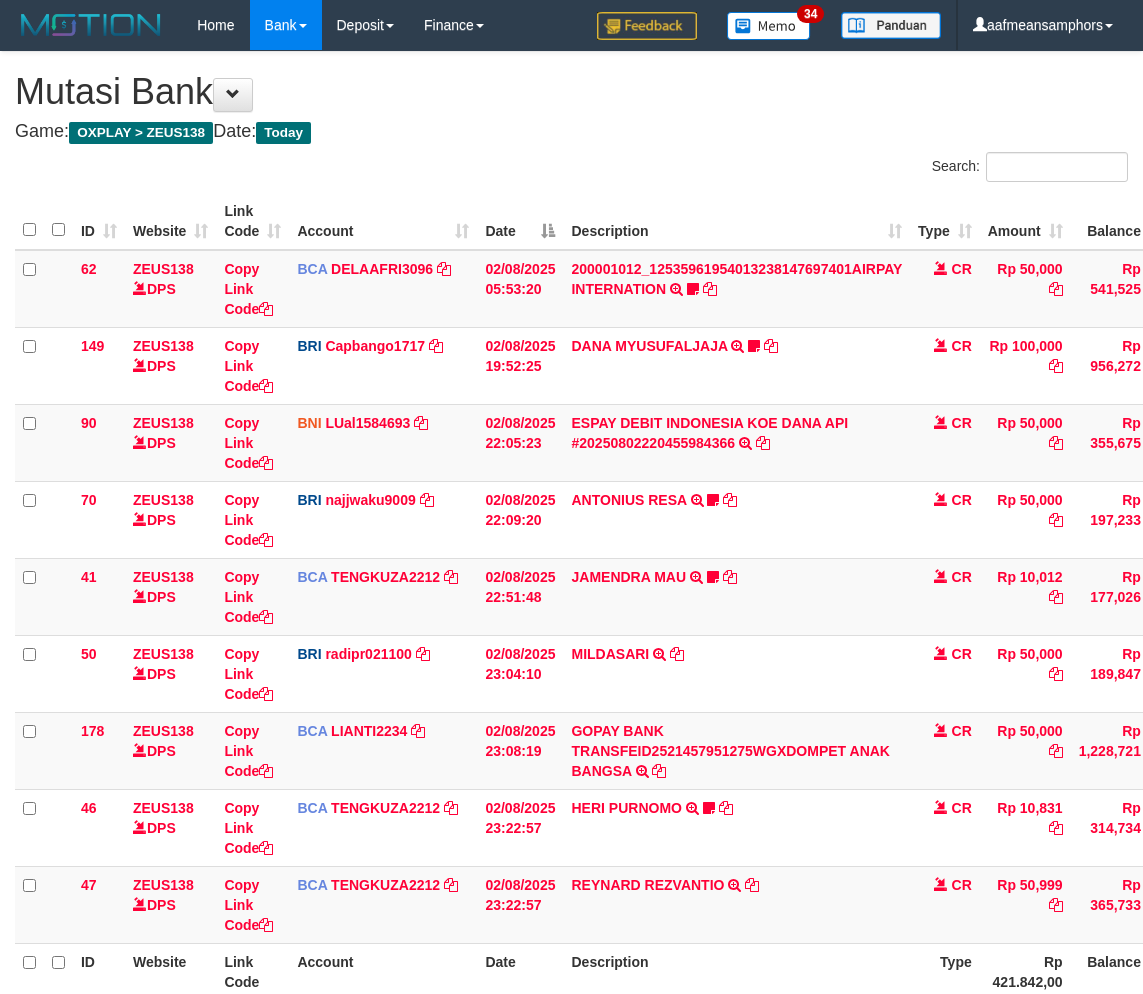 scroll, scrollTop: 58, scrollLeft: 0, axis: vertical 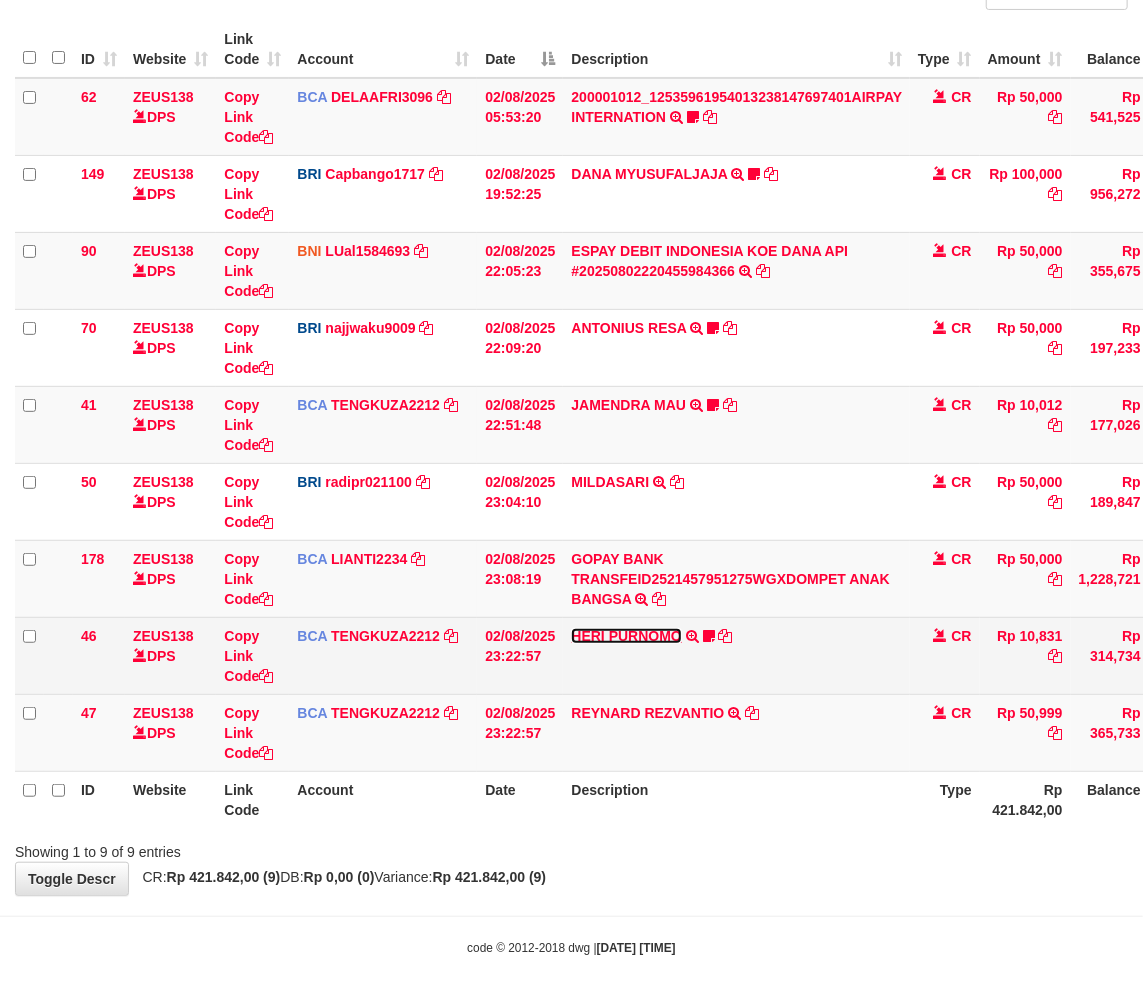 click on "HERI PURNOMO" at bounding box center [626, 636] 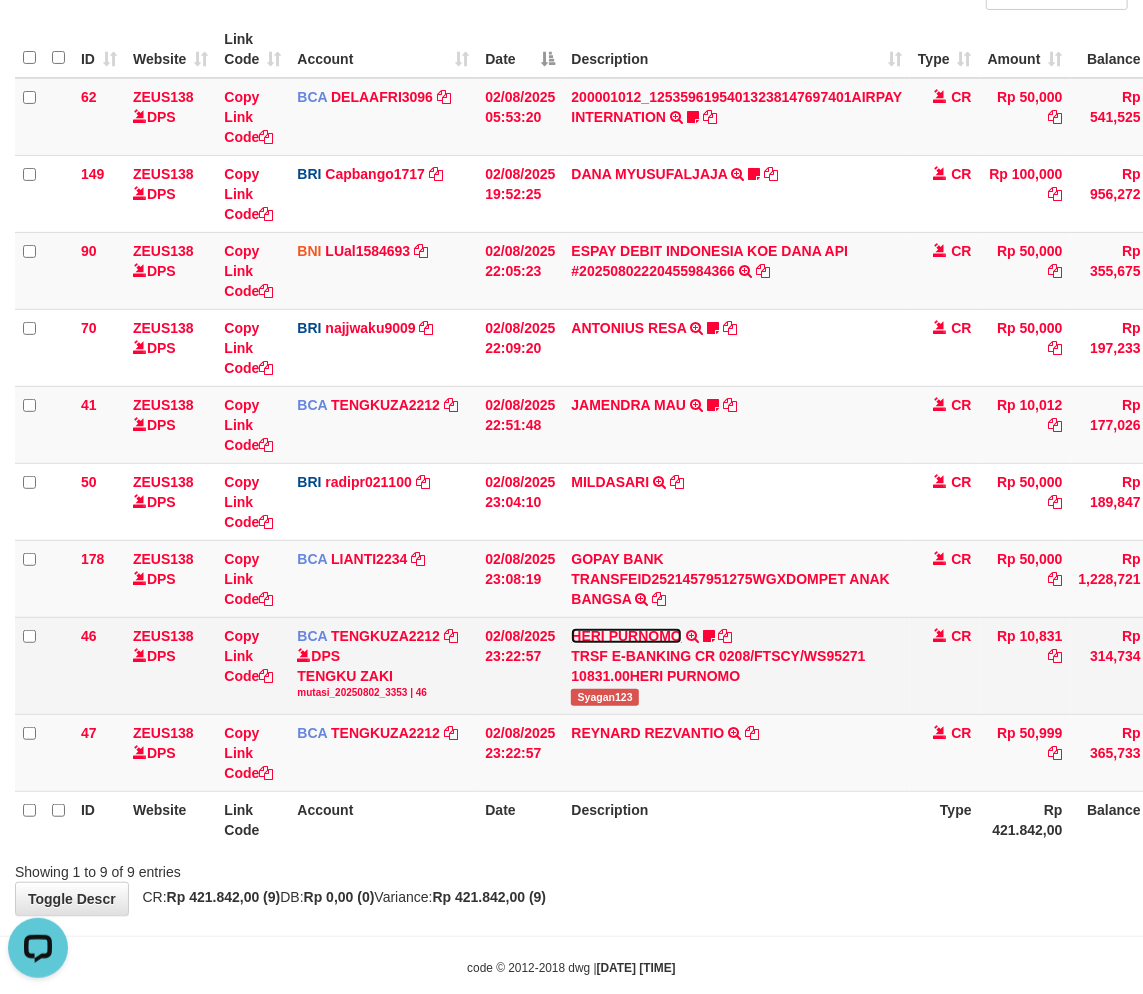 scroll, scrollTop: 0, scrollLeft: 0, axis: both 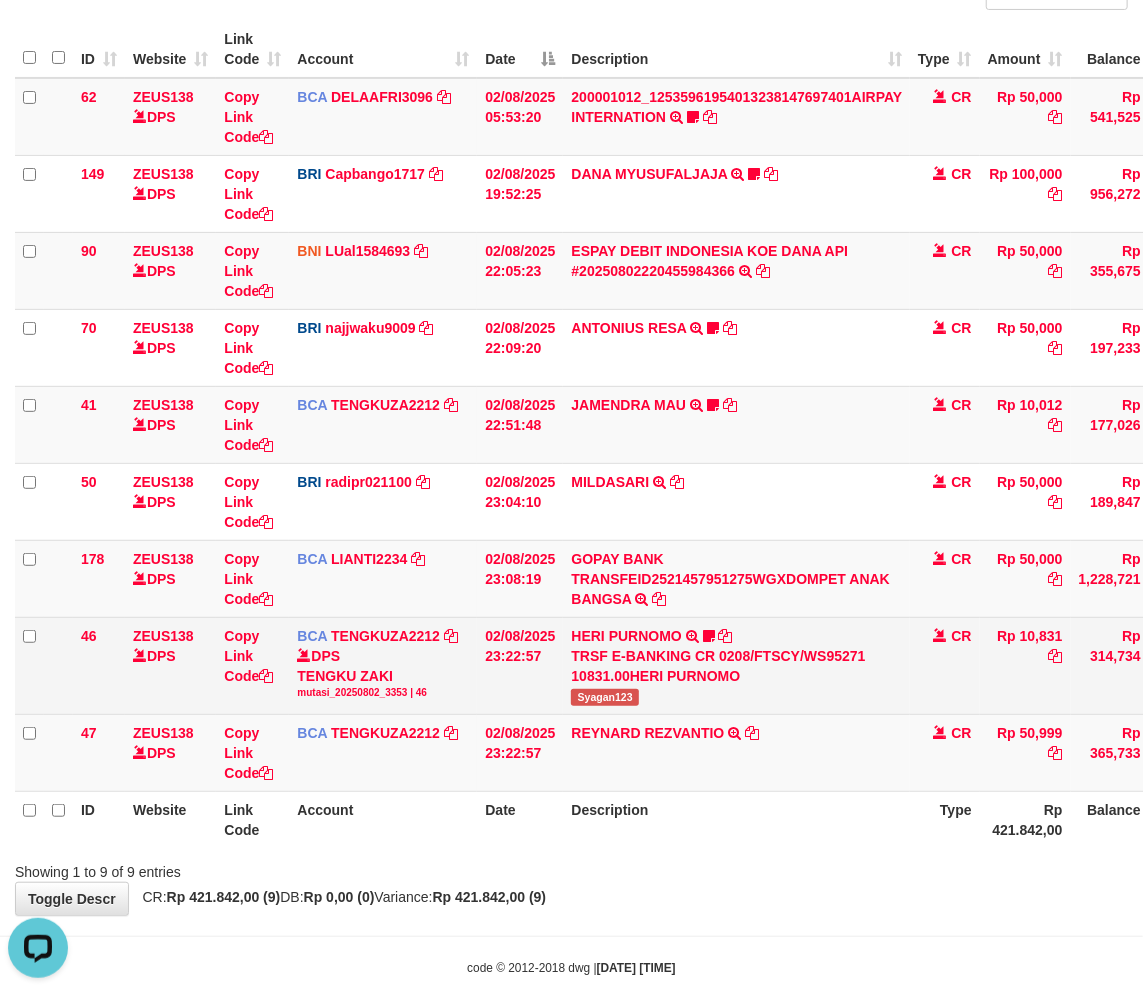 click on "Syagan123" at bounding box center (604, 697) 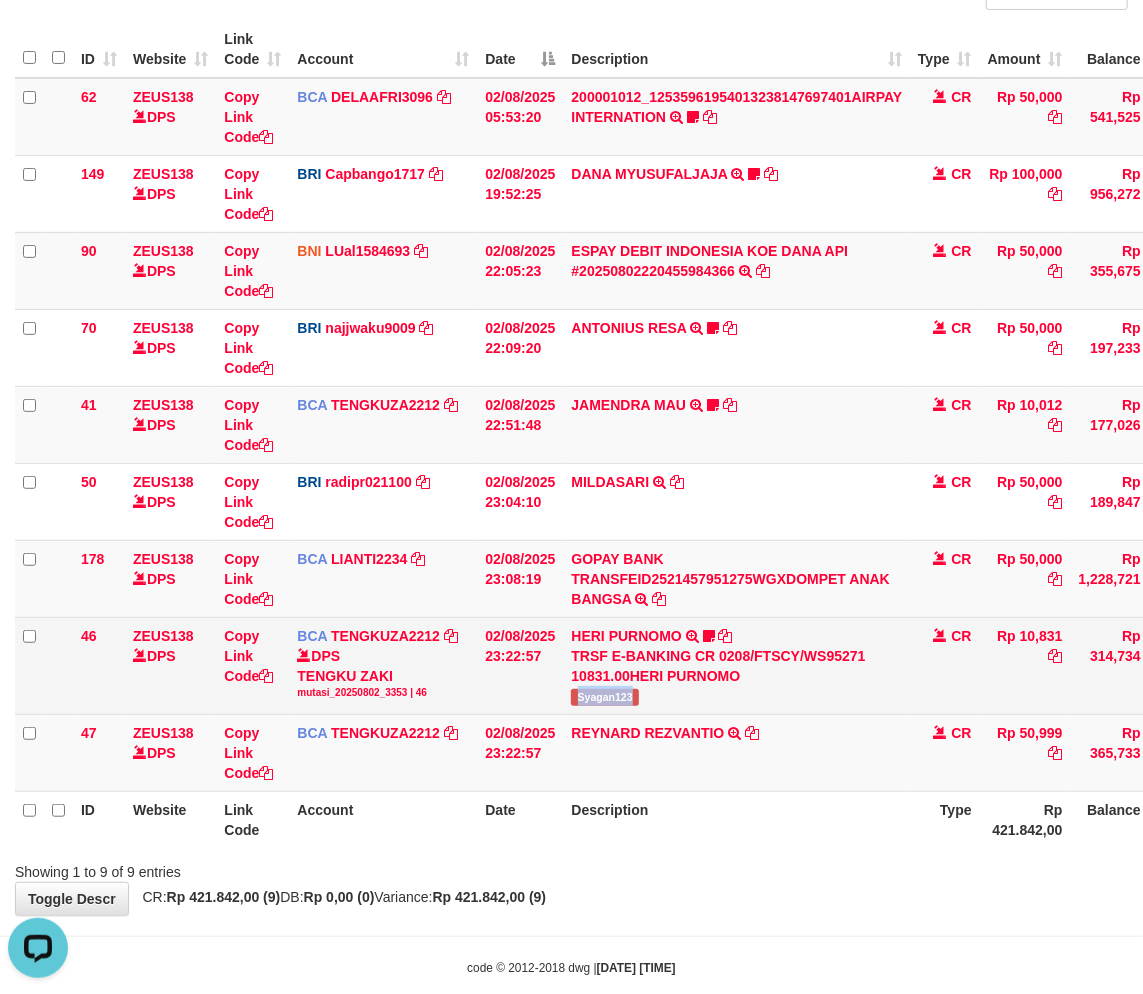 click on "Syagan123" at bounding box center [604, 697] 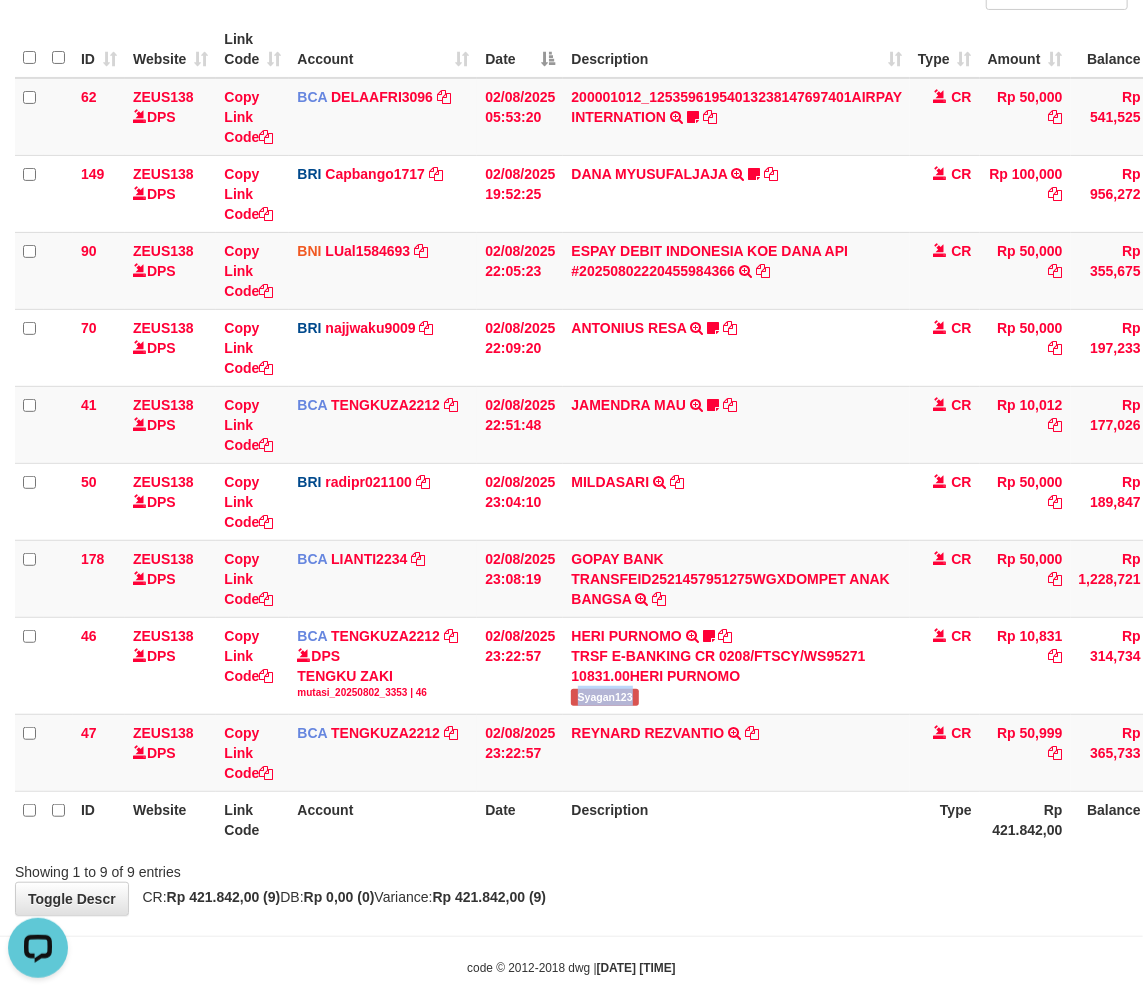 copy on "Syagan123" 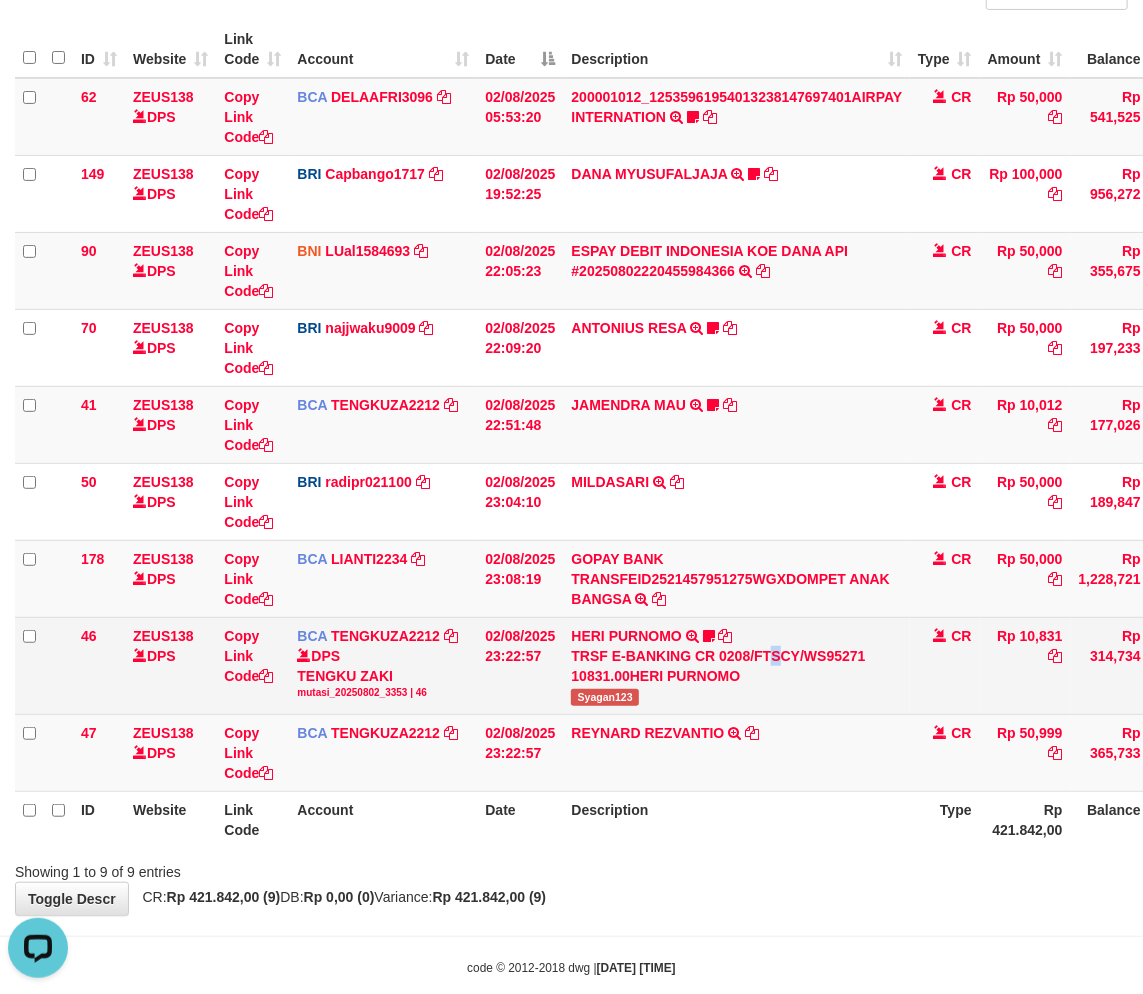drag, startPoint x: 778, startPoint y: 653, endPoint x: 780, endPoint y: 640, distance: 13.152946 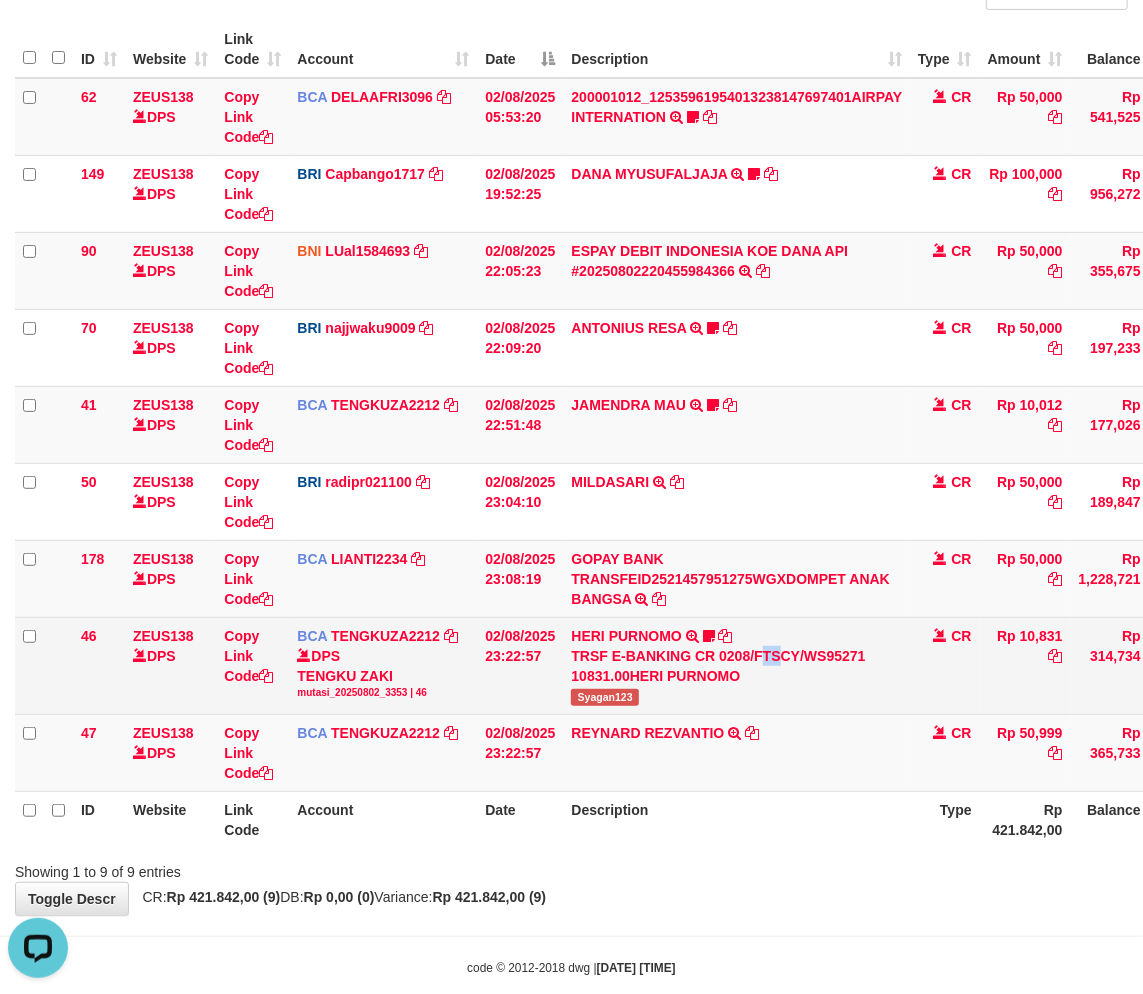 click on "HERI PURNOMO            TRSF E-BANKING CR 0208/FTSCY/WS95271
10831.00HERI PURNOMO    Syagan123" at bounding box center (736, 665) 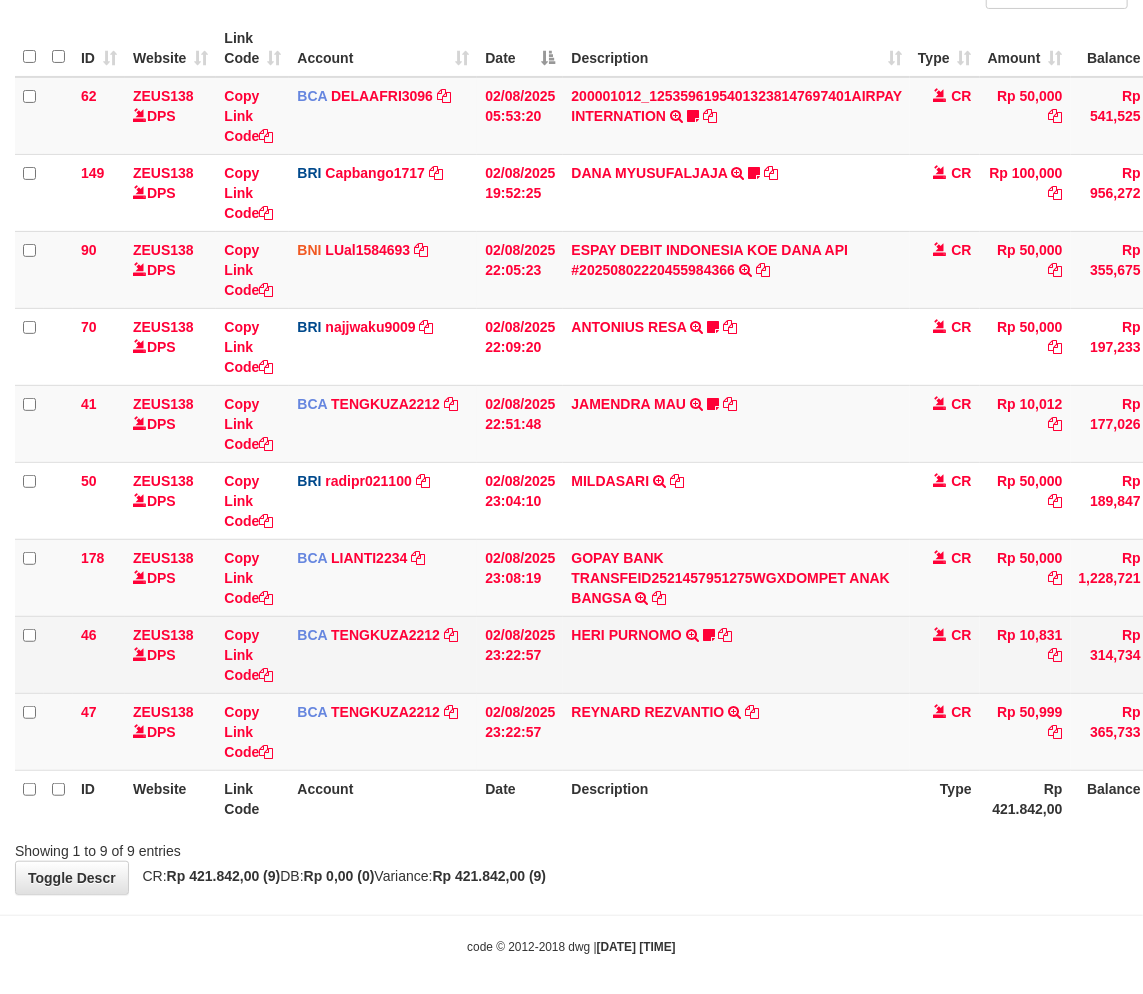scroll, scrollTop: 183, scrollLeft: 0, axis: vertical 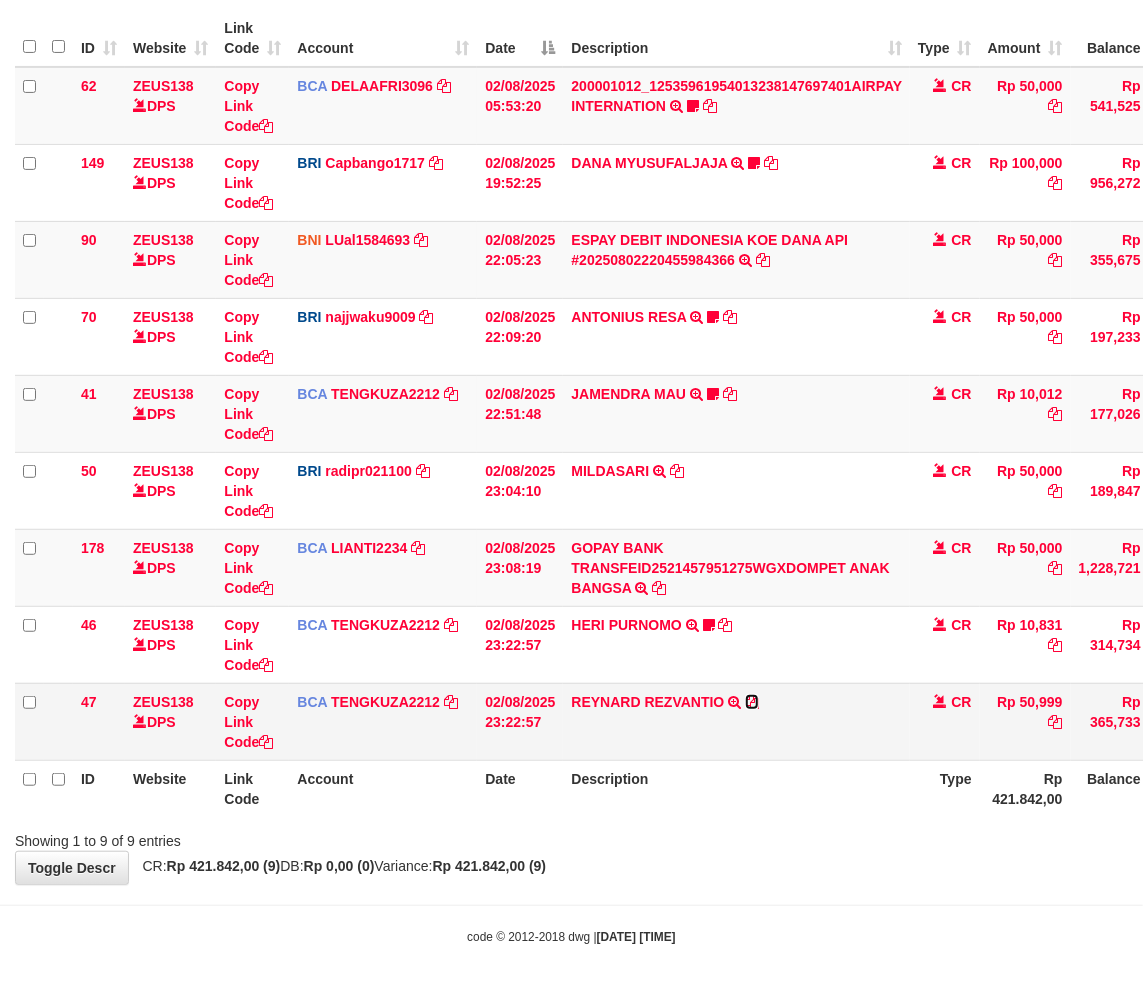 drag, startPoint x: 753, startPoint y: 703, endPoint x: 838, endPoint y: 717, distance: 86.145226 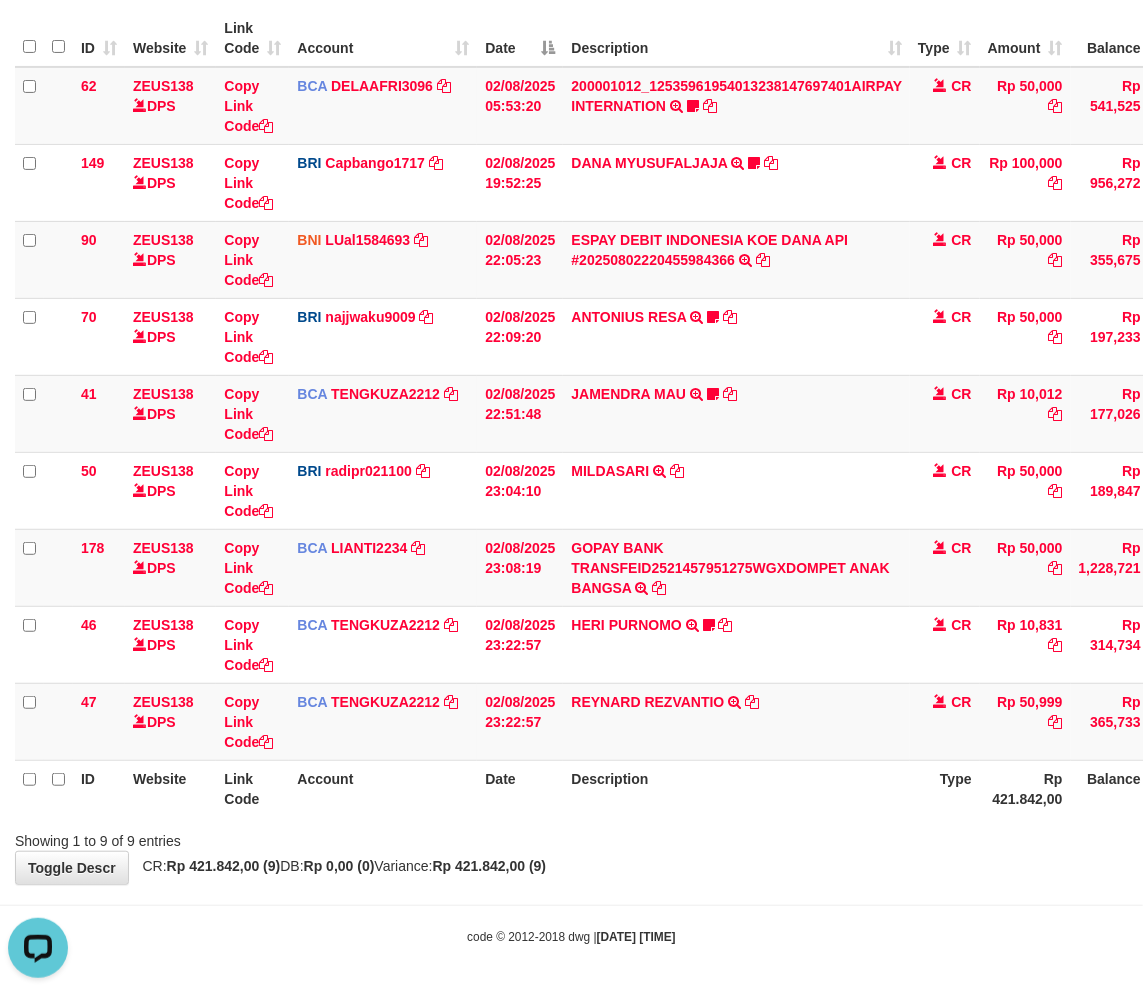 scroll, scrollTop: 0, scrollLeft: 0, axis: both 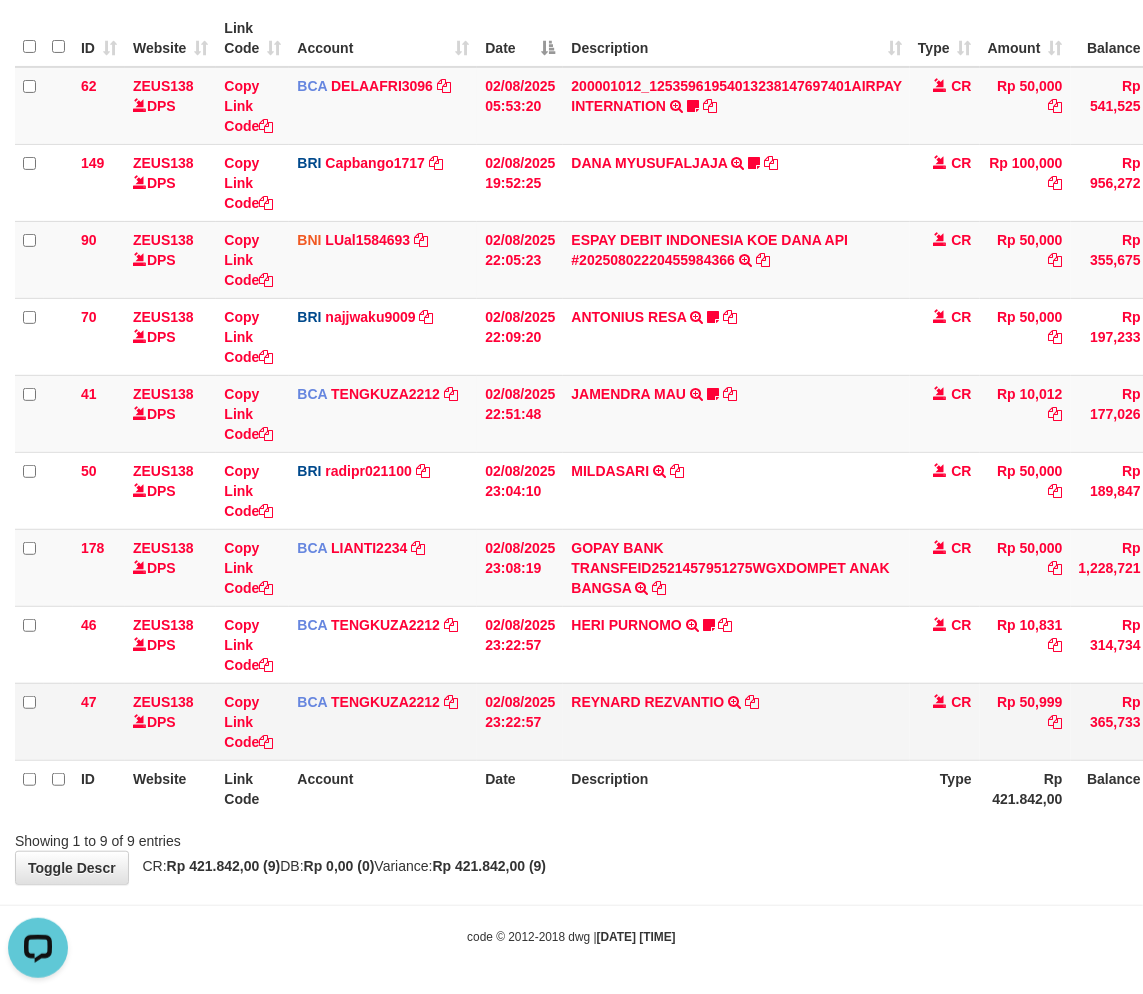 click on "REYNARD REZVANTIO         TRSF E-BANKING CR 0208/FTSCY/WS95271
50999.00REYNARD REZVANTIO" at bounding box center (736, 721) 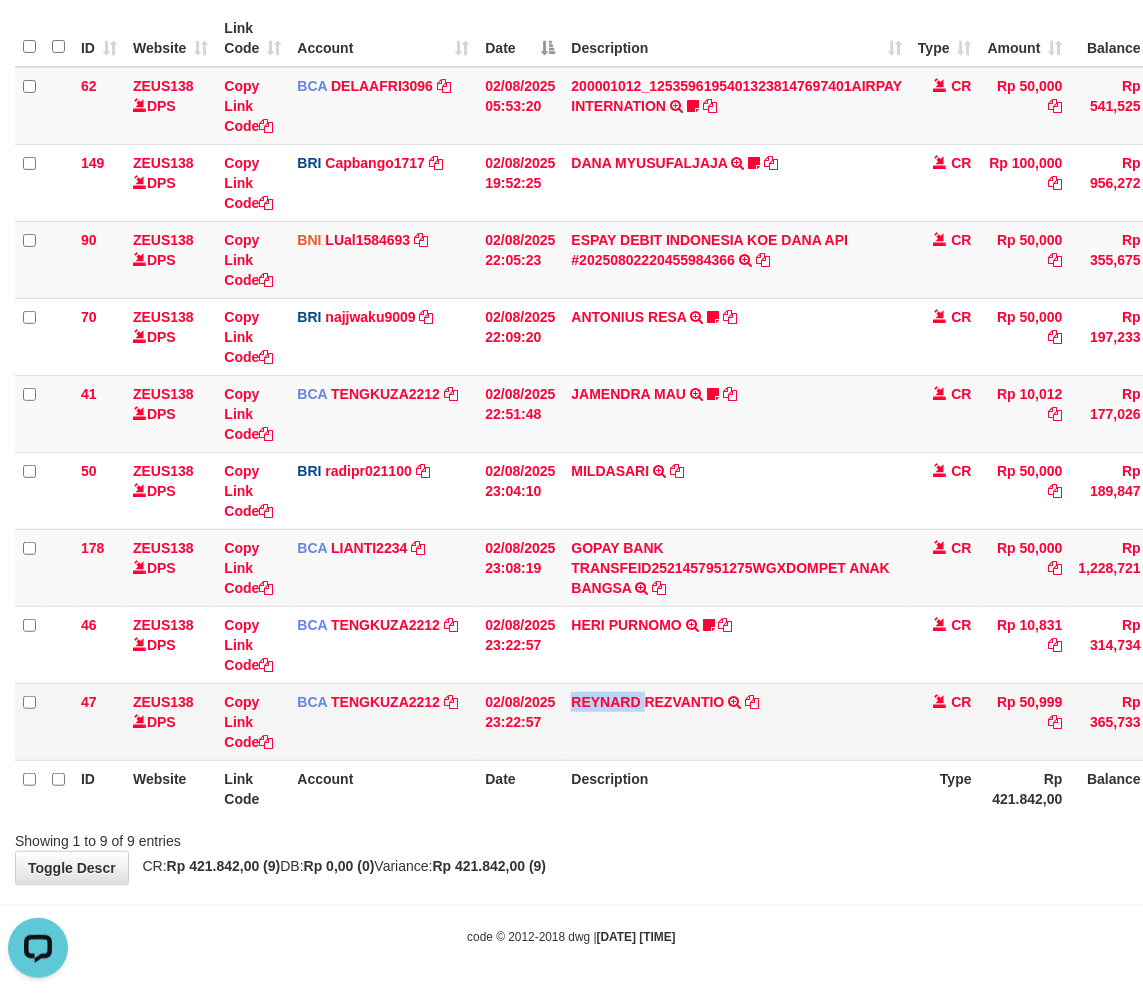 copy on "REYNARD" 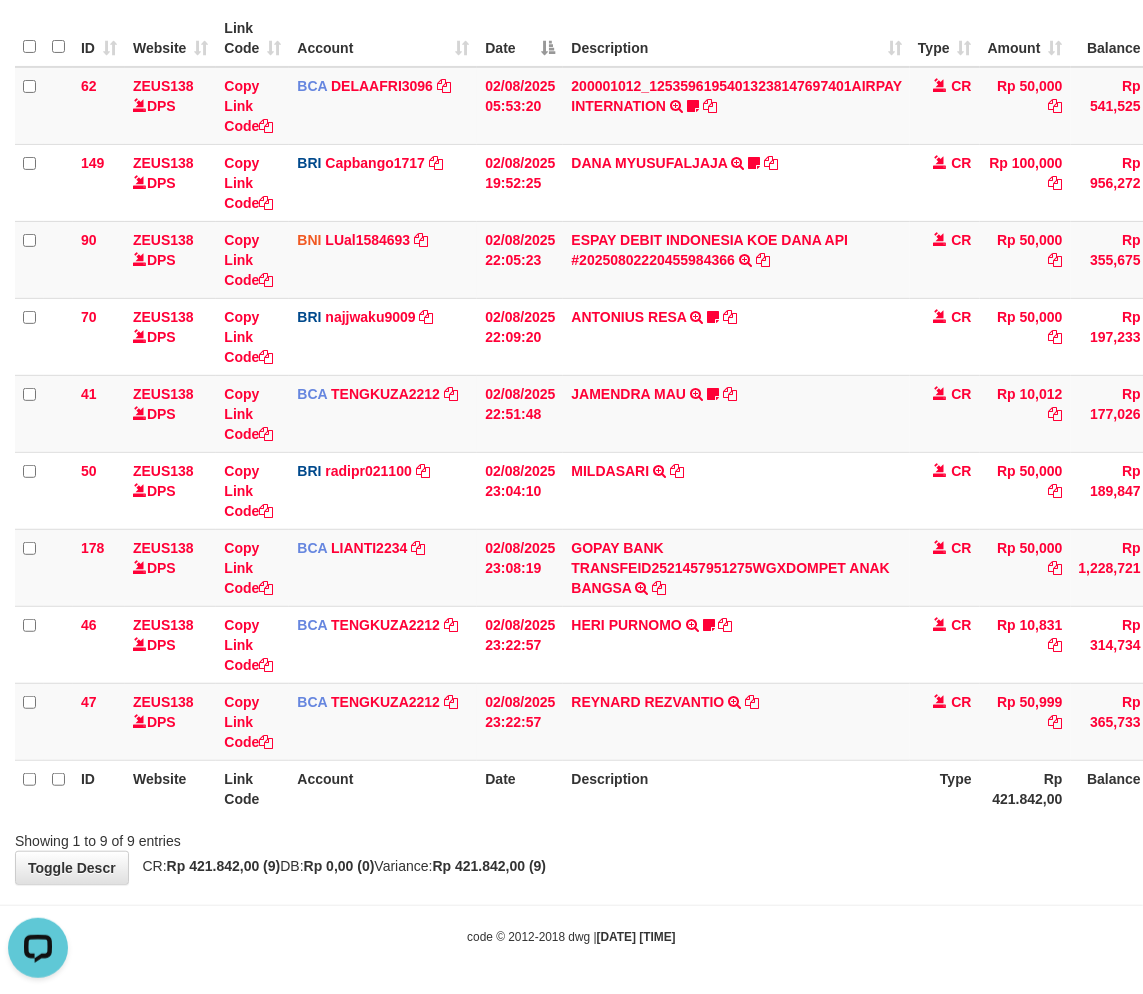 click on "Description" at bounding box center [736, 788] 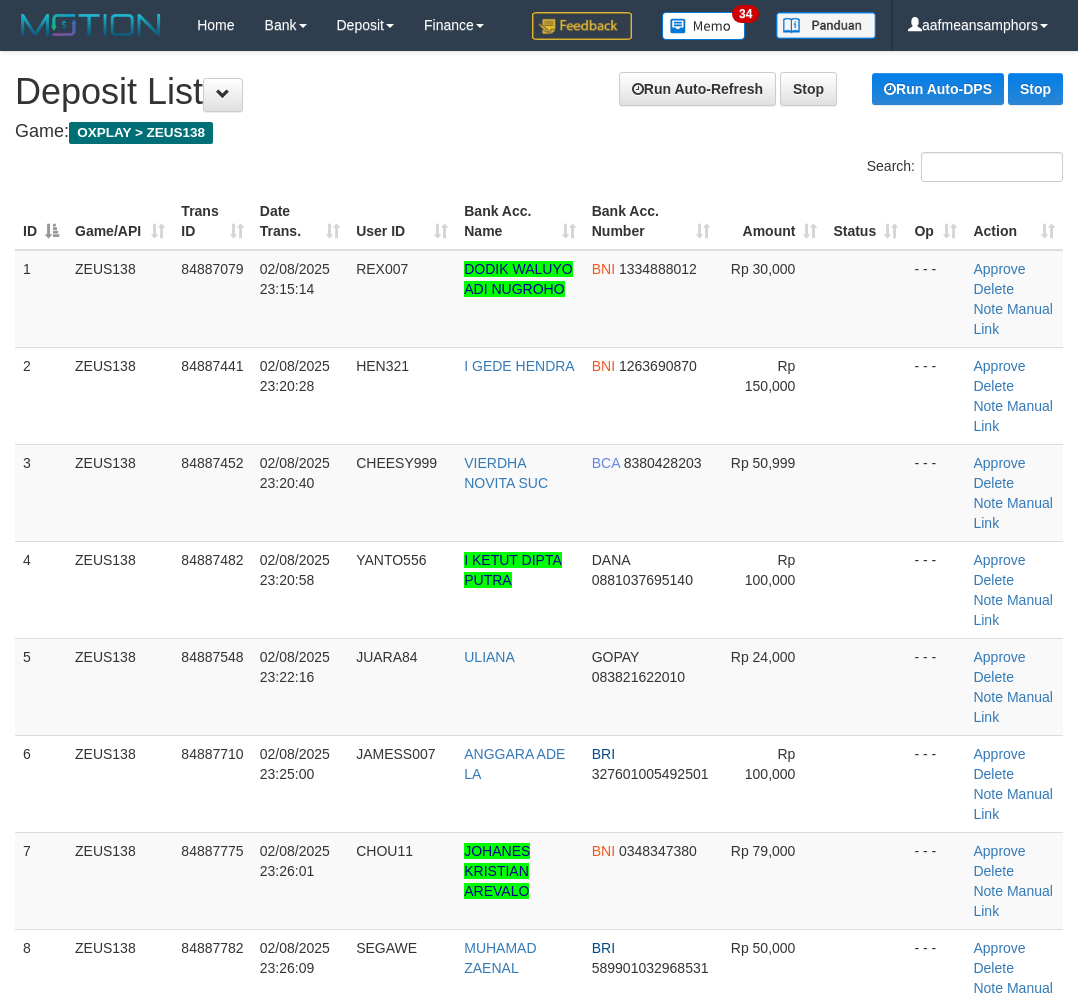 scroll, scrollTop: 750, scrollLeft: 0, axis: vertical 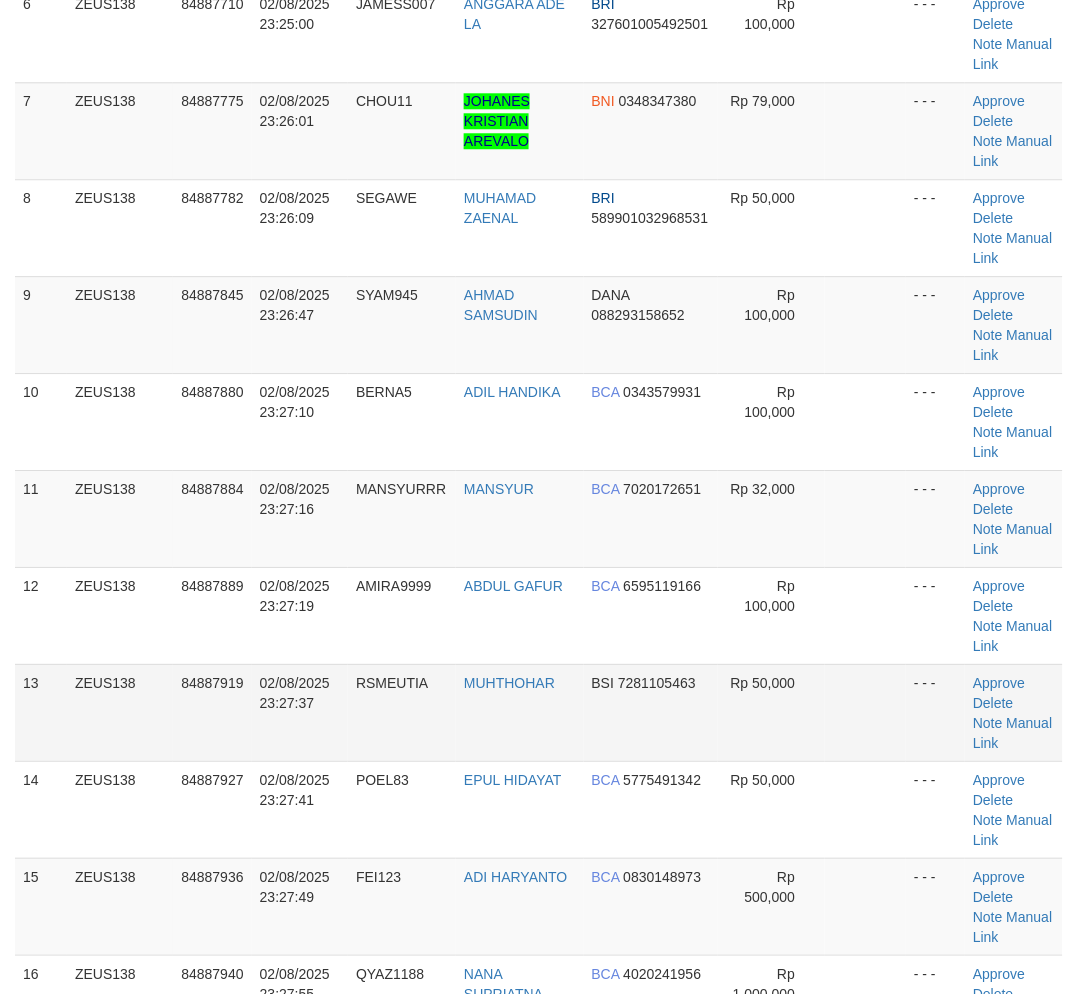 click on "13
ZEUS138
84887919
[DATE] [TIME]
RSMEUTIA
MUHTHOHAR
BSI
7281105463
Rp 50,000
- - -
Approve
Delete
Note
Manual Link" at bounding box center [539, 712] 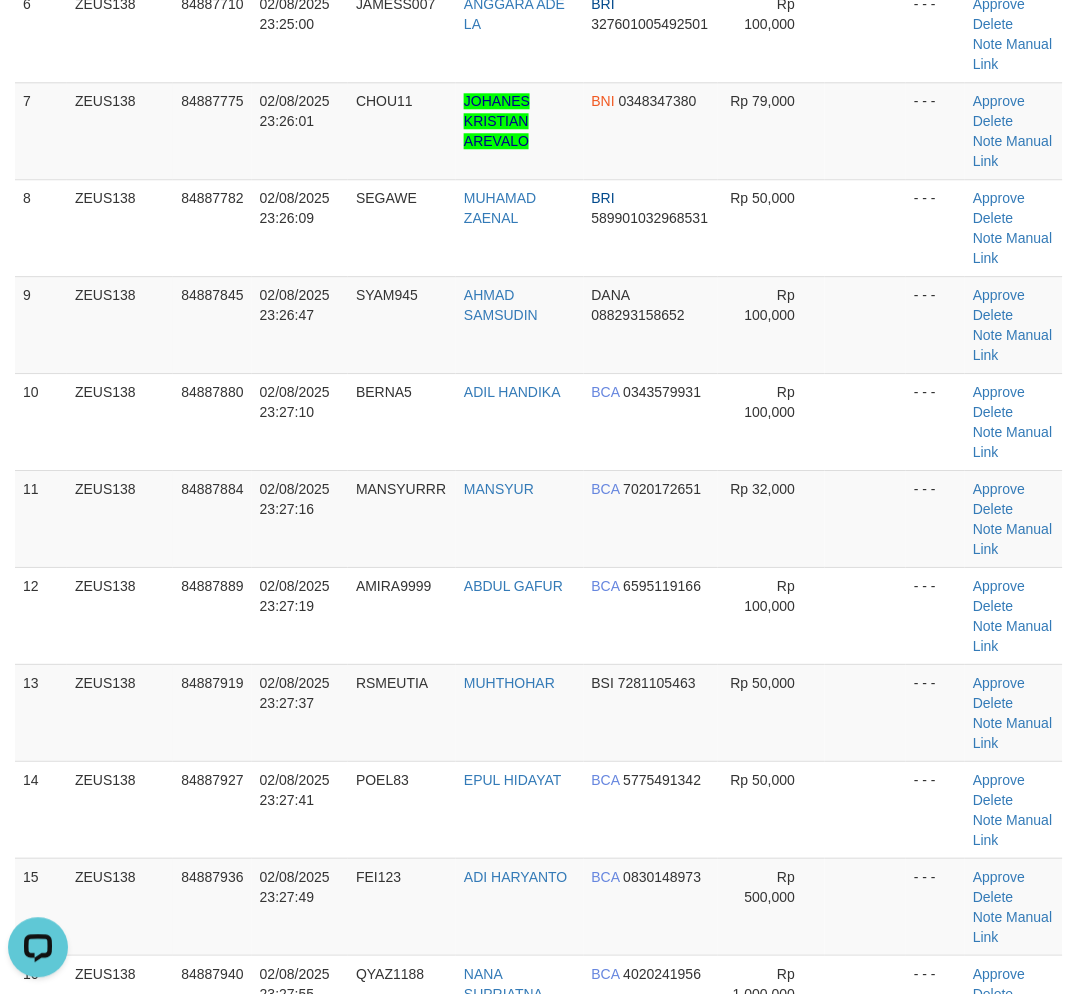 scroll, scrollTop: 0, scrollLeft: 0, axis: both 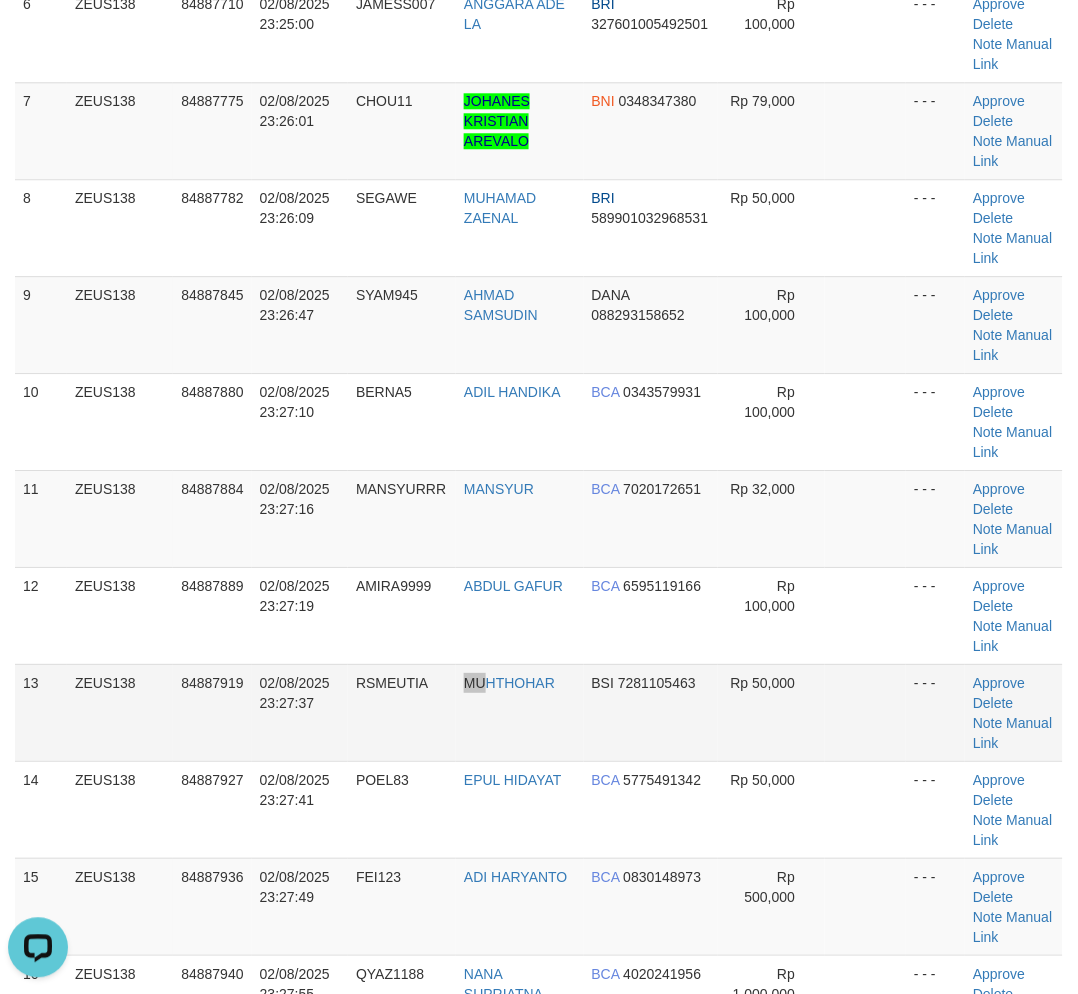 click on "13
ZEUS138
84887919
[DATE] [TIME]
RSMEUTIA
MUHTHOHAR
BSI
7281105463
Rp 50,000
- - -
Approve
Delete
Note
Manual Link" at bounding box center (539, 712) 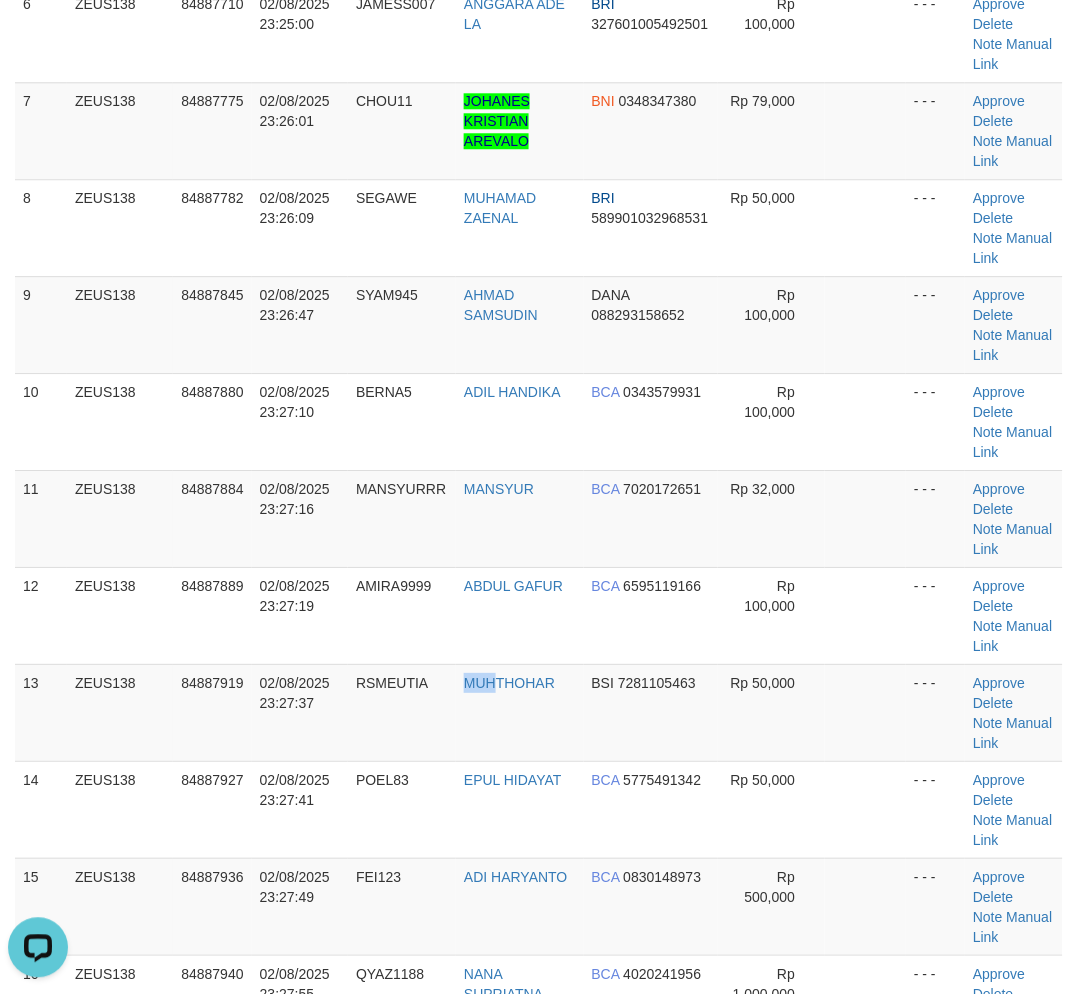 drag, startPoint x: 494, startPoint y: 718, endPoint x: 3, endPoint y: 713, distance: 491.02545 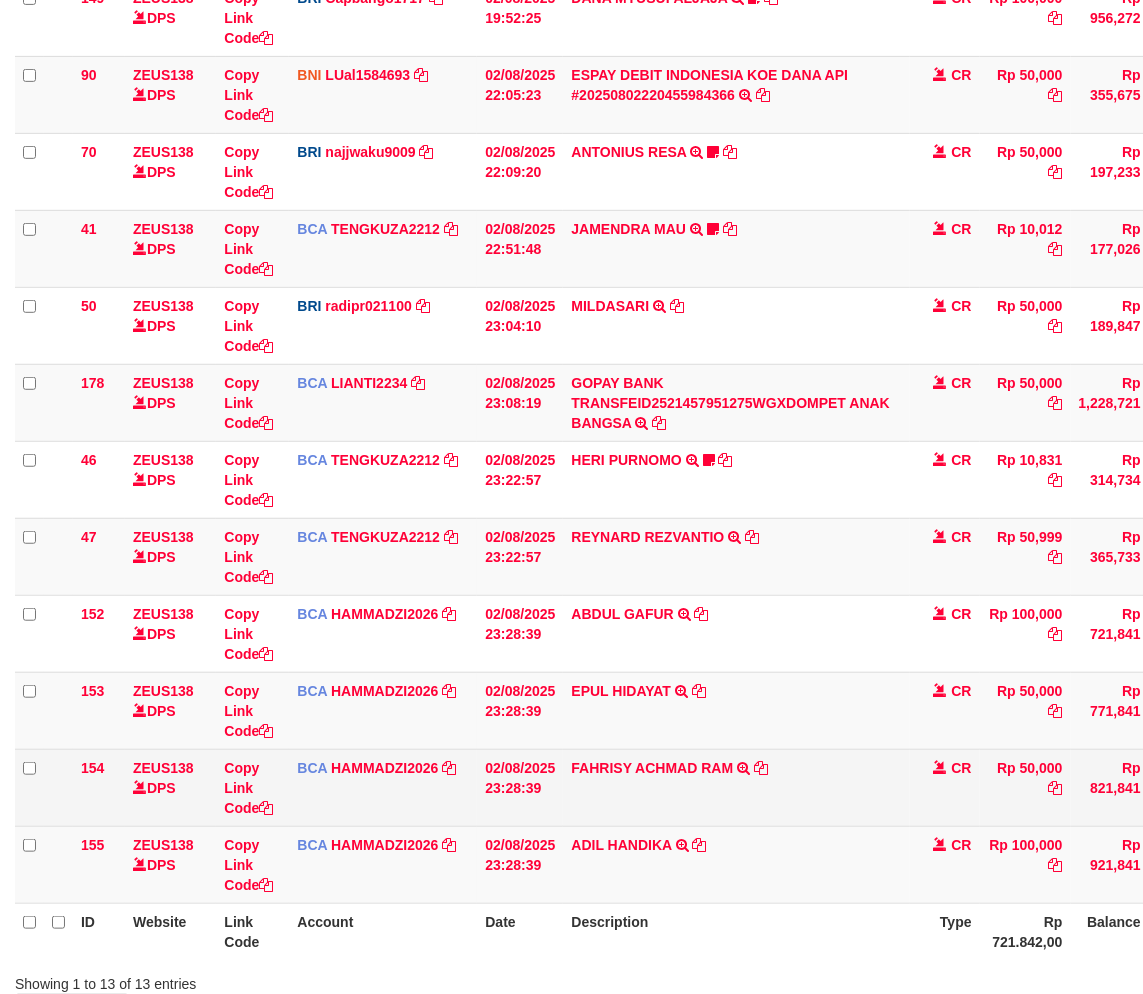 scroll, scrollTop: 492, scrollLeft: 0, axis: vertical 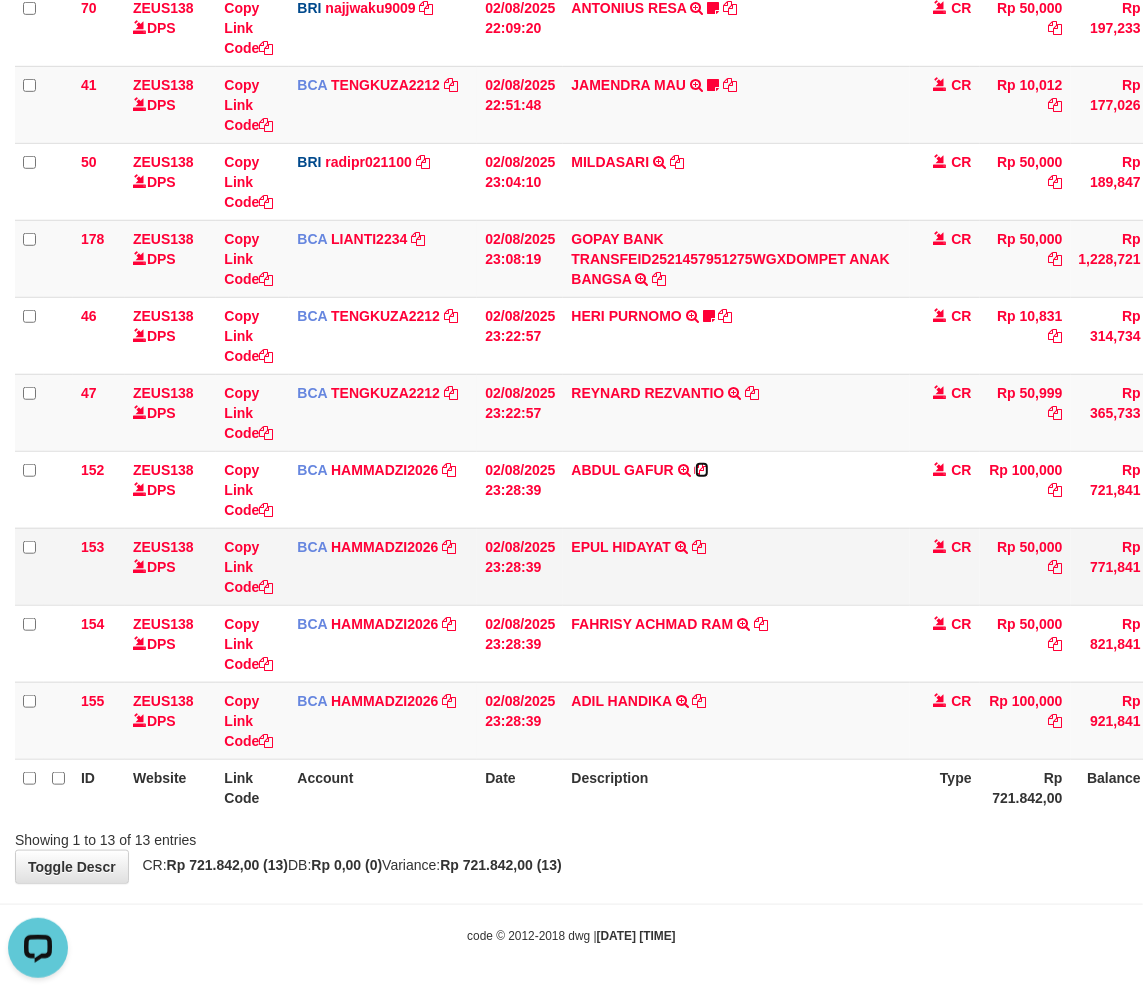 drag, startPoint x: 700, startPoint y: 464, endPoint x: 865, endPoint y: 556, distance: 188.91533 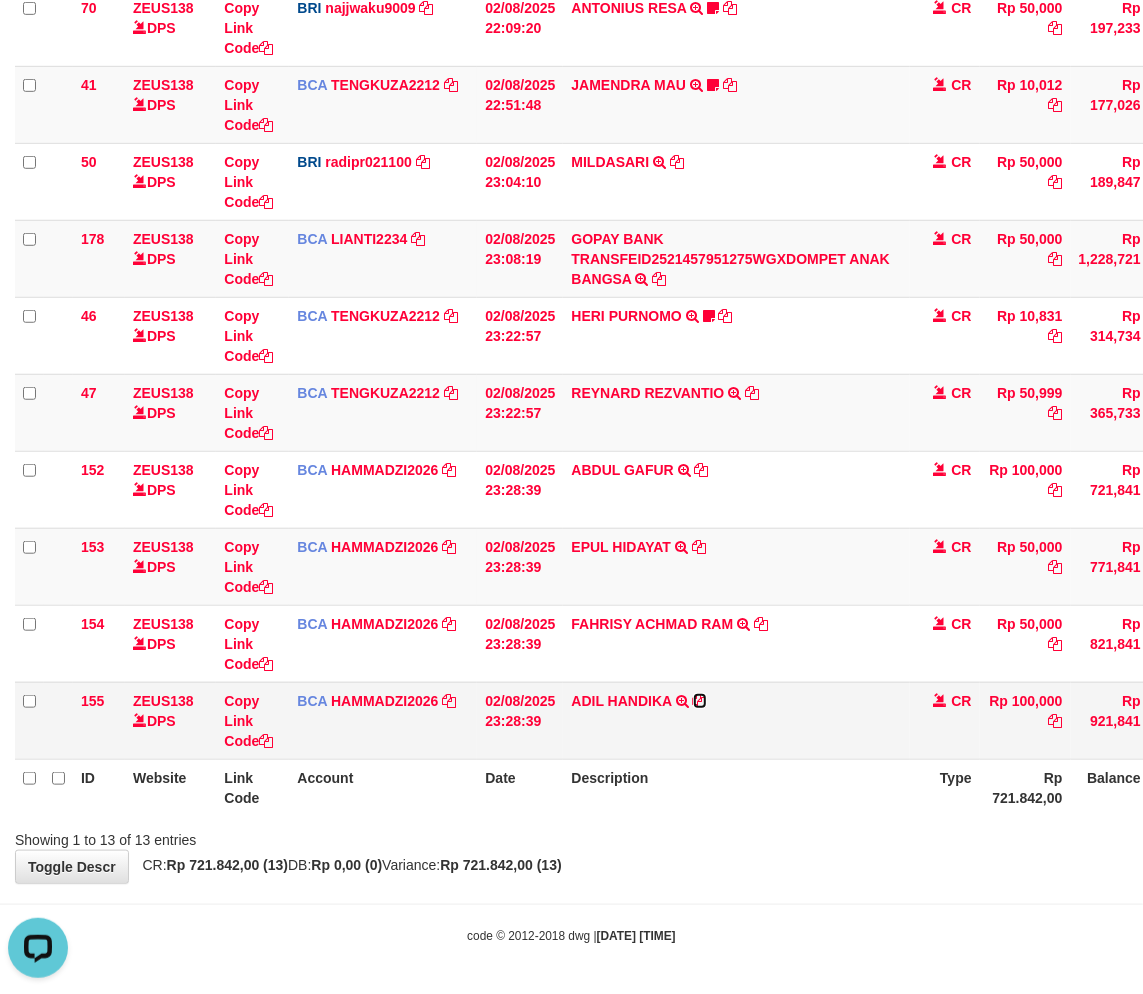 click at bounding box center [700, 701] 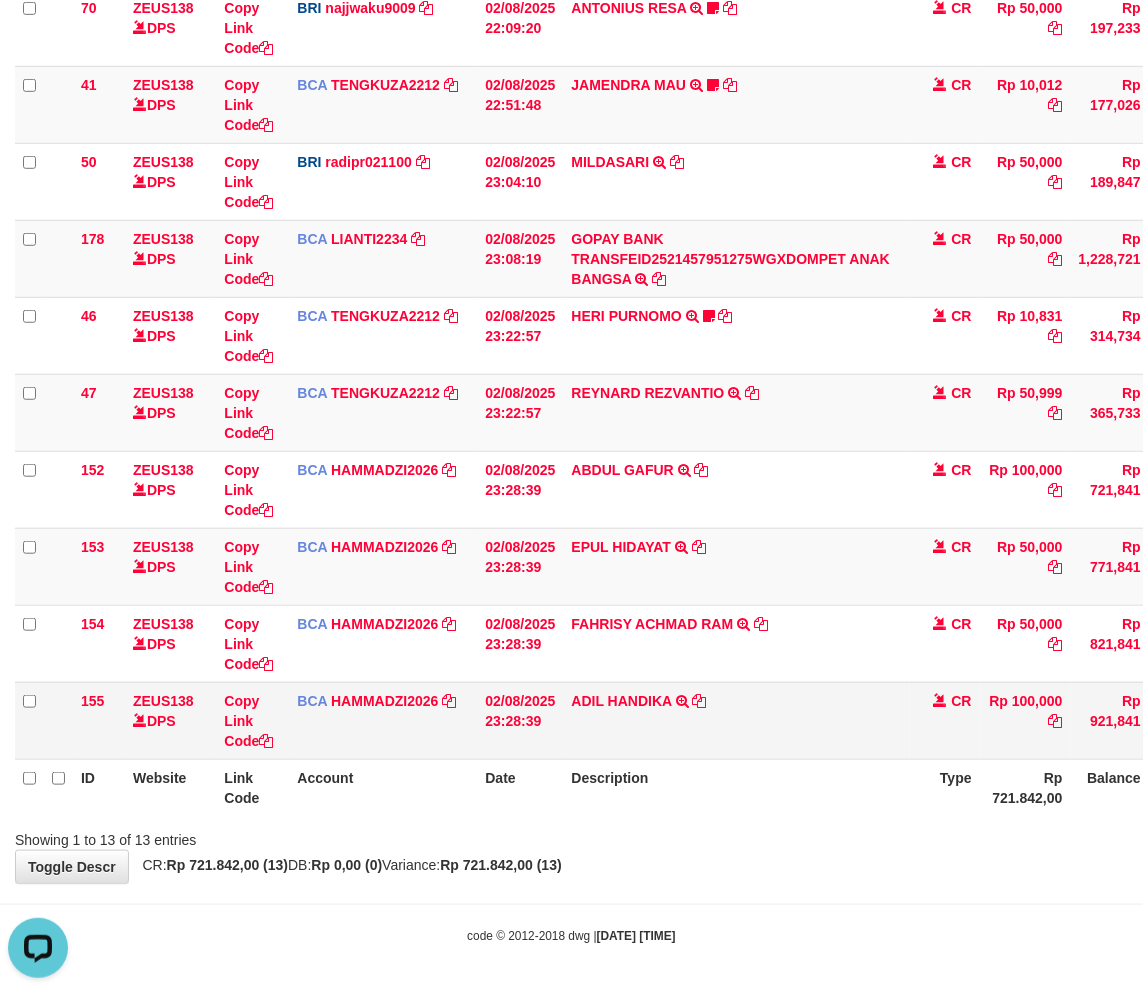 click on "ADIL HANDIKA         TRSF E-BANKING CR 0208/FTSCY/WS95031
100000.00ADIL HANDIKA" at bounding box center (736, 720) 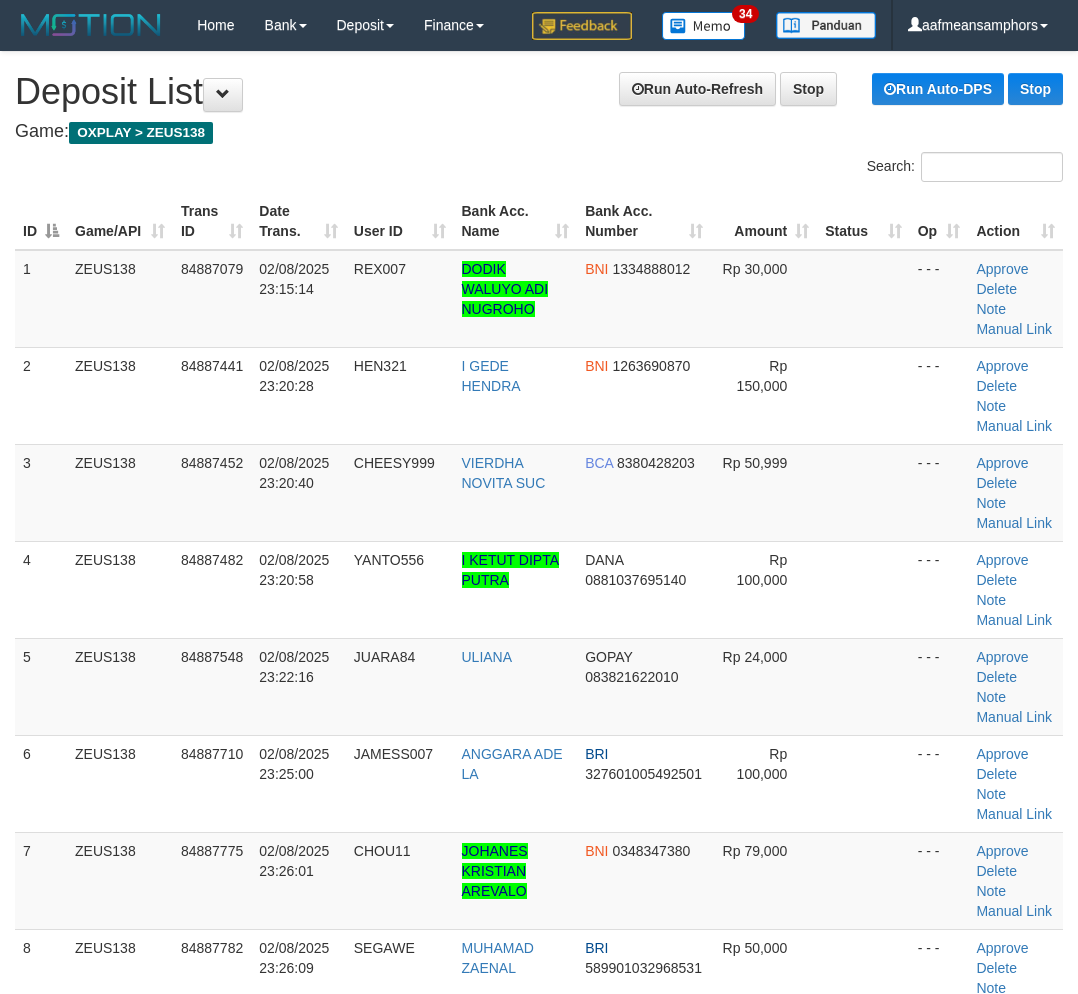 scroll, scrollTop: 750, scrollLeft: 0, axis: vertical 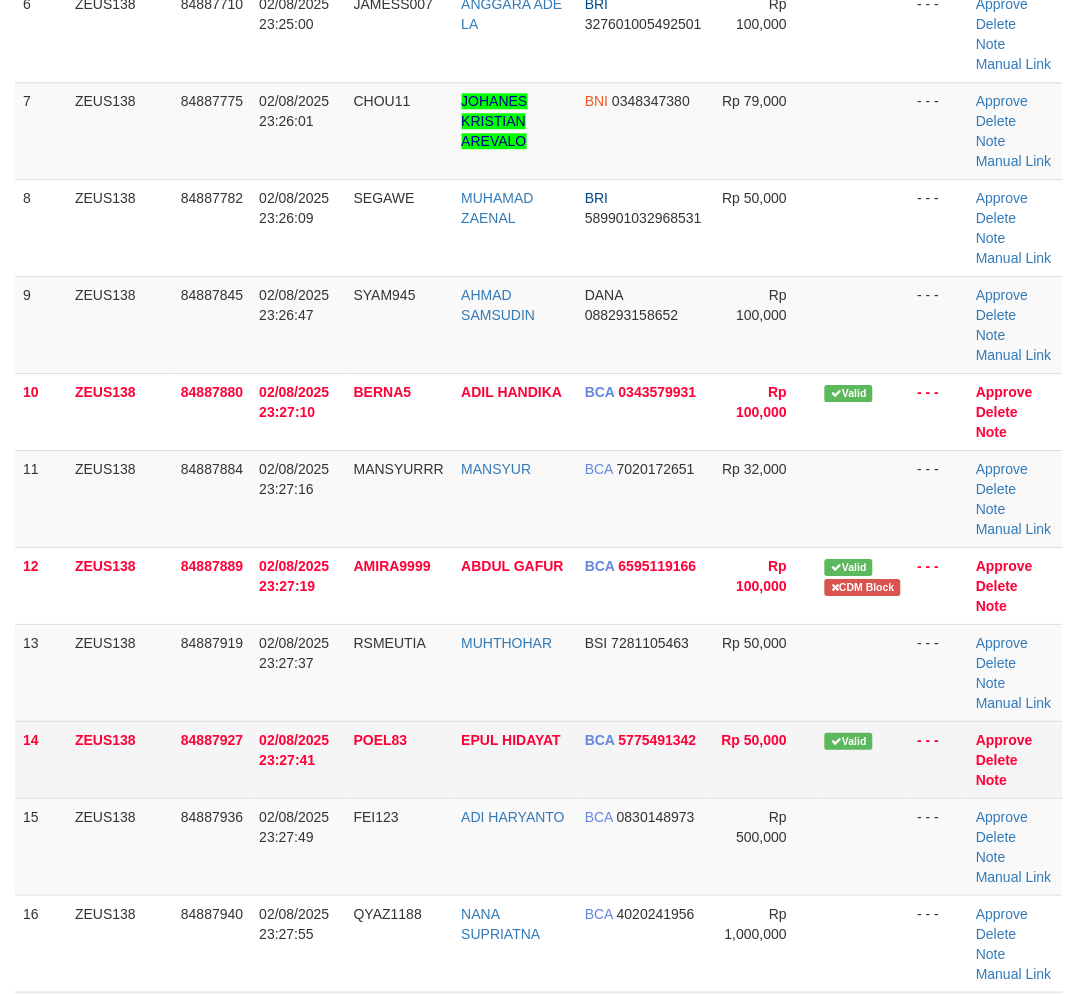 click on "1
ZEUS138
84887079
02/08/2025 23:15:14
REX007
[FIRST] [LAST]
BNI
1334888012
Rp 30,000
- - -
Approve
Delete
Note
Manual Link
2
ZEUS138
84887441
02/08/2025 23:20:28
HEN321
I GEDE HENDRA
BNI
1263690870
Rp 150,000" at bounding box center (539, 430) 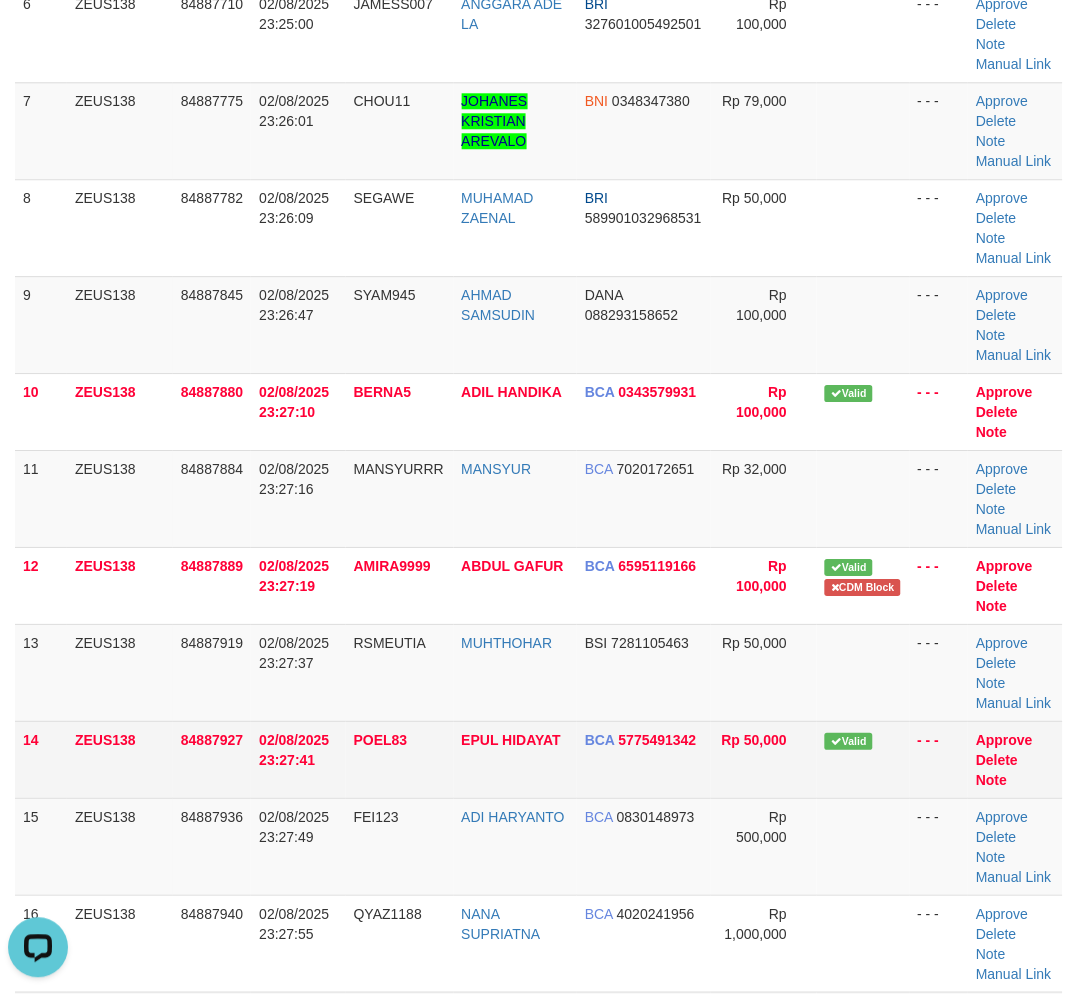 scroll, scrollTop: 0, scrollLeft: 0, axis: both 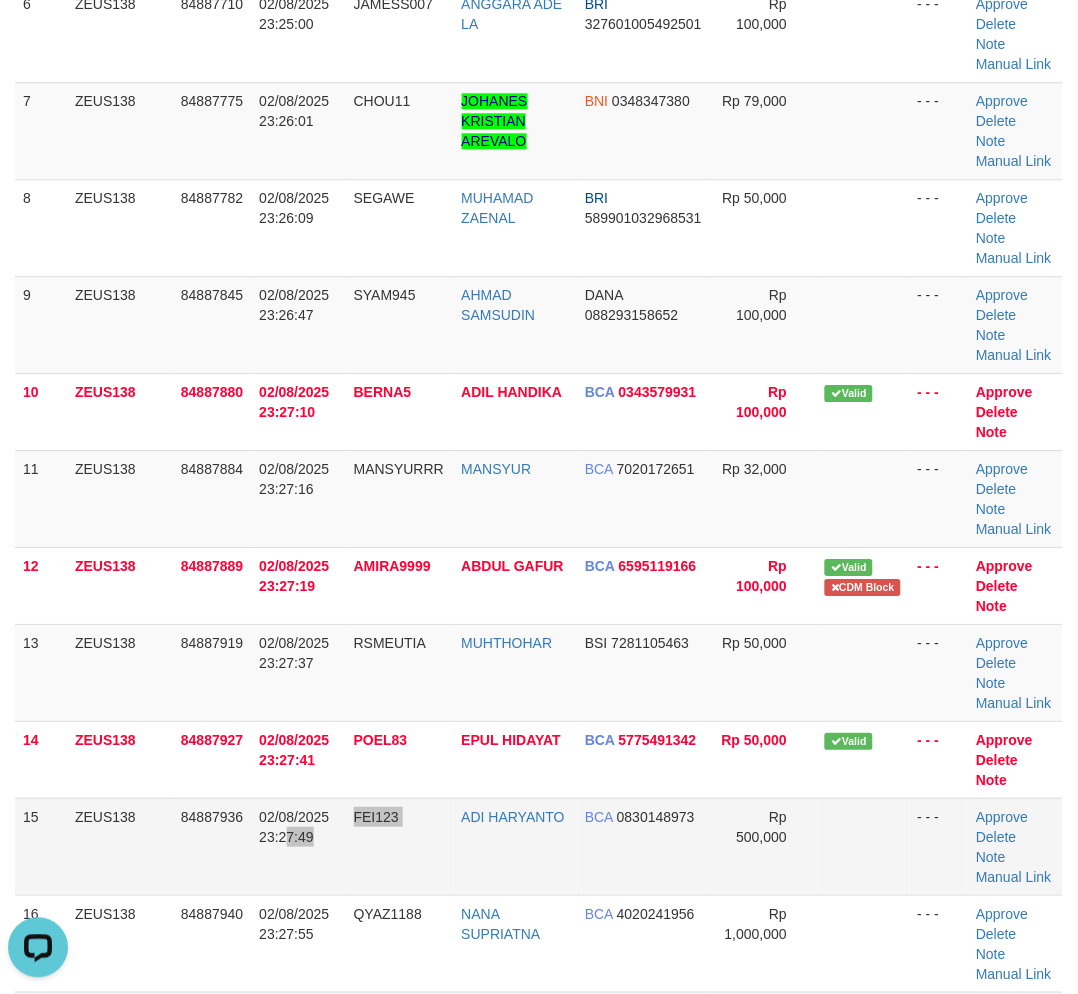 click on "15
ZEUS138
84887936
02/08/2025 23:27:49
FEI123
ADI HARYANTO
BCA
0830148973
Rp 500,000
- - -
Approve
Delete
Note
Manual Link" at bounding box center [539, 846] 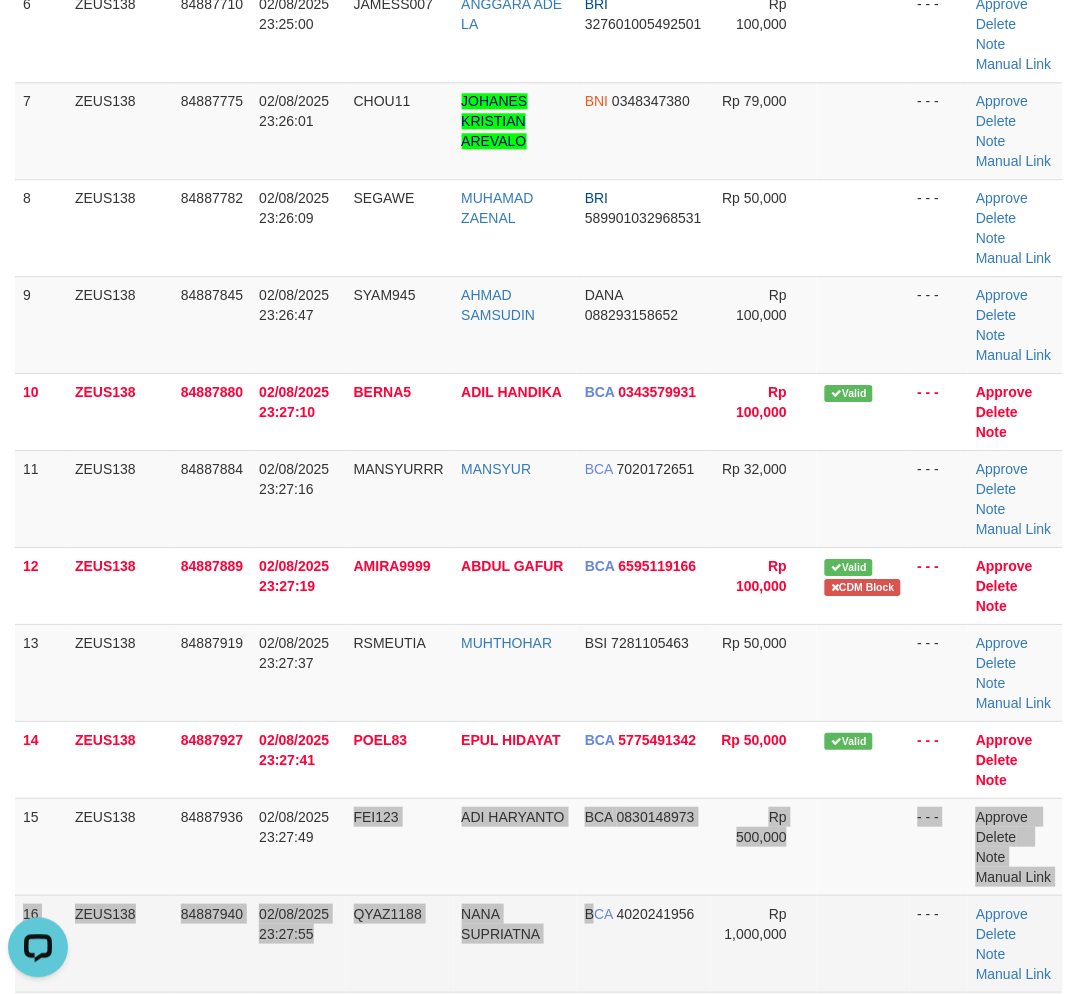 drag, startPoint x: 467, startPoint y: 905, endPoint x: 593, endPoint y: 901, distance: 126.06348 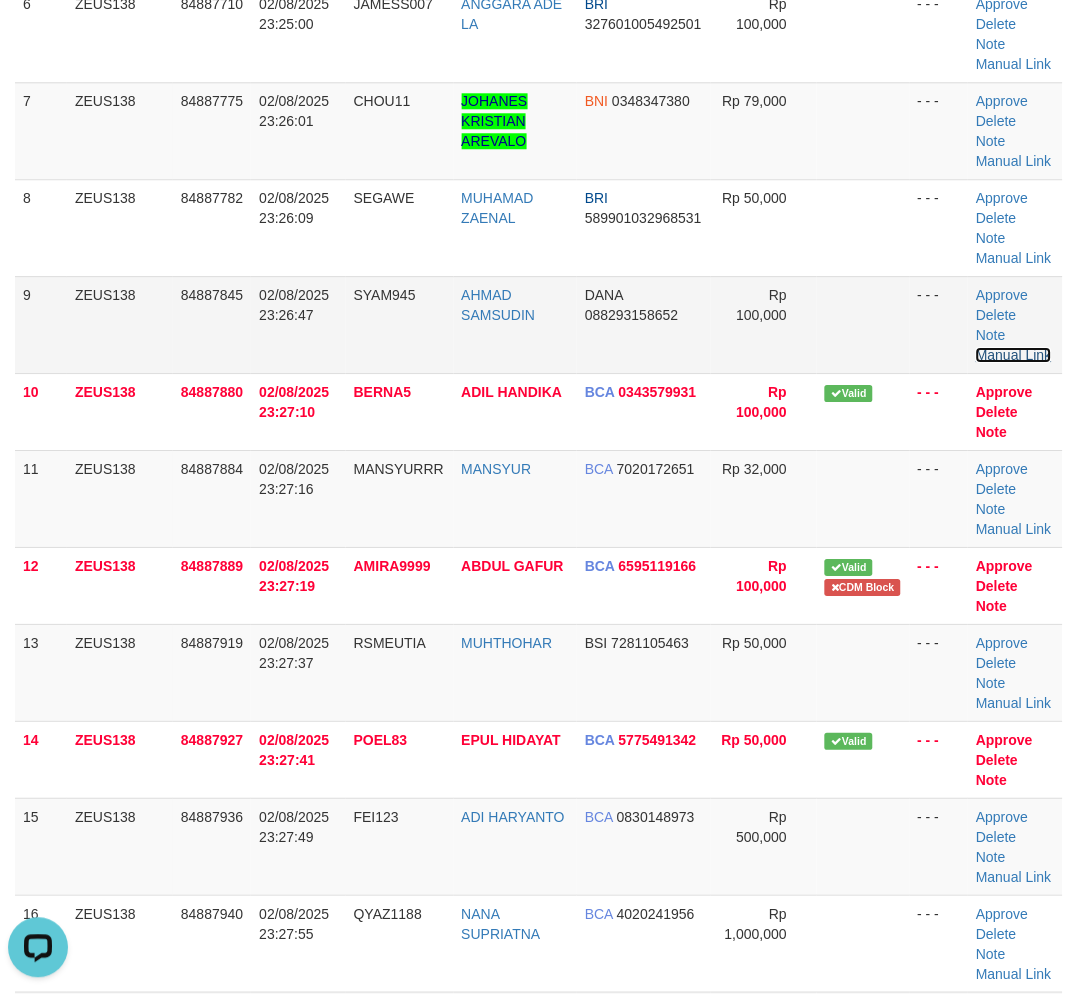 click on "Manual Link" at bounding box center (1014, 355) 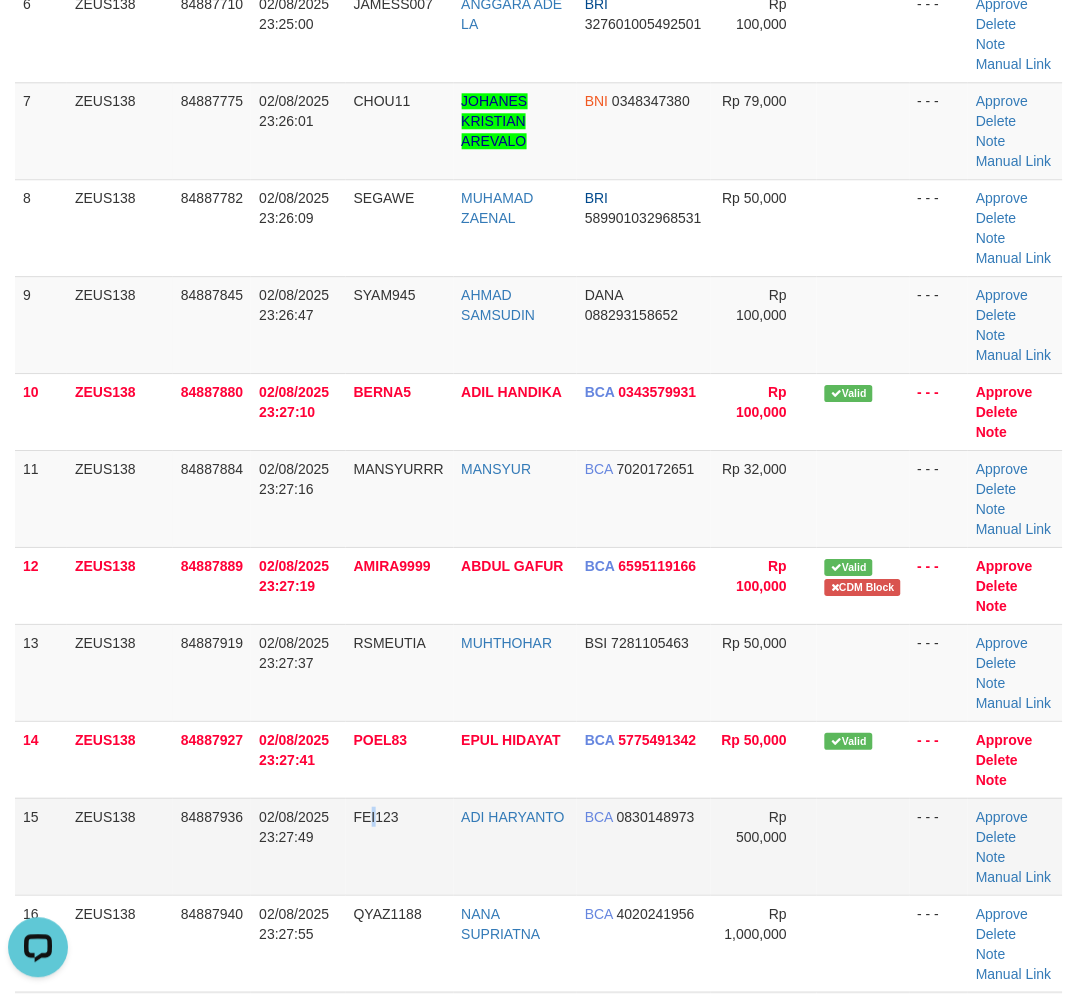 click on "FEI123" at bounding box center (376, 817) 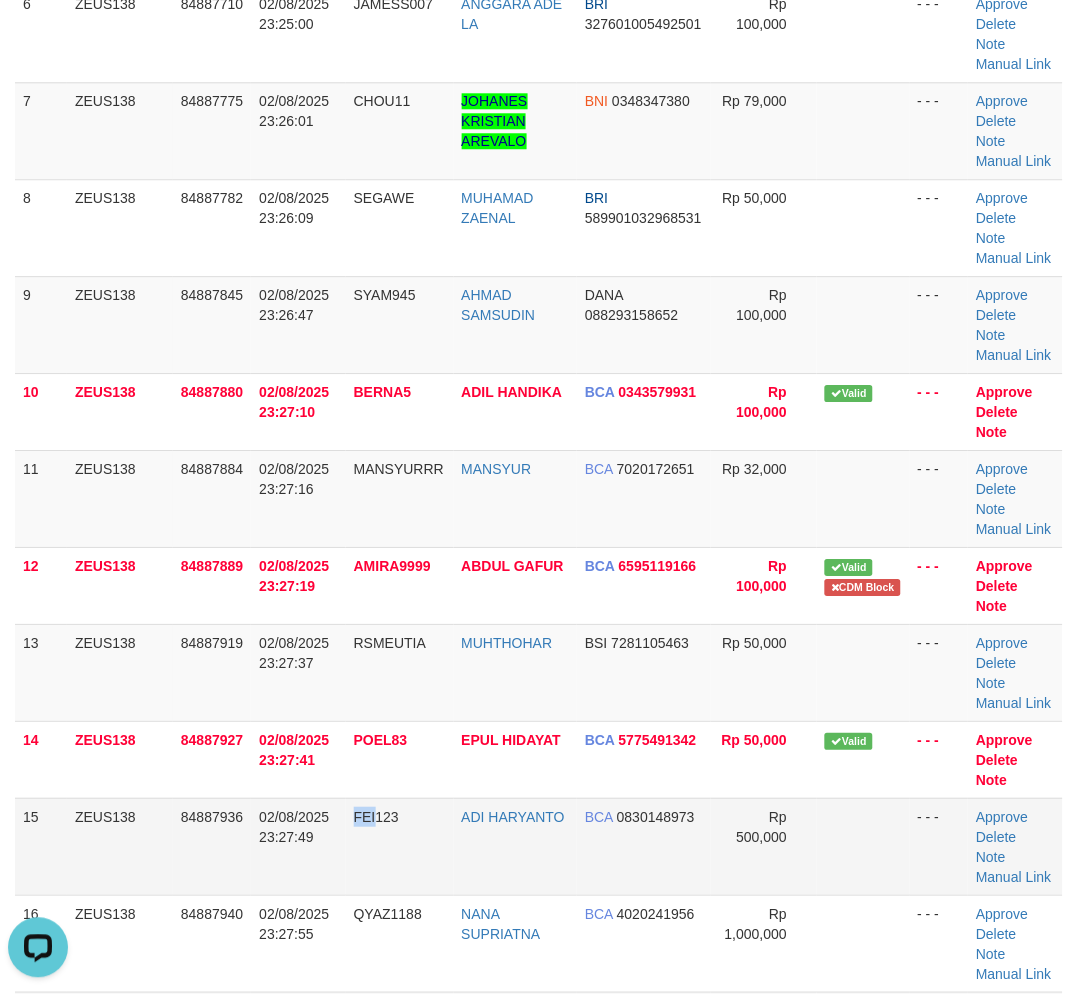 click on "1
ZEUS138
84887079
02/08/2025 23:15:14
REX007
DODIK WALUYO ADI NUGROHO
BNI
1334888012
Rp 30,000
- - -
Approve
Delete
Note
Manual Link
2
ZEUS138
84887441
02/08/2025 23:20:28
HEN321
I GEDE HENDRA
BNI
1263690870
Rp 150,000" at bounding box center [539, 430] 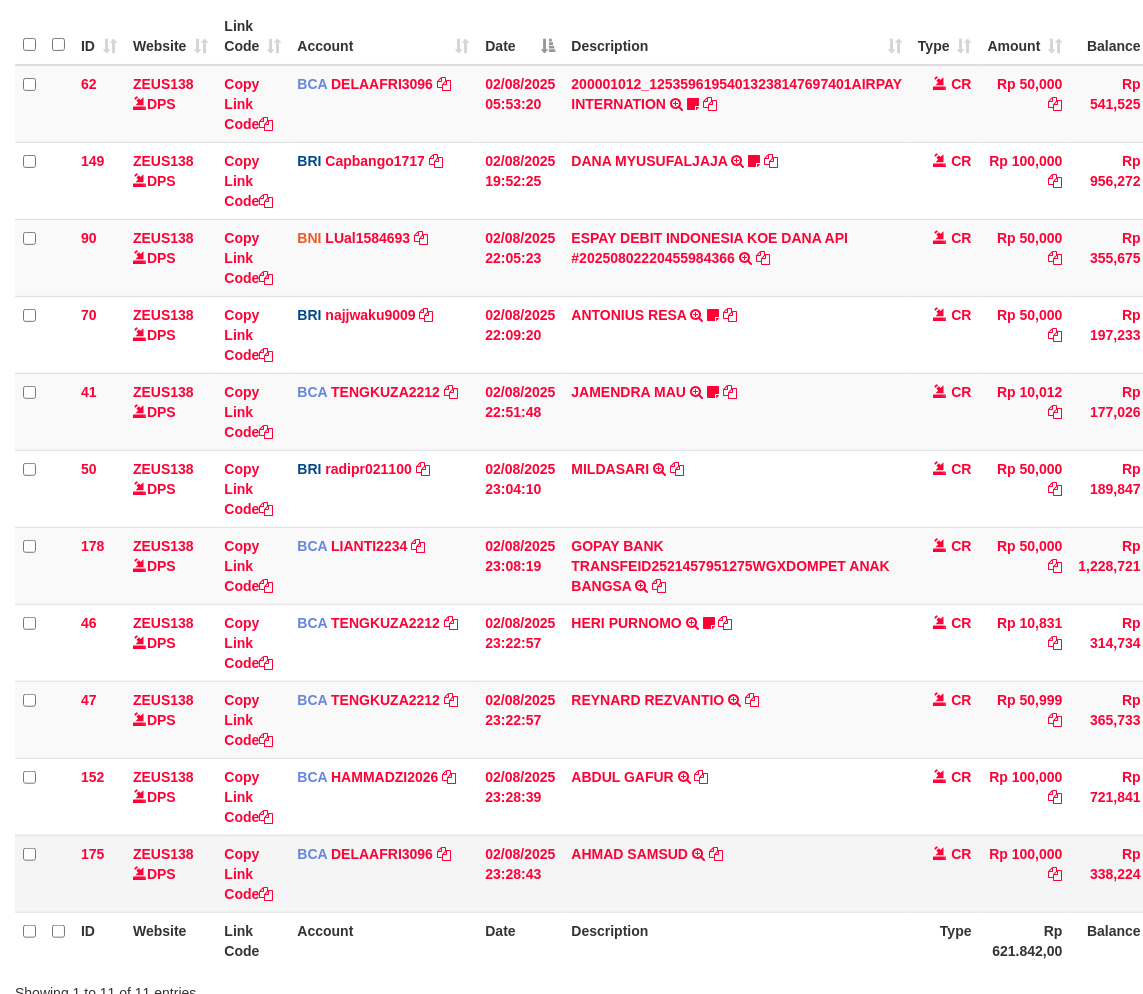 scroll, scrollTop: 337, scrollLeft: 0, axis: vertical 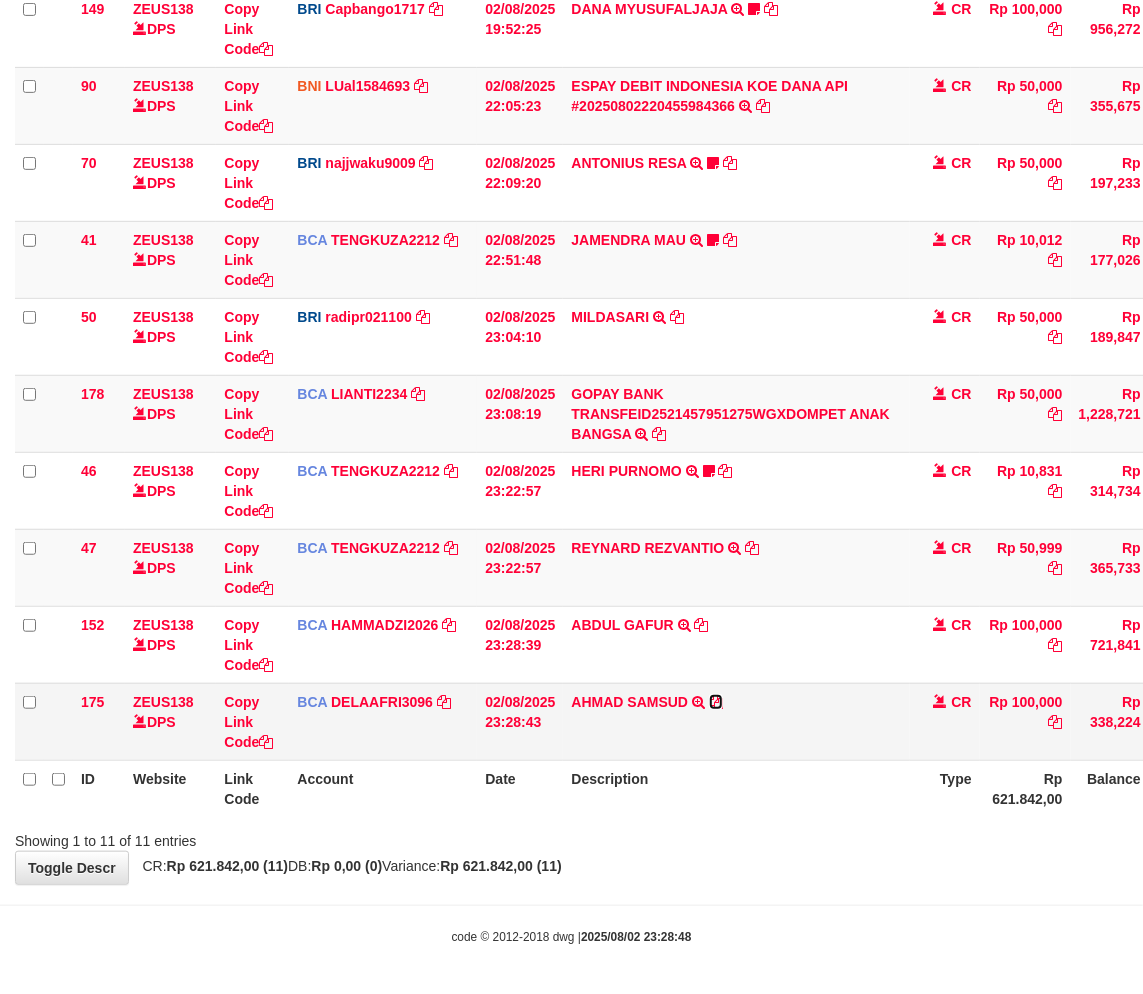 click at bounding box center (716, 702) 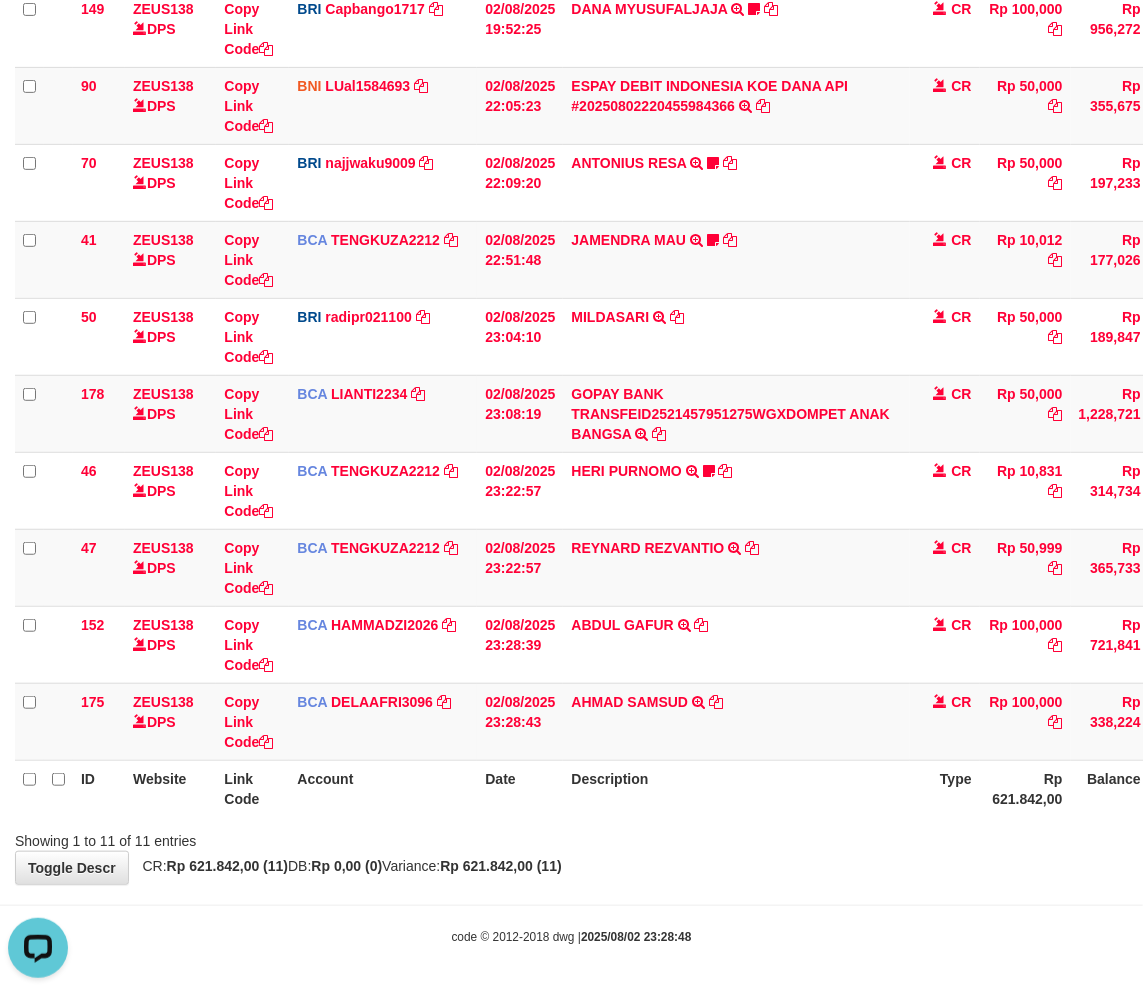 scroll, scrollTop: 0, scrollLeft: 0, axis: both 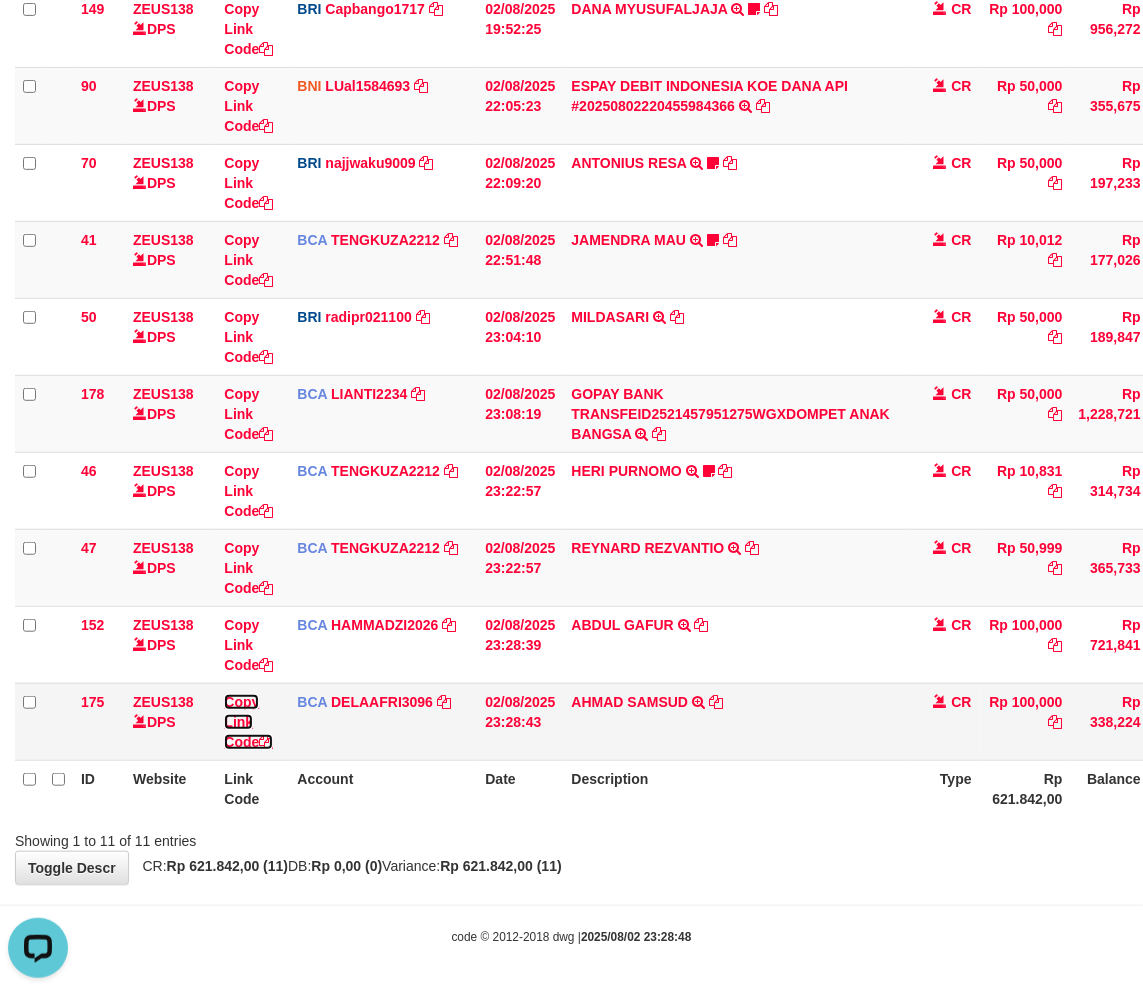 click on "Copy Link Code" at bounding box center (248, 722) 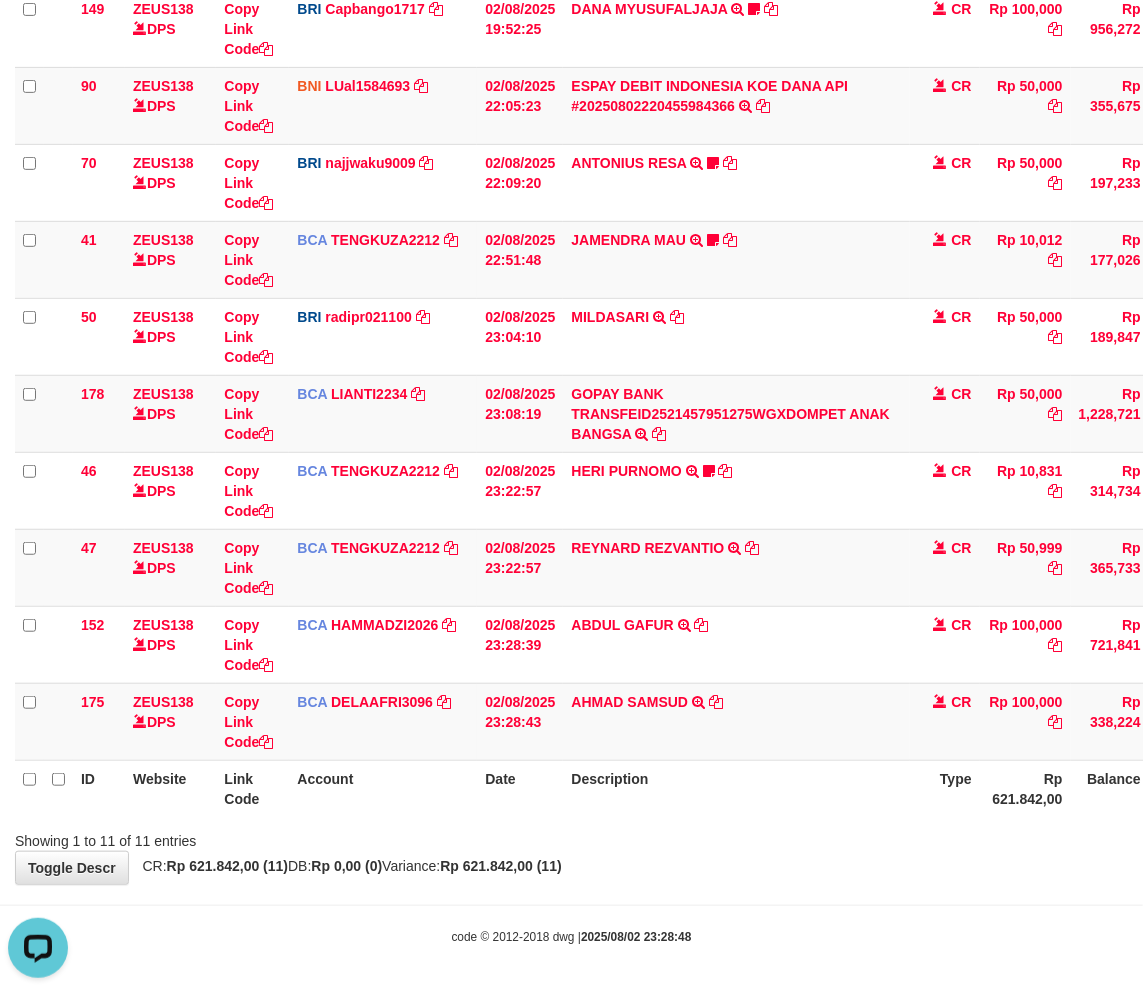 scroll, scrollTop: 297, scrollLeft: 0, axis: vertical 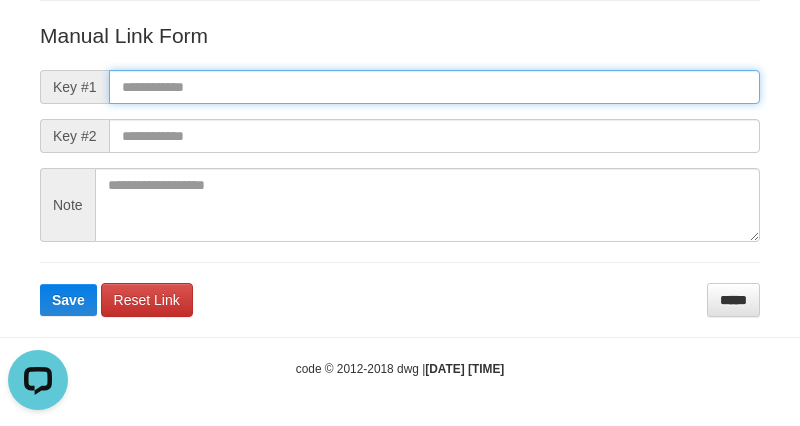 click at bounding box center [434, 87] 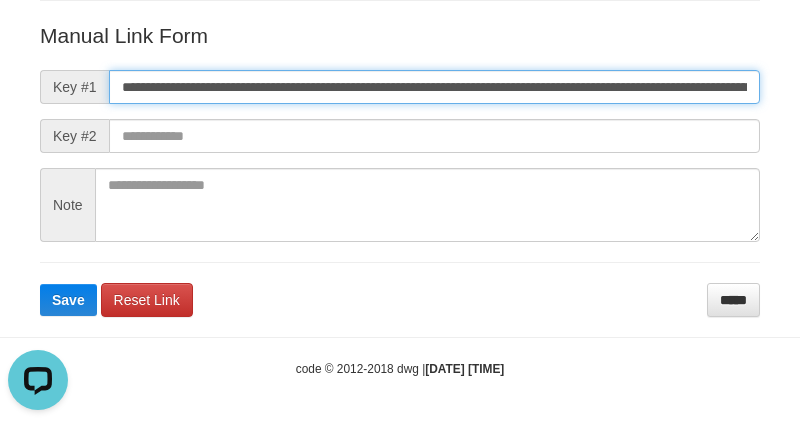 scroll, scrollTop: 0, scrollLeft: 1401, axis: horizontal 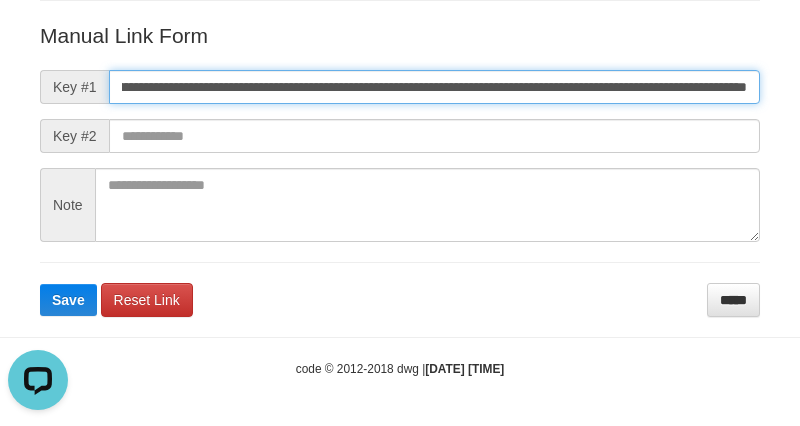 type on "**********" 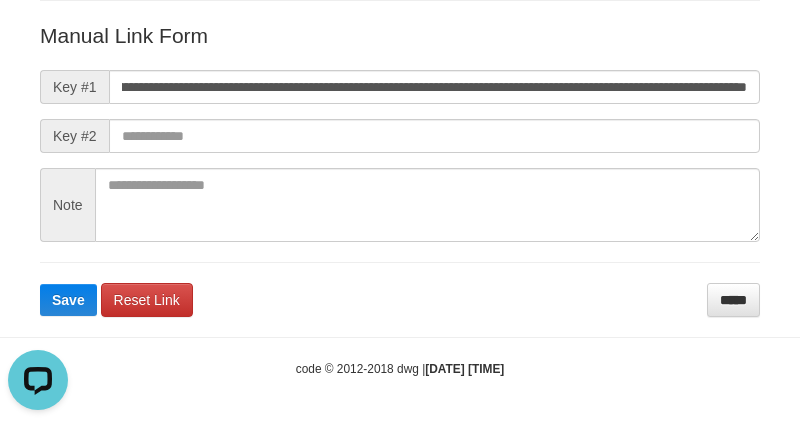 scroll, scrollTop: 0, scrollLeft: 0, axis: both 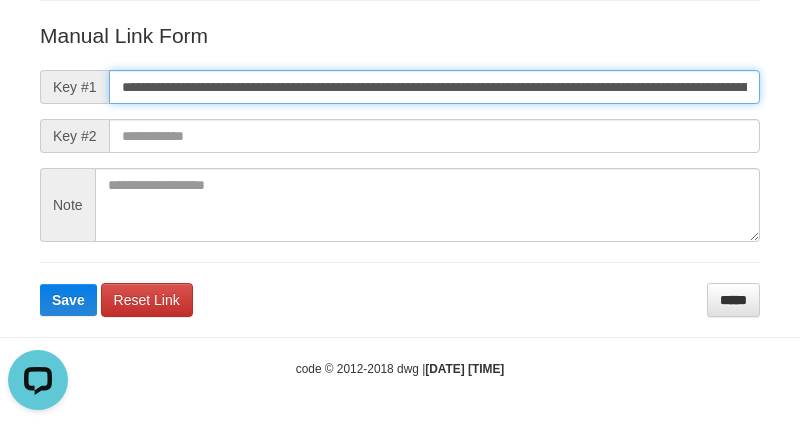 click on "**********" at bounding box center (434, 87) 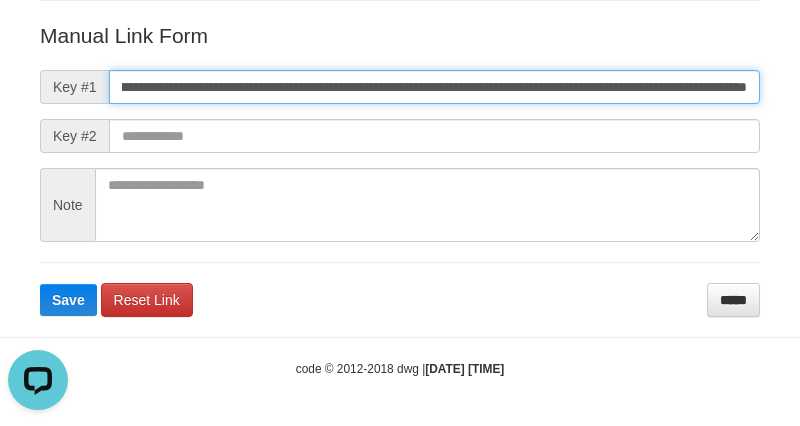 click on "Save" at bounding box center [68, 300] 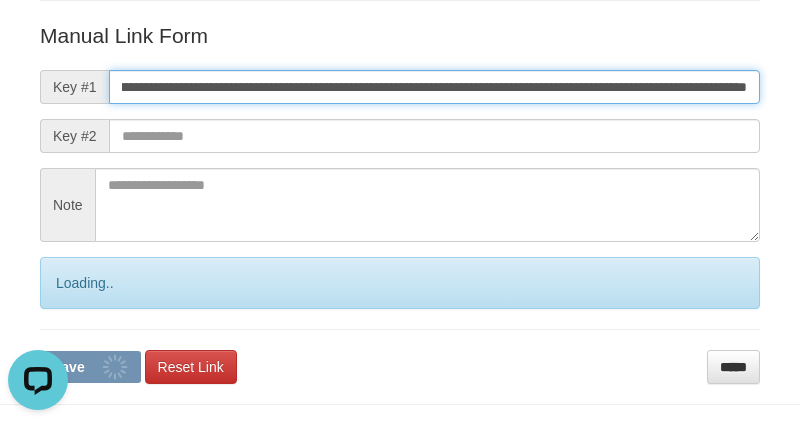 click on "Save" at bounding box center (90, 367) 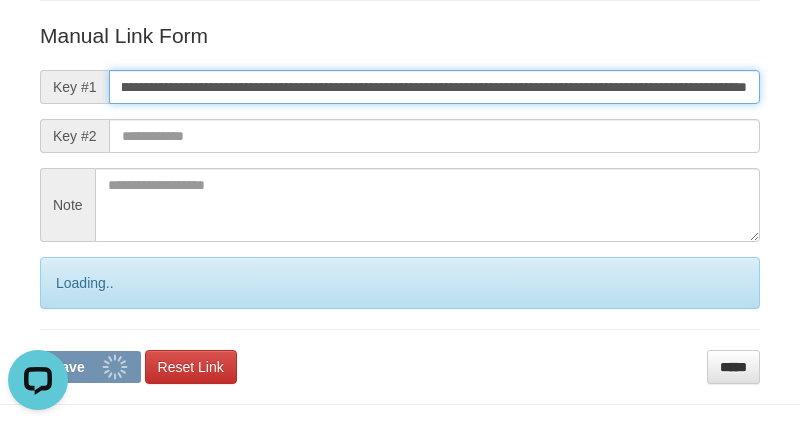 click on "Save" at bounding box center (90, 367) 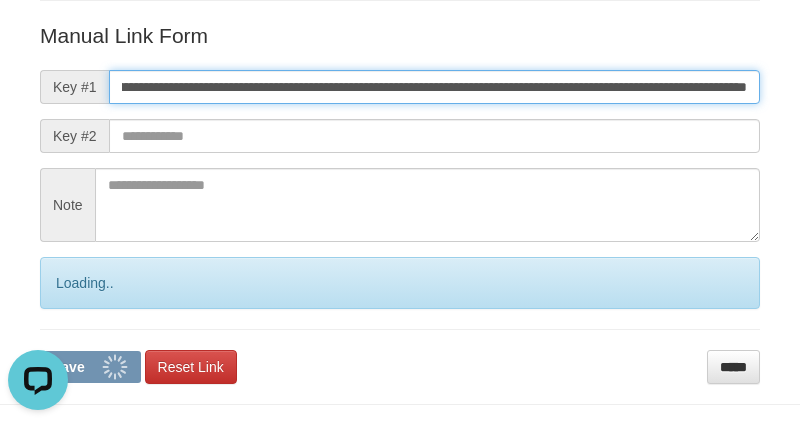 click on "Save" at bounding box center [90, 367] 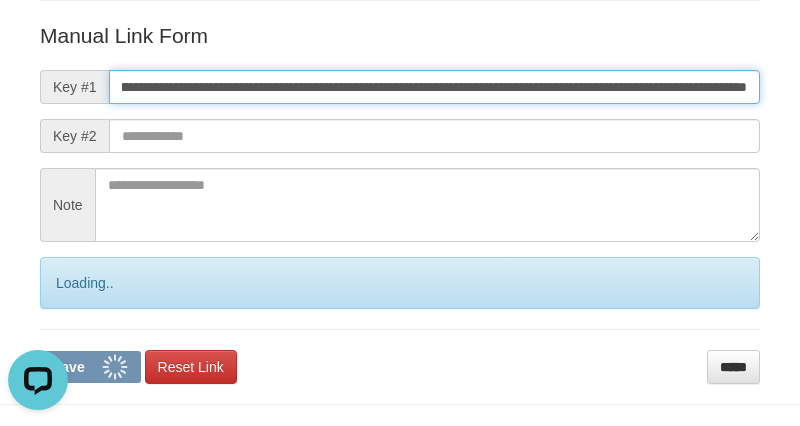 click on "Save" at bounding box center [90, 367] 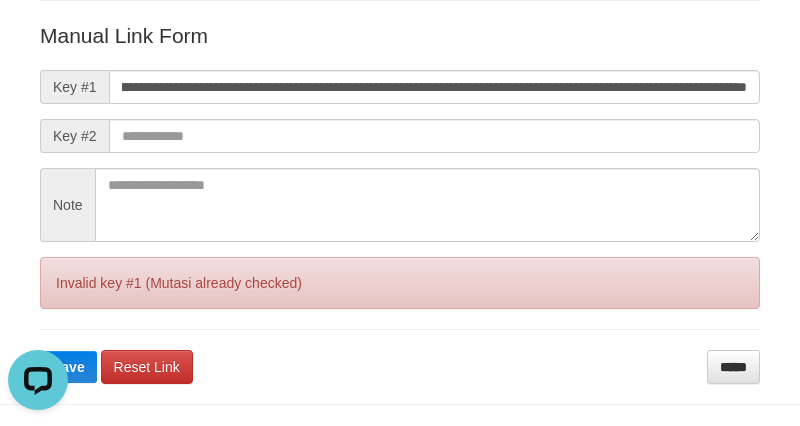 scroll, scrollTop: 0, scrollLeft: 0, axis: both 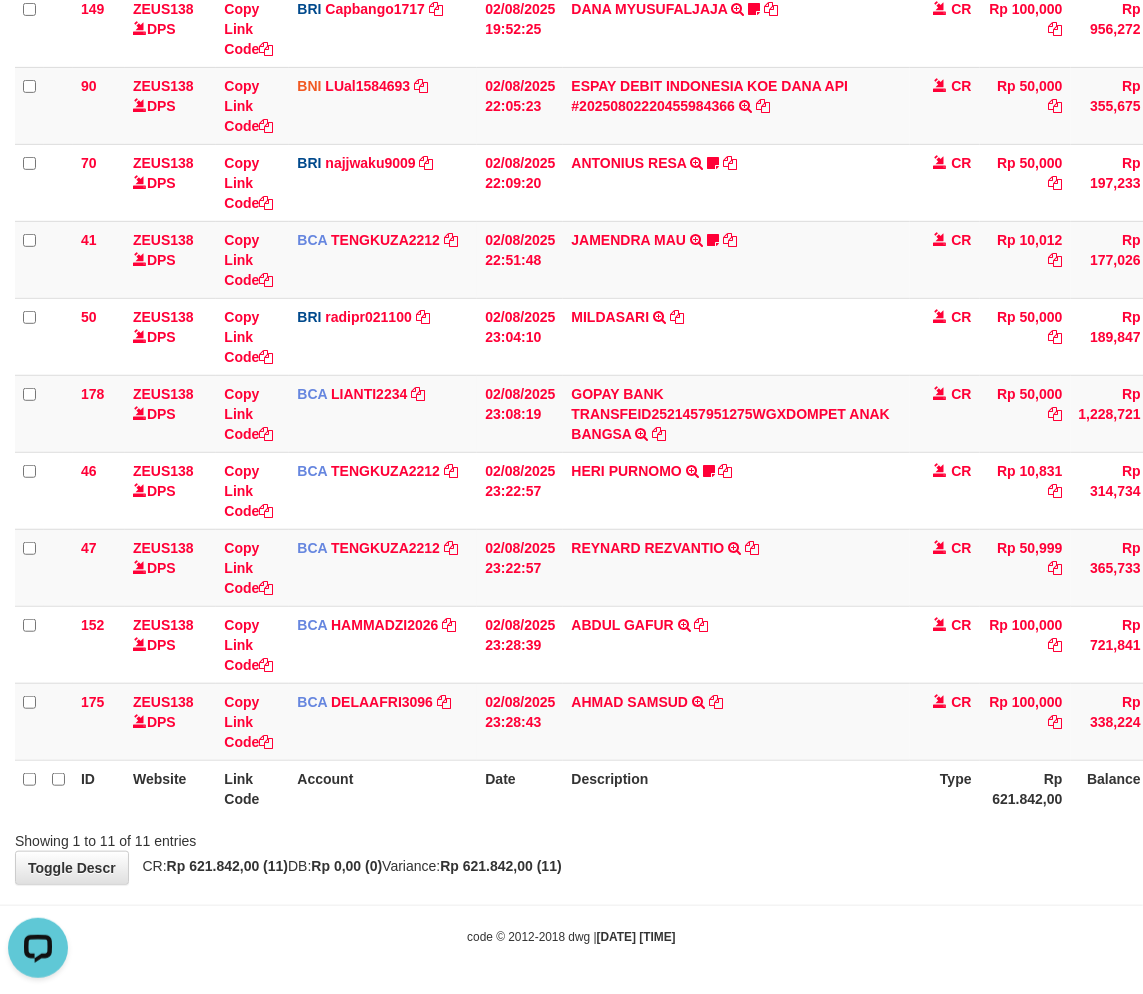 click on "Showing 1 to 11 of 11 entries" at bounding box center (571, 837) 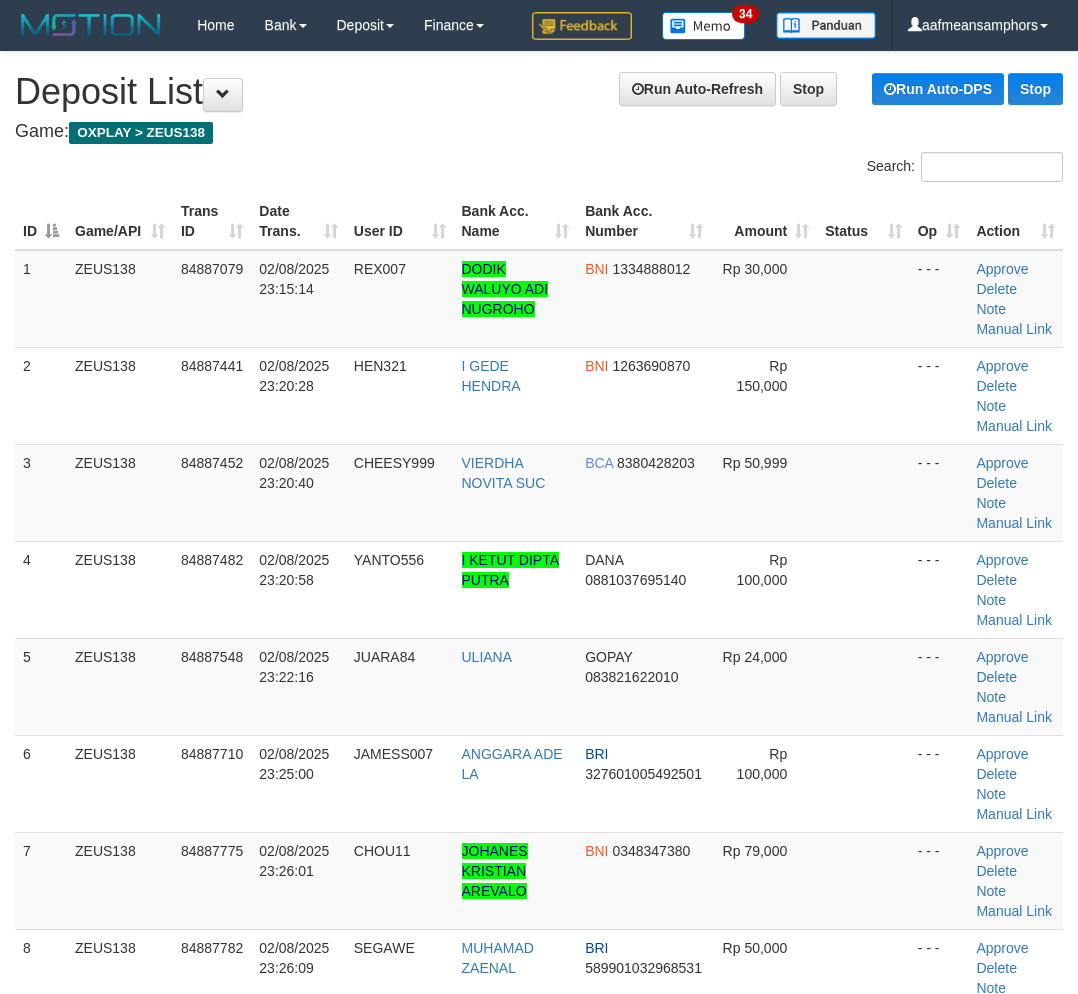 scroll, scrollTop: 548, scrollLeft: 0, axis: vertical 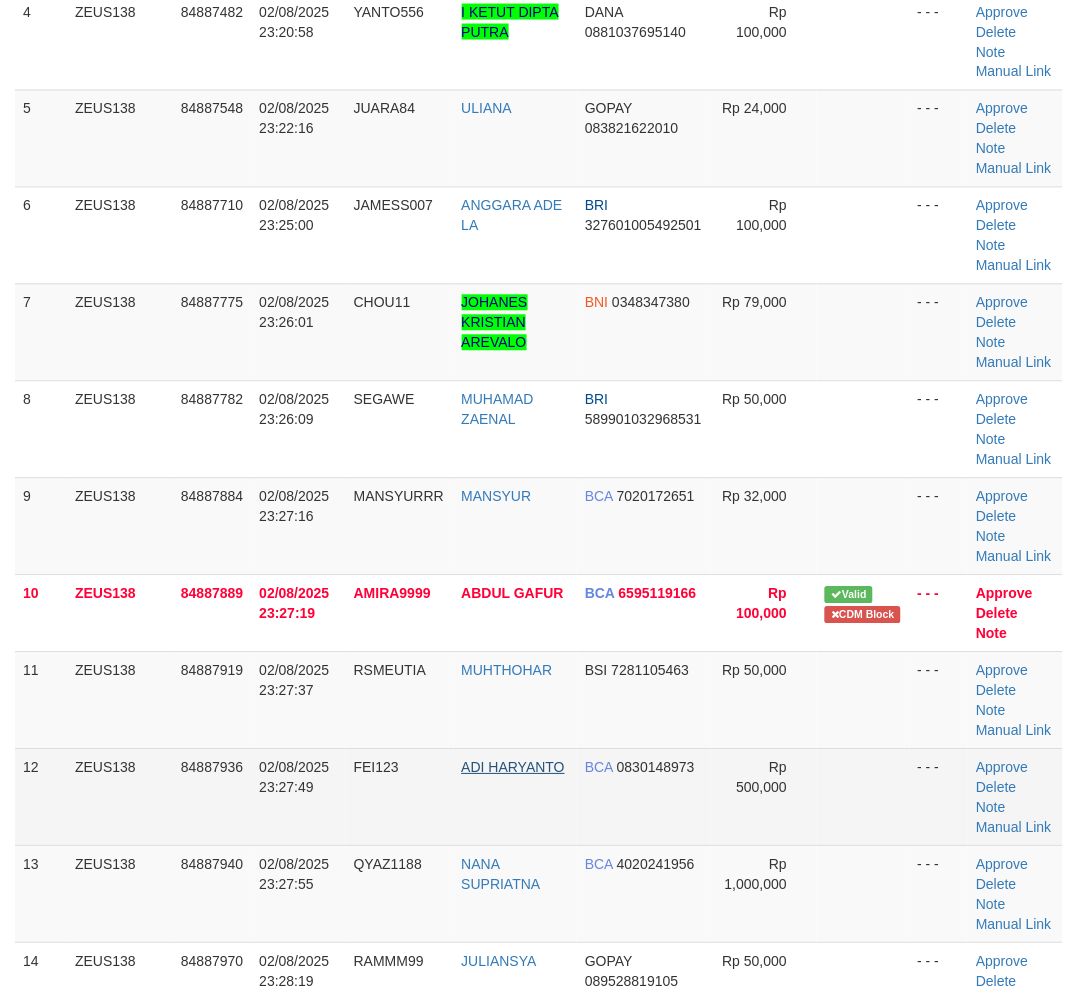 click on "ADI HARYANTO" at bounding box center [516, 797] 